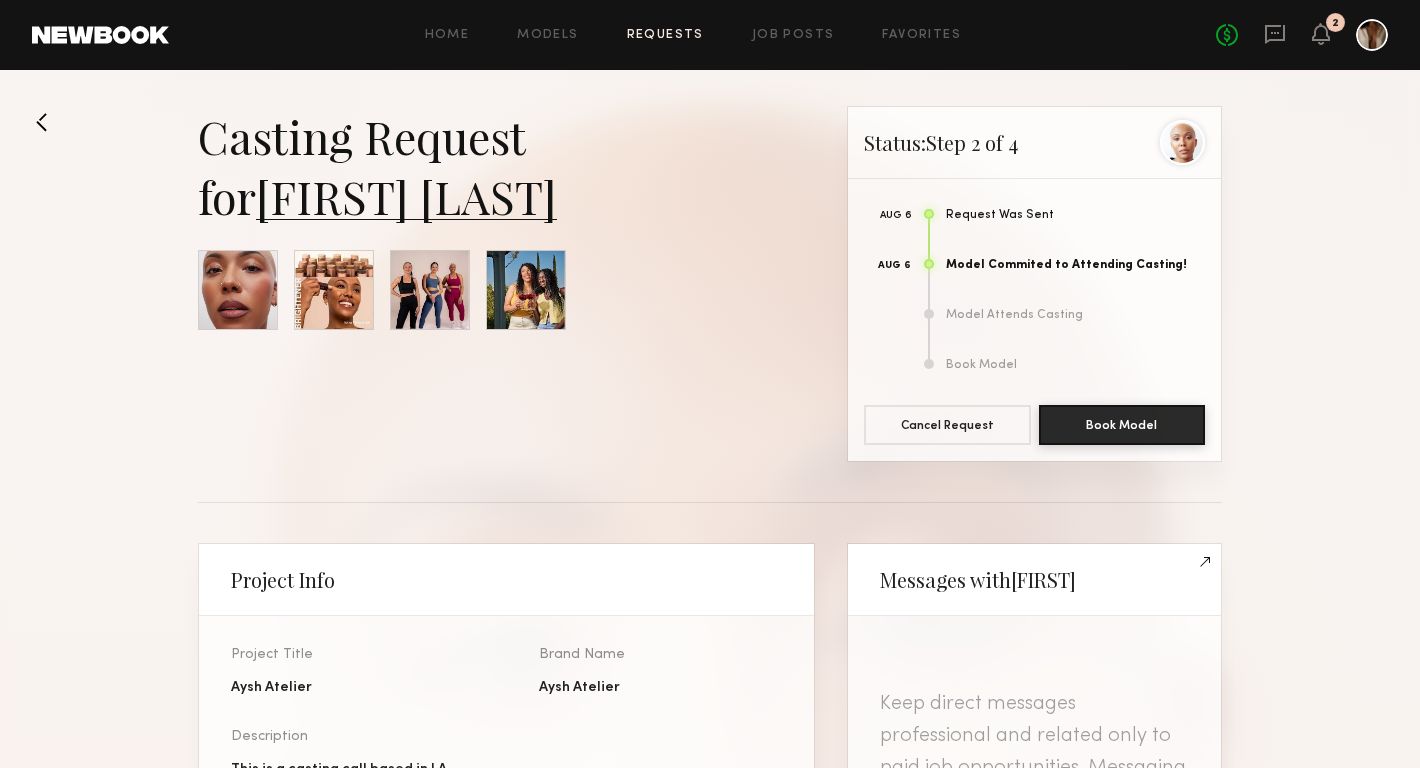 scroll, scrollTop: 0, scrollLeft: 0, axis: both 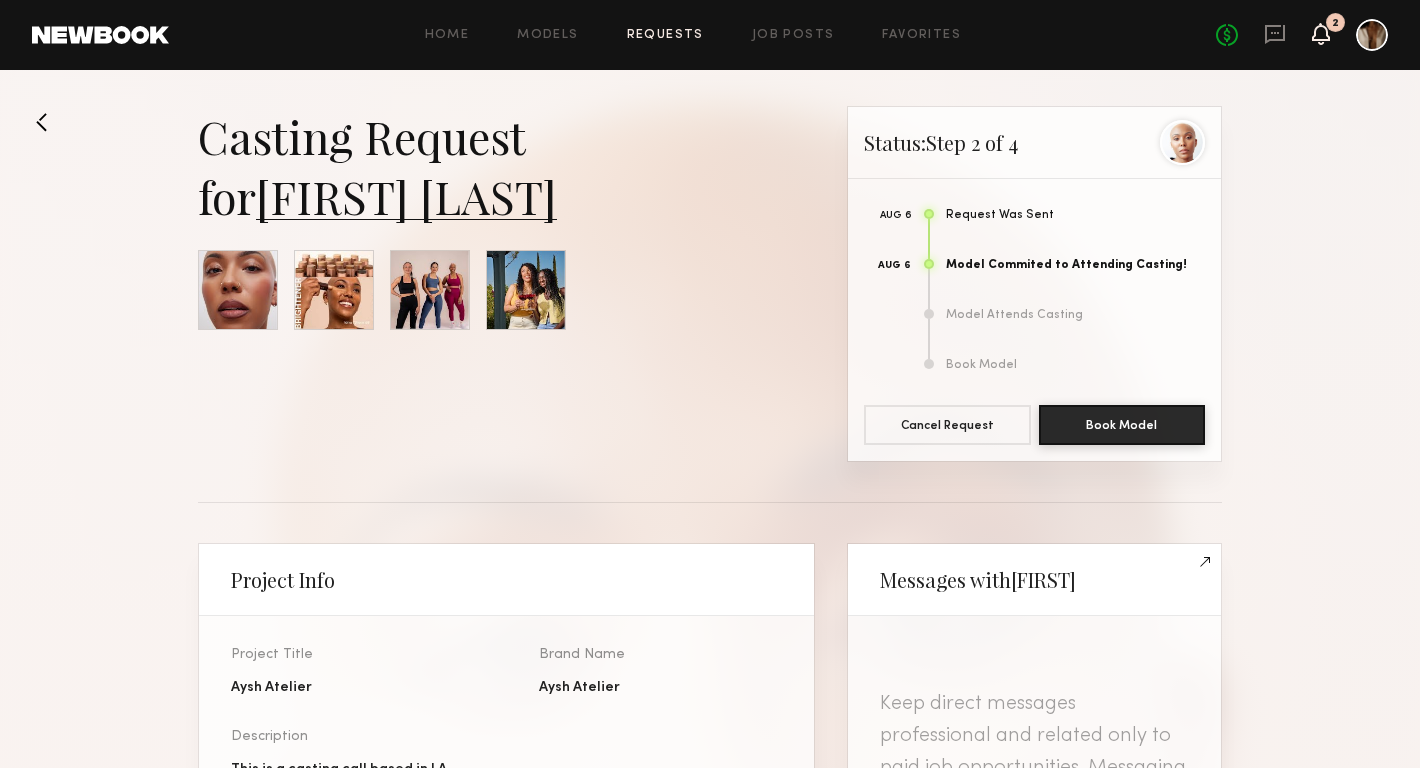 click 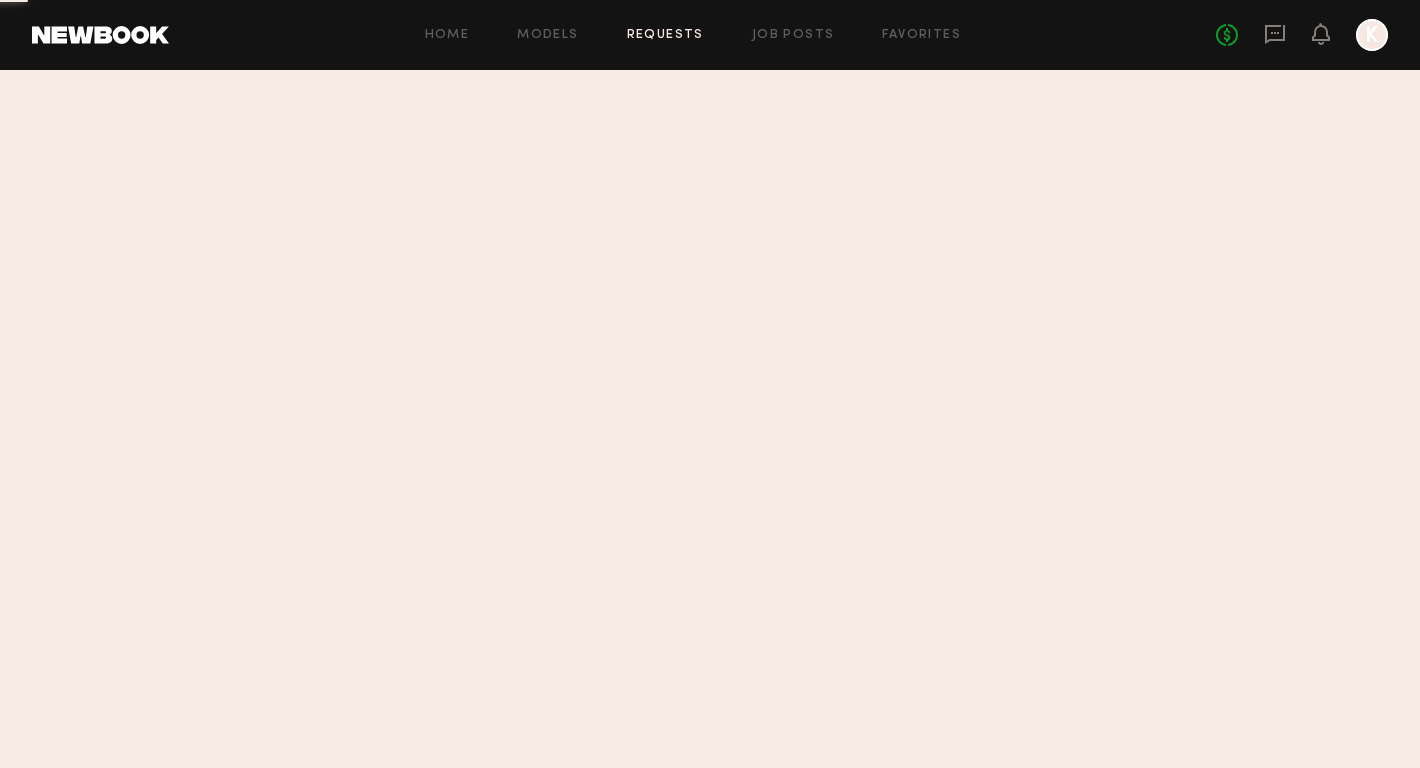 scroll, scrollTop: 0, scrollLeft: 0, axis: both 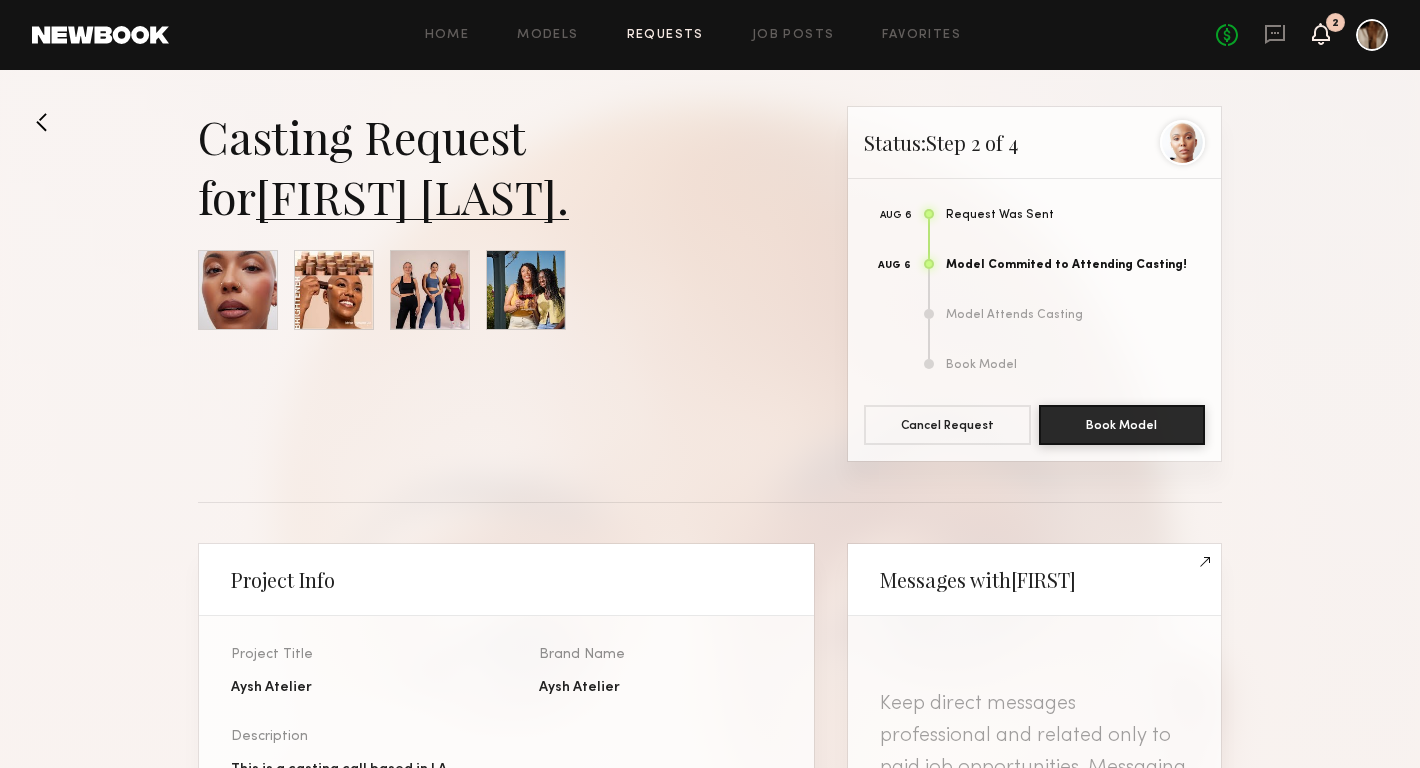 click 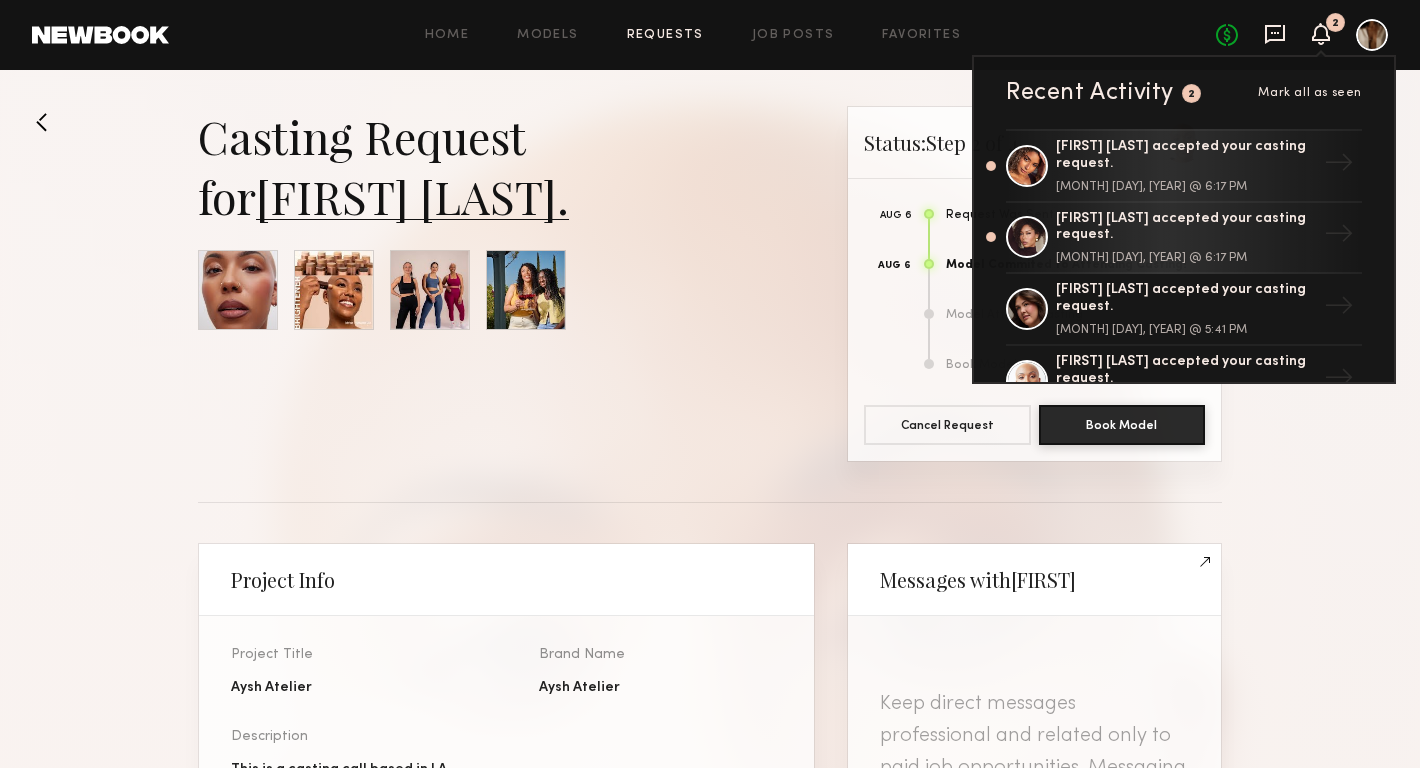 click 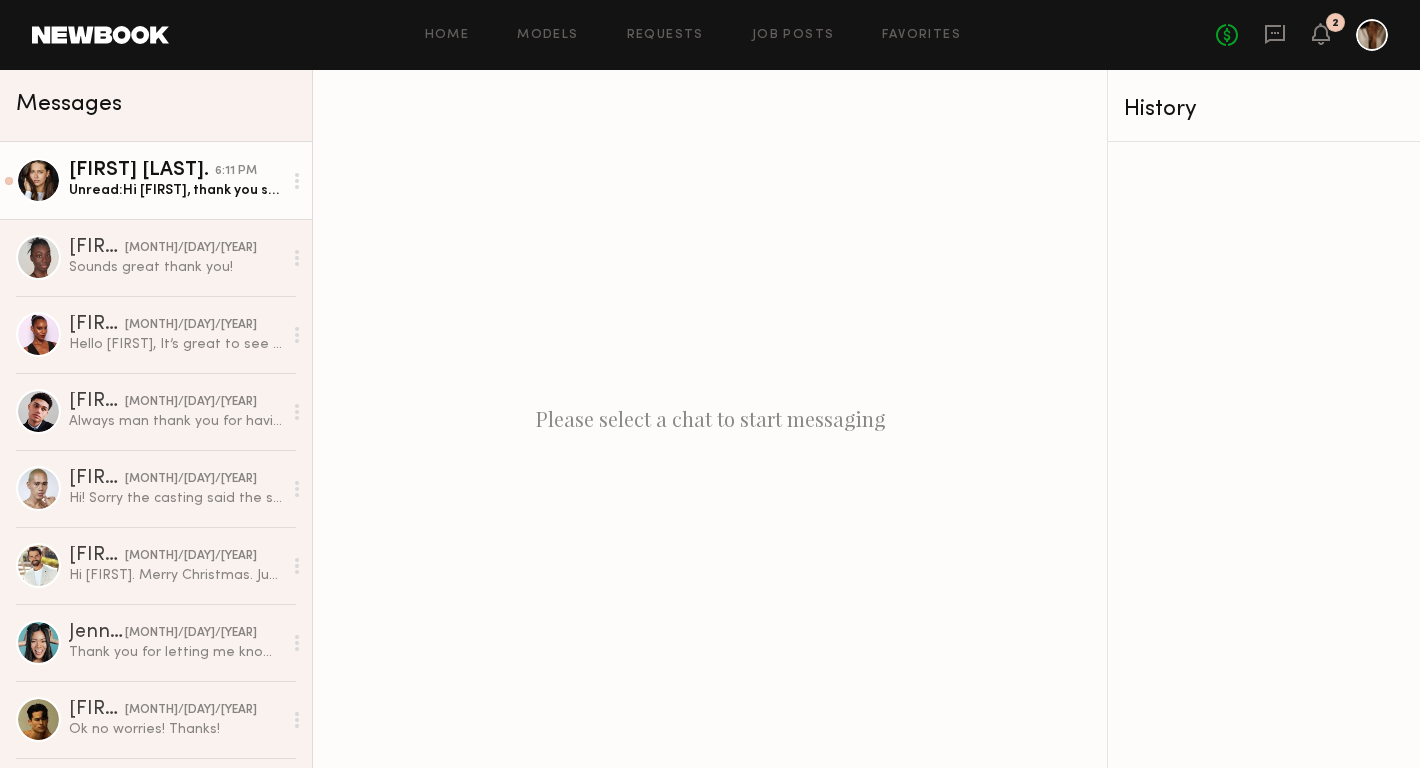 click on "Unread:  Hi Kevin, thank you so much for considering me for this! What is the date that you plan on shooting?" 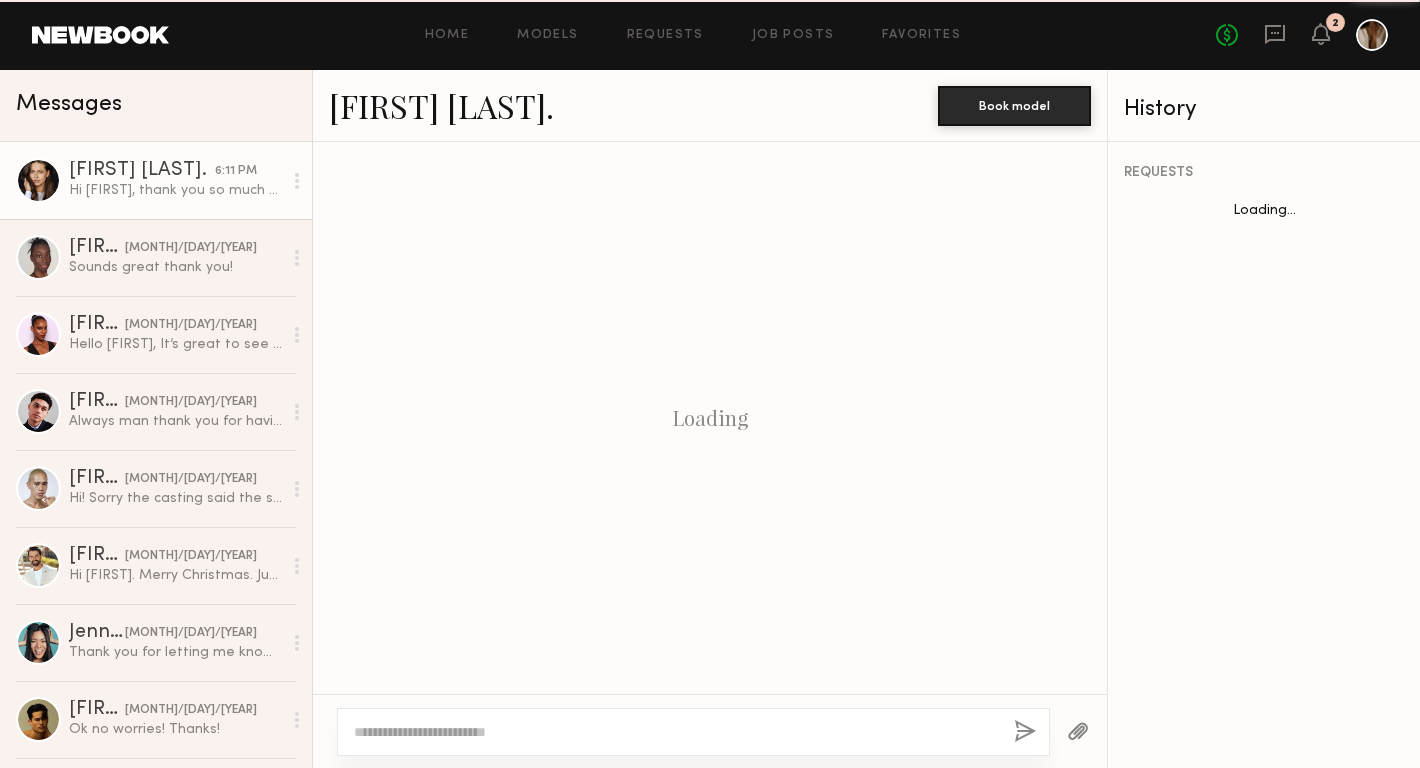 scroll, scrollTop: 515, scrollLeft: 0, axis: vertical 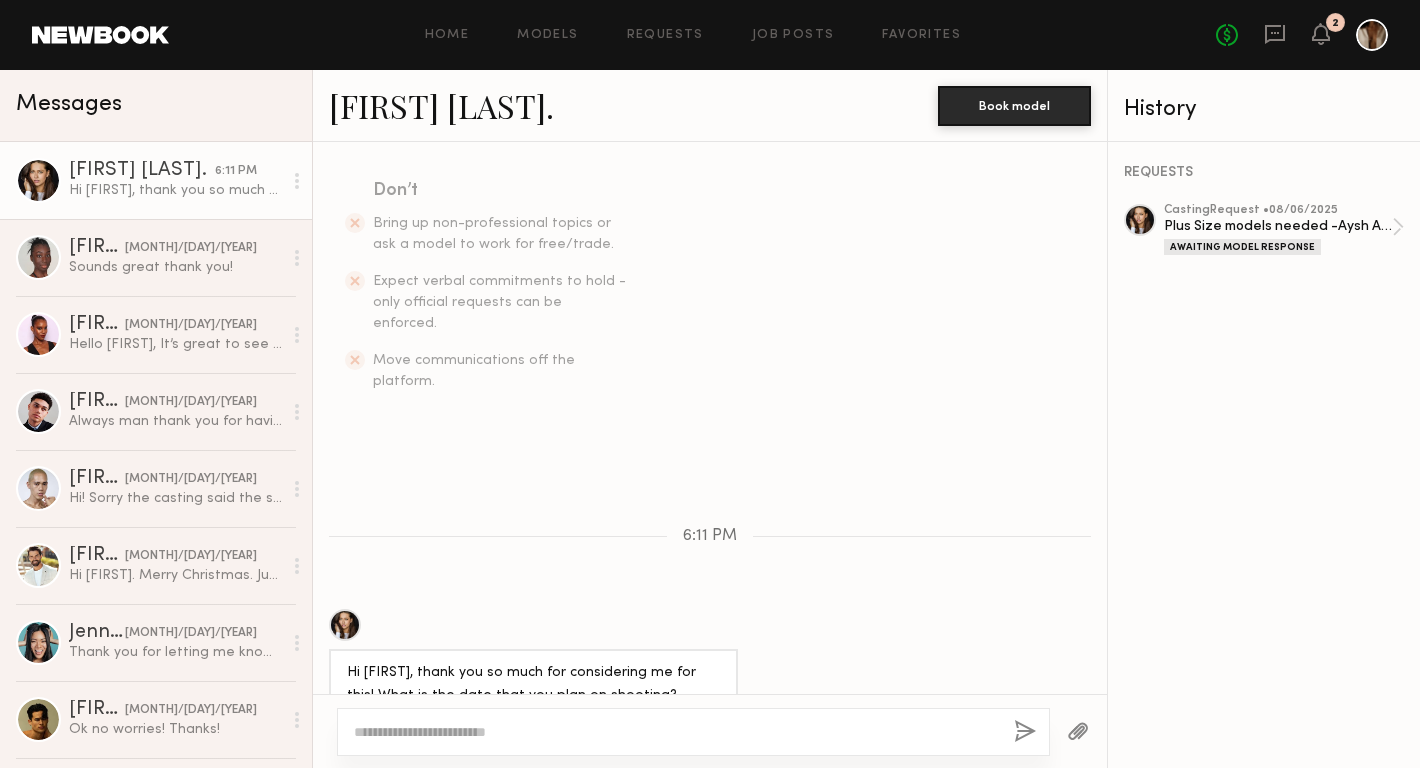click 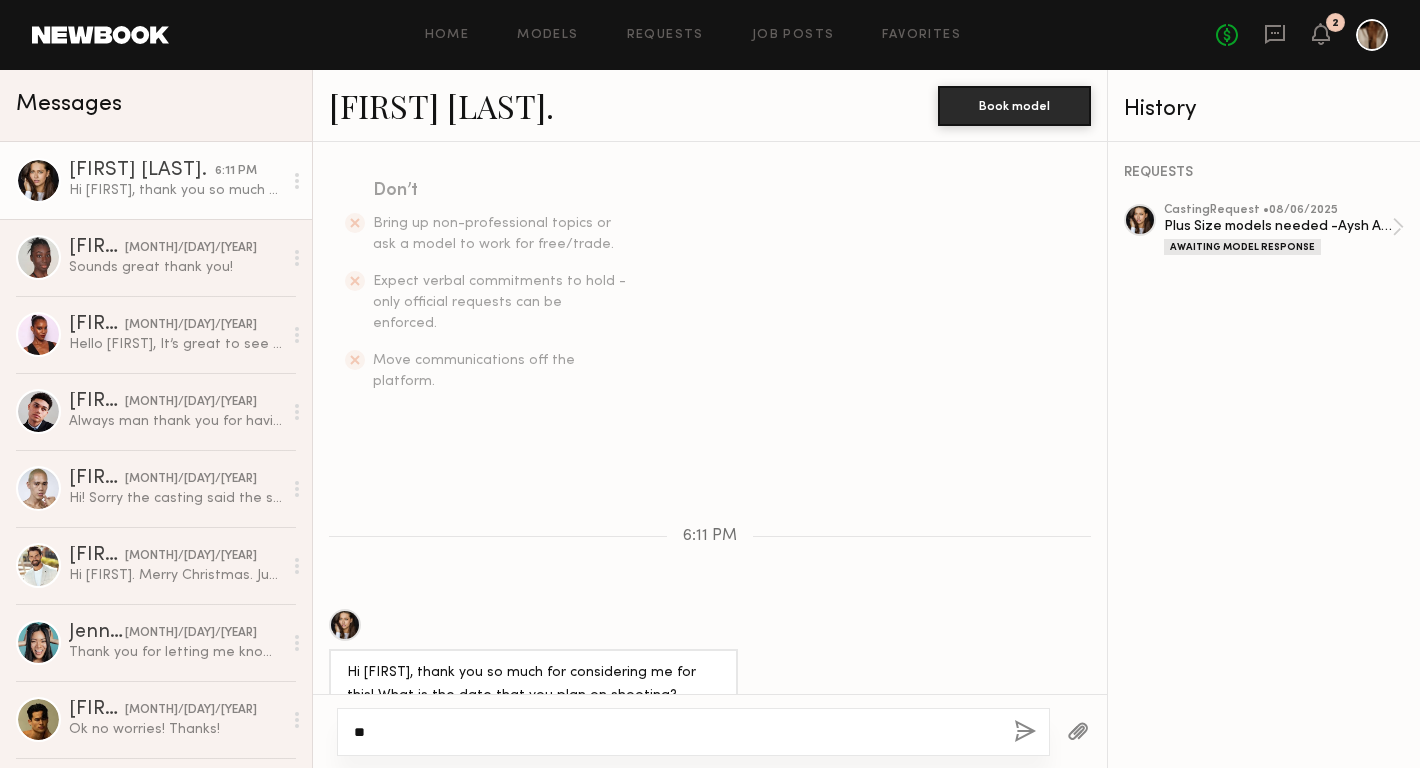type on "*" 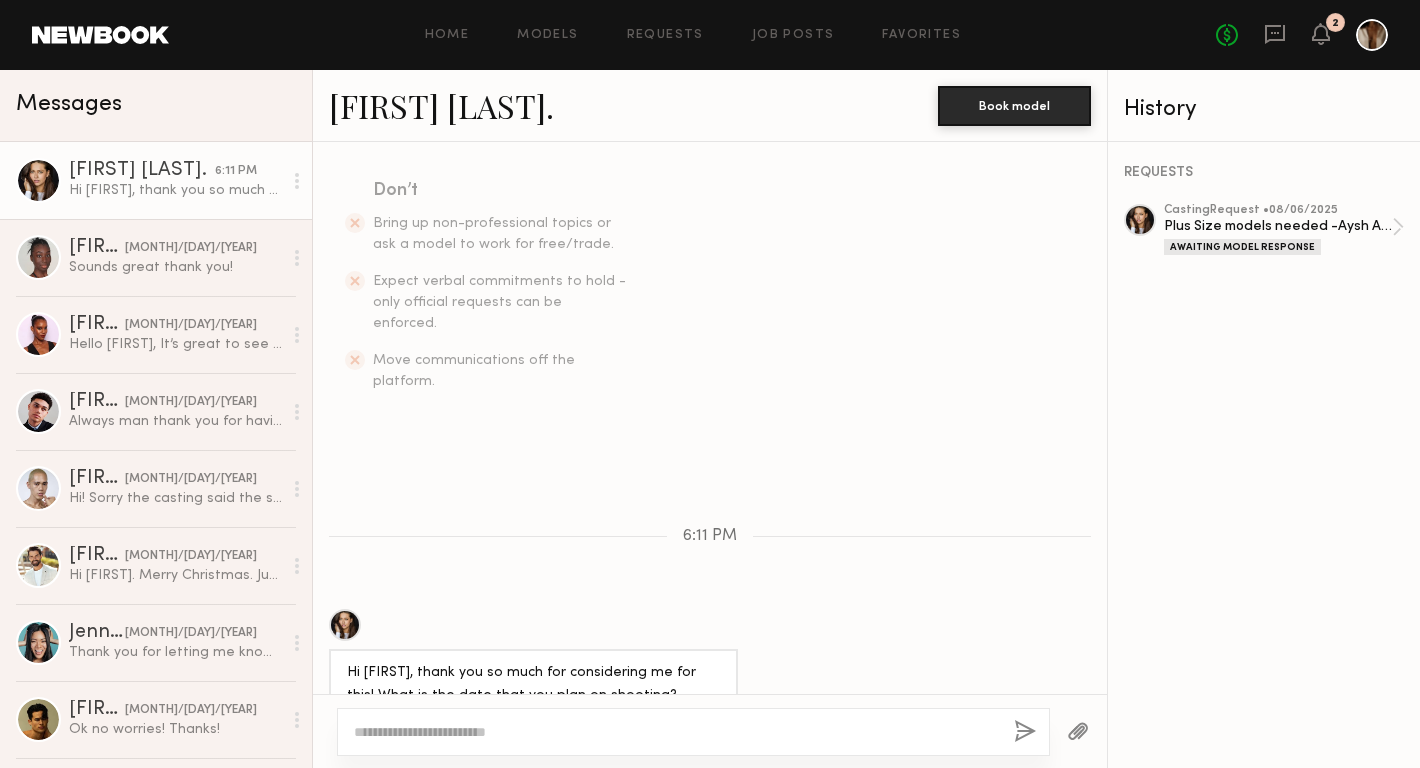 paste on "**********" 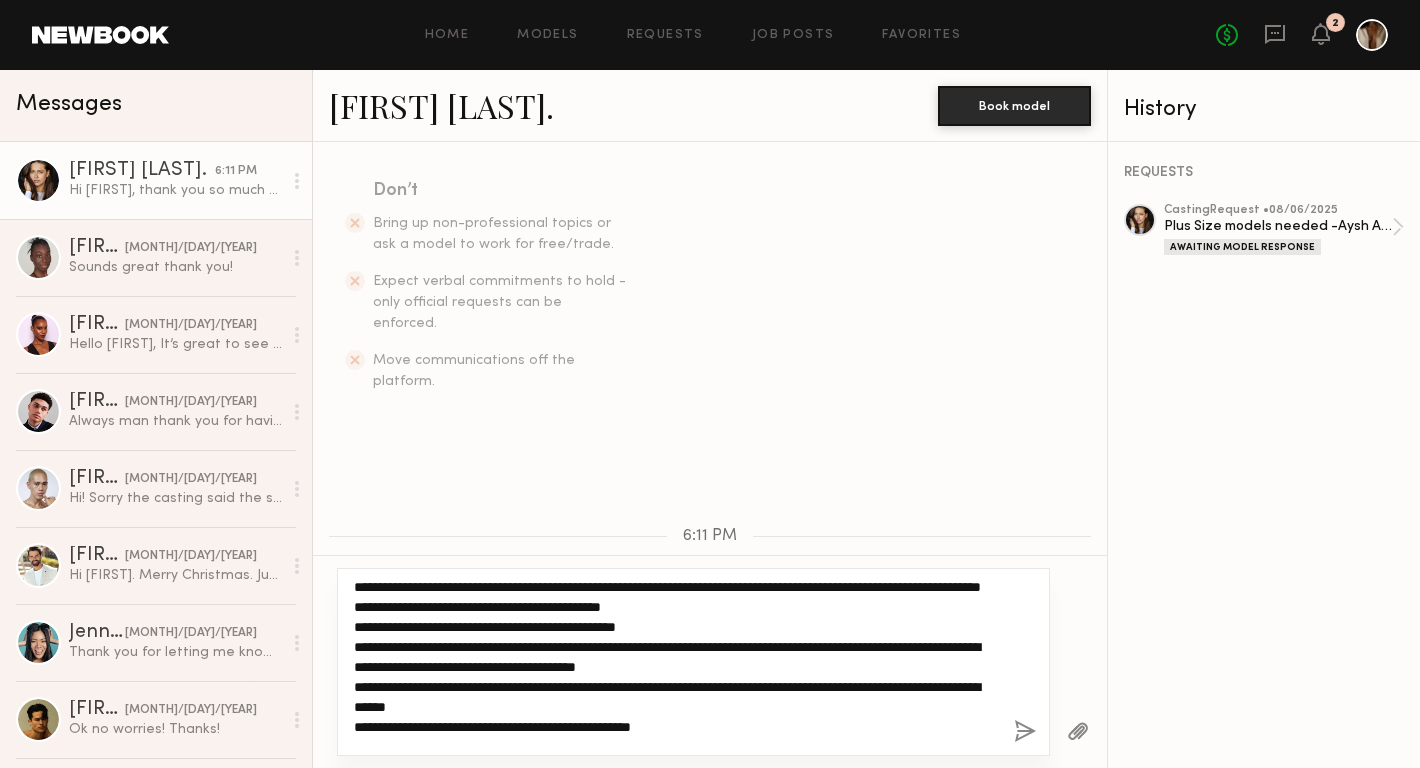 scroll, scrollTop: 0, scrollLeft: 0, axis: both 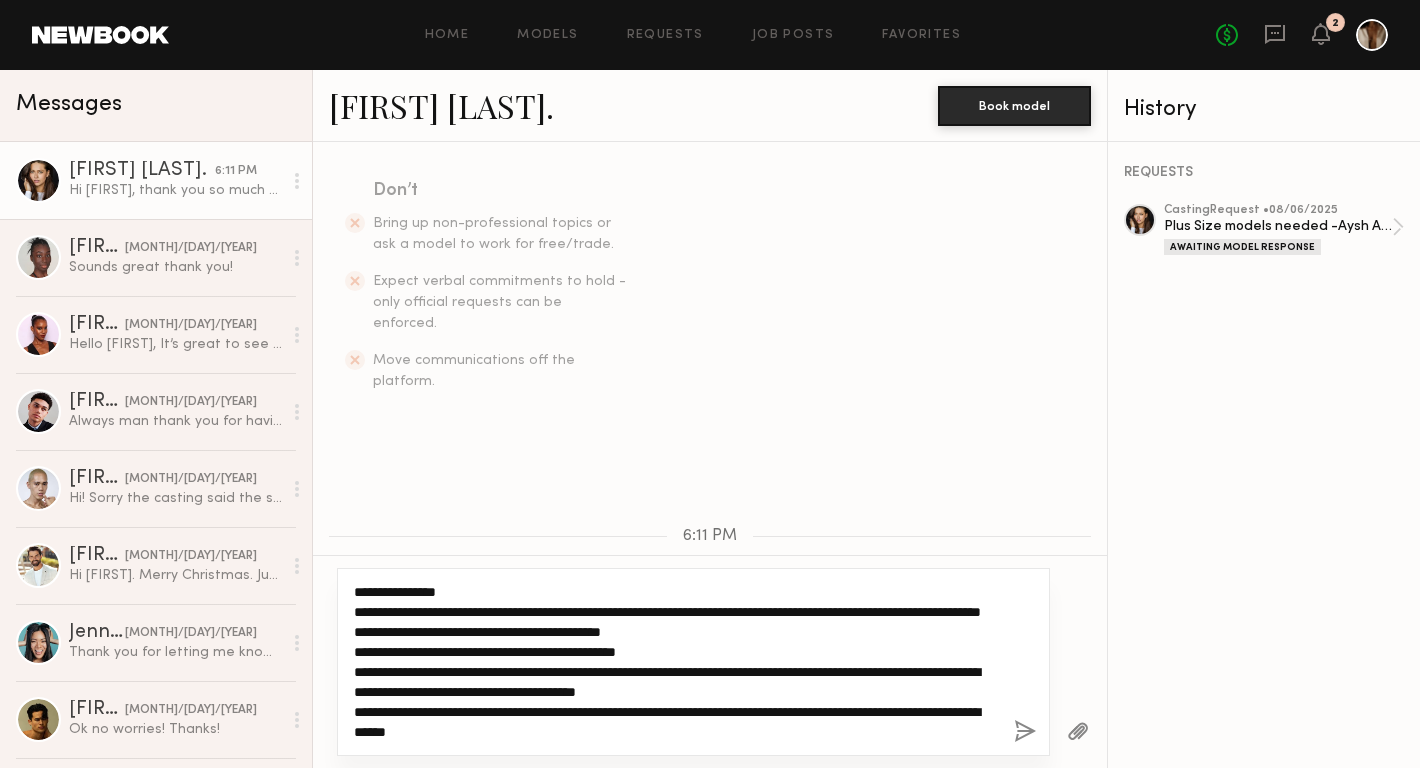 click on "**********" 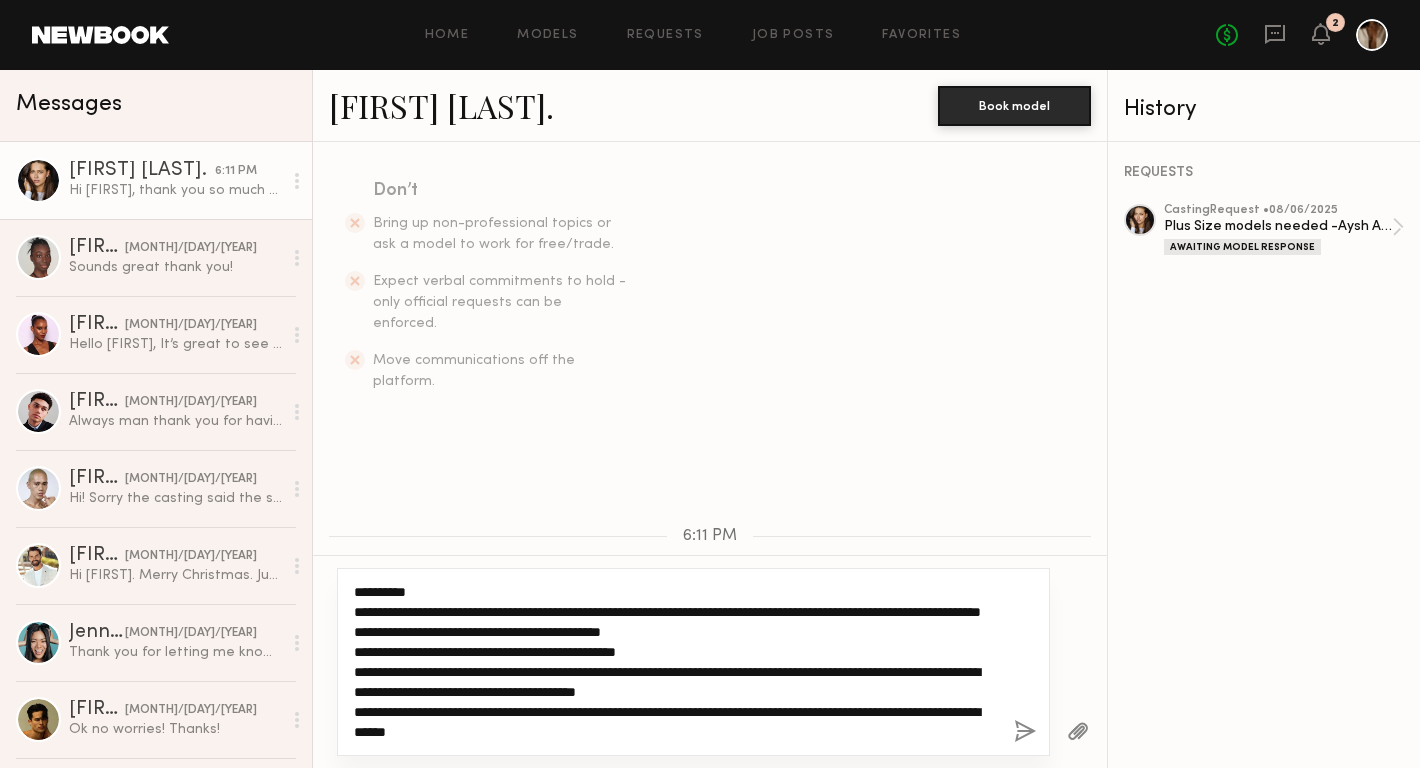 click on "**********" 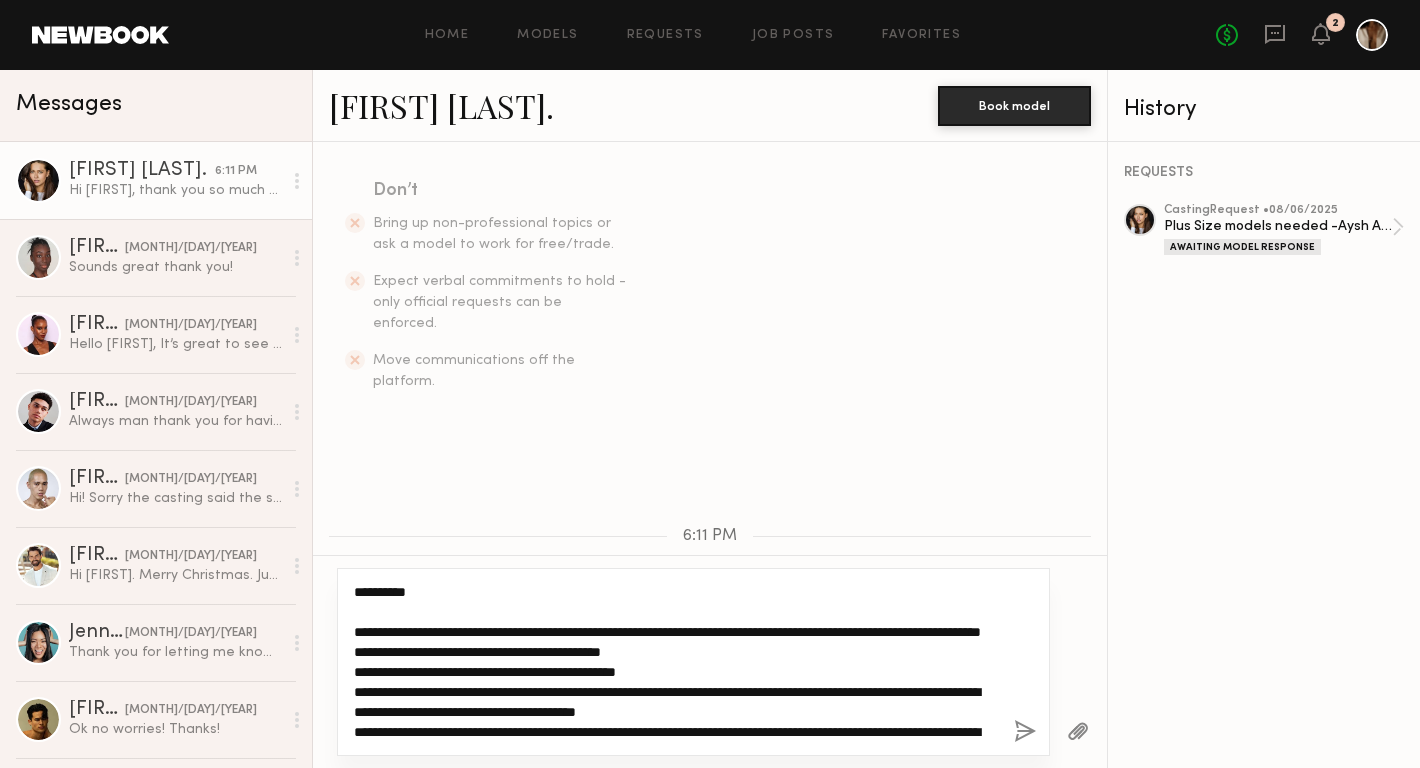click on "**********" 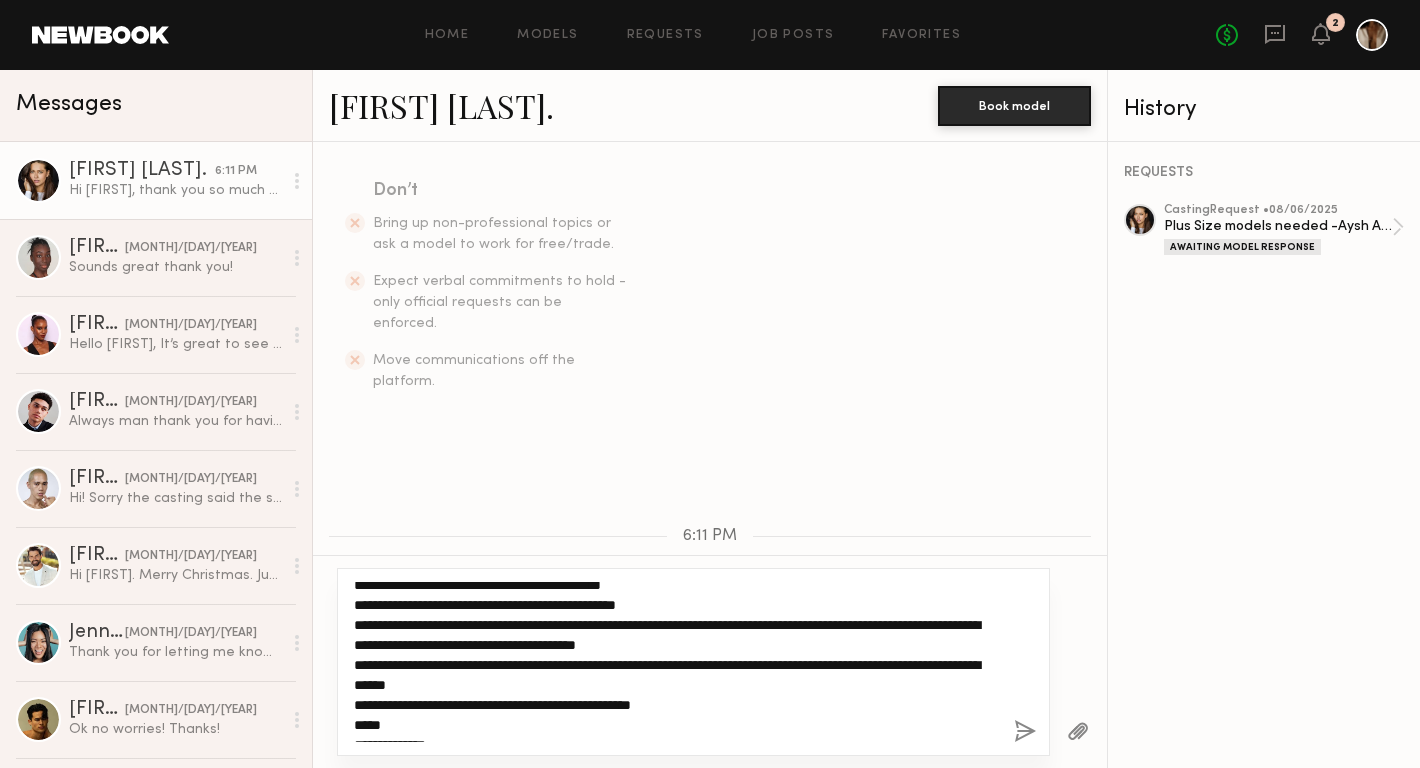 scroll, scrollTop: 98, scrollLeft: 0, axis: vertical 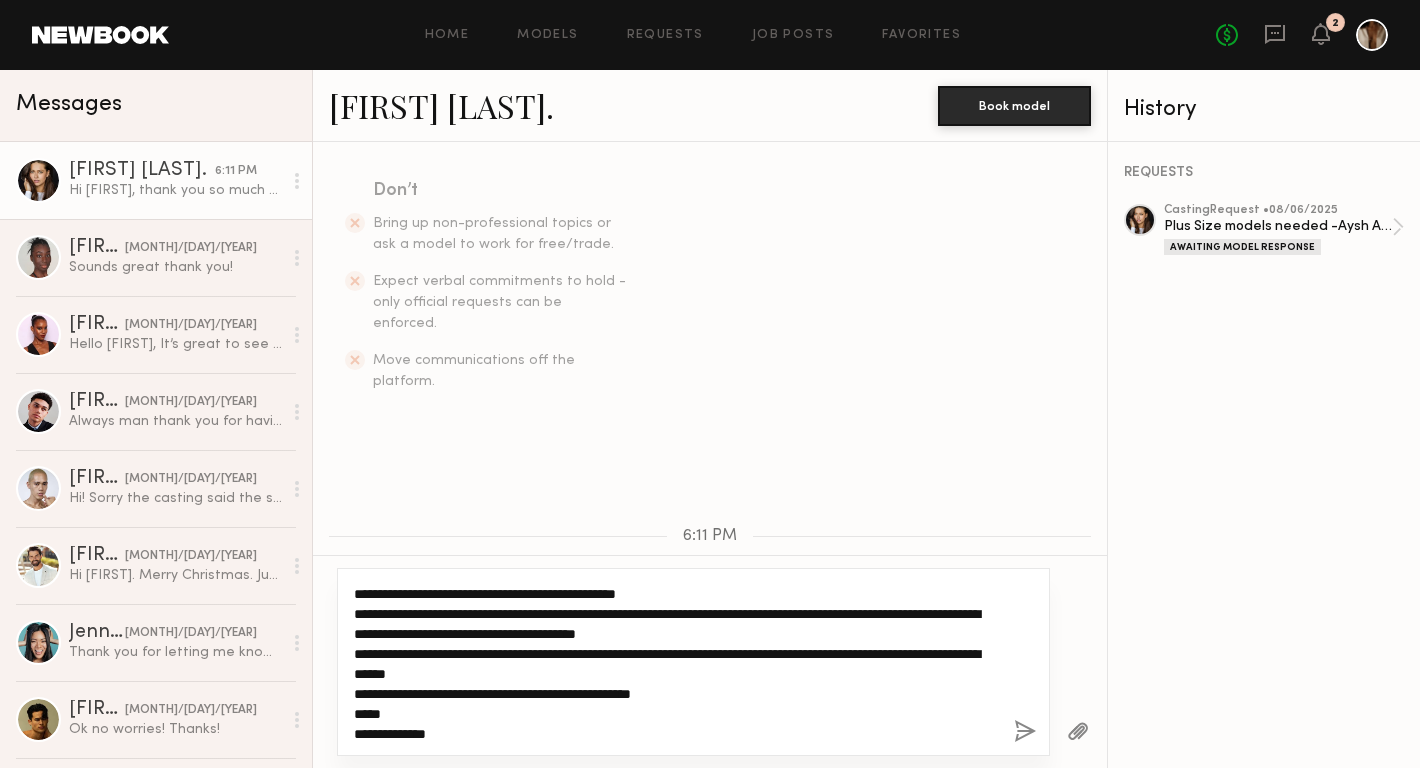 click on "**********" 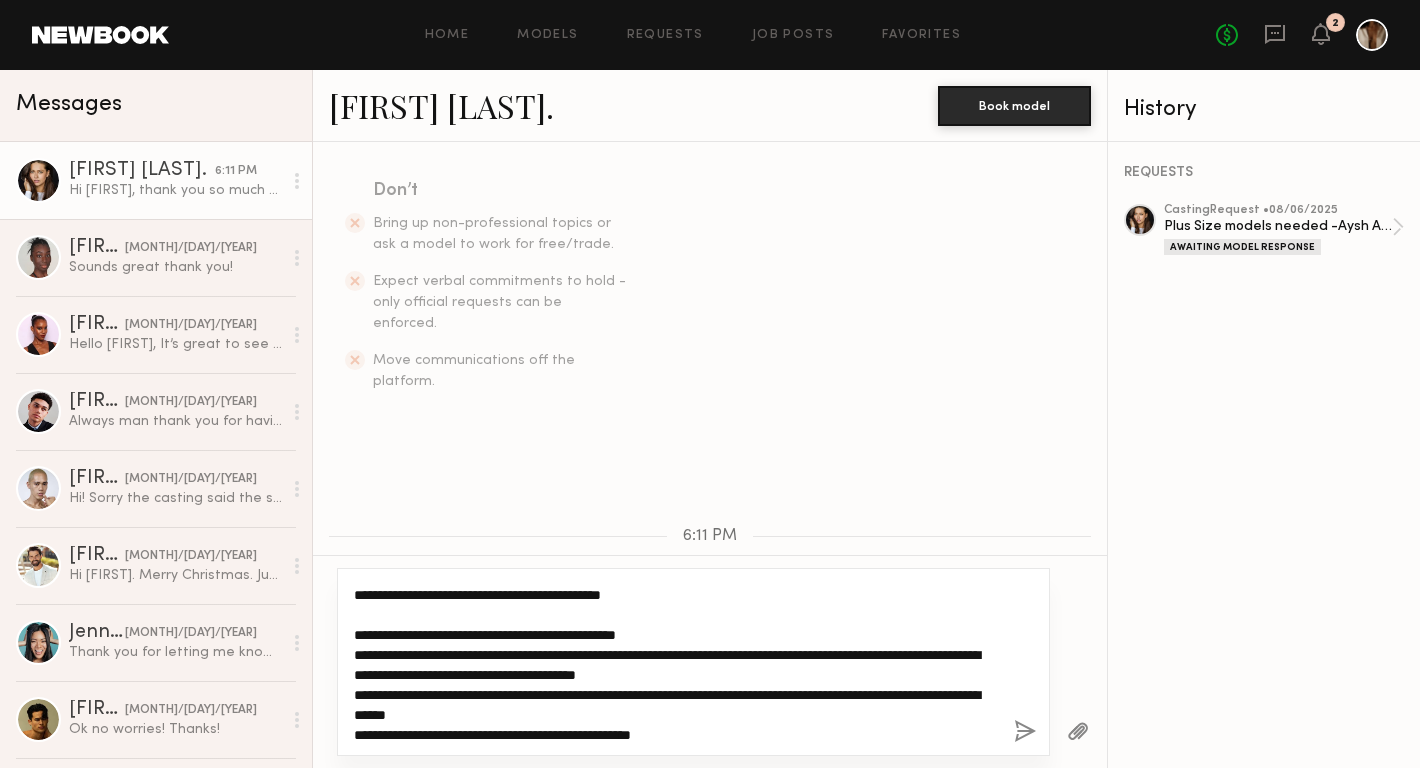 scroll, scrollTop: 79, scrollLeft: 0, axis: vertical 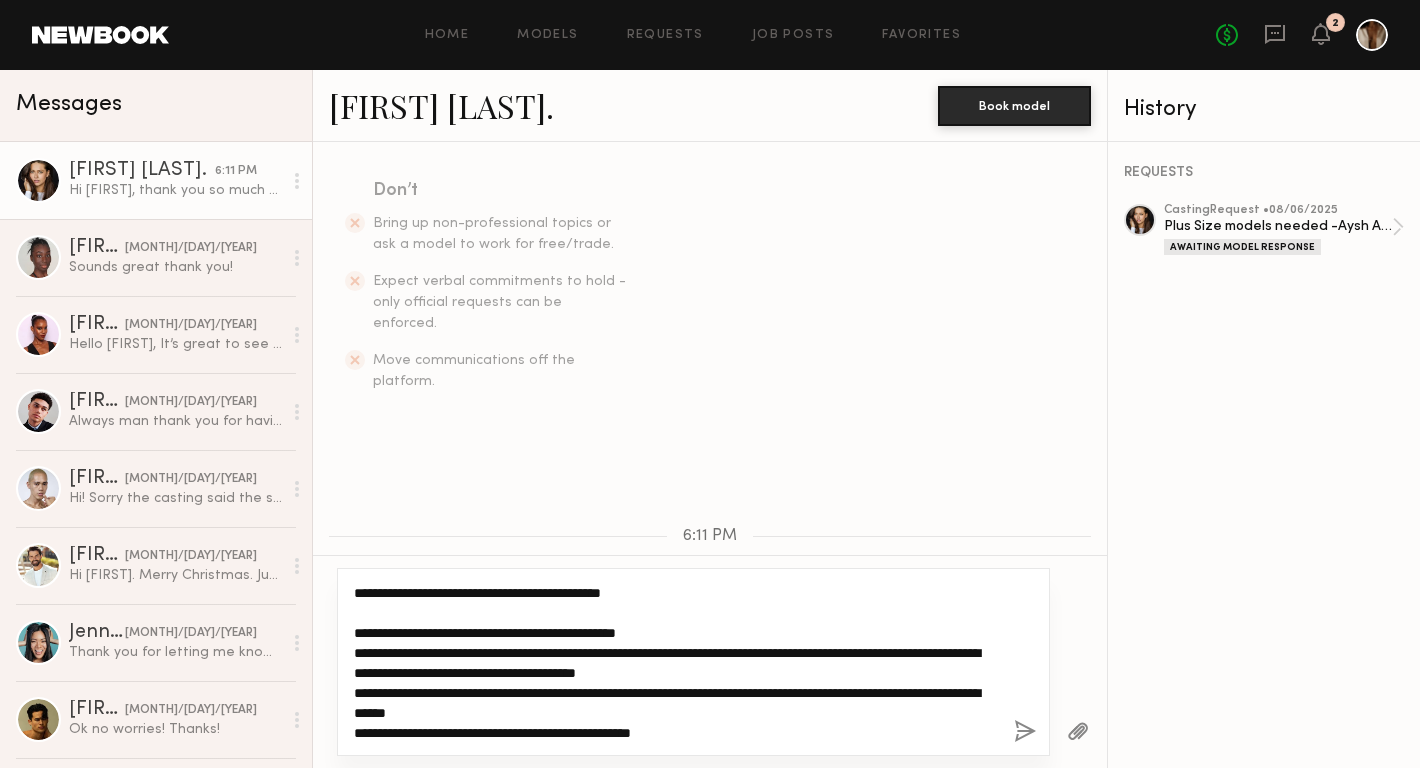 click on "**********" 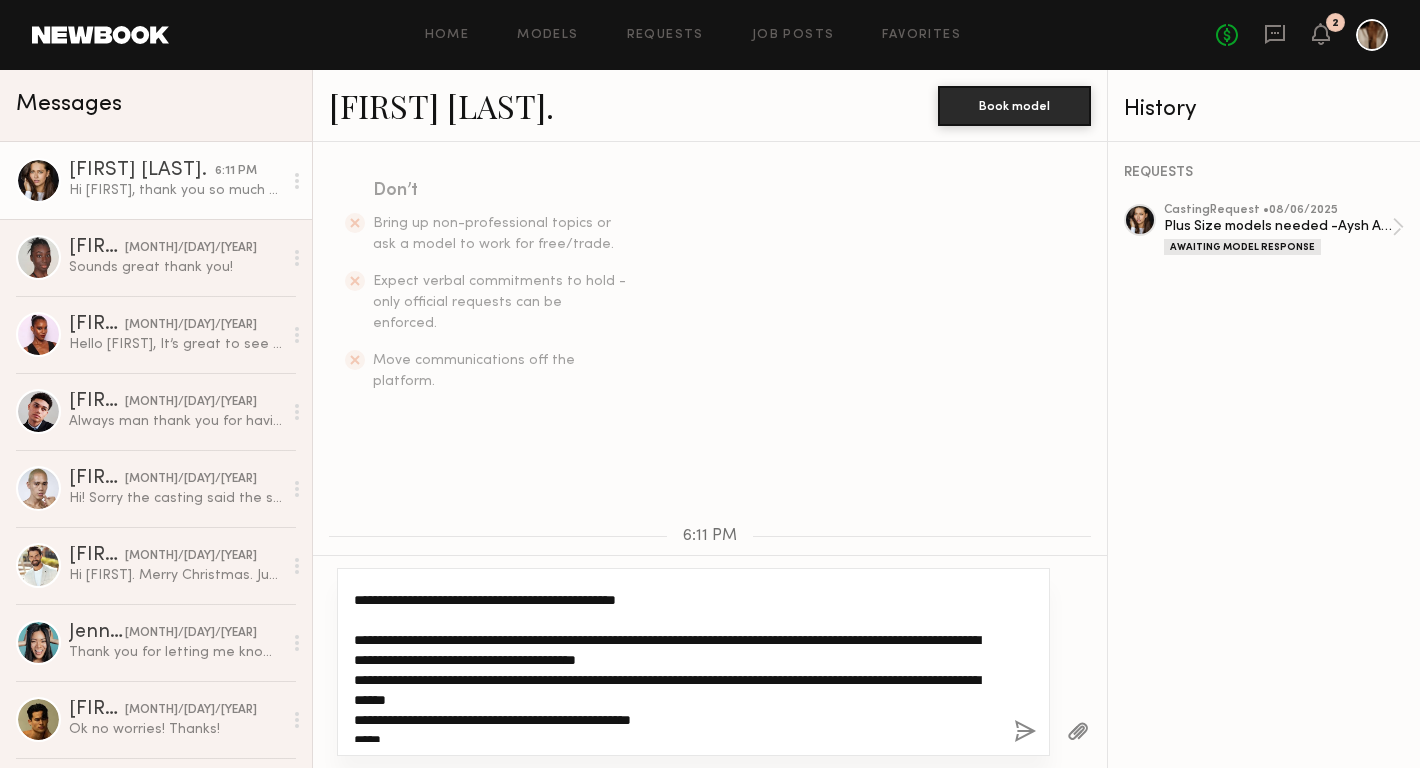 scroll, scrollTop: 114, scrollLeft: 0, axis: vertical 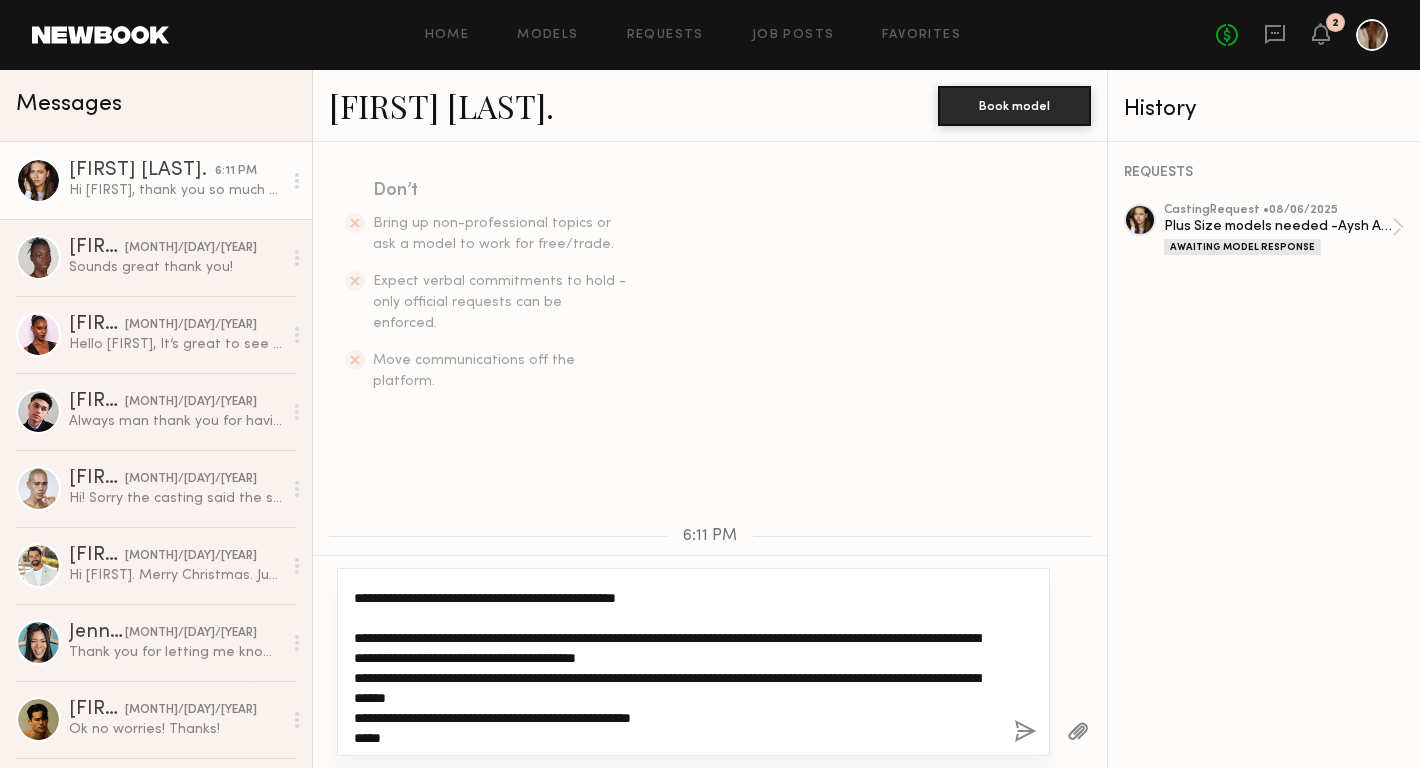 click on "**********" 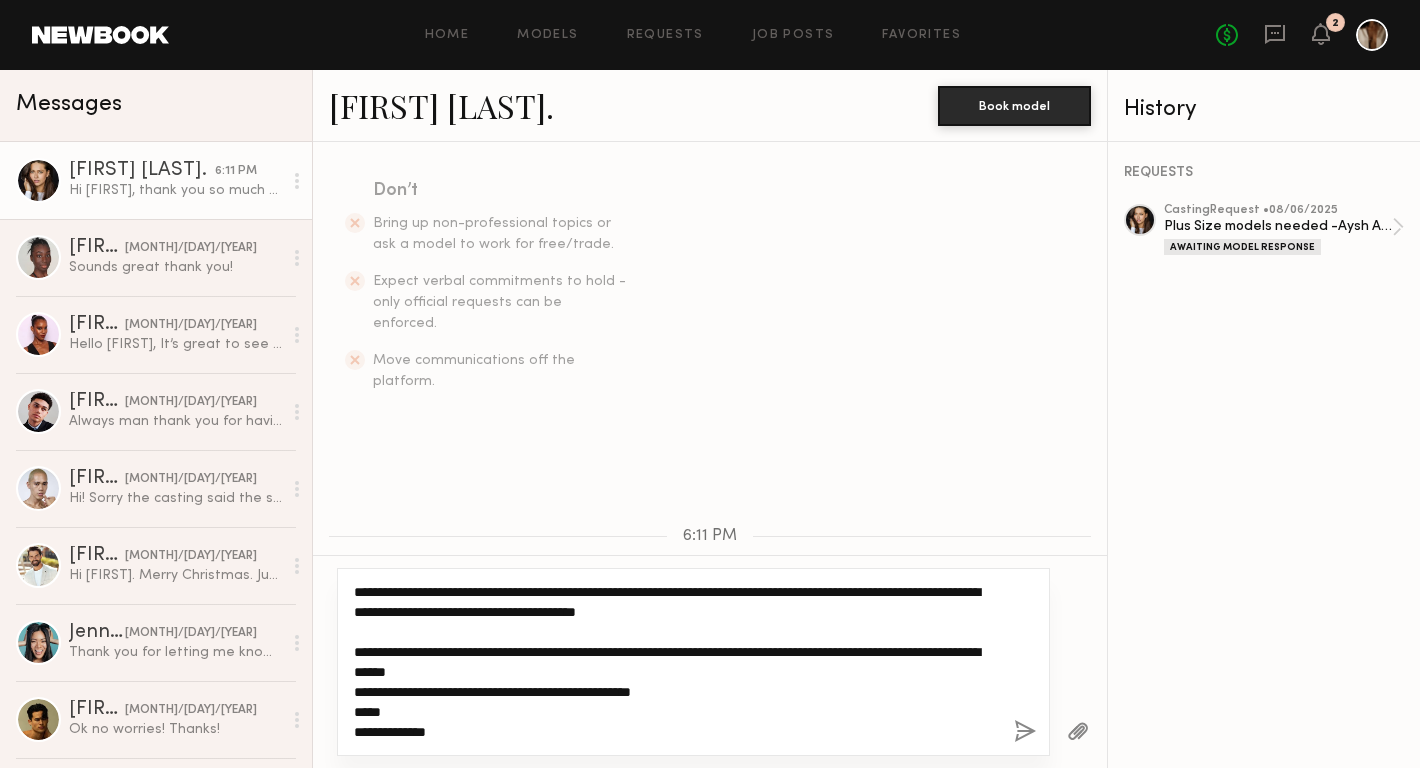 scroll, scrollTop: 196, scrollLeft: 0, axis: vertical 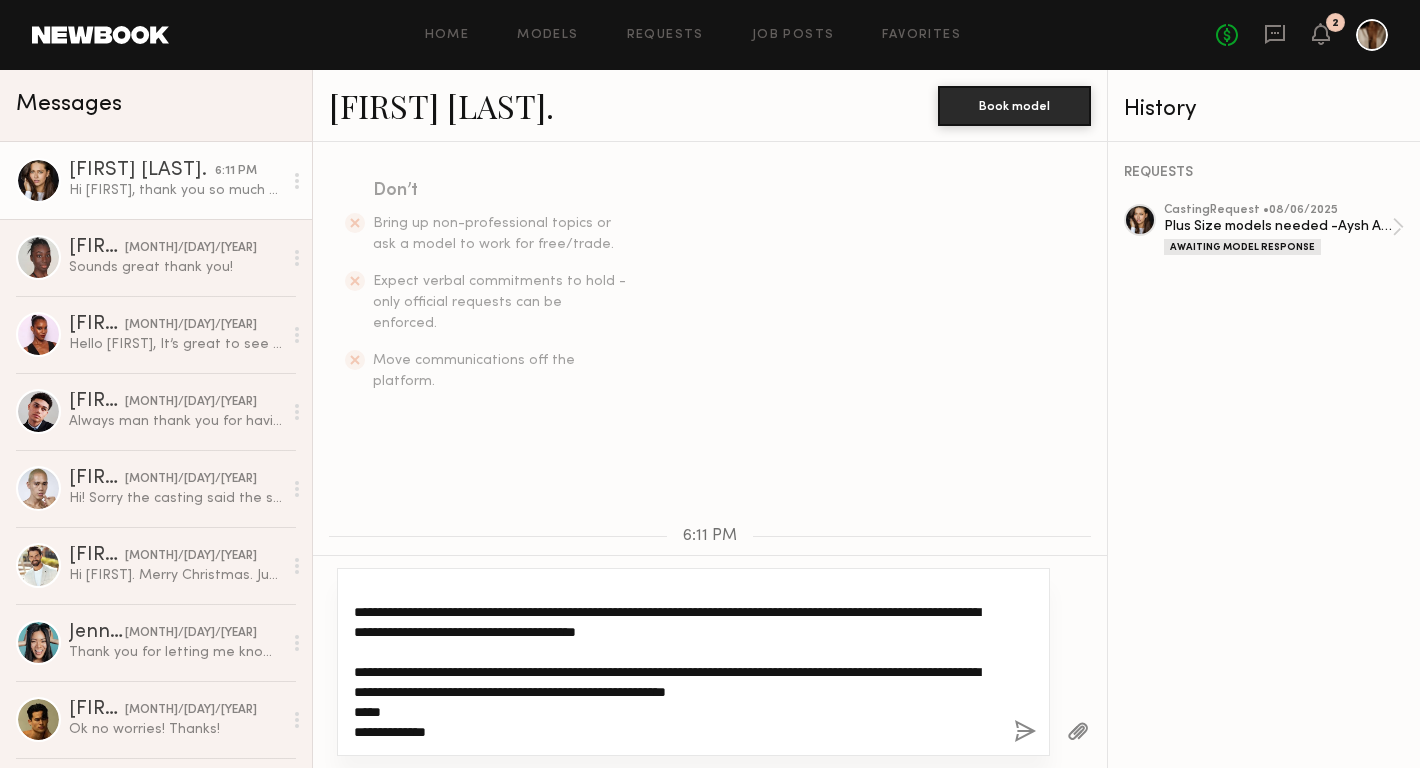 click on "**********" 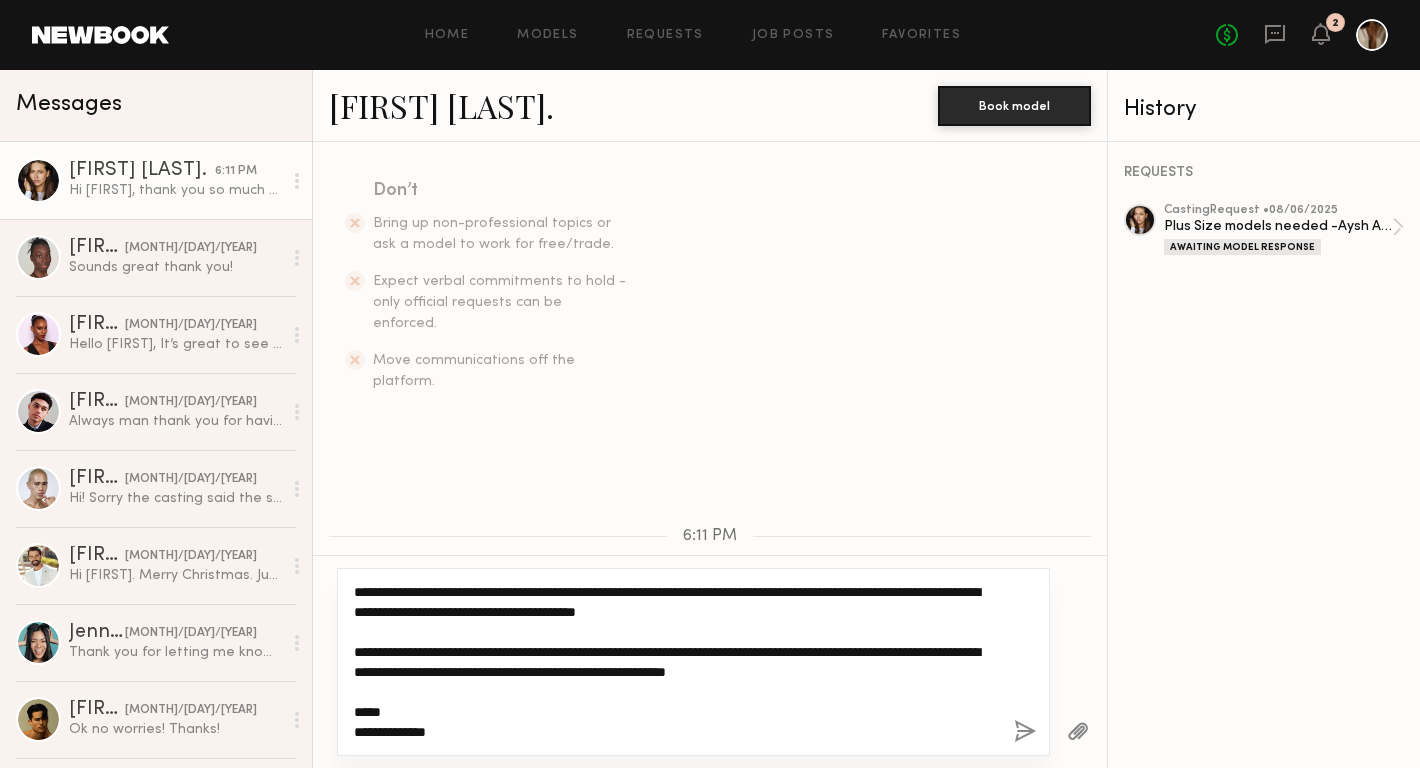 click on "**********" 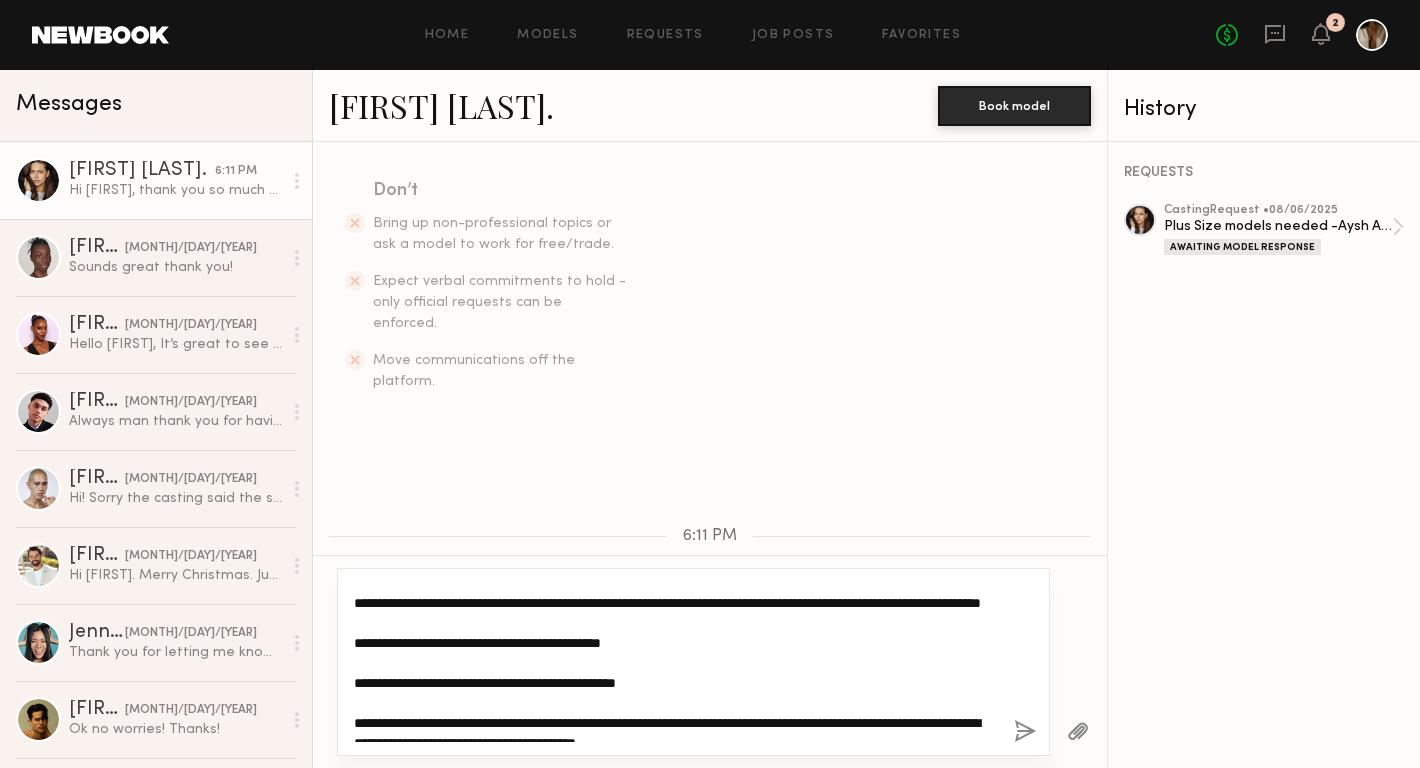 scroll, scrollTop: 0, scrollLeft: 0, axis: both 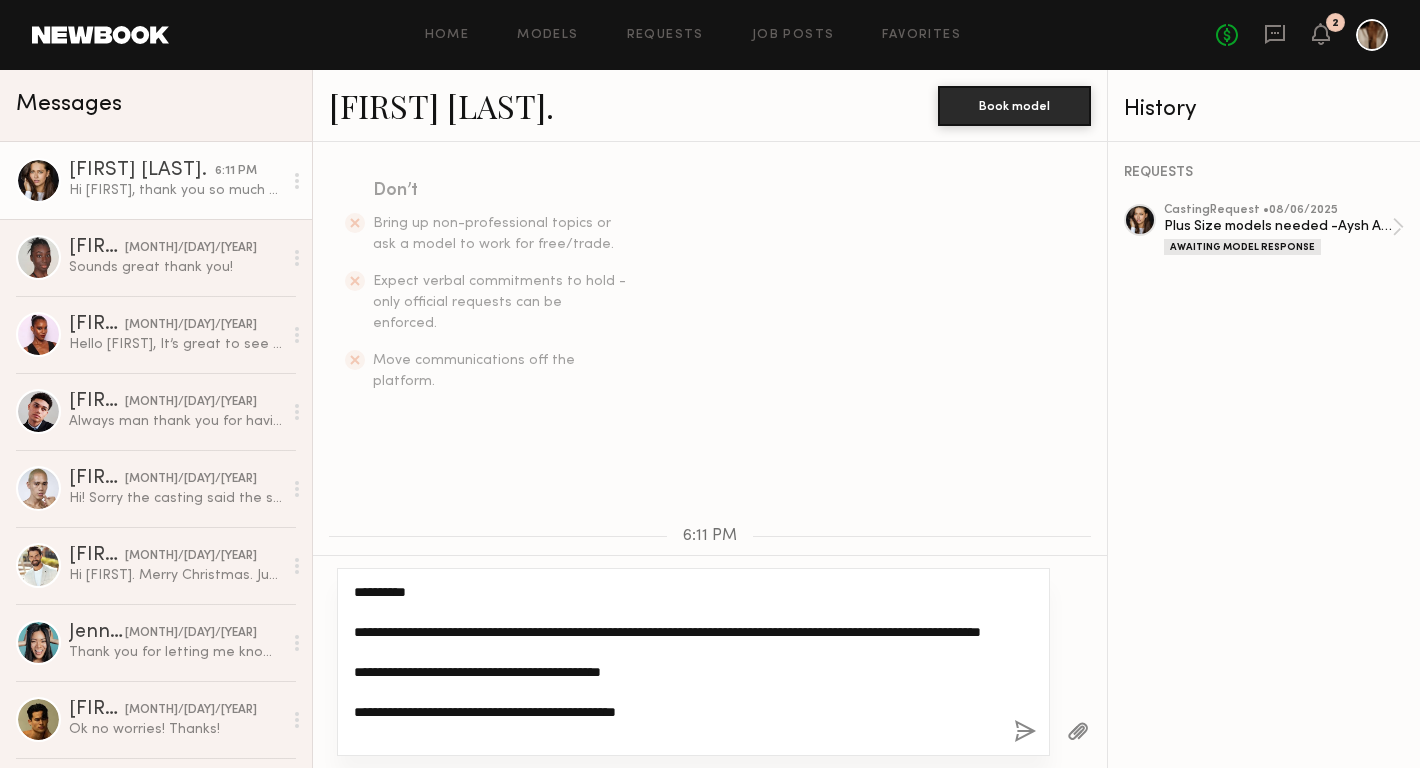 click on "**********" 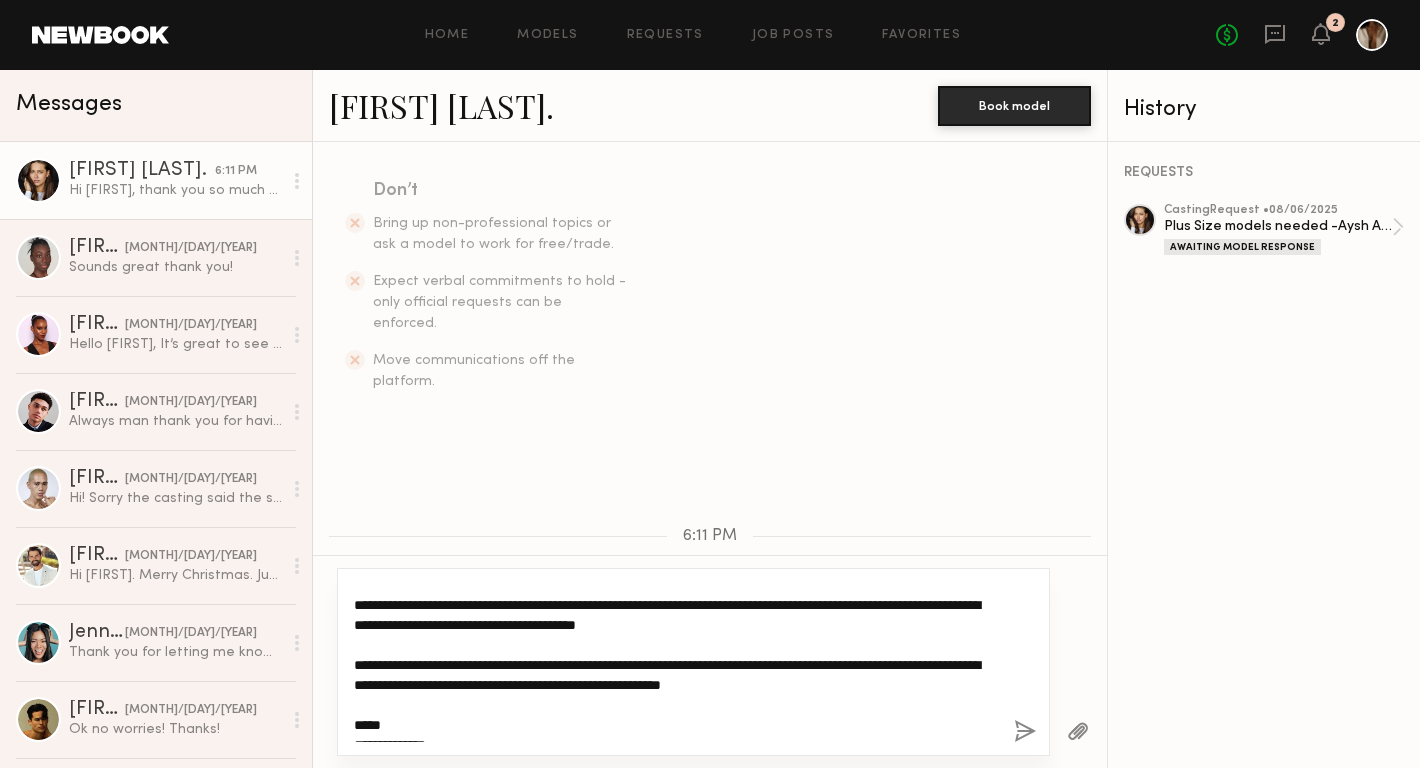 scroll, scrollTop: 200, scrollLeft: 0, axis: vertical 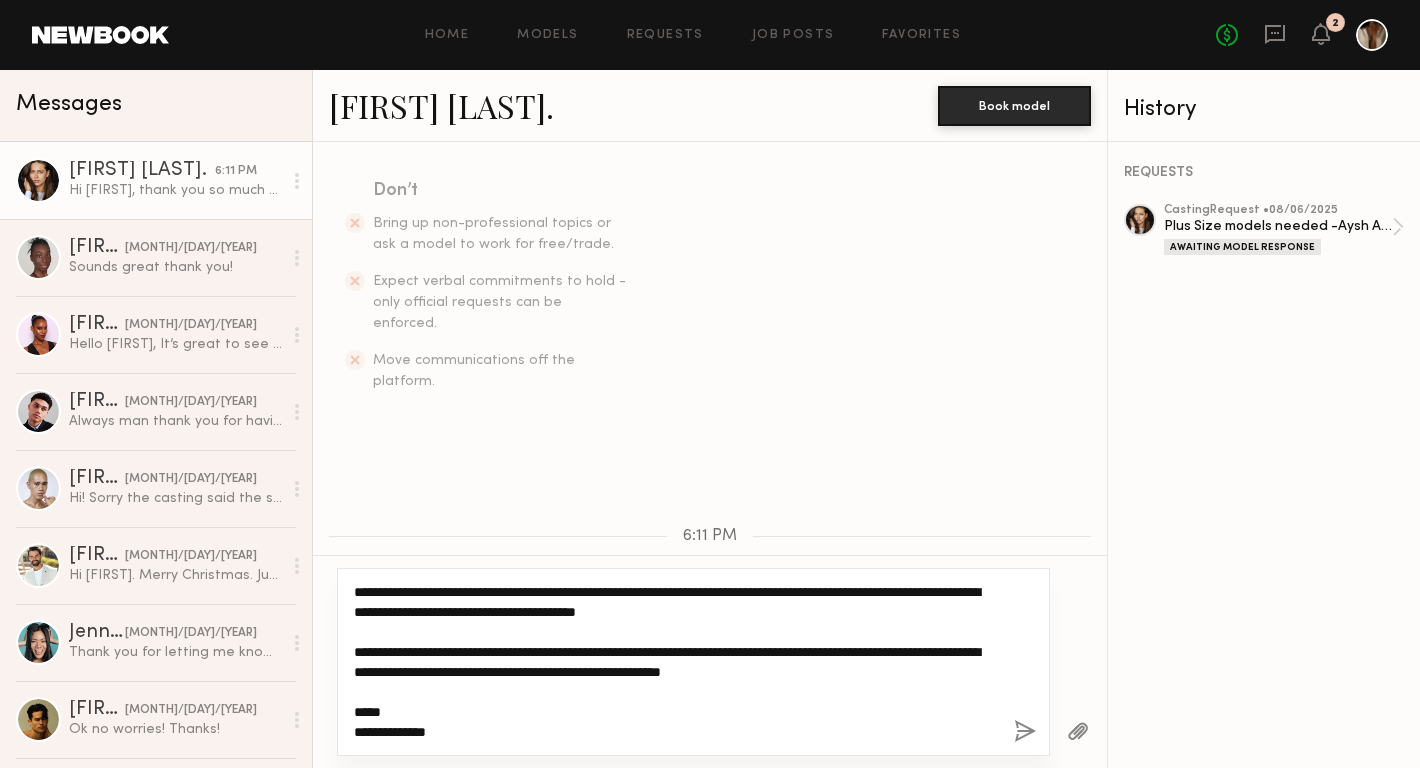 type on "**********" 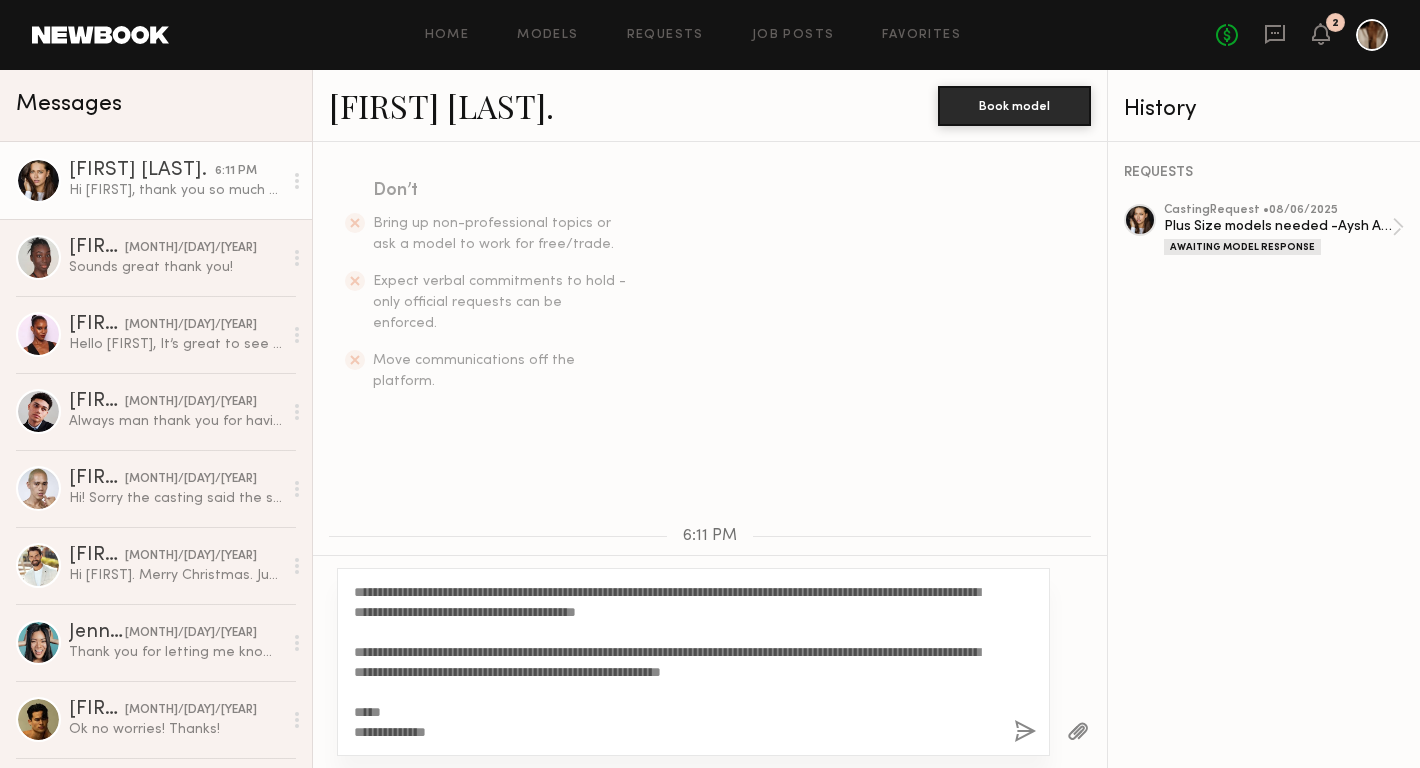click 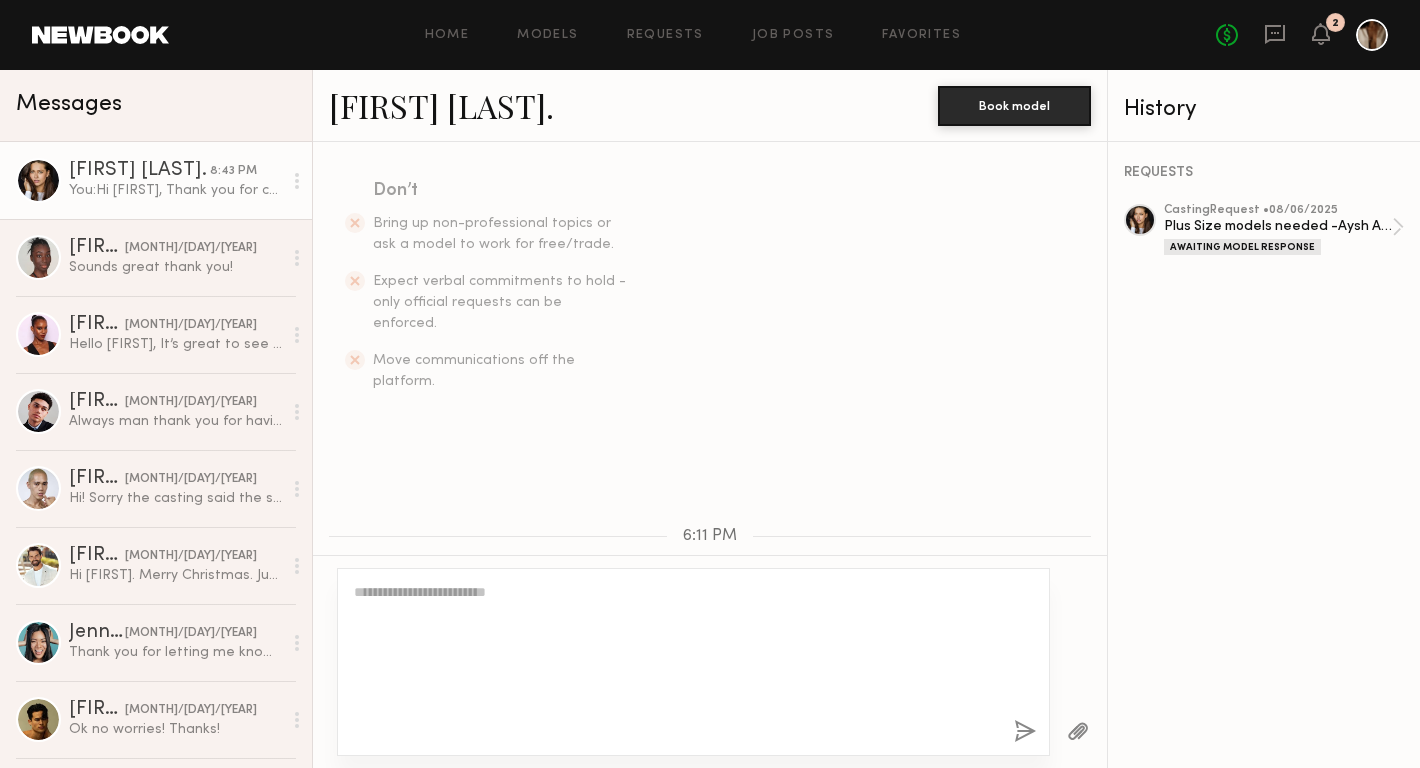 scroll, scrollTop: 1183, scrollLeft: 0, axis: vertical 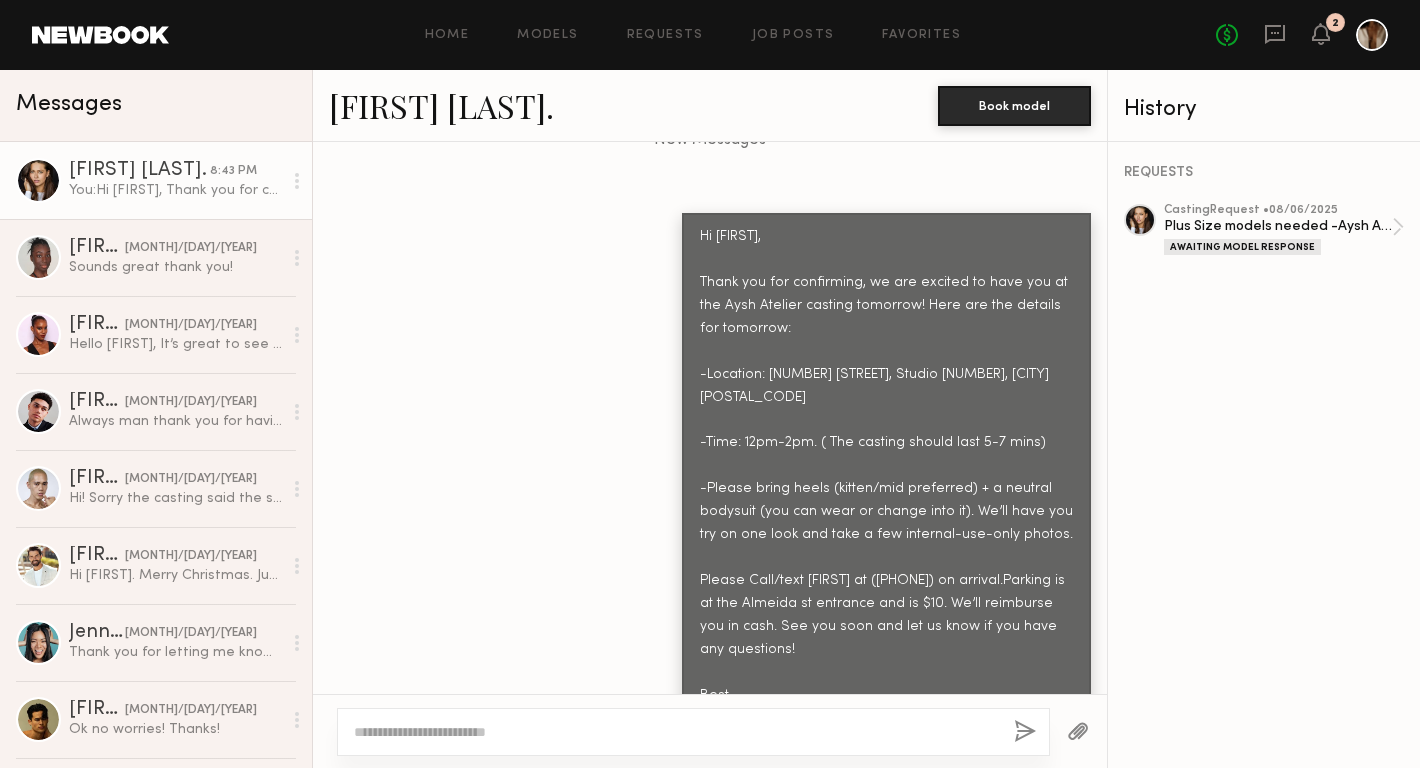 click 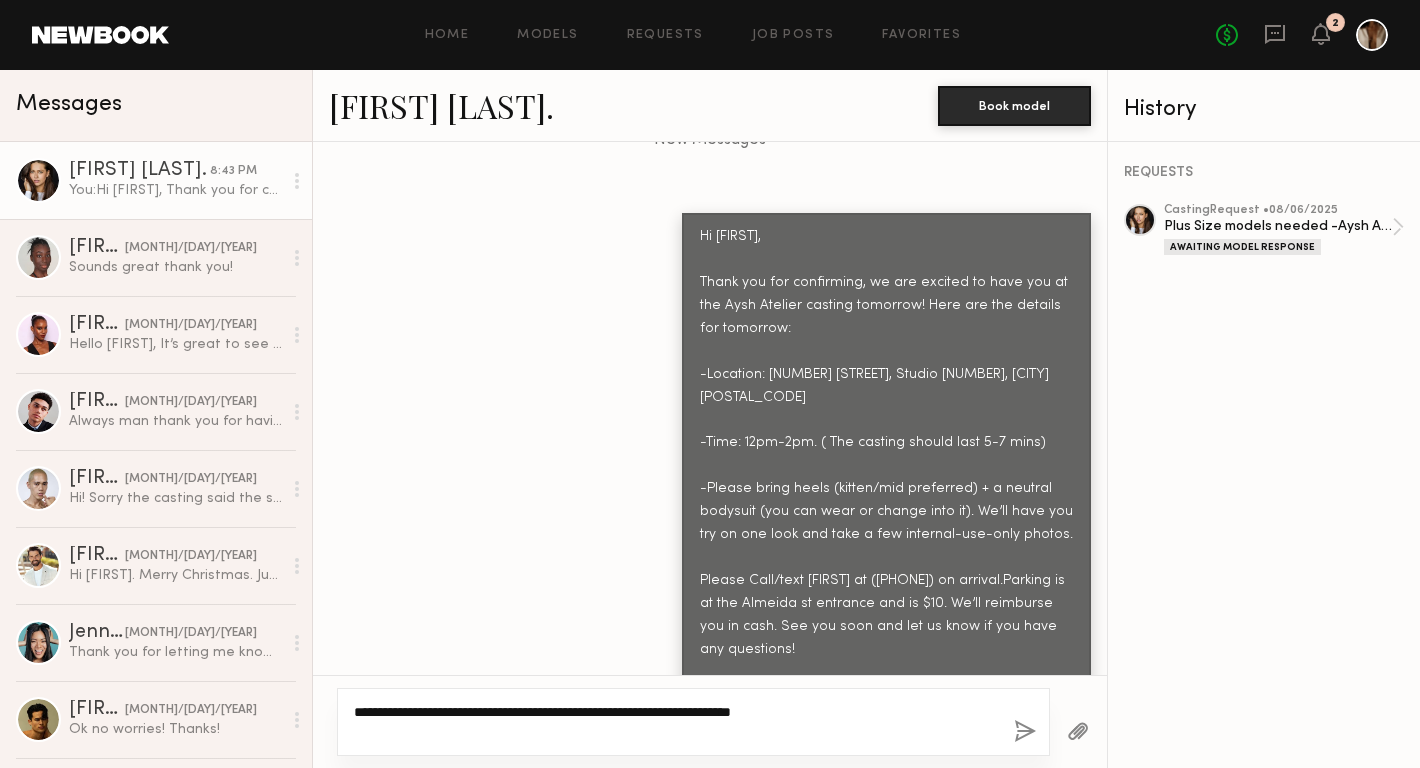 type on "**********" 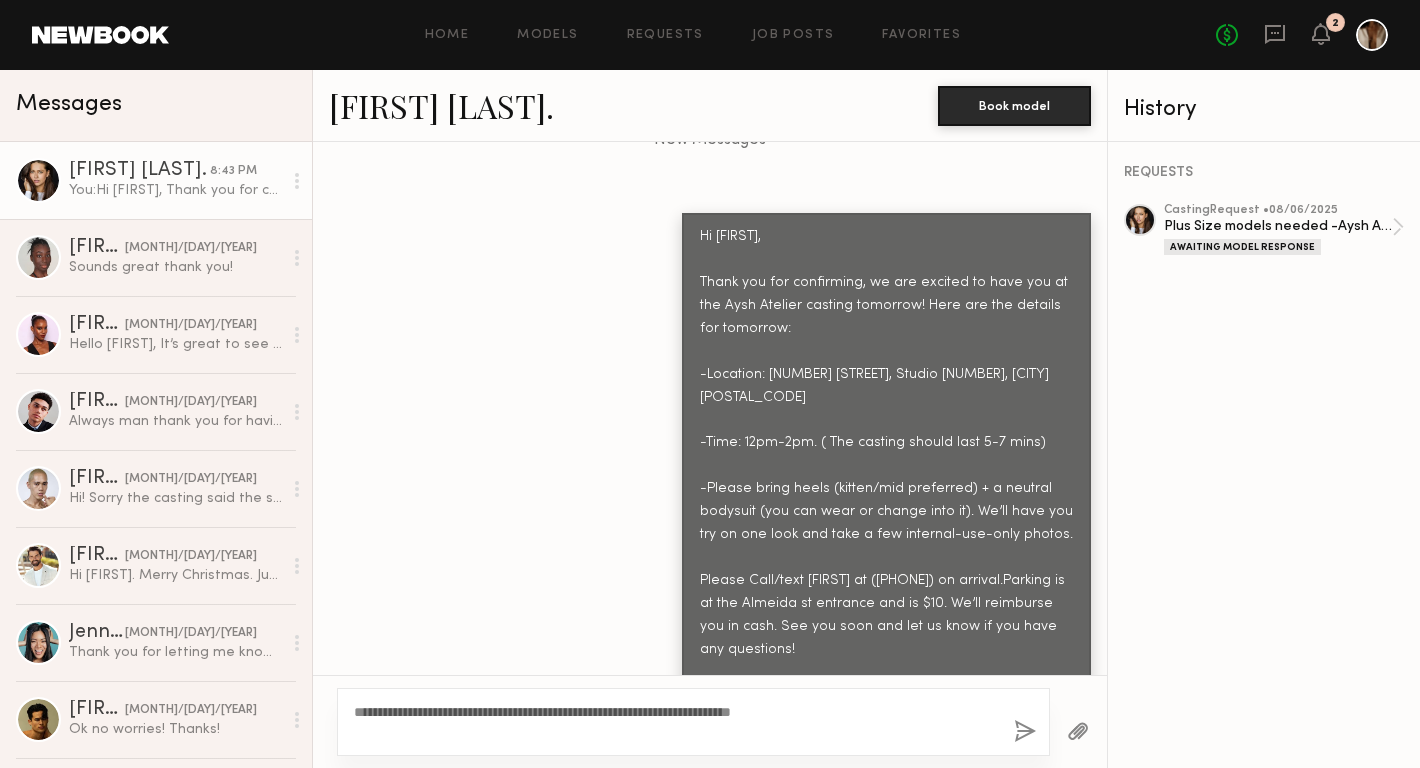 click 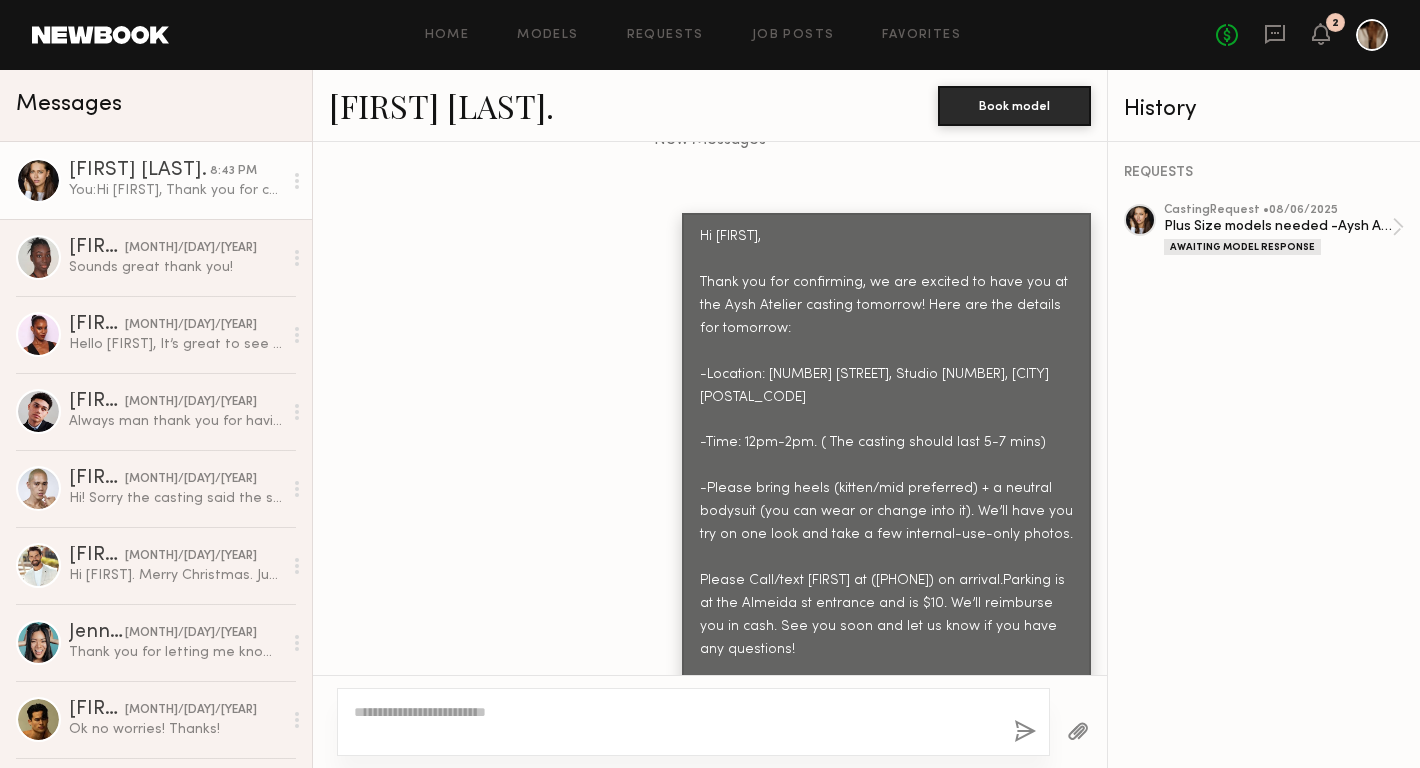 scroll, scrollTop: 1302, scrollLeft: 0, axis: vertical 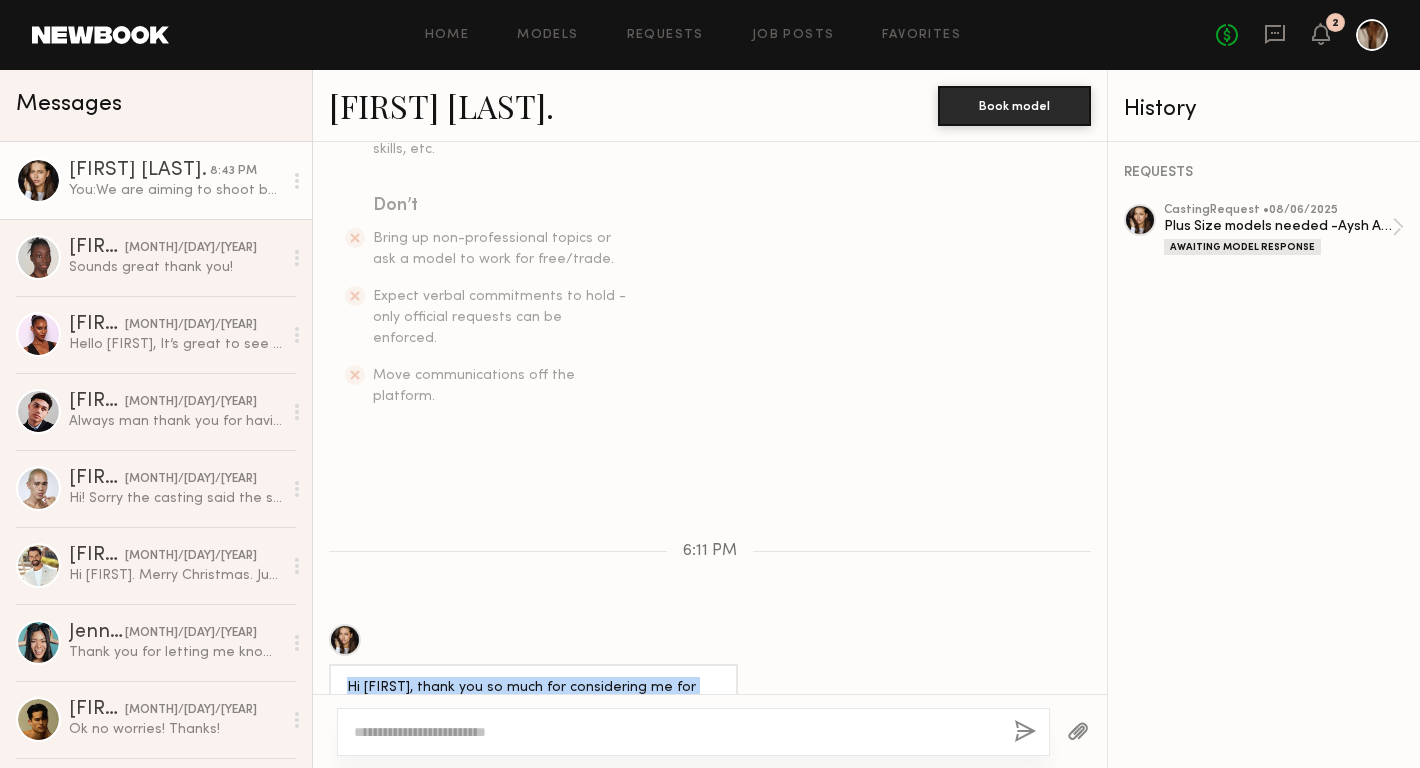 drag, startPoint x: 871, startPoint y: 576, endPoint x: 681, endPoint y: 630, distance: 197.52469 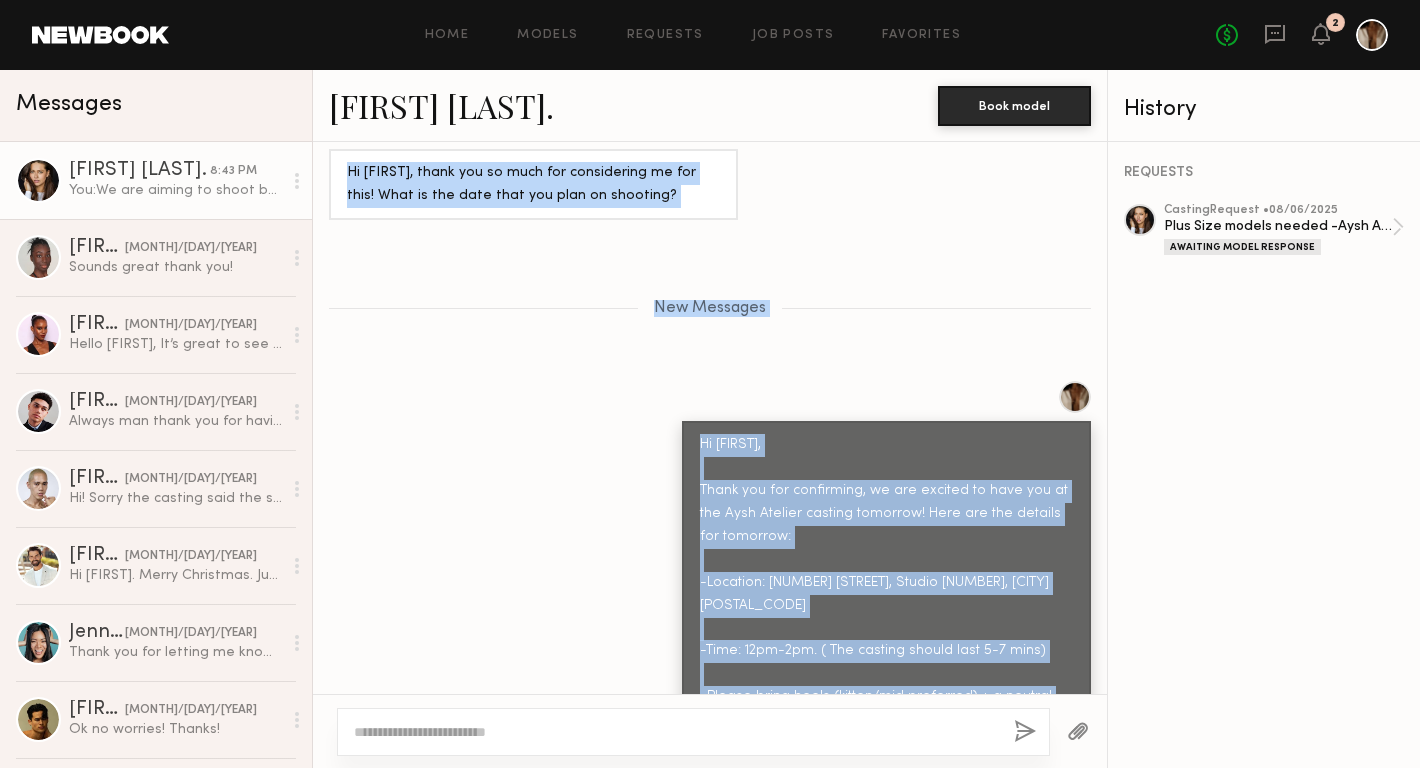 scroll, scrollTop: 1071, scrollLeft: 0, axis: vertical 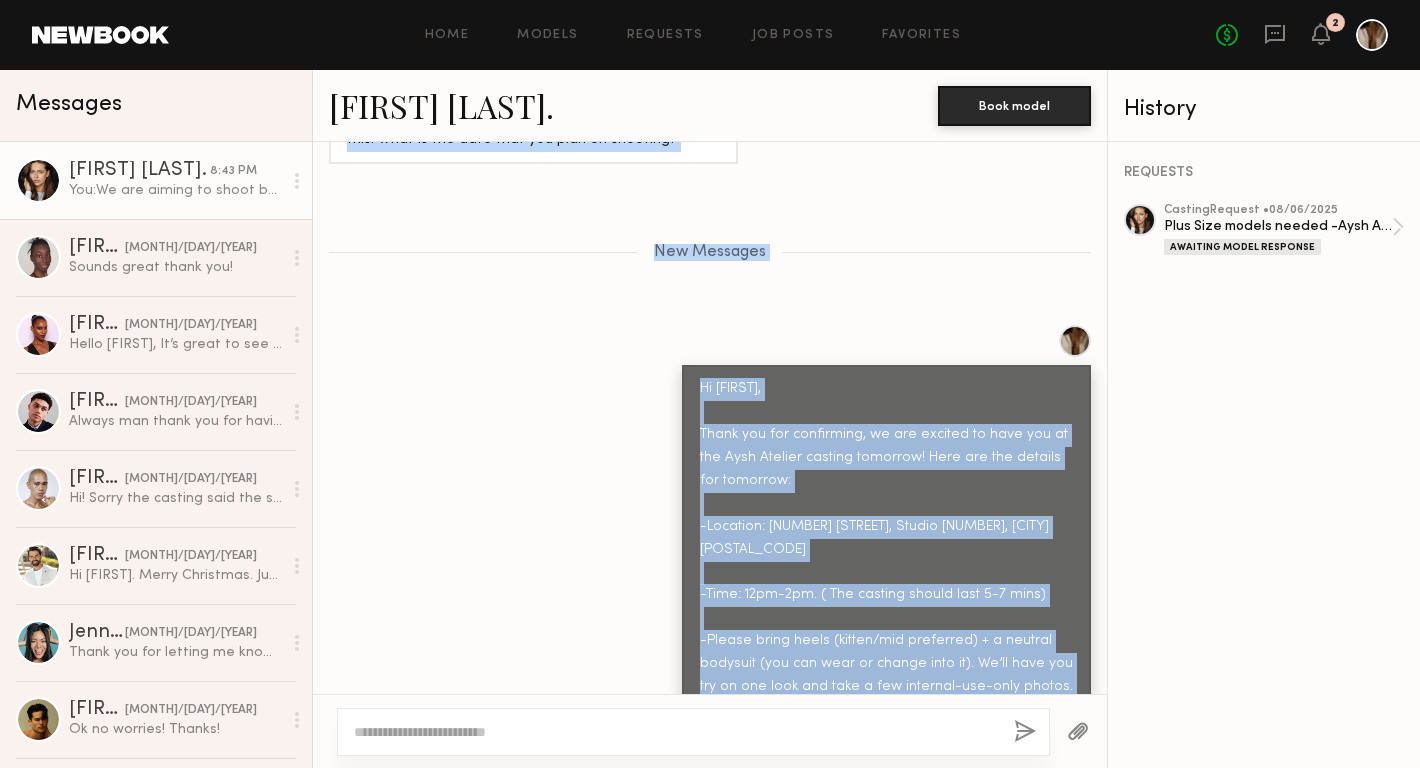 click on "Hi Marlee,
Thank you for confirming, we are excited to have you at the Aysh Atelier casting tomorrow! Here are the details for tomorrow:
-Location: 800 McGarry St, Studio 4411, LA 90021
-Time: 12pm-2pm. ( The casting should last 5-7 mins)
-Please bring heels (kitten/mid preferred) + a neutral bodysuit (you can wear or change into it). We’ll have you try on one look and take a few internal-use-only photos.
Please Call/text Kevin at (908) 566-8026 on arrival.Parking is at the Almeida st entrance and is $10. We’ll reimburse you in cash. See you soon and let us know if you have any questions!
Best,
Kevin Coleman" 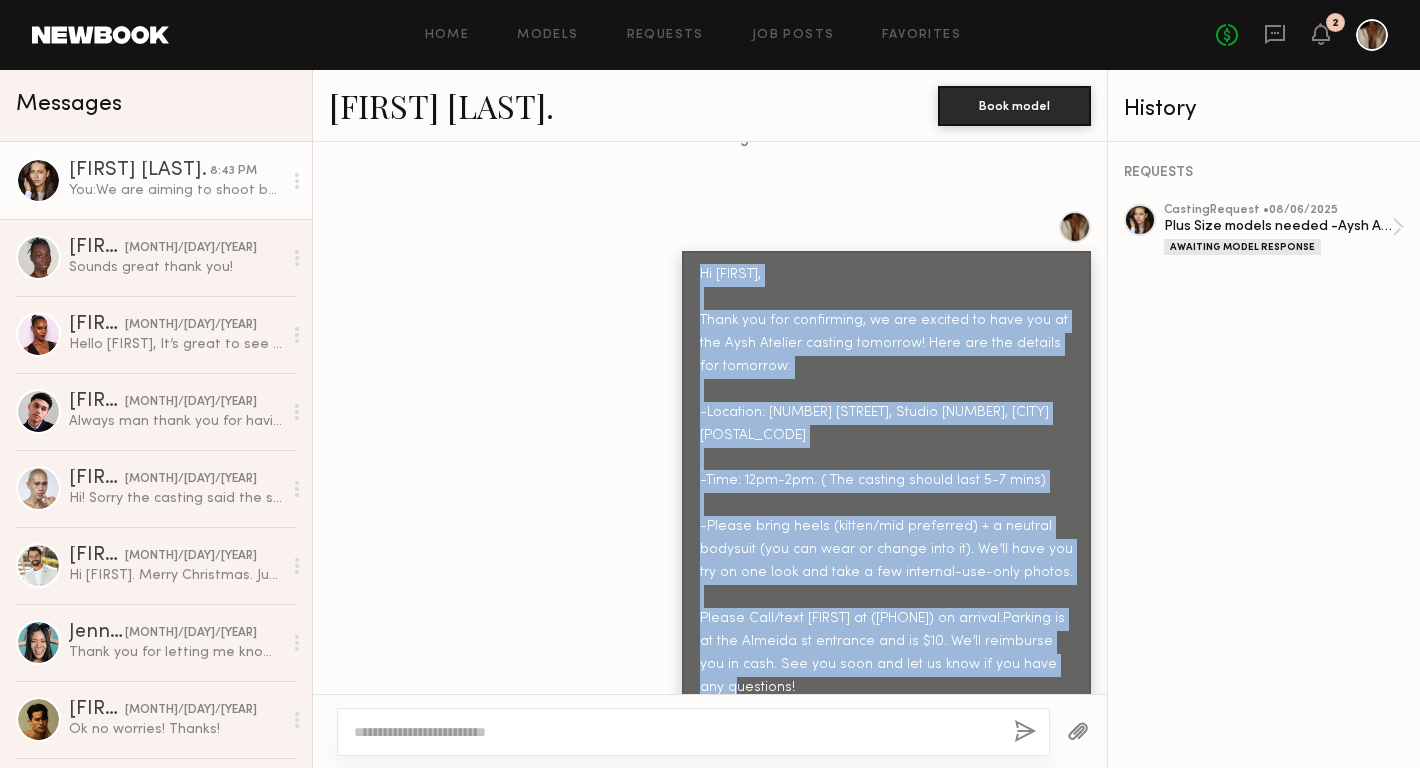 scroll, scrollTop: 1207, scrollLeft: 0, axis: vertical 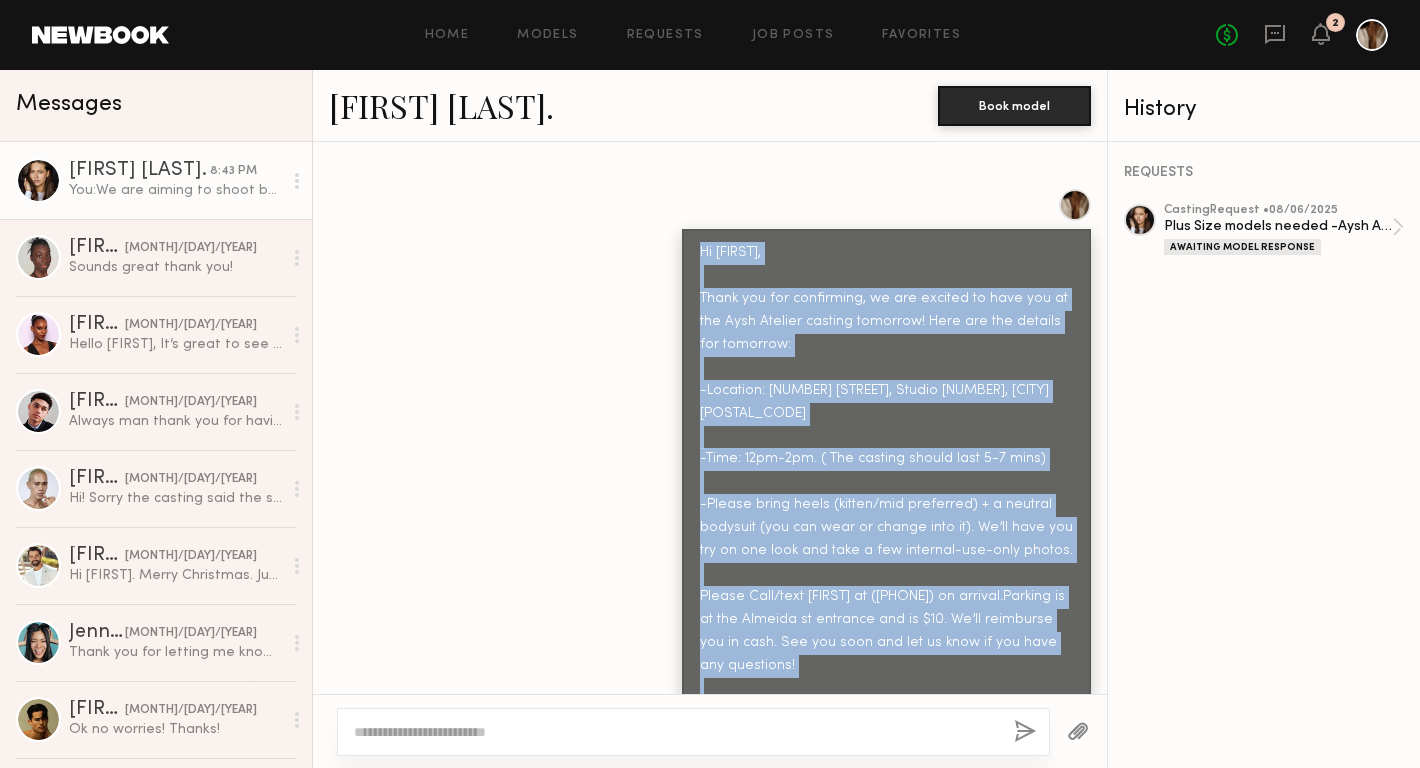 drag, startPoint x: 701, startPoint y: 344, endPoint x: 894, endPoint y: 667, distance: 376.26852 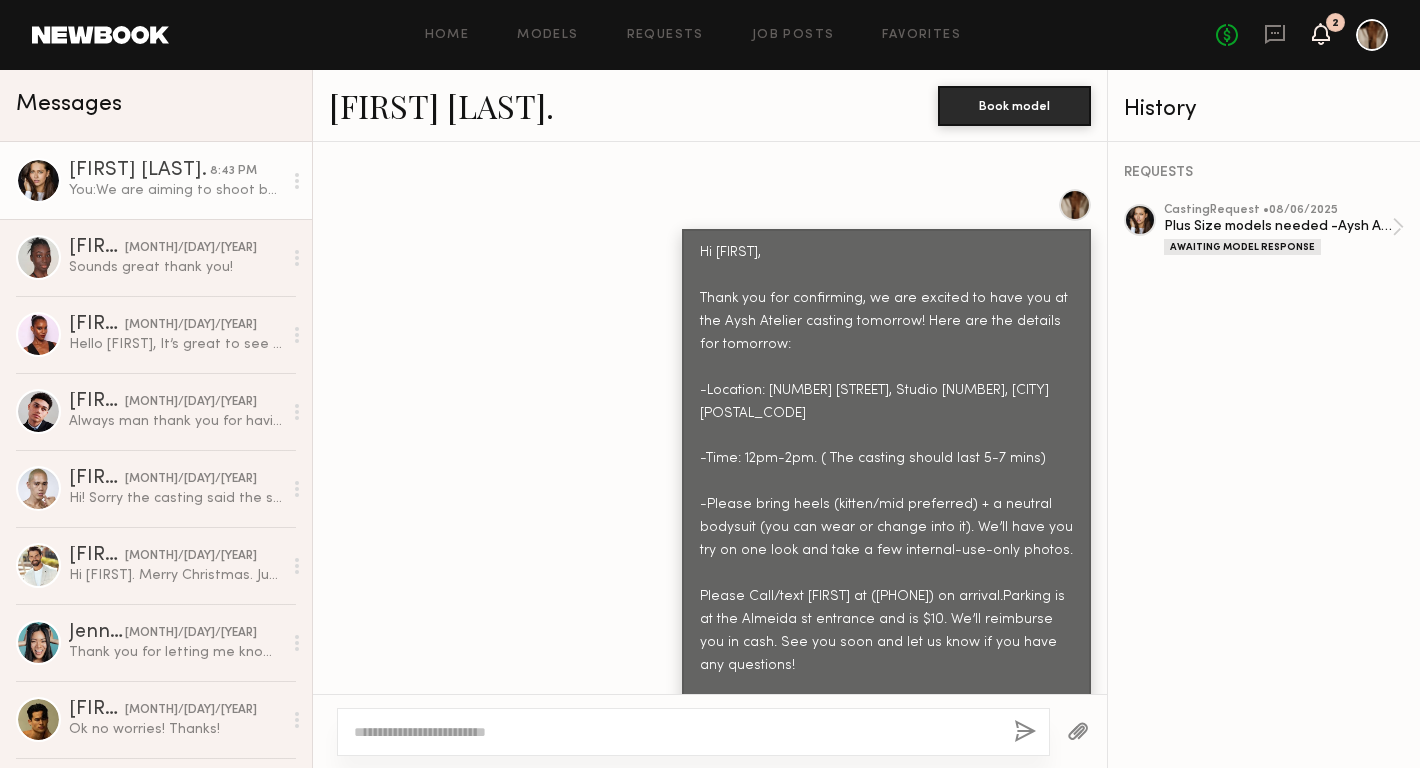 click 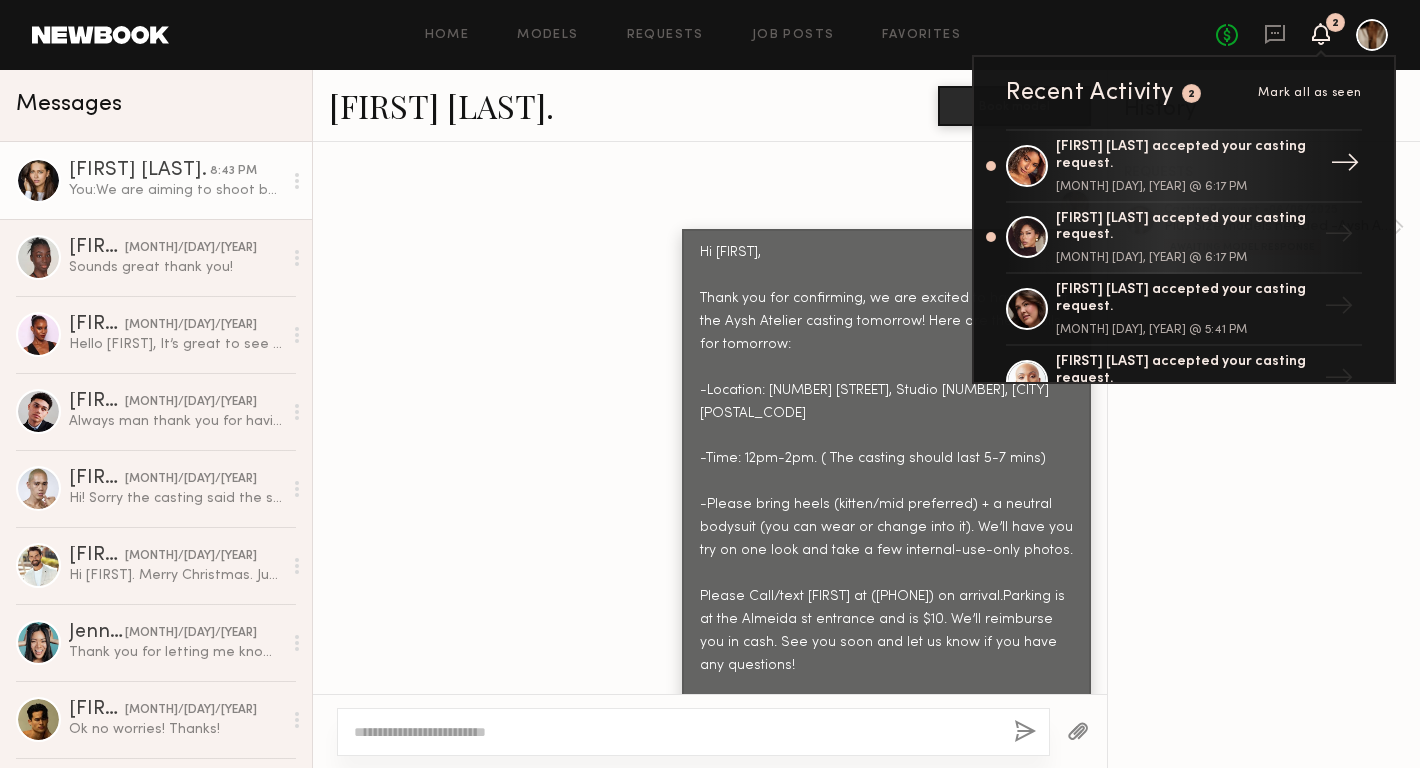 click on "Ayanna G. accepted your casting request." 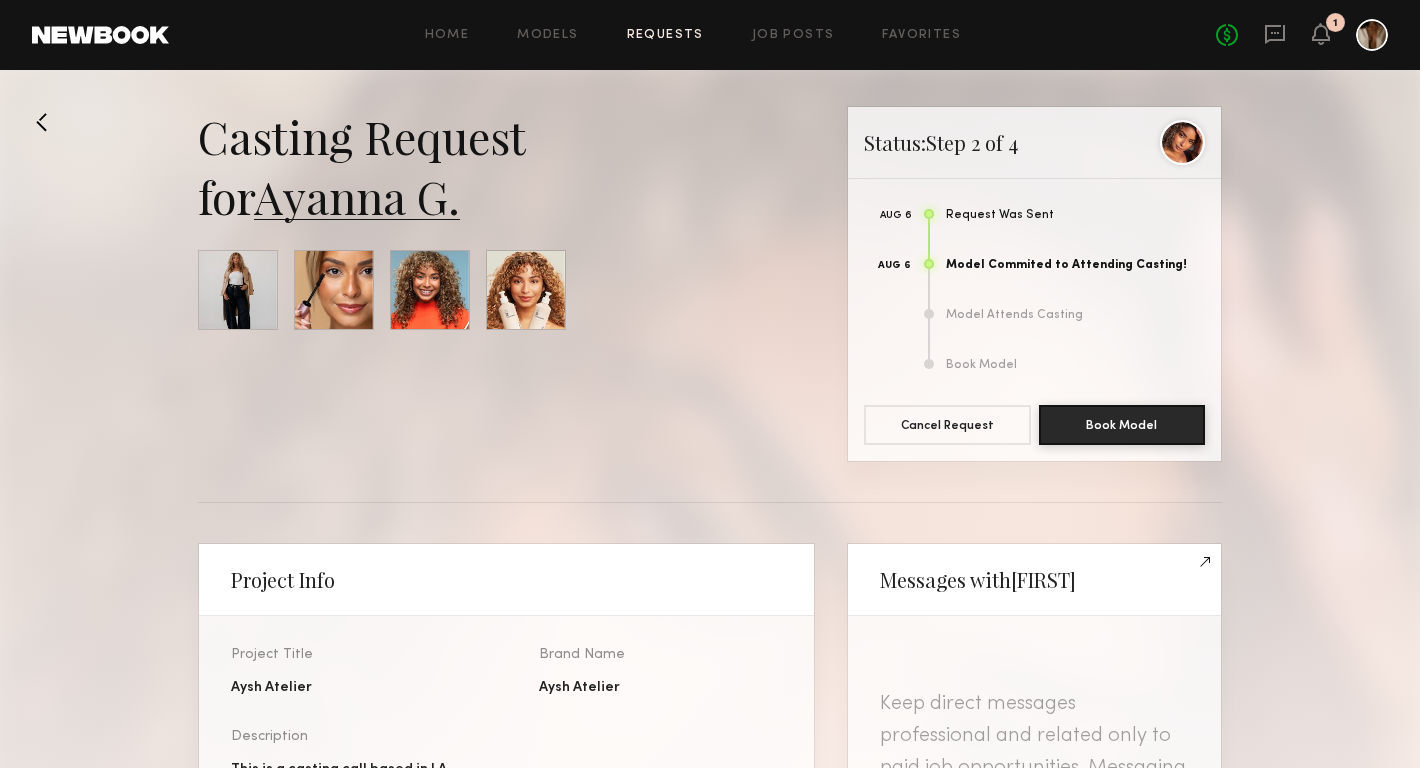 click on "Ayanna G." 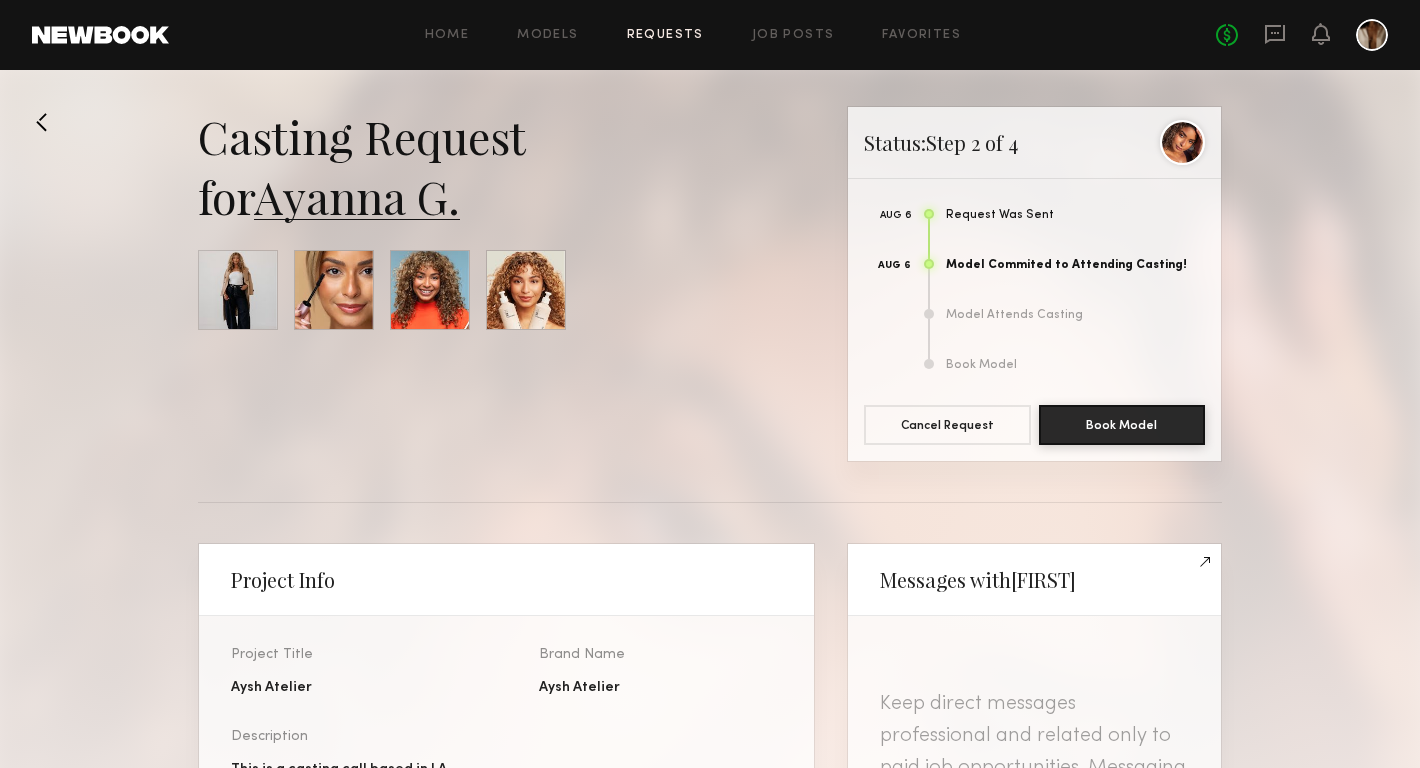 scroll, scrollTop: 1185, scrollLeft: 0, axis: vertical 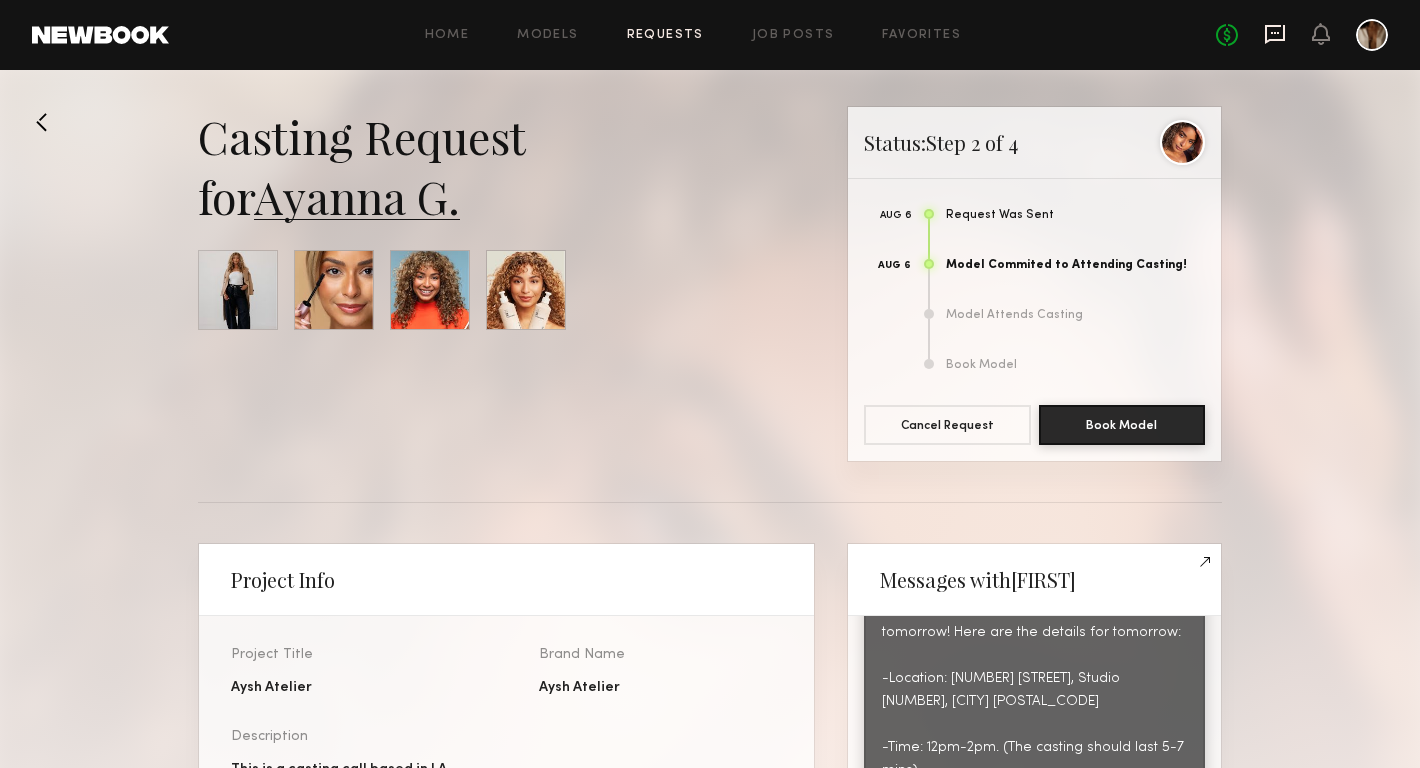 click 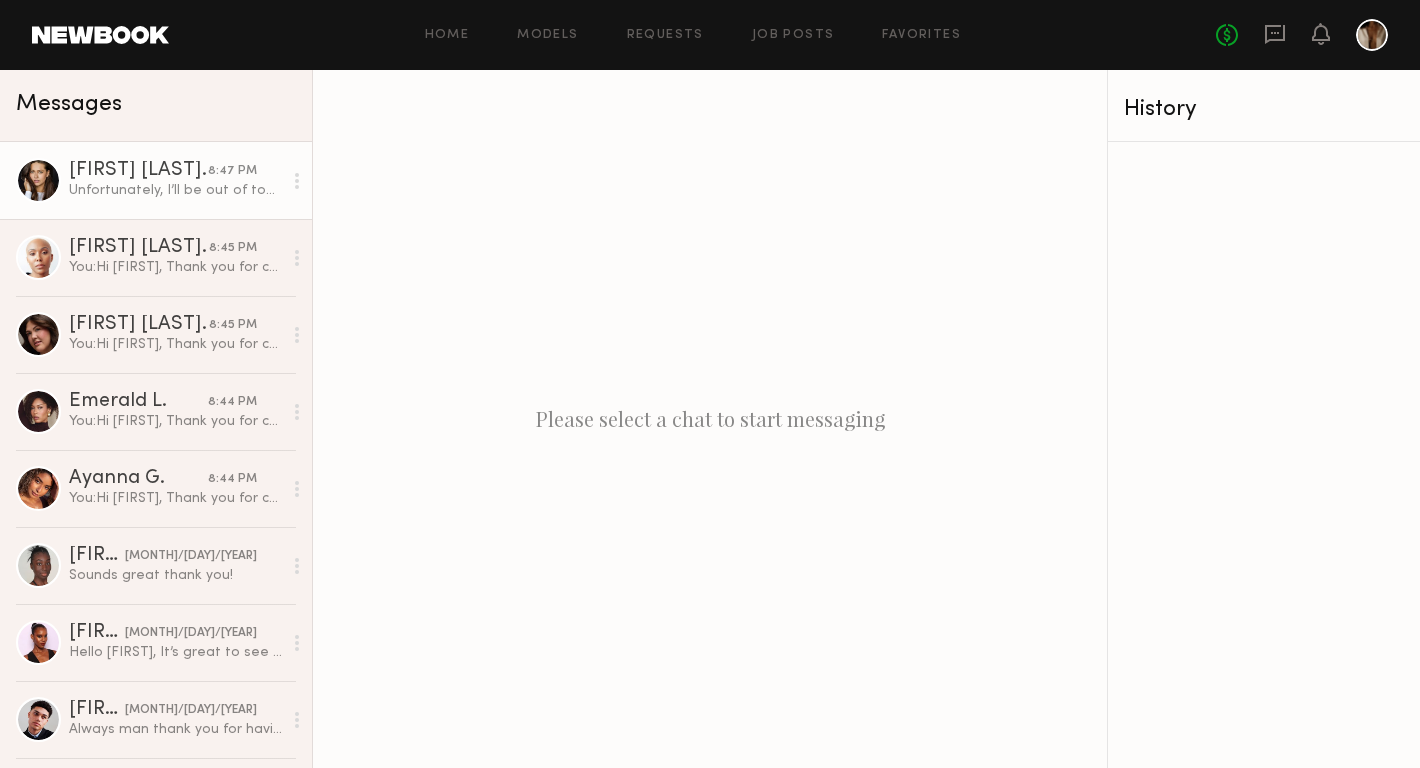 click on "Marlee M." 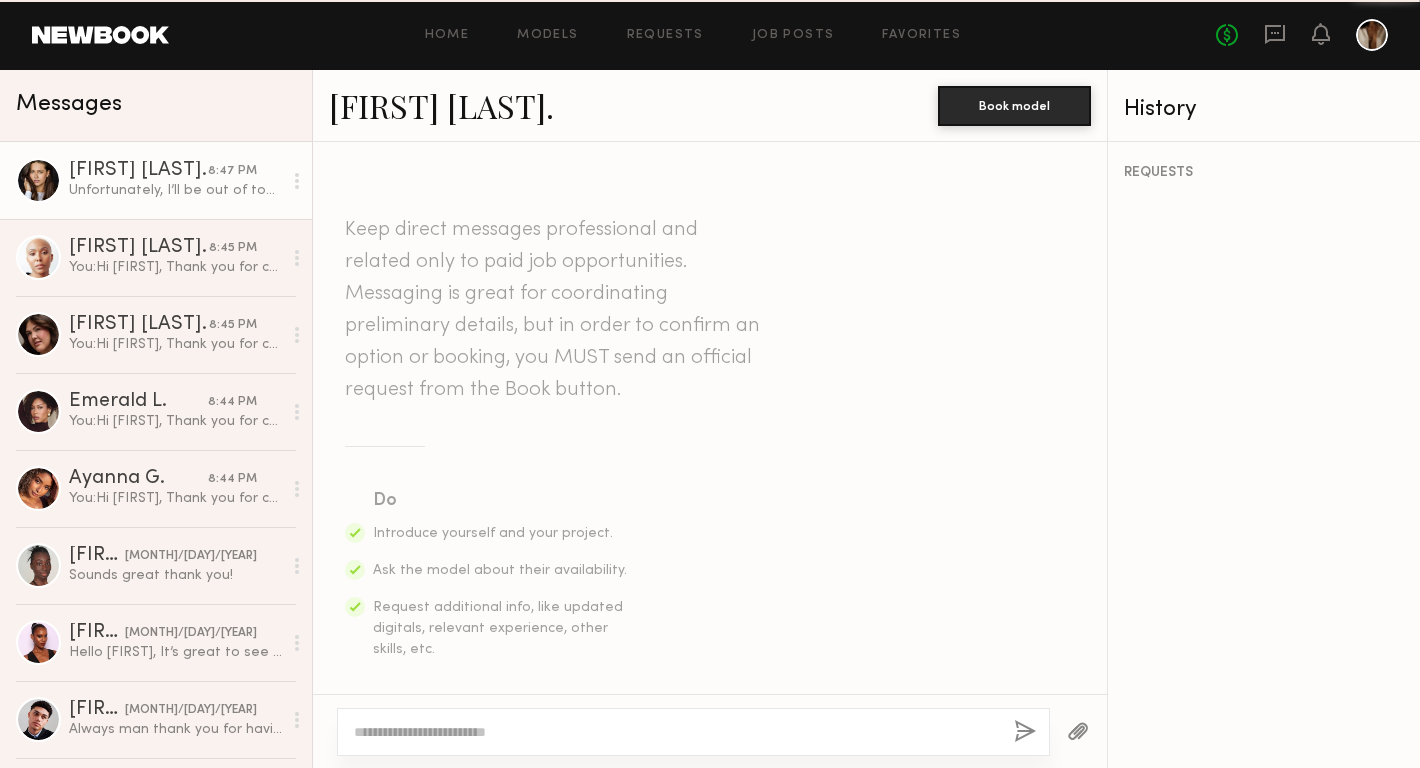 scroll, scrollTop: 1251, scrollLeft: 0, axis: vertical 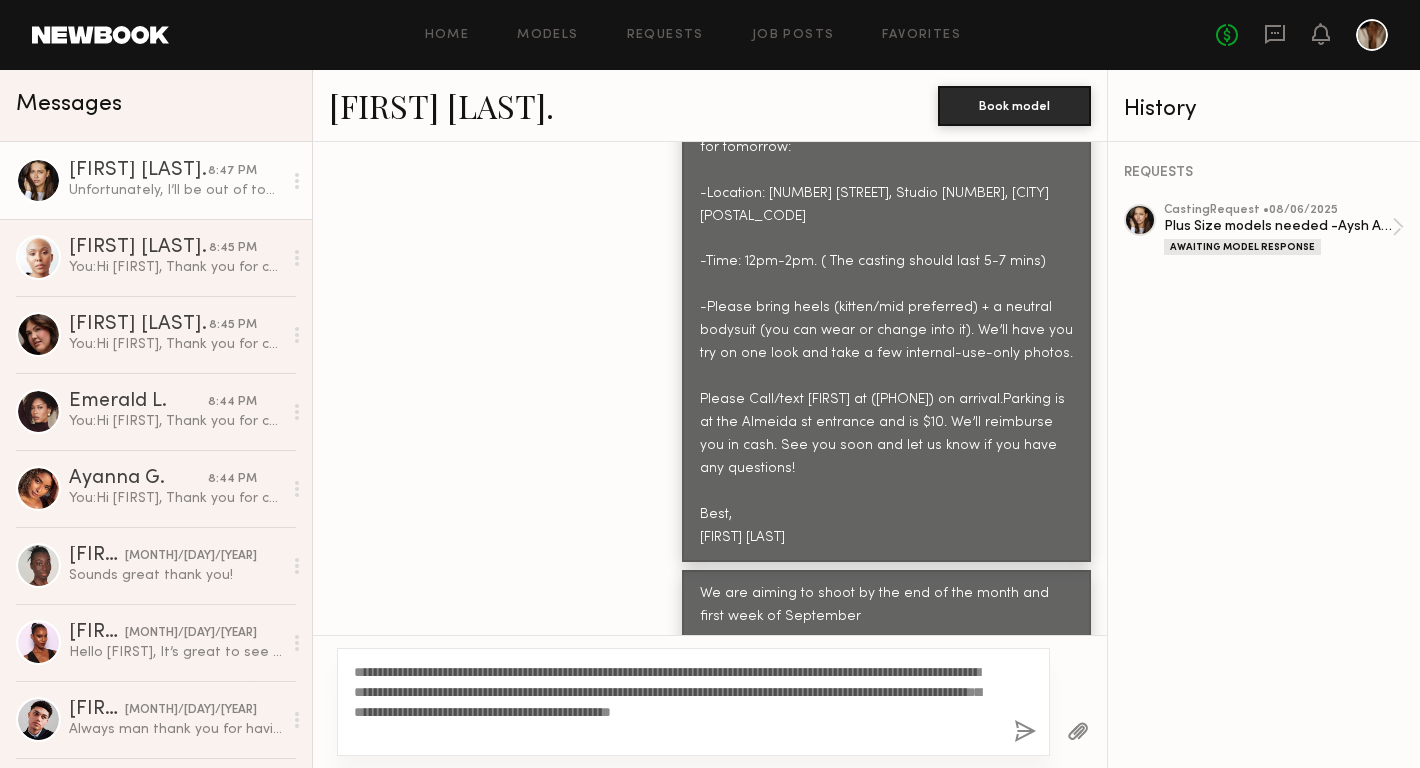 type on "**********" 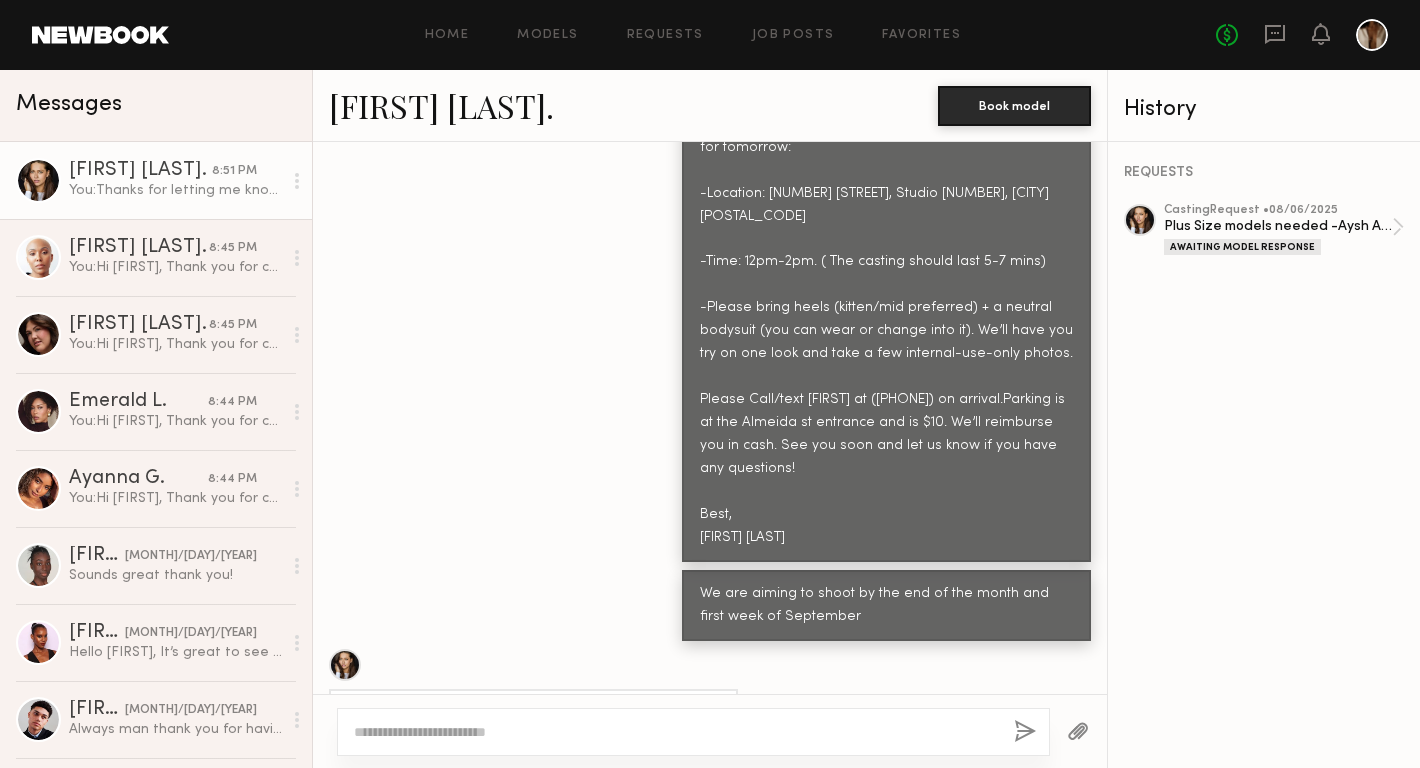 scroll, scrollTop: 1614, scrollLeft: 0, axis: vertical 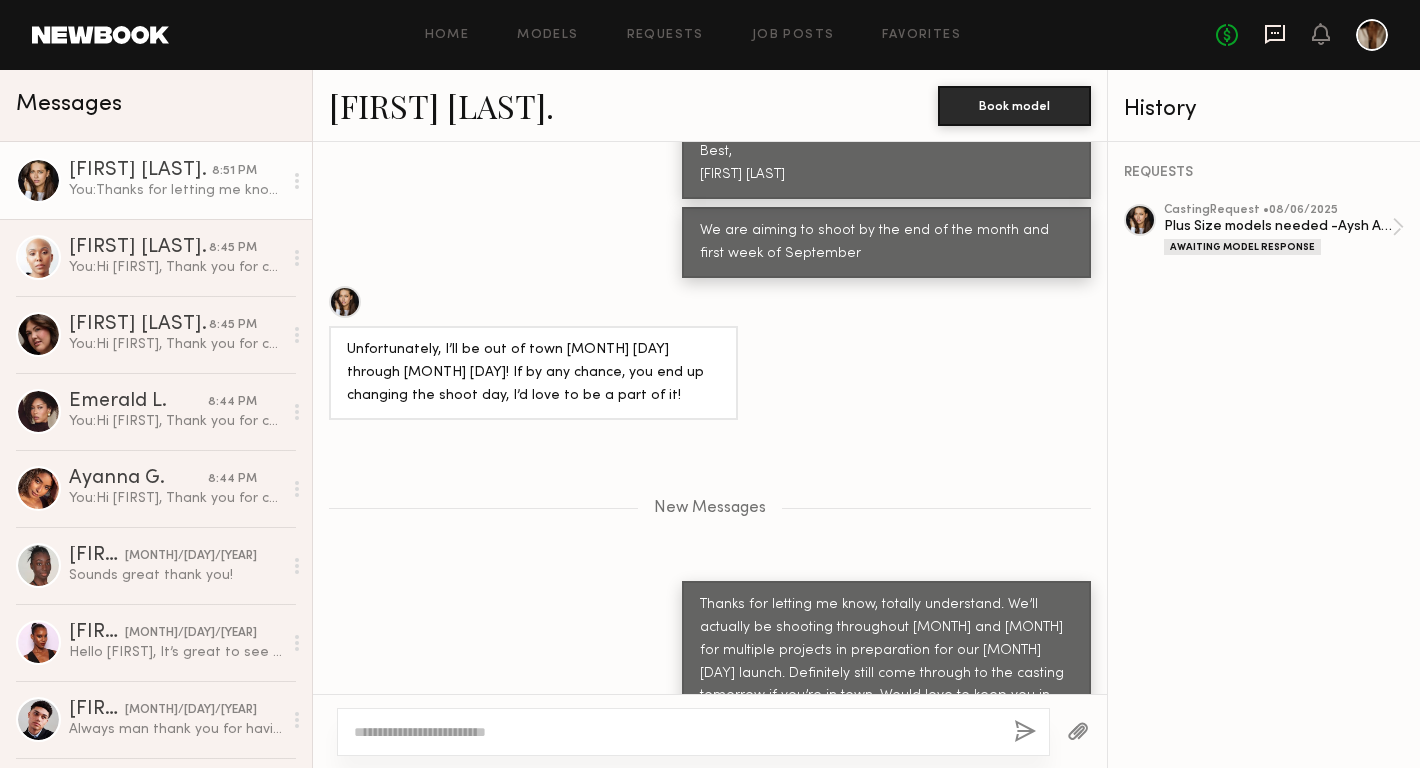 click 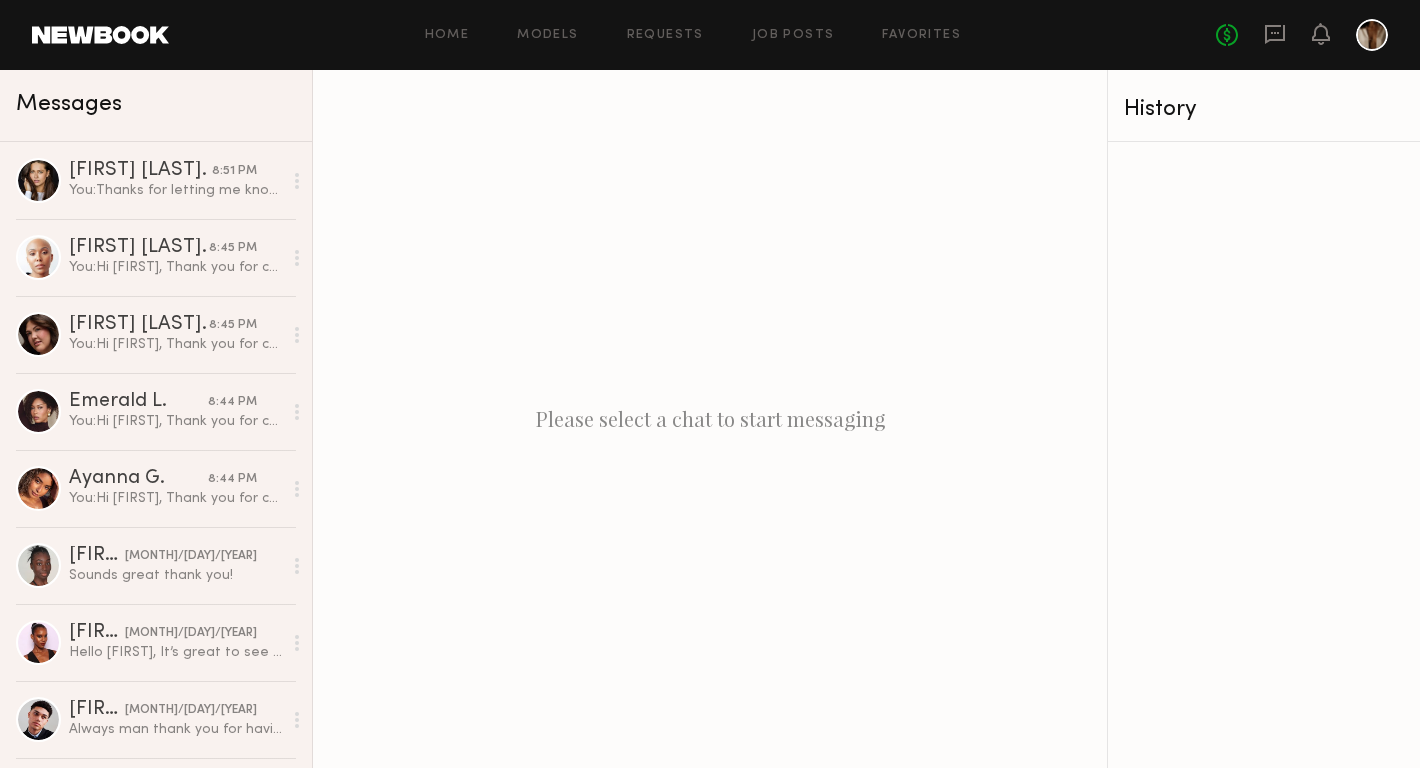 click 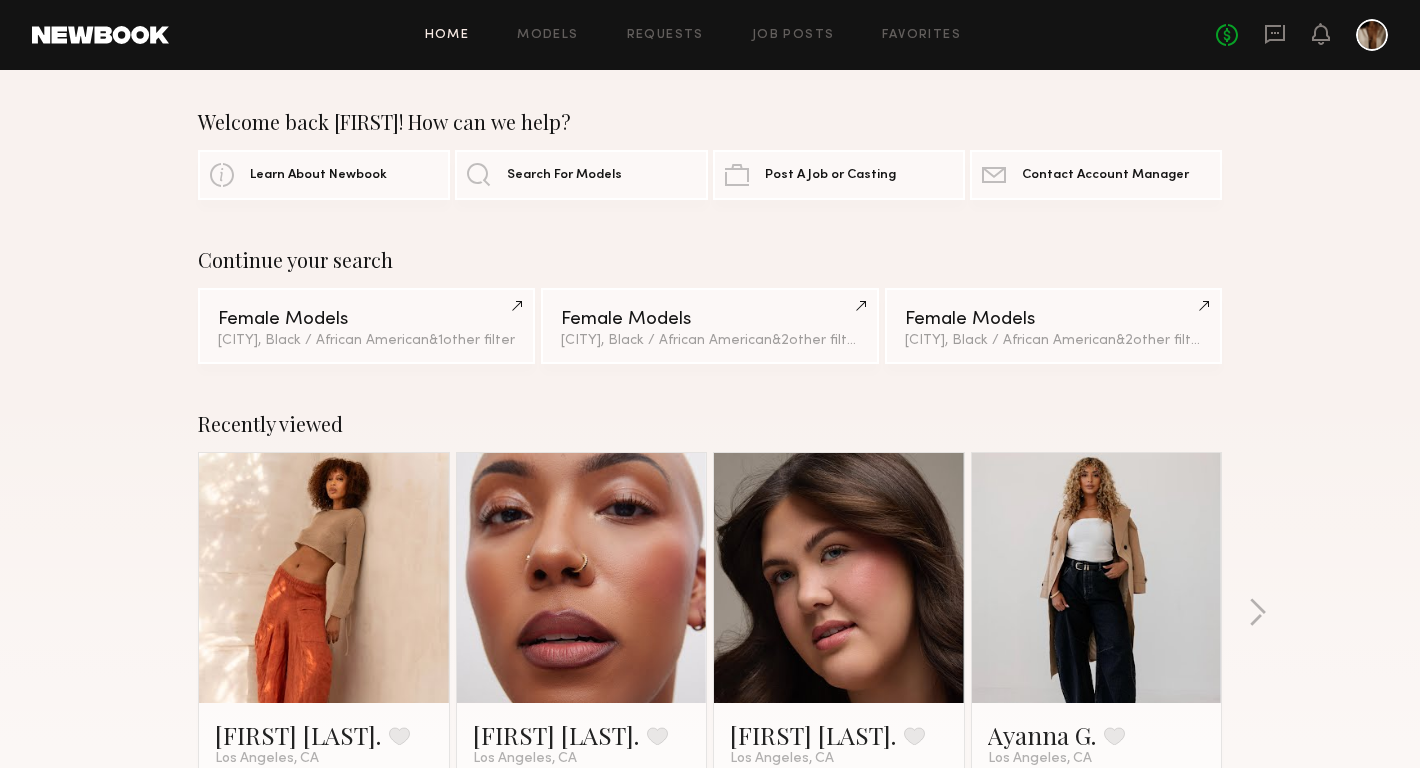 click 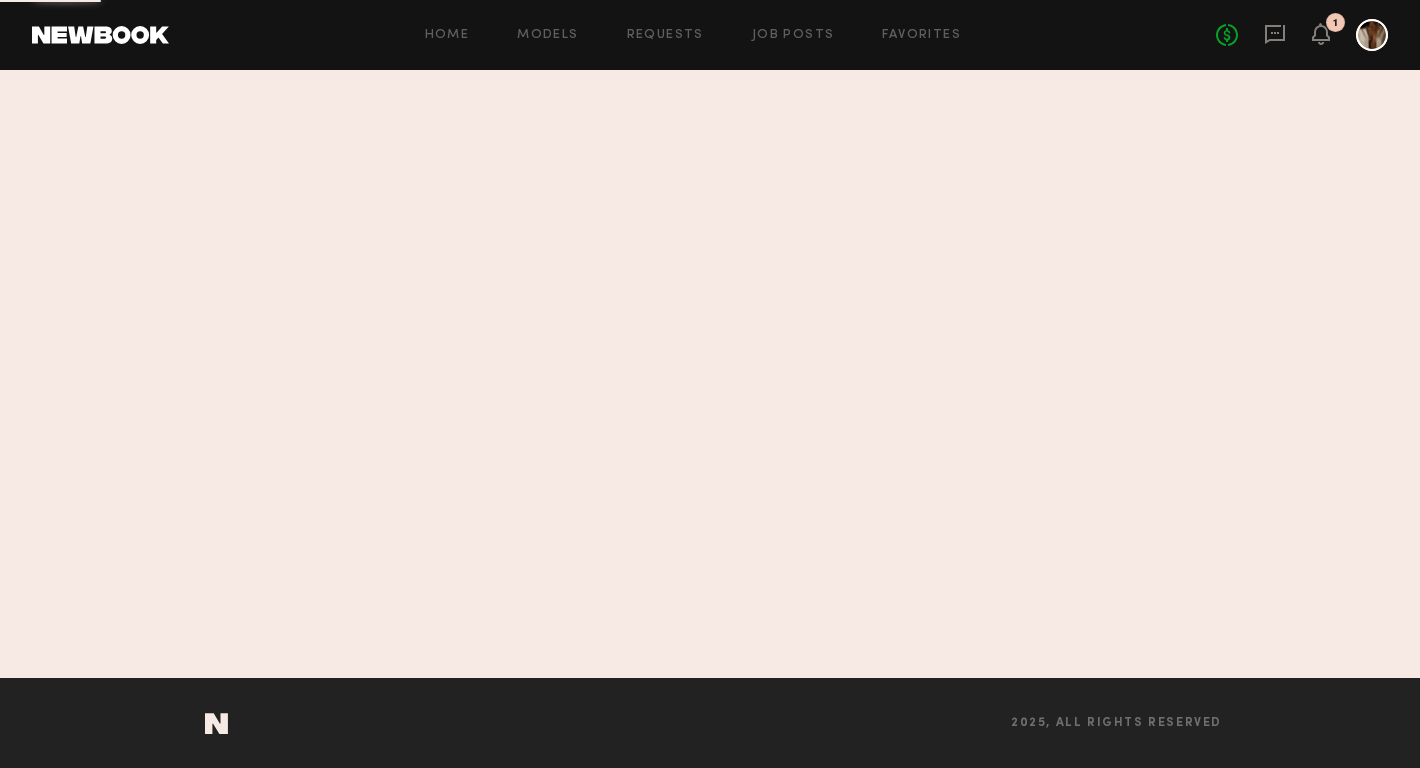 scroll, scrollTop: 0, scrollLeft: 0, axis: both 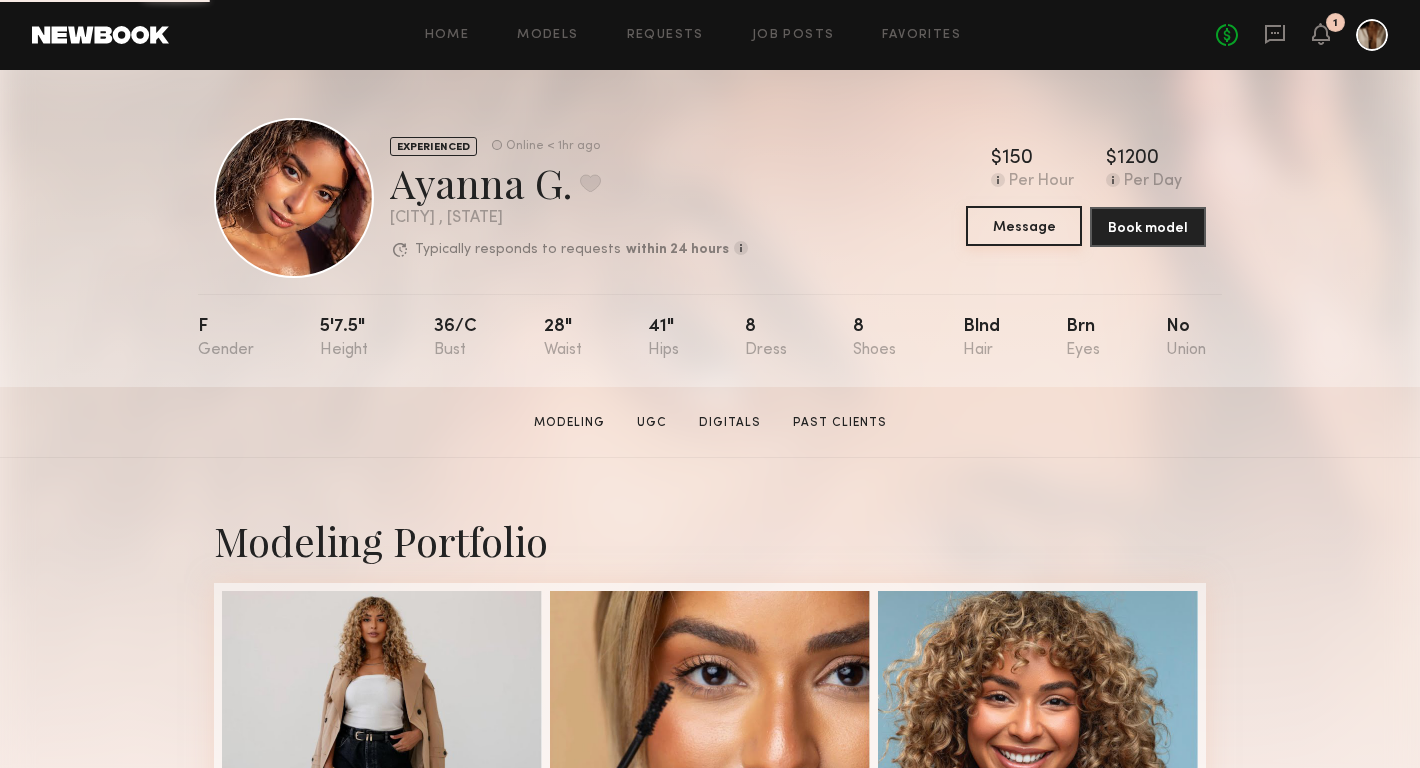 click on "Message" 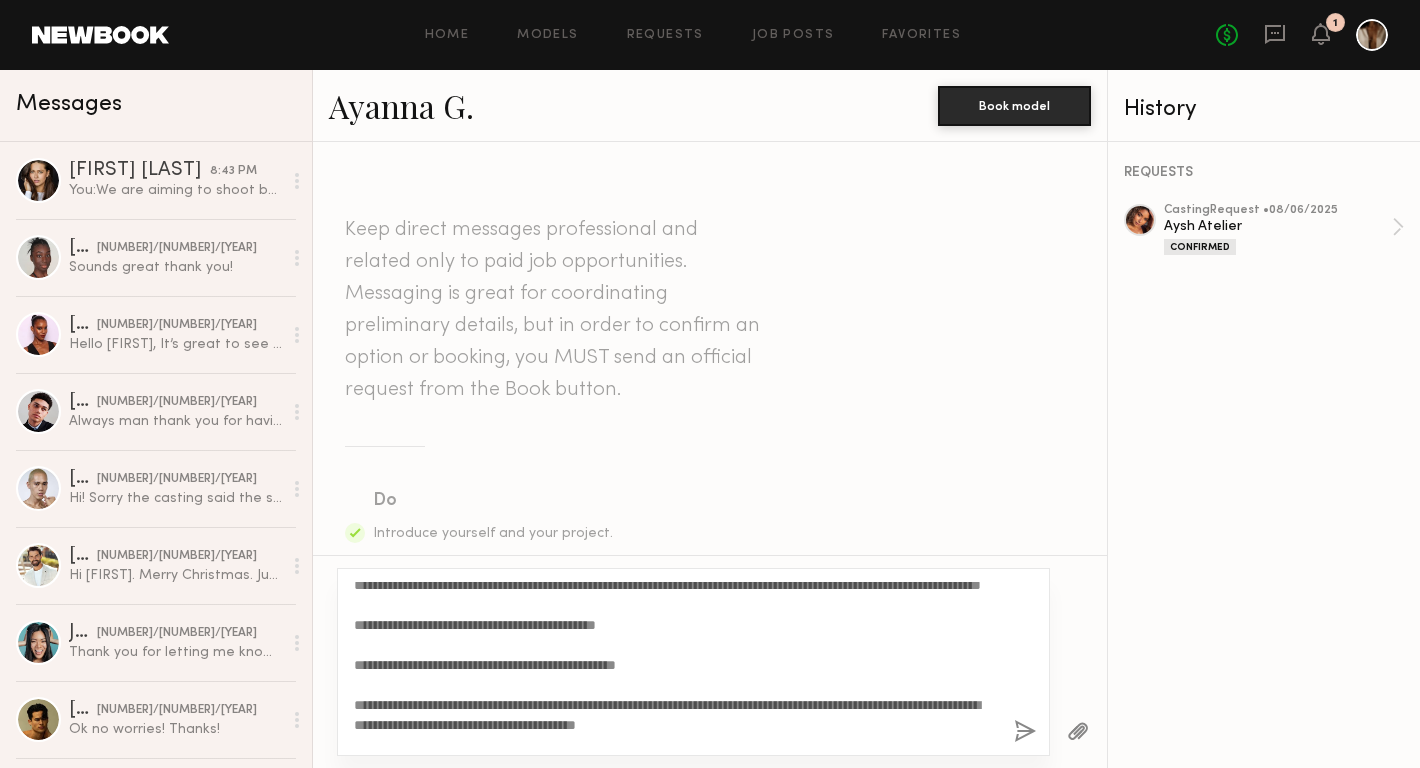 scroll, scrollTop: 0, scrollLeft: 0, axis: both 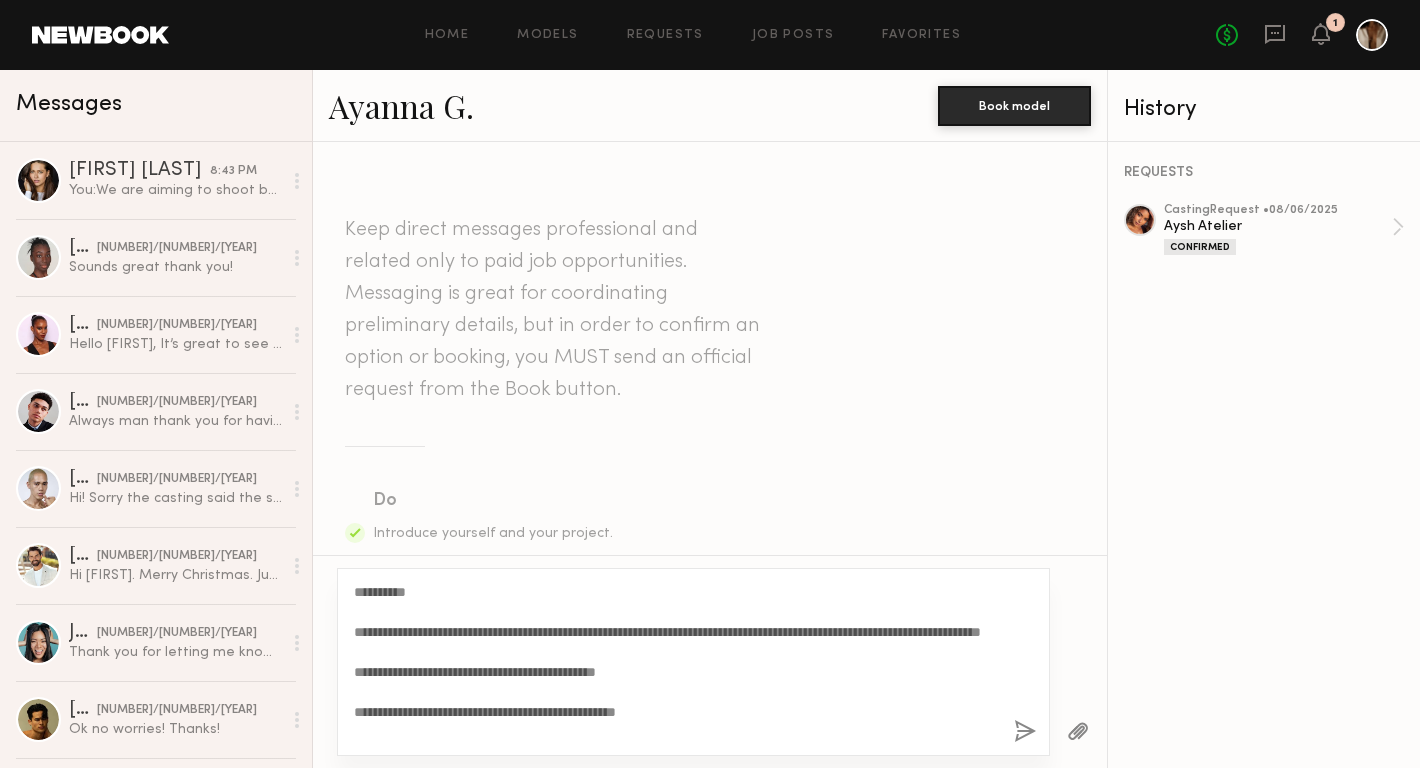 click on "**********" 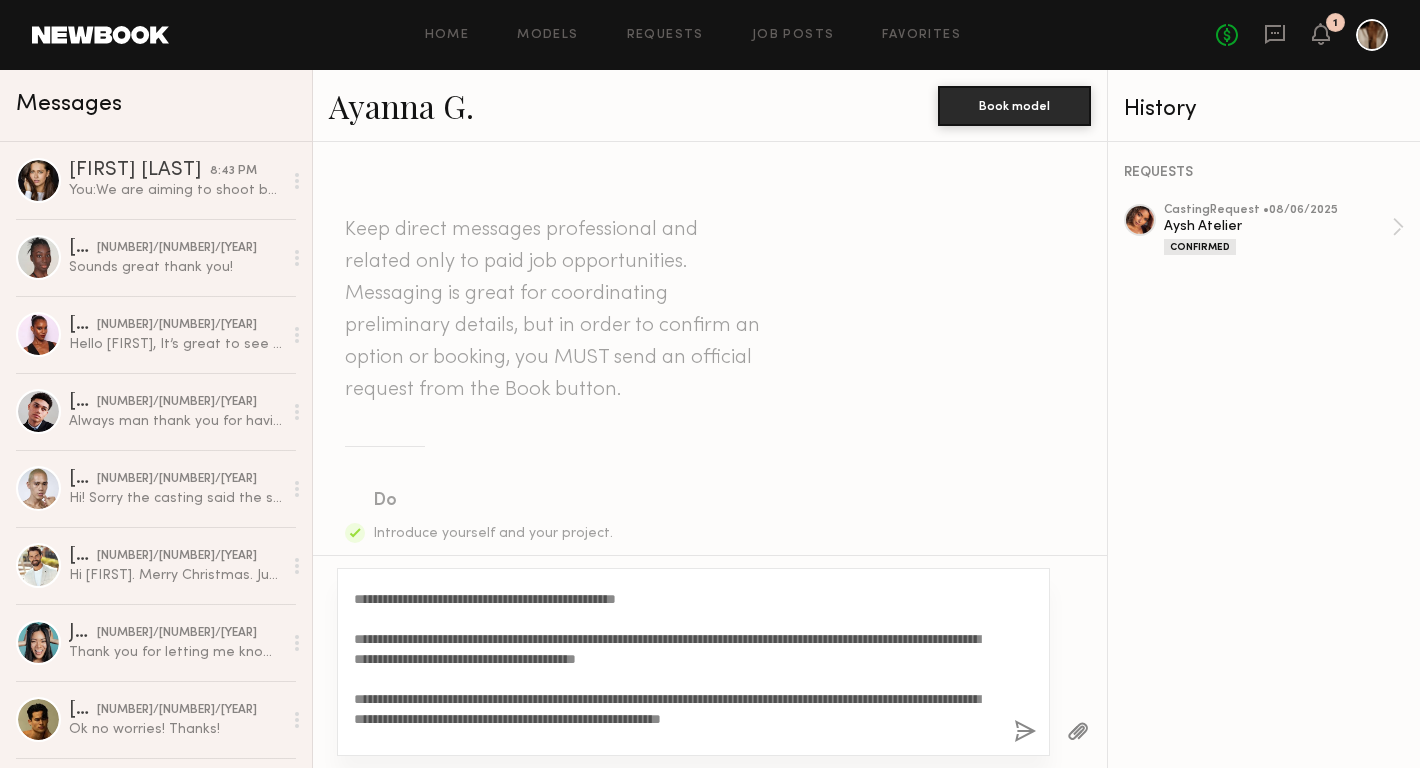 scroll, scrollTop: 146, scrollLeft: 0, axis: vertical 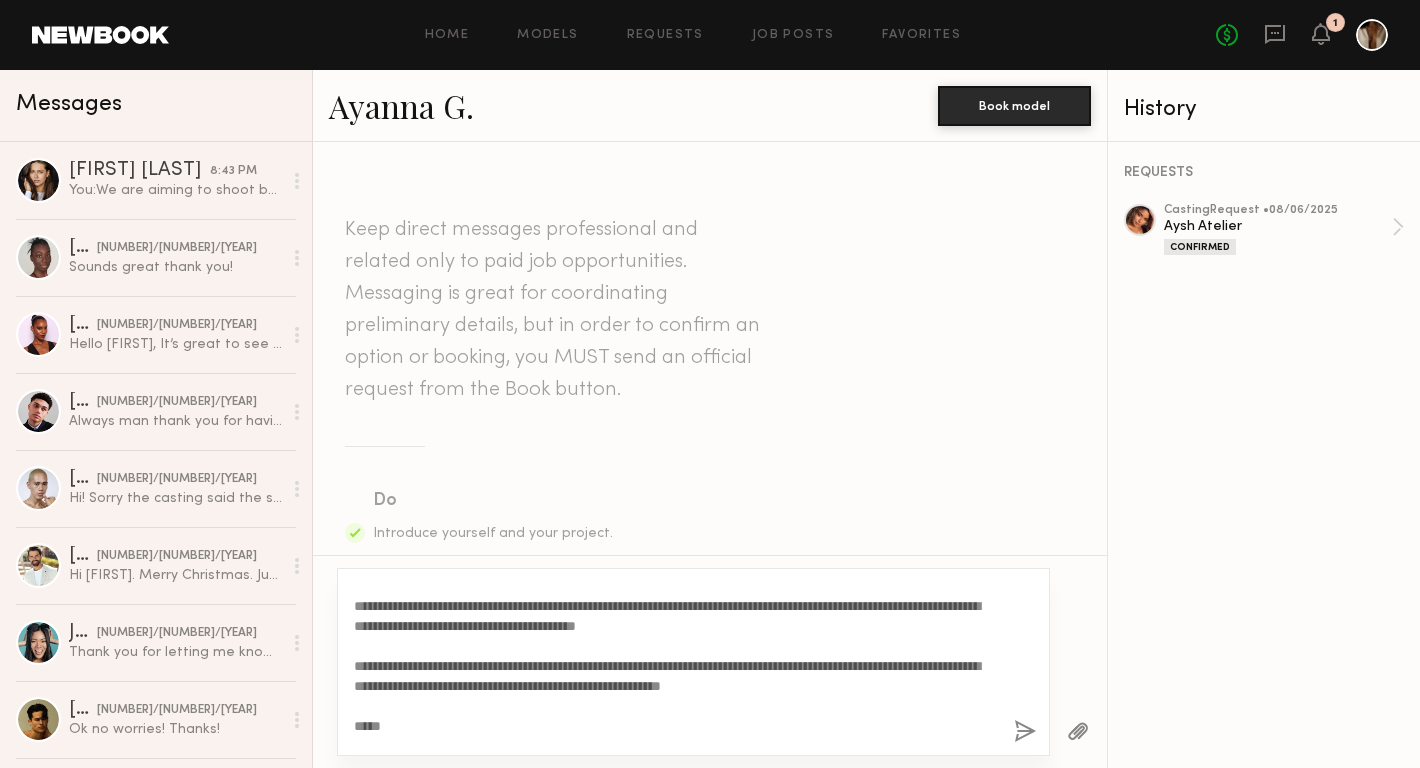 click on "**********" 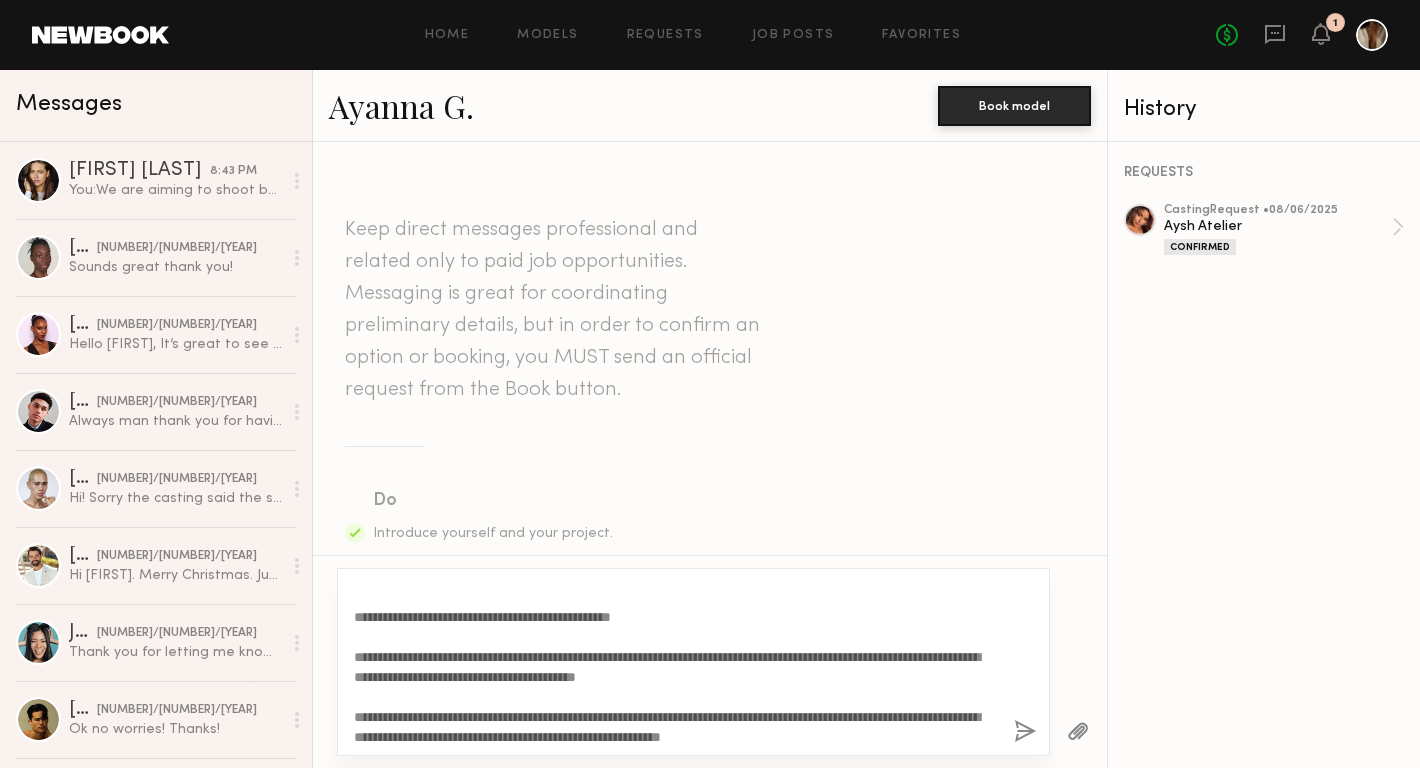 scroll, scrollTop: 180, scrollLeft: 0, axis: vertical 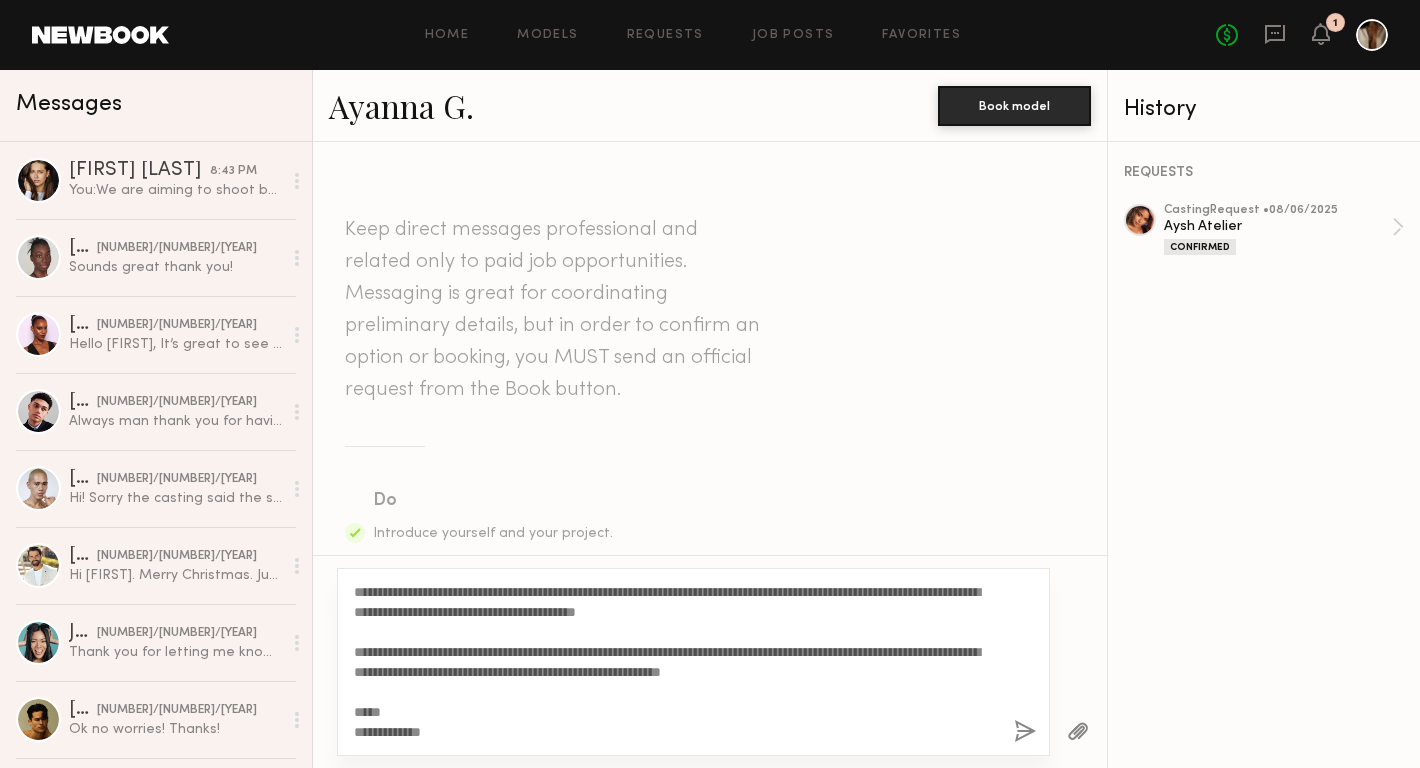 type on "**********" 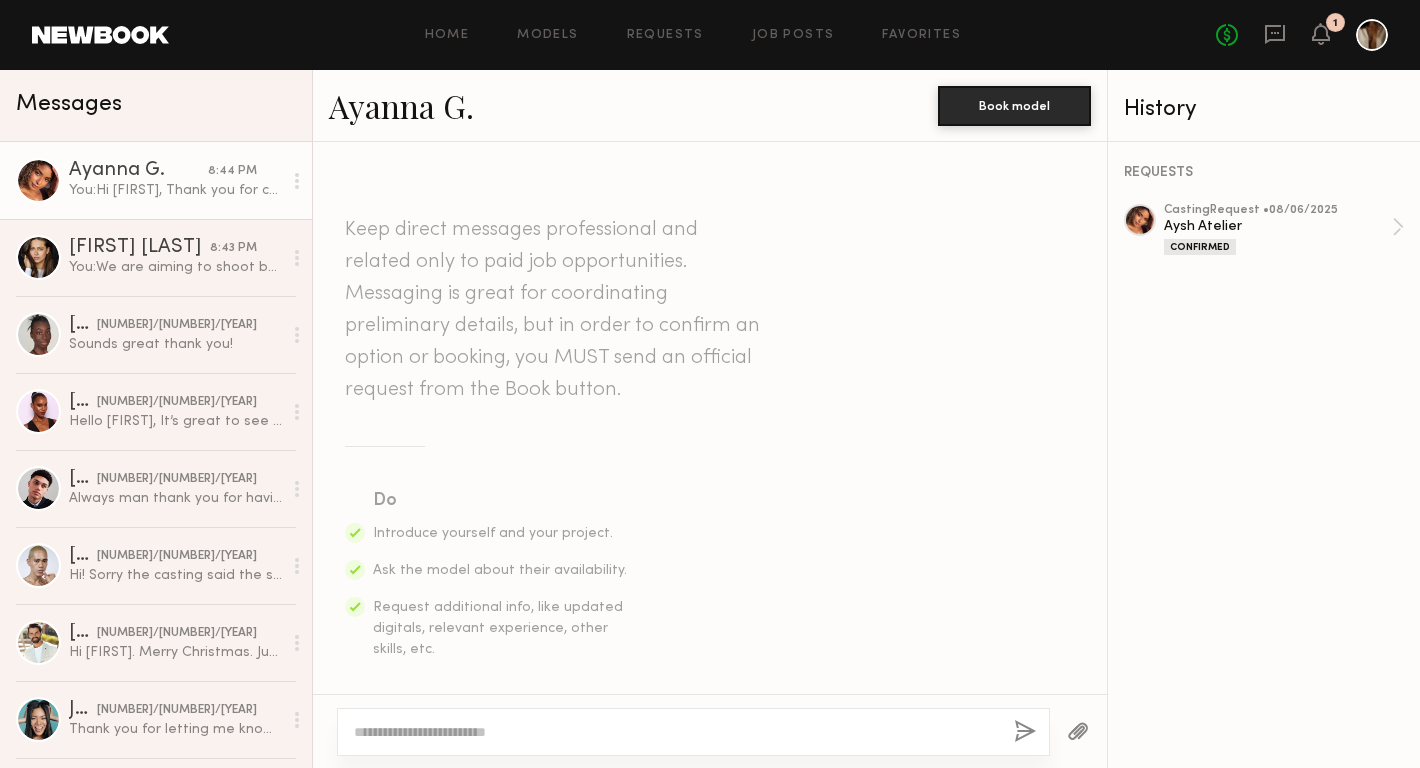 scroll, scrollTop: 951, scrollLeft: 0, axis: vertical 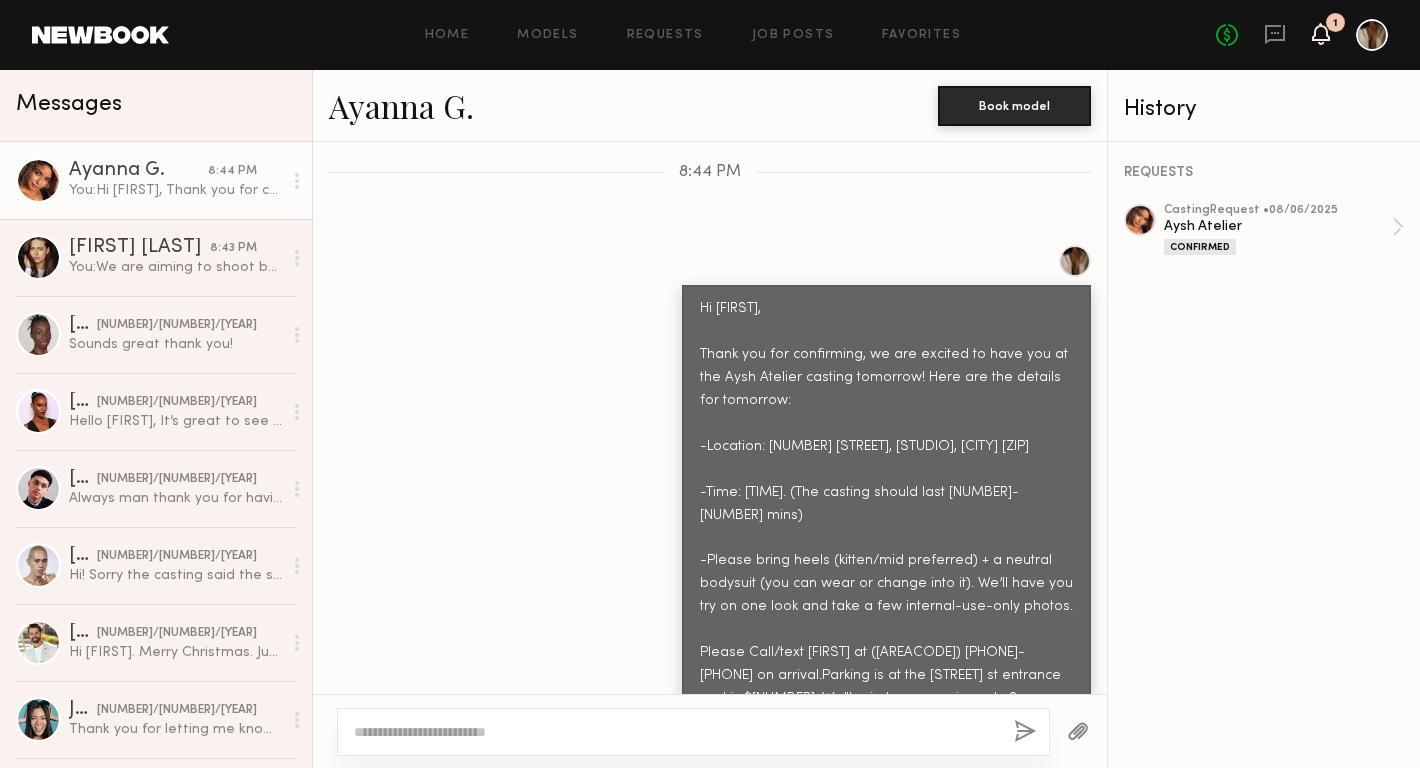 click 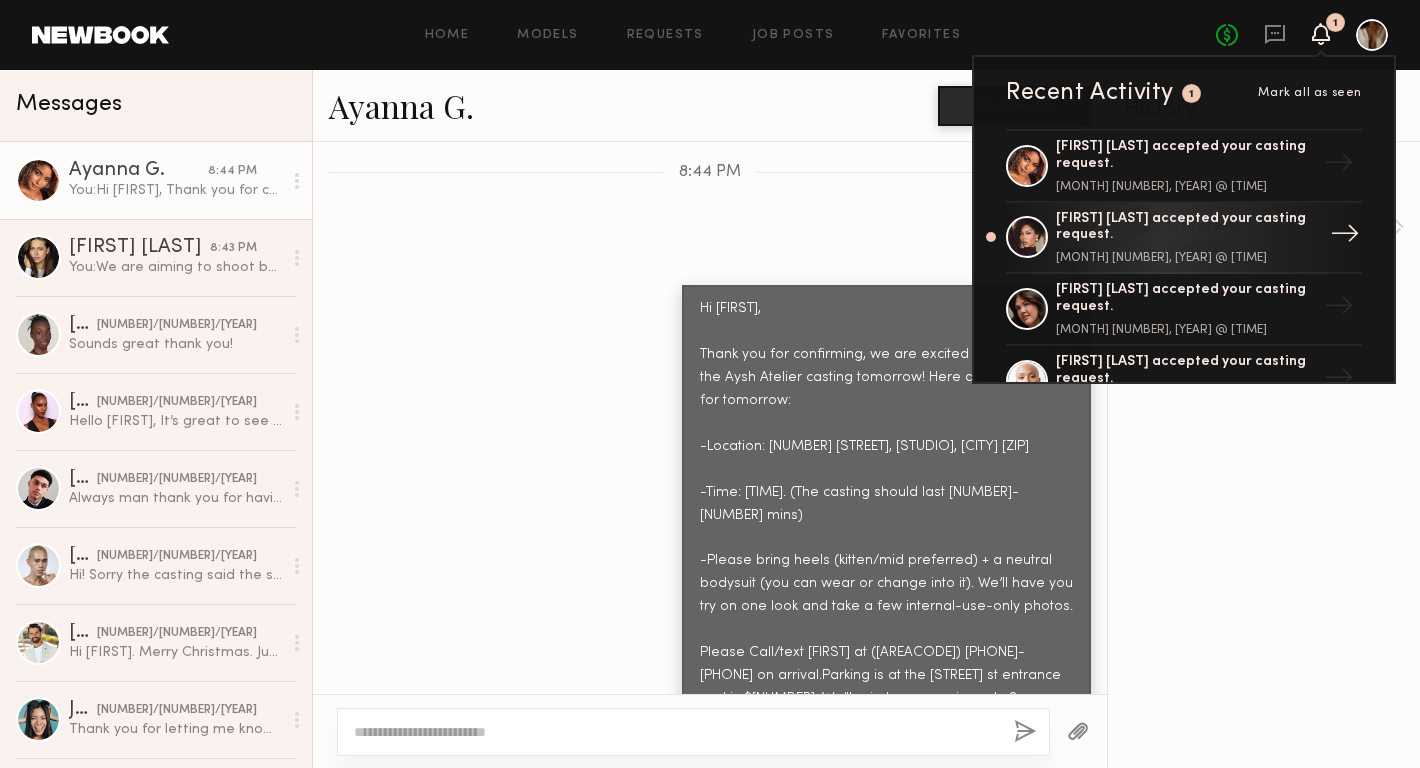 click on "Emerald L. accepted your casting request." 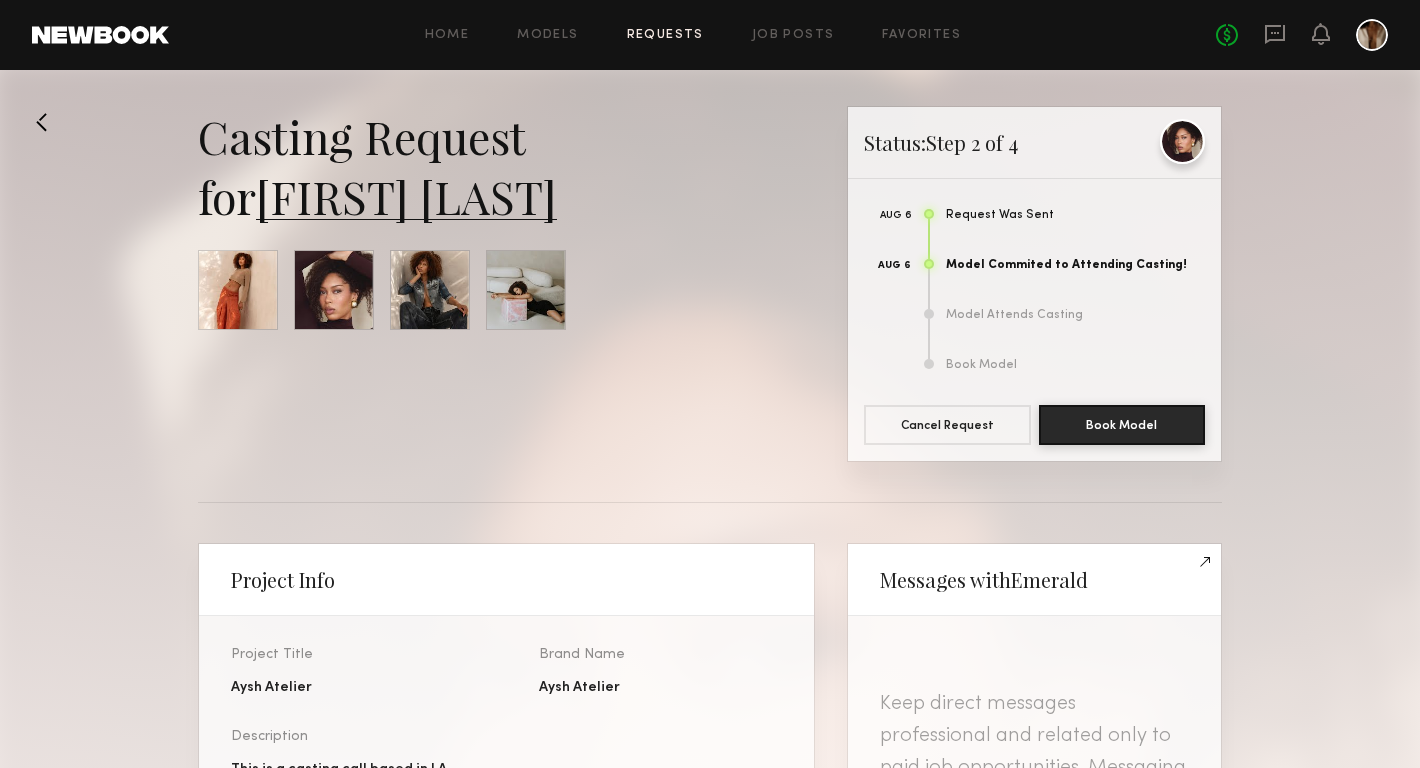 click 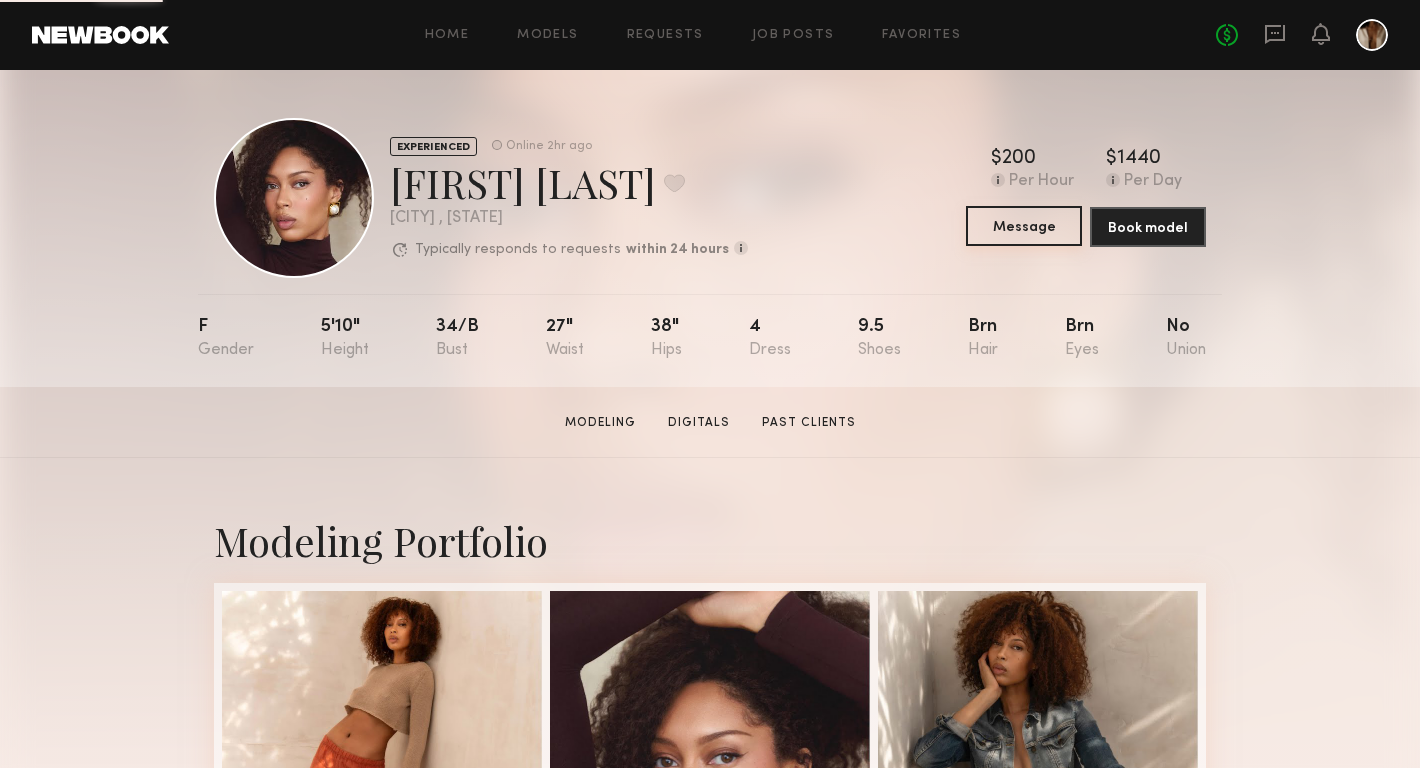 click on "Message" 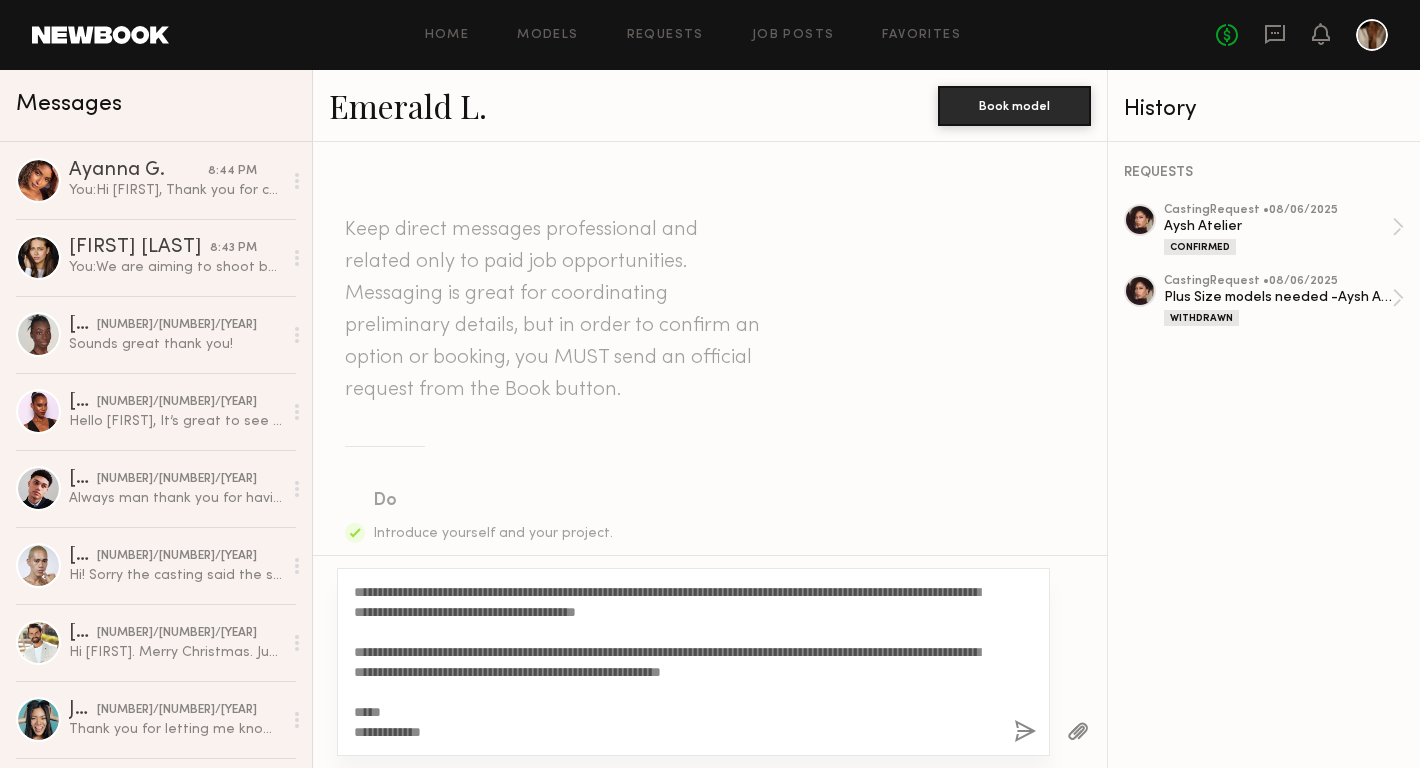 scroll, scrollTop: 0, scrollLeft: 0, axis: both 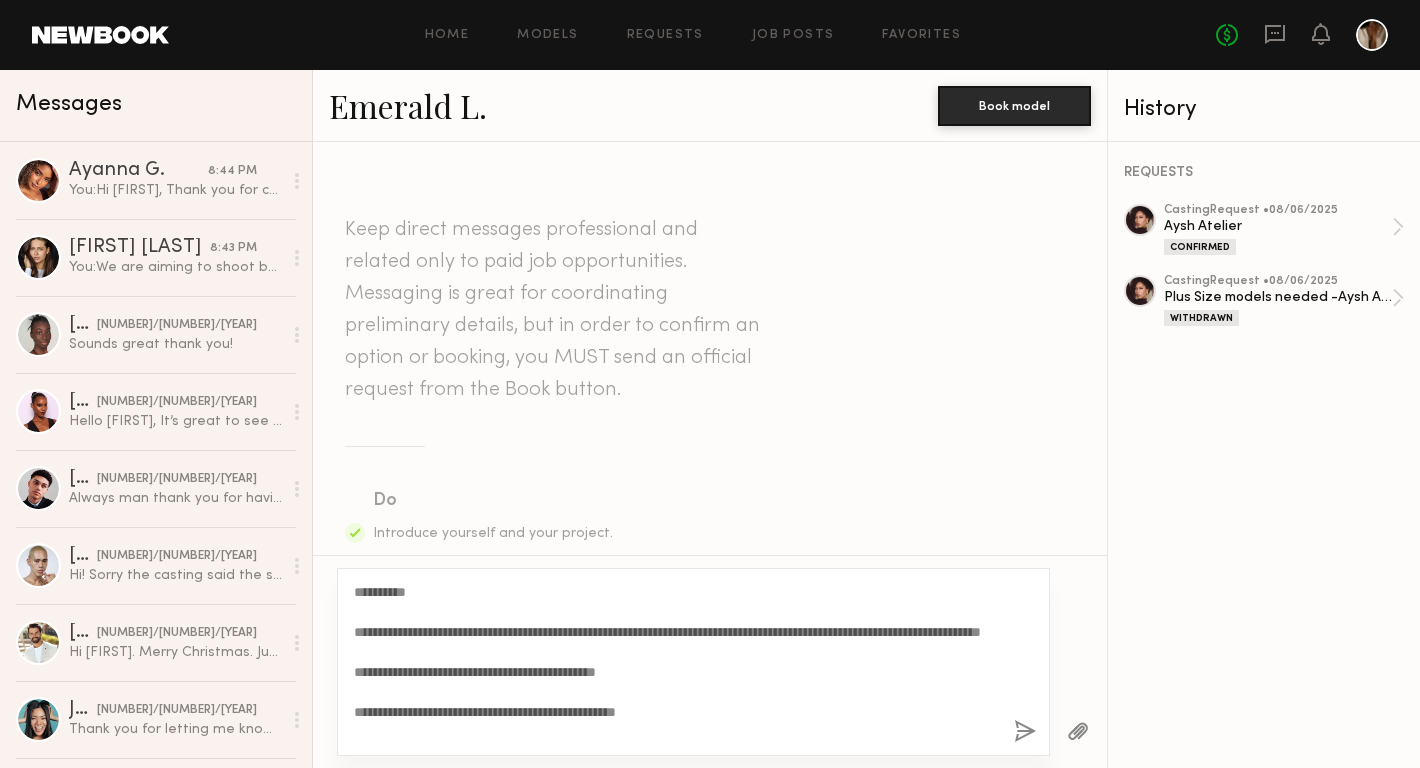 click on "**********" 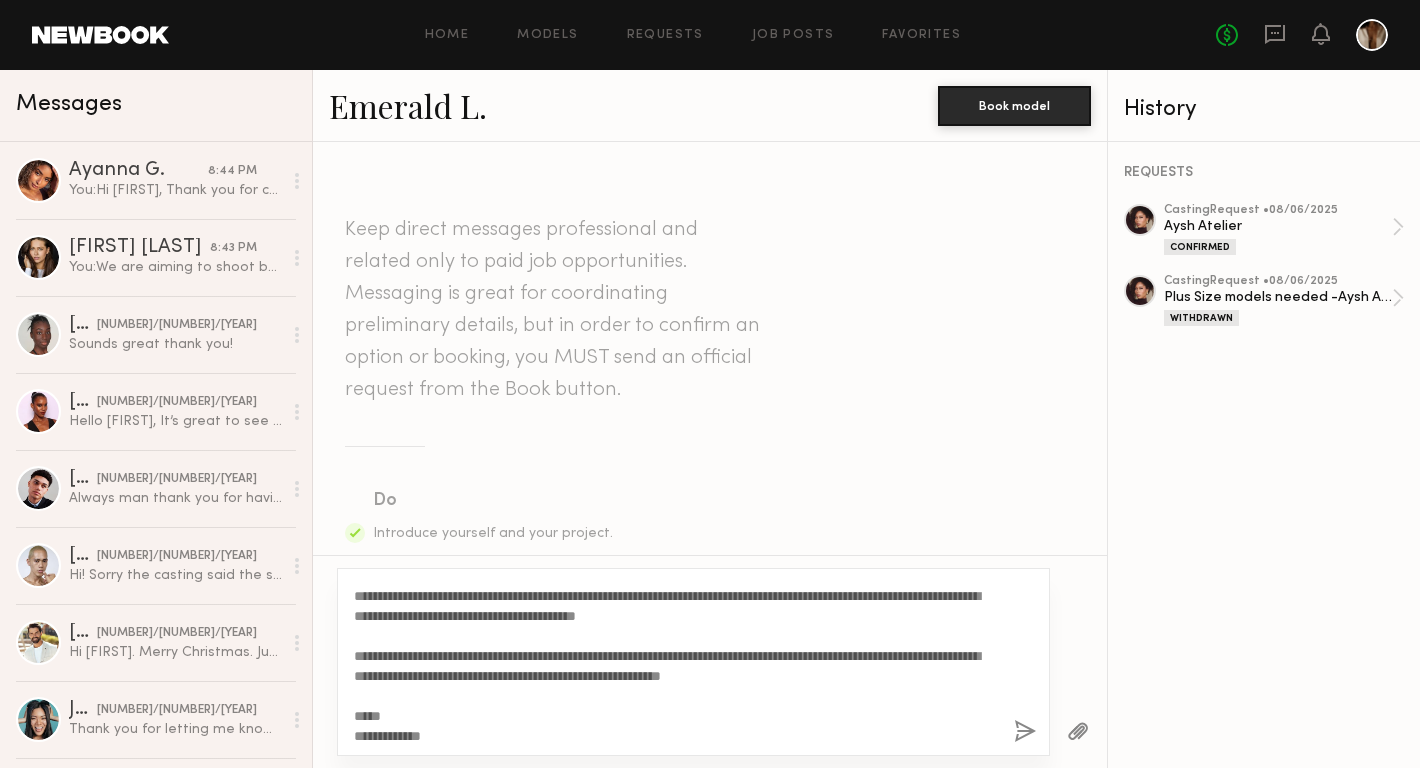scroll, scrollTop: 180, scrollLeft: 0, axis: vertical 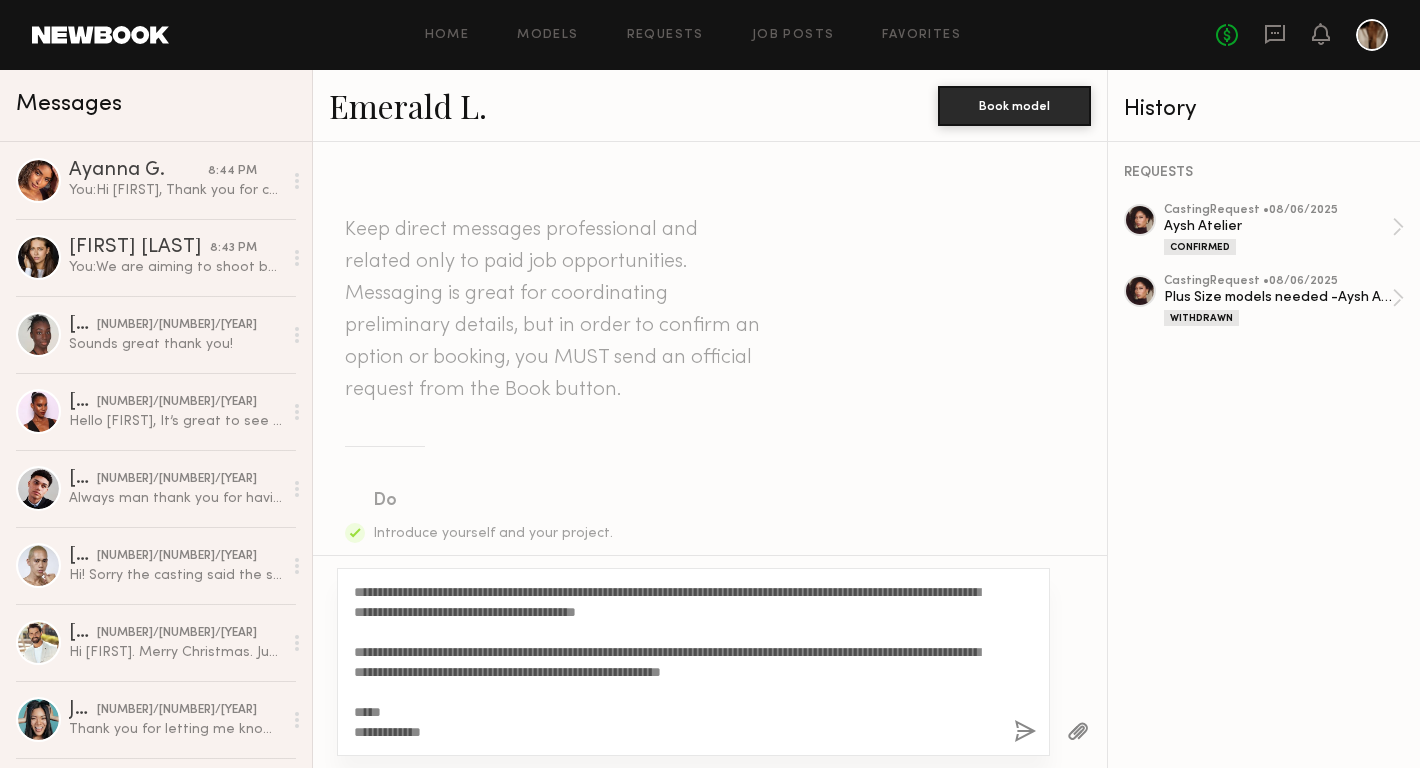 type on "**********" 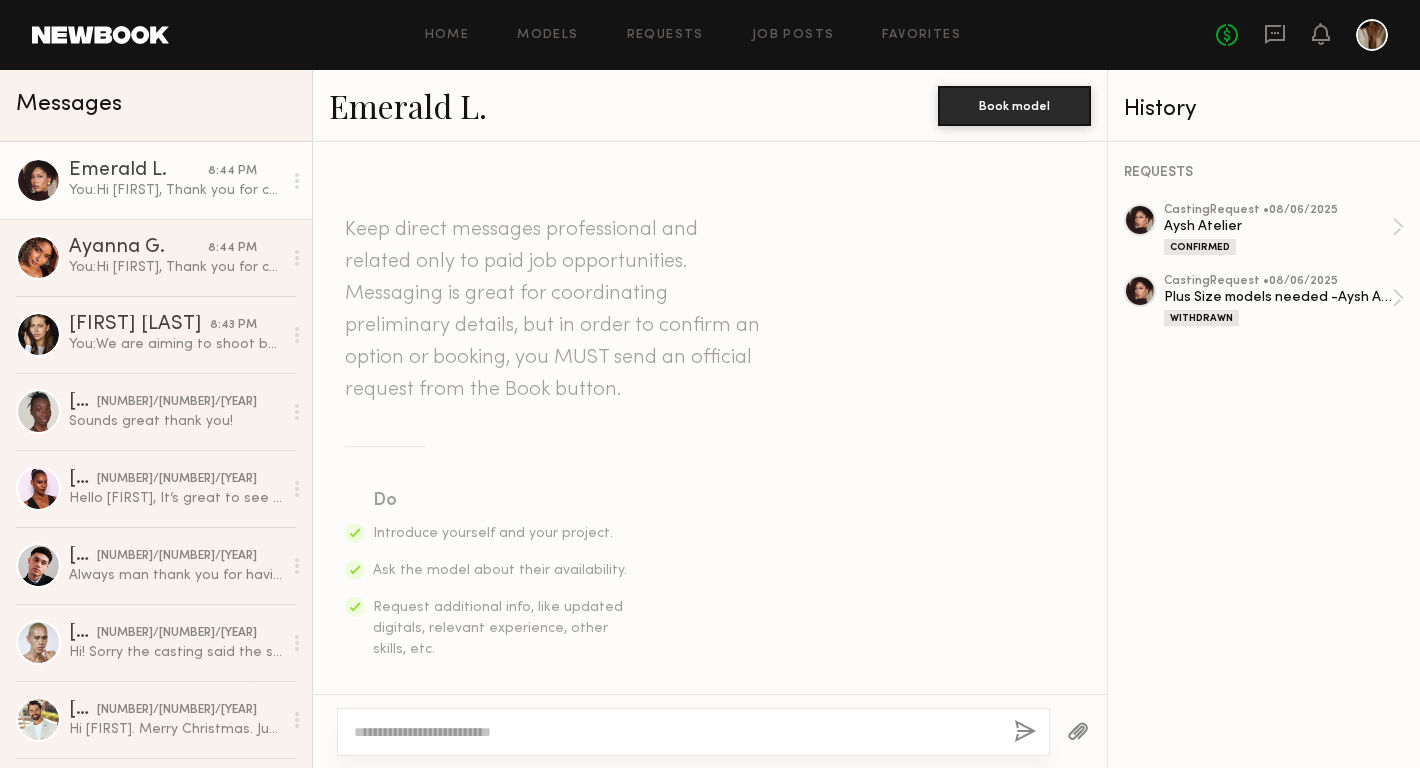 scroll, scrollTop: 951, scrollLeft: 0, axis: vertical 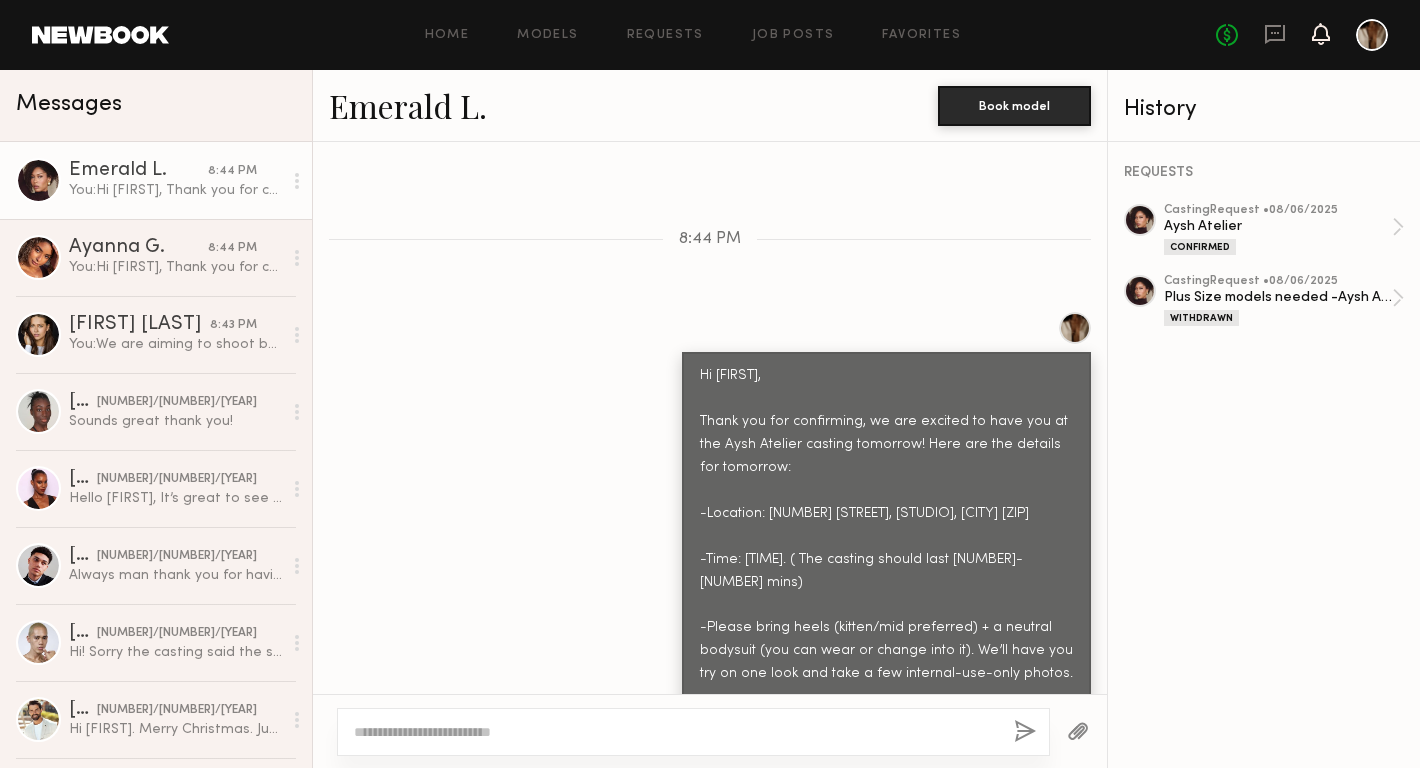 click 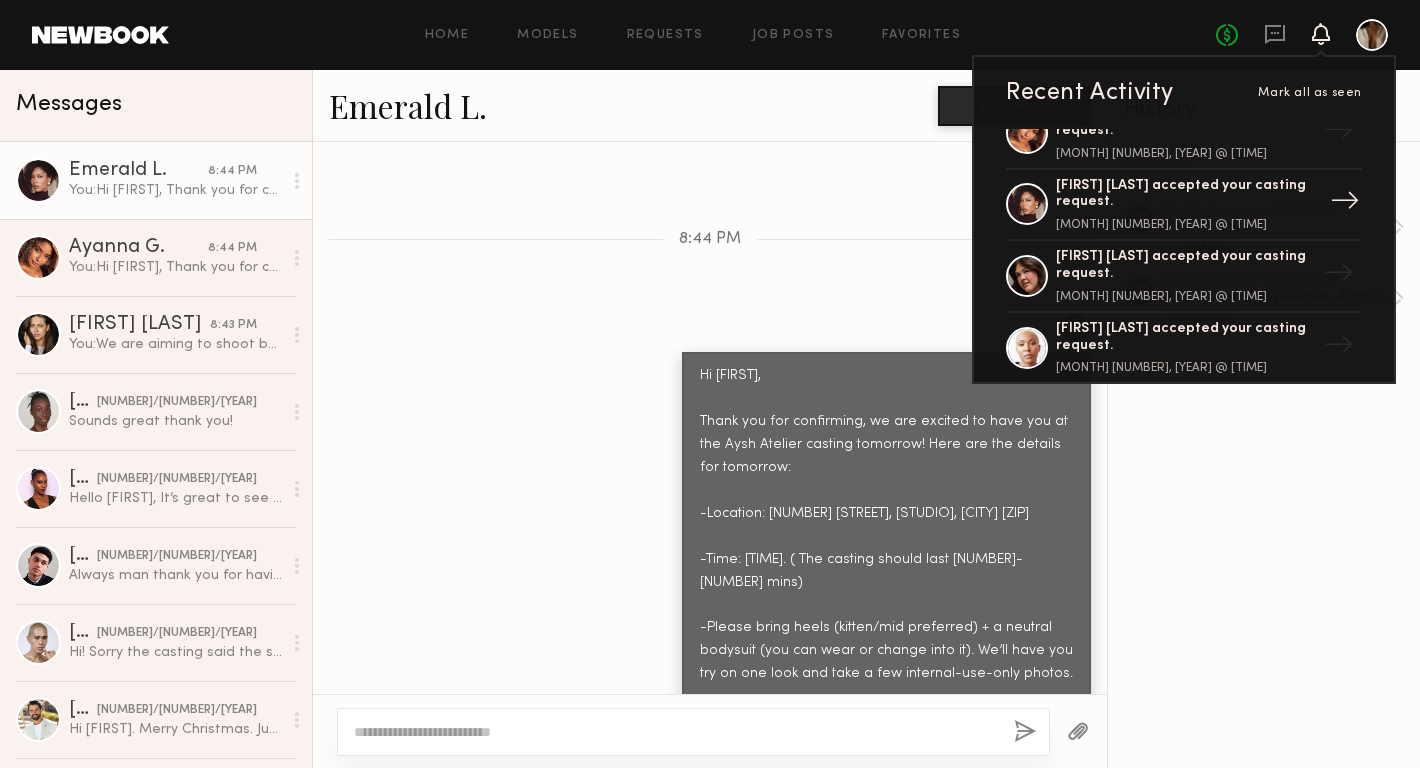 scroll, scrollTop: 34, scrollLeft: 0, axis: vertical 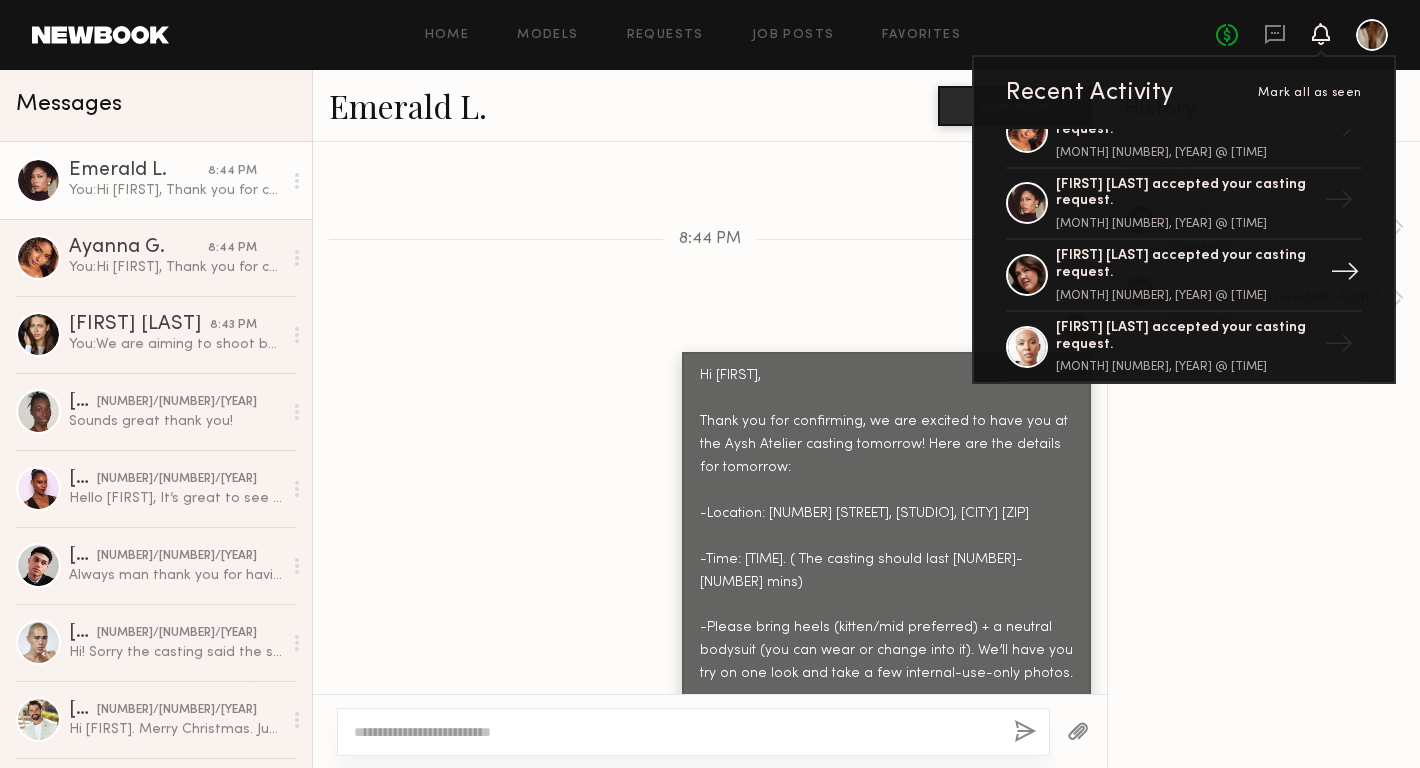 click on "Hannah R. accepted your casting request." 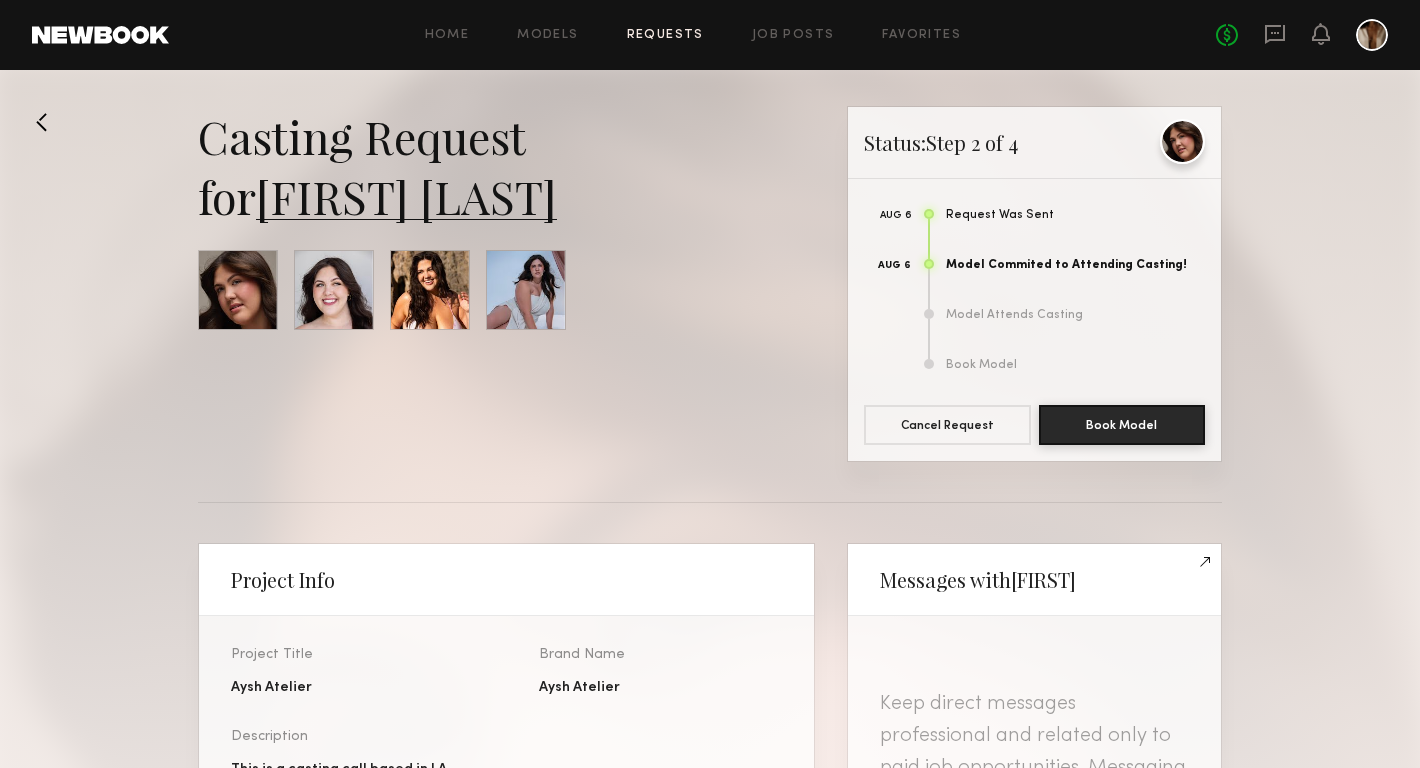 click 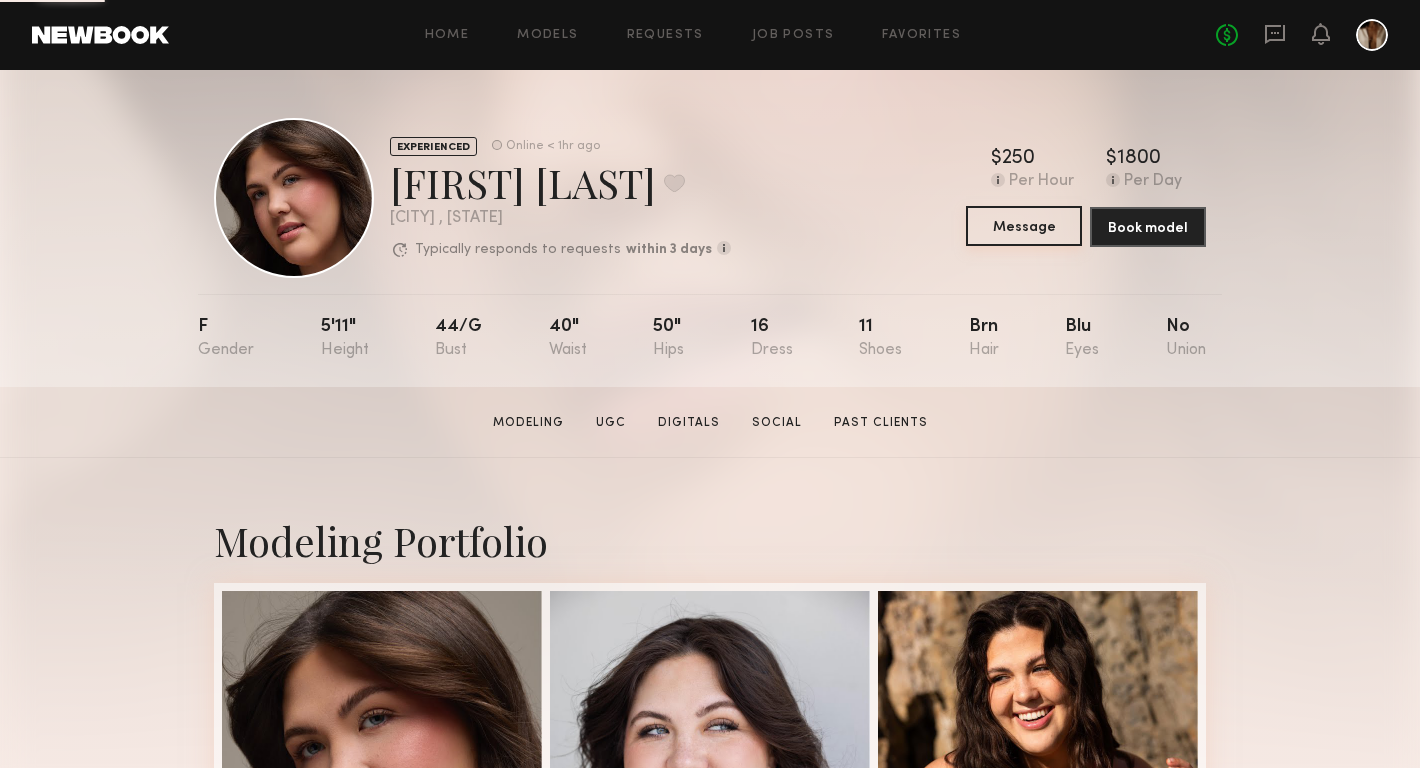 click on "Message" 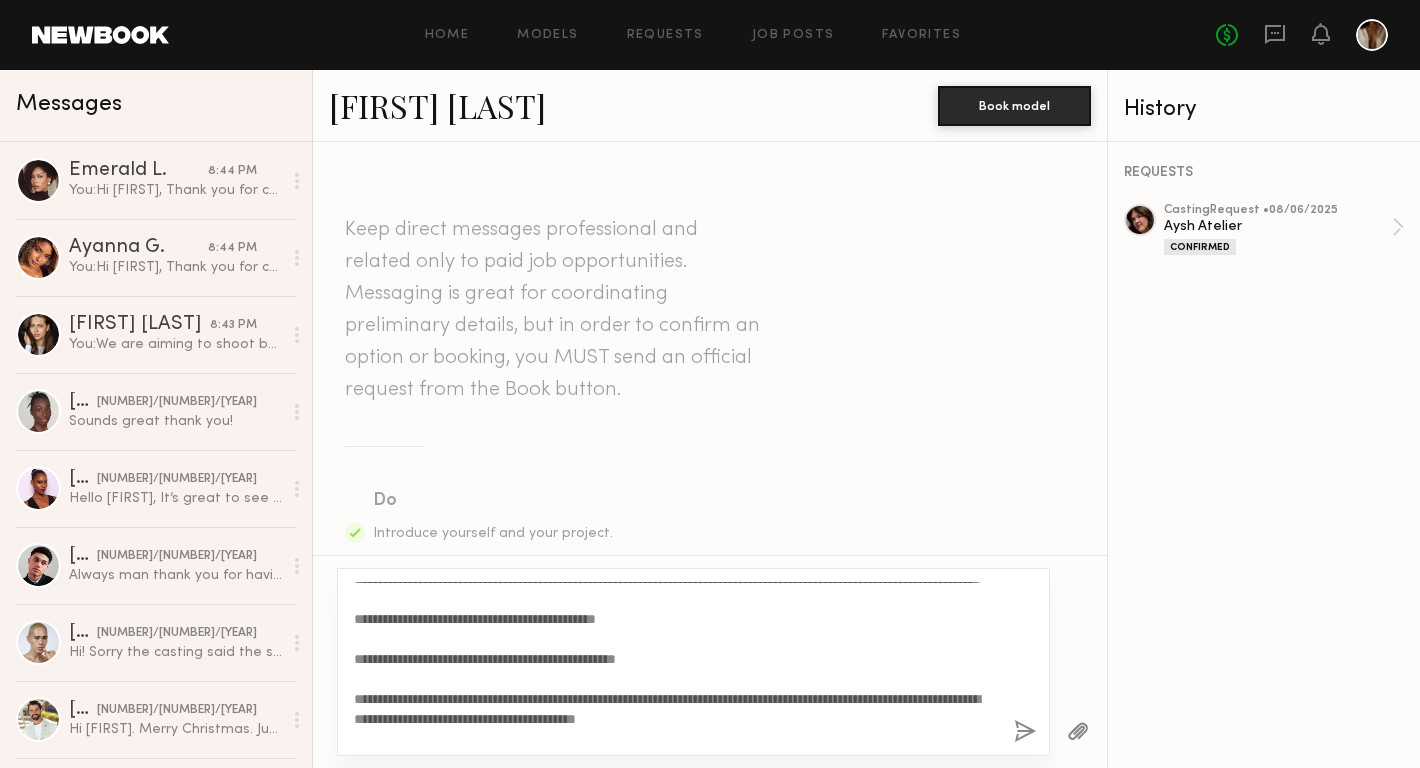 scroll, scrollTop: 0, scrollLeft: 0, axis: both 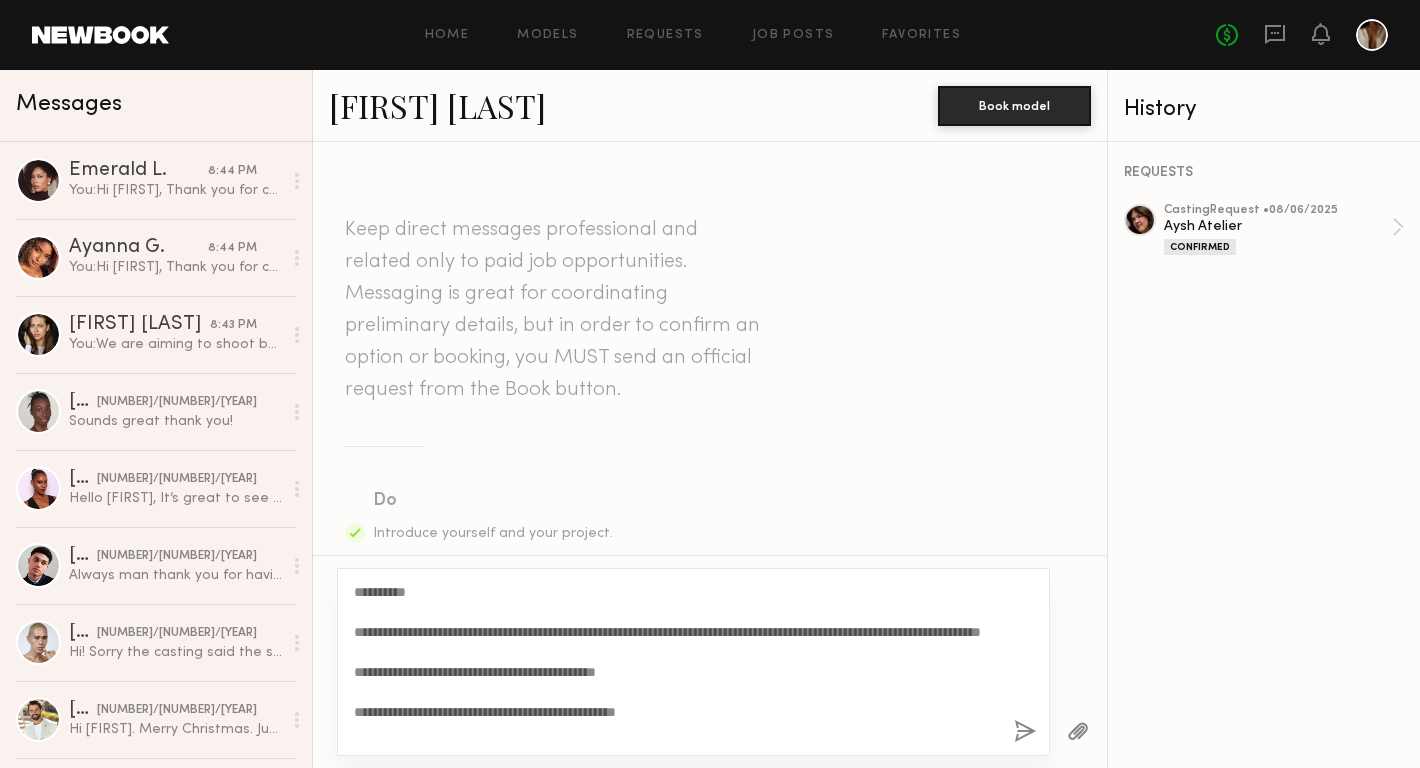 click on "**********" 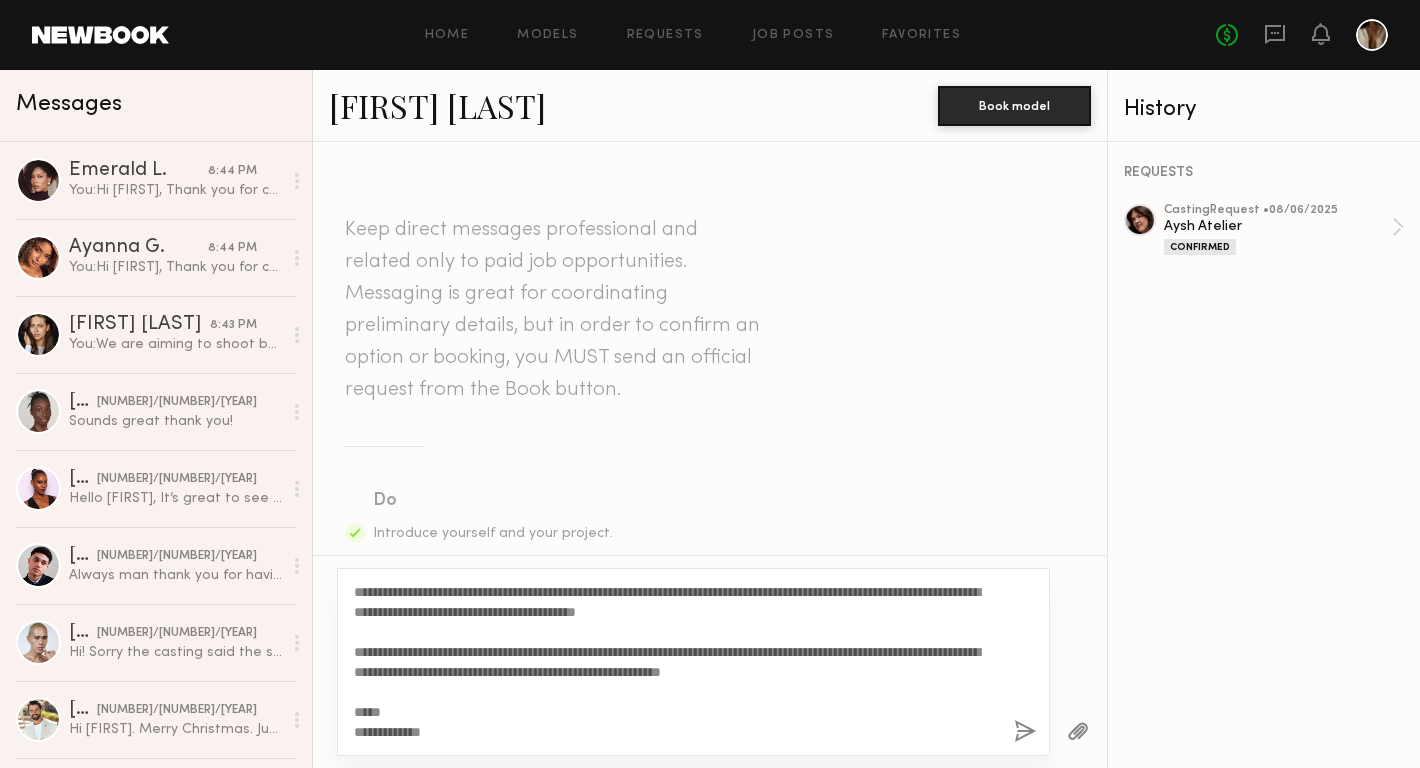 type on "**********" 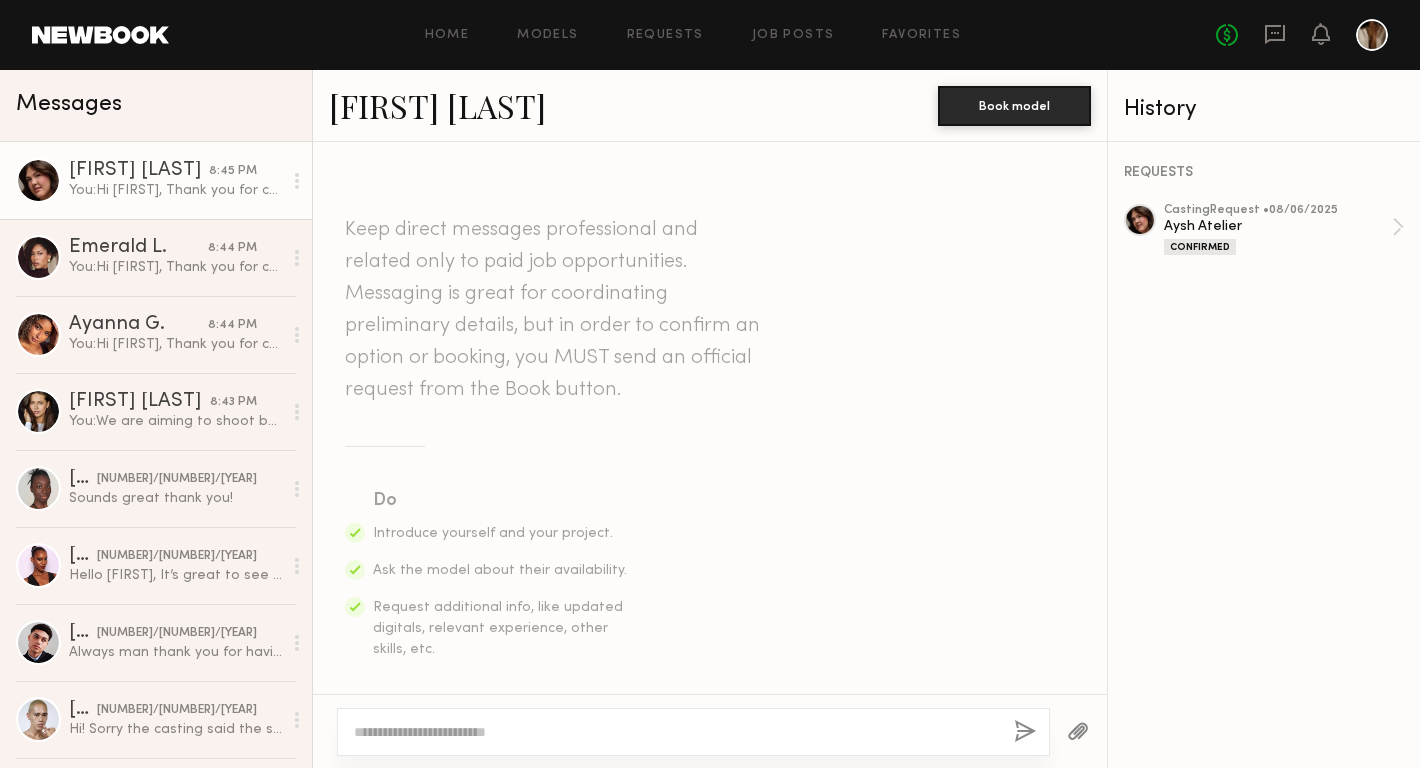 scroll, scrollTop: 951, scrollLeft: 0, axis: vertical 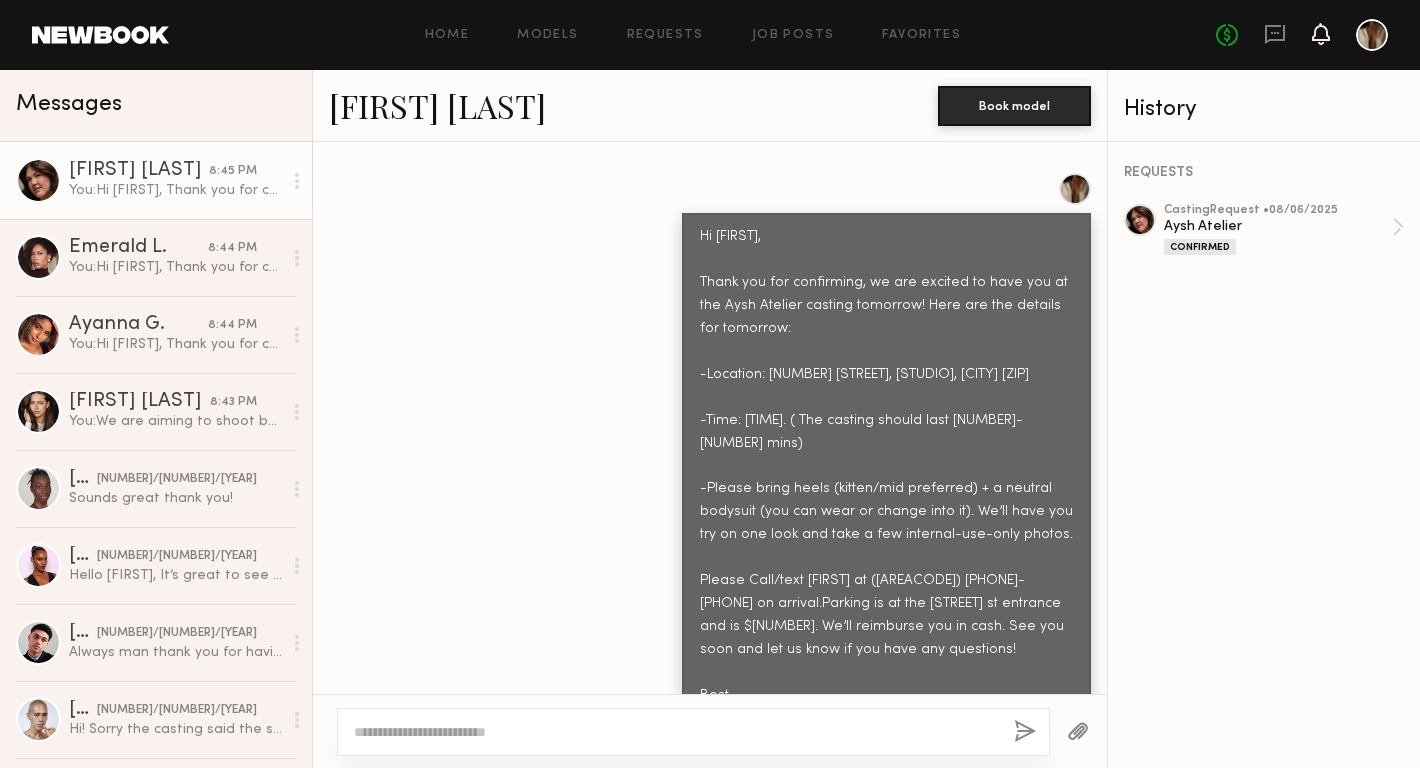 click 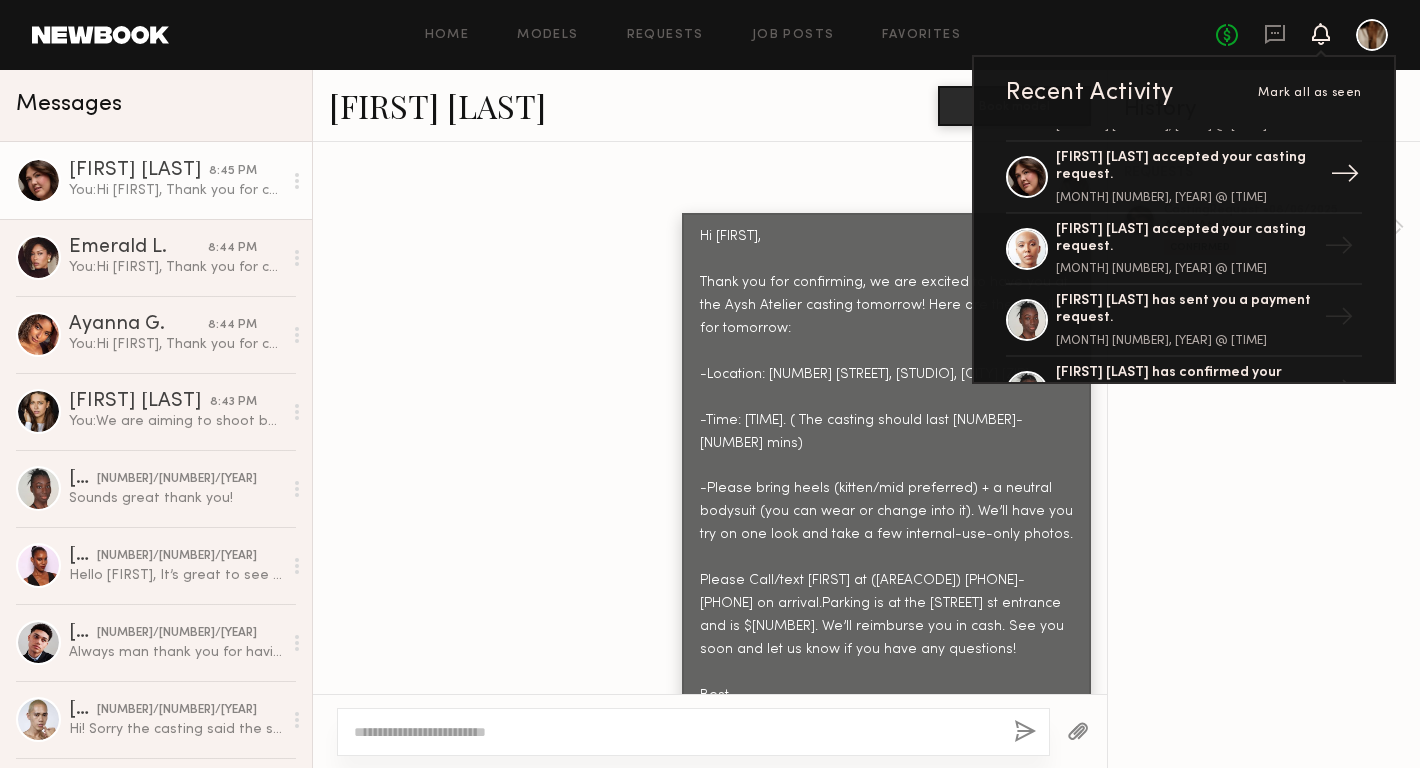scroll, scrollTop: 143, scrollLeft: 0, axis: vertical 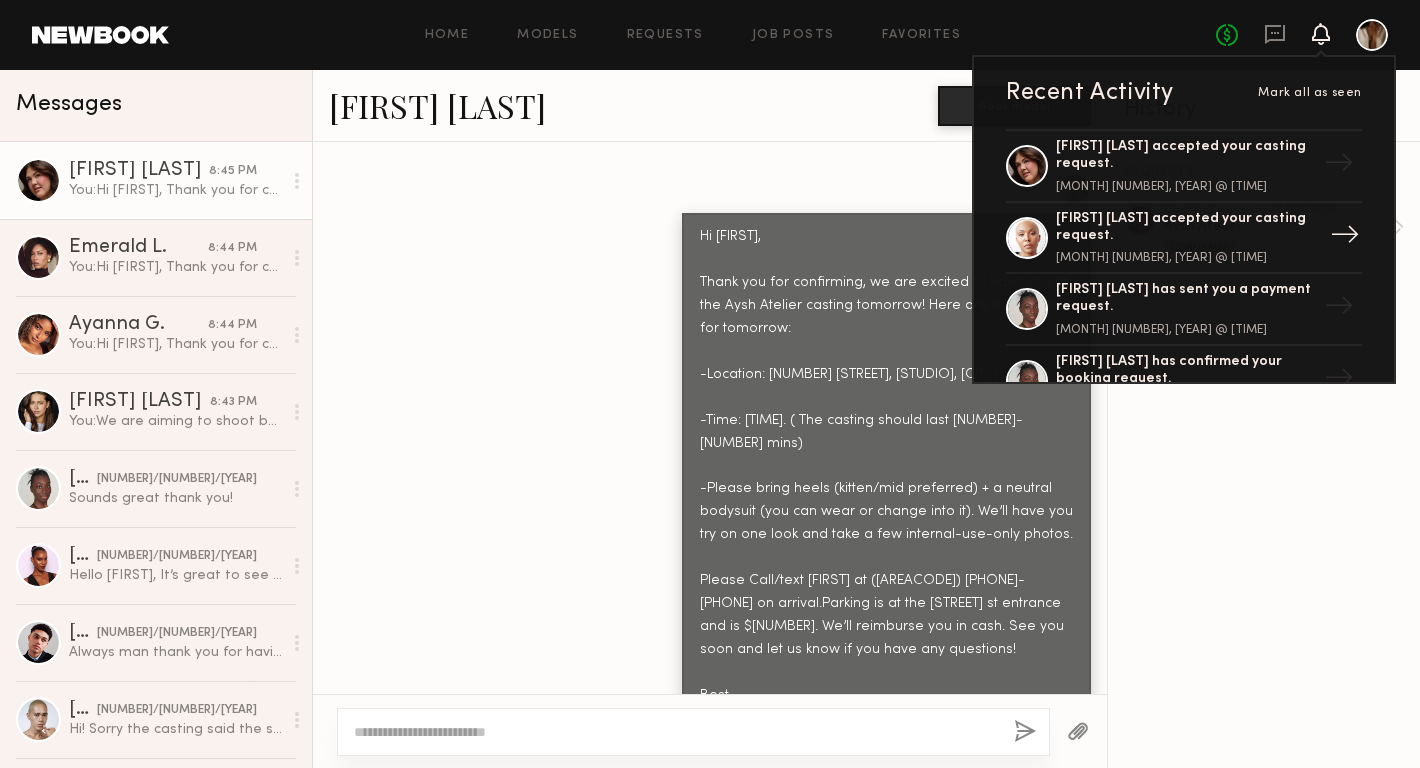 click on "Idriss T. accepted your casting request. August 06, 2025 @ 5:28 PM" 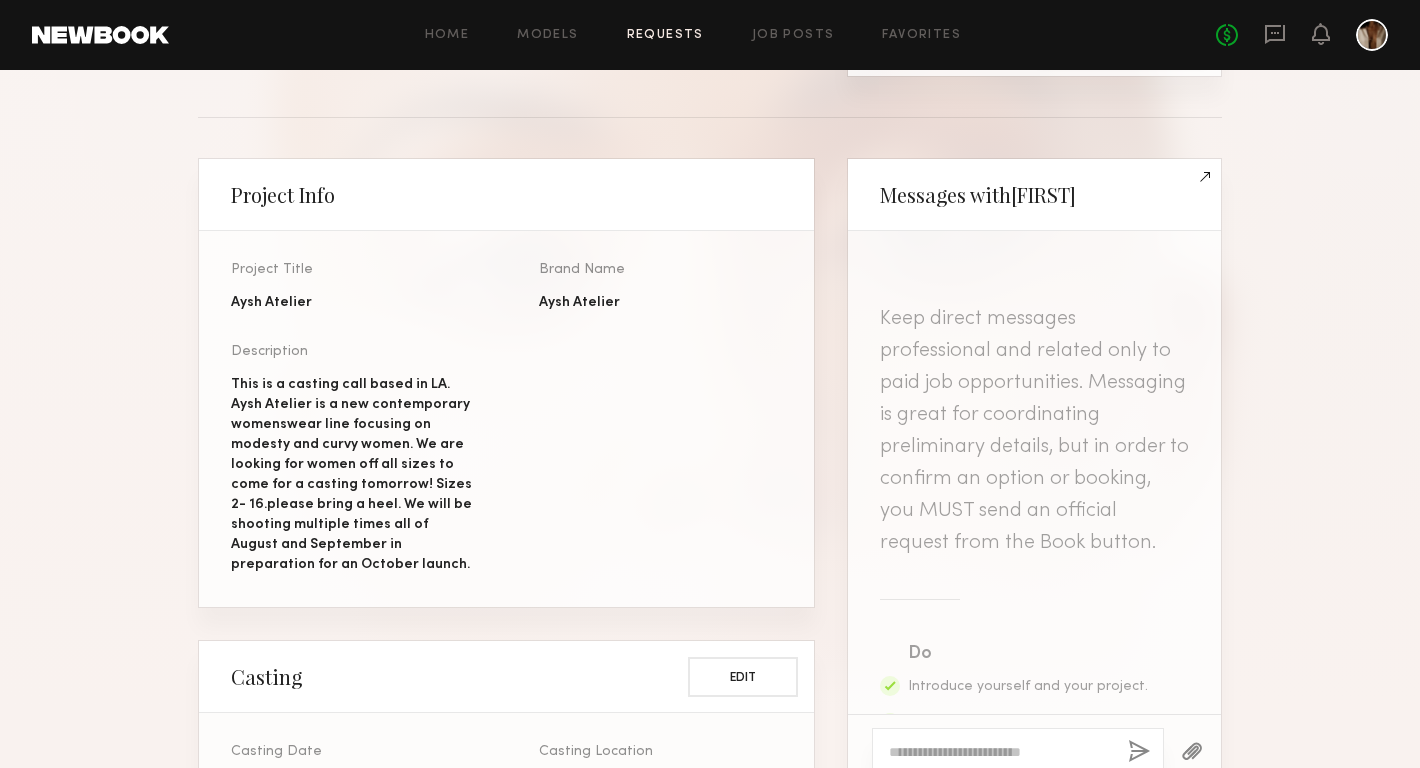 scroll, scrollTop: 390, scrollLeft: 0, axis: vertical 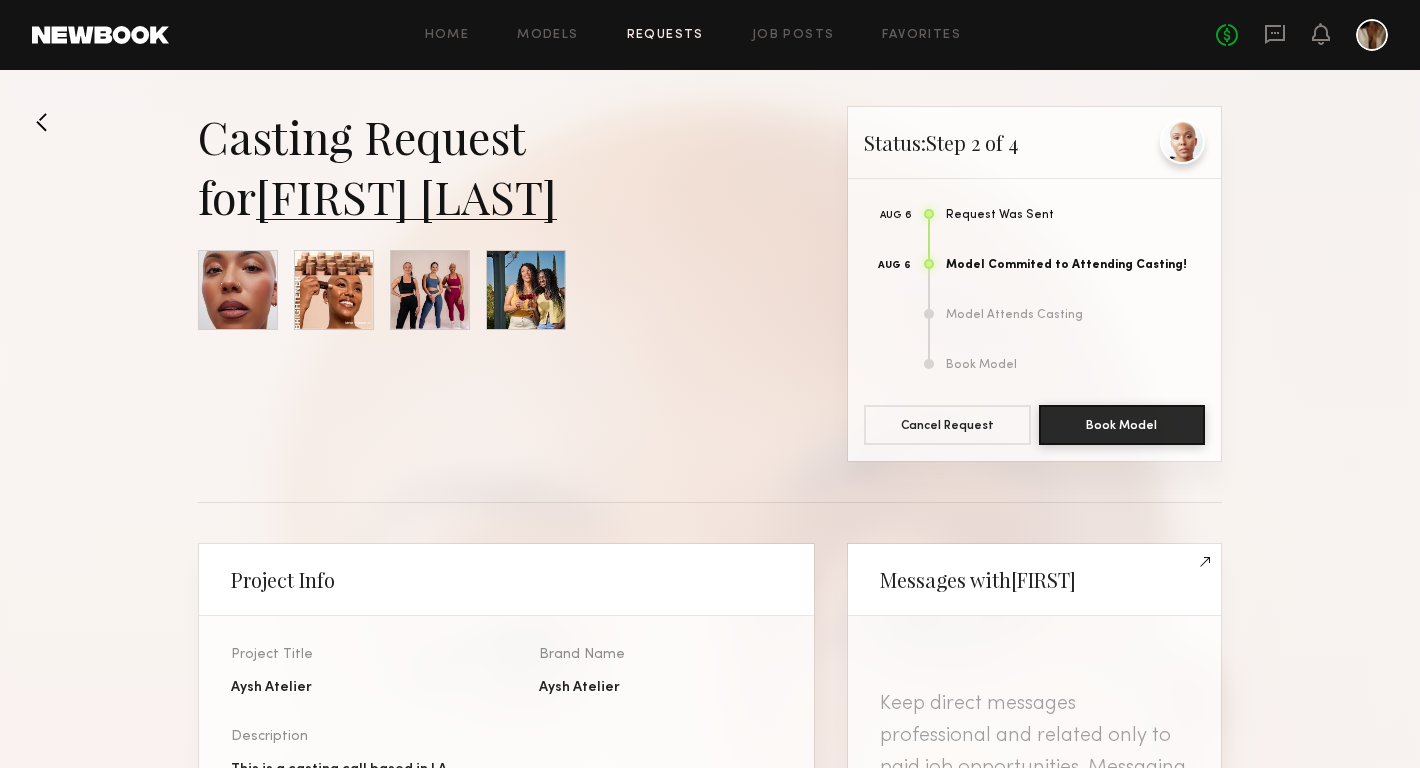 click 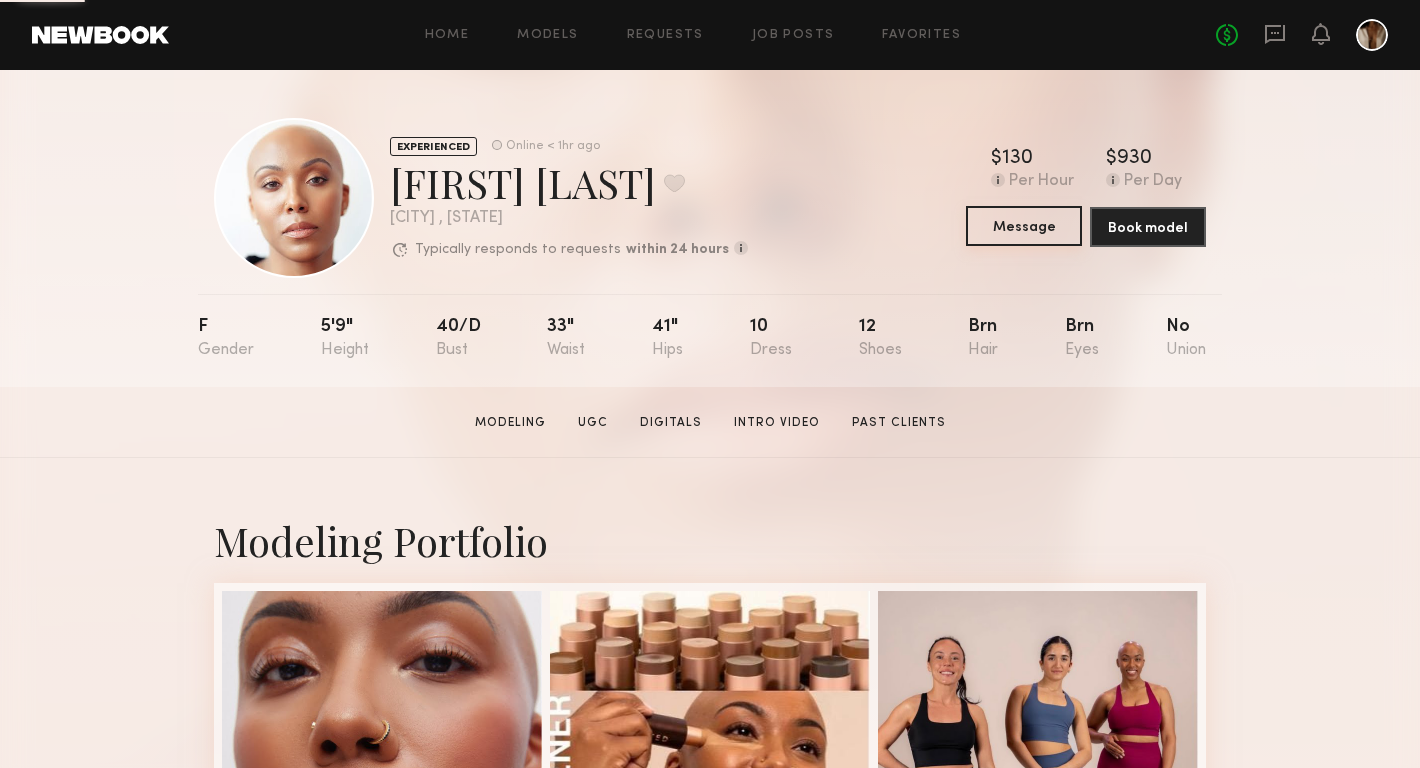 click on "Message" 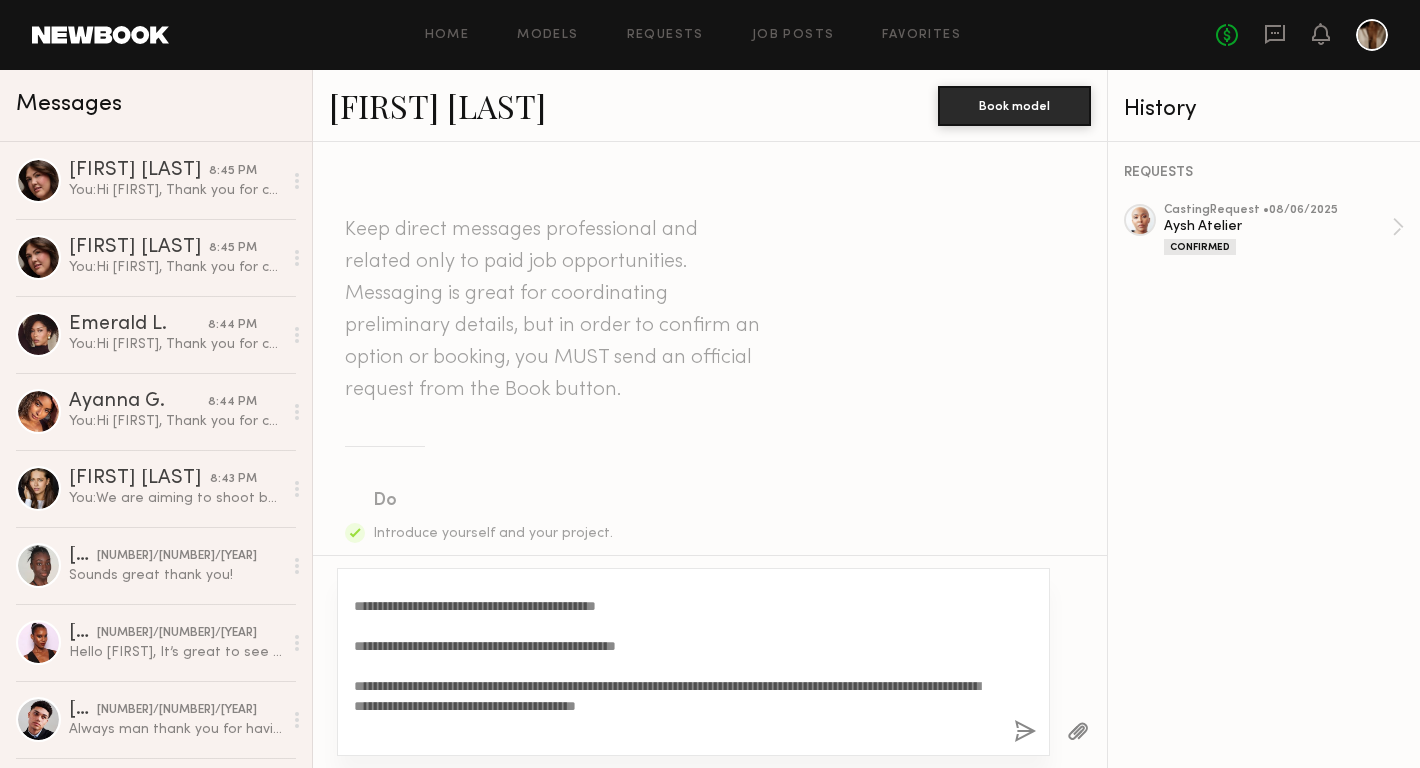 scroll, scrollTop: 0, scrollLeft: 0, axis: both 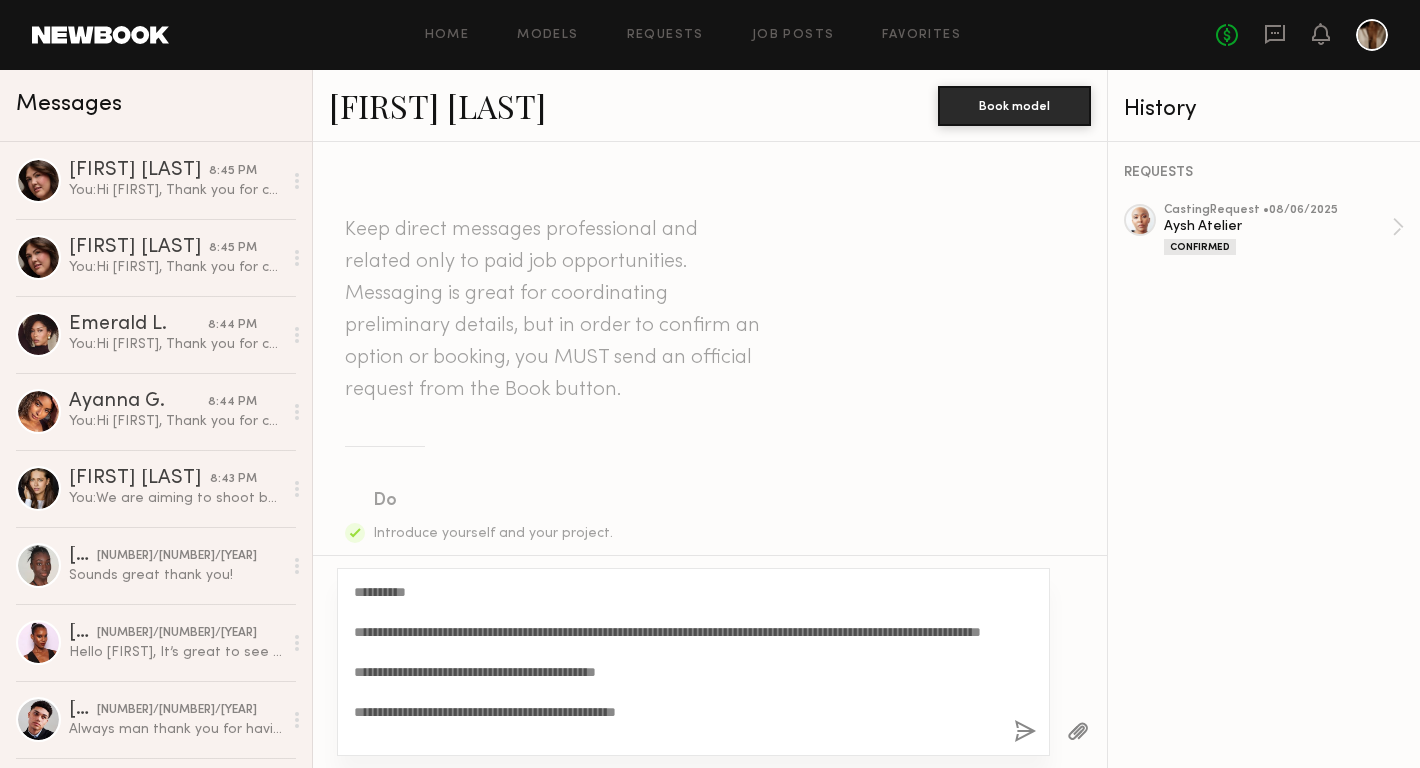 click on "**********" 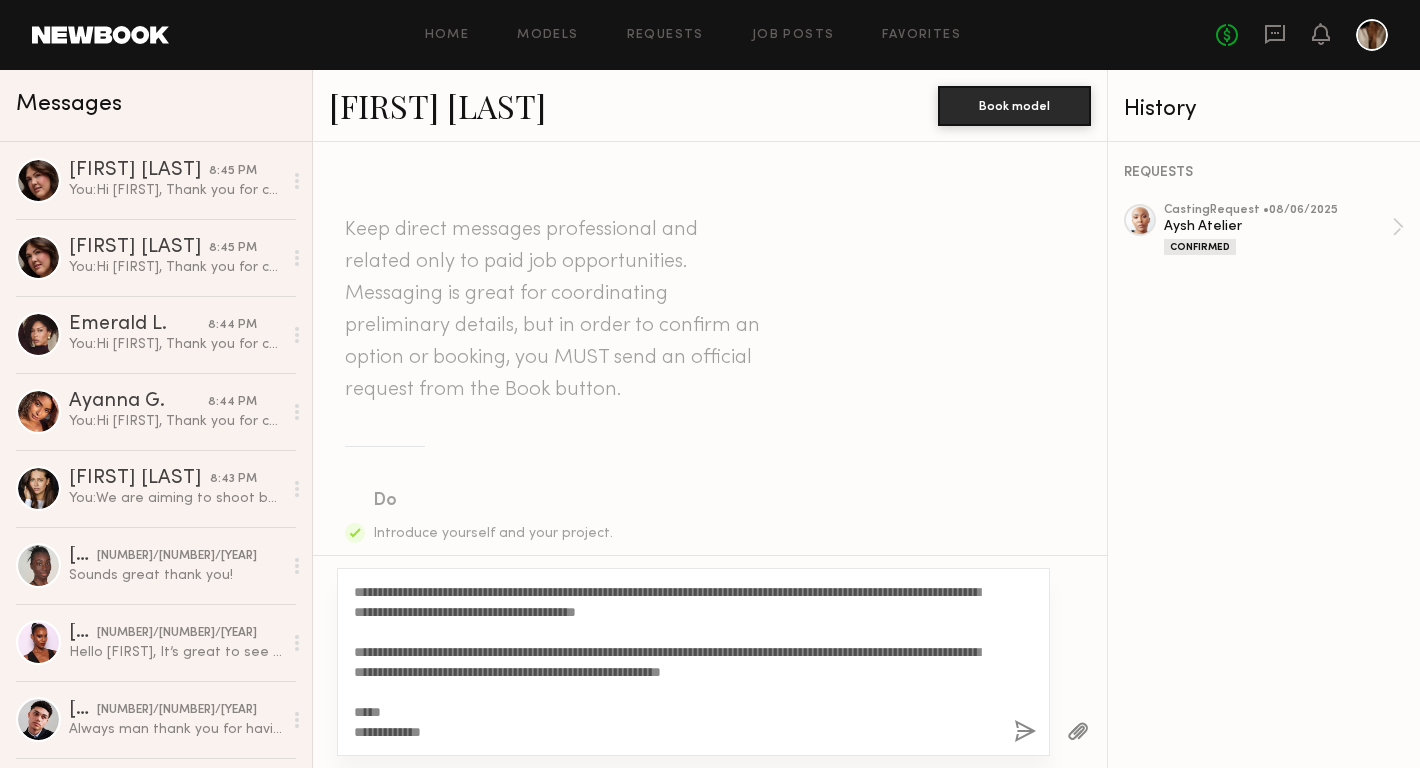 type on "**********" 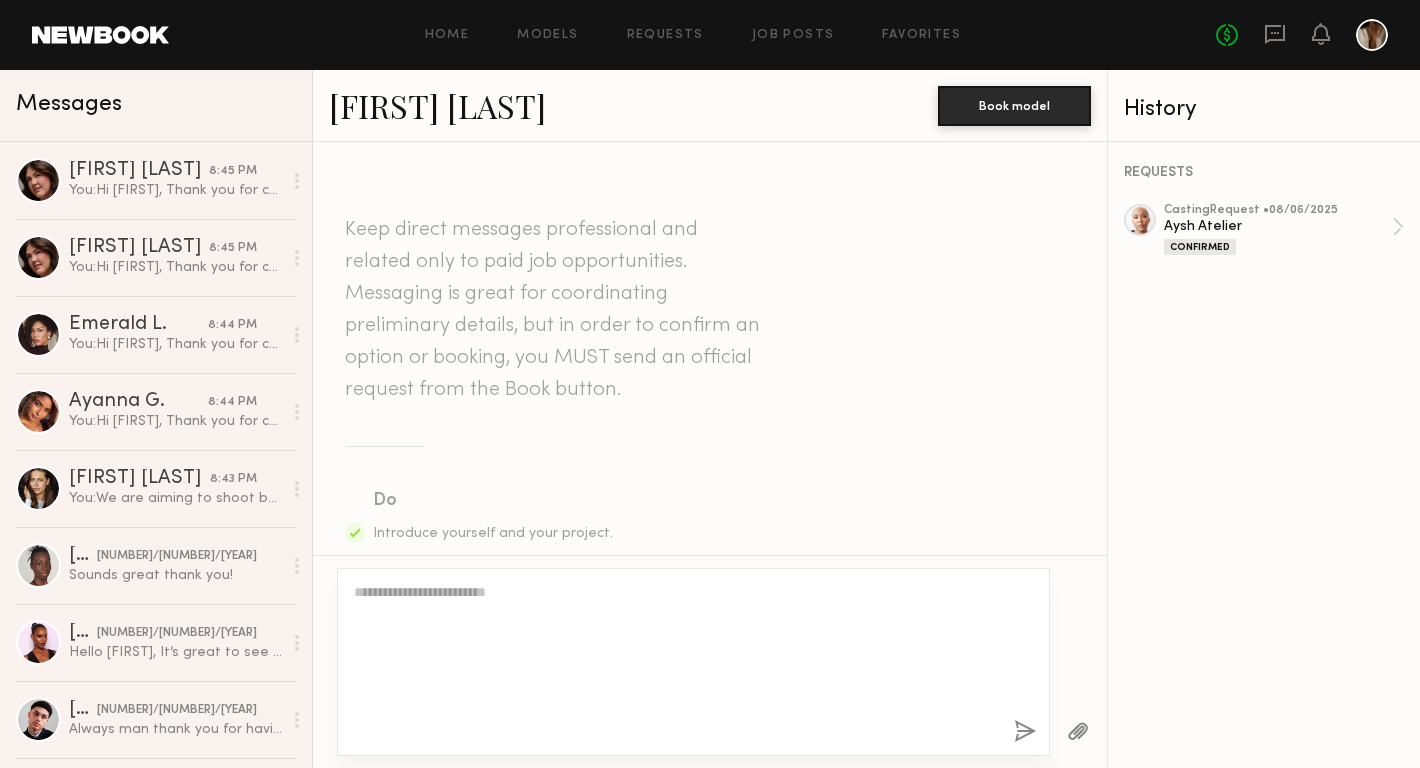 scroll, scrollTop: 951, scrollLeft: 0, axis: vertical 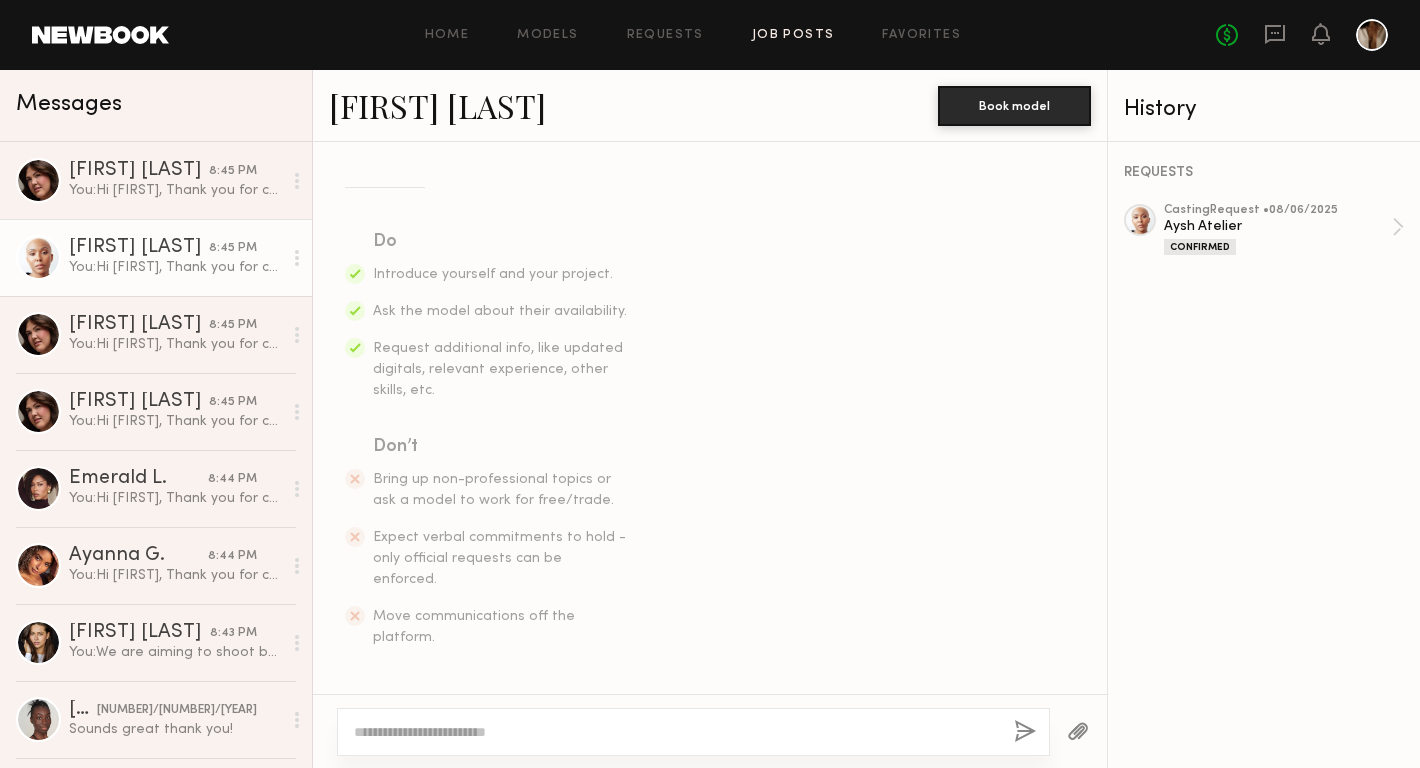 click on "Job Posts" 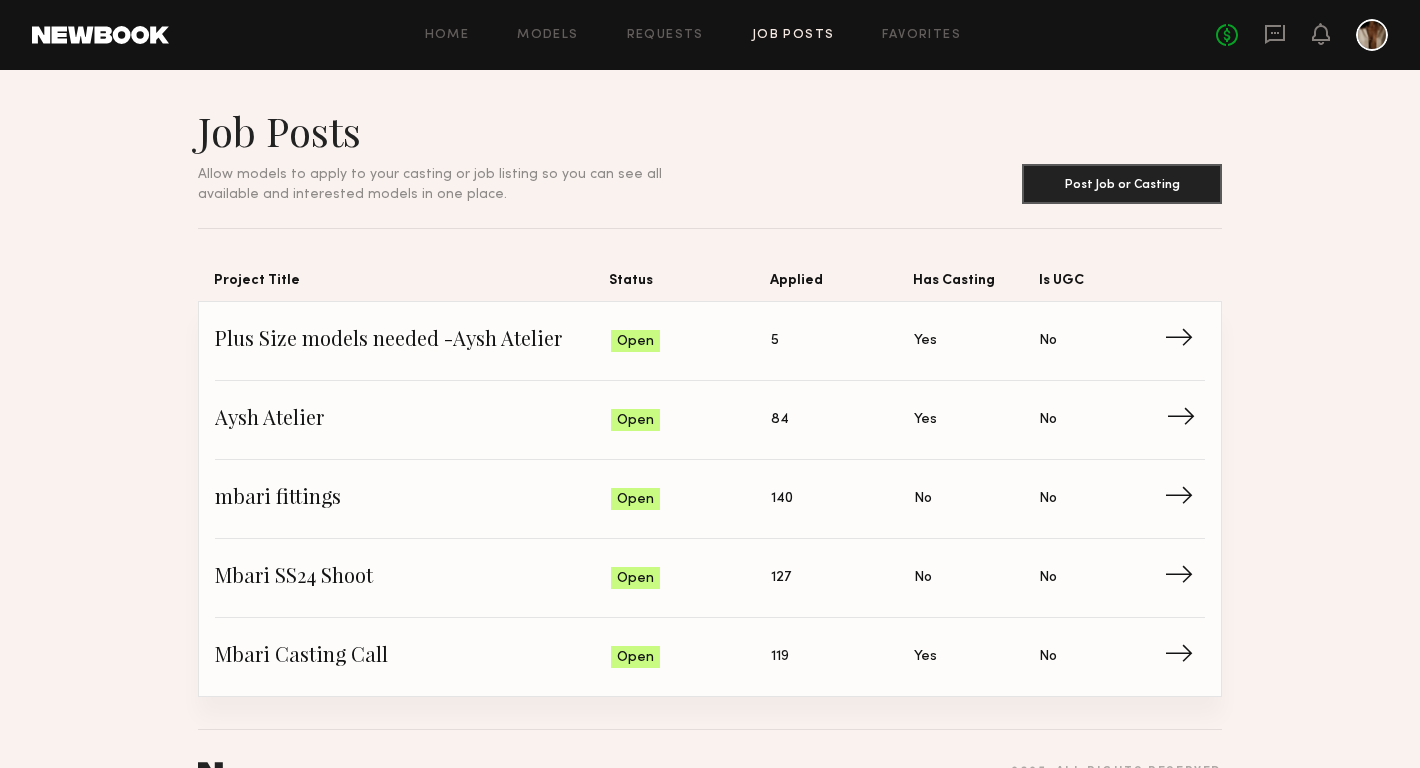 click on "84" 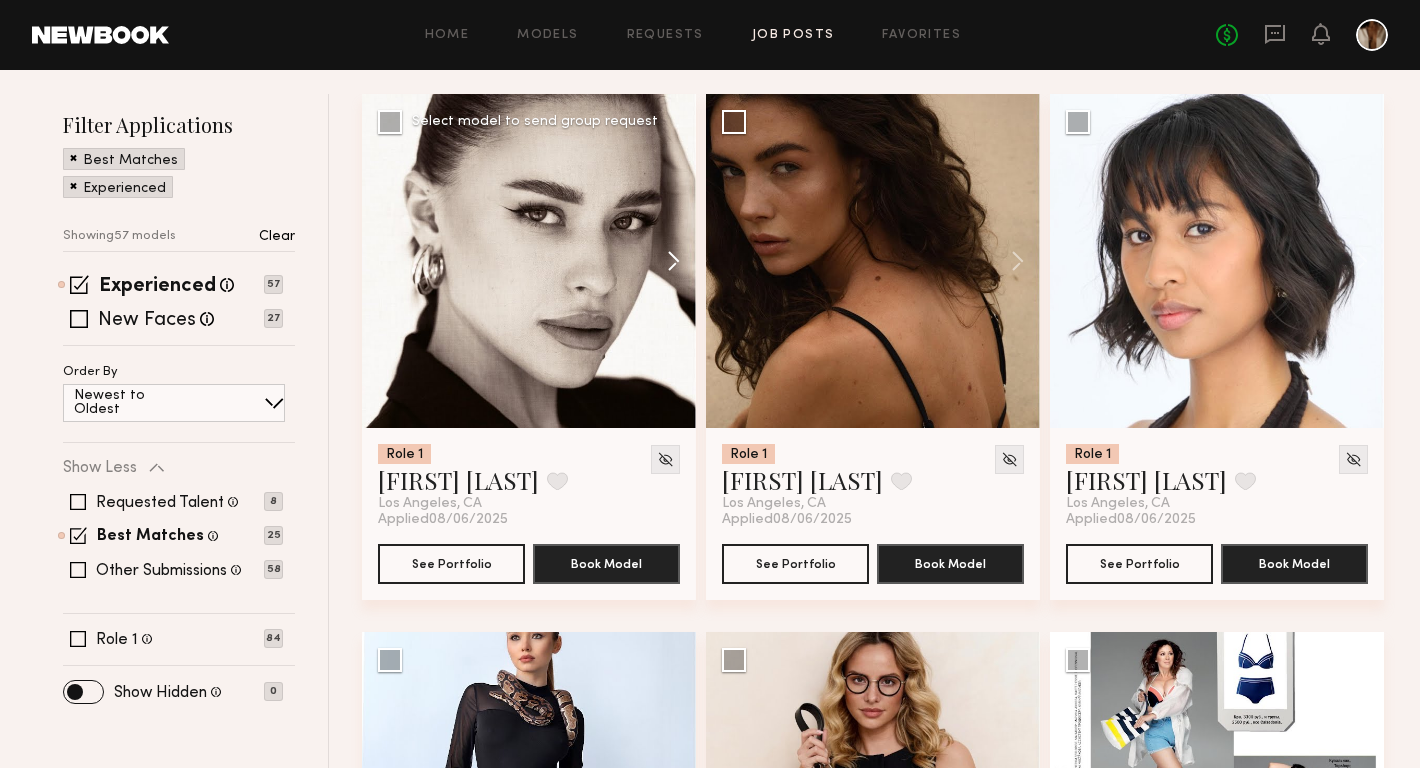 scroll, scrollTop: 227, scrollLeft: 0, axis: vertical 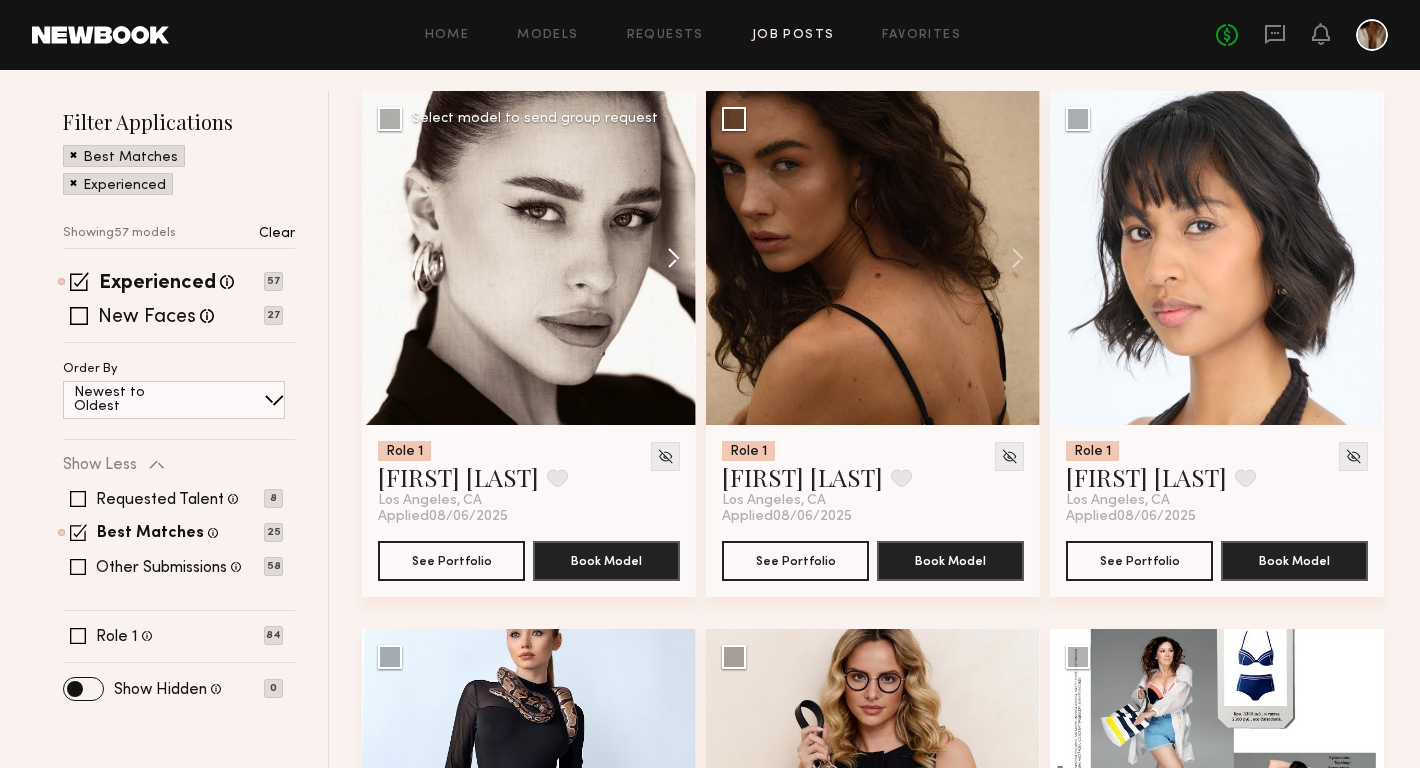 click 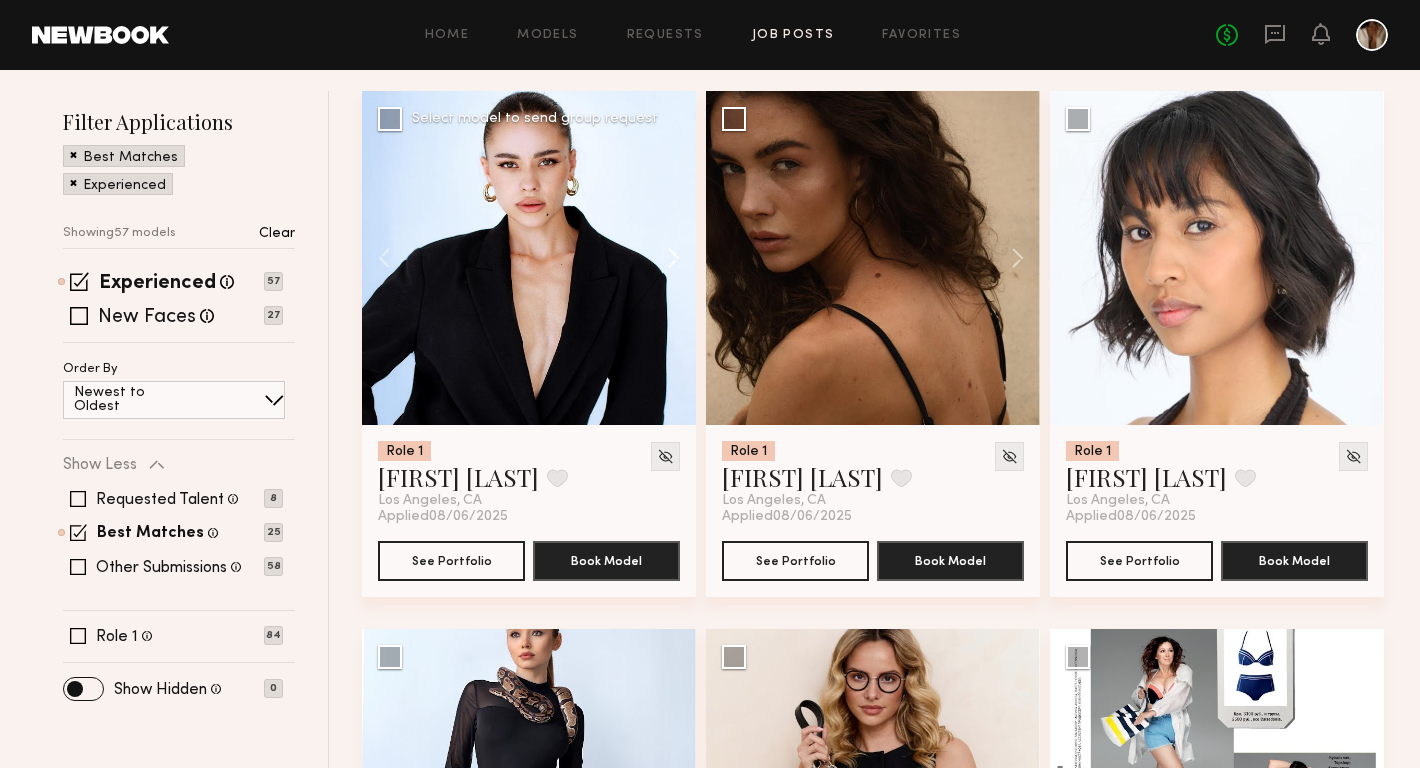 click 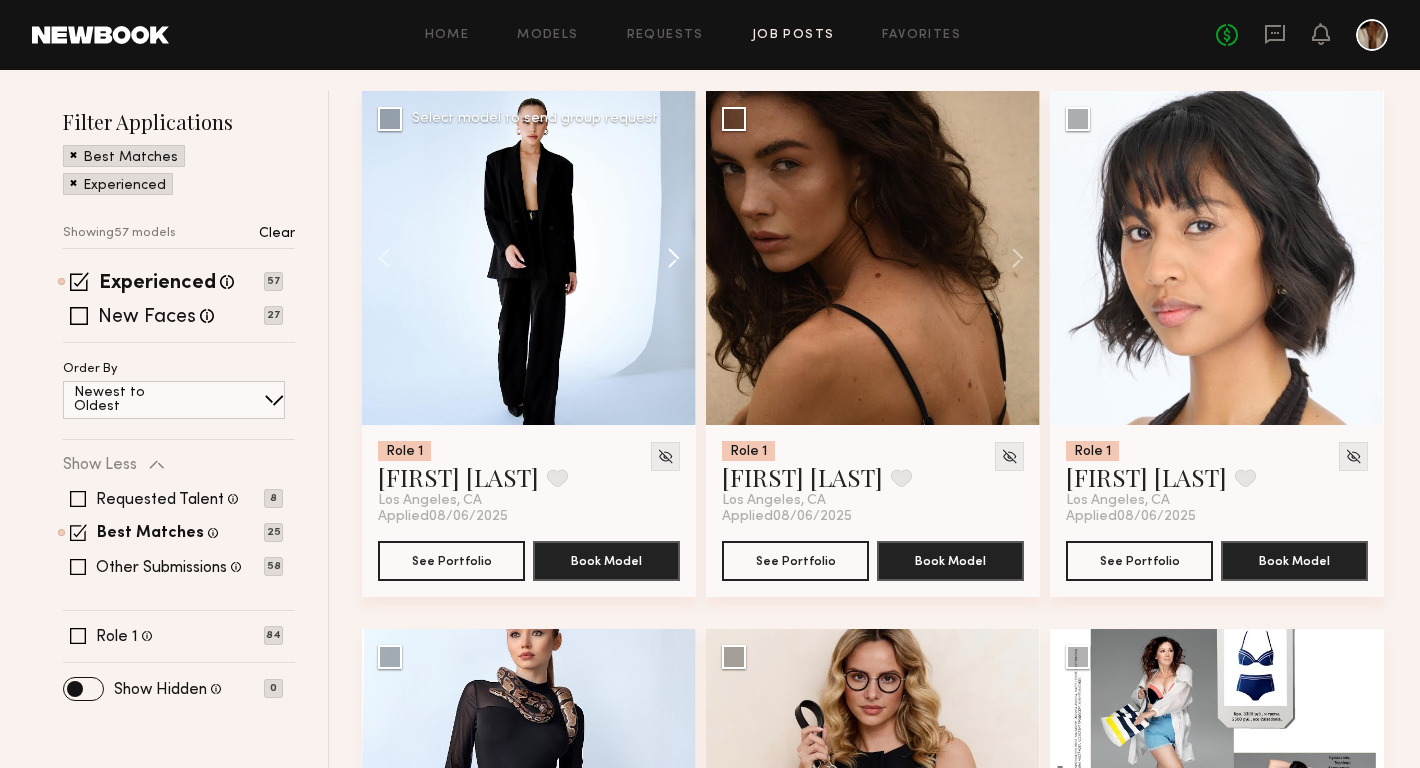 click 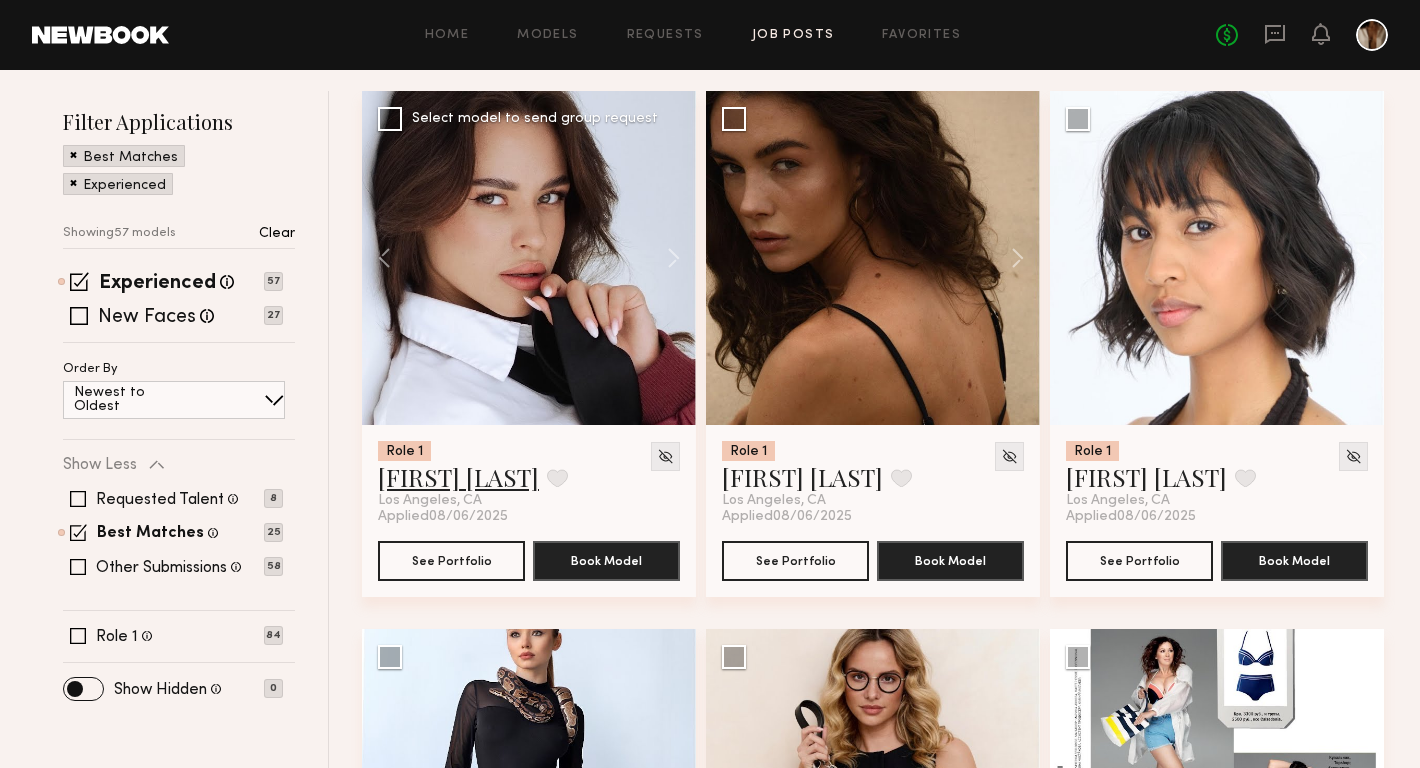 click on "Elena O." 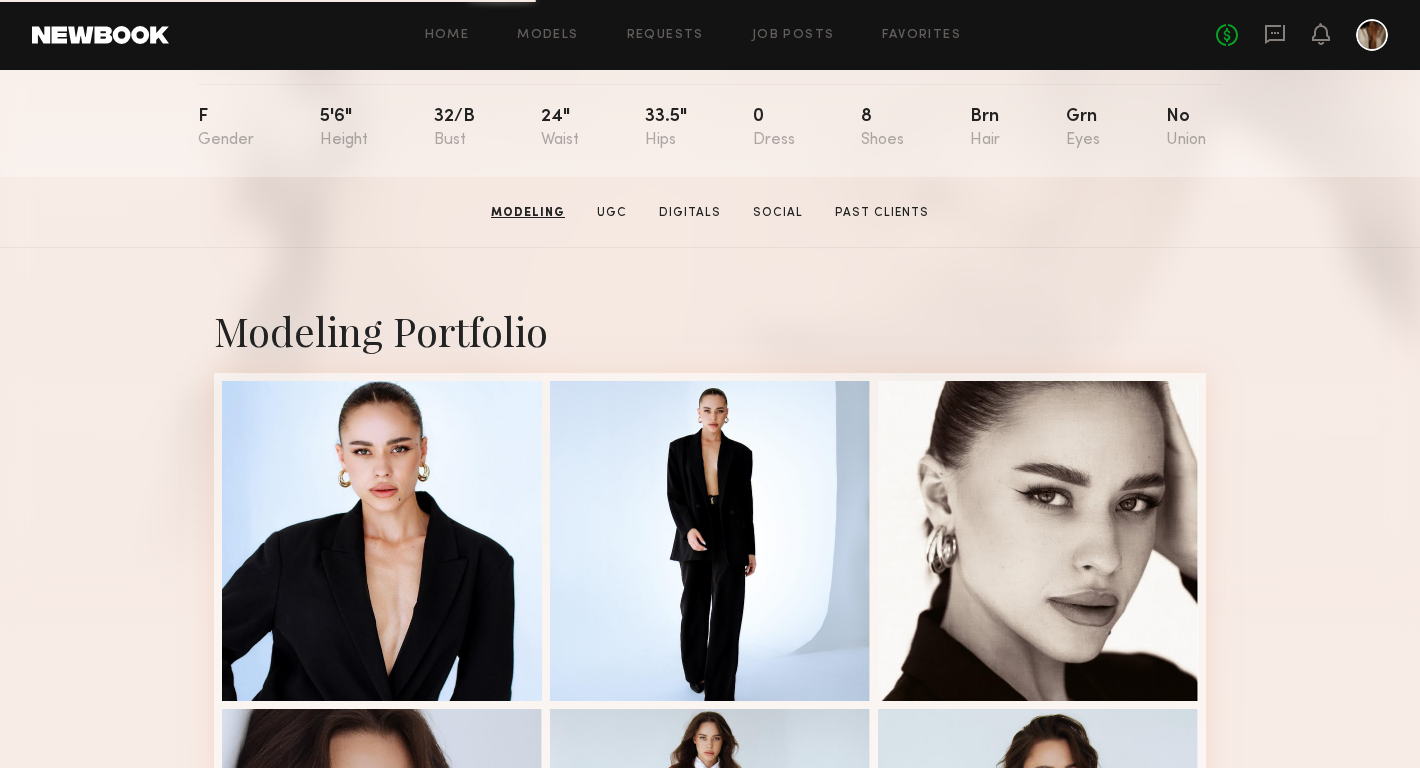 scroll, scrollTop: 0, scrollLeft: 0, axis: both 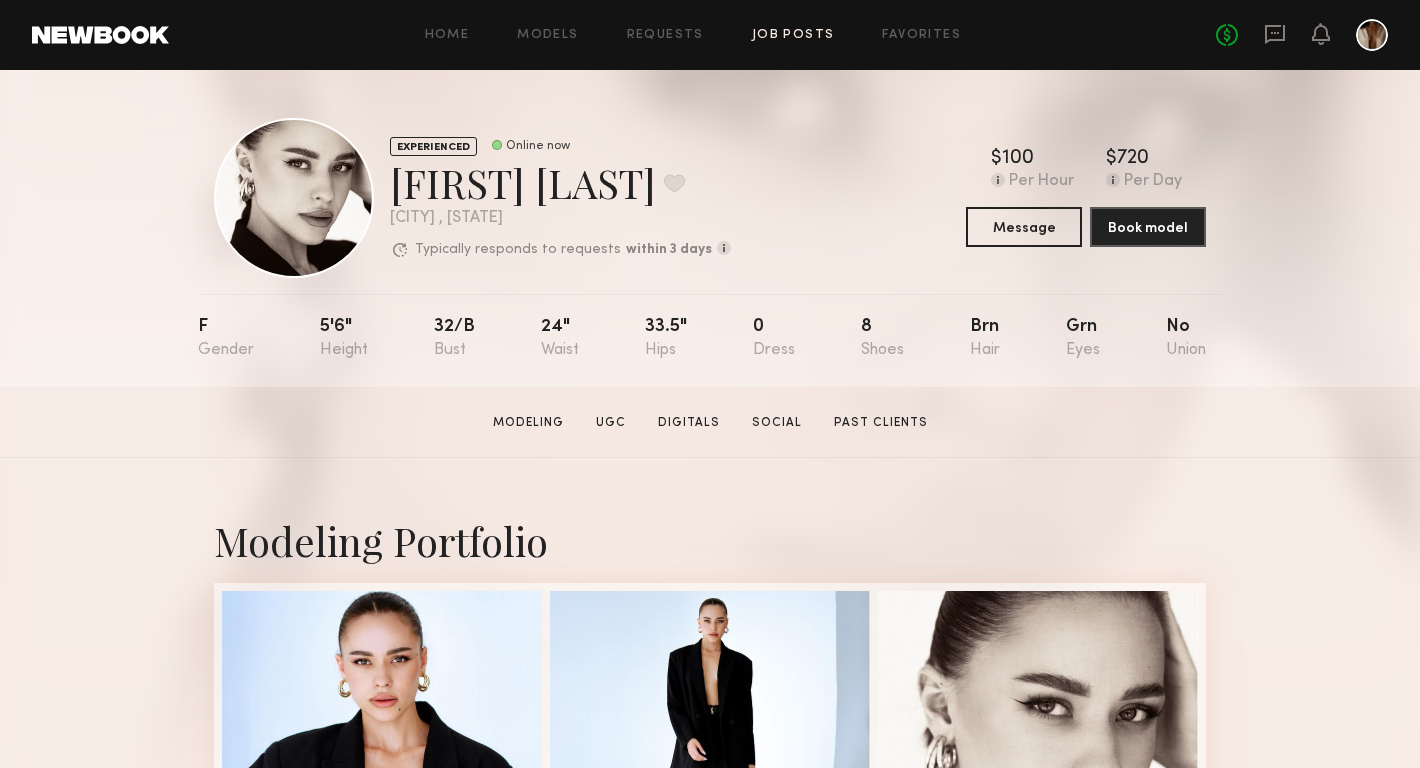 click on "Job Posts" 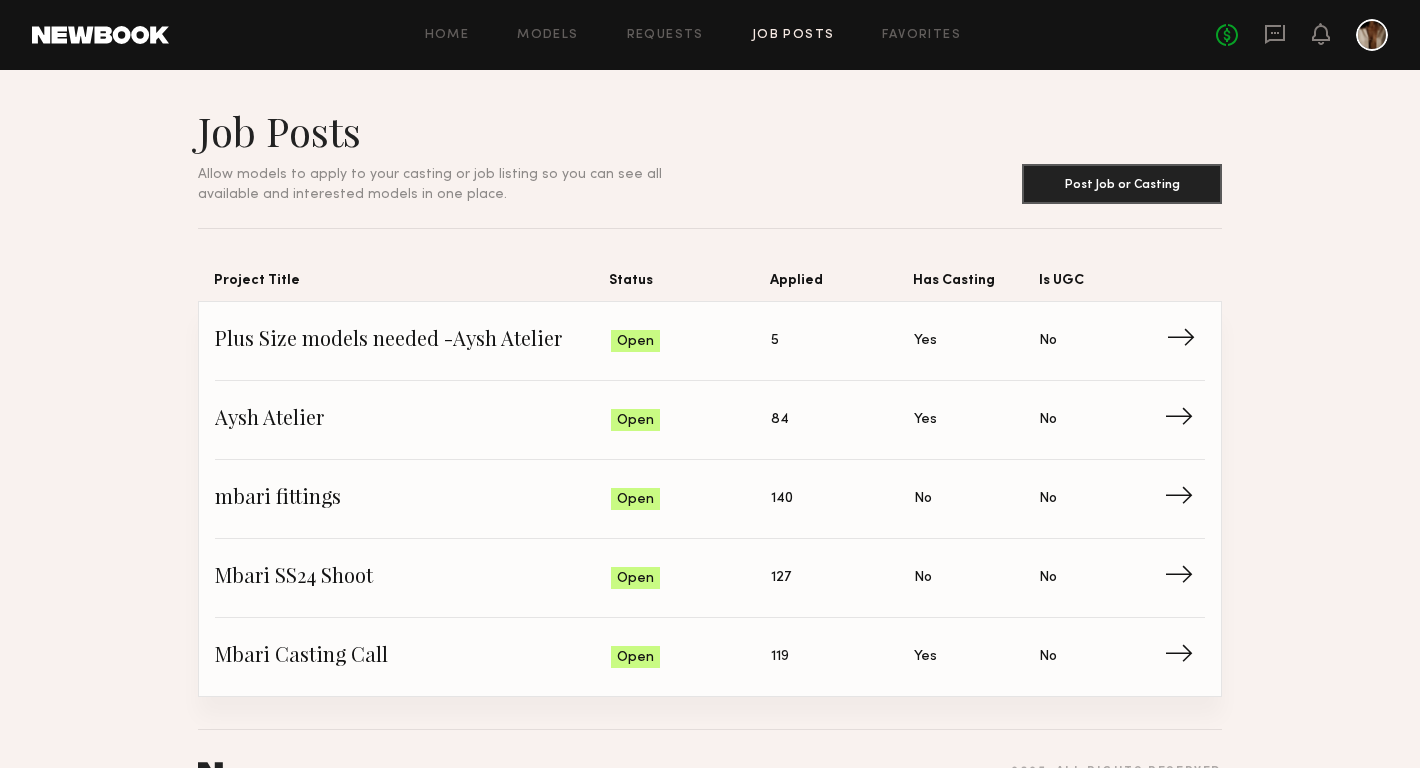 click on "Applied: 5" 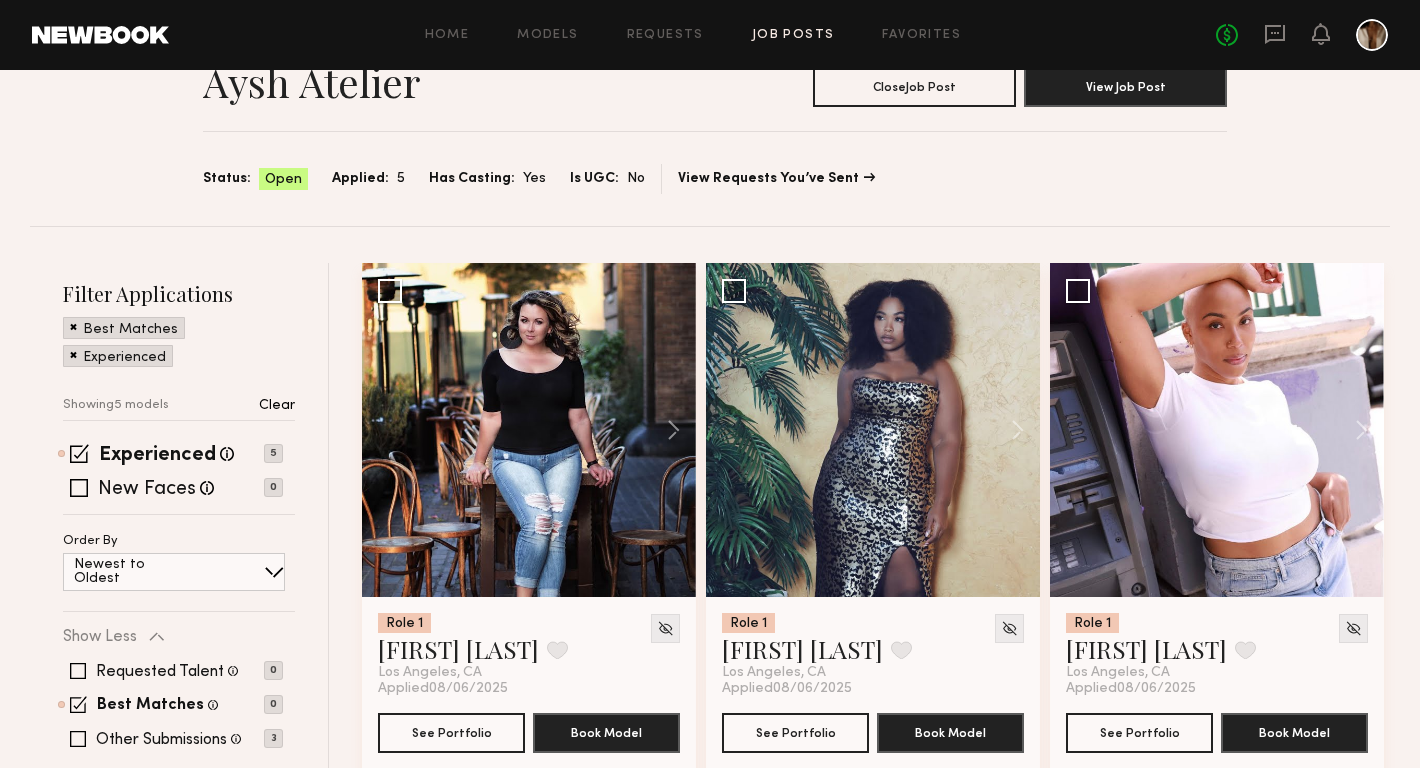scroll, scrollTop: 114, scrollLeft: 0, axis: vertical 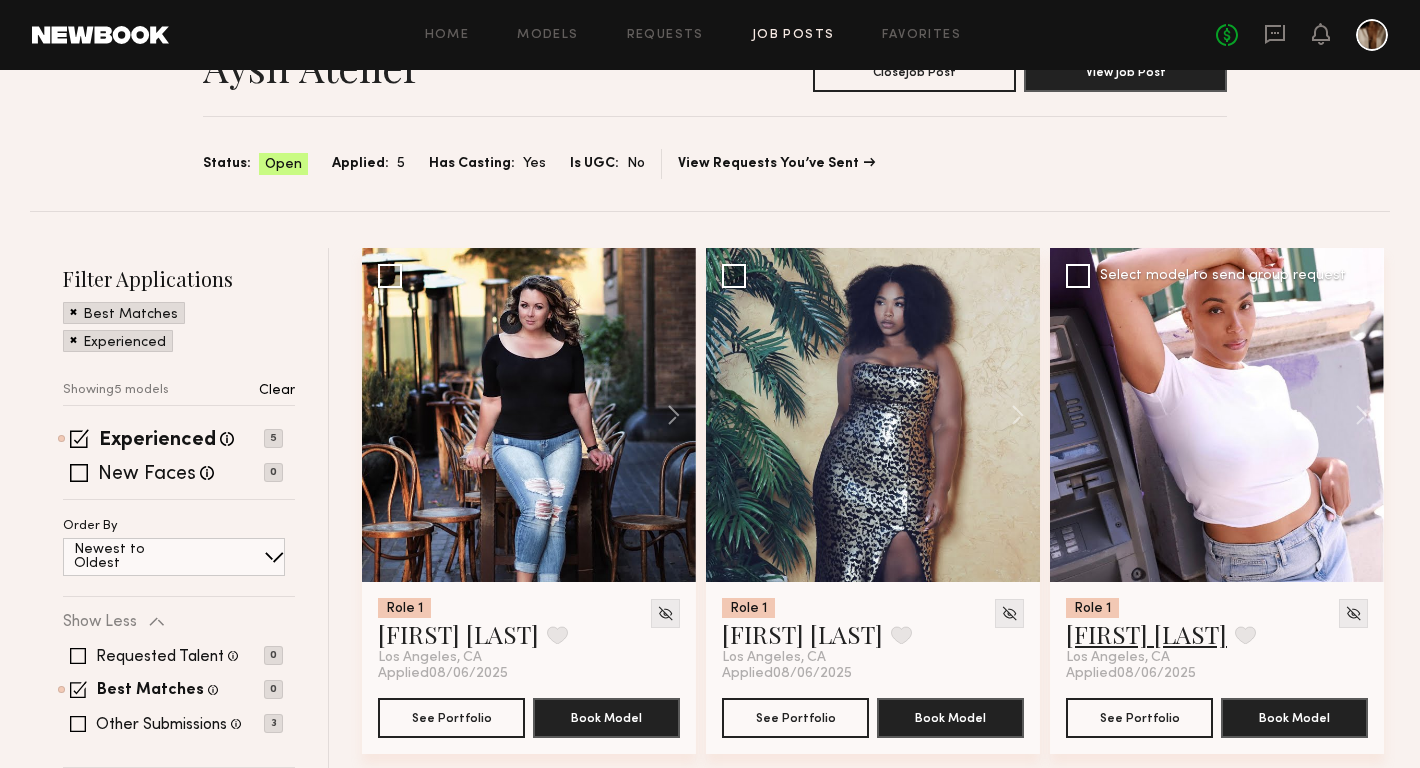 click on "[FIRST] [LAST]" 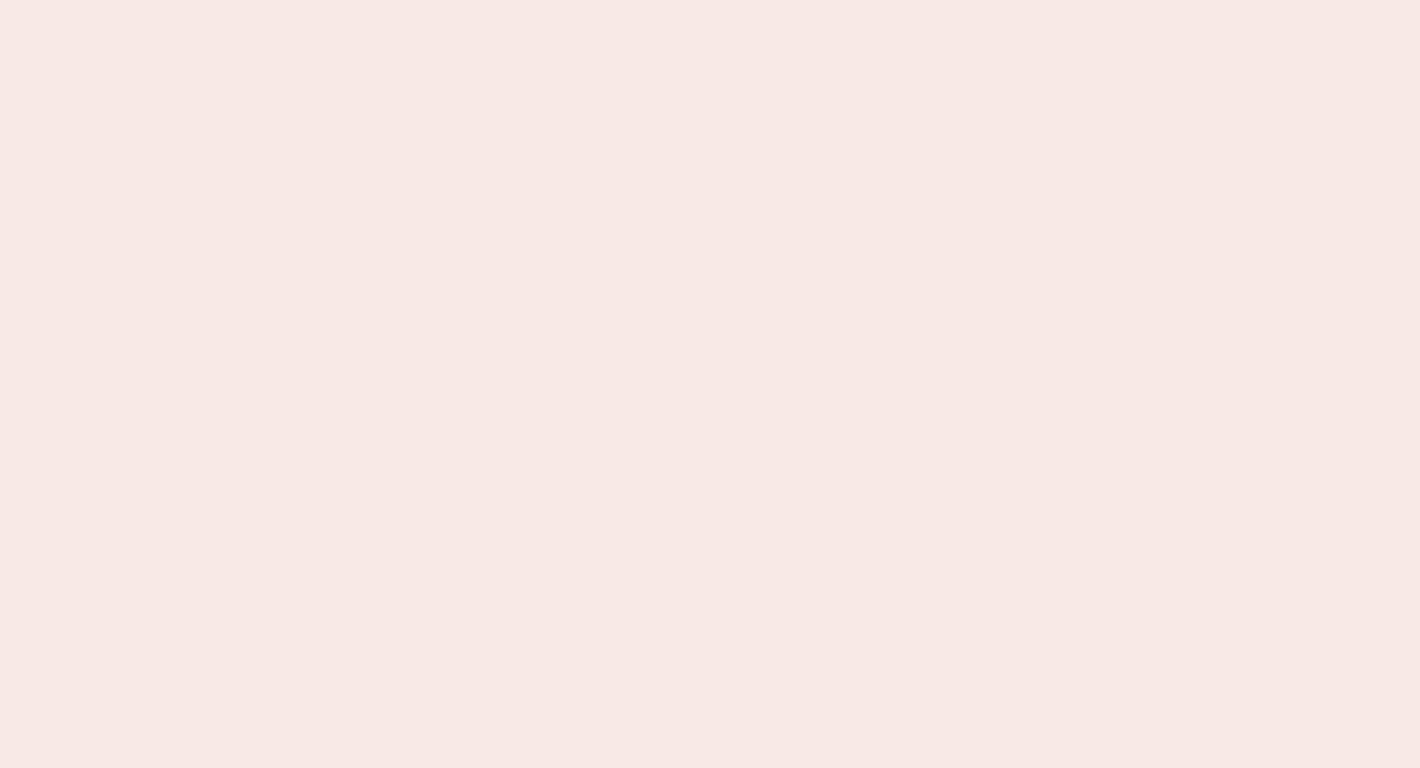 scroll, scrollTop: 0, scrollLeft: 0, axis: both 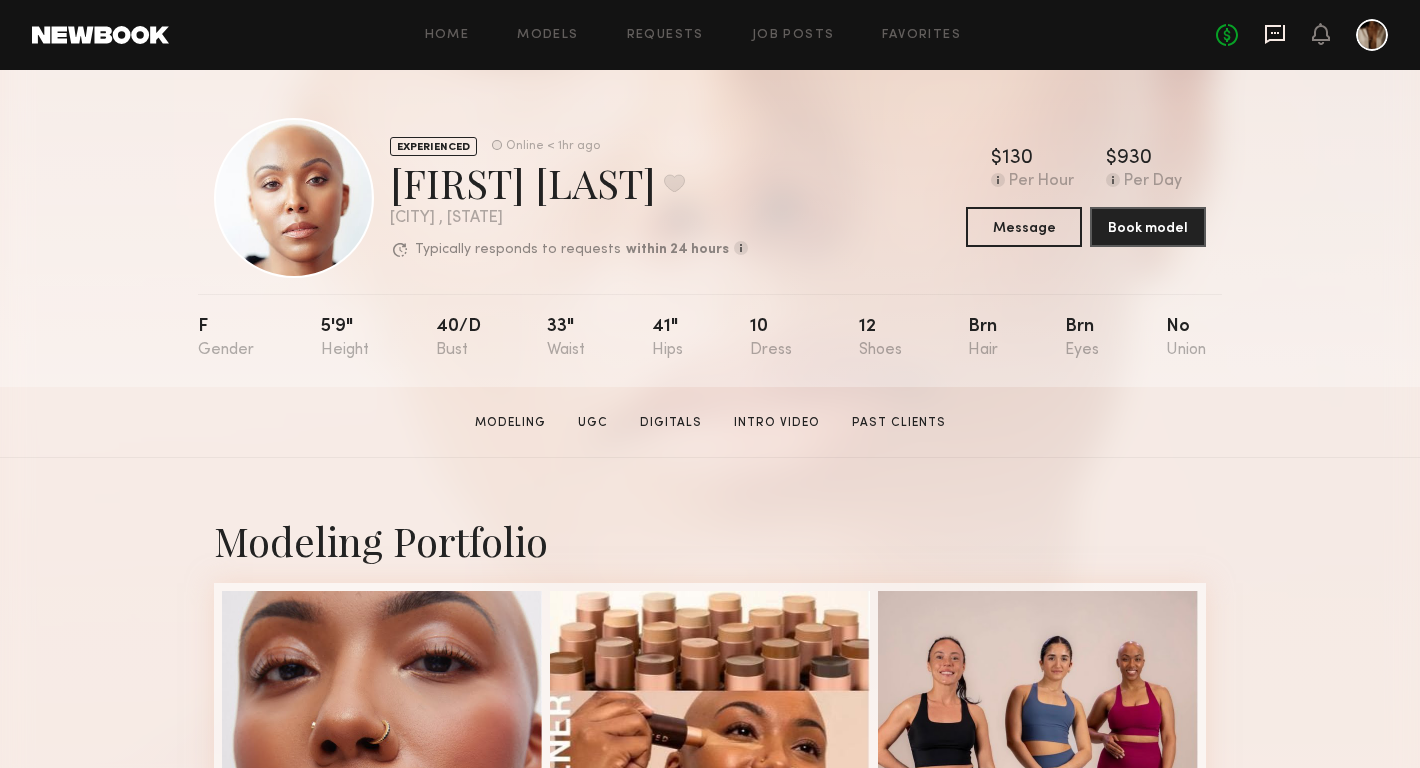 click 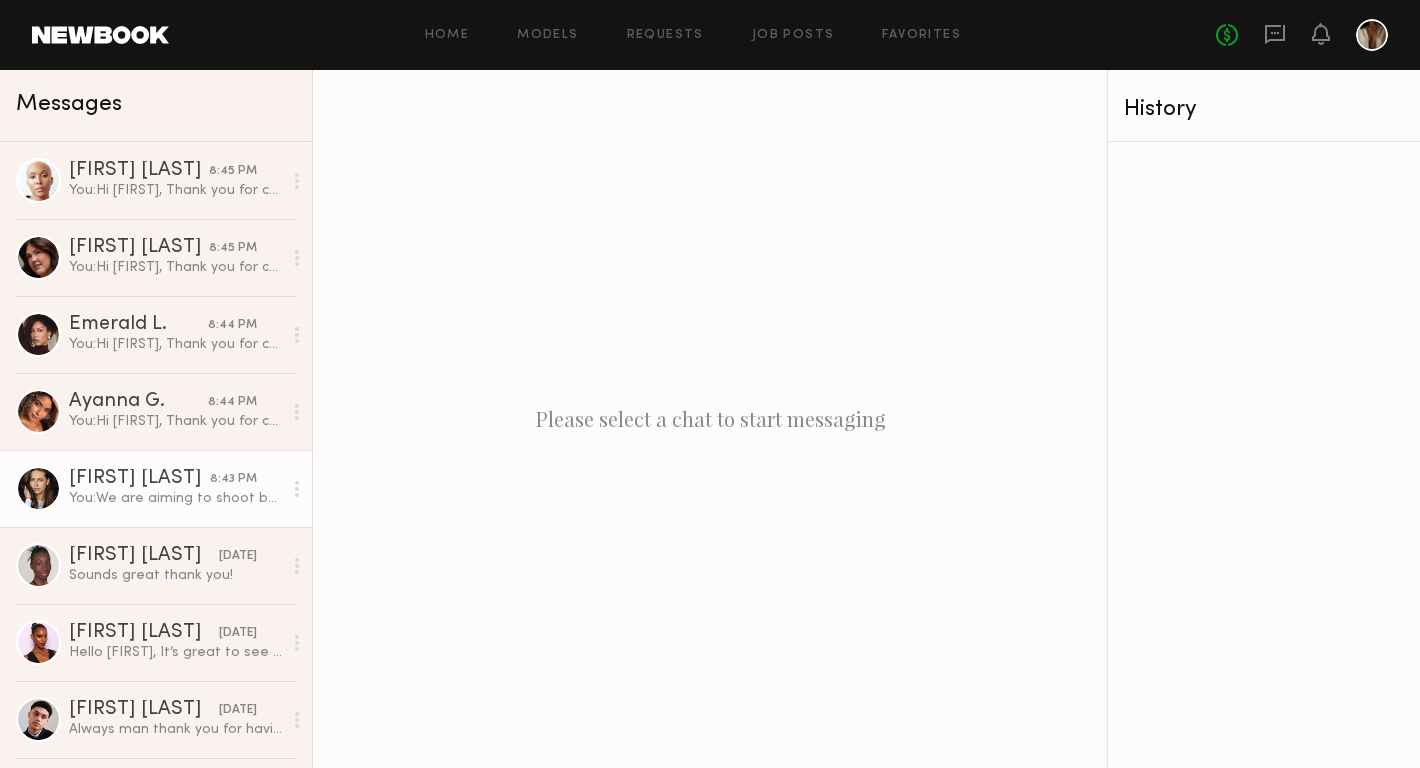 click on "8:43 PM" 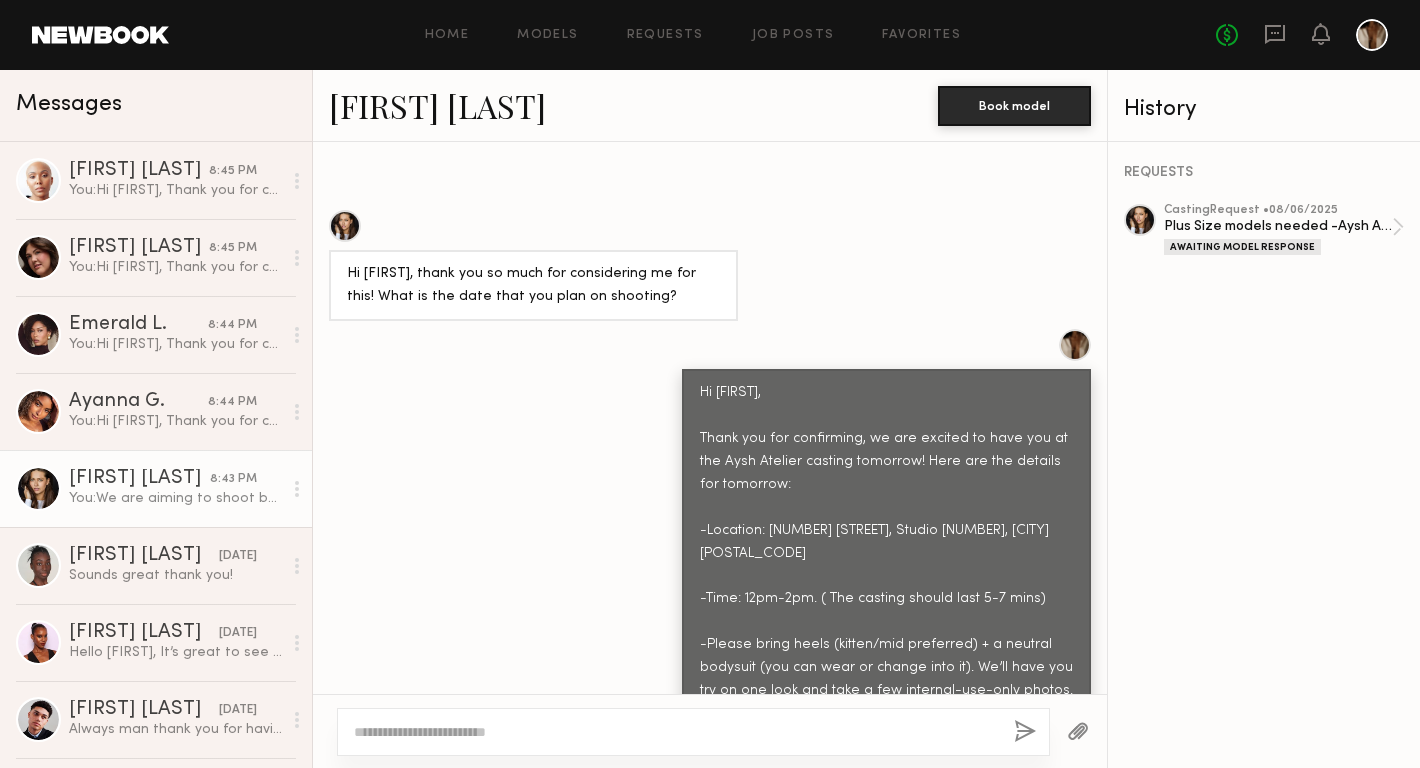 scroll, scrollTop: 869, scrollLeft: 0, axis: vertical 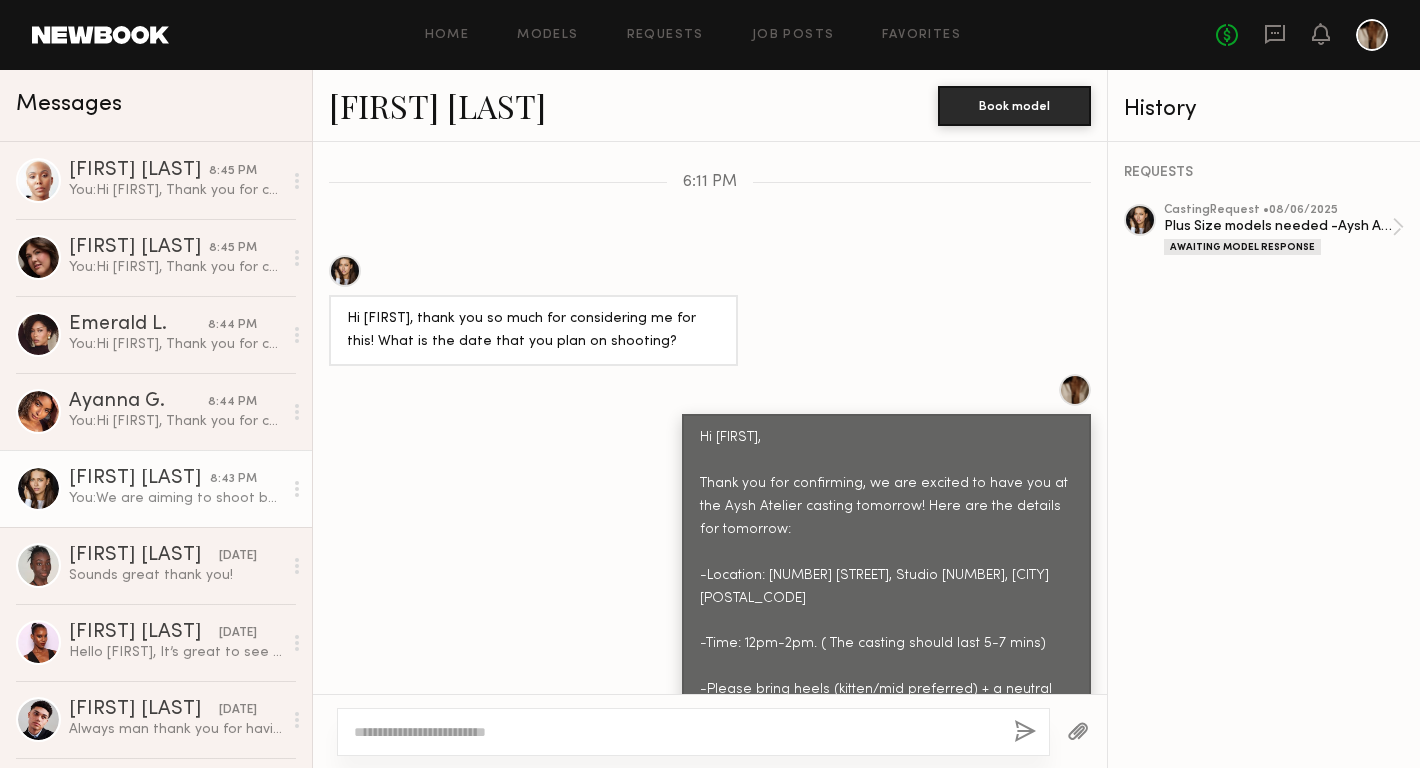 click 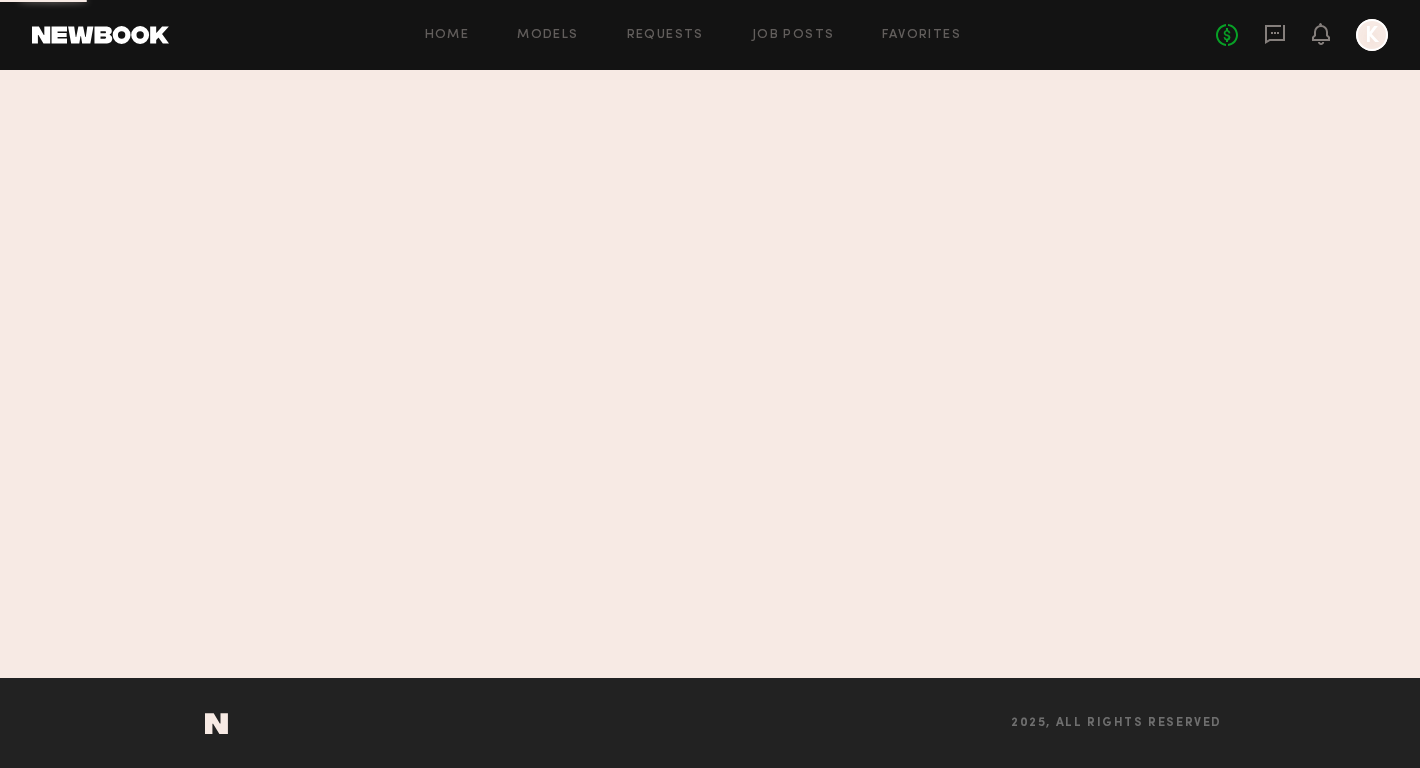 scroll, scrollTop: 0, scrollLeft: 0, axis: both 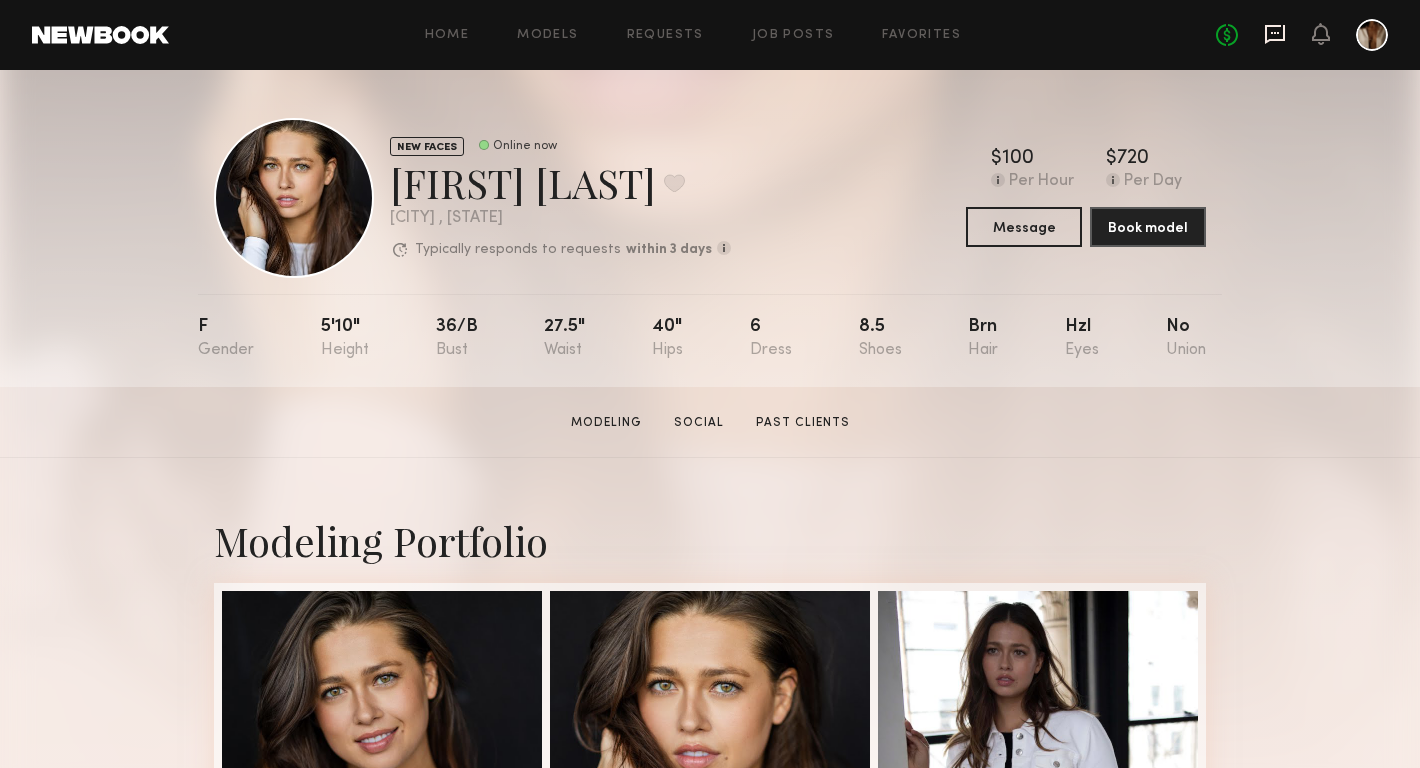 click 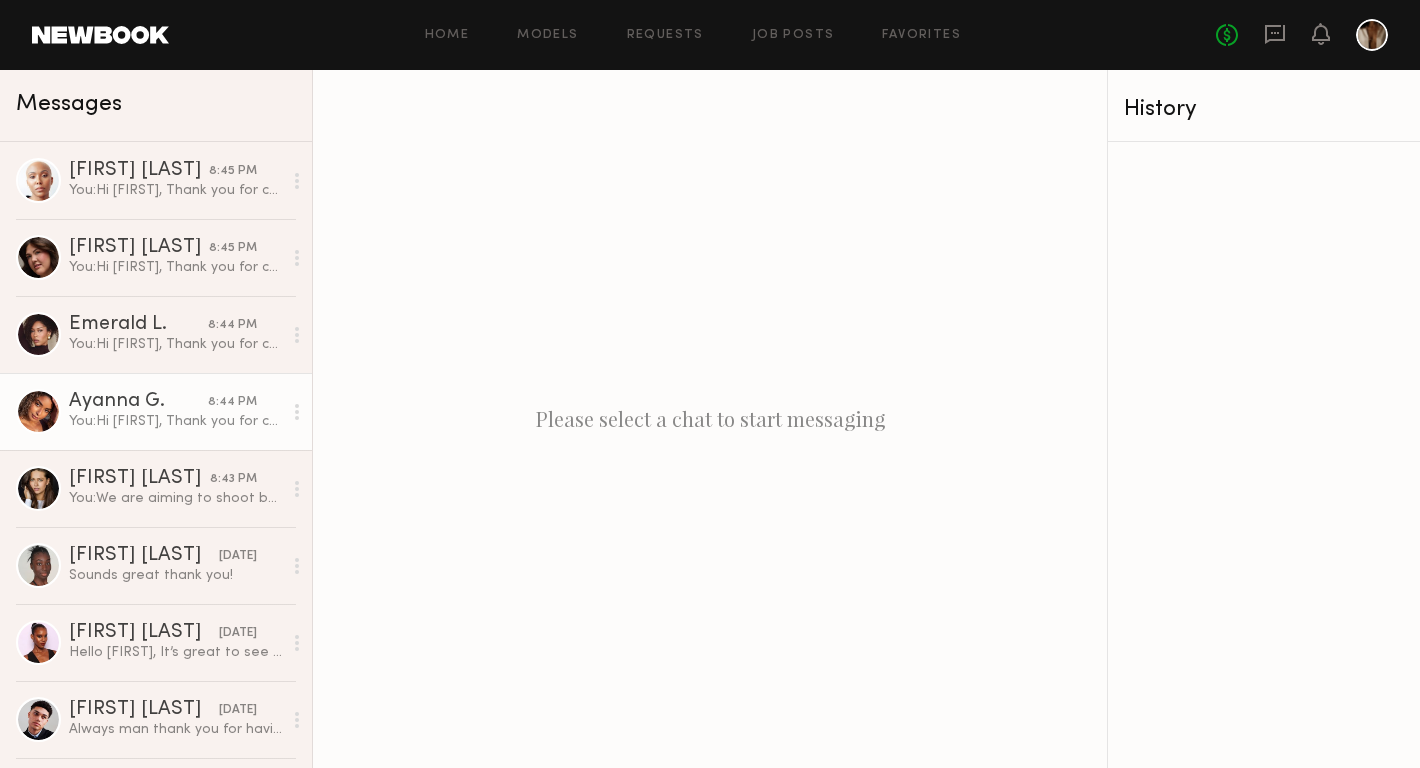 click on "You:  Hi Ayanna,
Thank you for confirming, we are excited to have you at the Aysh Atelier casting tomorrow! Here are the details for tomorrow:
-Location: 800 McGarry St, Studio 4411, LA 90021
-Time: 12pm-2pm. (The casting should last 5-7 mins)
-Please bring heels (kitten/mid preferred) + a neutral bodysuit (you can wear or change into it). We’ll have you try on one look and take a few internal-use-only photos.
Please Call/text Kevin at (908) 566-8026 on arrival.Parking is at the Almeida st entrance and is $10. We’ll reimburse you in cash. See you soon and let us know if you have any questions!
Best,
Kevin Coleman" 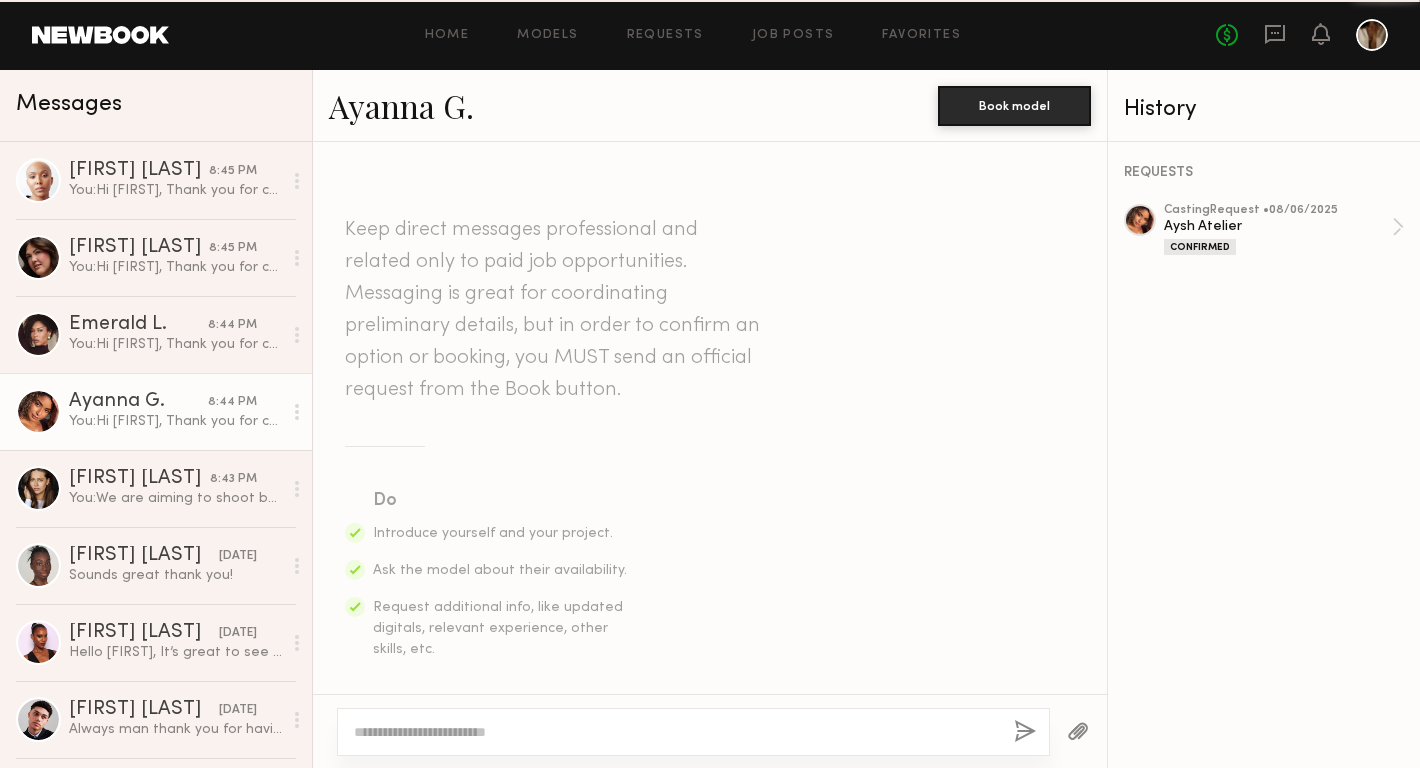 scroll, scrollTop: 951, scrollLeft: 0, axis: vertical 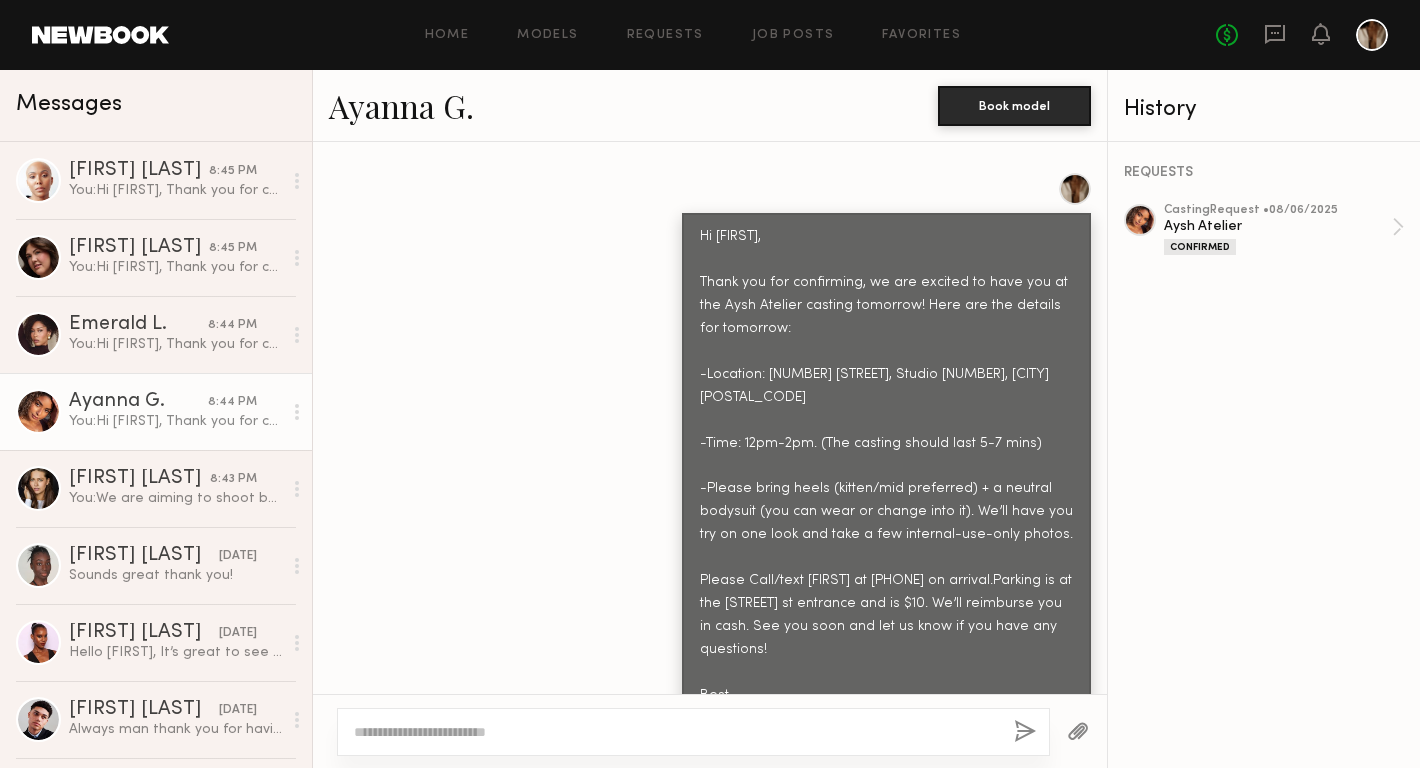 click 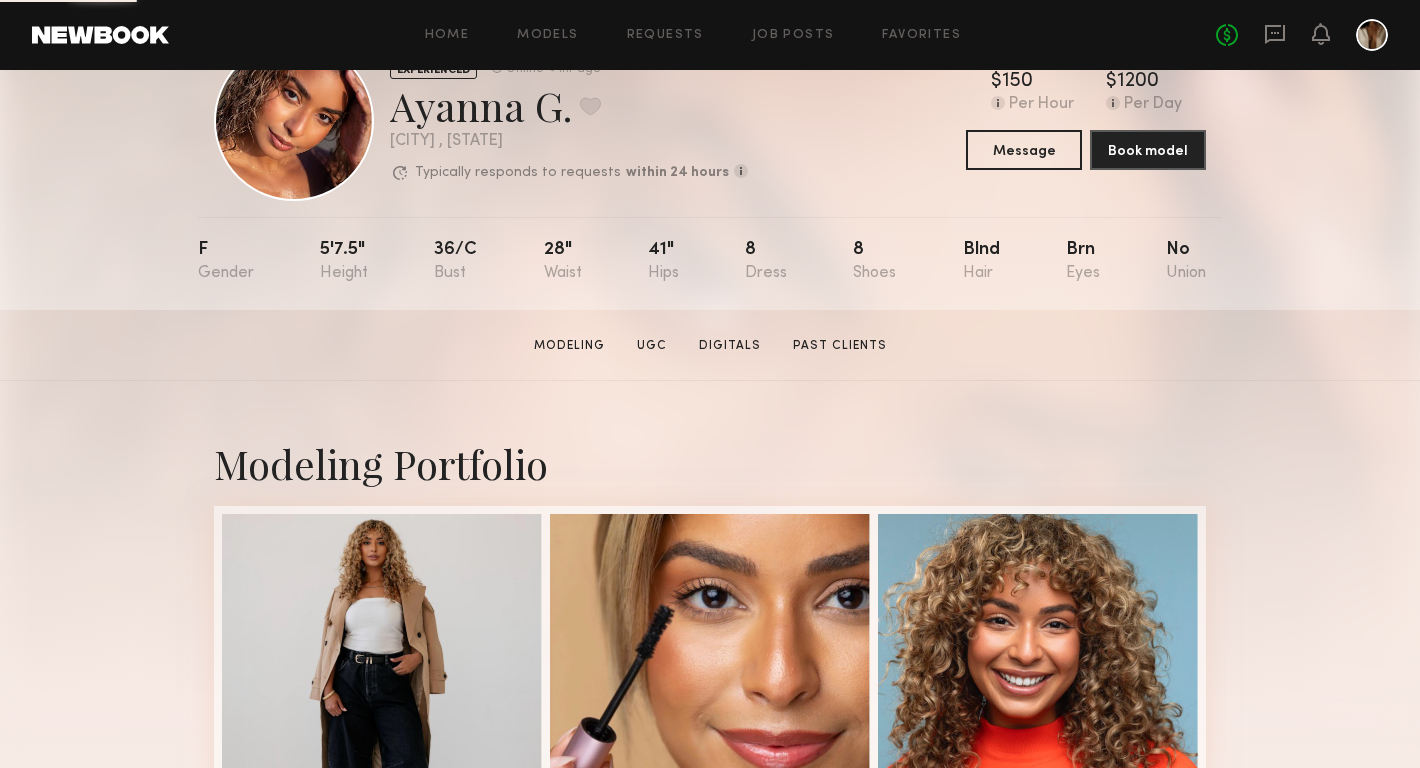 scroll, scrollTop: 79, scrollLeft: 0, axis: vertical 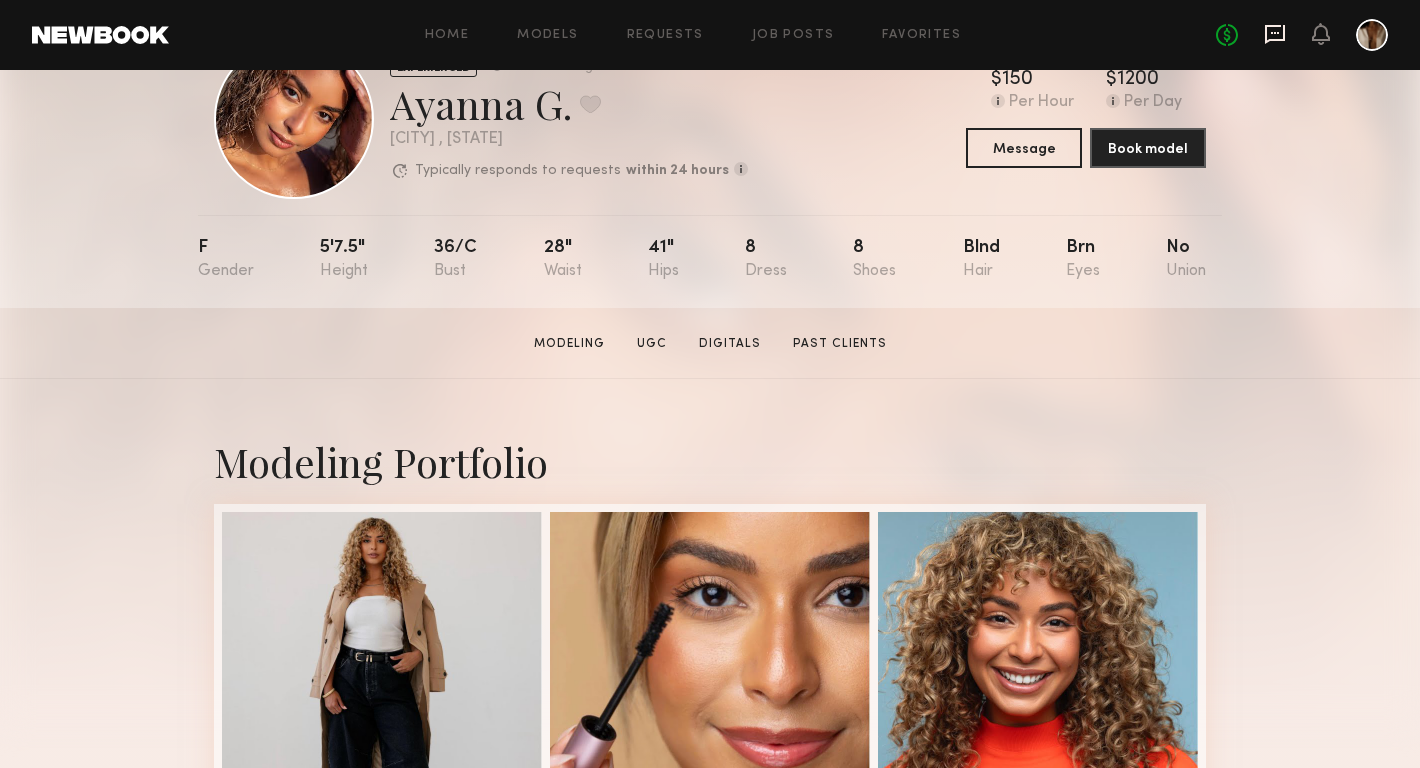 click 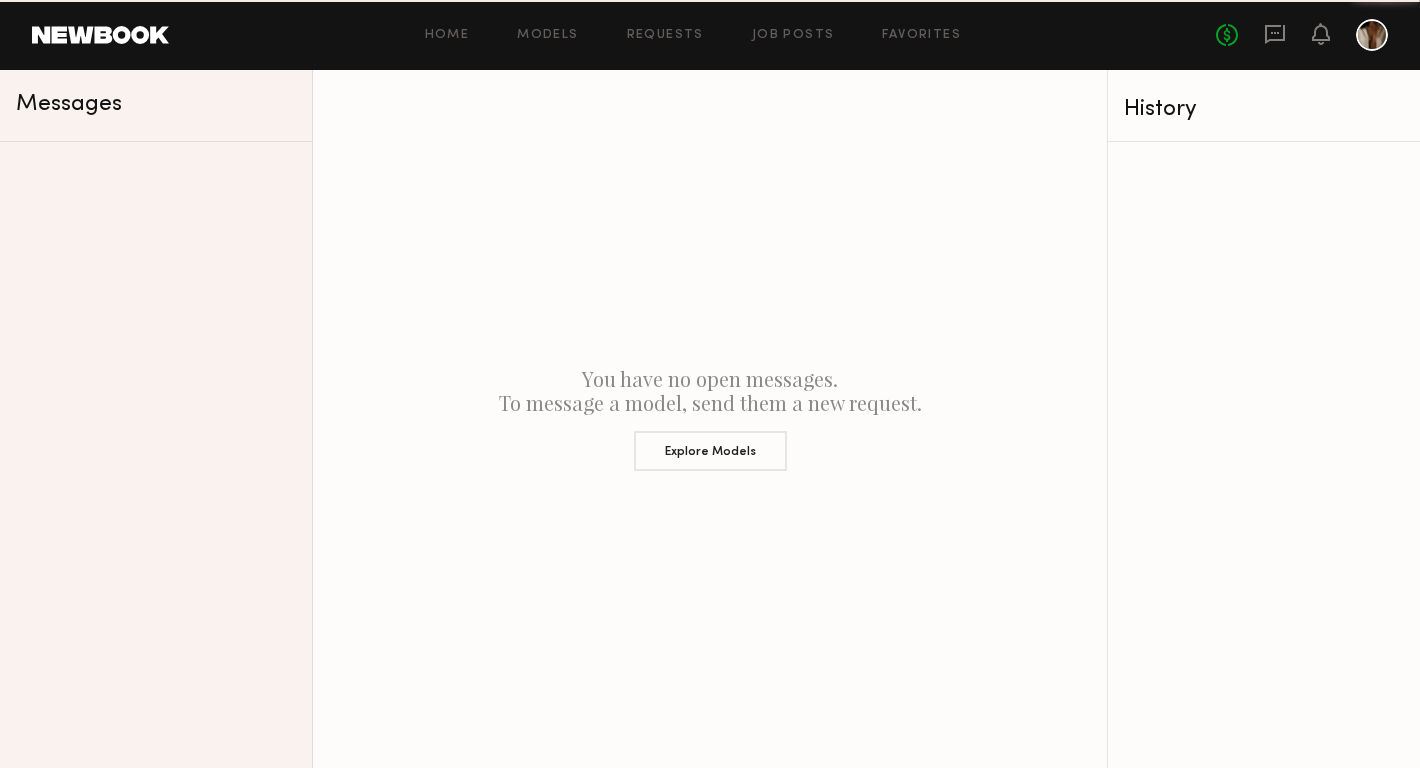 scroll, scrollTop: 0, scrollLeft: 0, axis: both 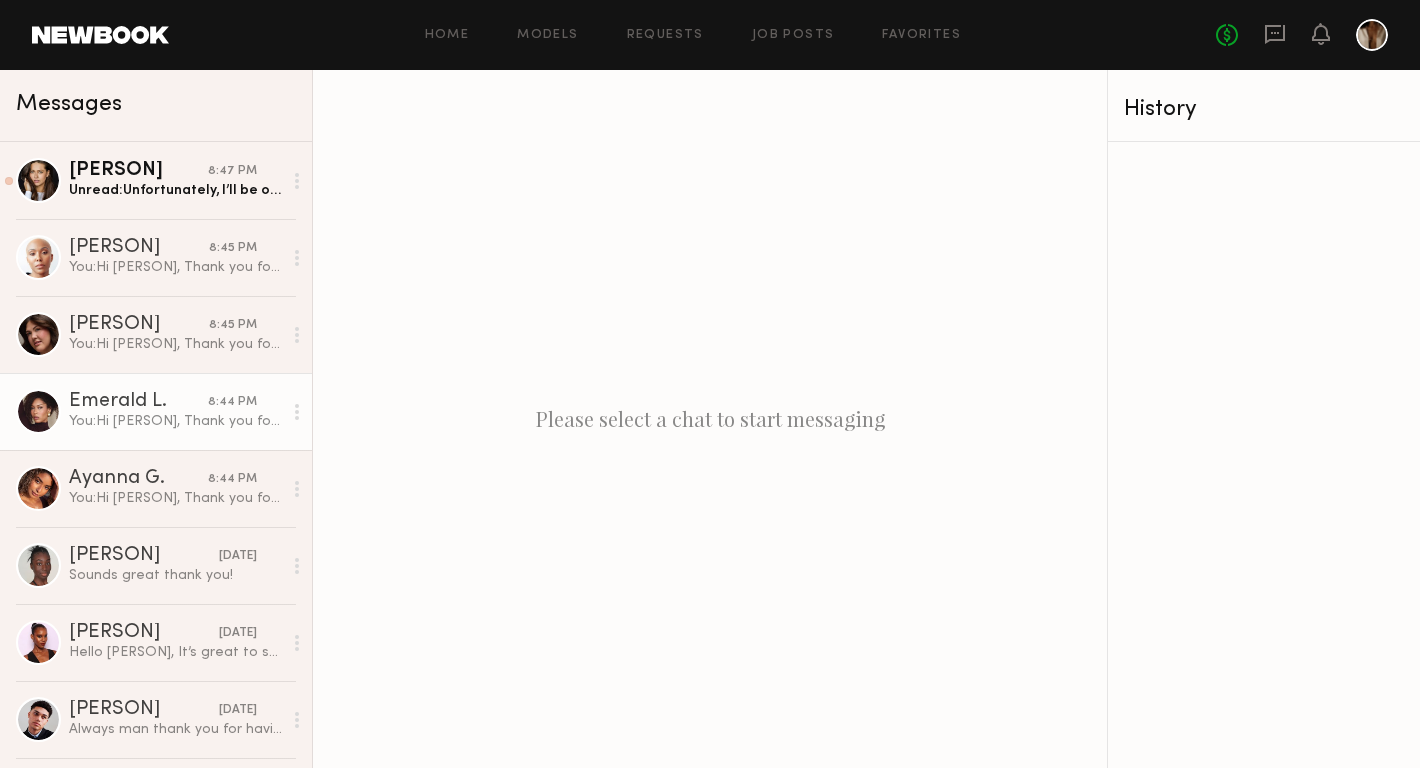 click 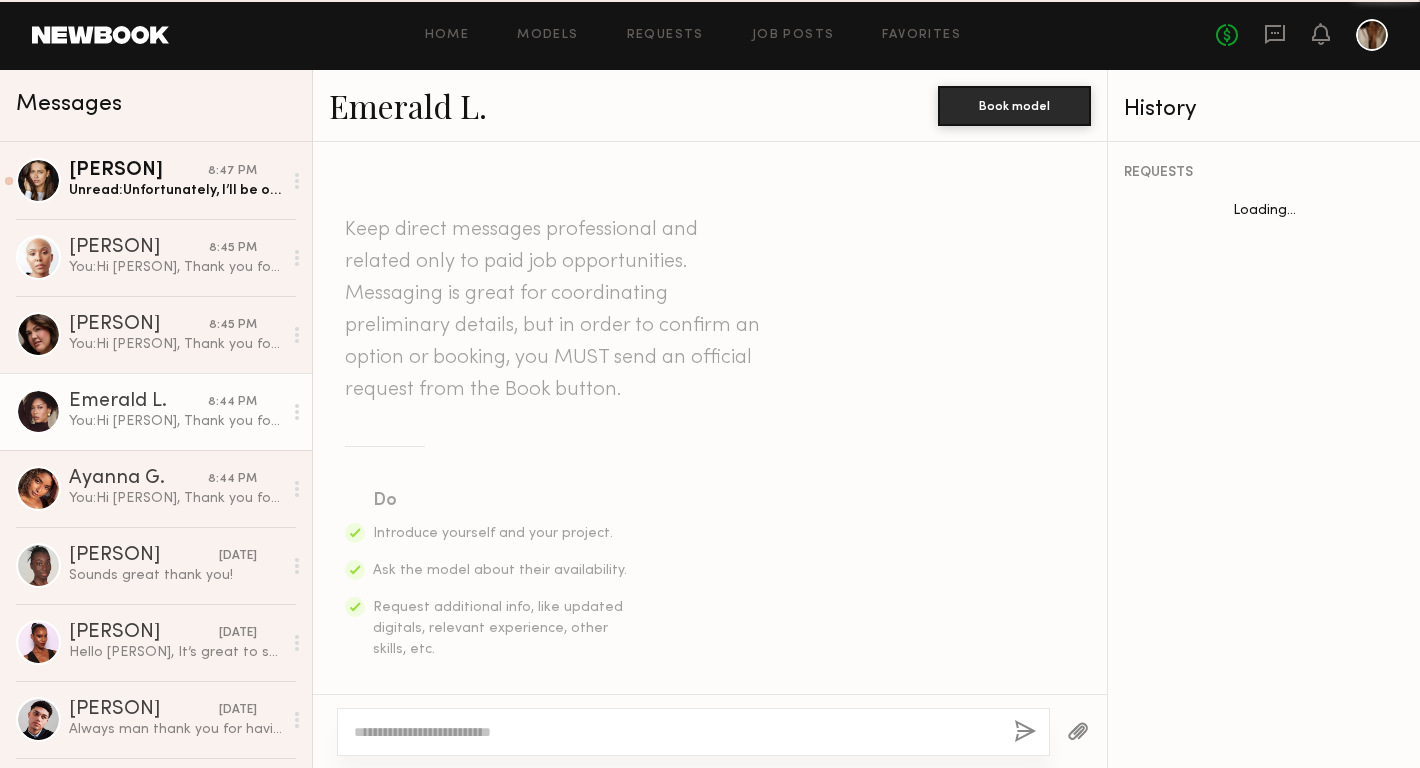 scroll, scrollTop: 951, scrollLeft: 0, axis: vertical 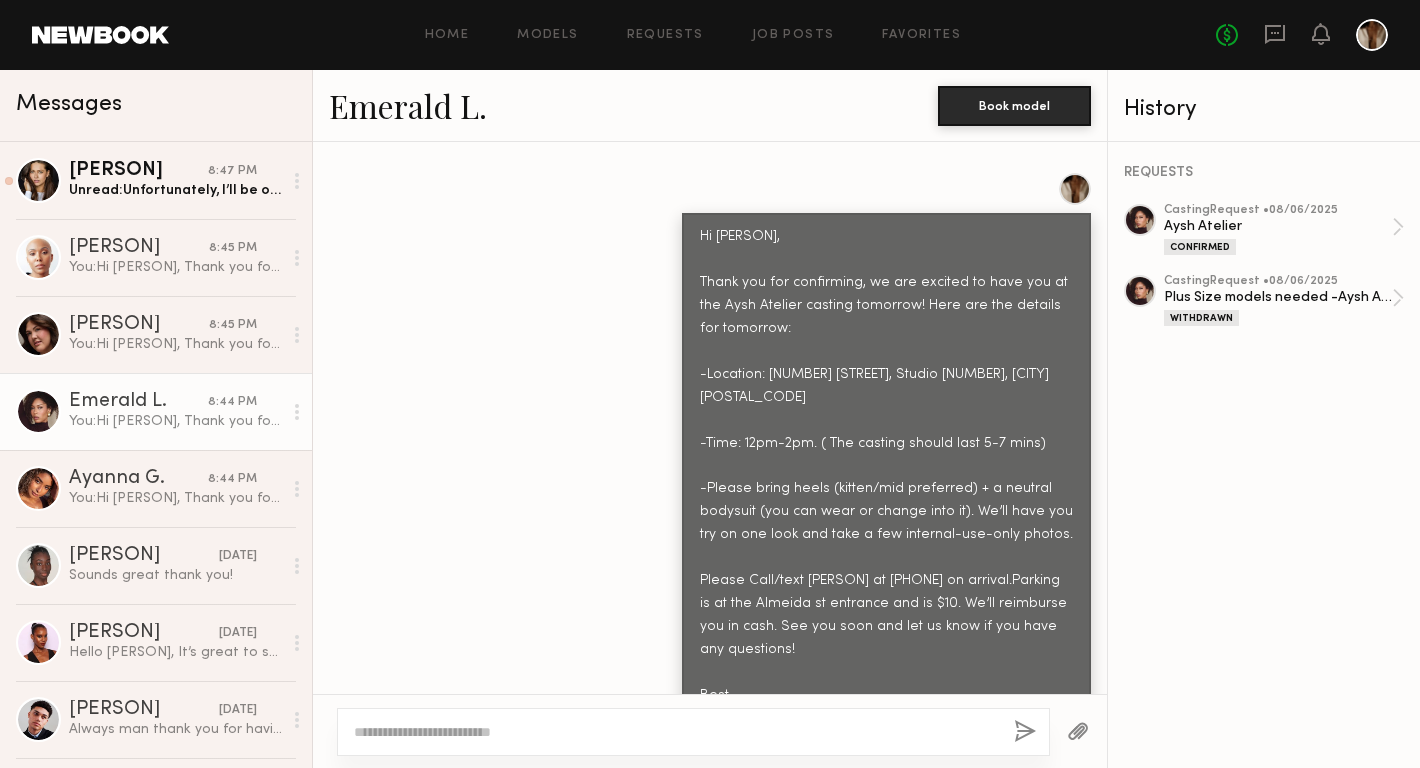 click 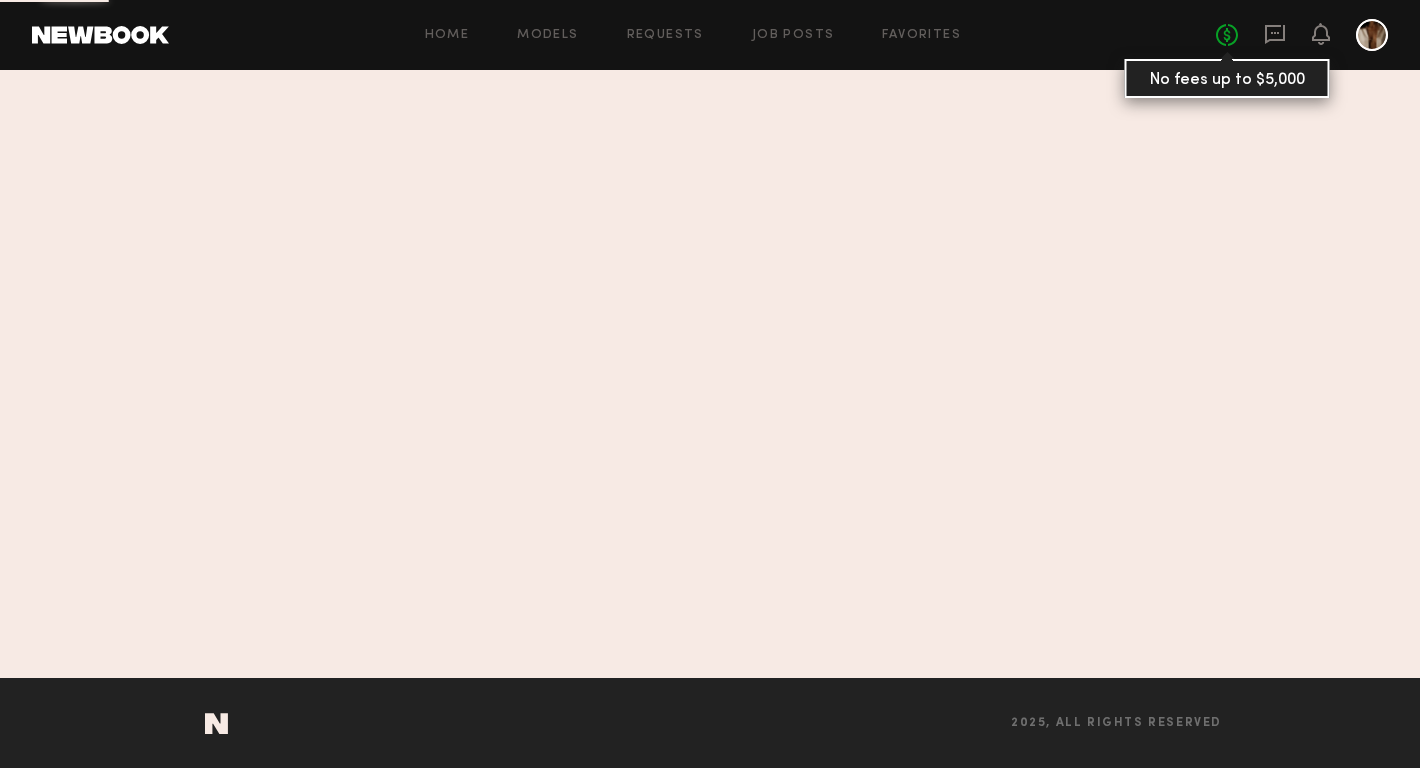 scroll, scrollTop: 0, scrollLeft: 0, axis: both 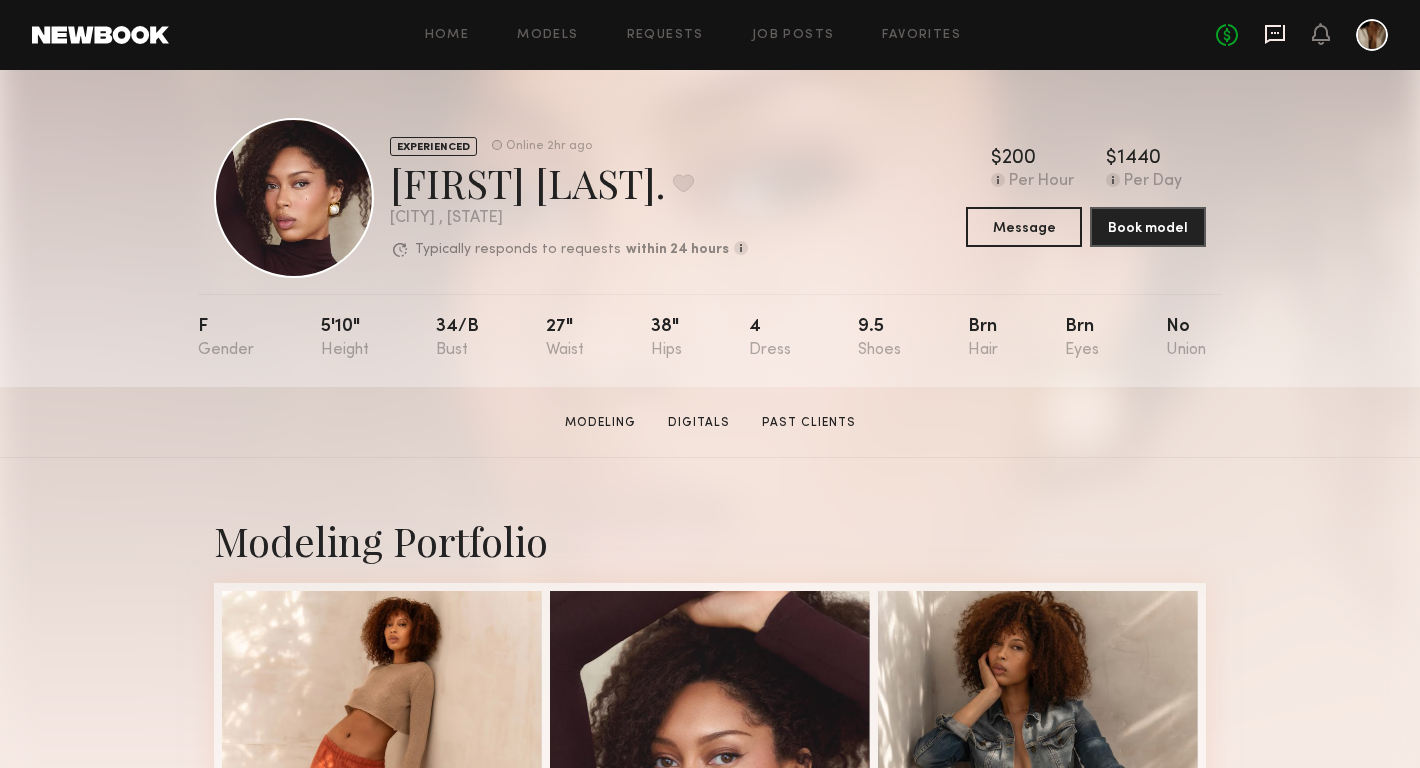 click 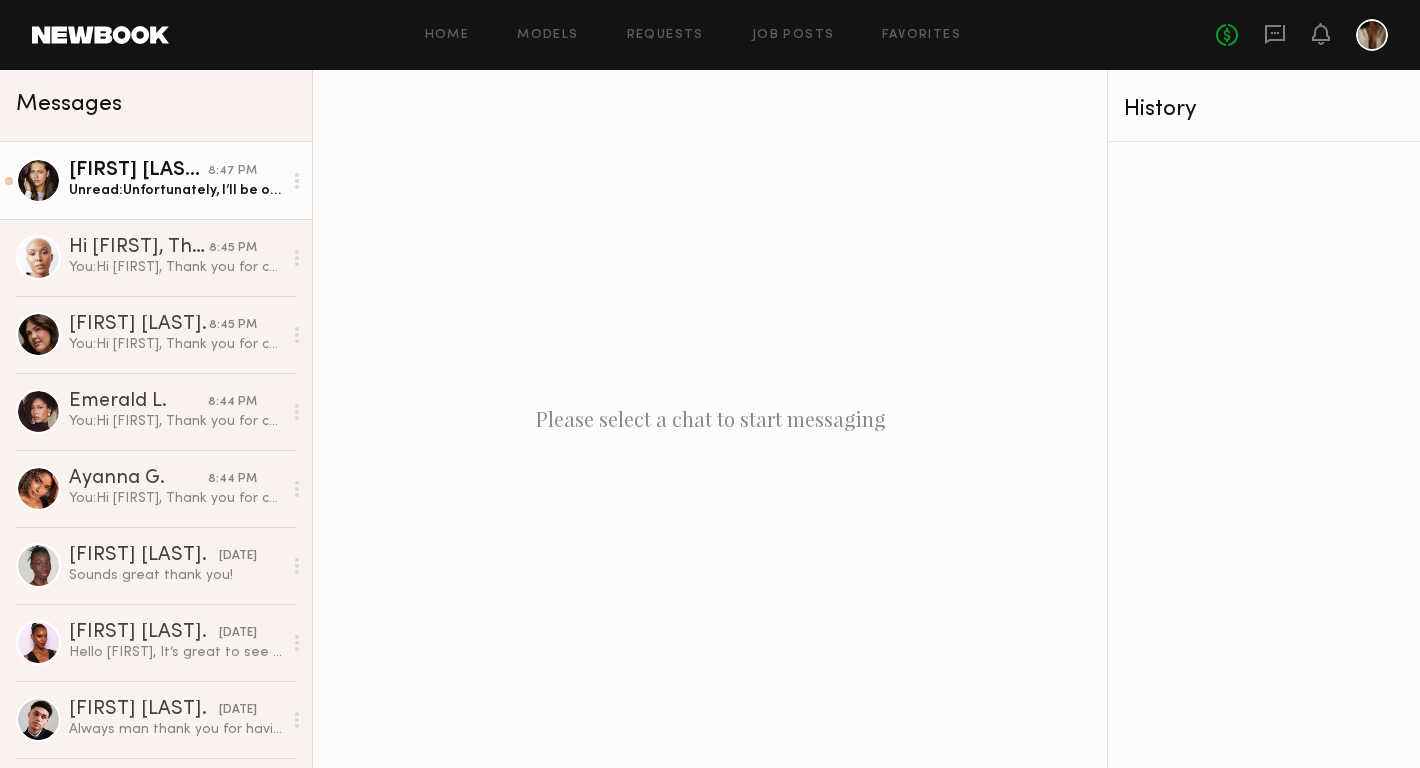 click on "Marlee M." 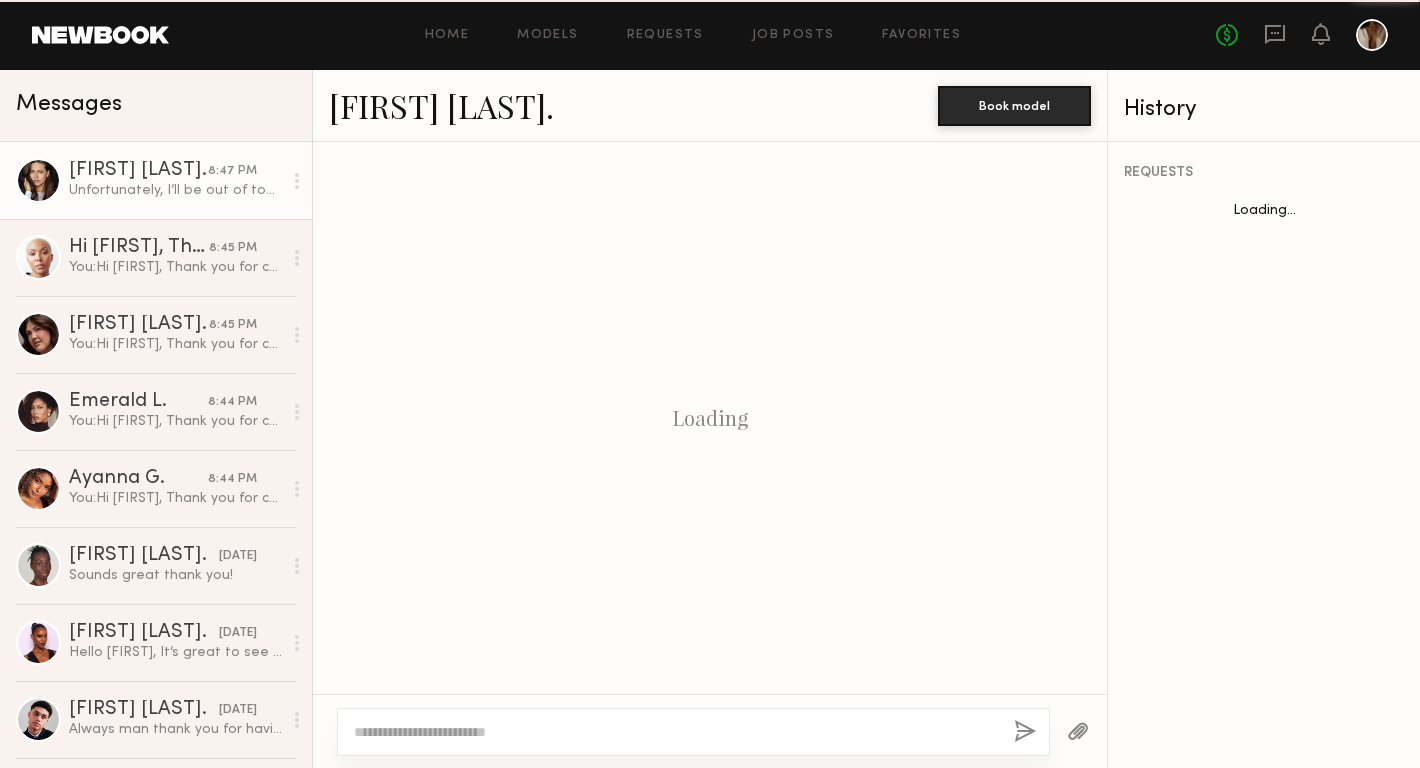scroll, scrollTop: 1251, scrollLeft: 0, axis: vertical 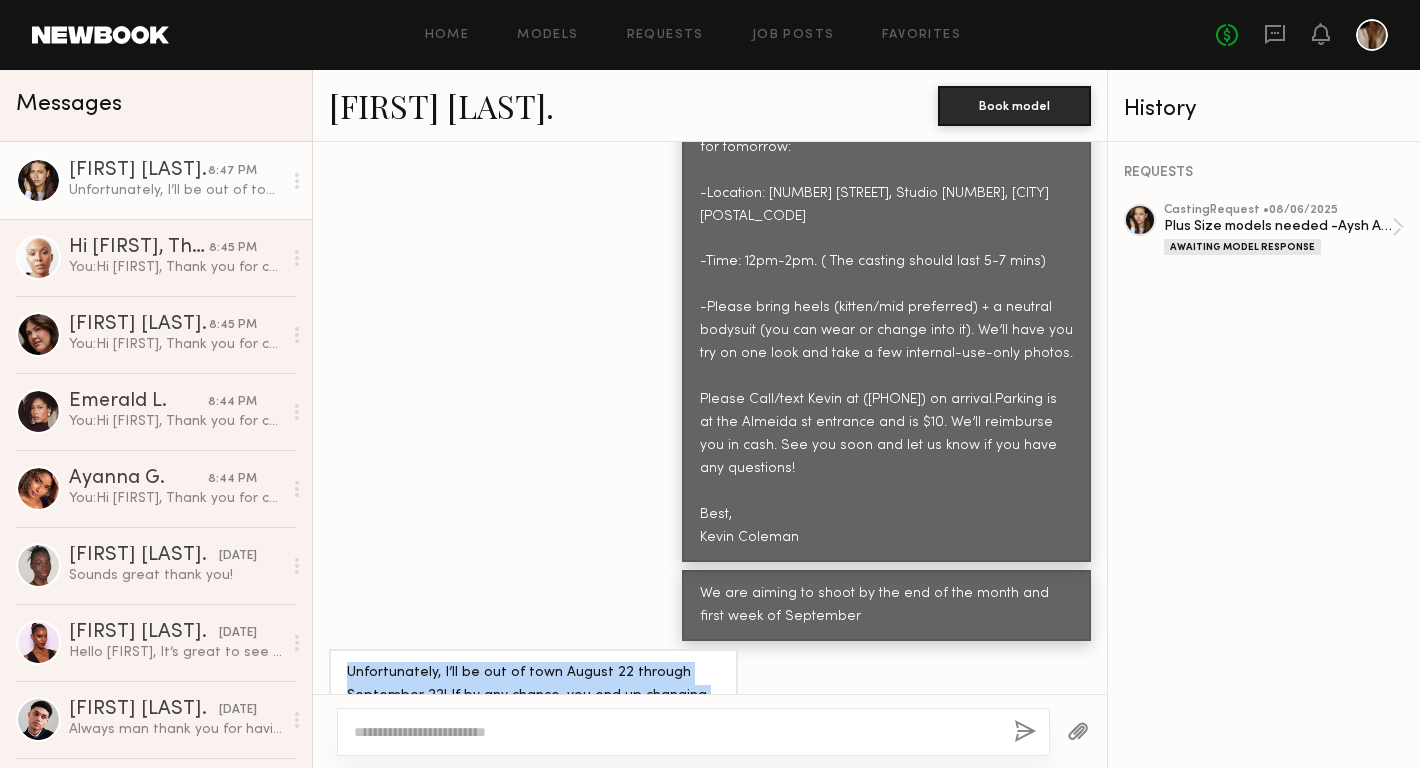 drag, startPoint x: 596, startPoint y: 656, endPoint x: 337, endPoint y: 603, distance: 264.36716 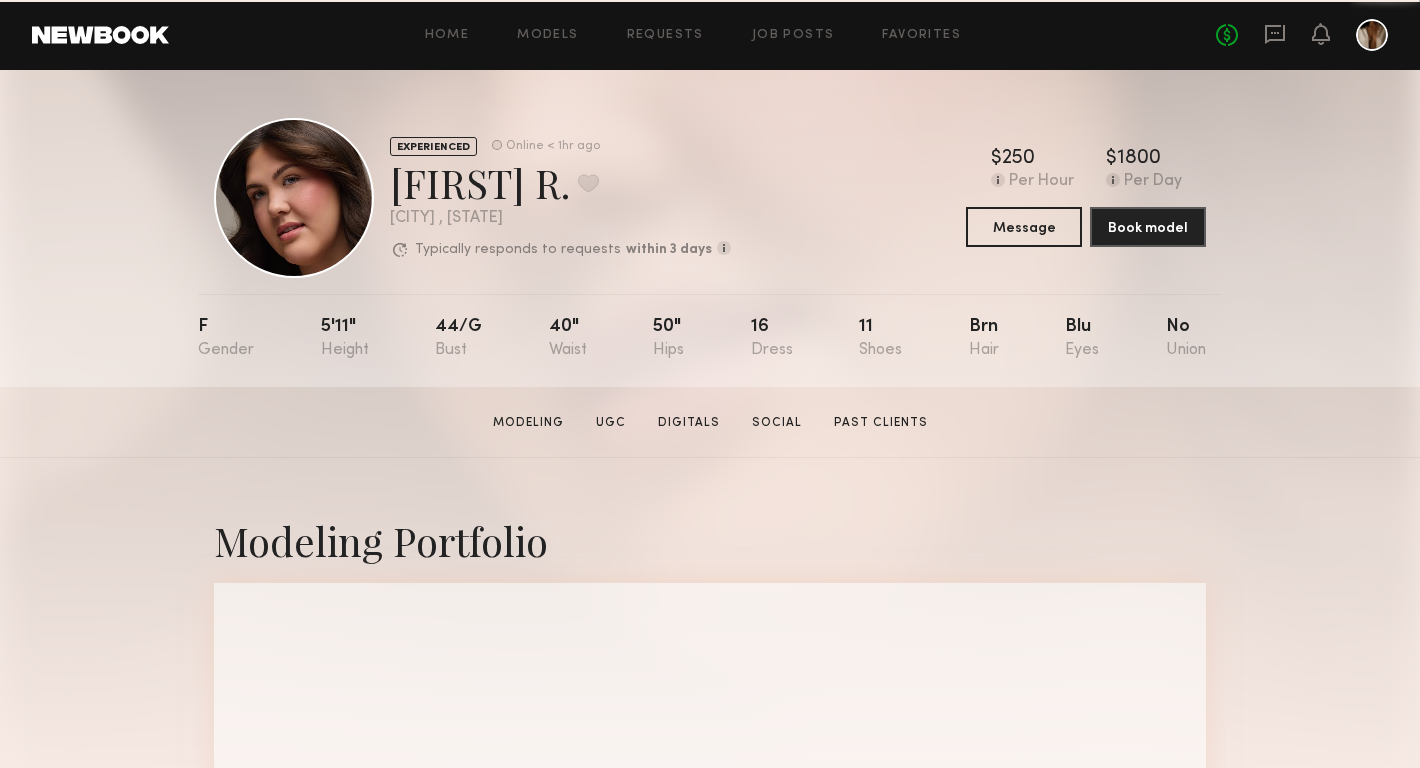 scroll, scrollTop: 0, scrollLeft: 0, axis: both 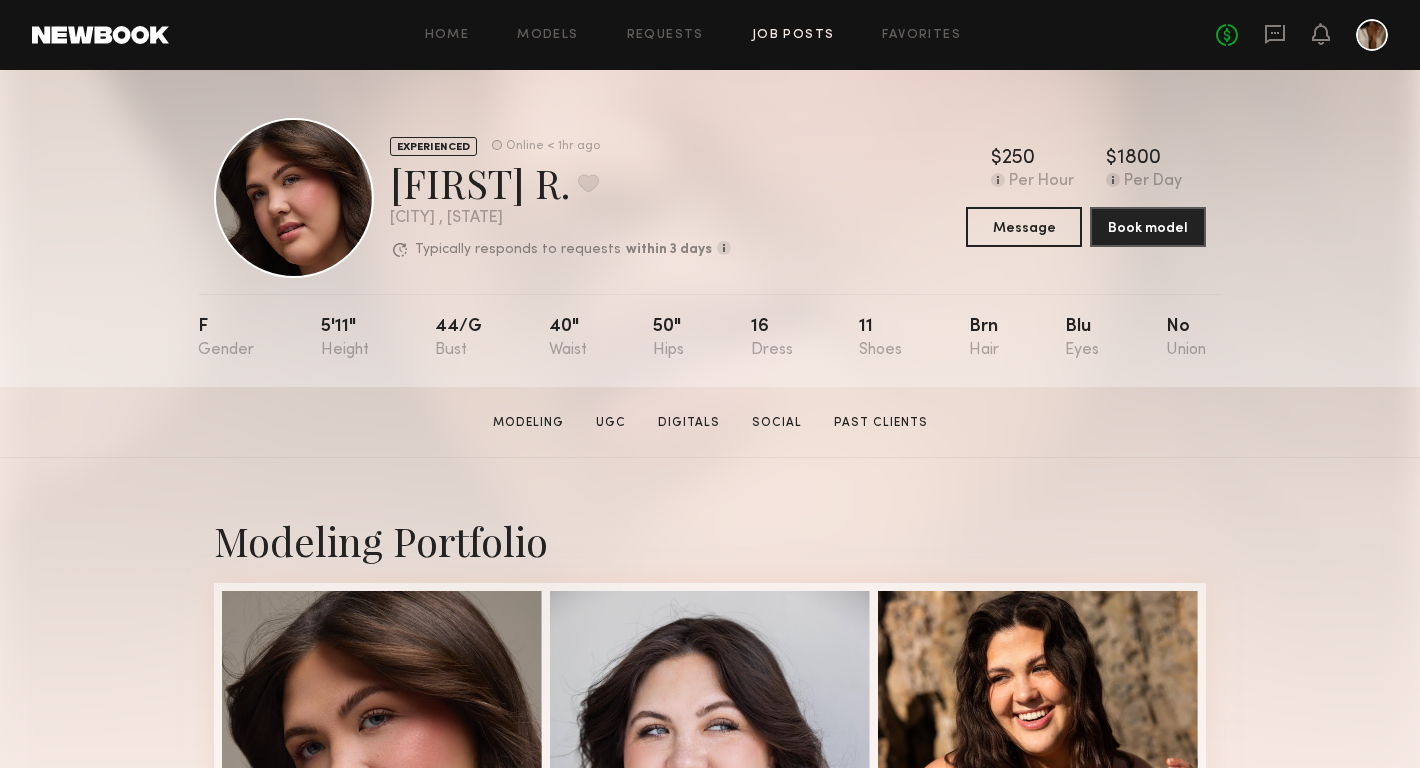 click on "Job Posts" 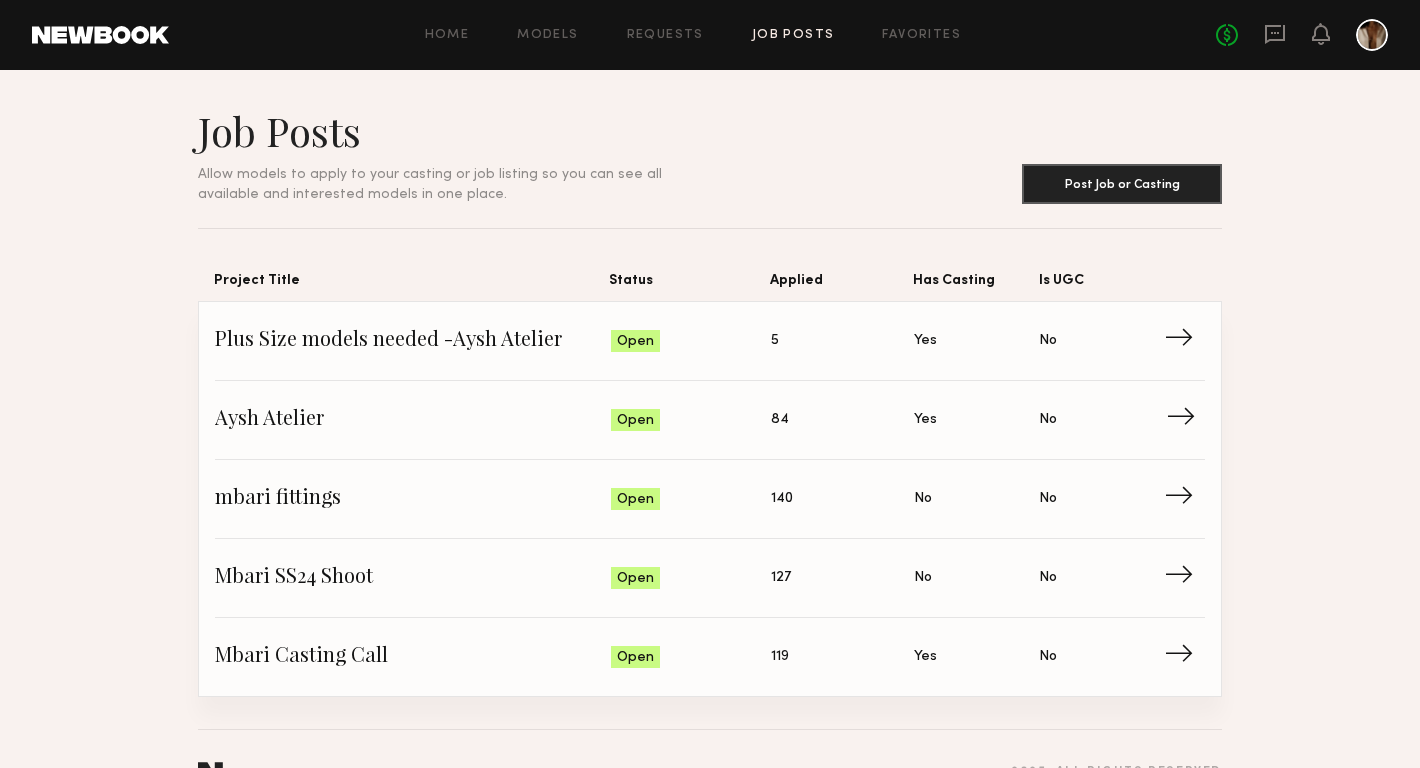 click on "84" 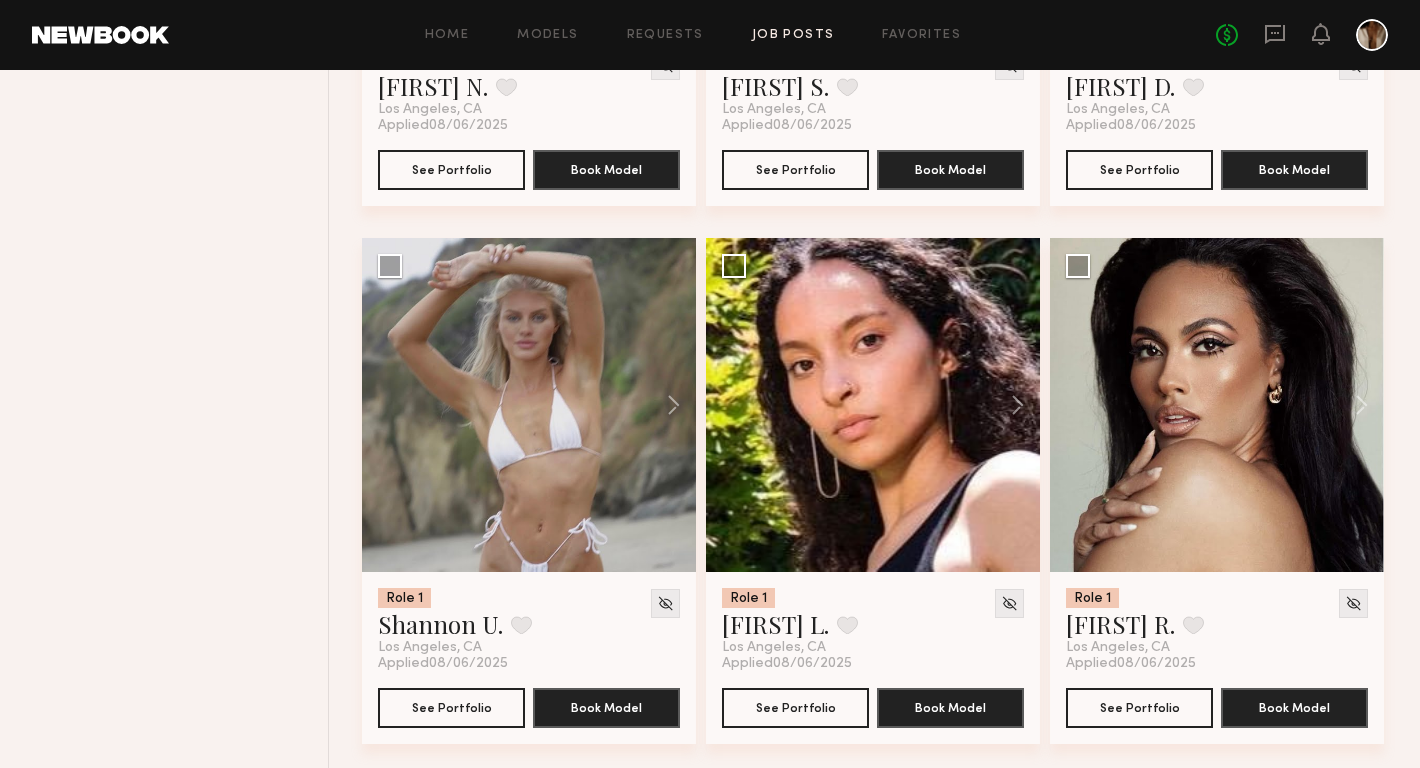 scroll, scrollTop: 1178, scrollLeft: 0, axis: vertical 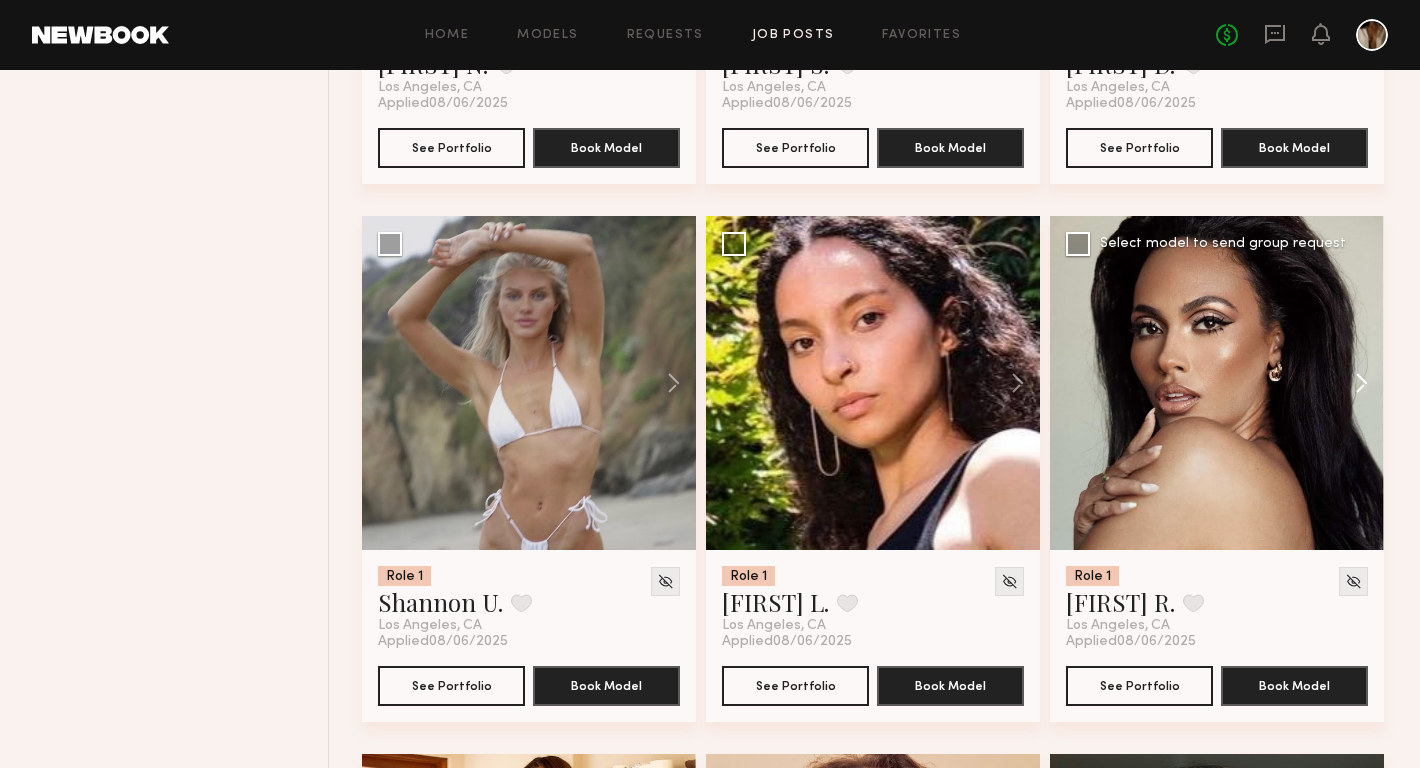 click 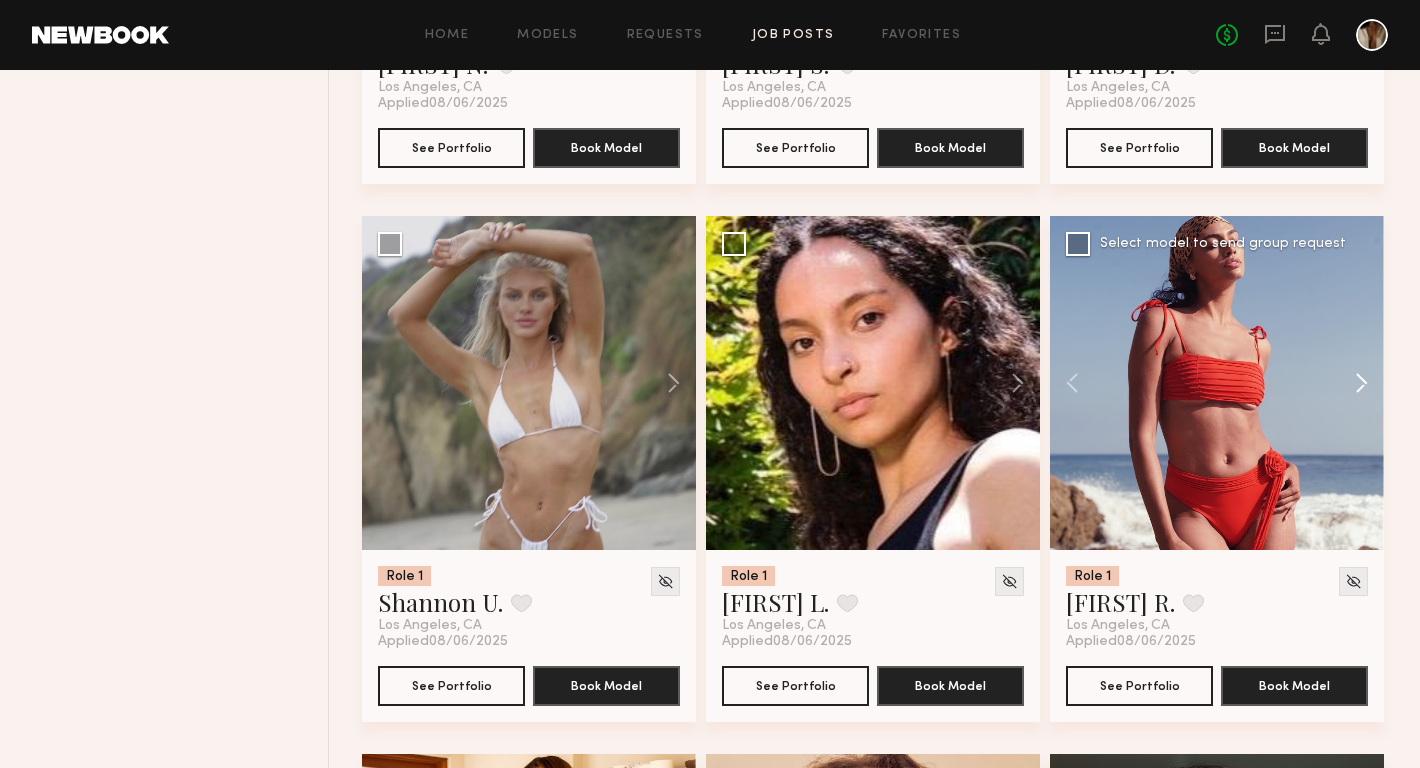 click 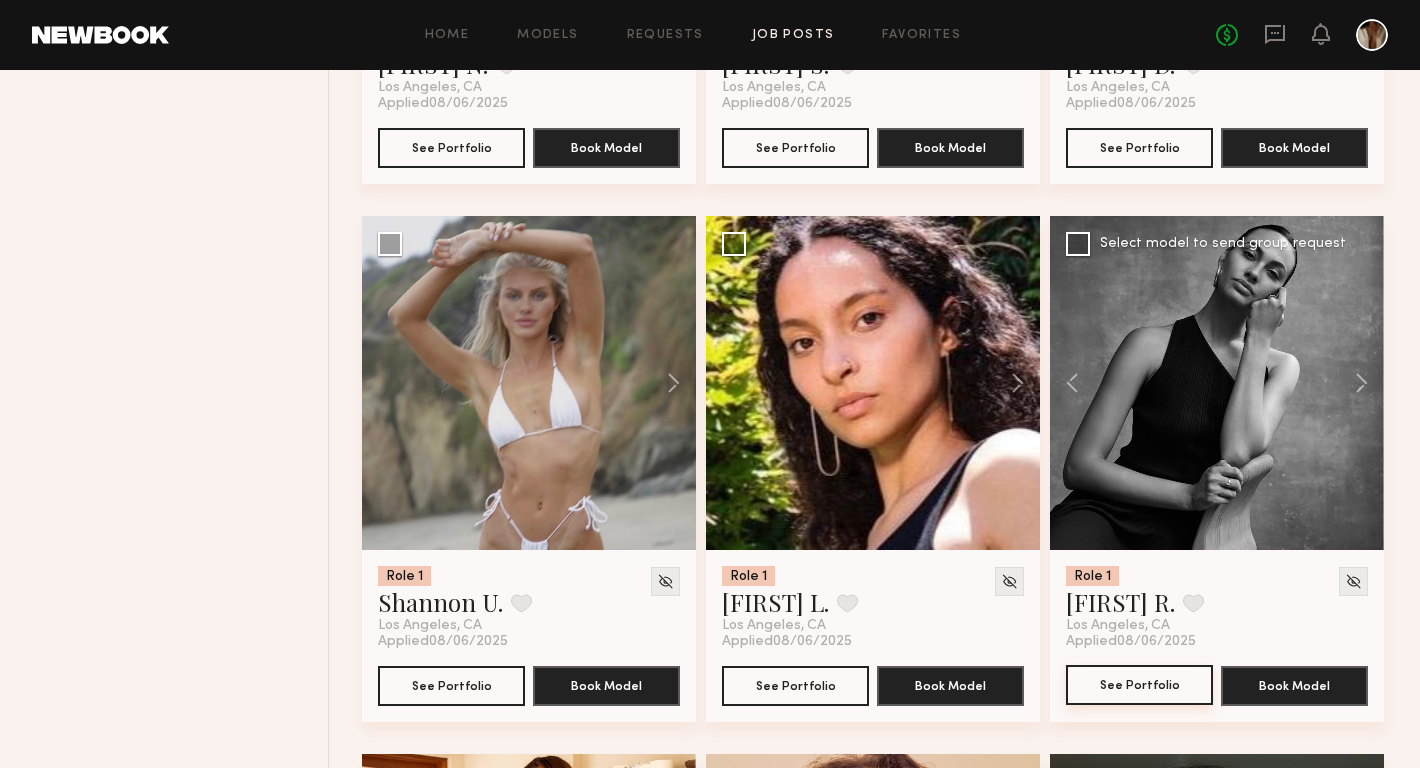 click on "See Portfolio" 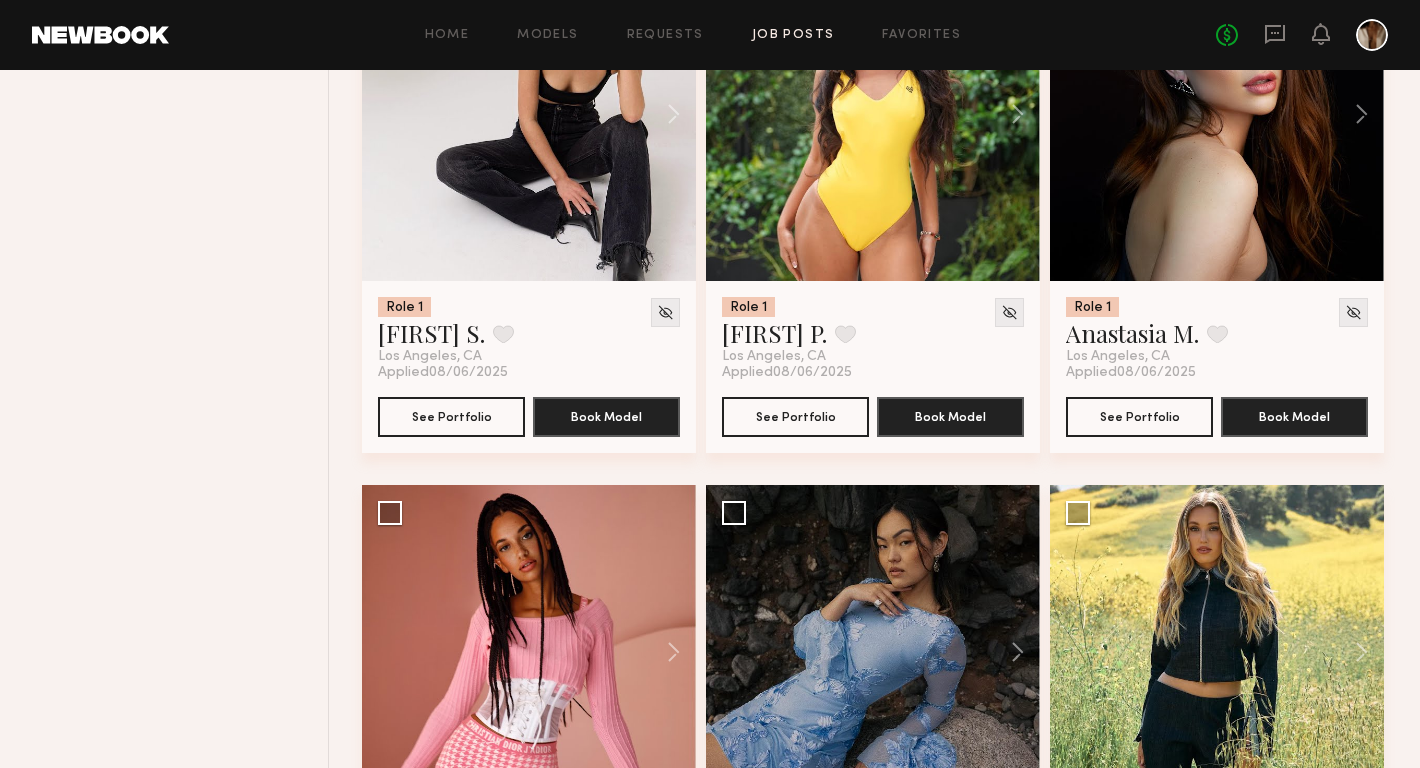 scroll, scrollTop: 4140, scrollLeft: 0, axis: vertical 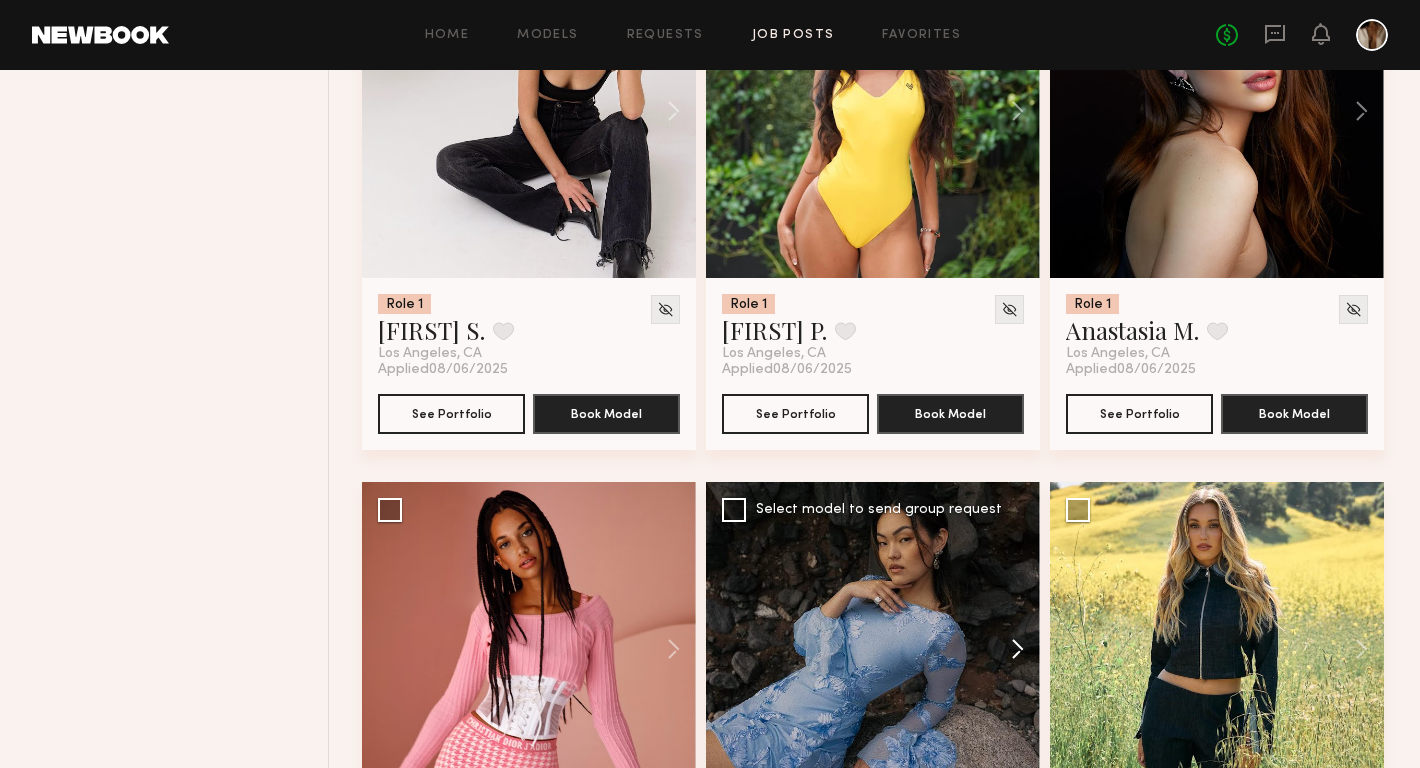 click 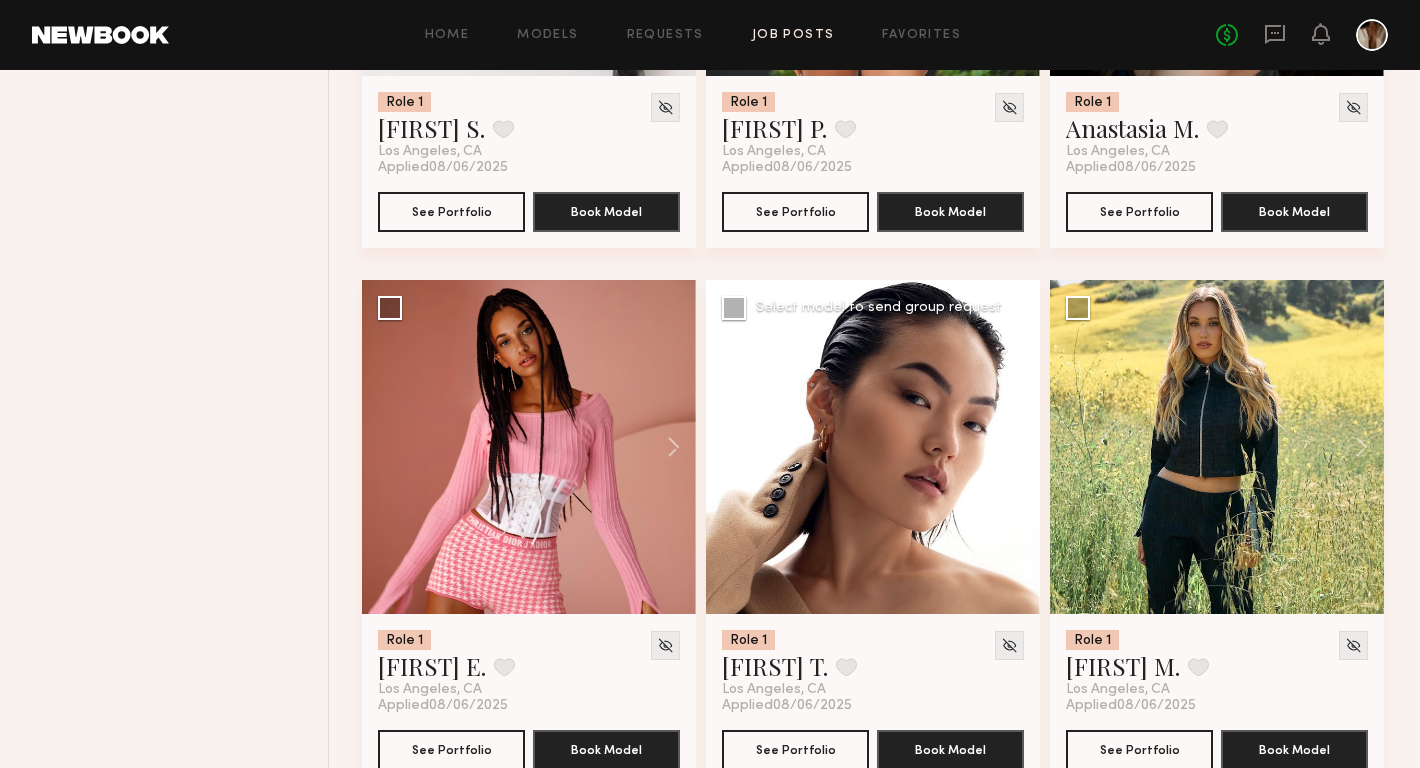 scroll, scrollTop: 4343, scrollLeft: 0, axis: vertical 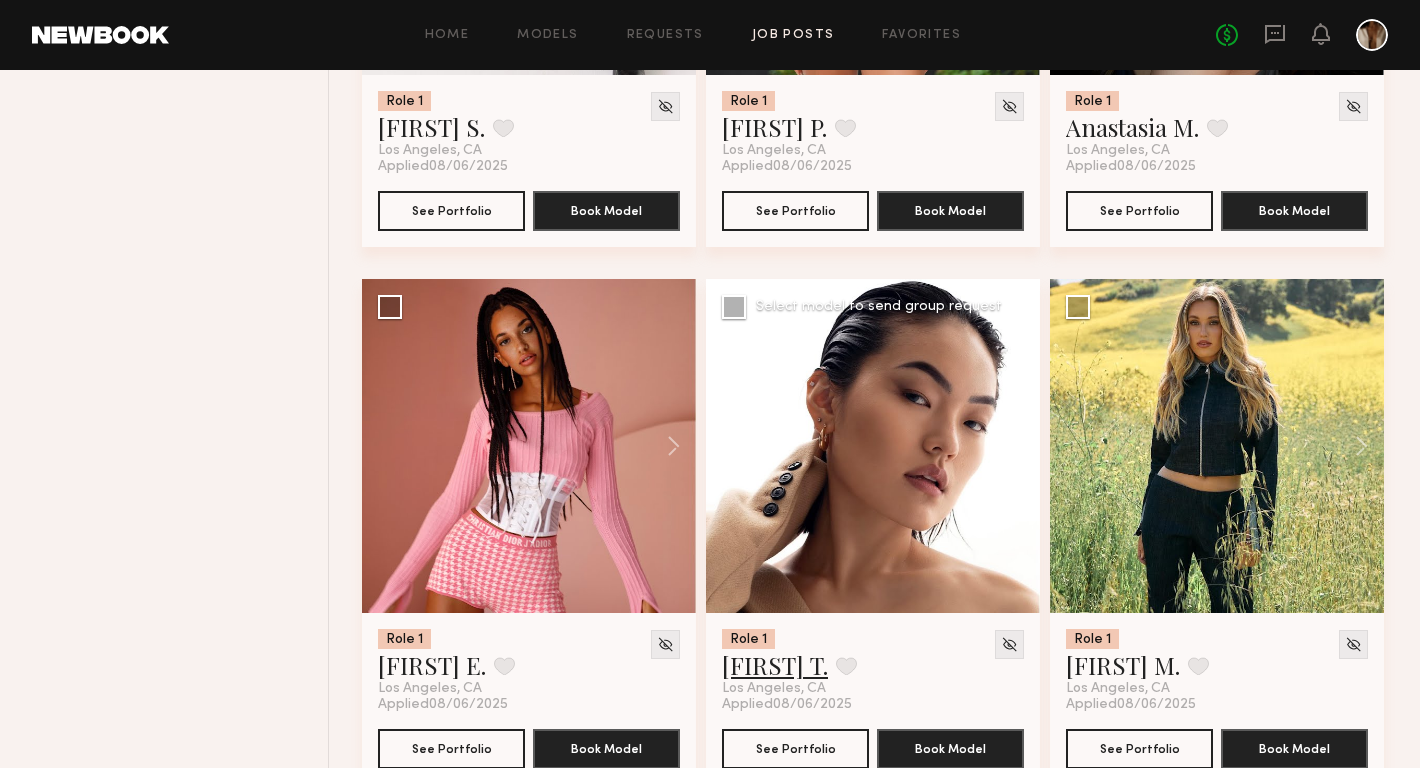 click on "[FIRST] T." 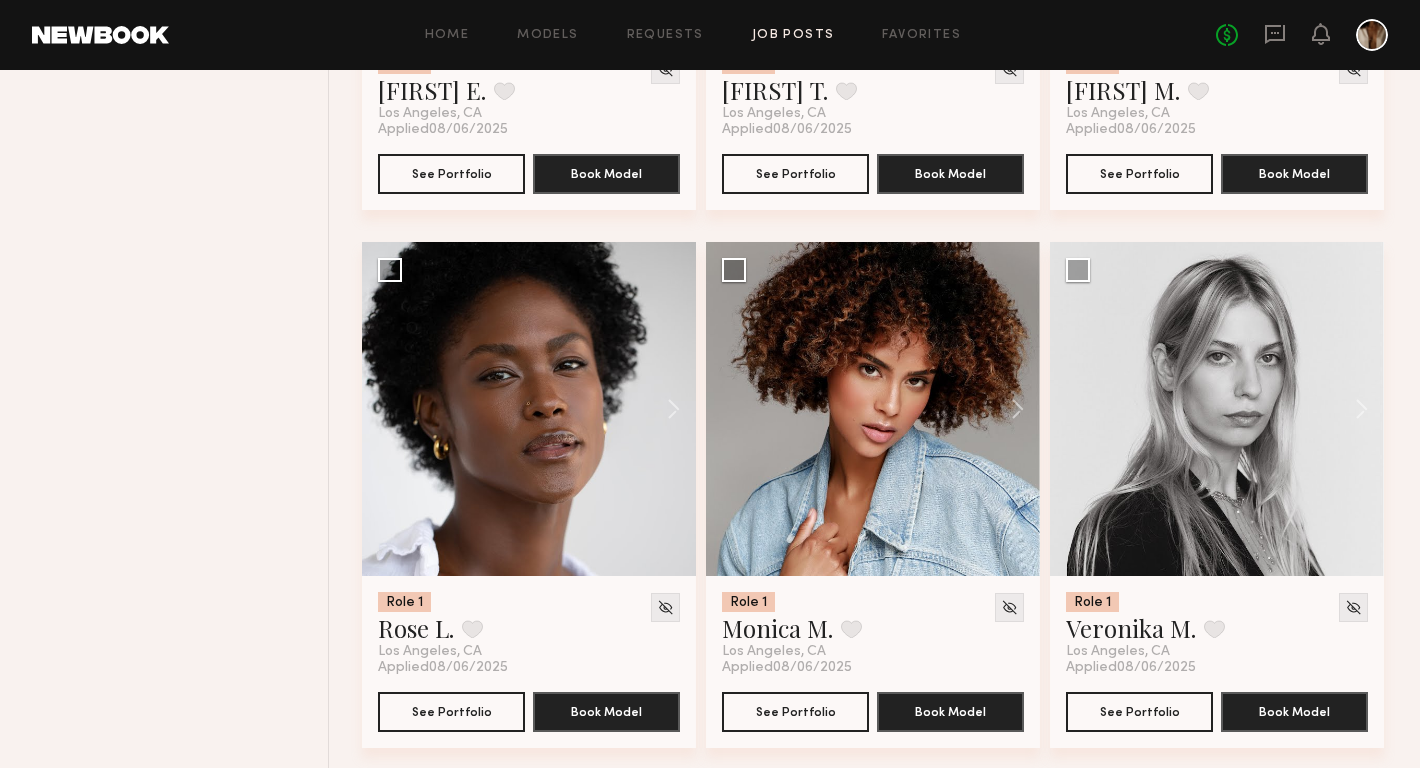 scroll, scrollTop: 4930, scrollLeft: 0, axis: vertical 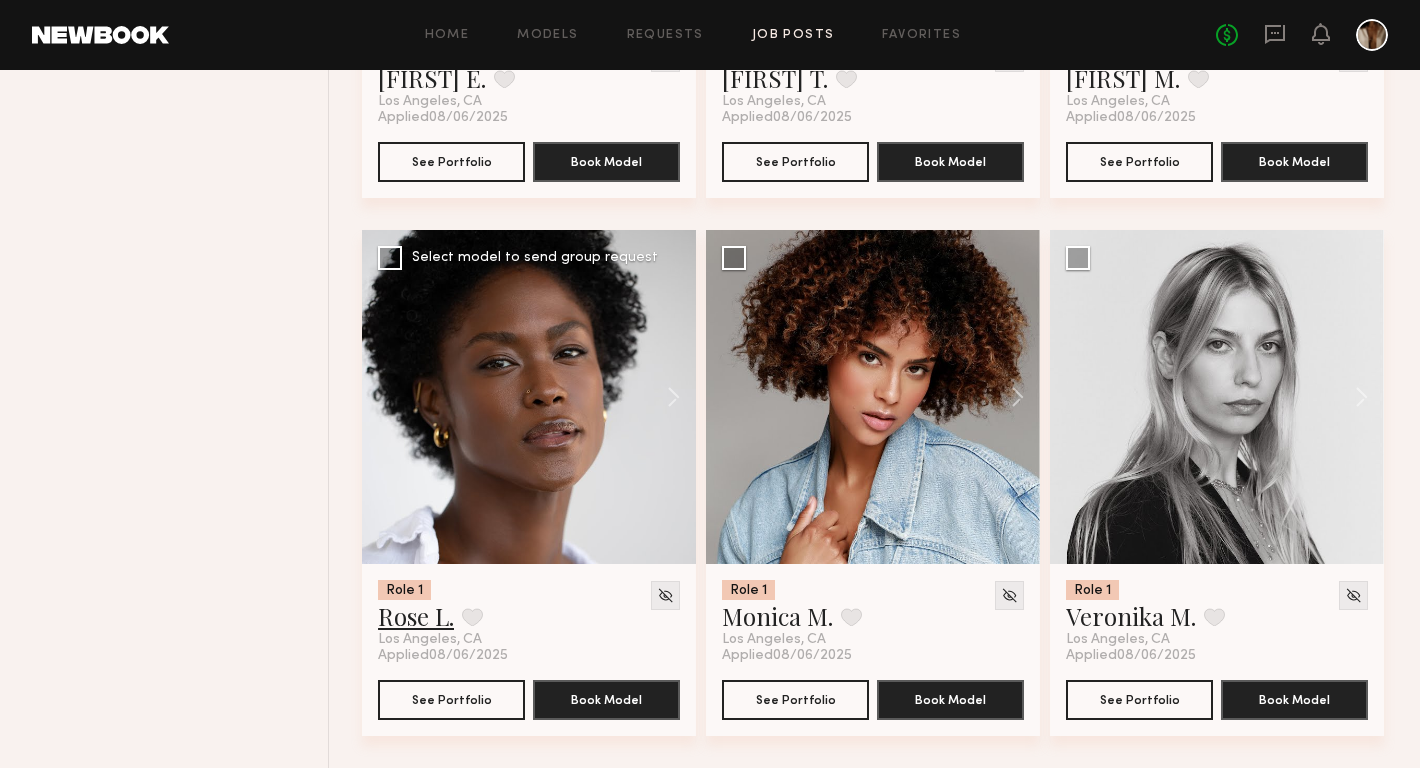 click on "Rose L." 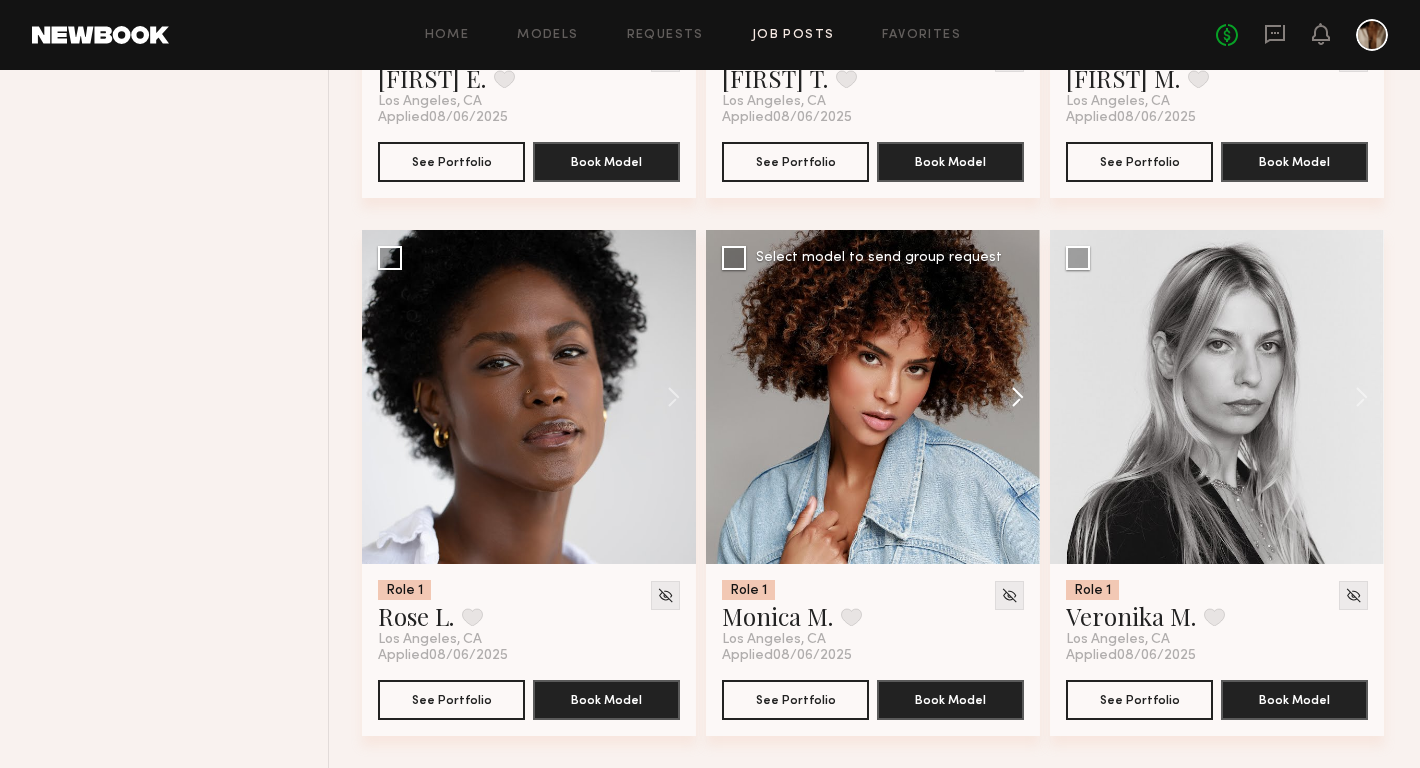click 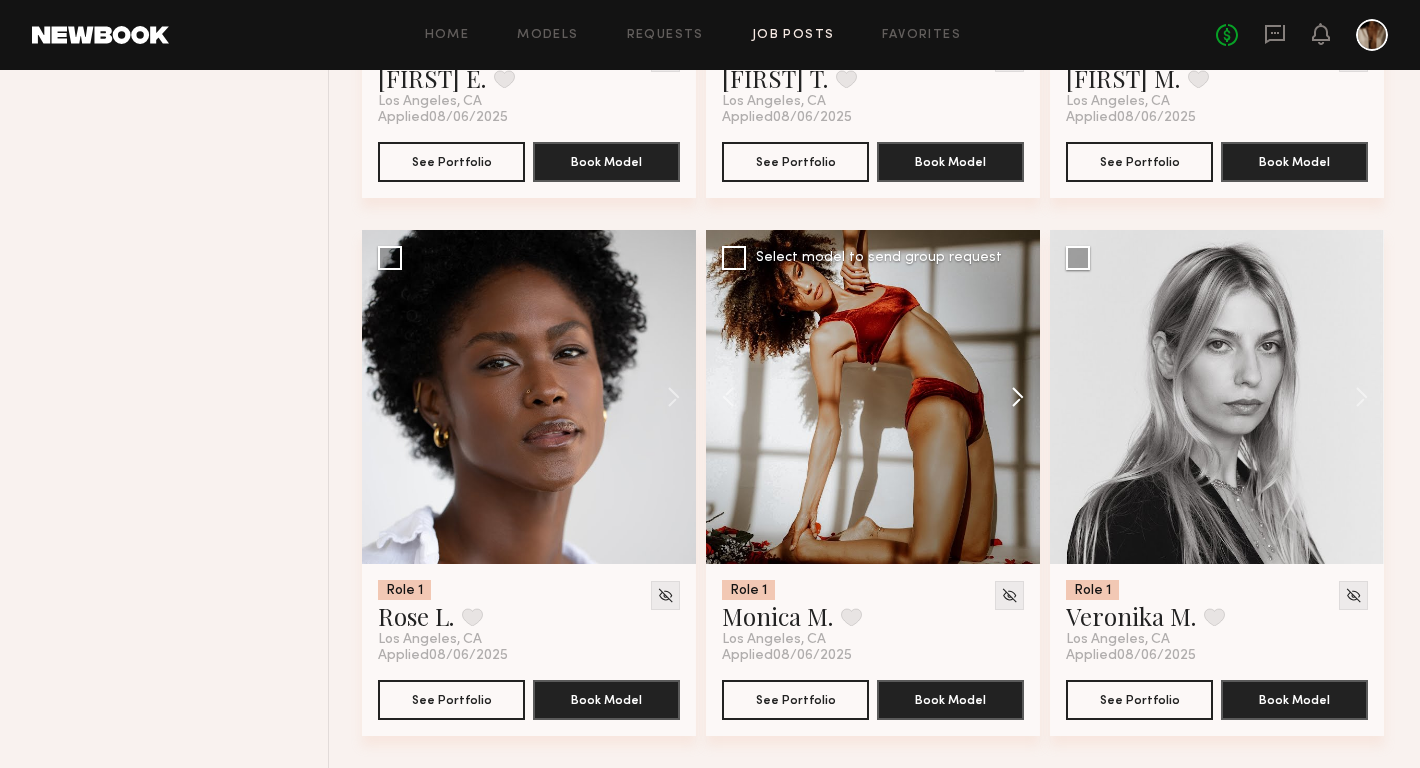 click 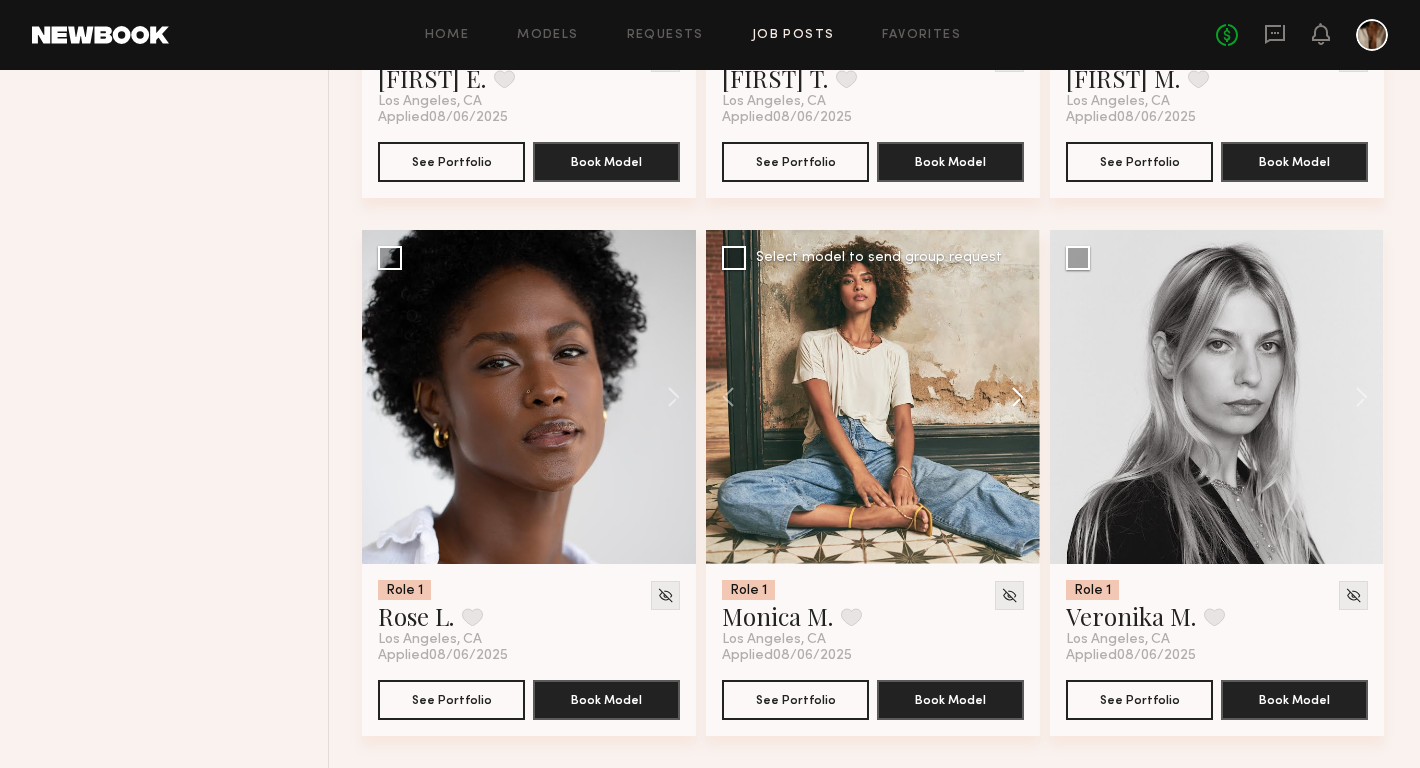 click 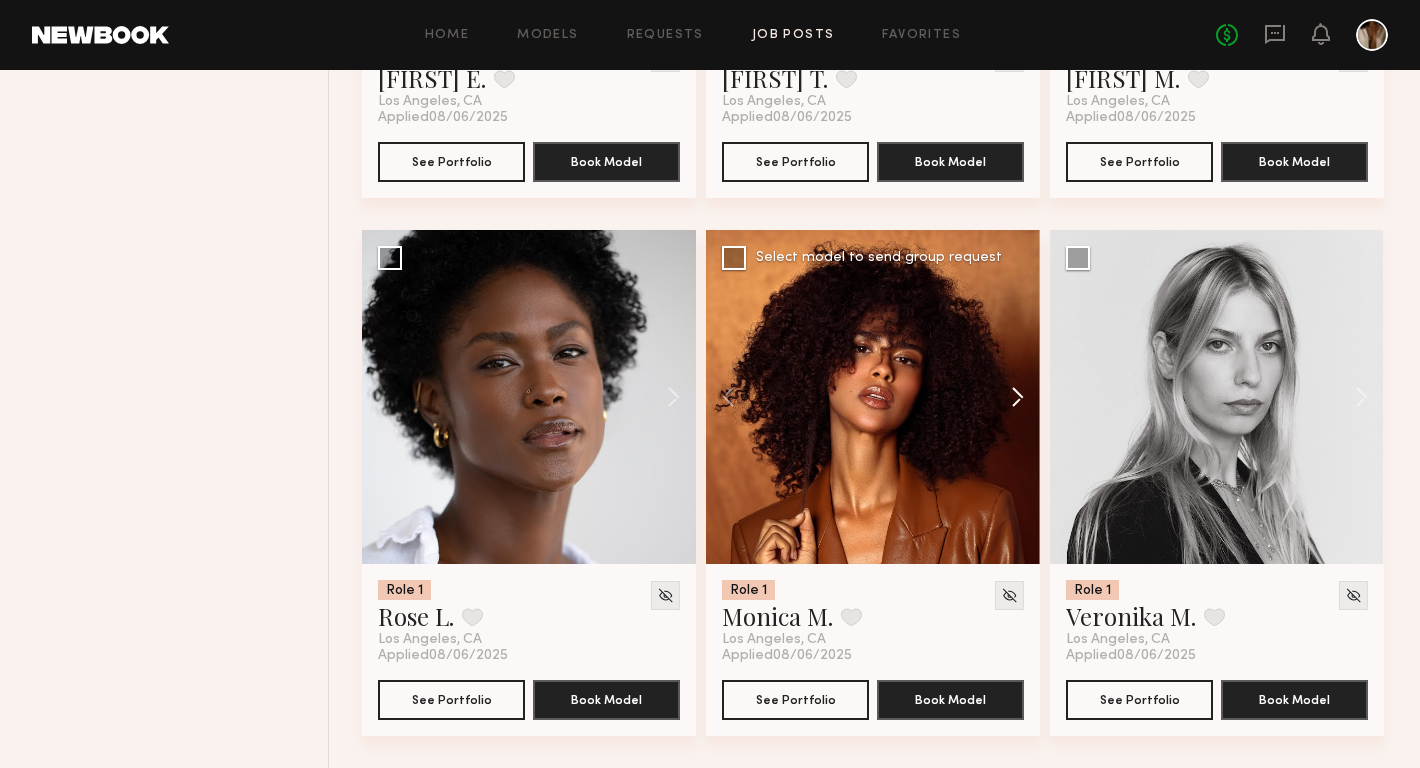 click 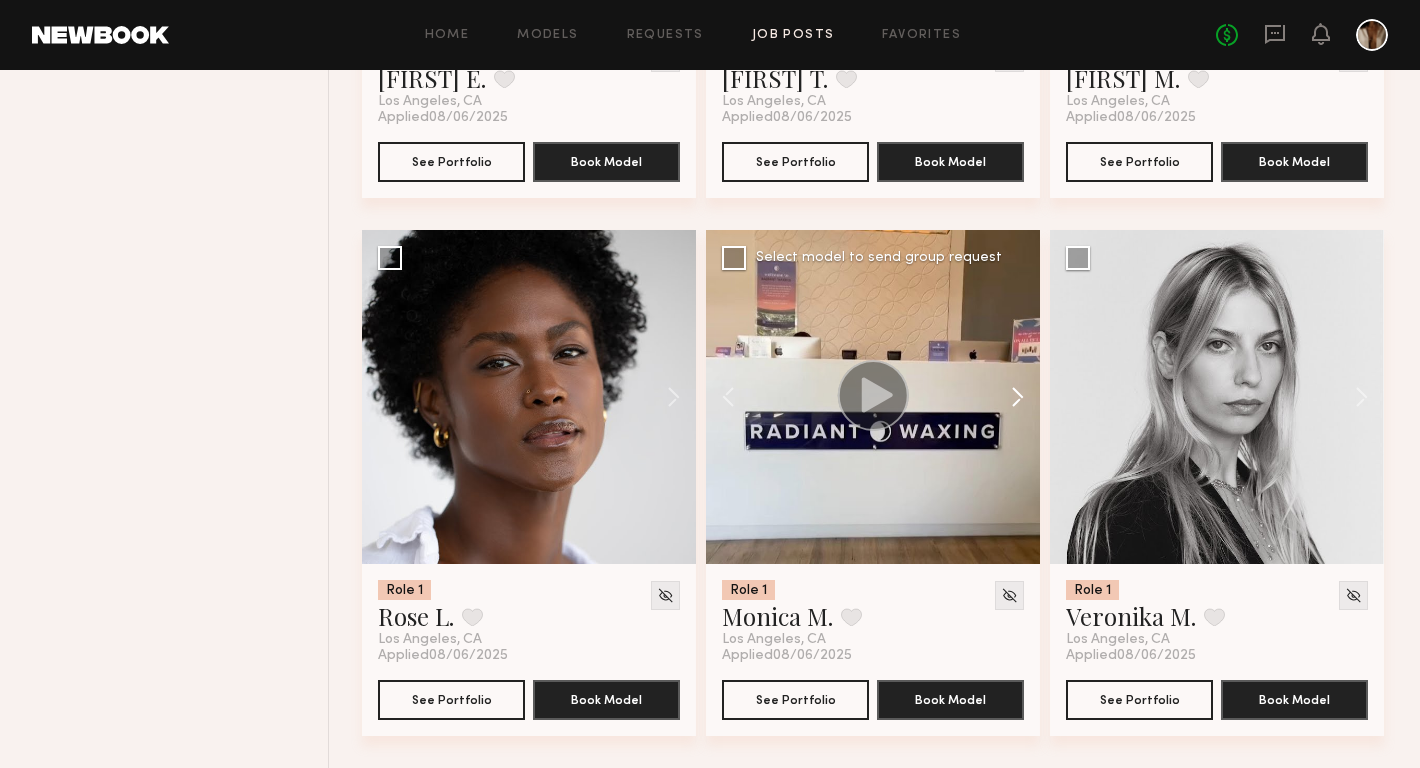 click 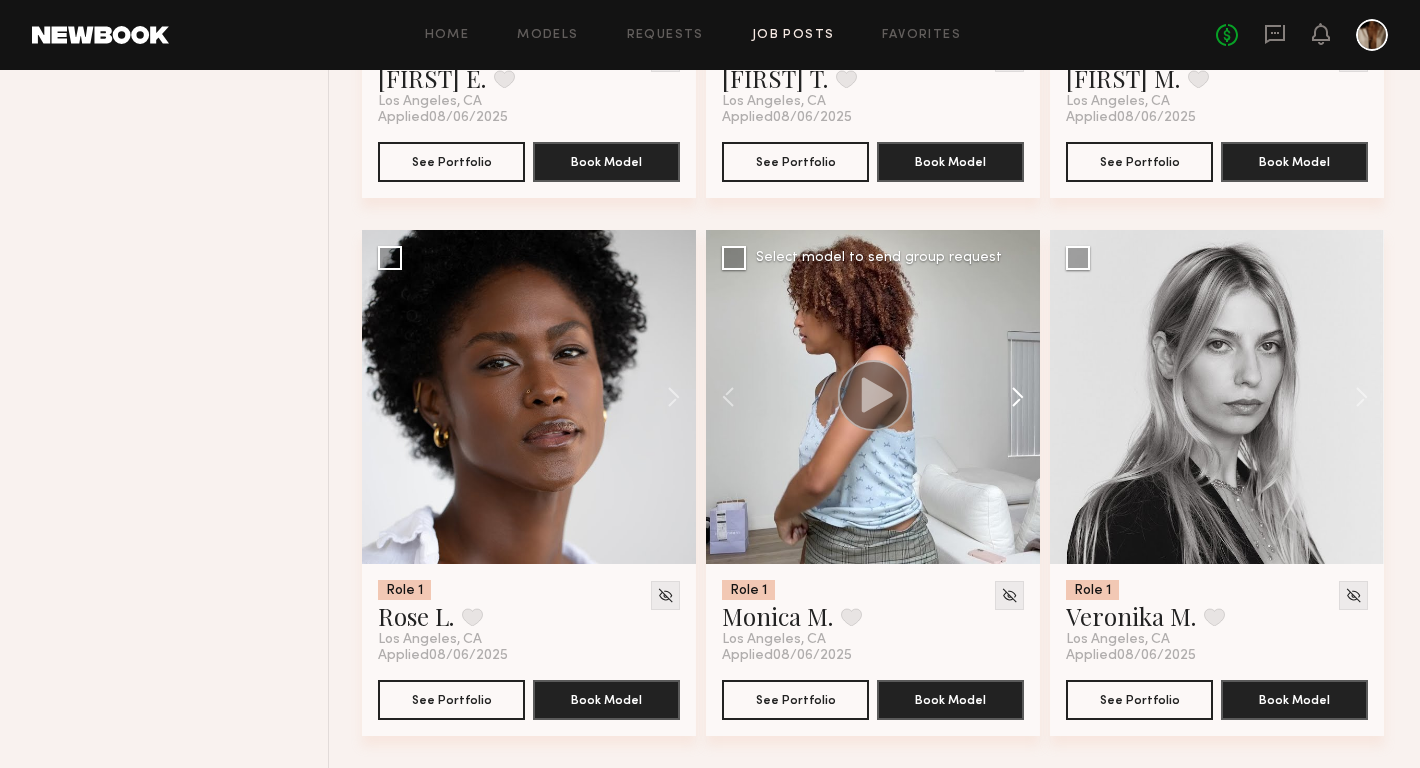 click 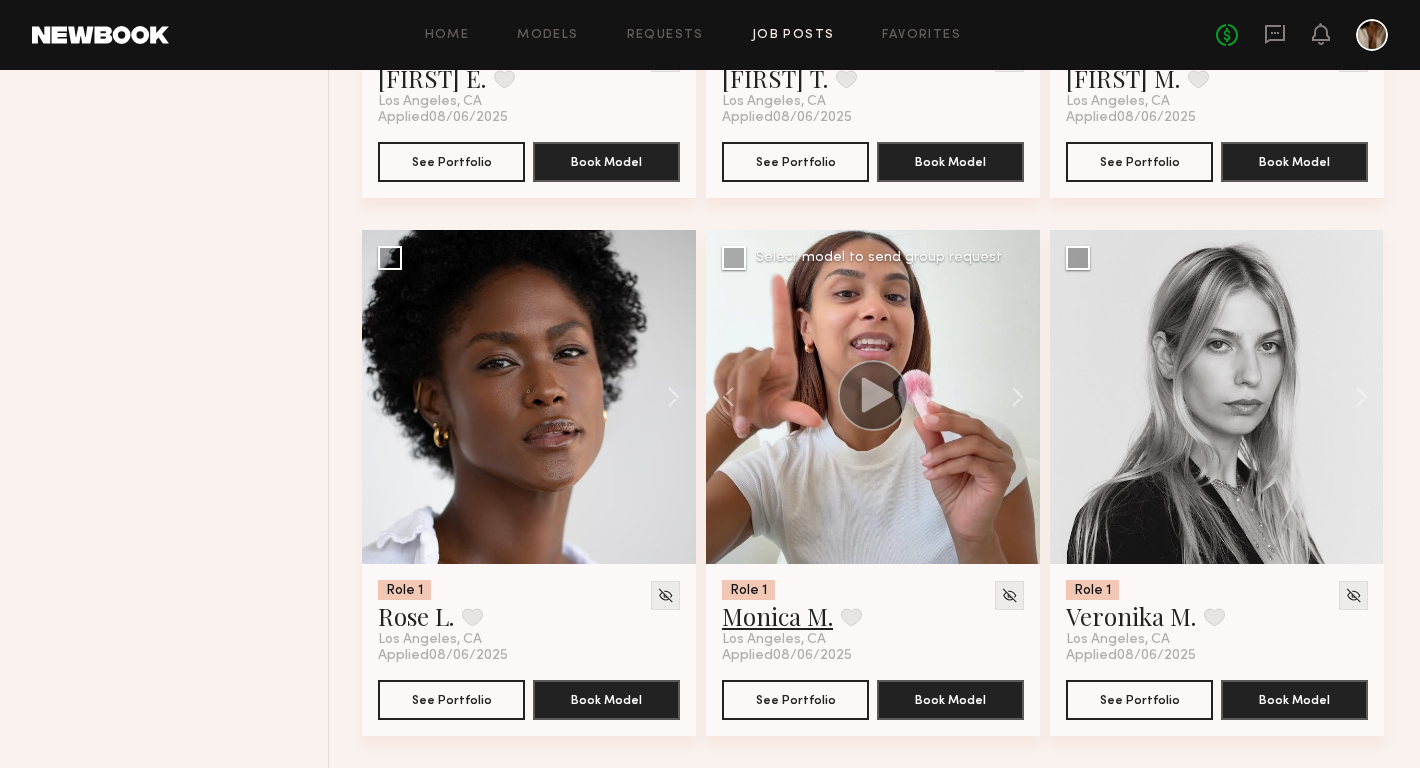 click on "Monica M." 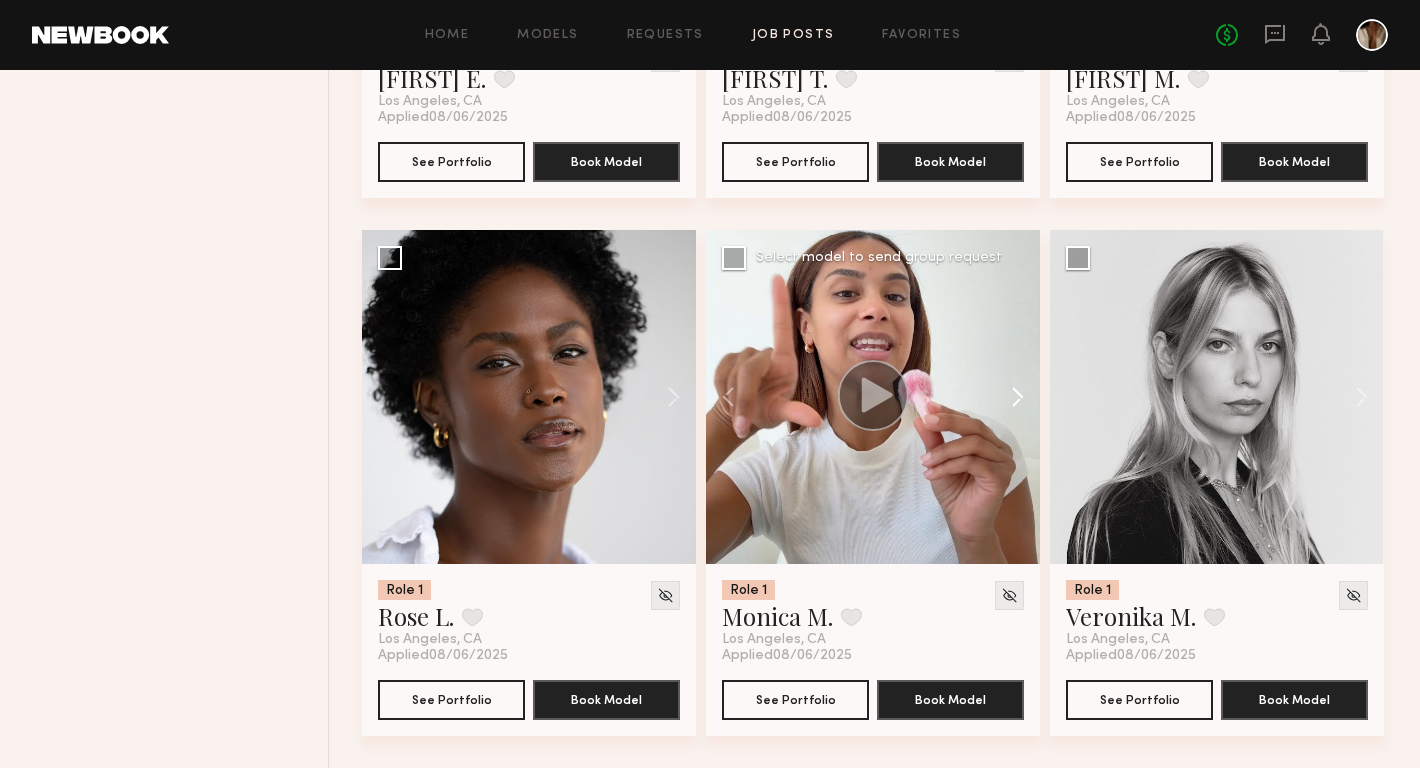 click 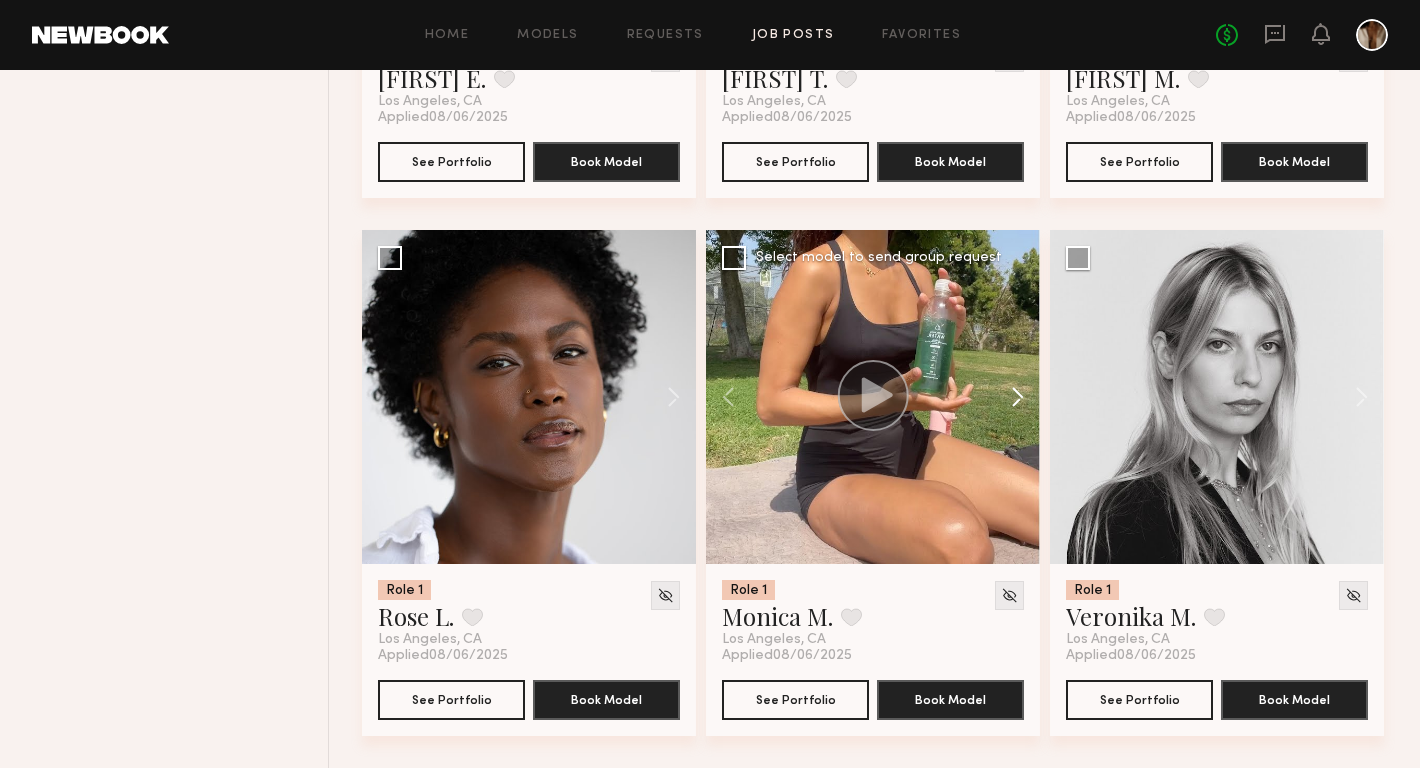click 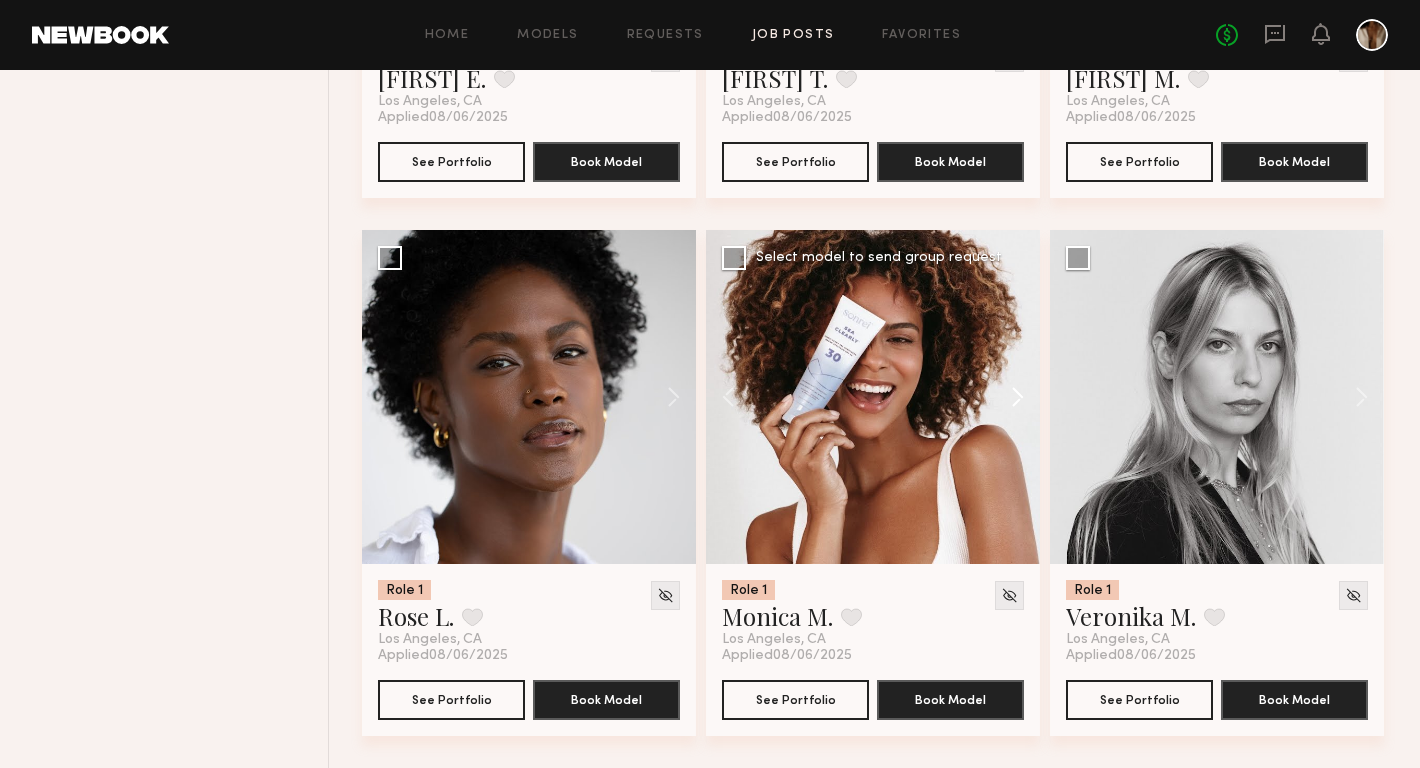 click 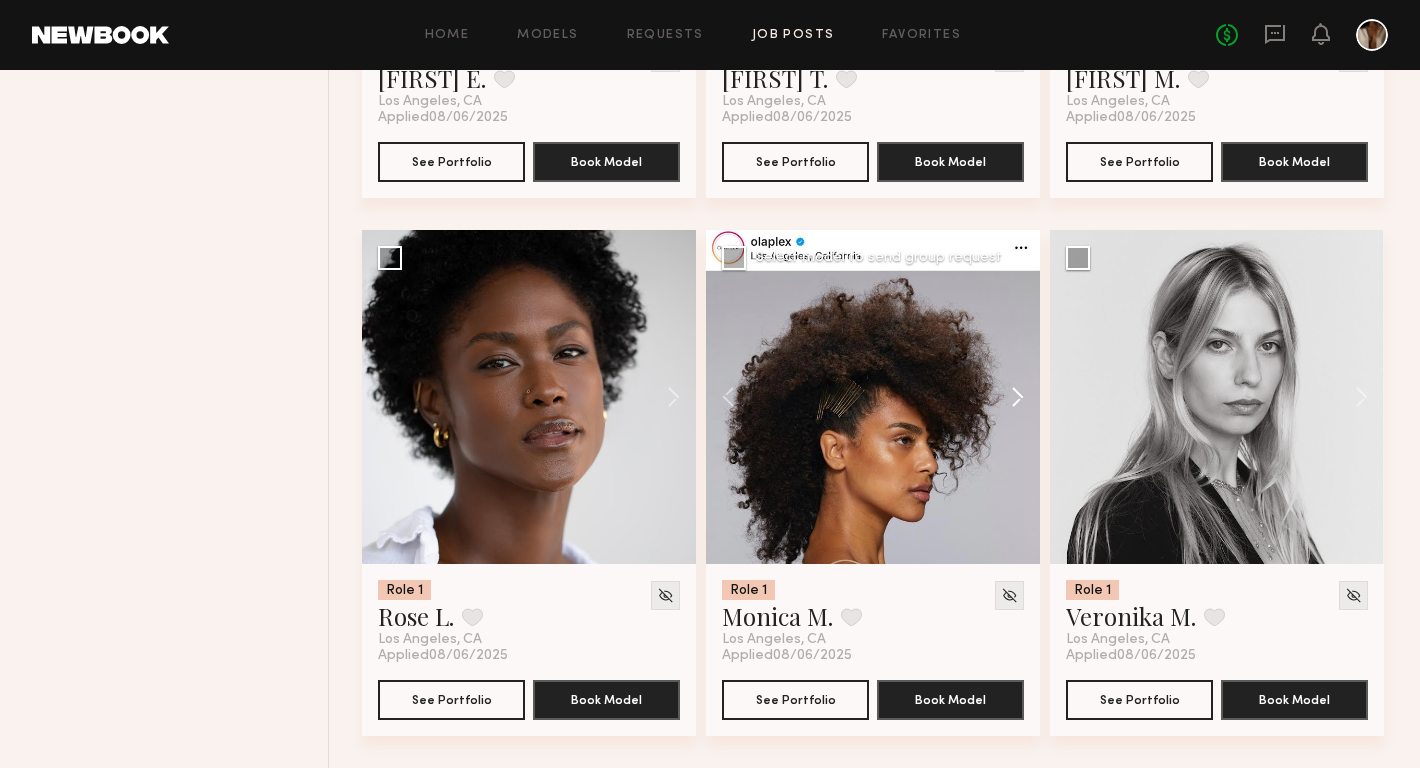 click 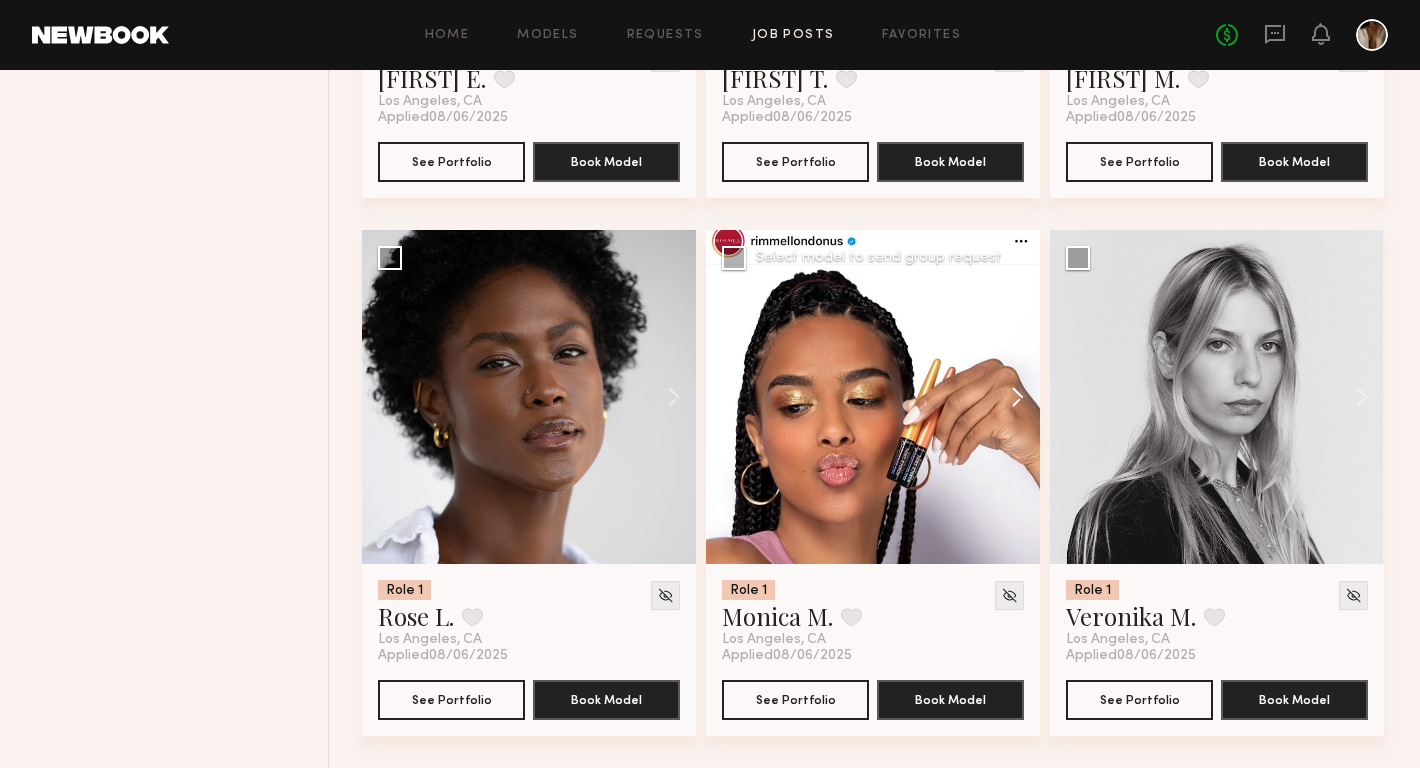 click 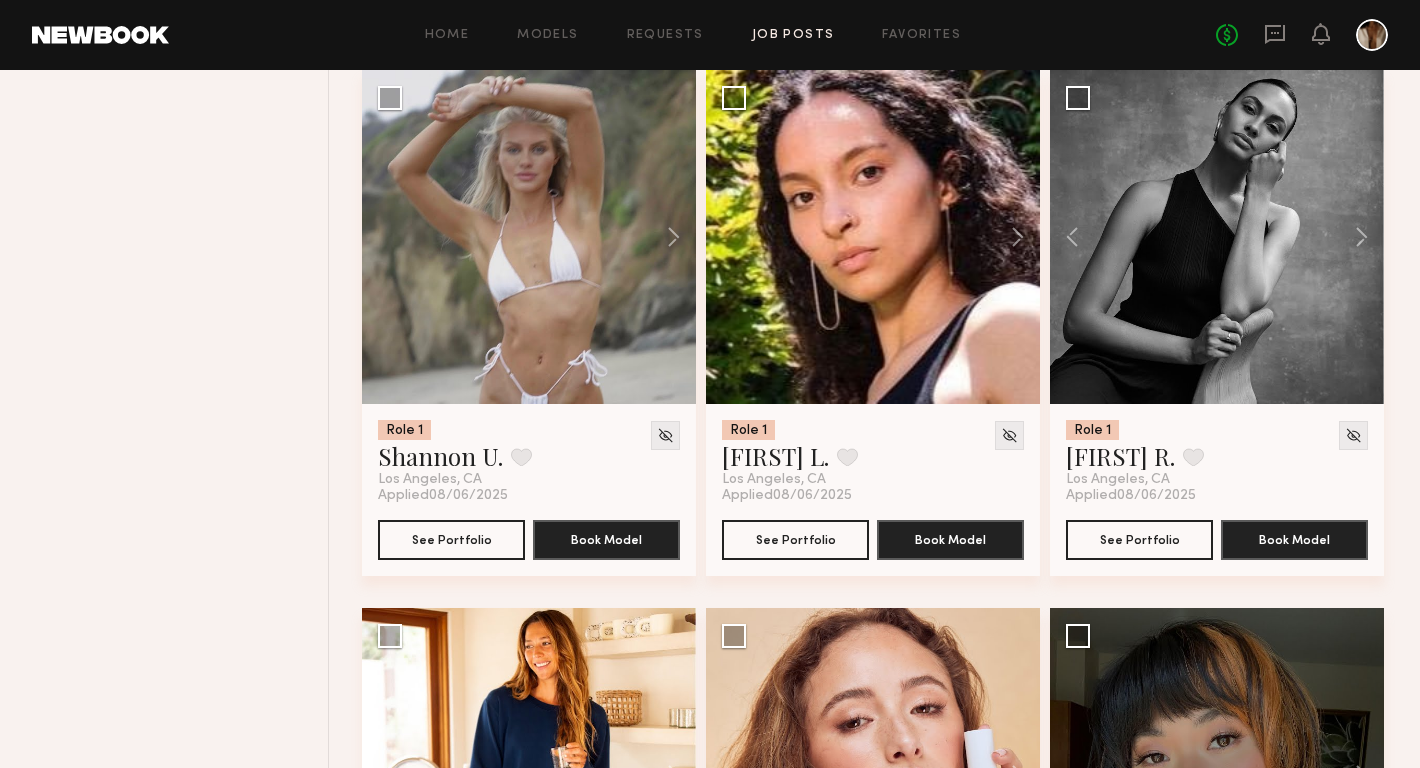 scroll, scrollTop: 0, scrollLeft: 0, axis: both 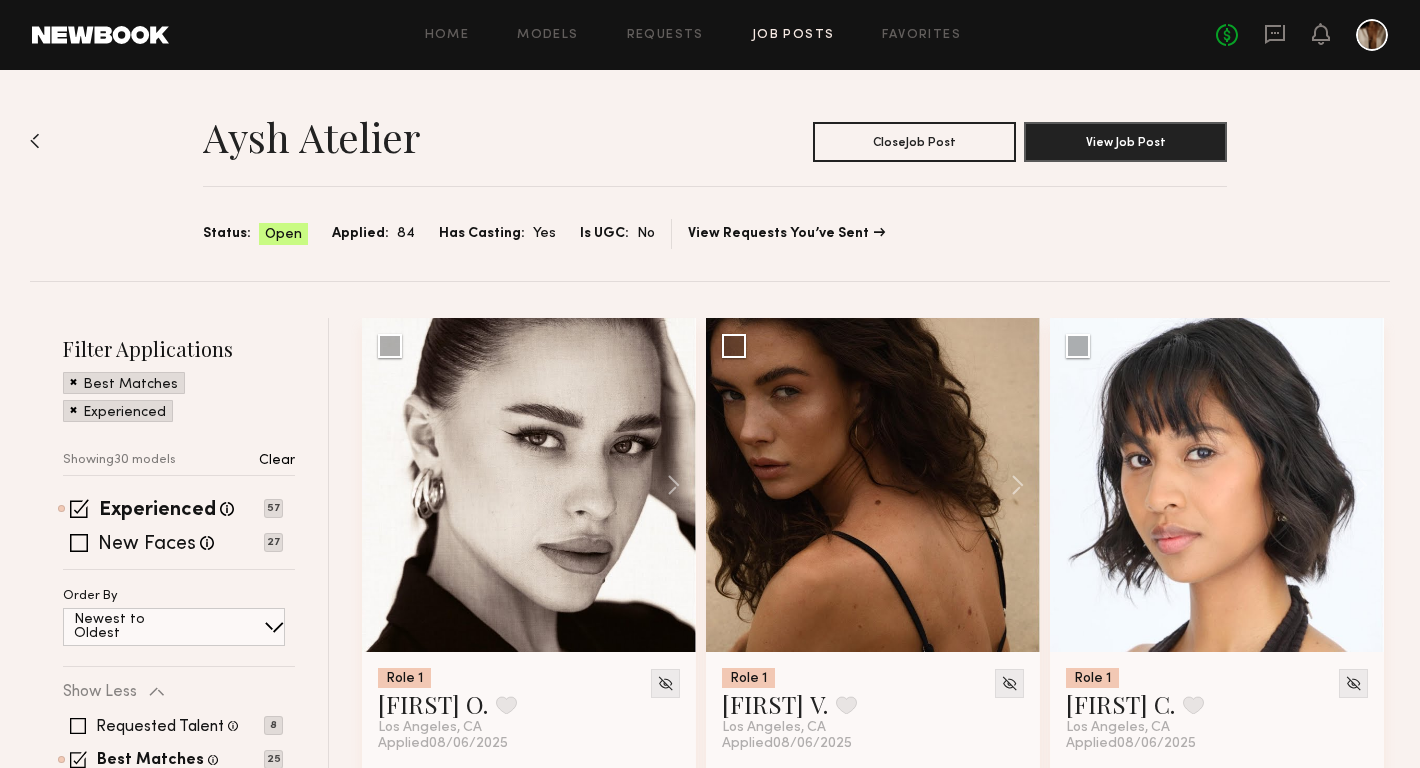 click 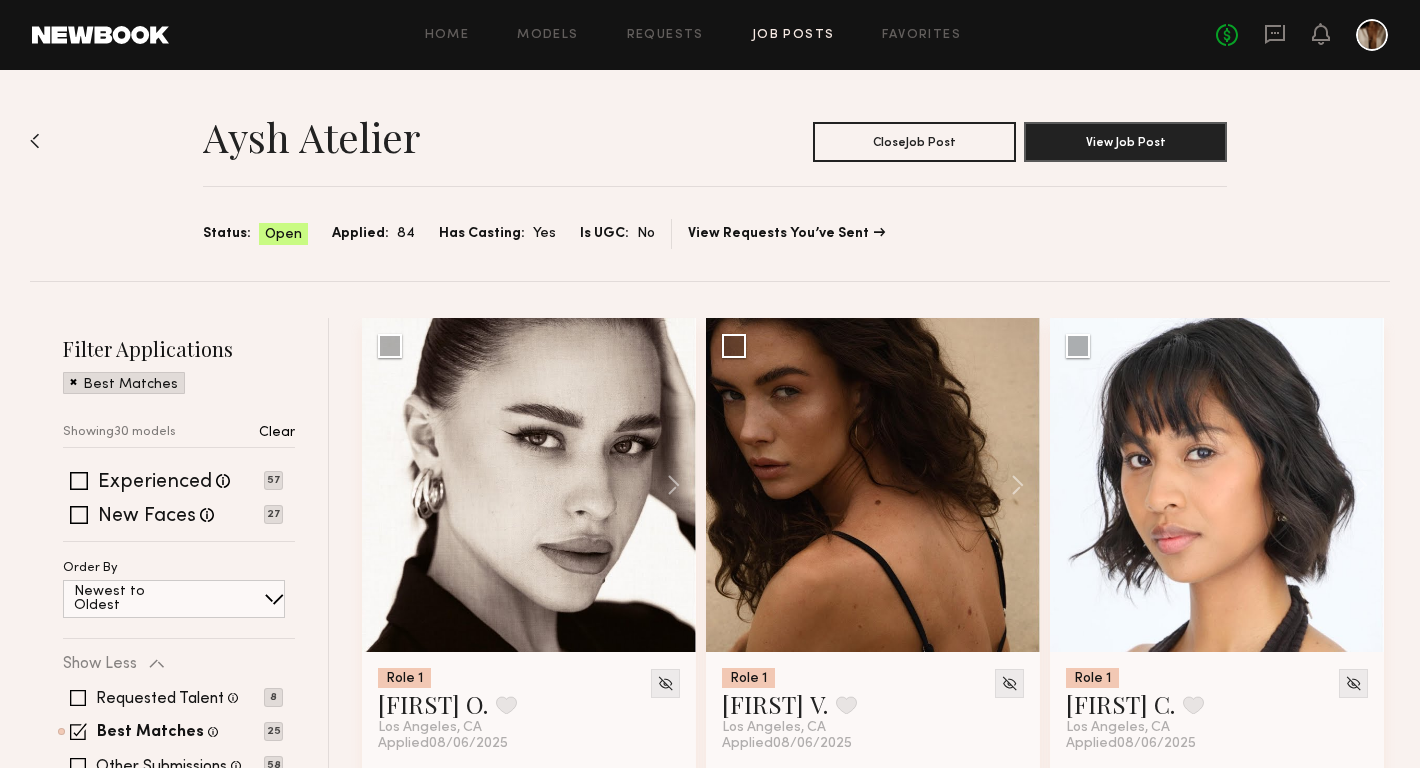 click 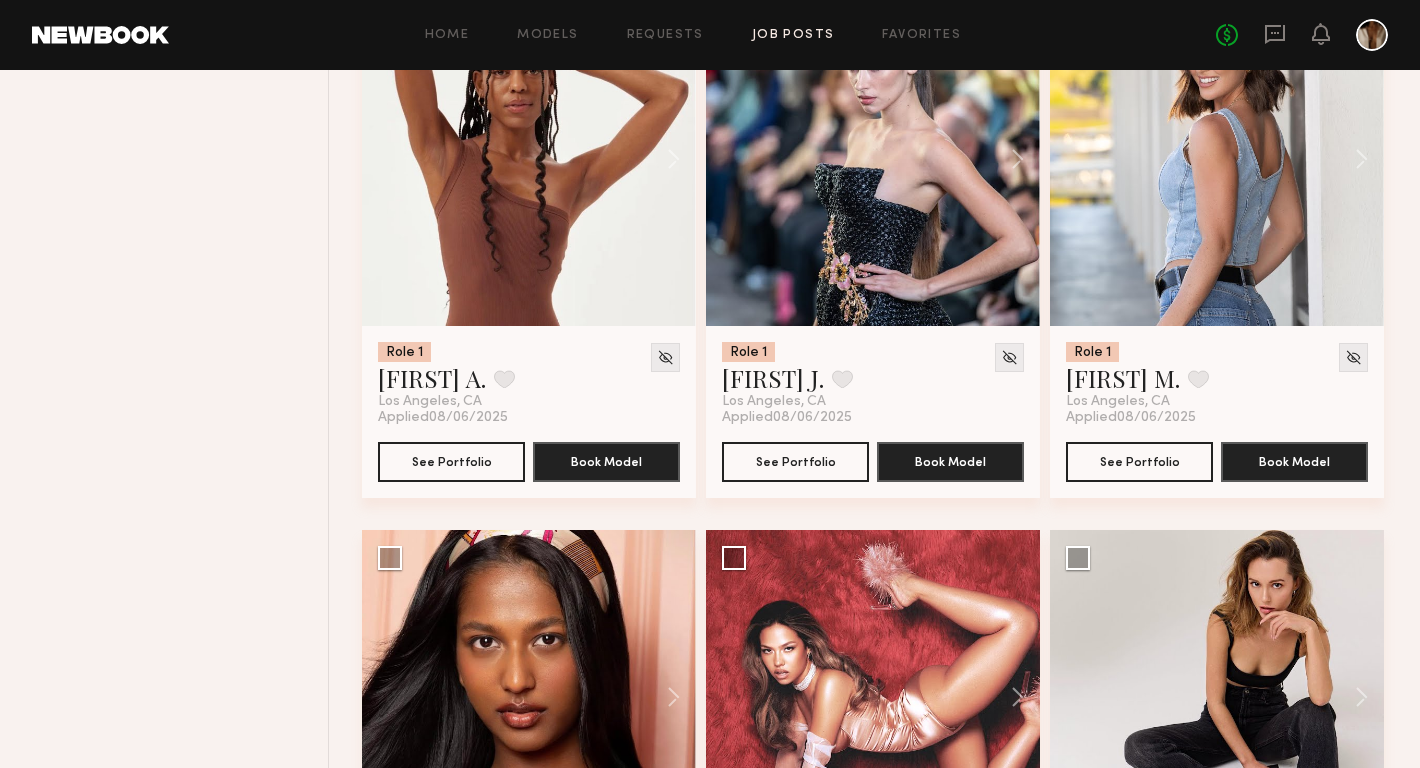 scroll, scrollTop: 5079, scrollLeft: 0, axis: vertical 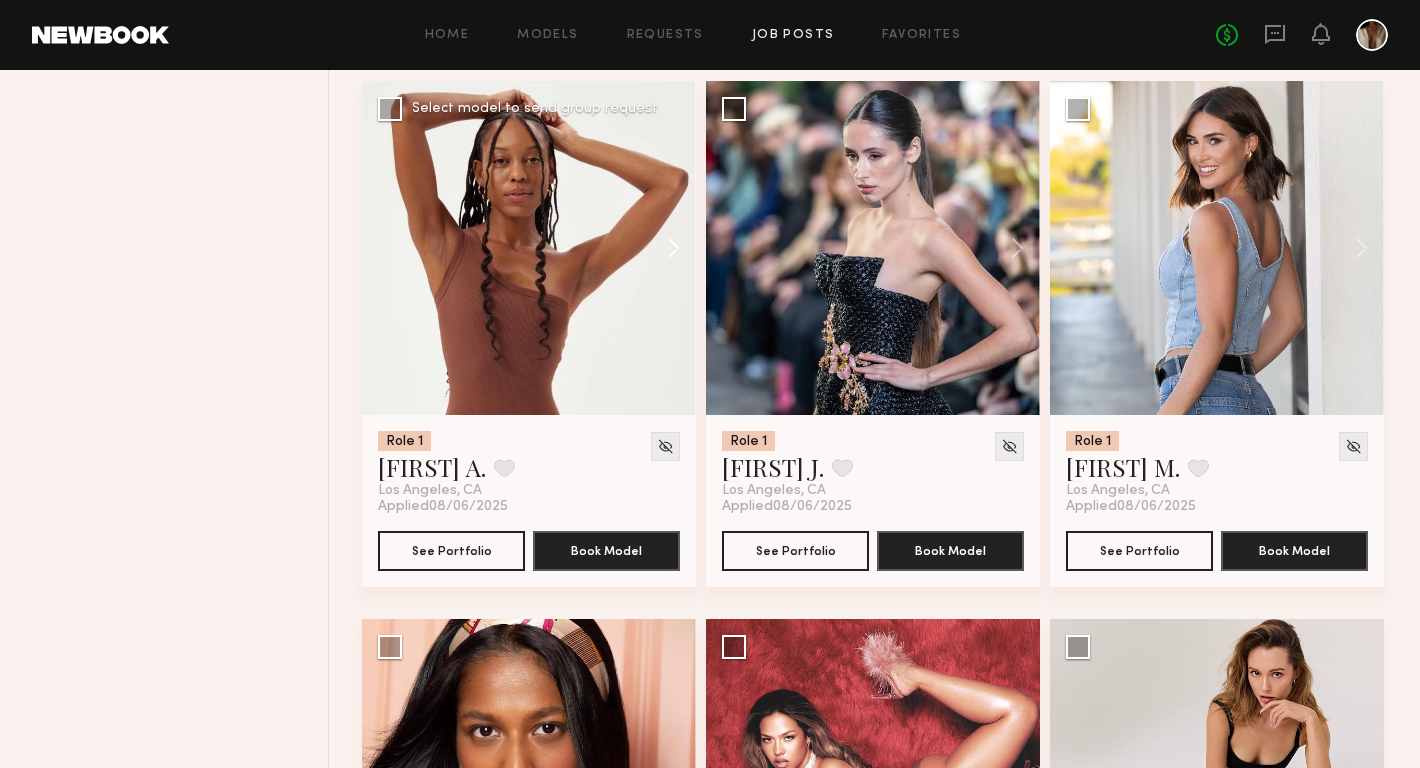 click 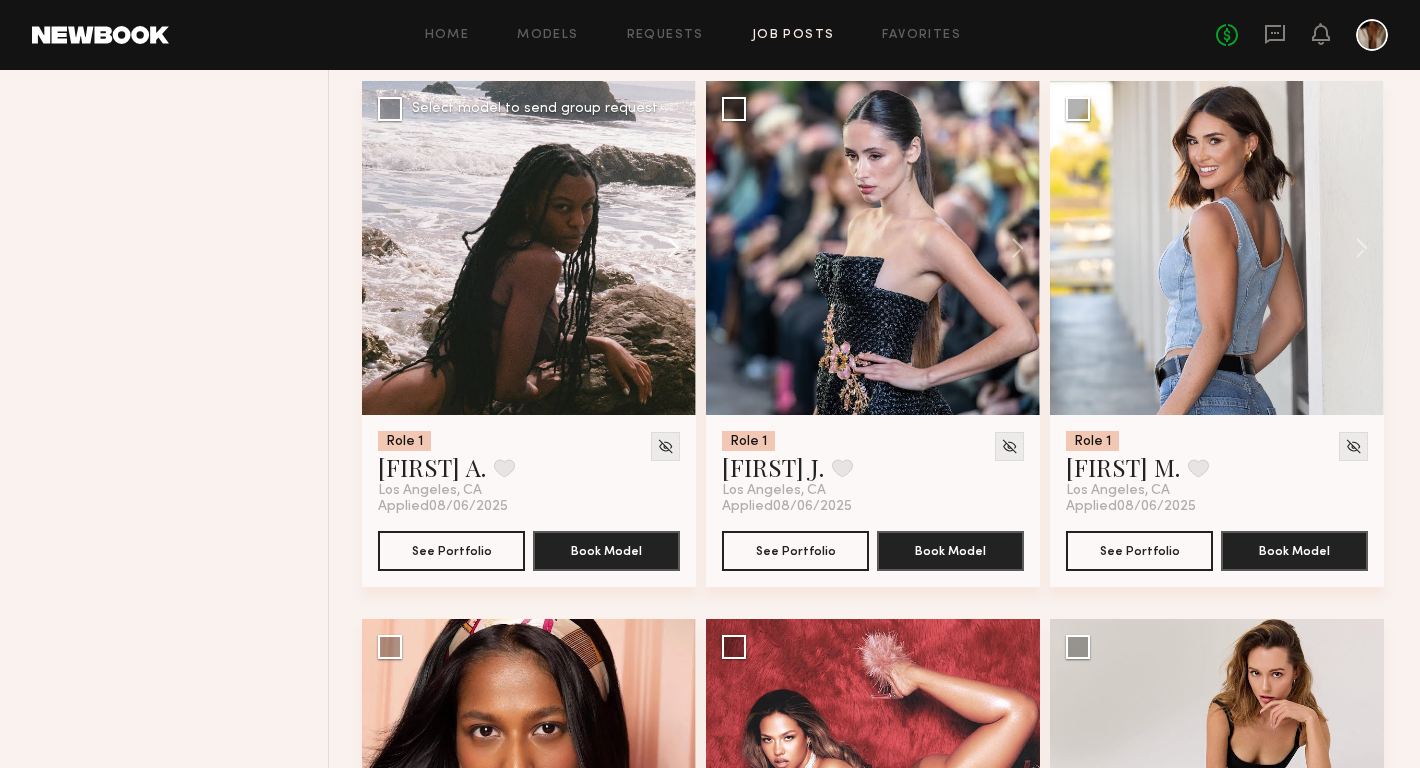 click 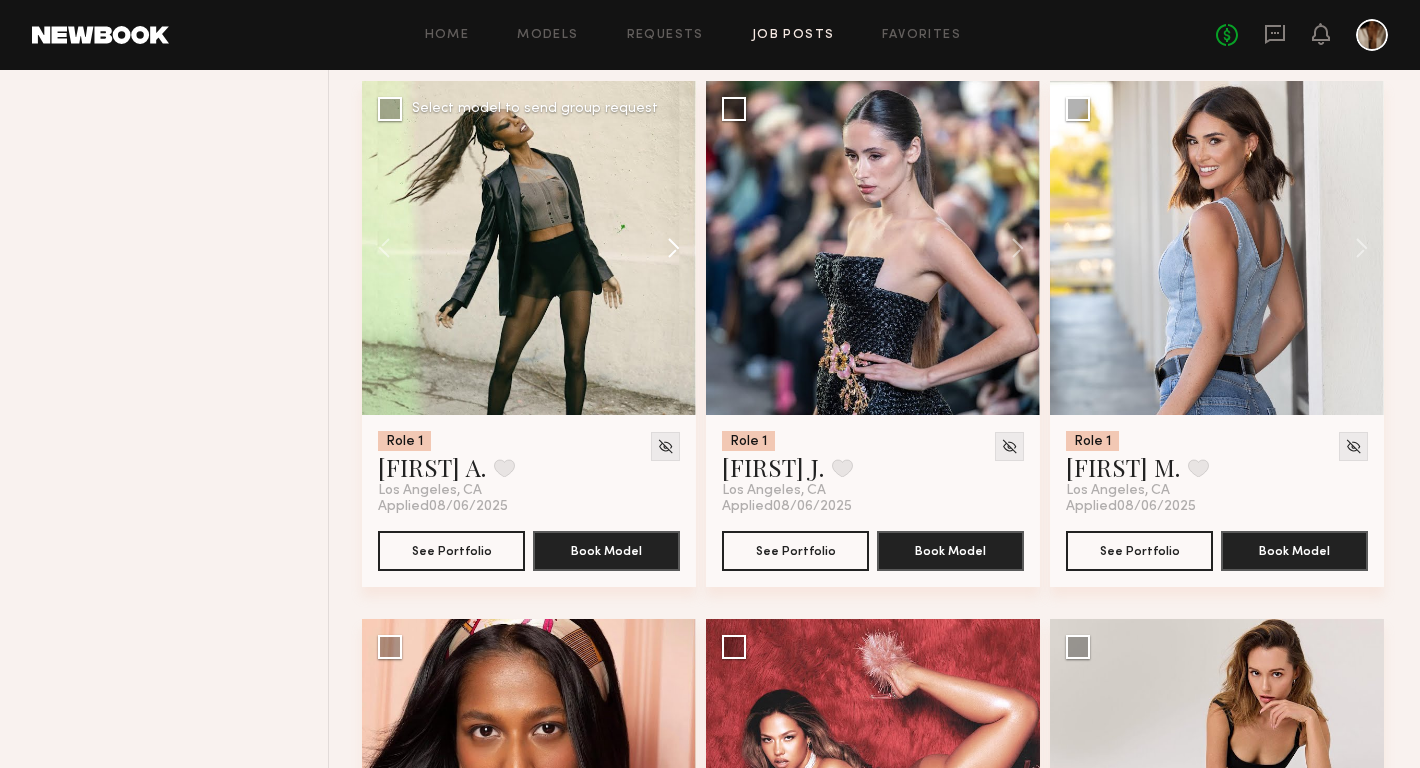 click 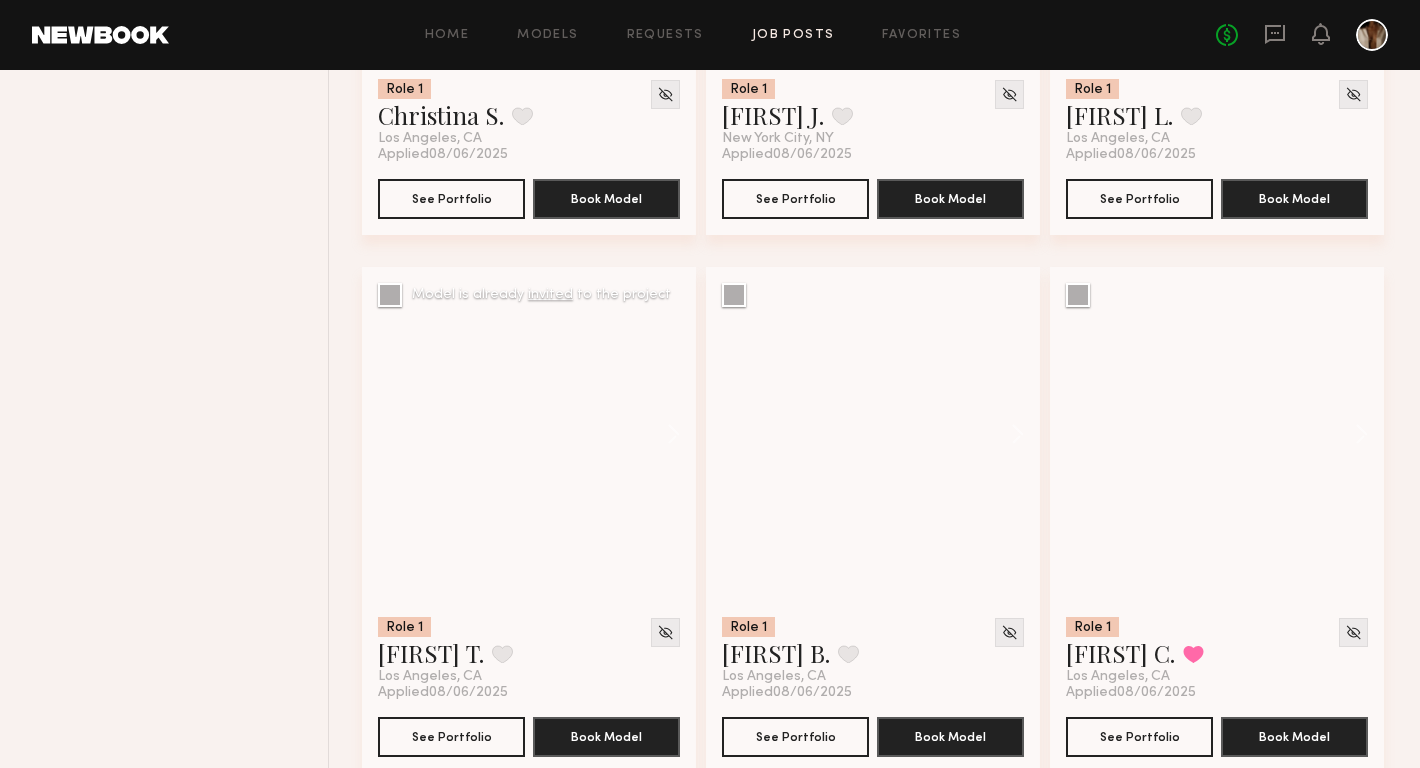 scroll, scrollTop: 14561, scrollLeft: 0, axis: vertical 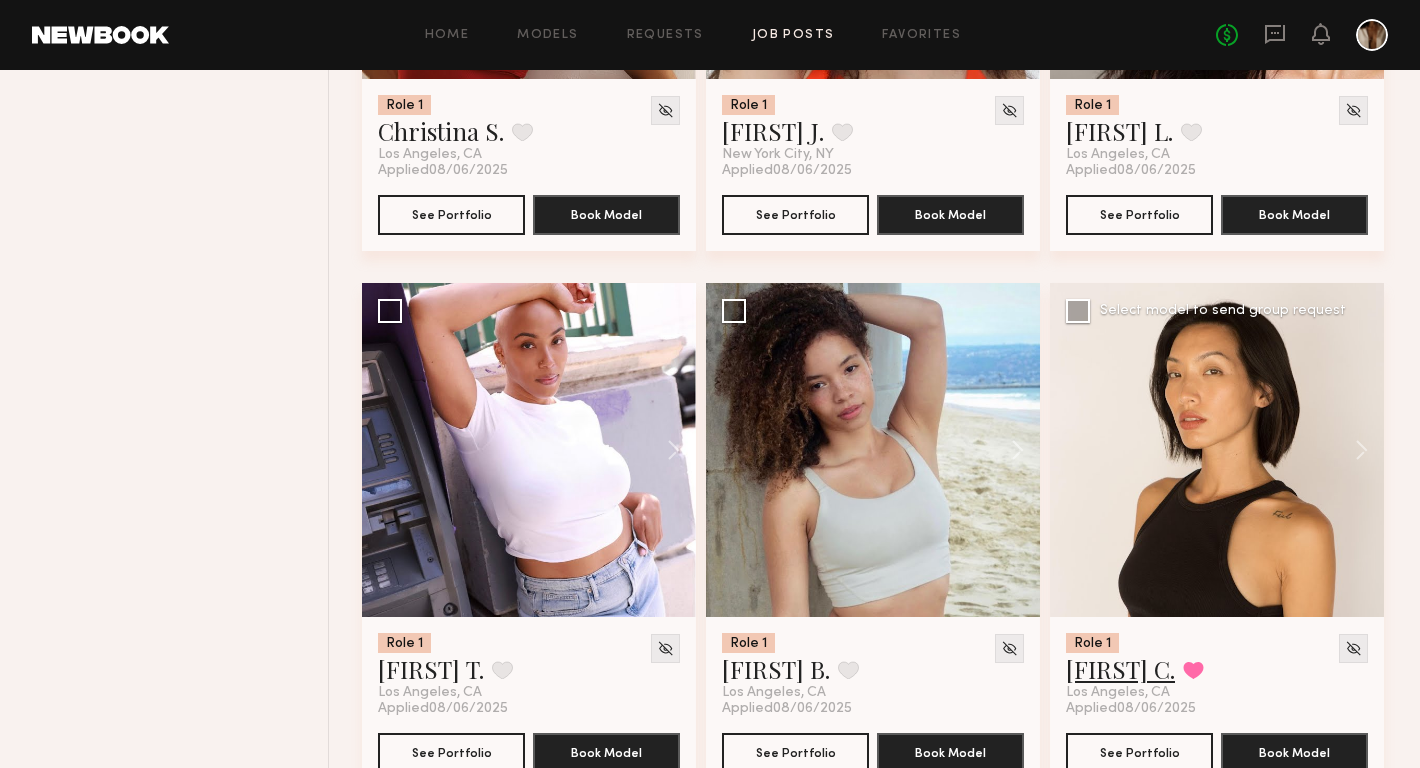 click on "Piyawan C." 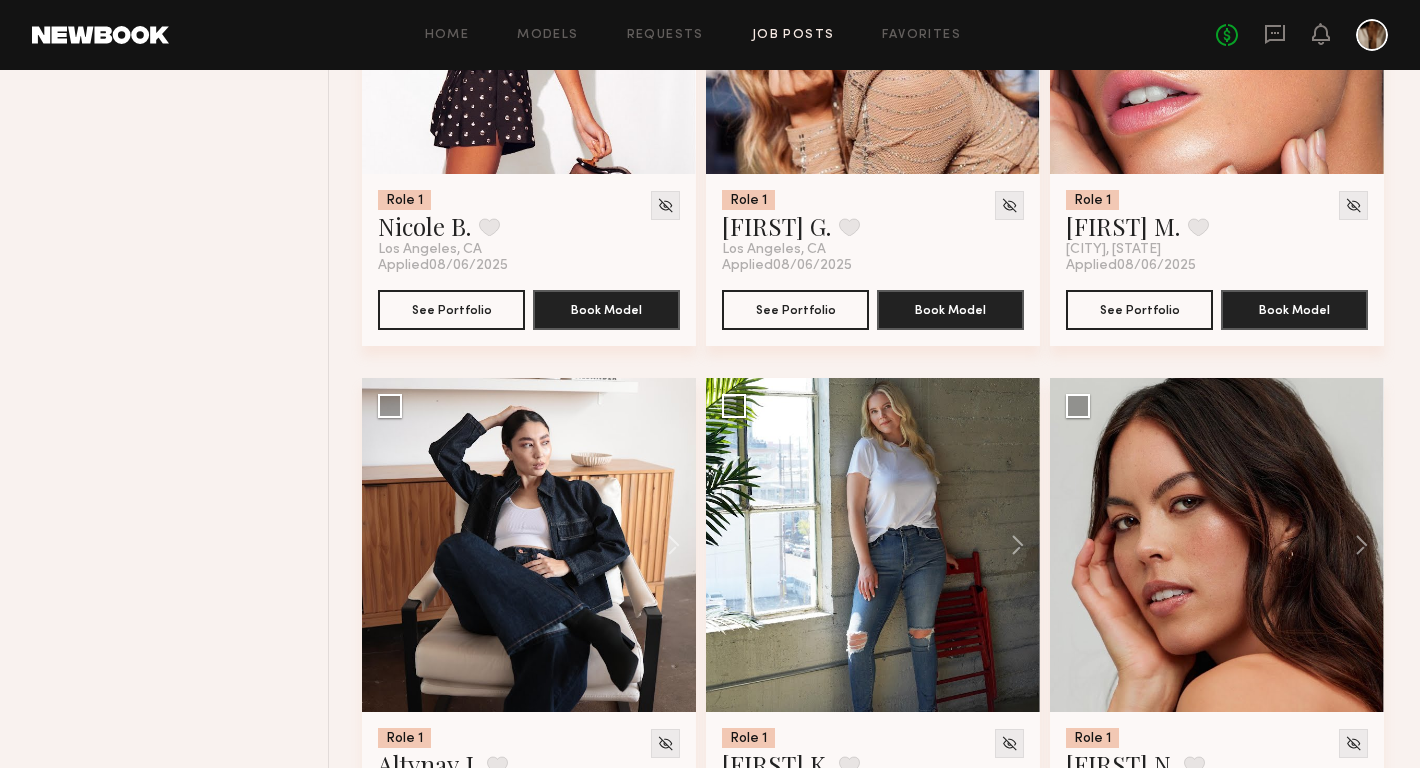 scroll, scrollTop: 10694, scrollLeft: 0, axis: vertical 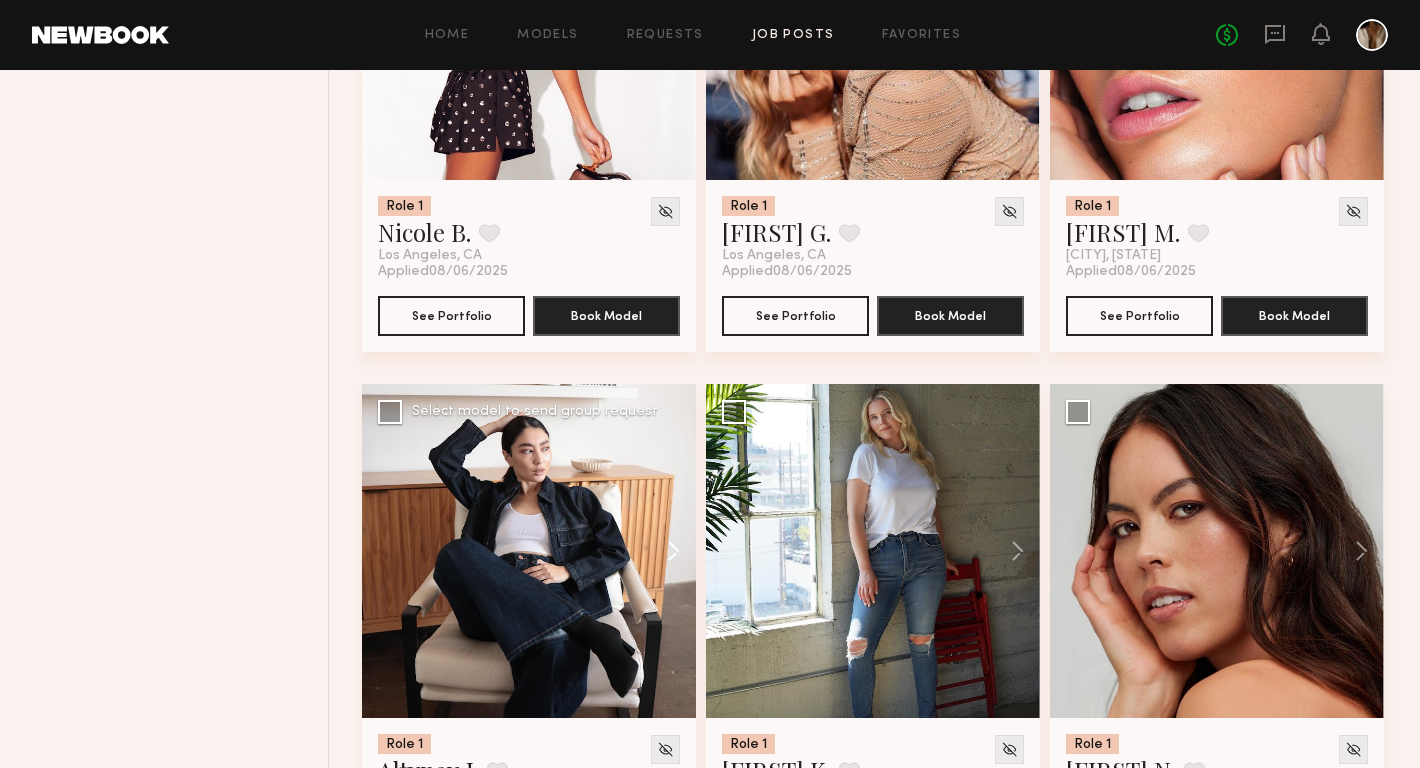 click 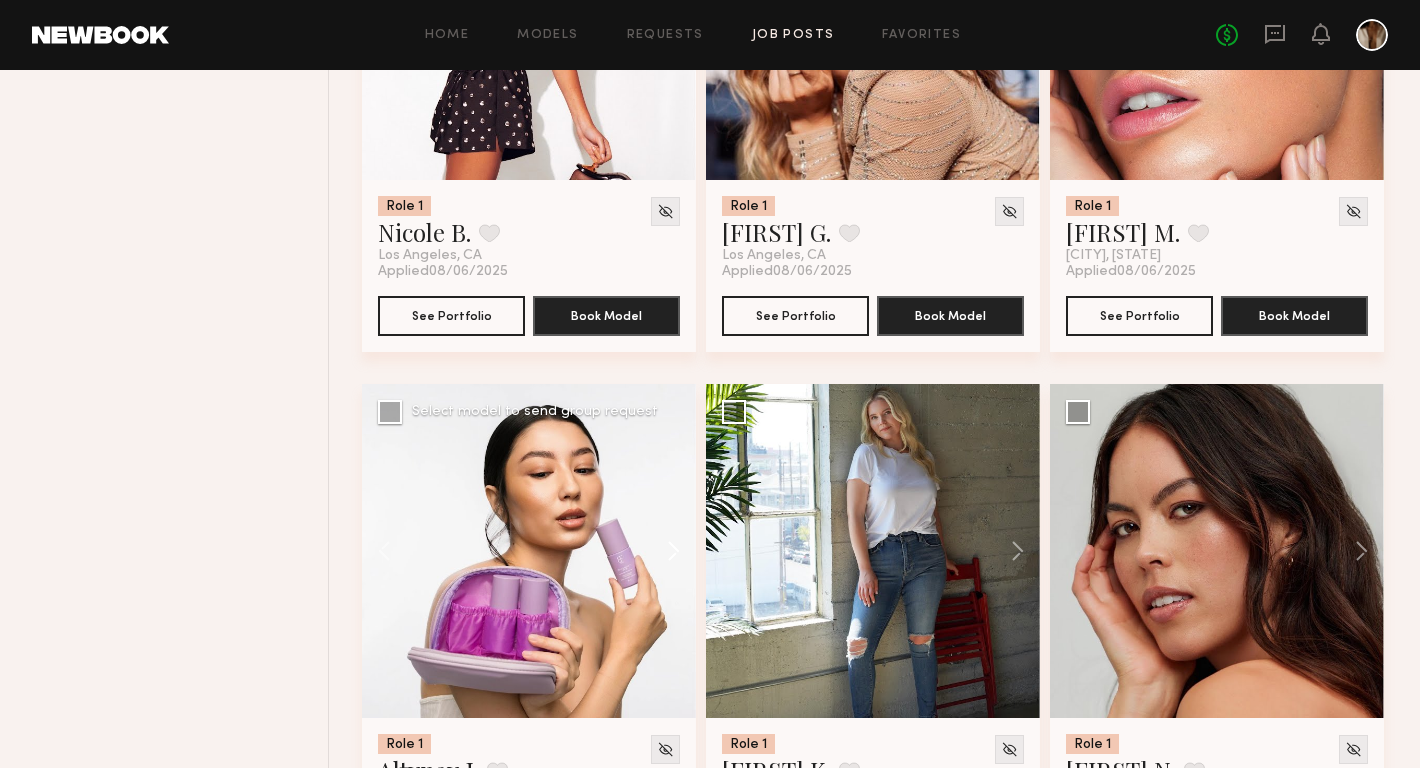 click 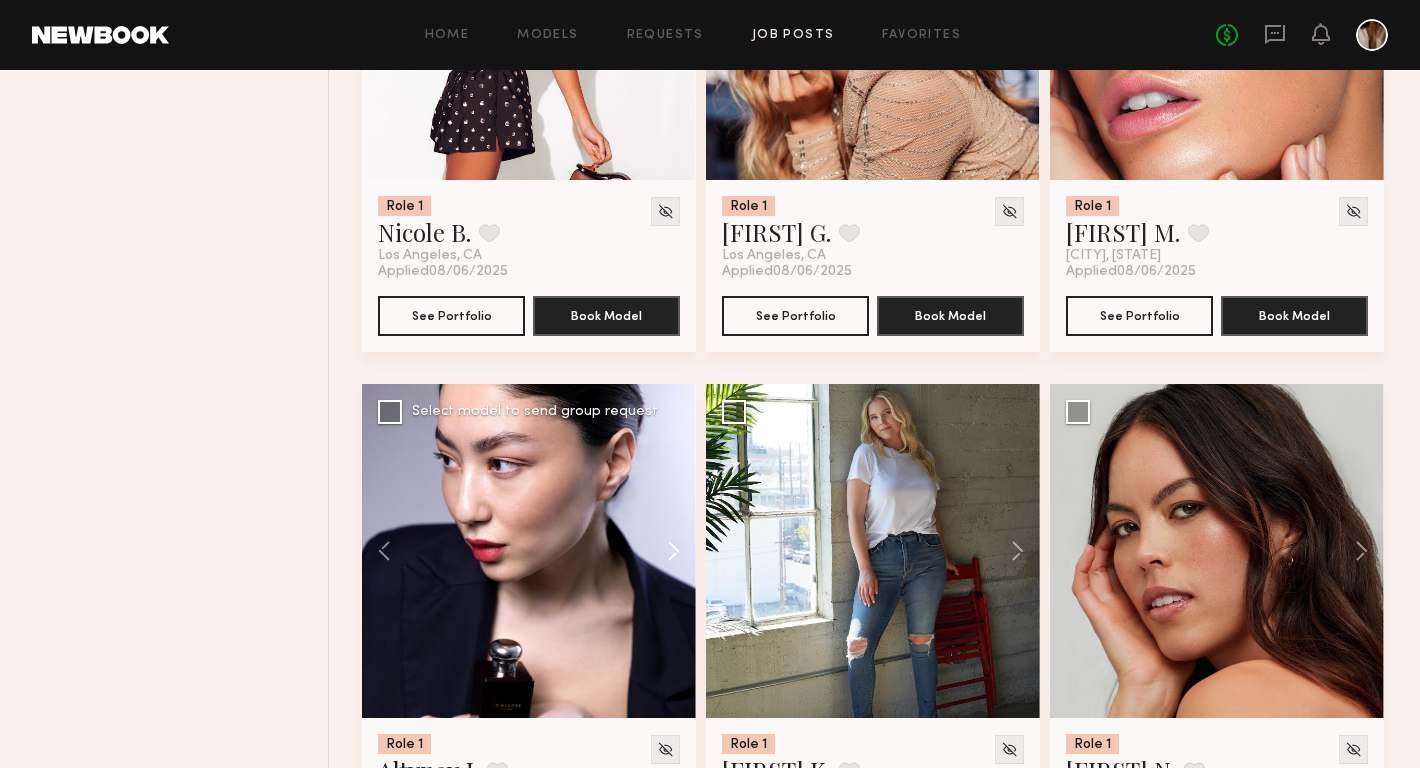 click 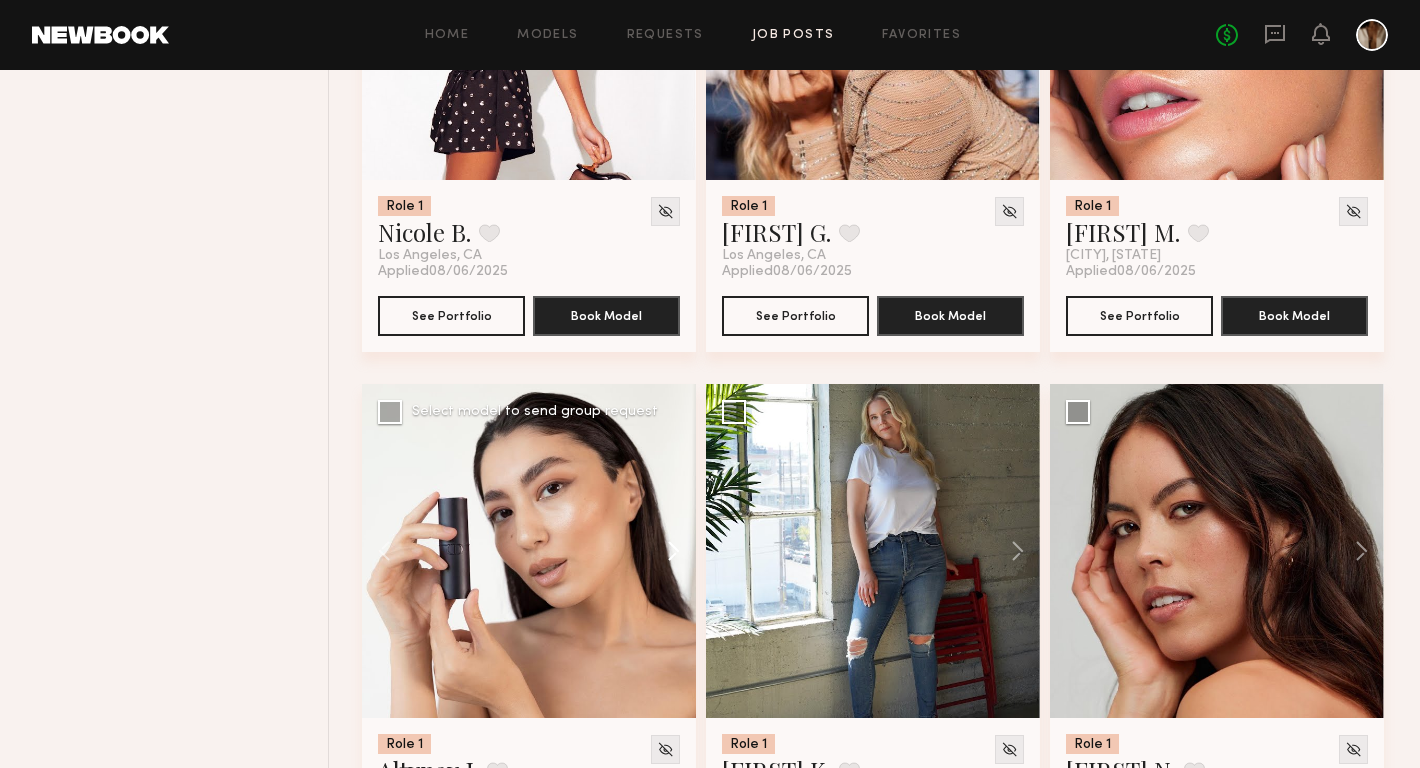 click 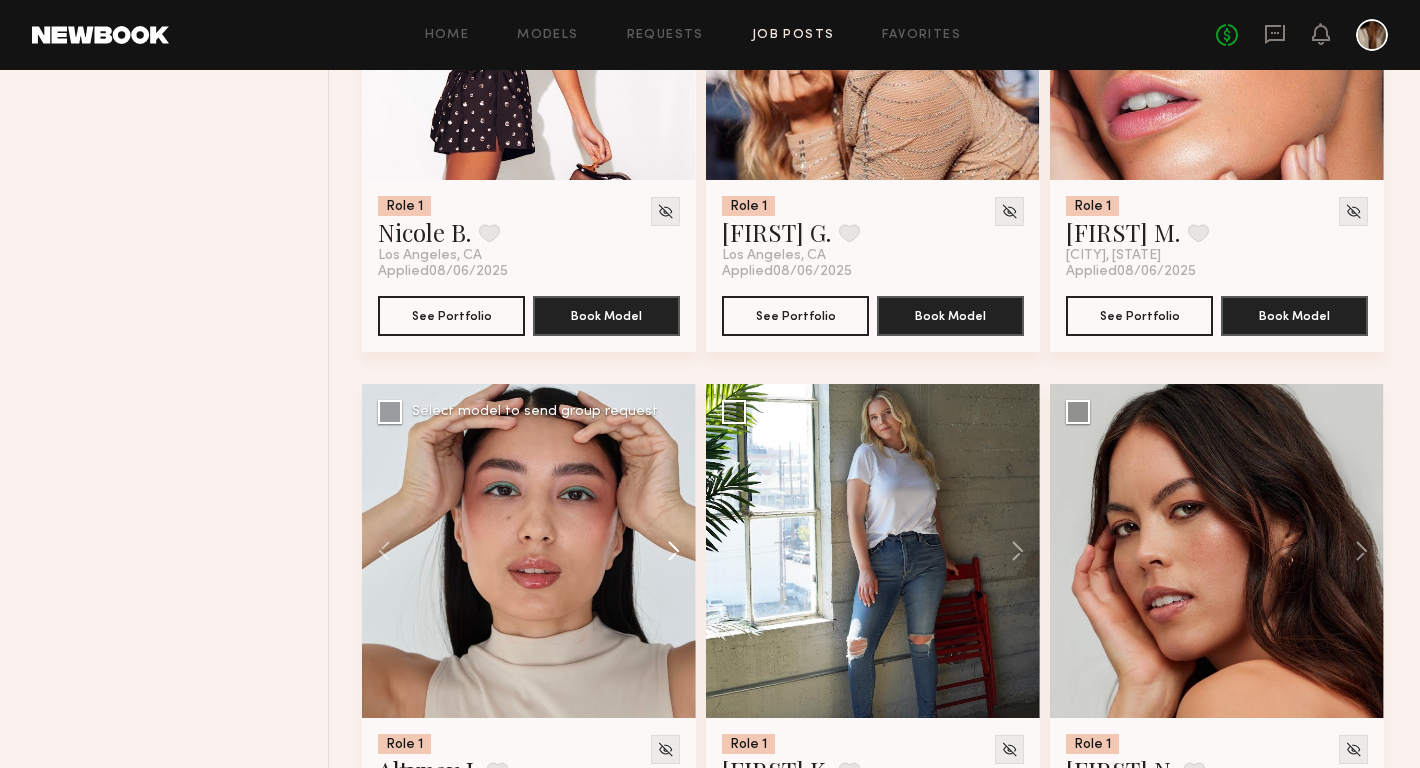 click 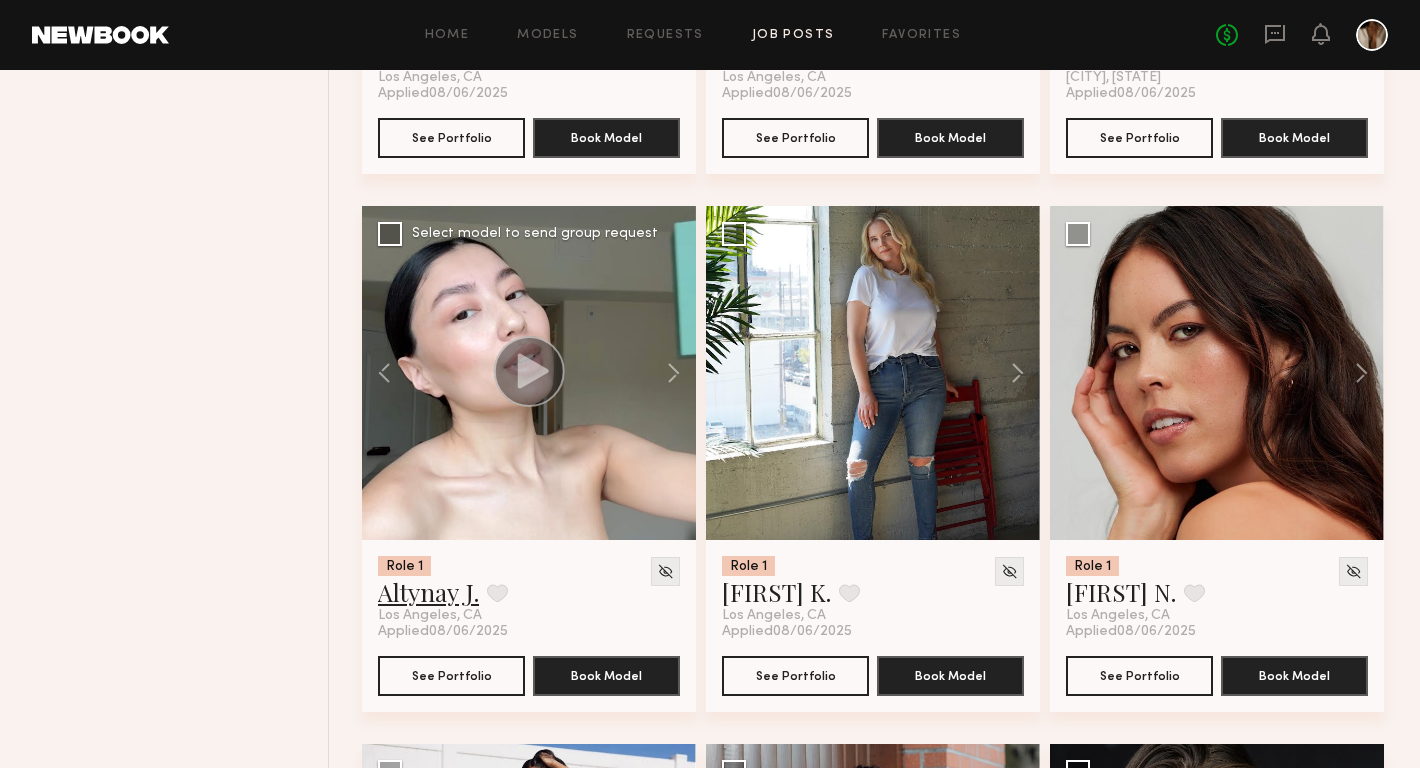 scroll, scrollTop: 10889, scrollLeft: 0, axis: vertical 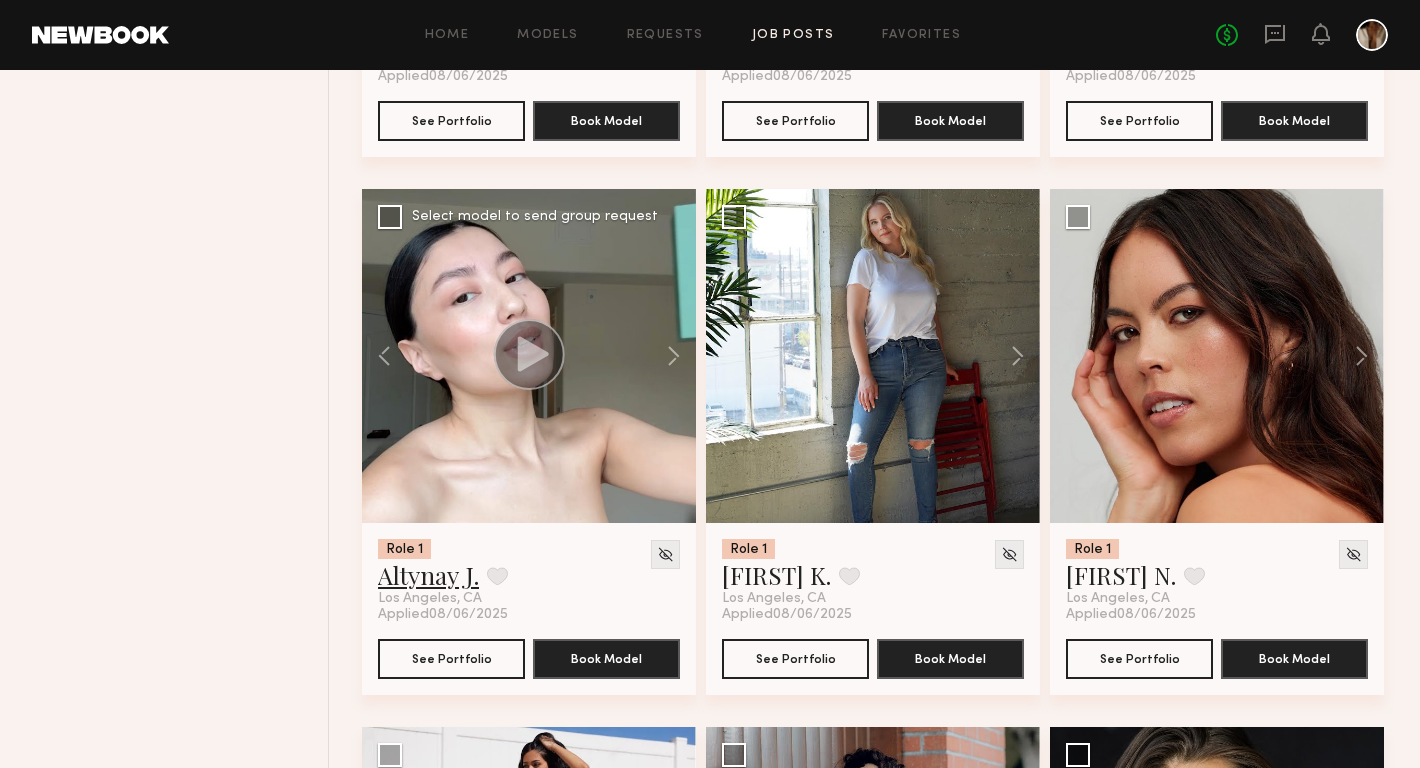 click on "Altynay J." 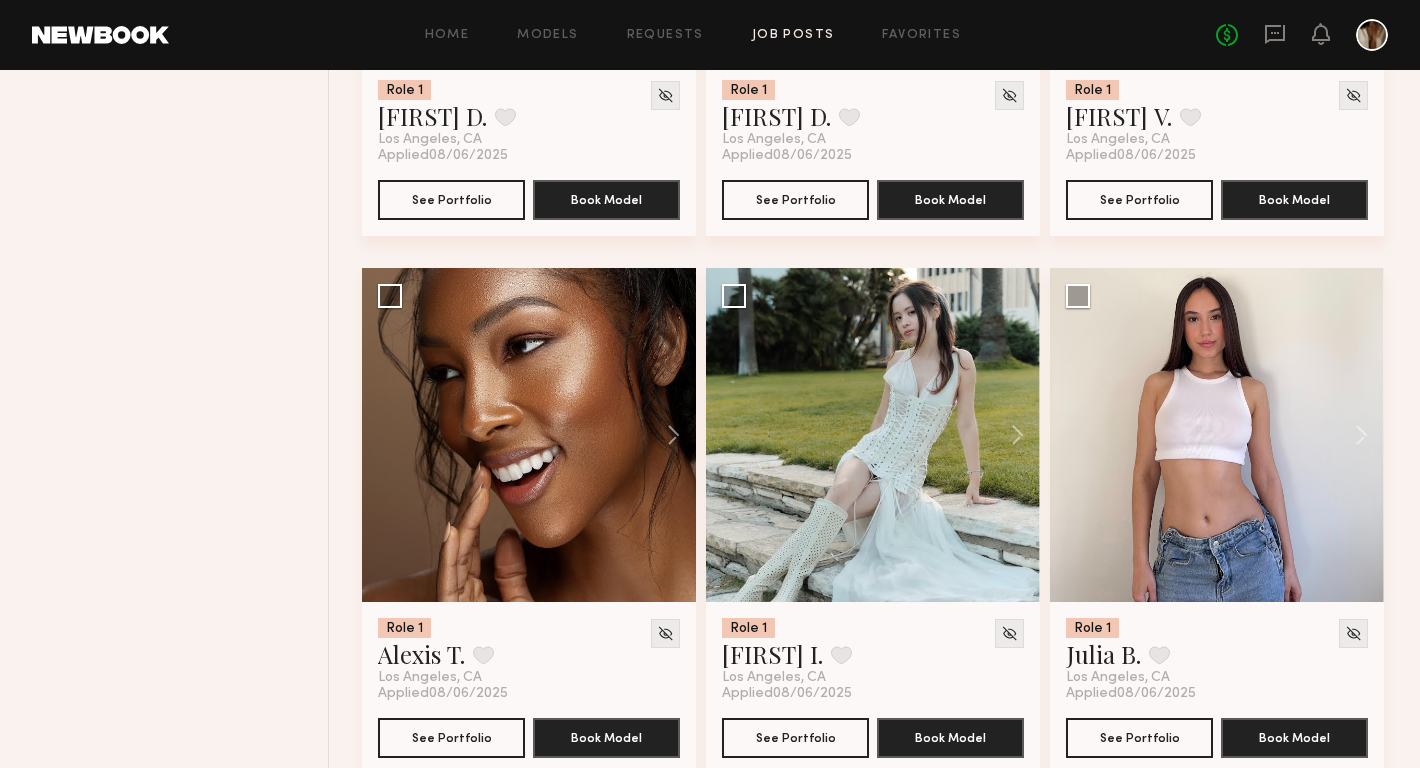 scroll, scrollTop: 9730, scrollLeft: 0, axis: vertical 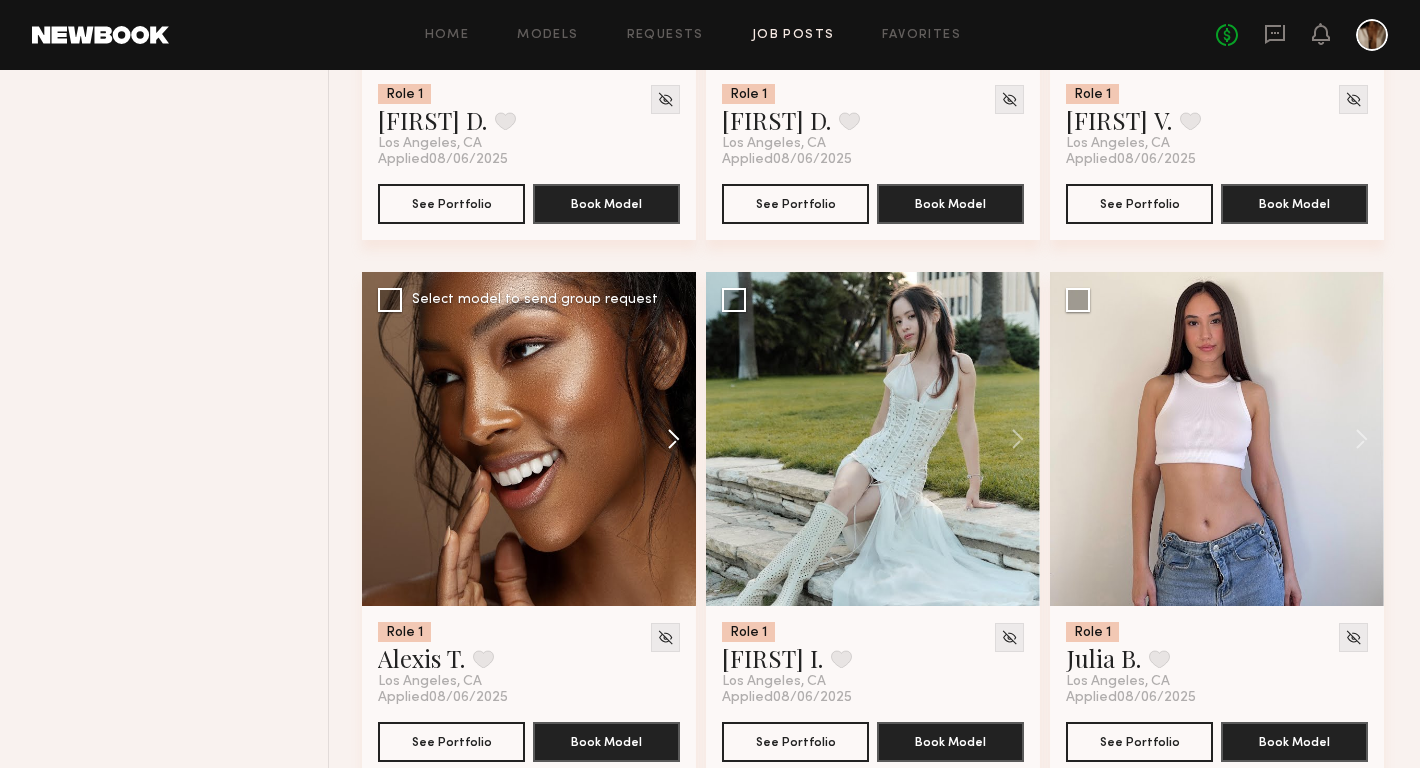 click 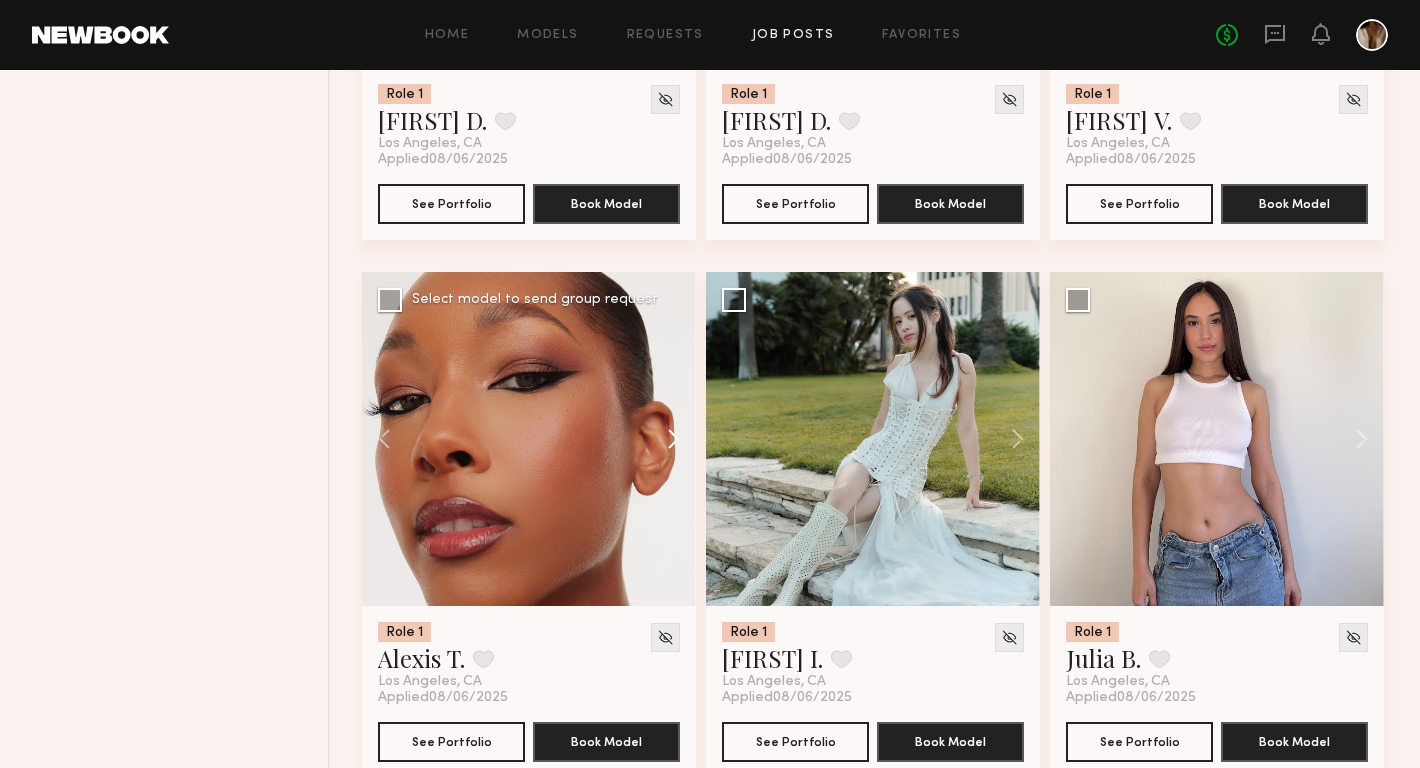 click 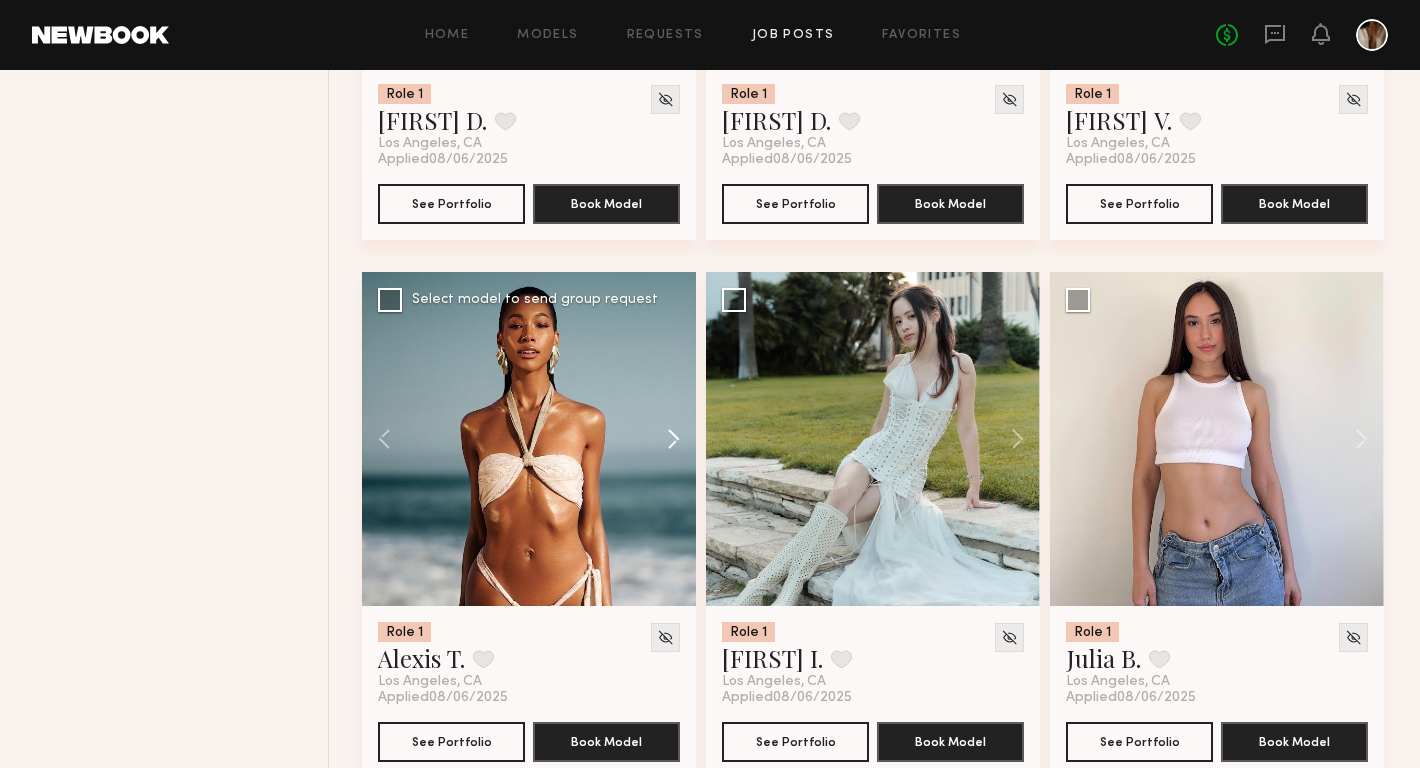 click 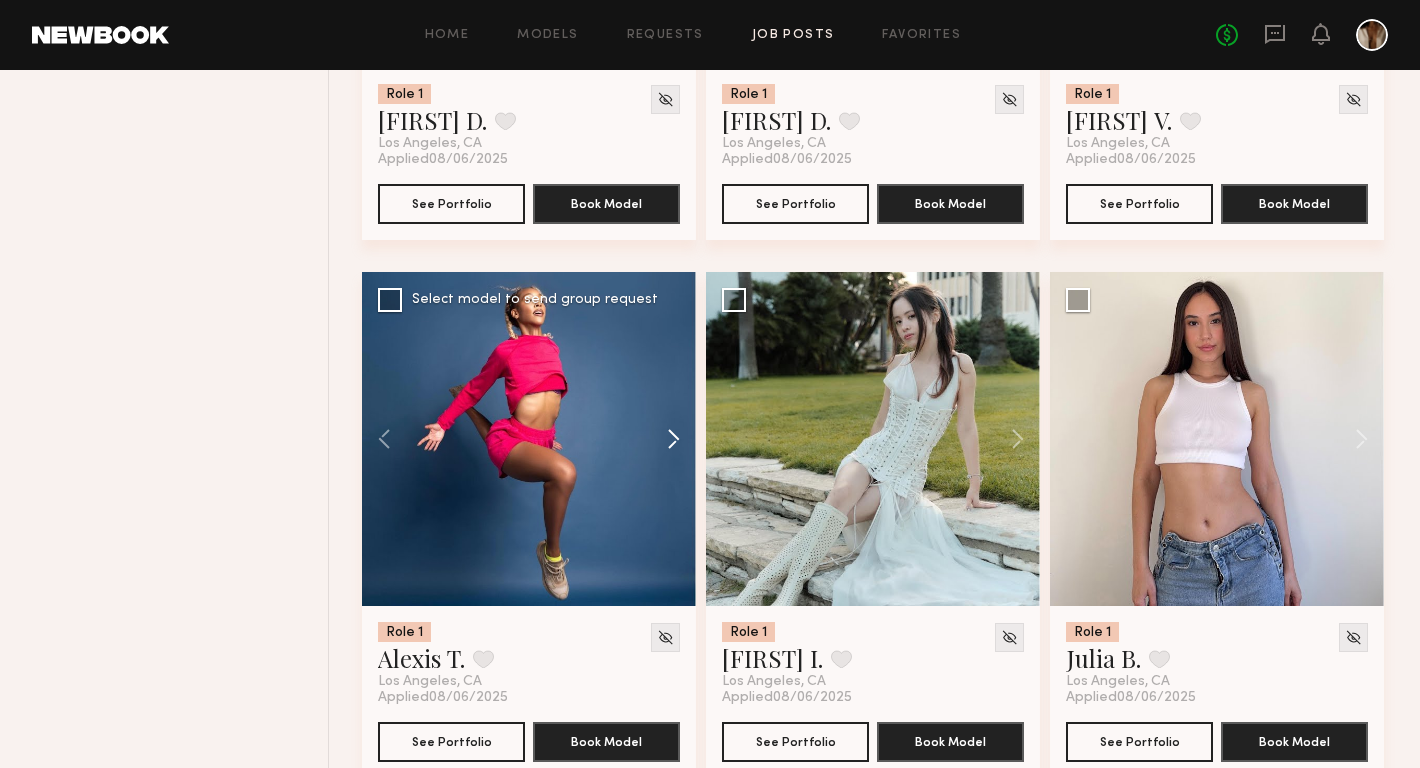 click 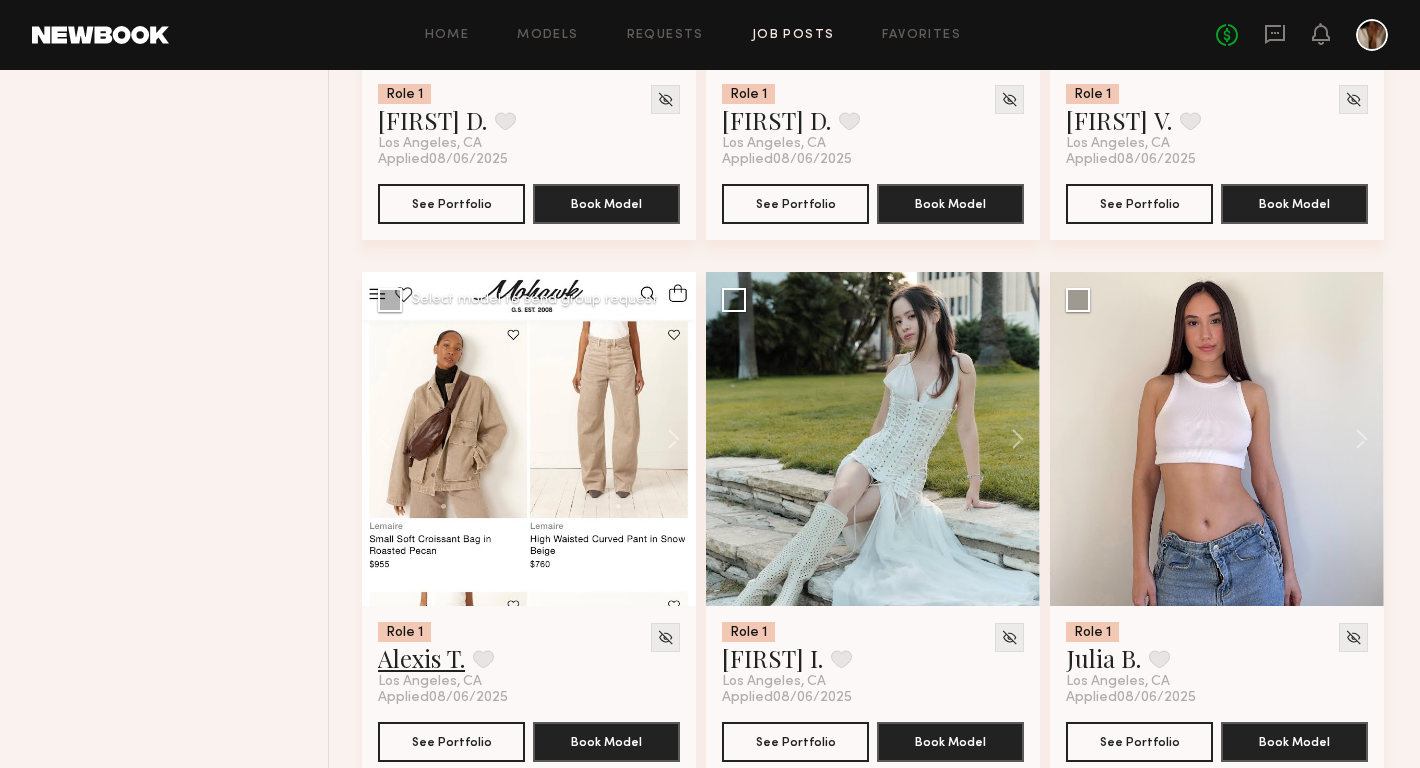 click on "Alexis T." 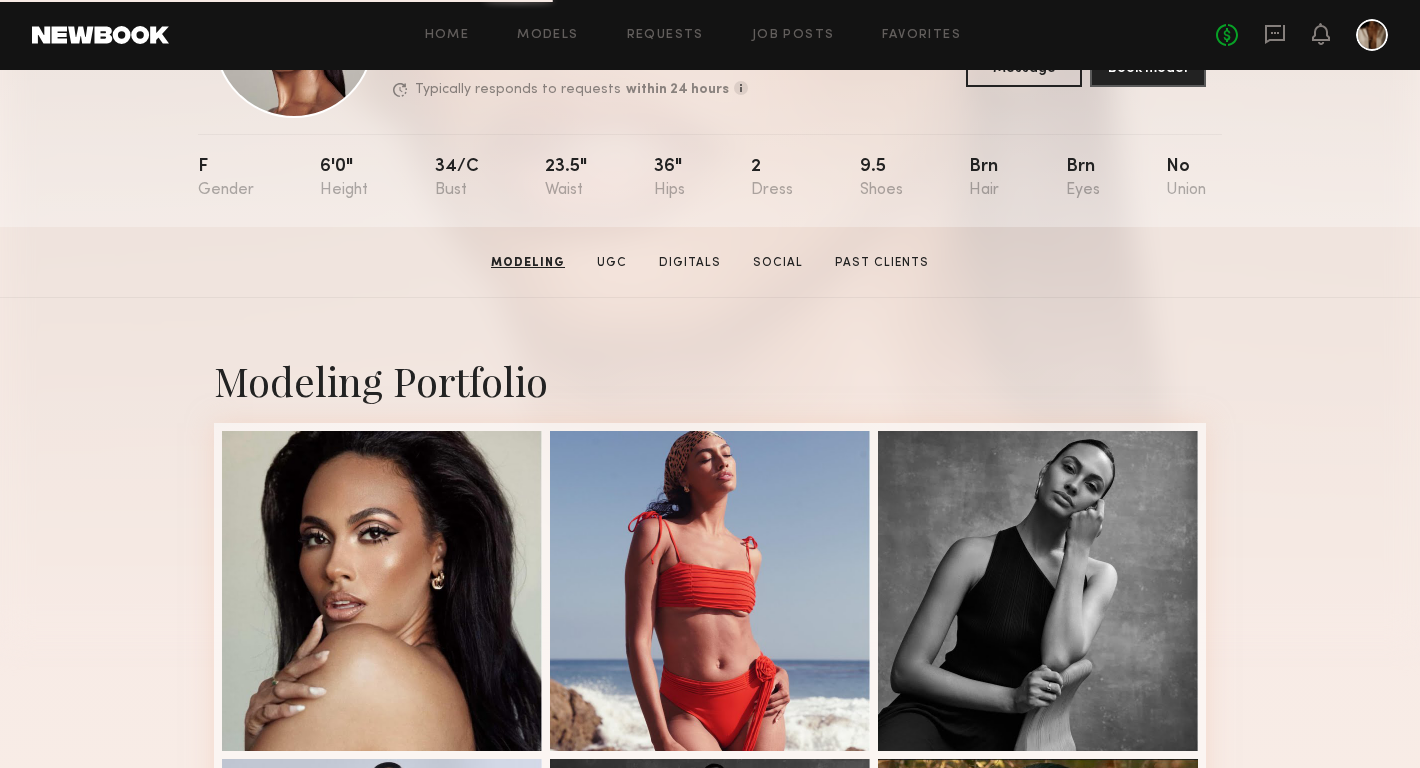 scroll, scrollTop: 0, scrollLeft: 0, axis: both 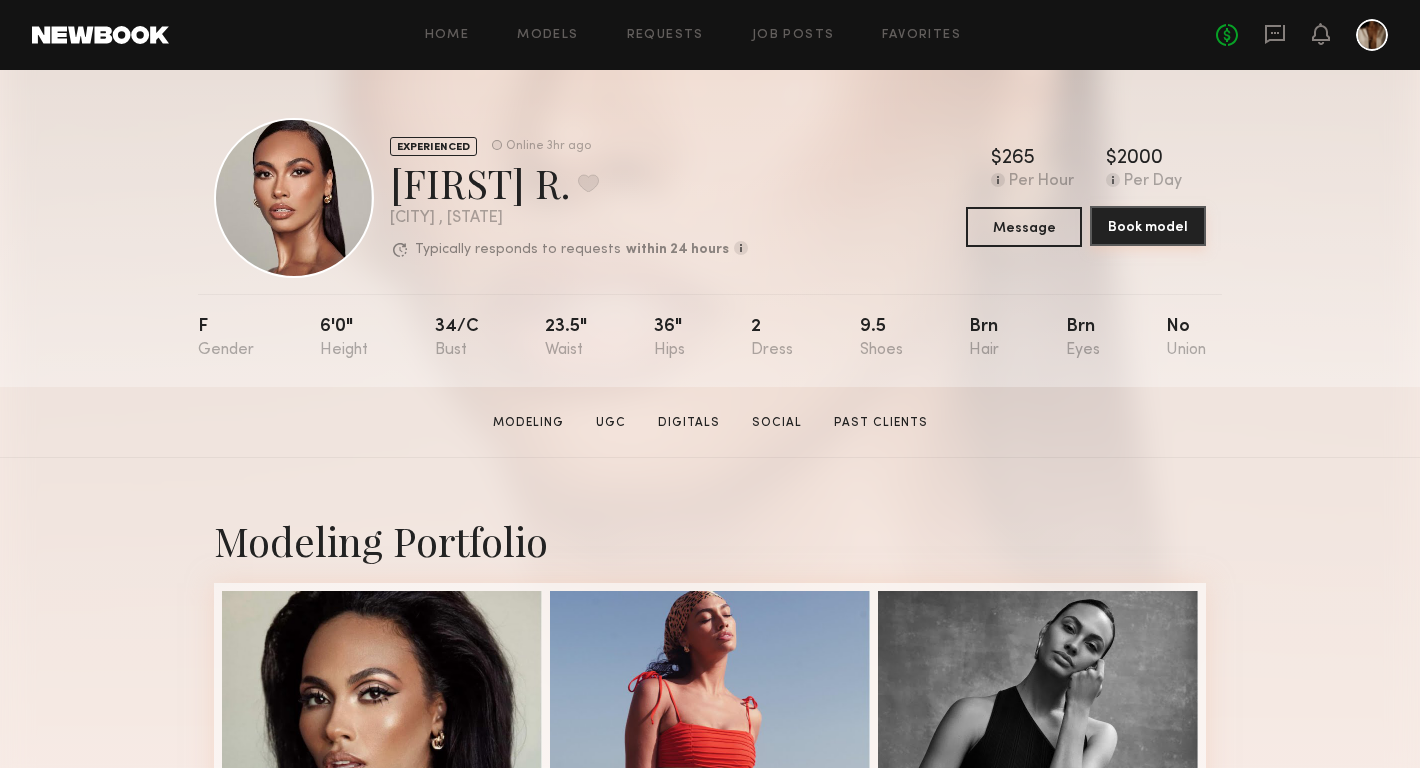 click on "Book model" 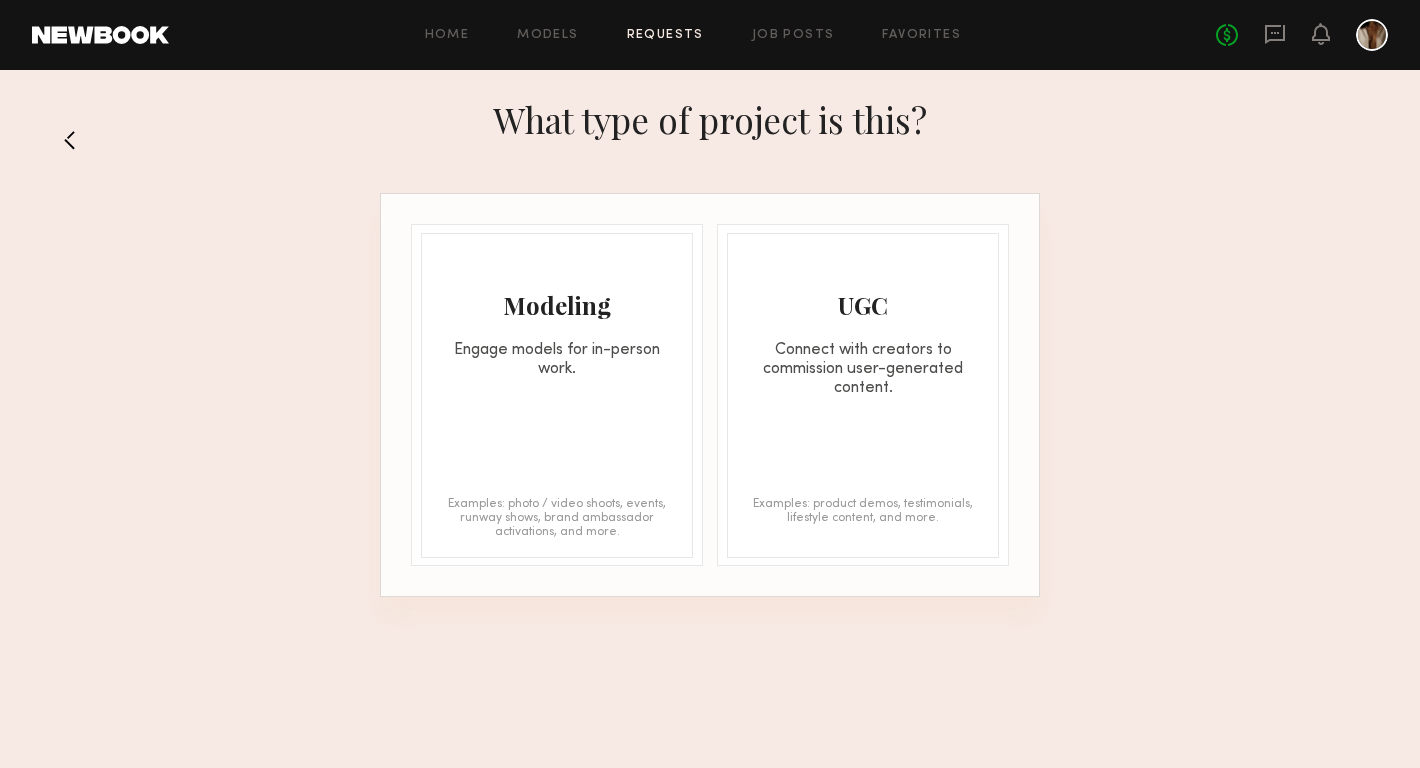 click on "Engage models for in-person work." 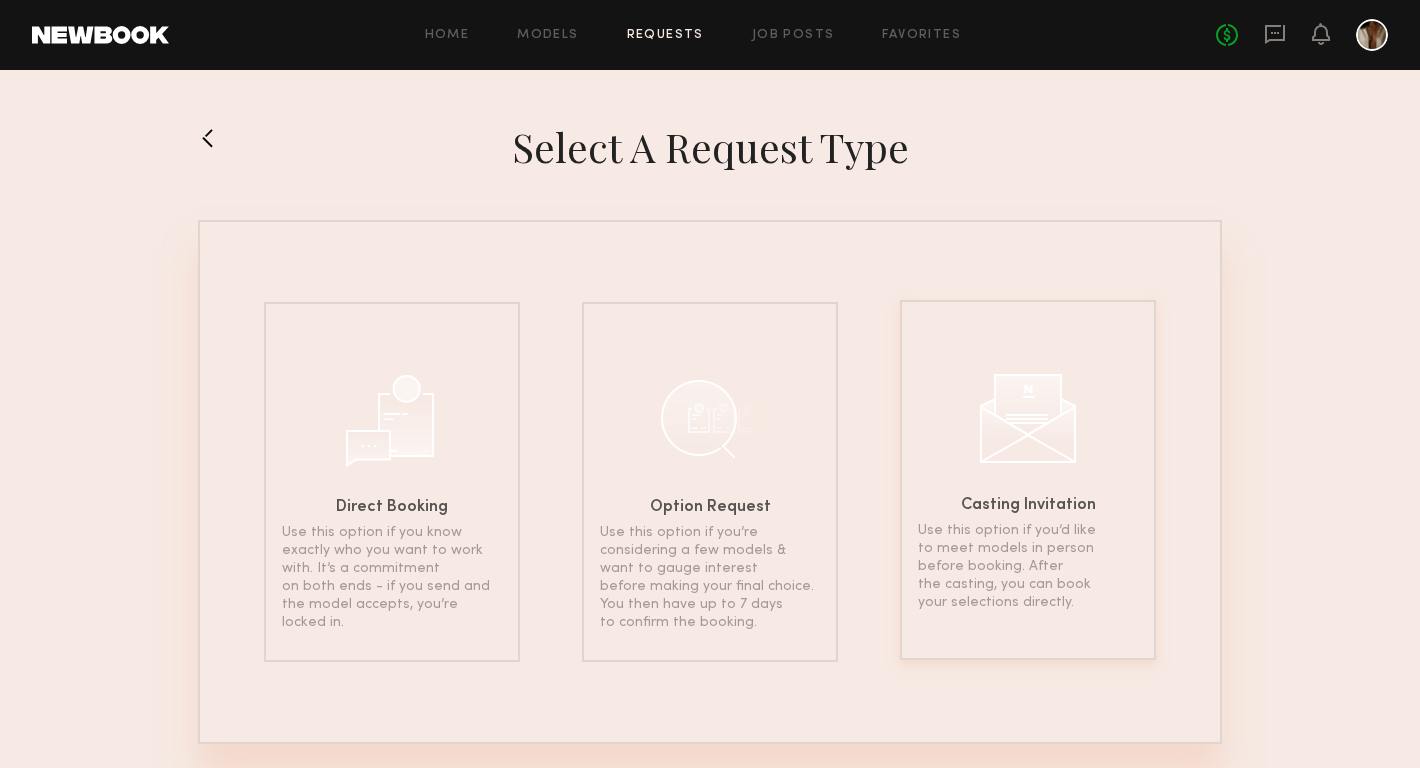 click on "Casting Invitation Use this option if you’d like to meet models in person before booking. After the casting, you can book your selections directly." 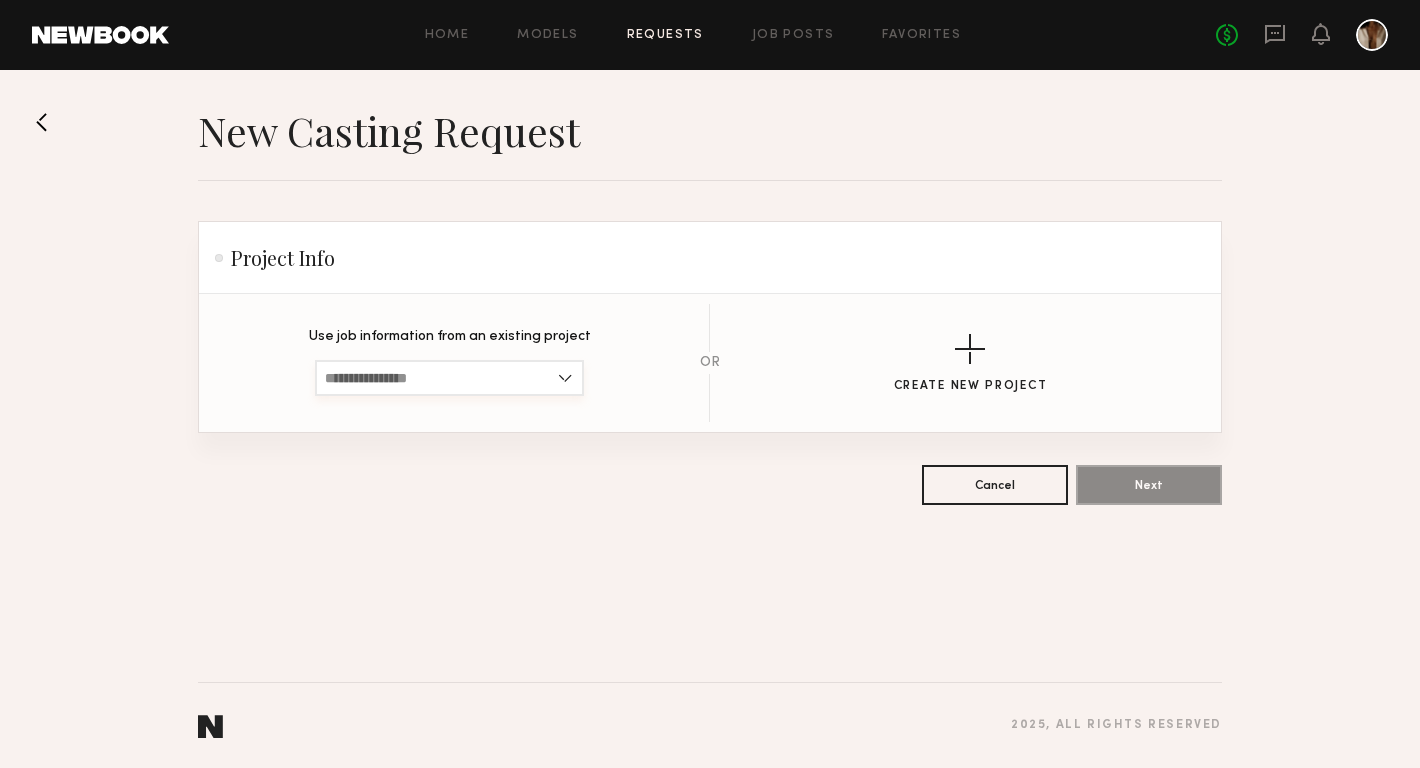 click at bounding box center [449, 378] 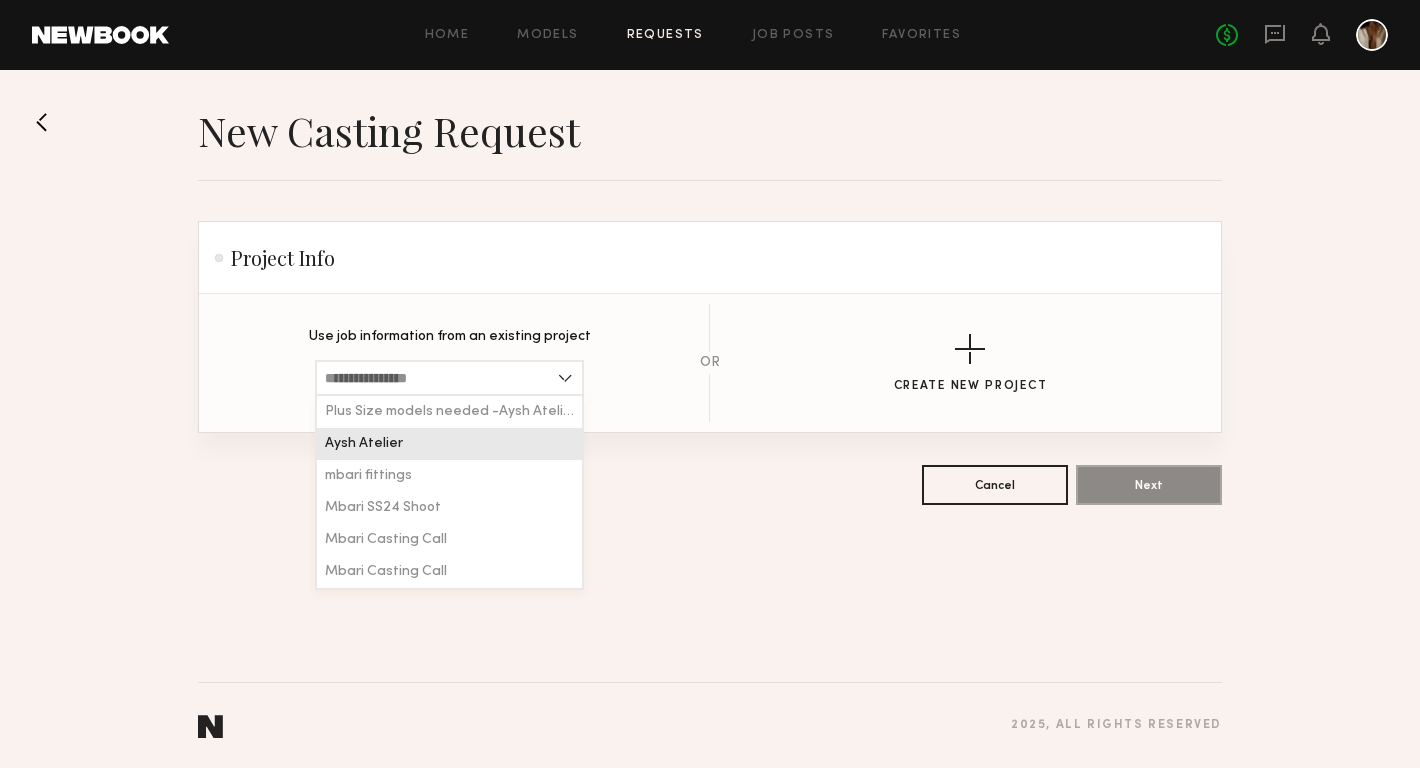 click on "Aysh Atelier" 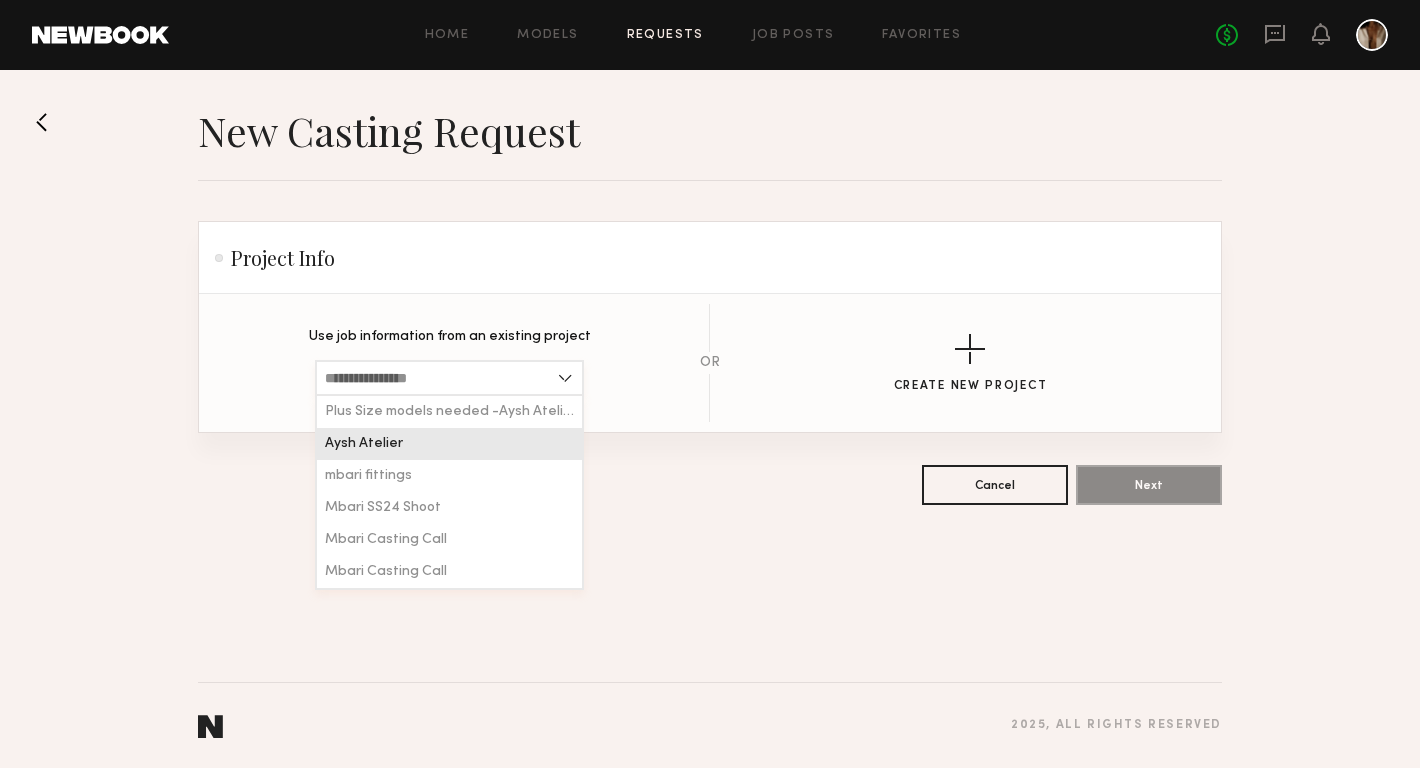 type on "**********" 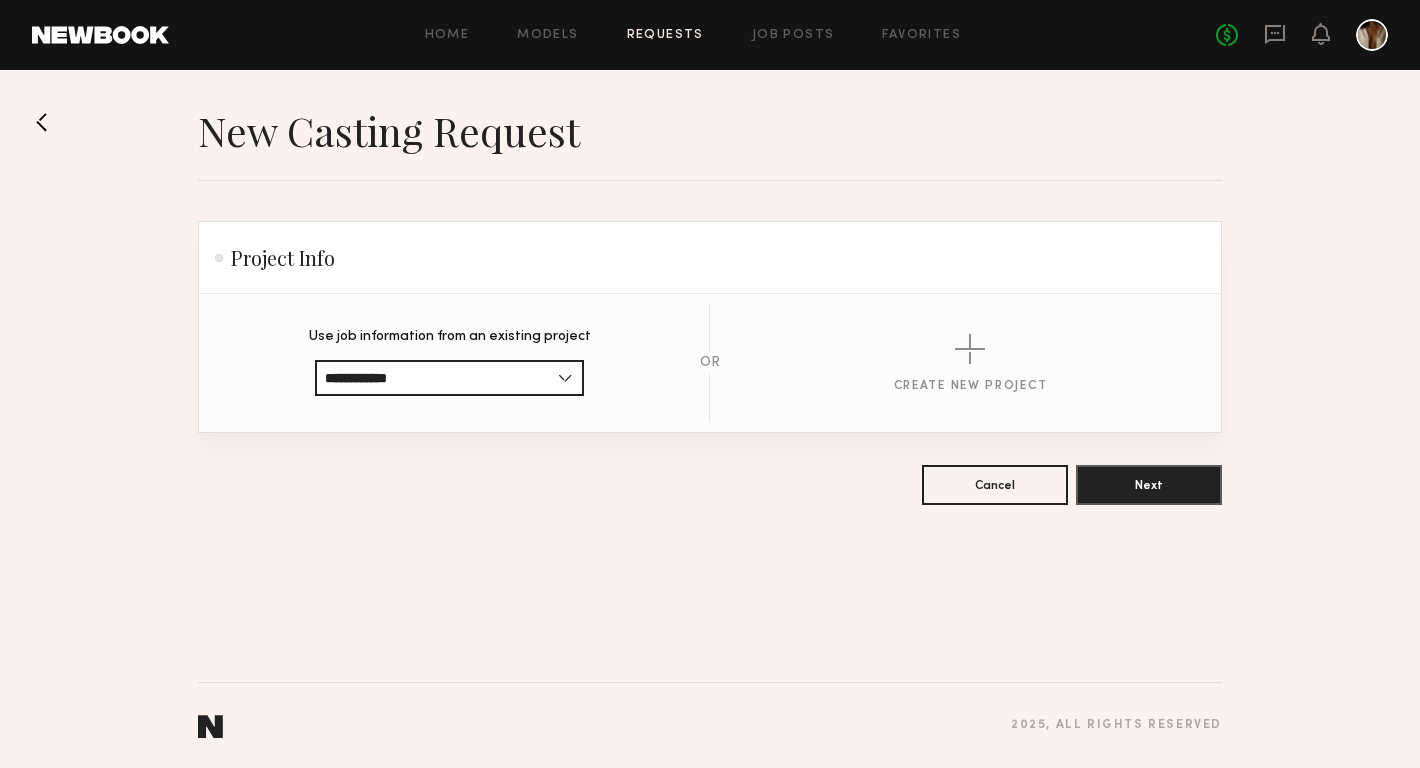 click on "**********" 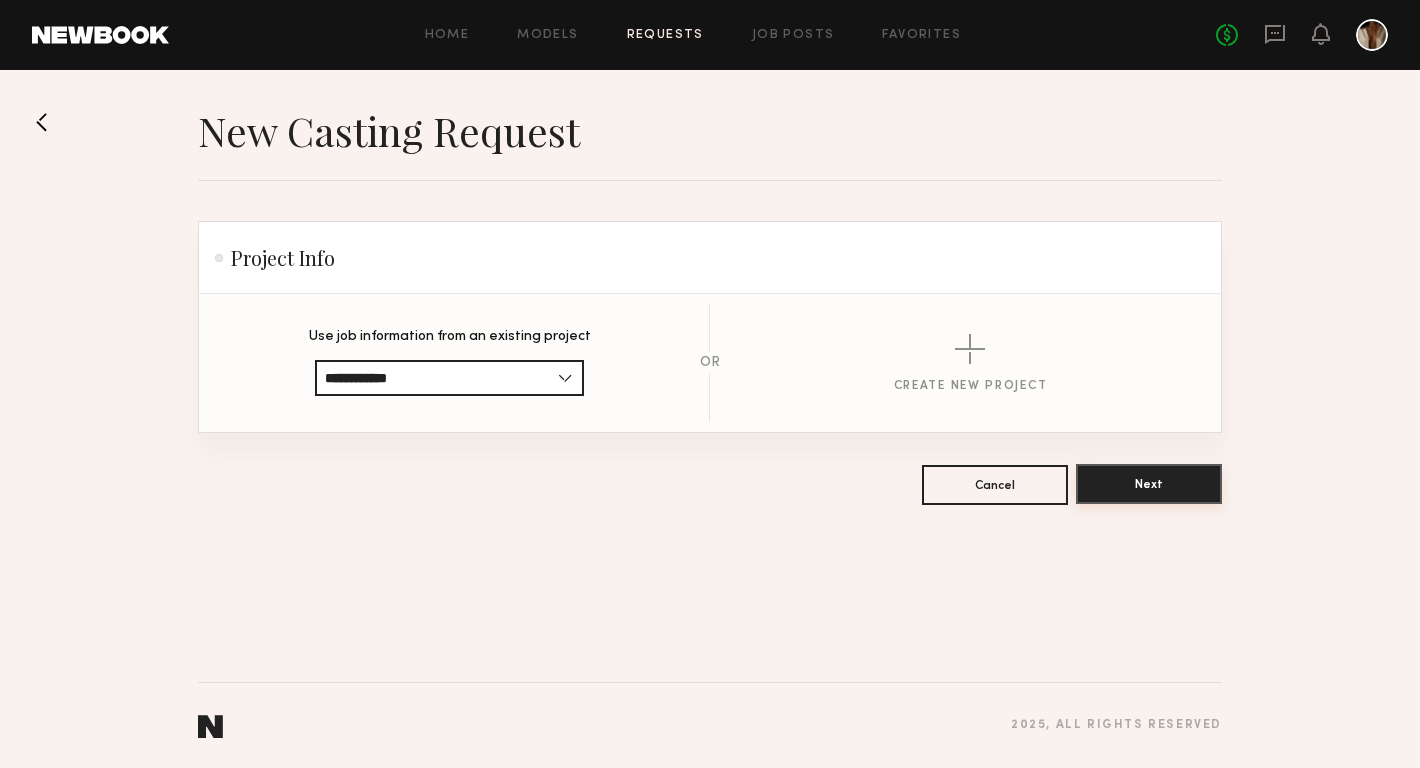 click on "Next" 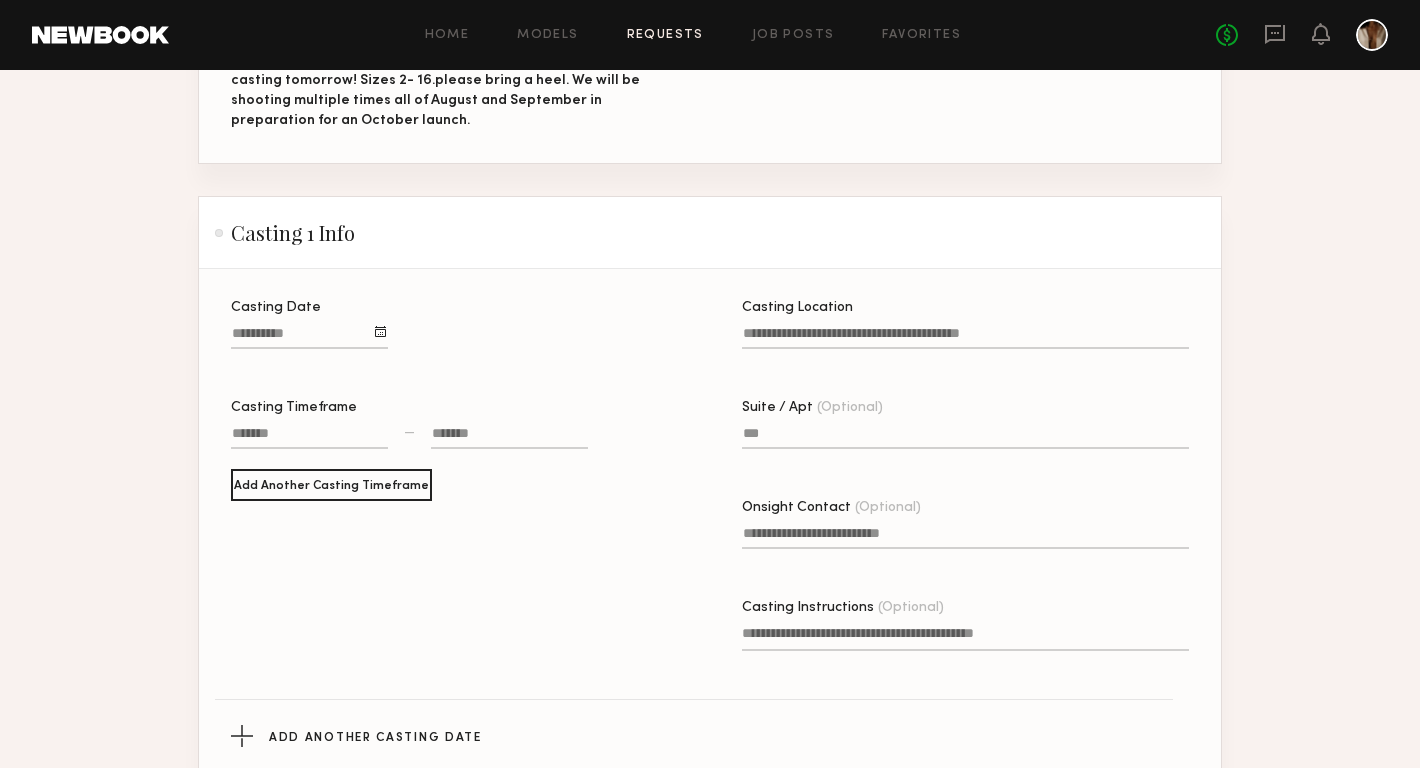 scroll, scrollTop: 479, scrollLeft: 0, axis: vertical 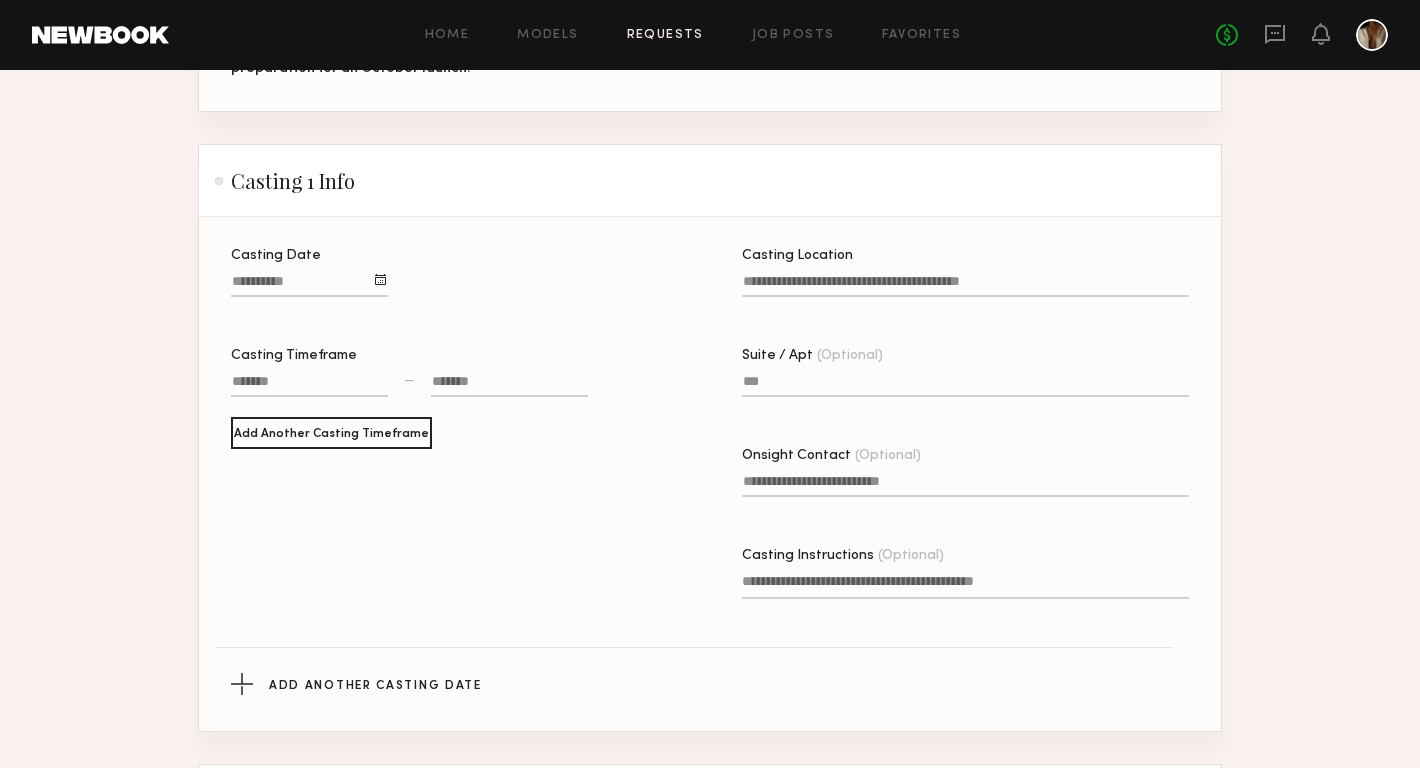 click 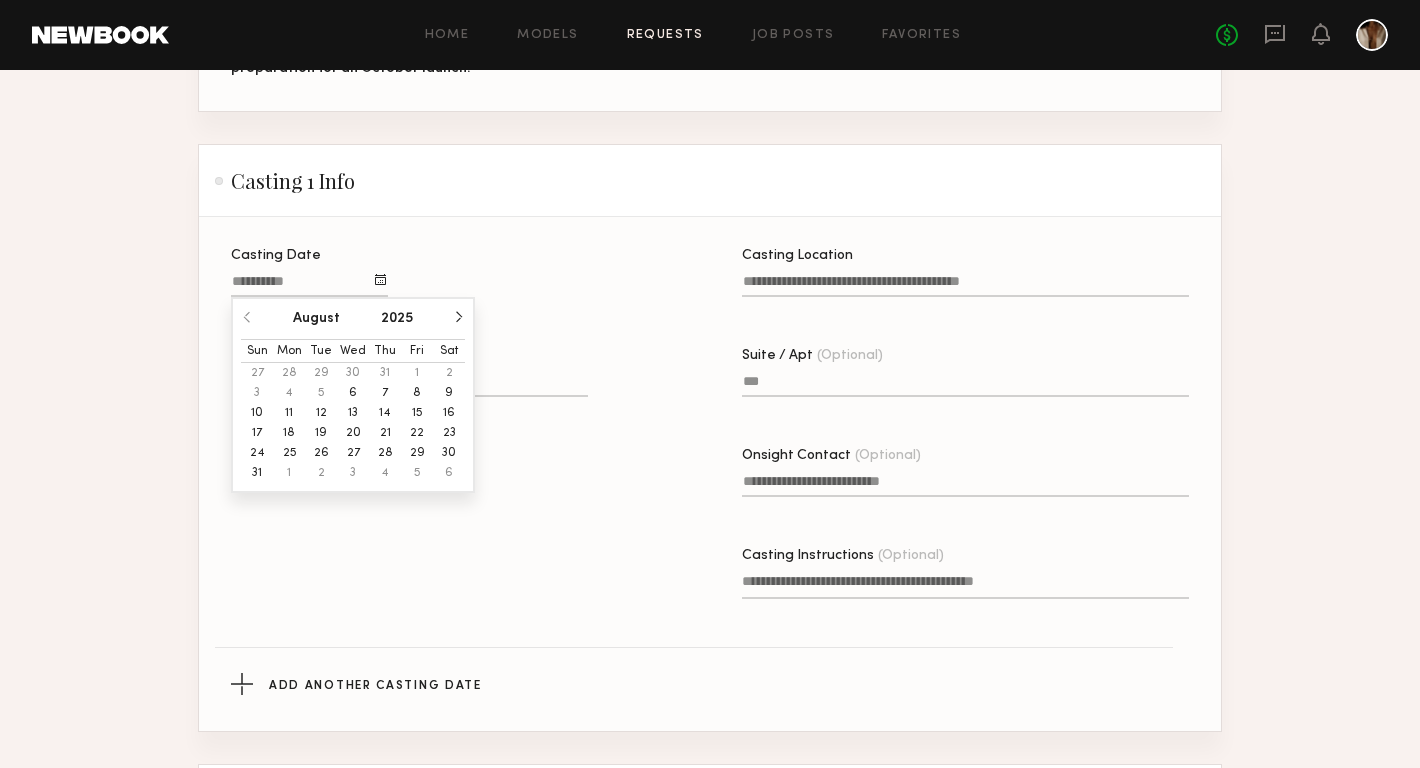 click on "7" 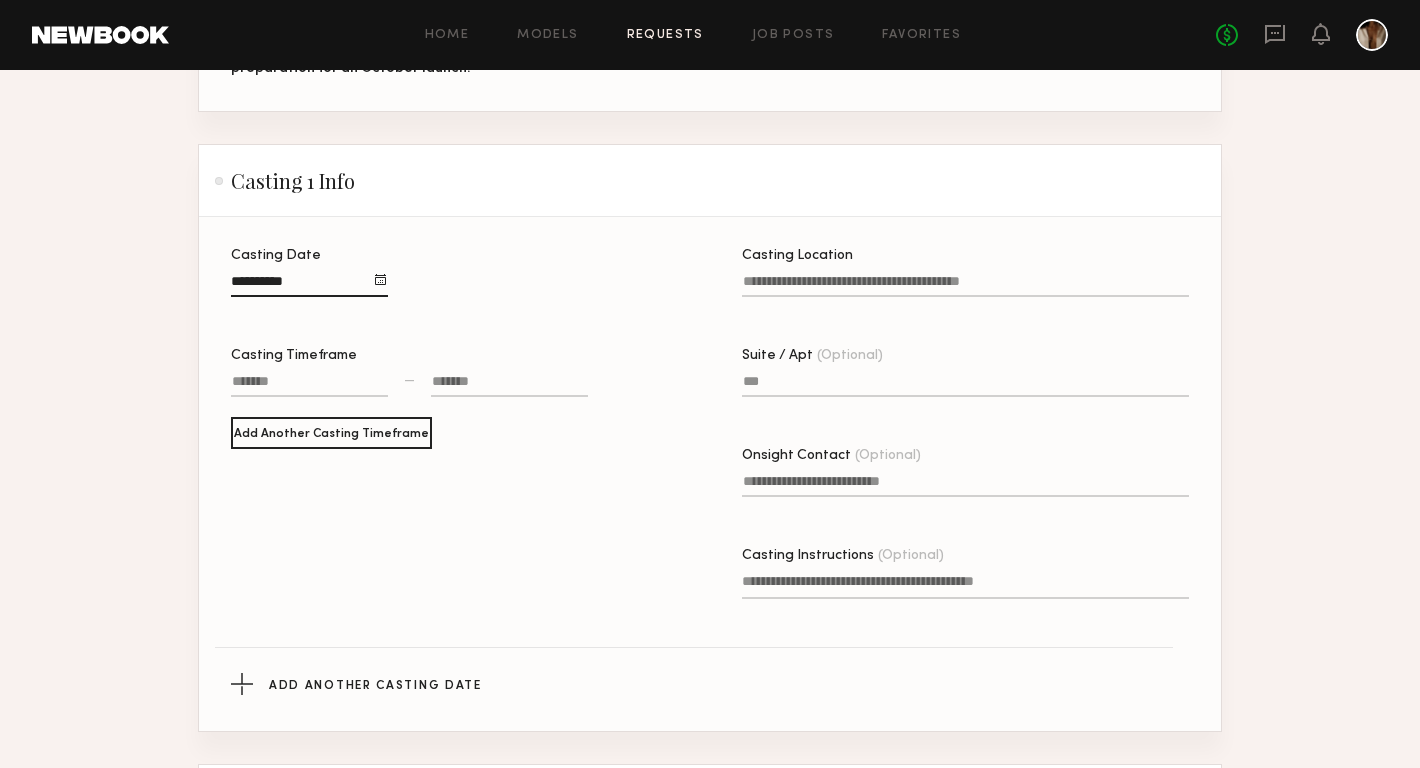 click 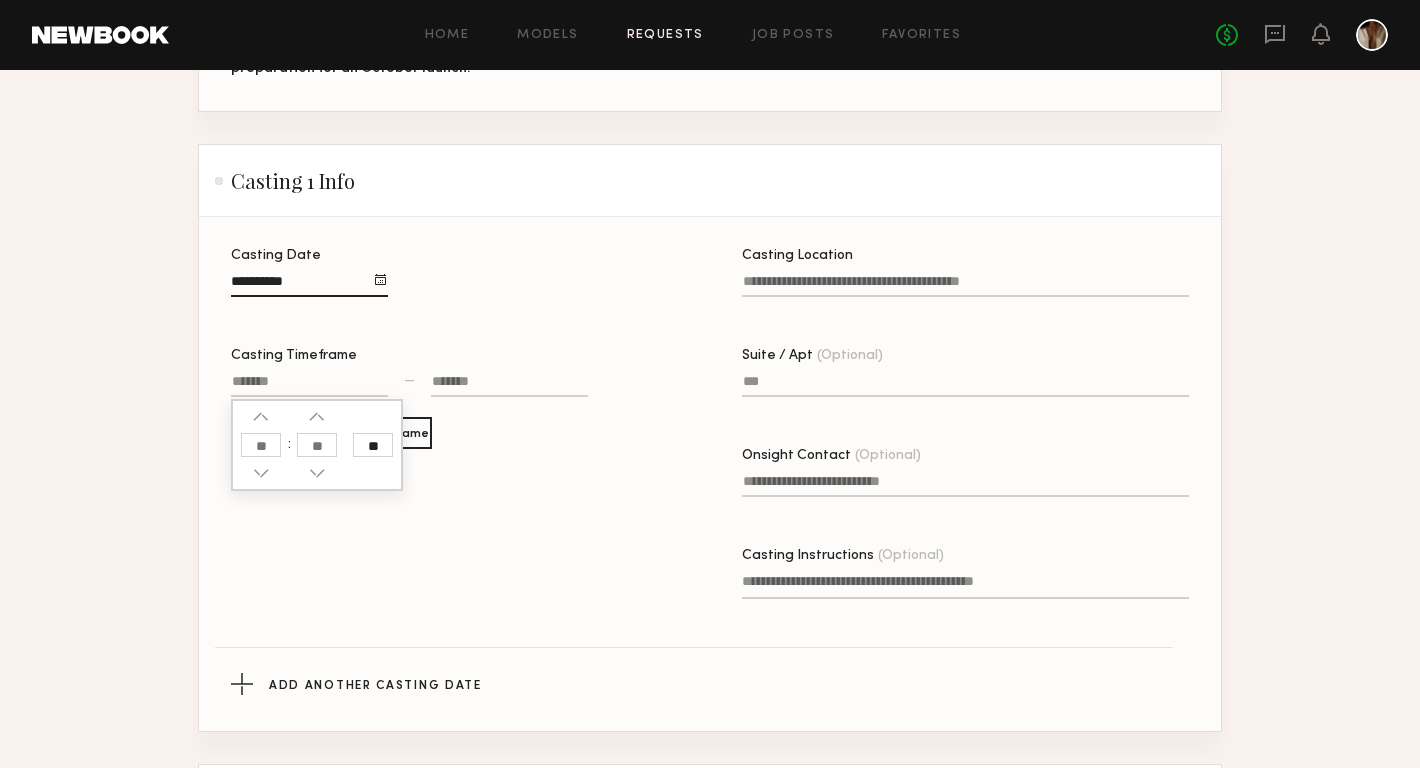 click 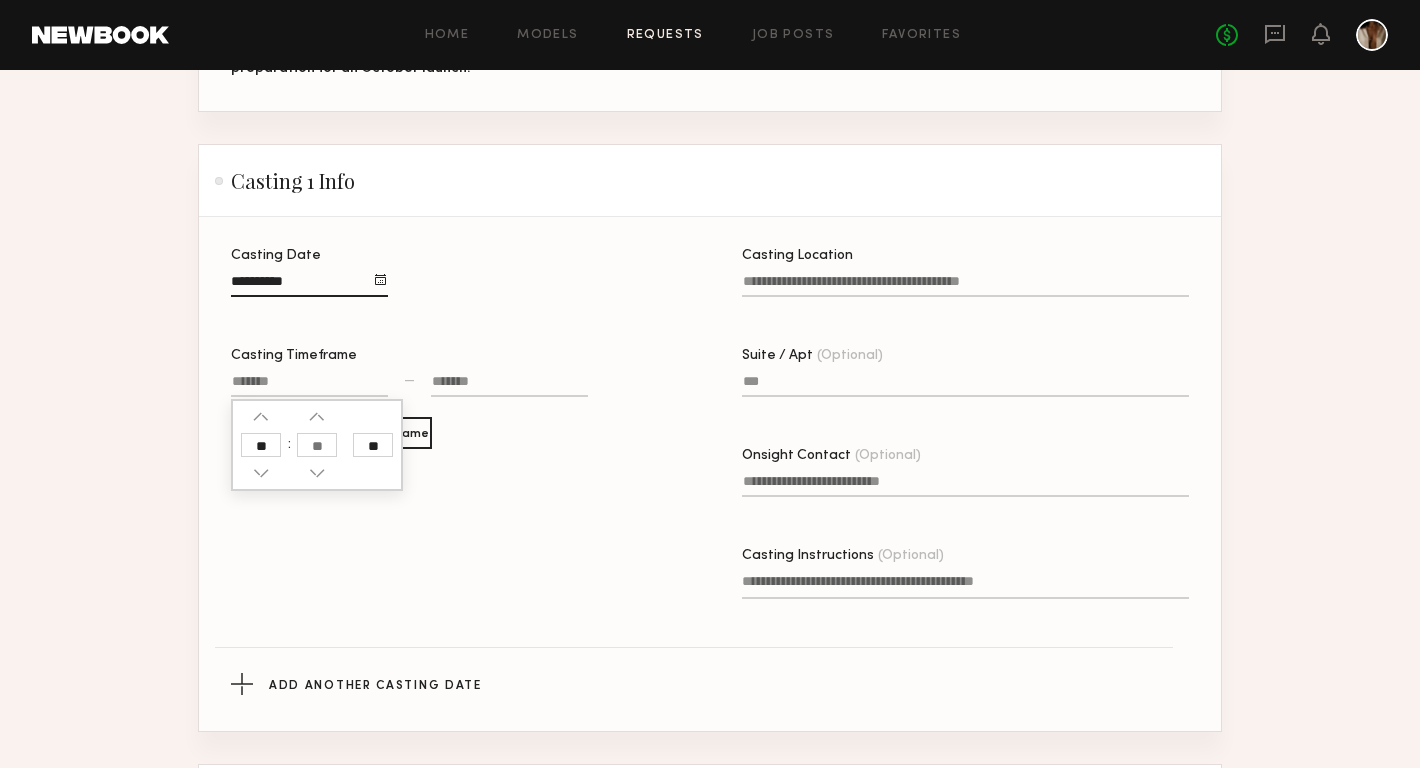 type on "**" 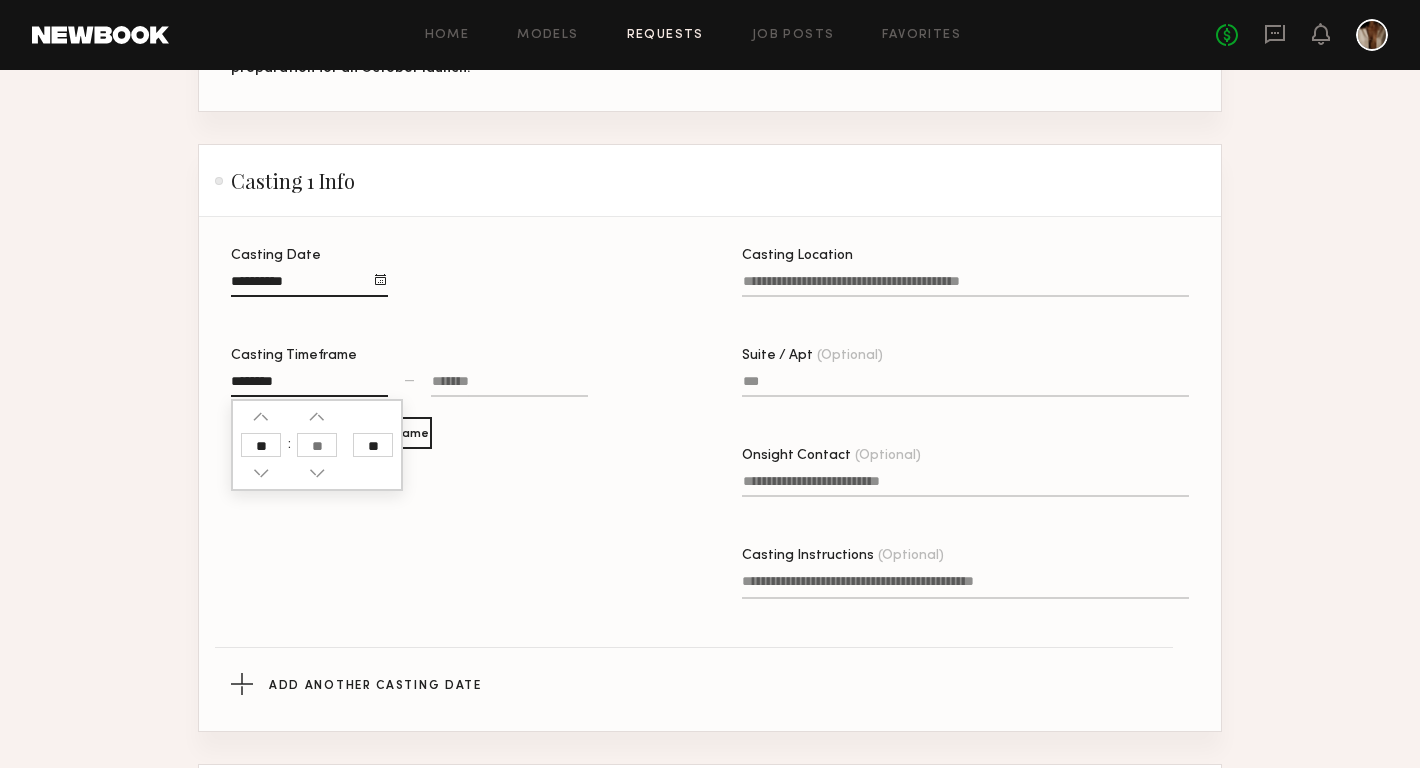click 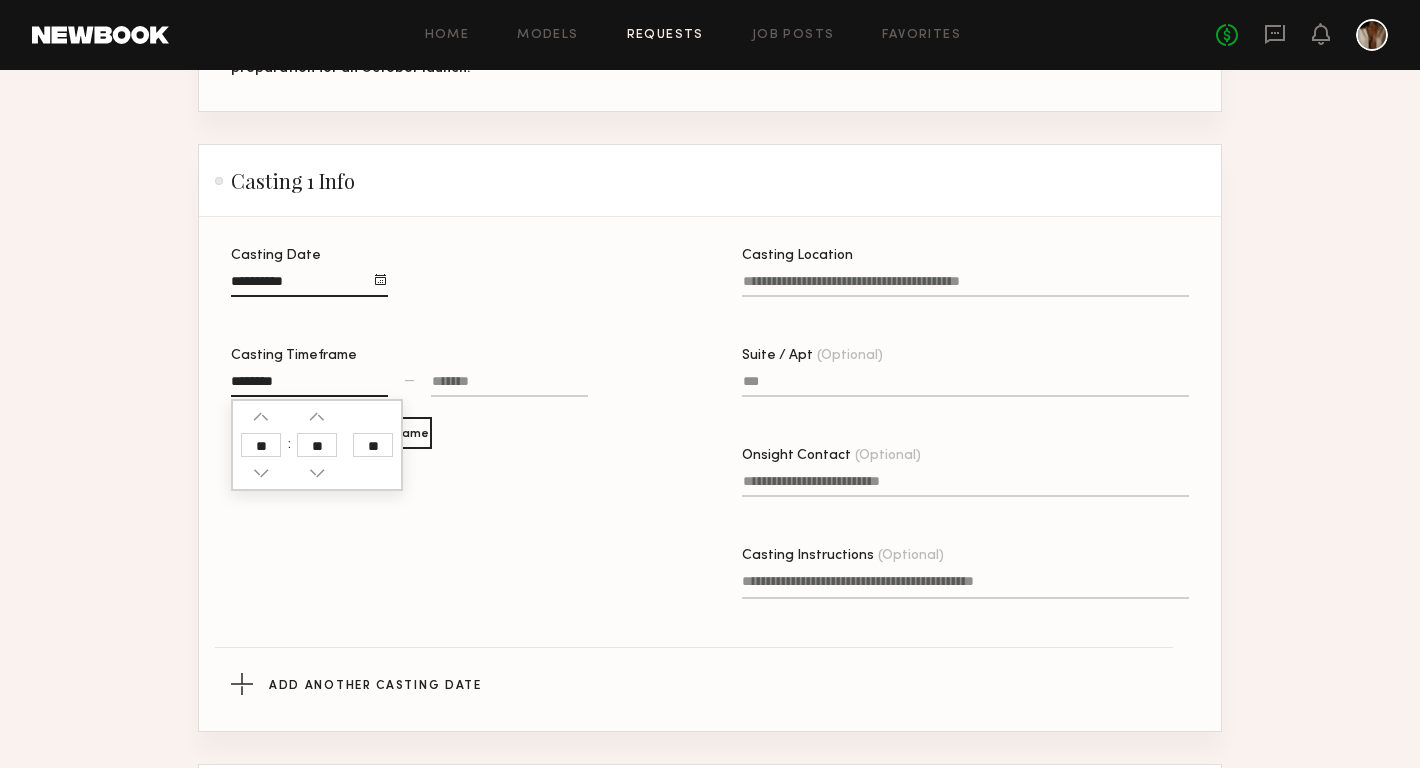 click on "** **" 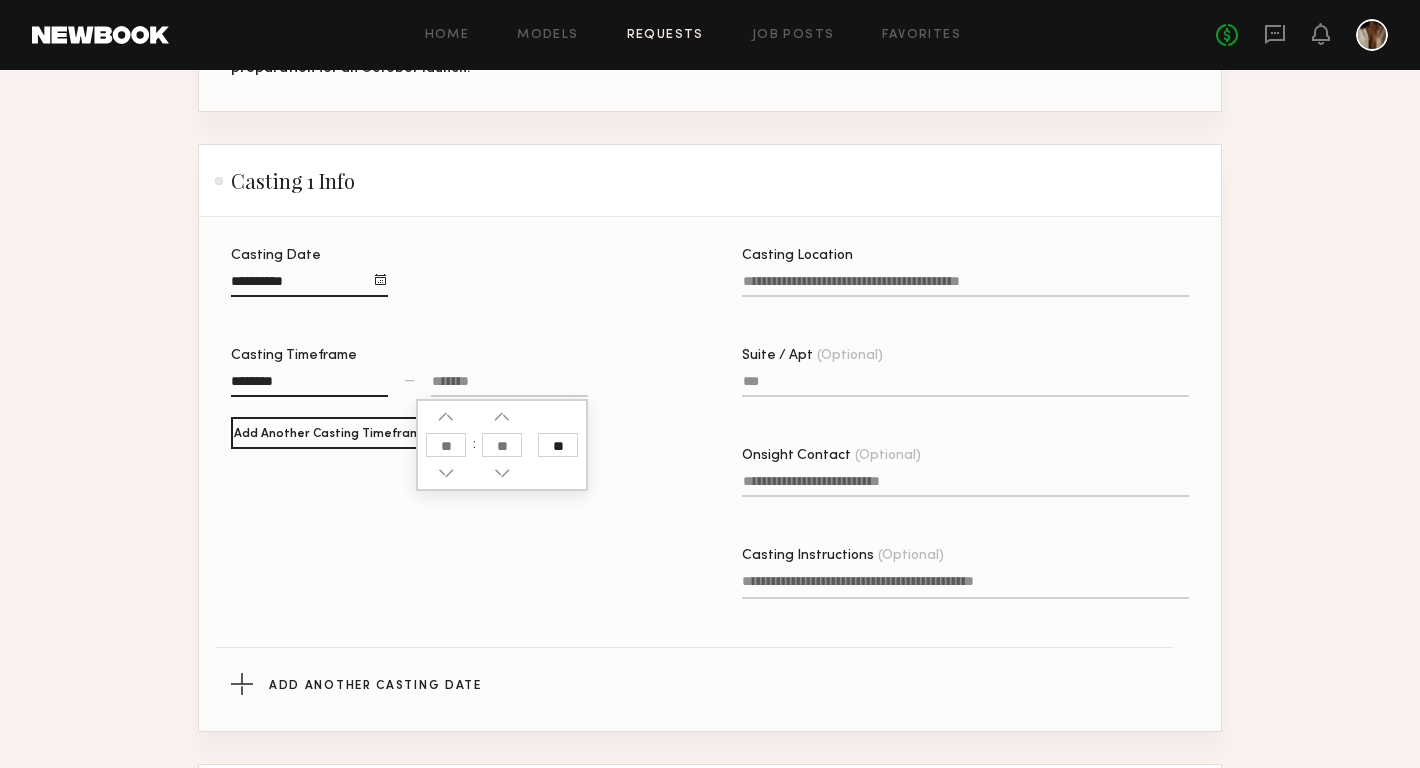 click 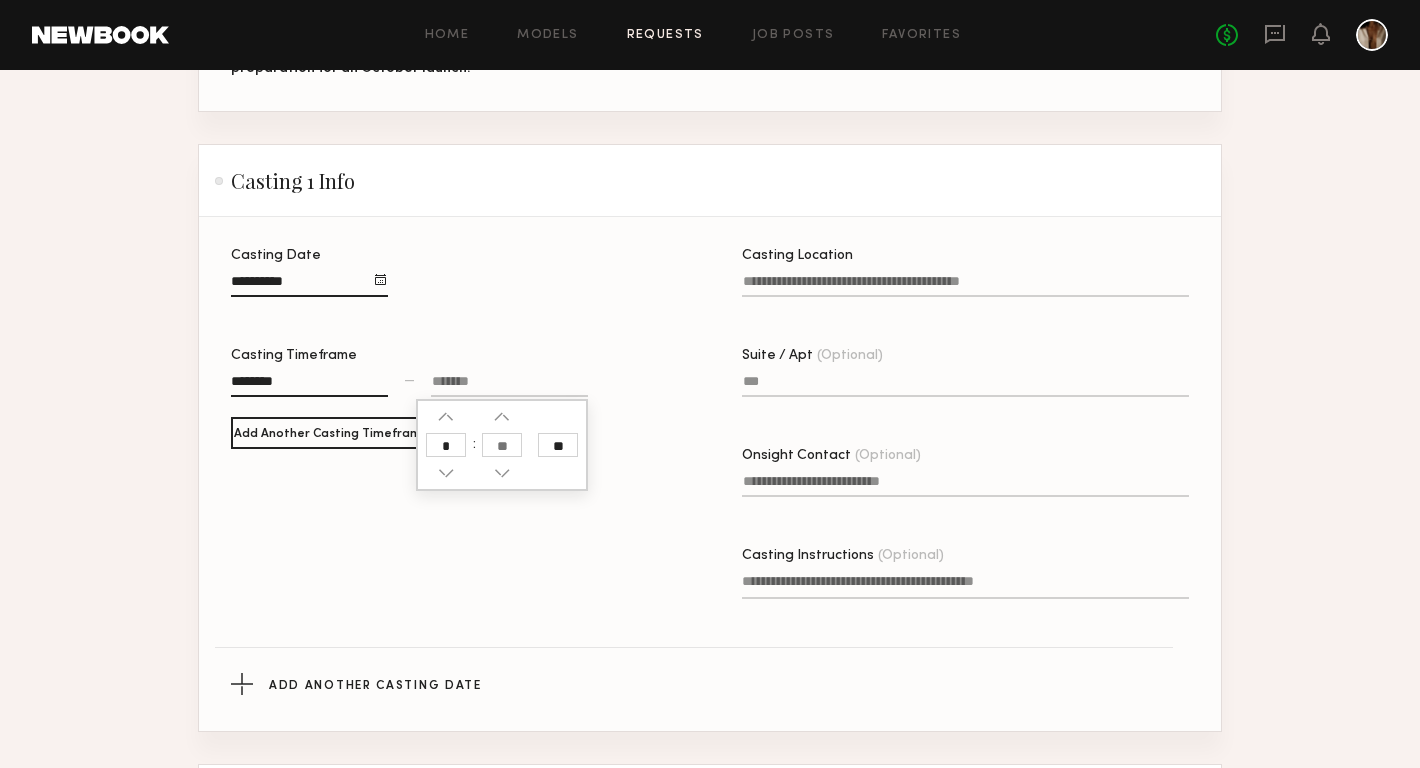 type on "*" 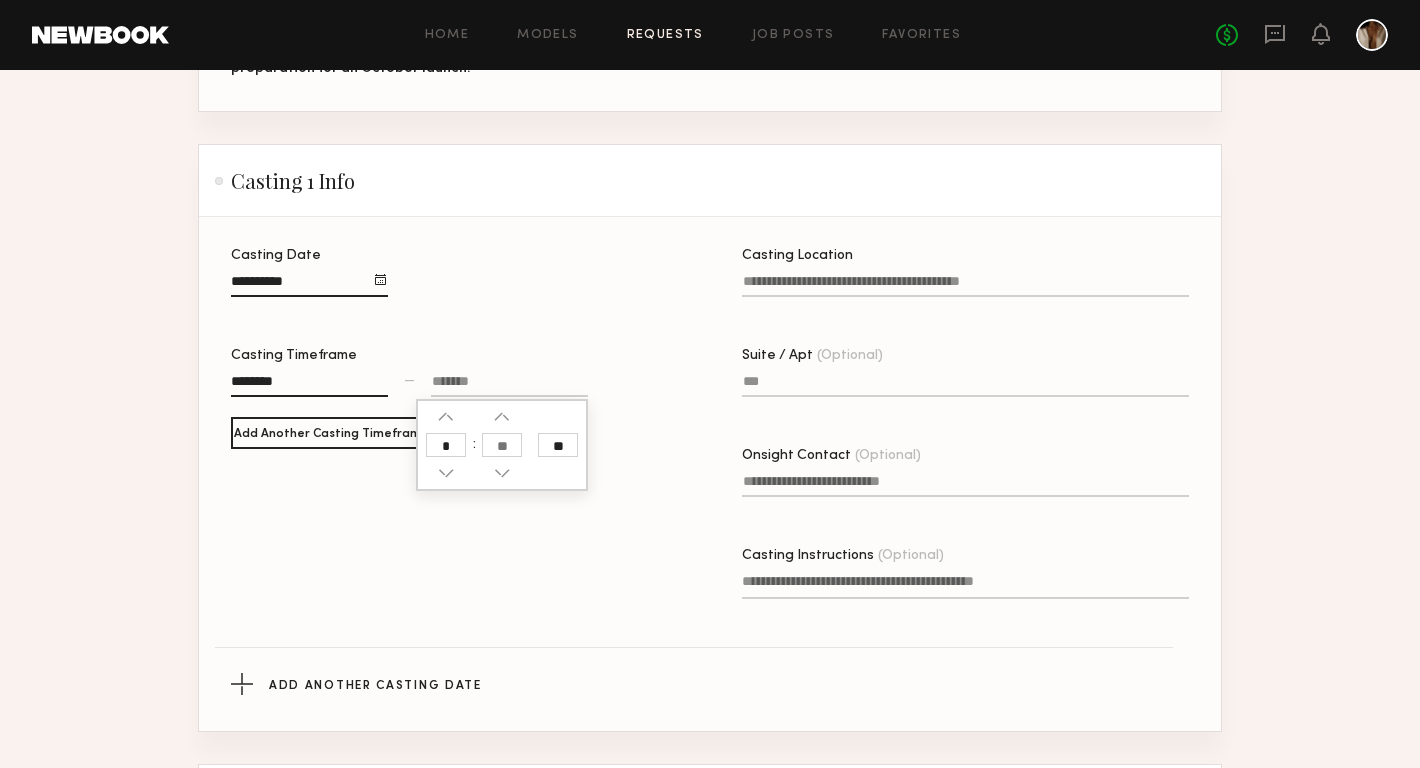 type on "********" 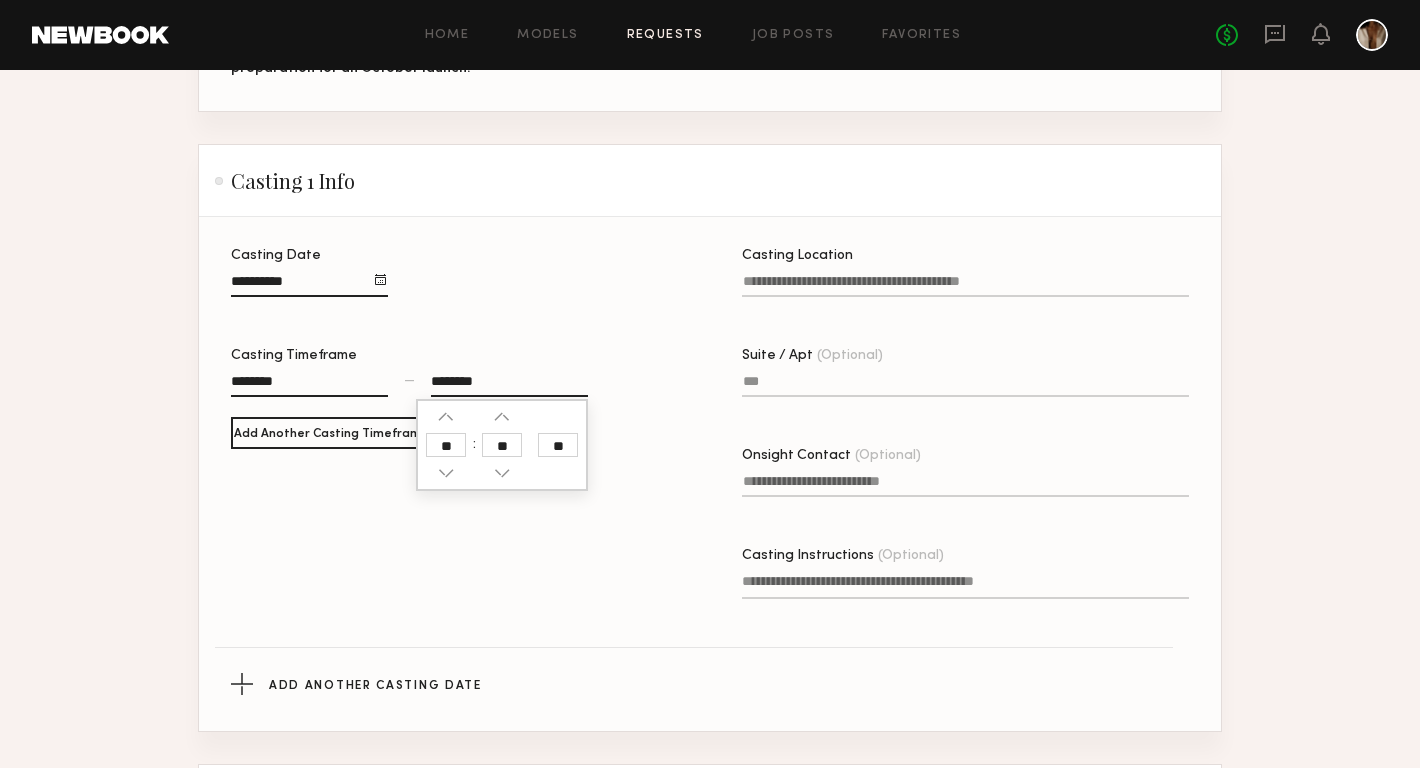 click 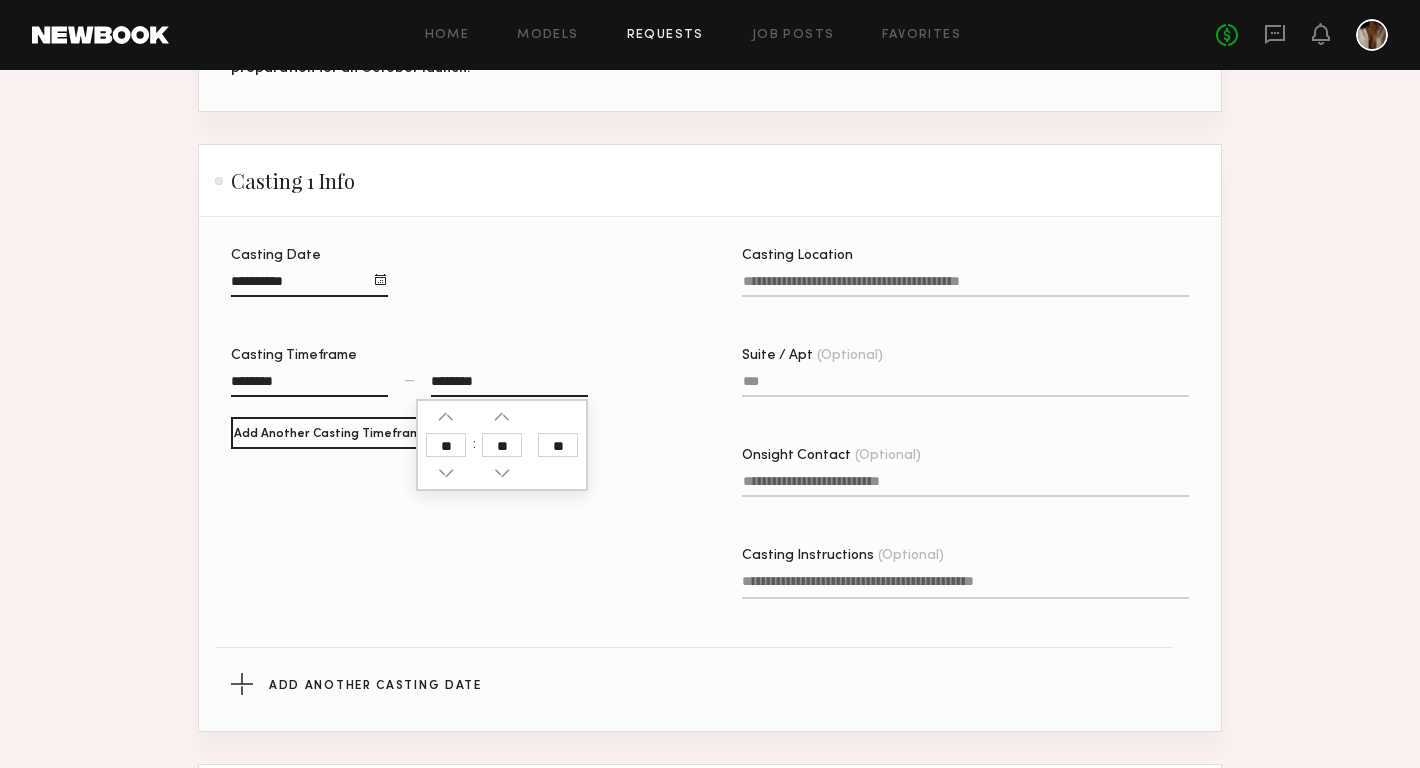 click on "**" 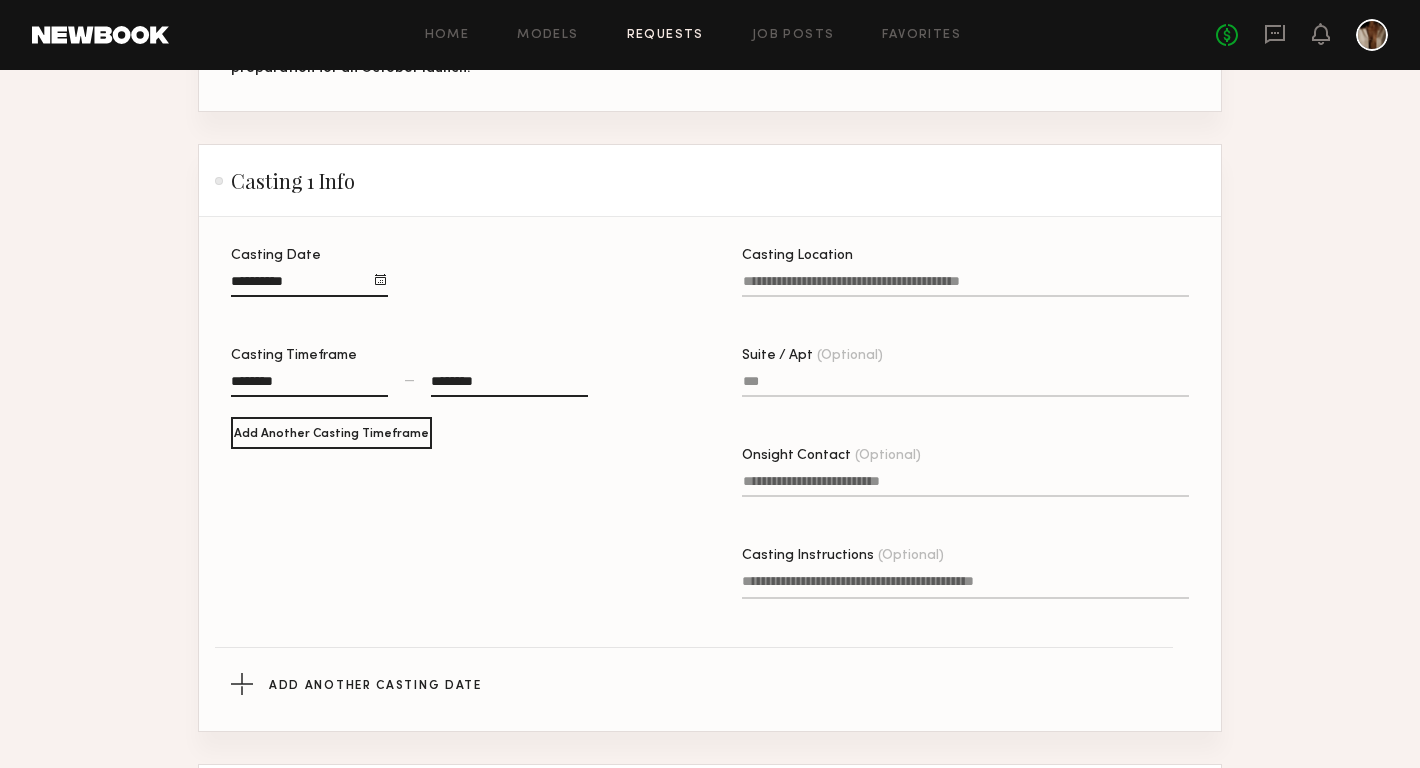 click on "Casting Location" 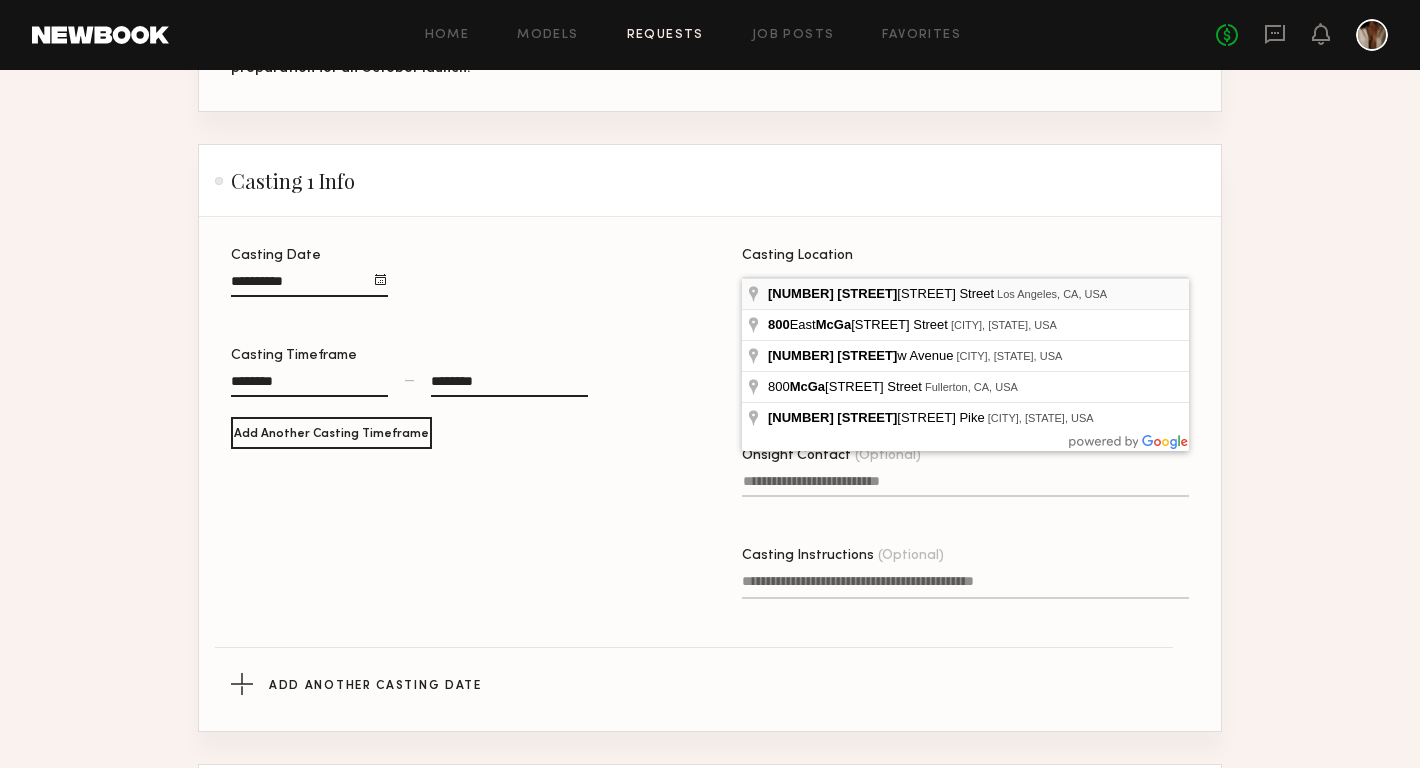 type on "**********" 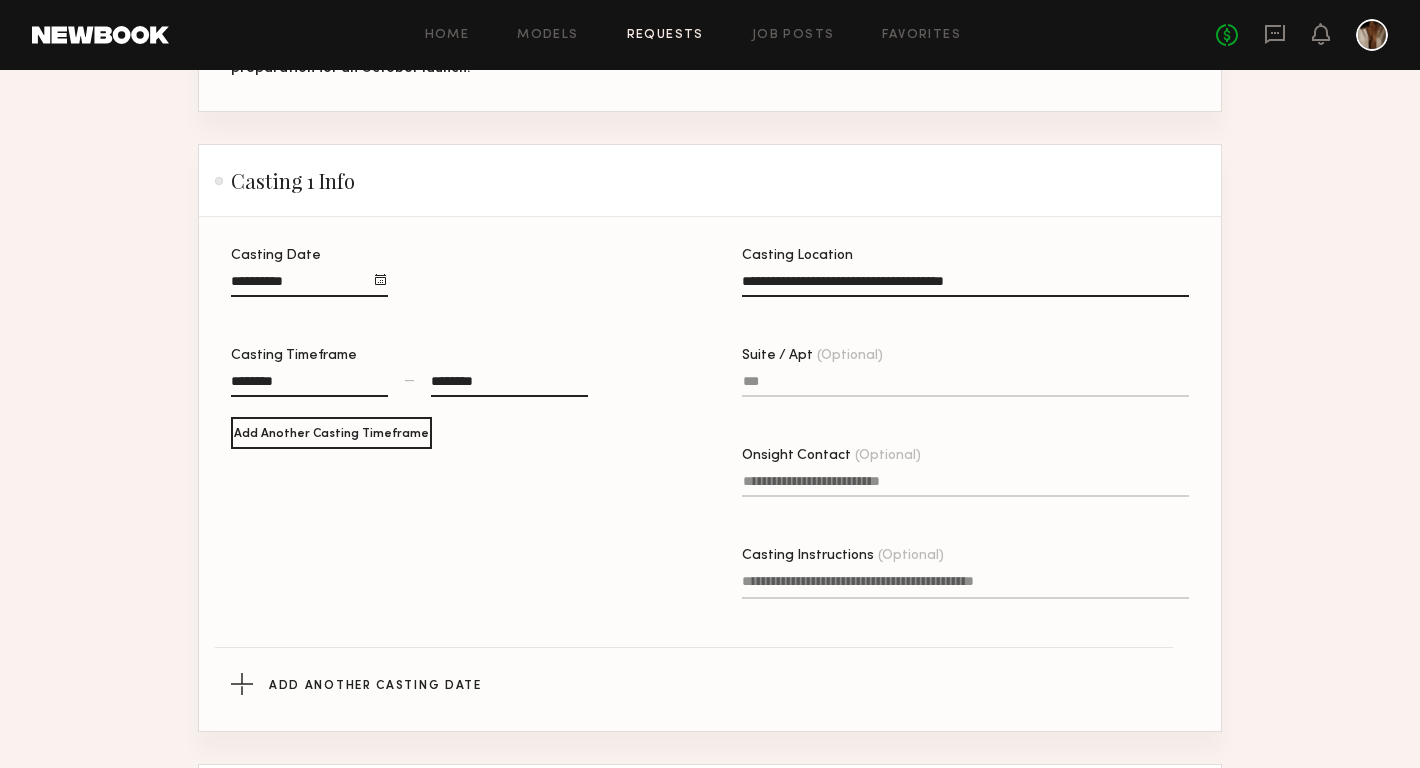 click on "Suite / Apt (Optional)" 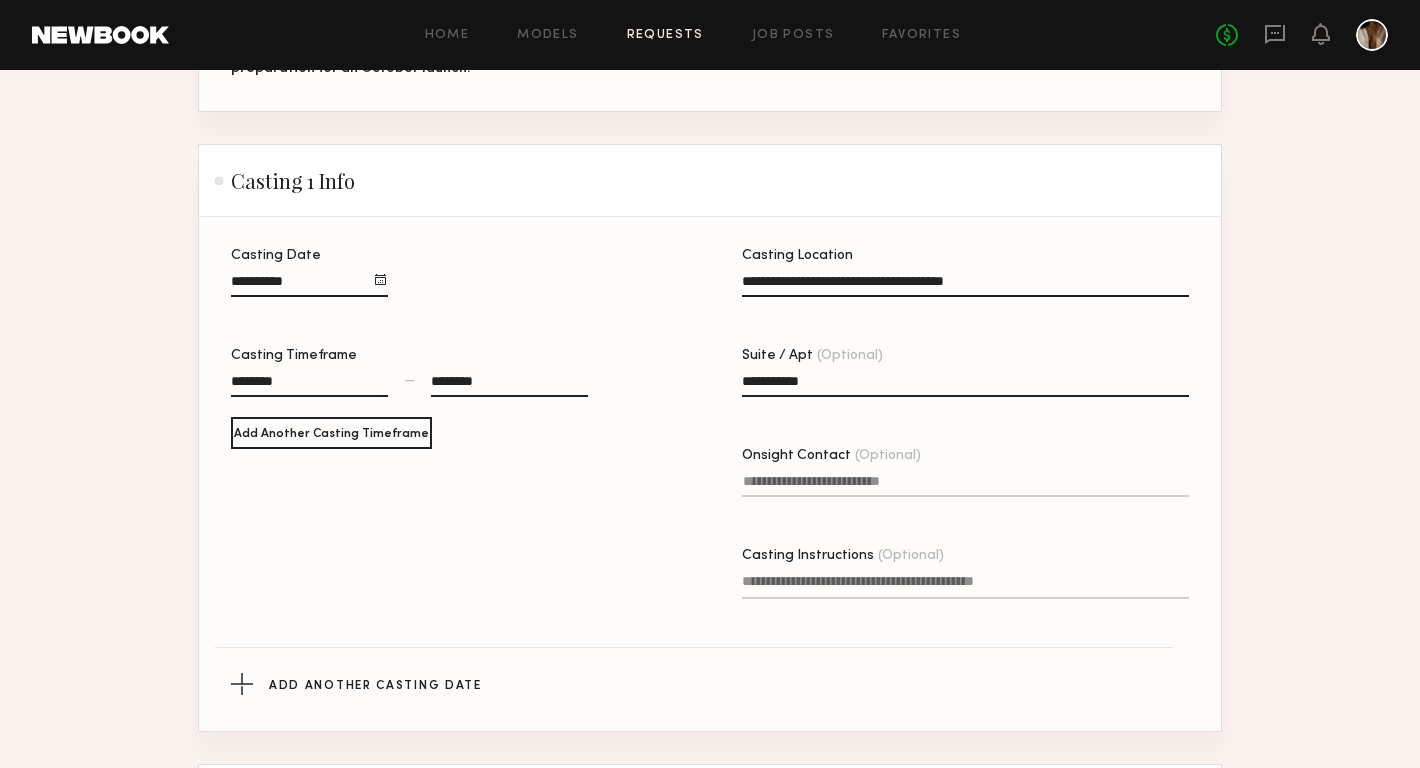type on "**********" 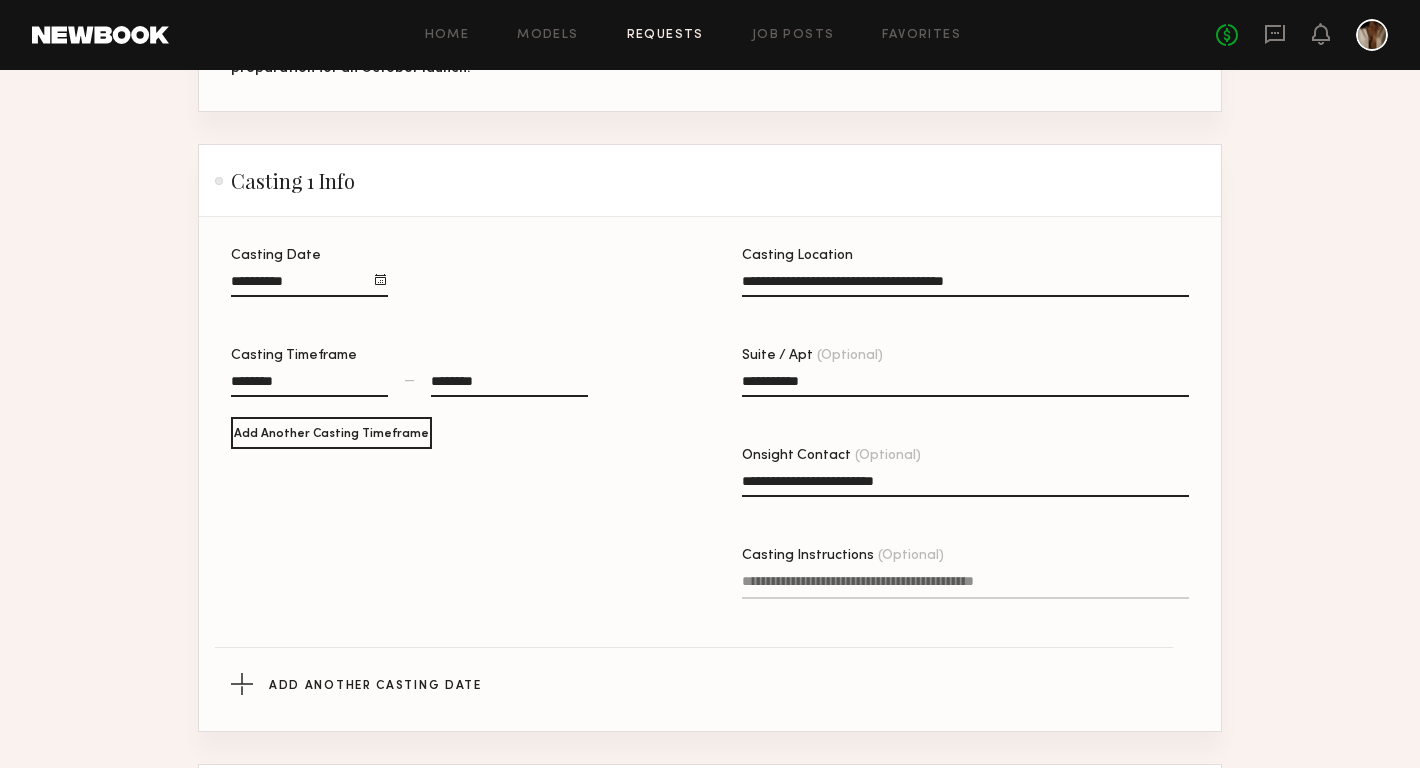 type on "**********" 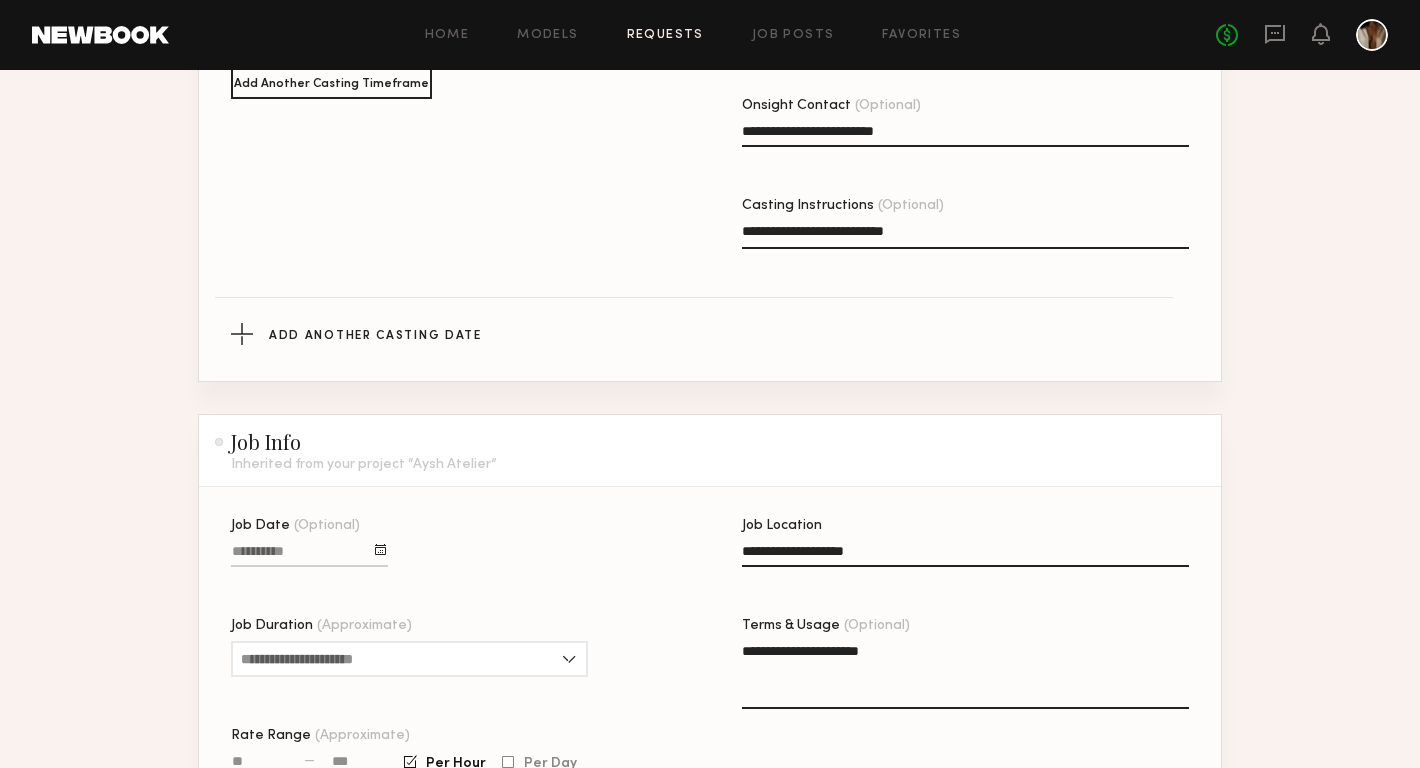 scroll, scrollTop: 841, scrollLeft: 0, axis: vertical 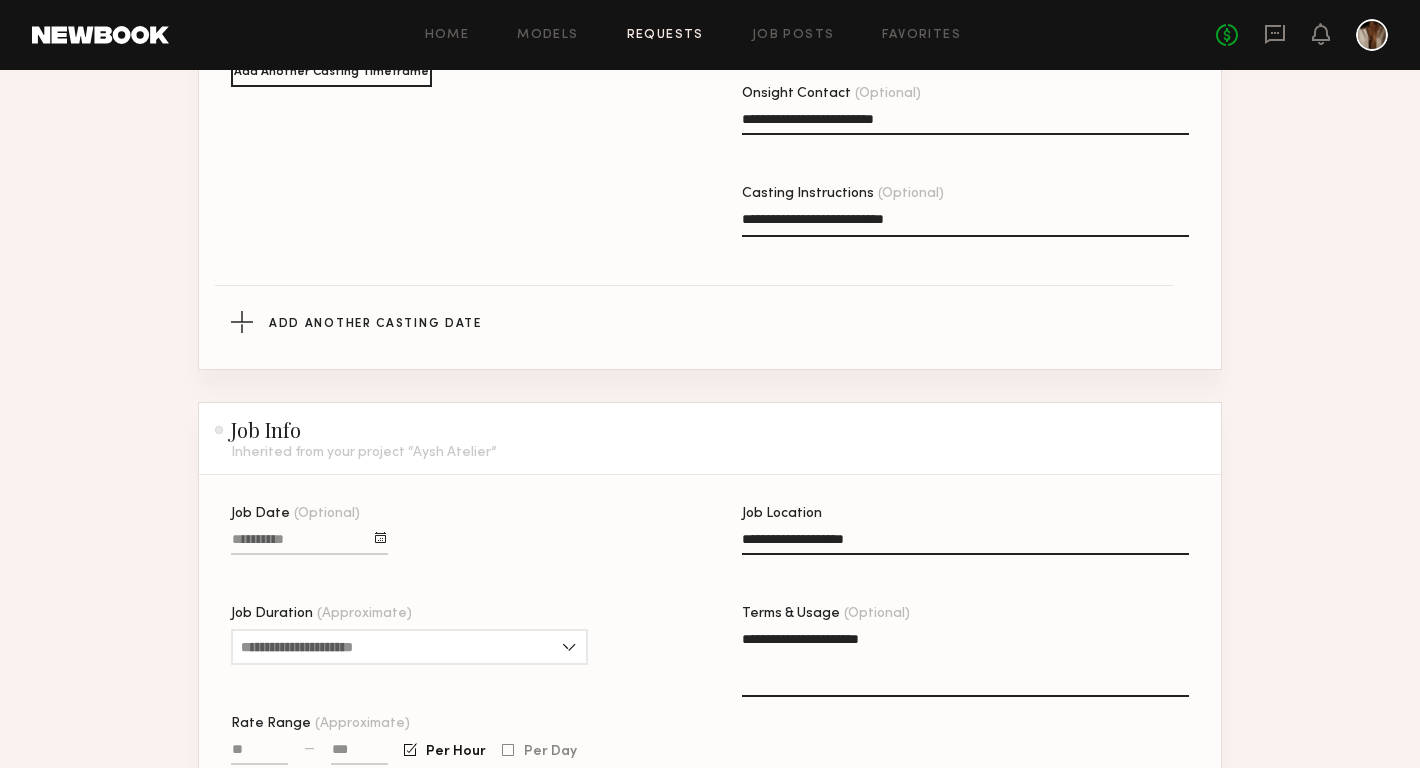 type on "**********" 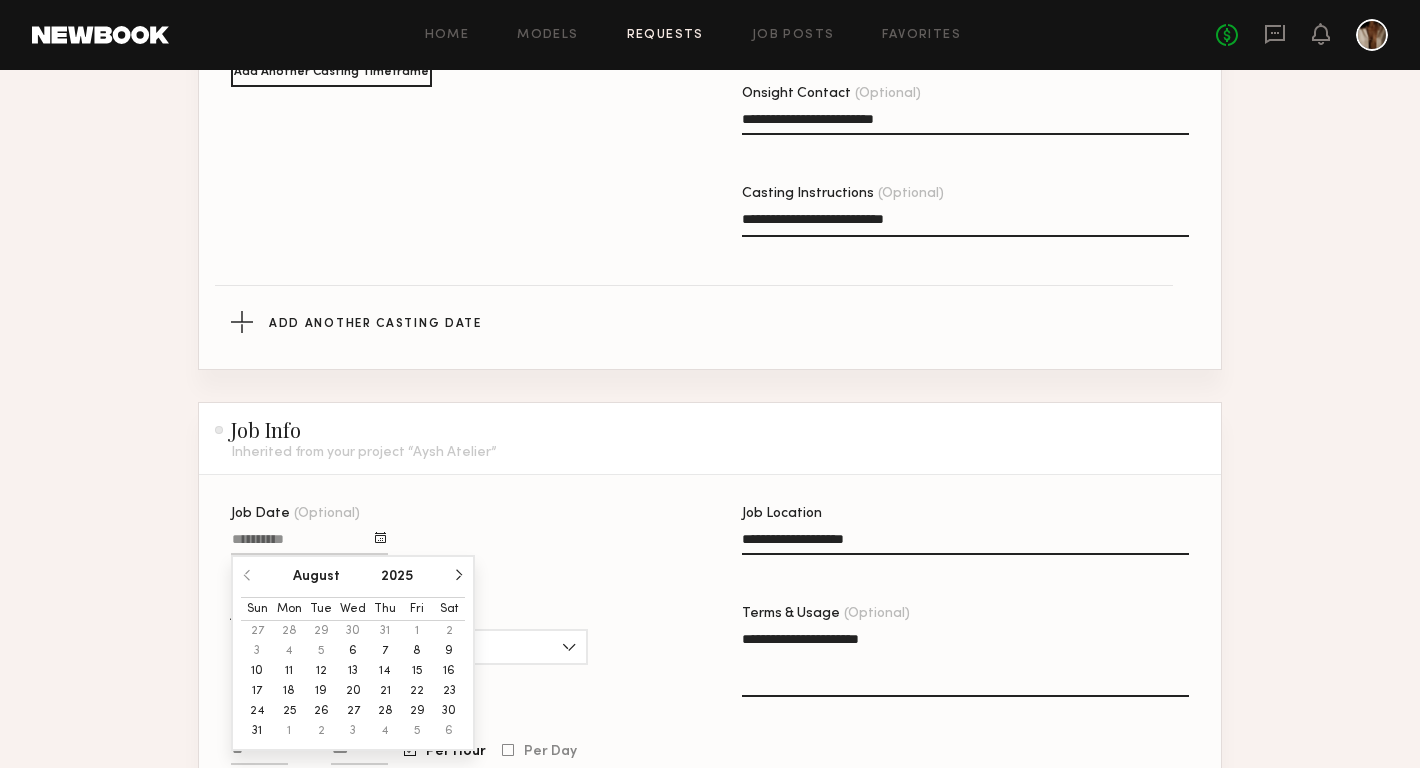 click on "**********" 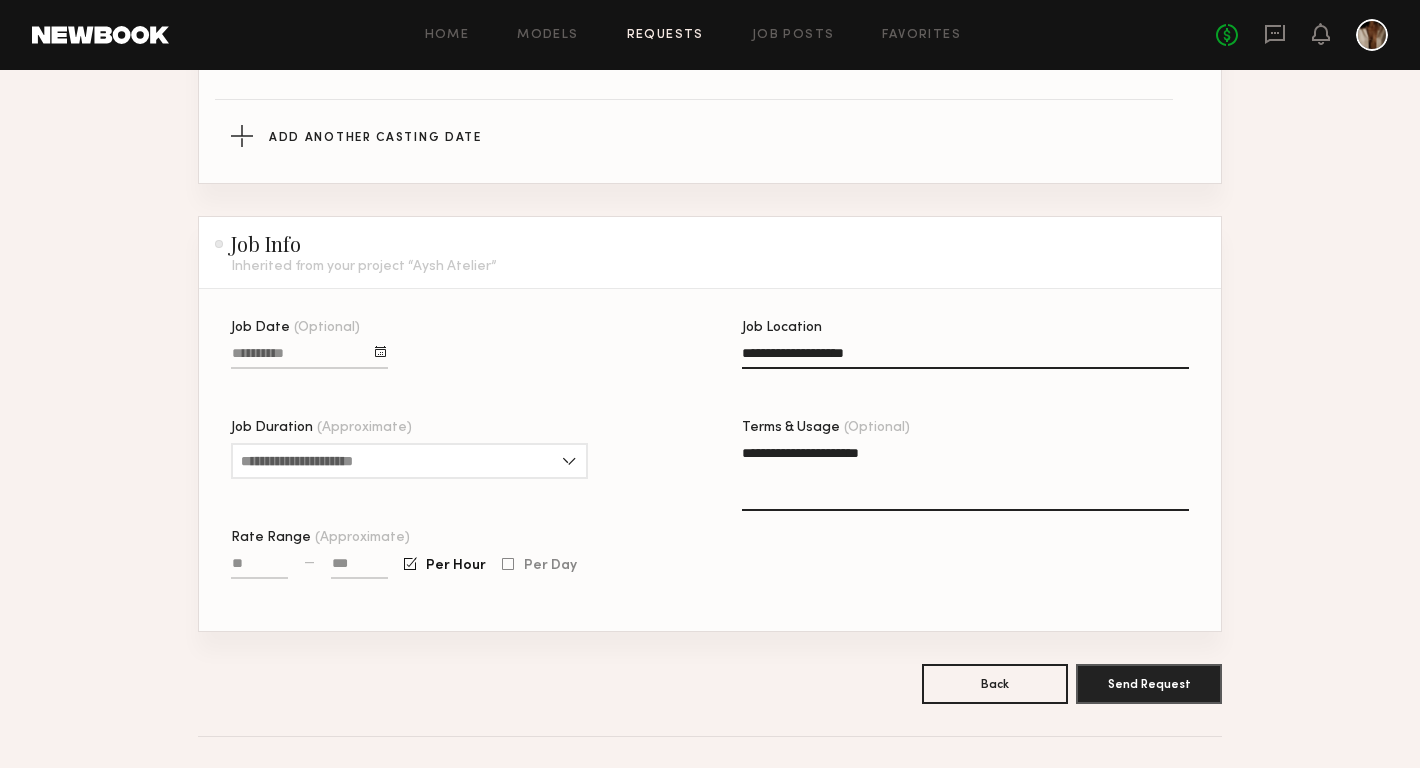 scroll, scrollTop: 1028, scrollLeft: 0, axis: vertical 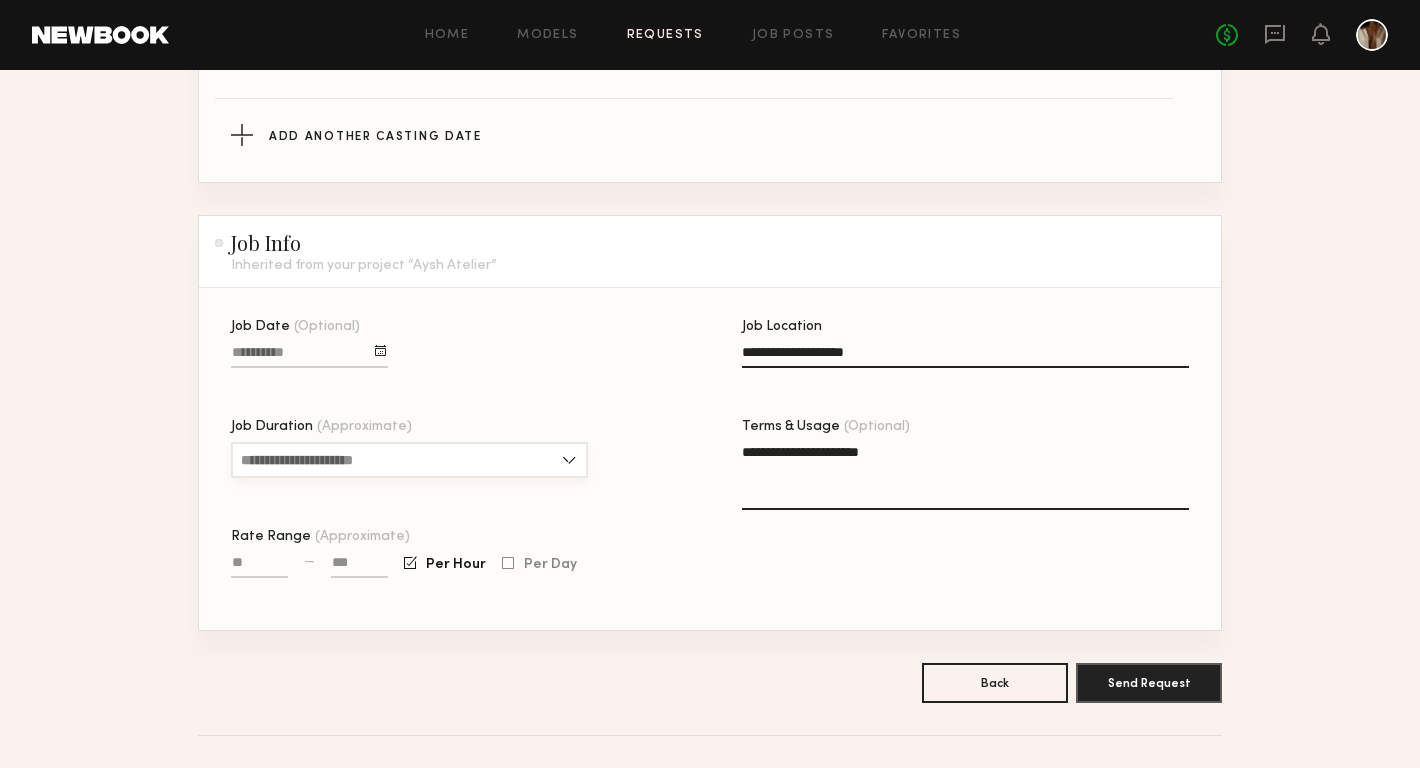 click on "Job Duration (Approximate)" at bounding box center (409, 460) 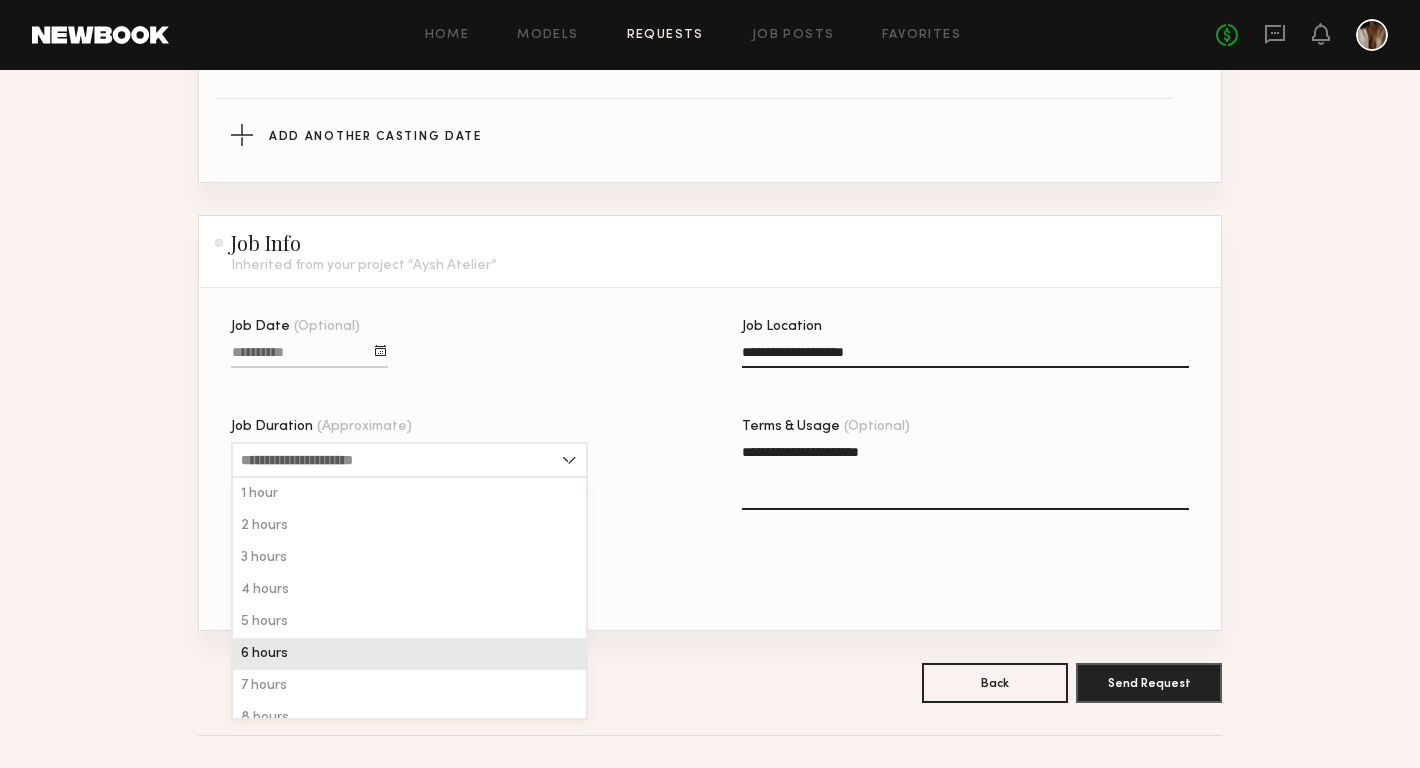 click on "6 hours" 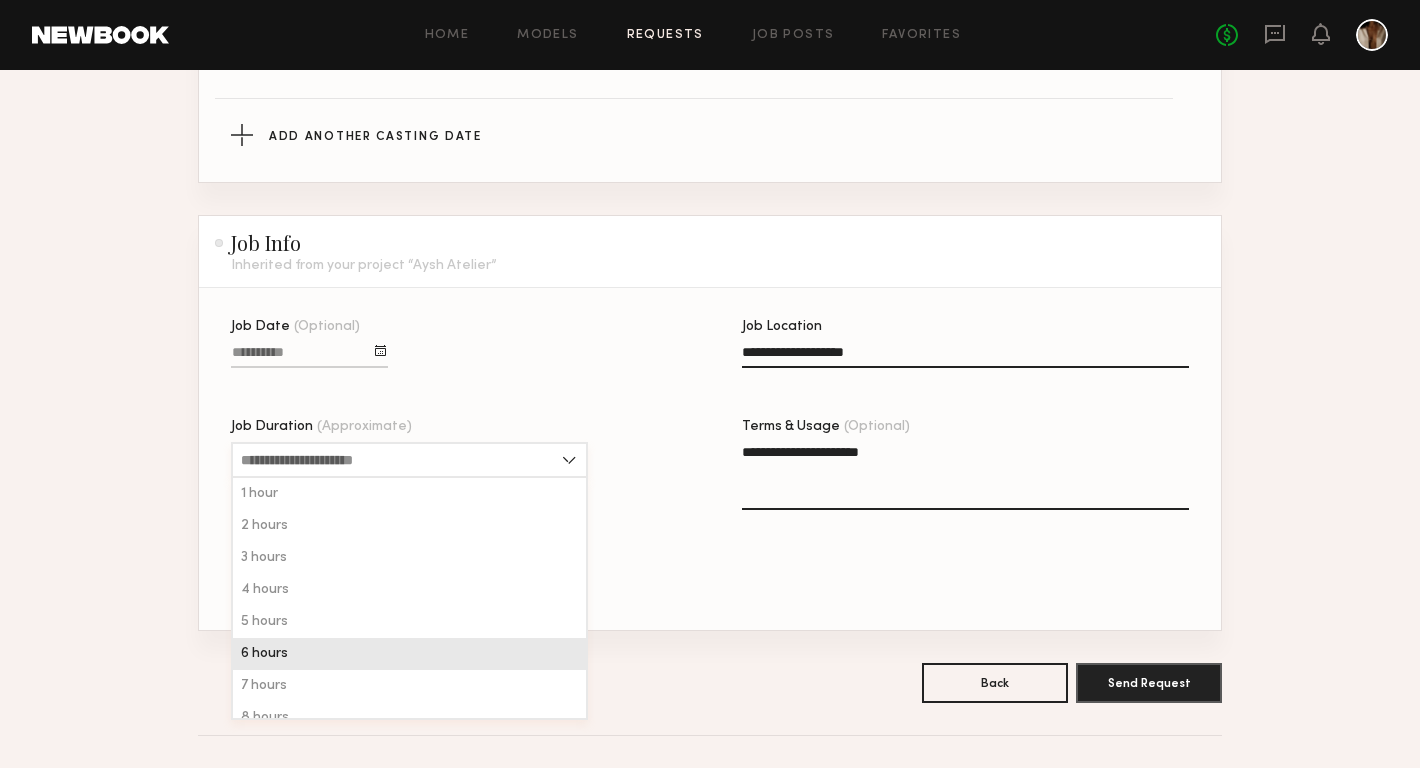 type on "*******" 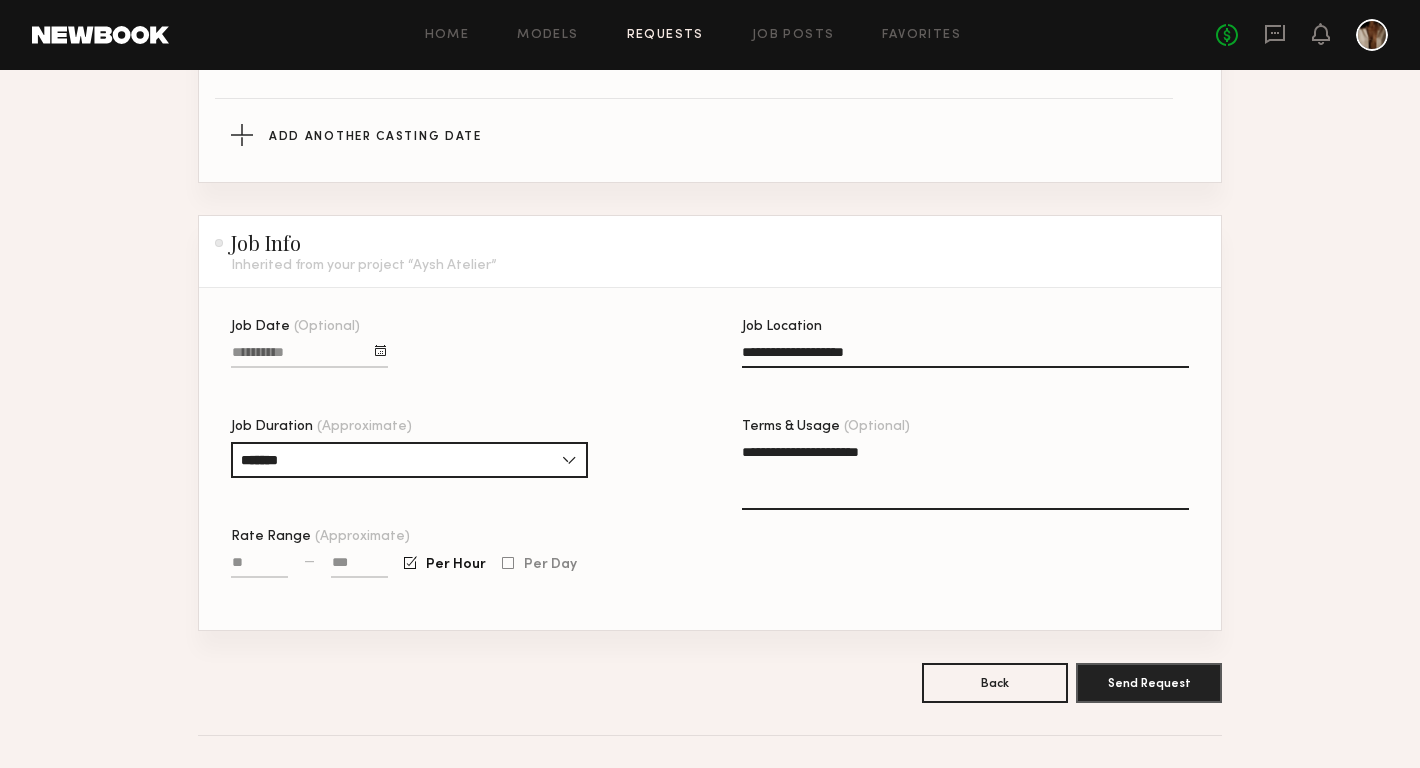 click on "Rate Range (Approximate)" at bounding box center [259, 566] 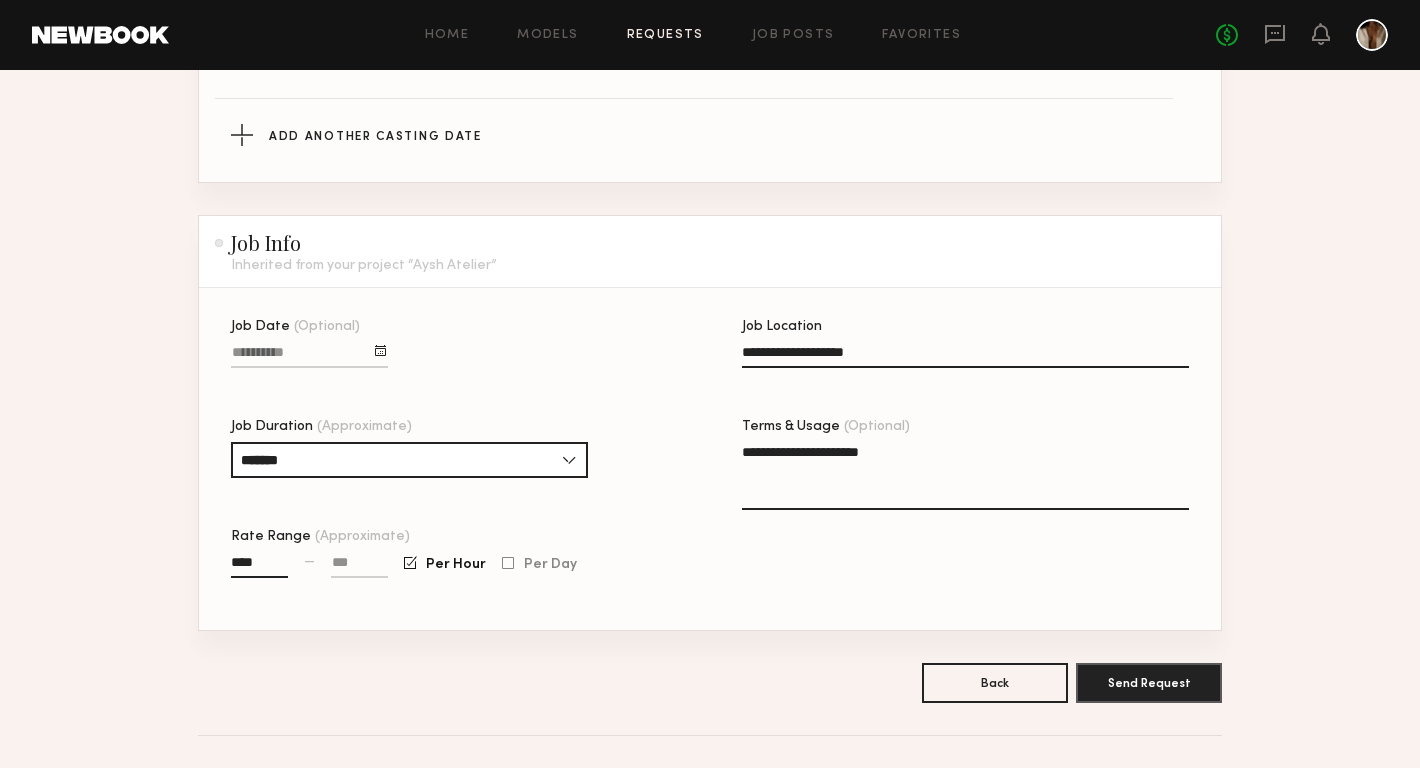 type on "****" 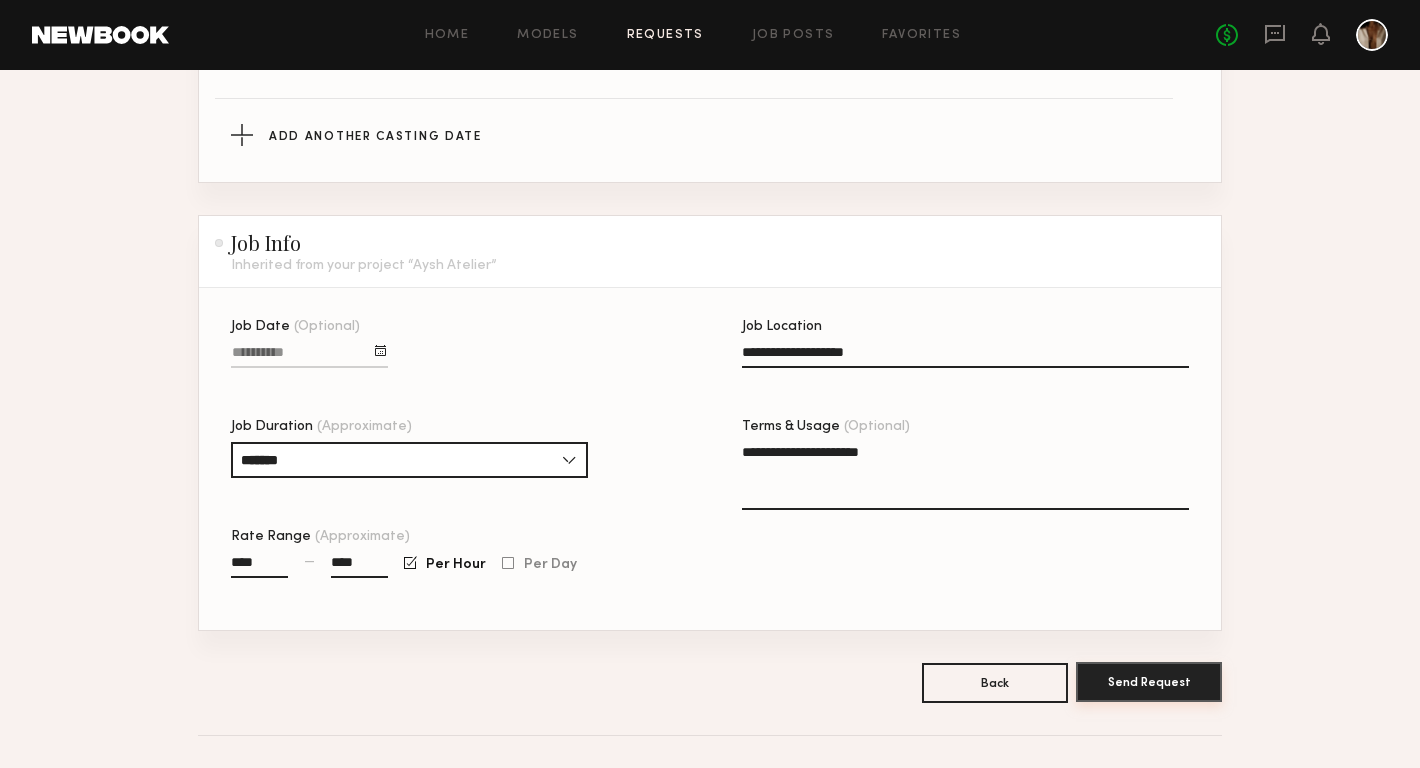 type on "****" 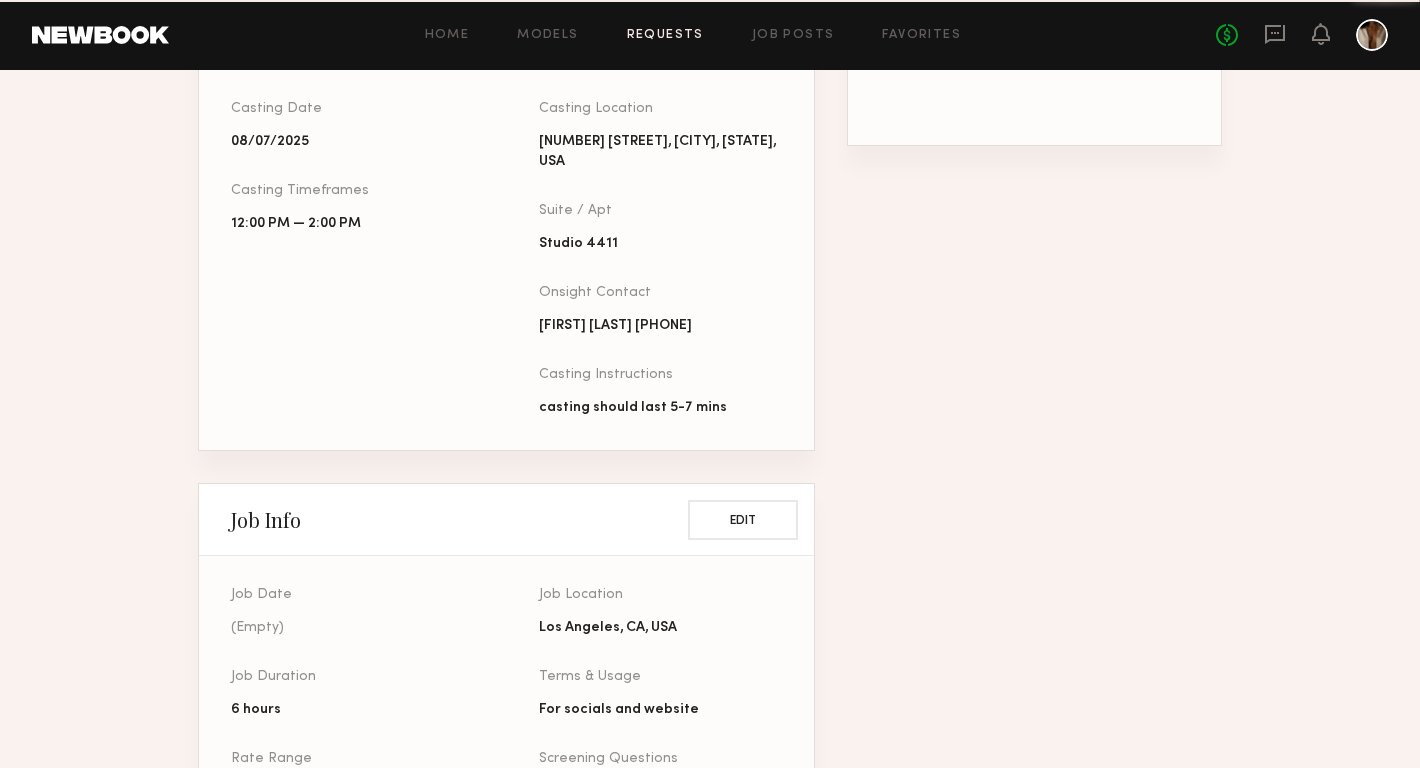 scroll, scrollTop: 0, scrollLeft: 0, axis: both 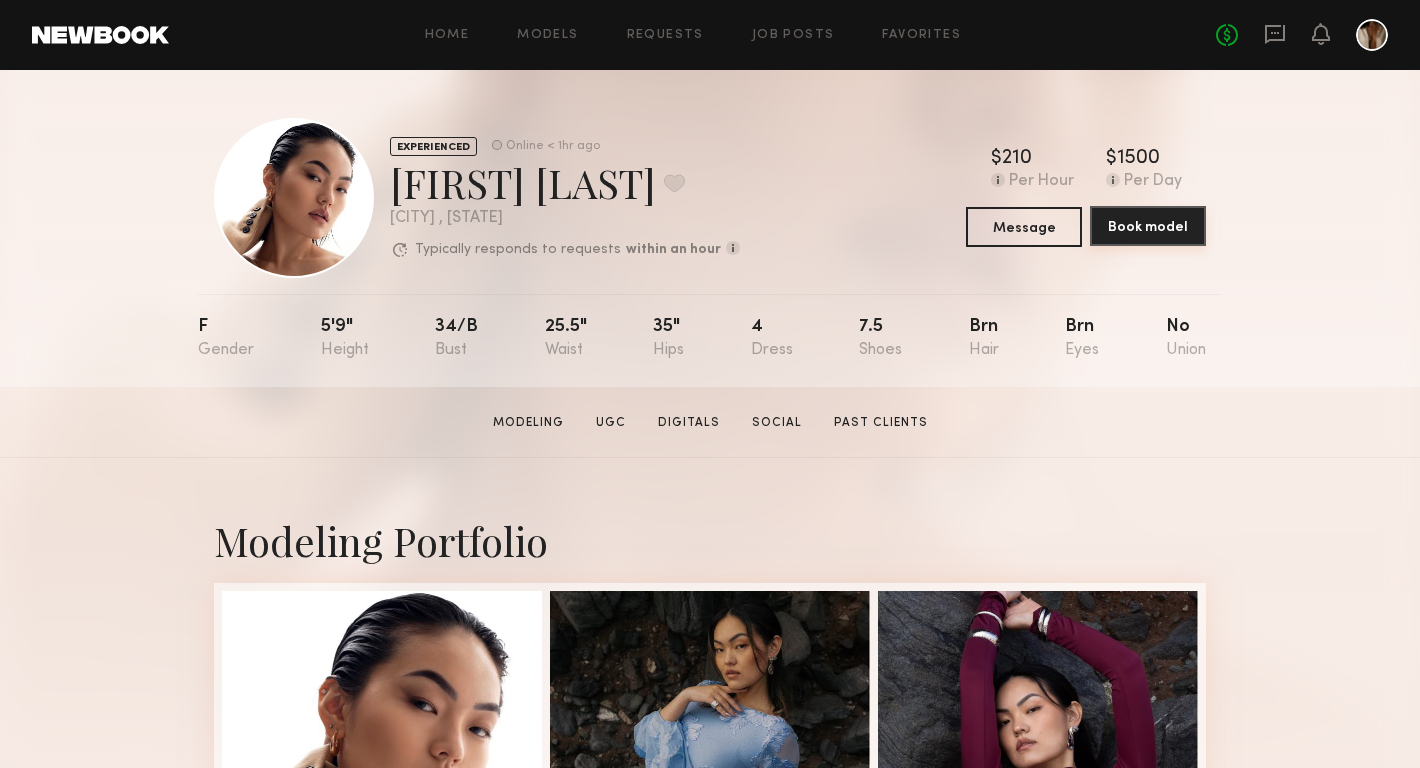 click on "Book model" 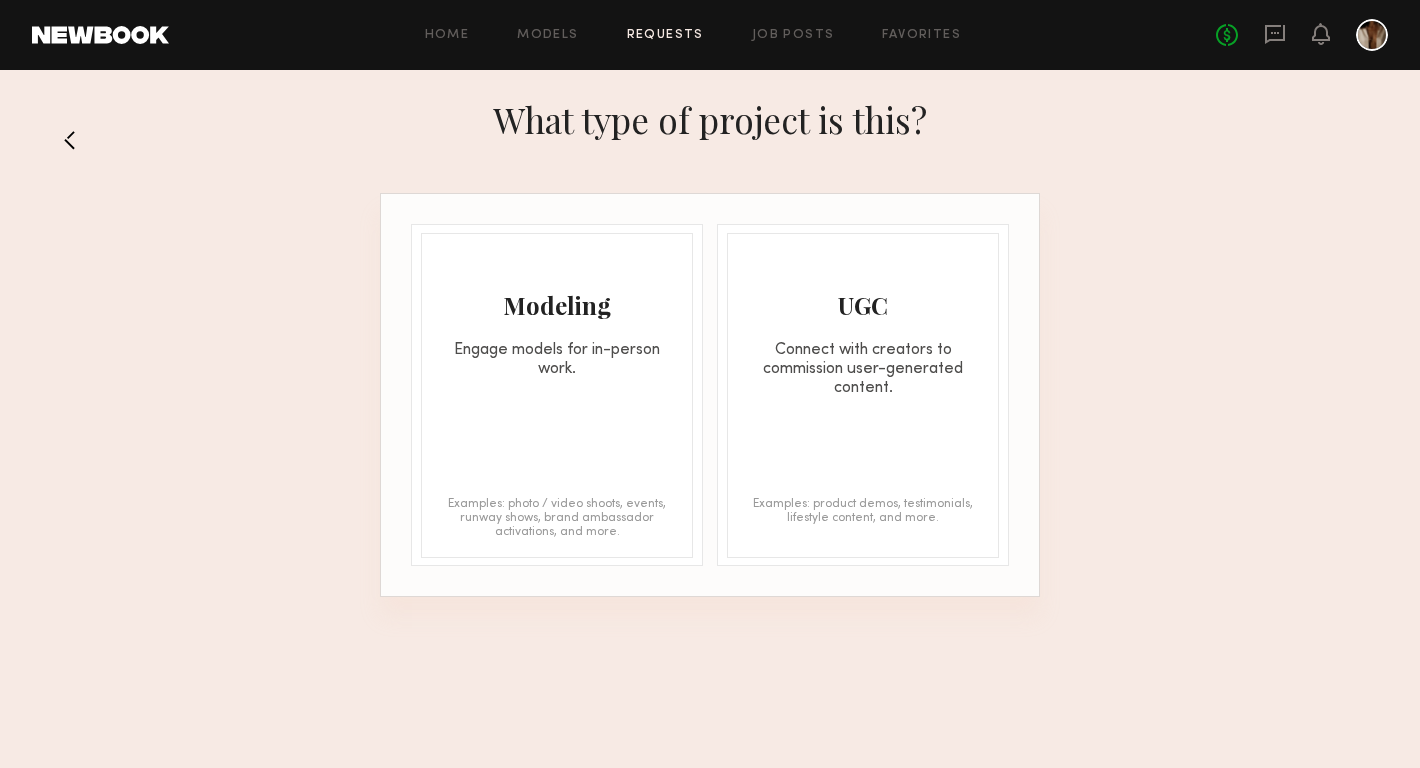 click on "Modeling Engage models for in-person work. Examples: photo / video shoots, events, runway shows, brand ambassador activations, and more." 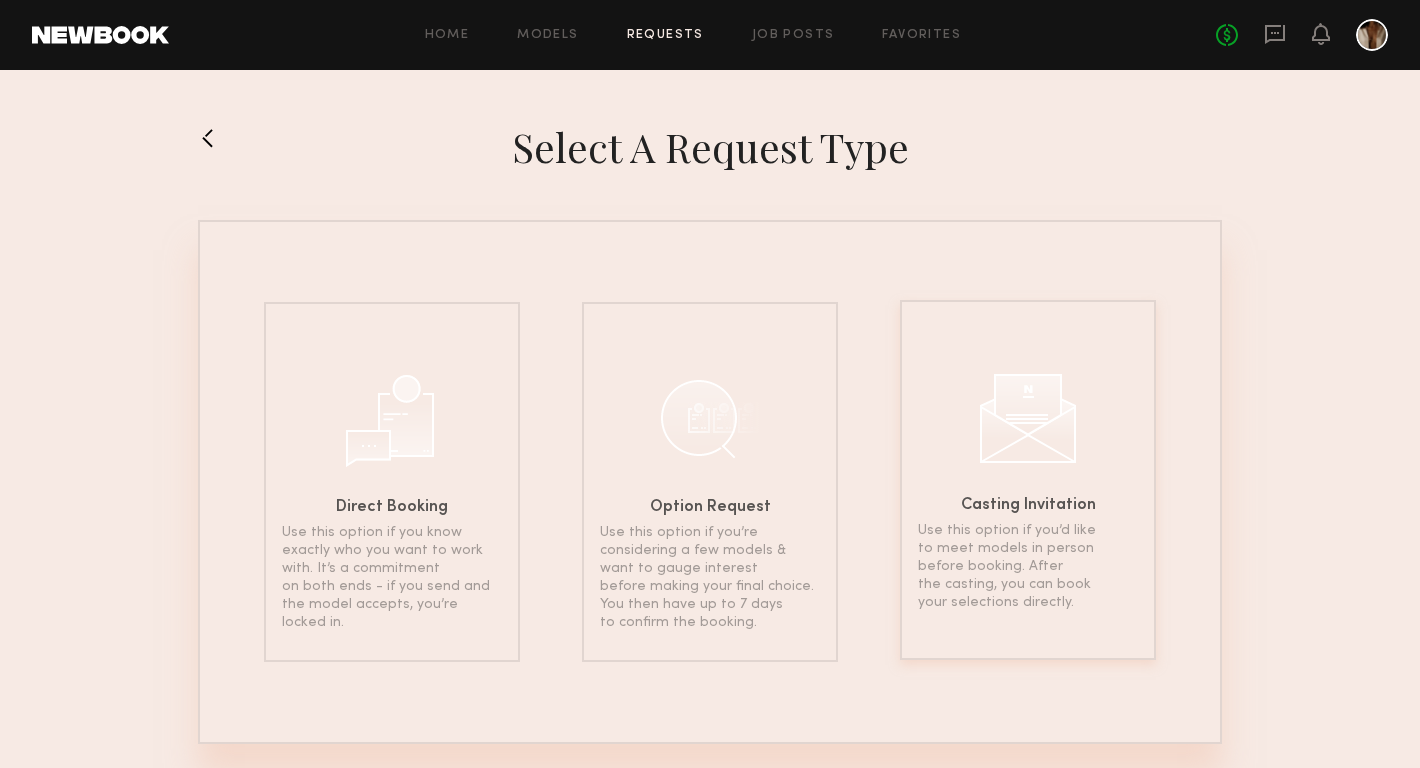 click 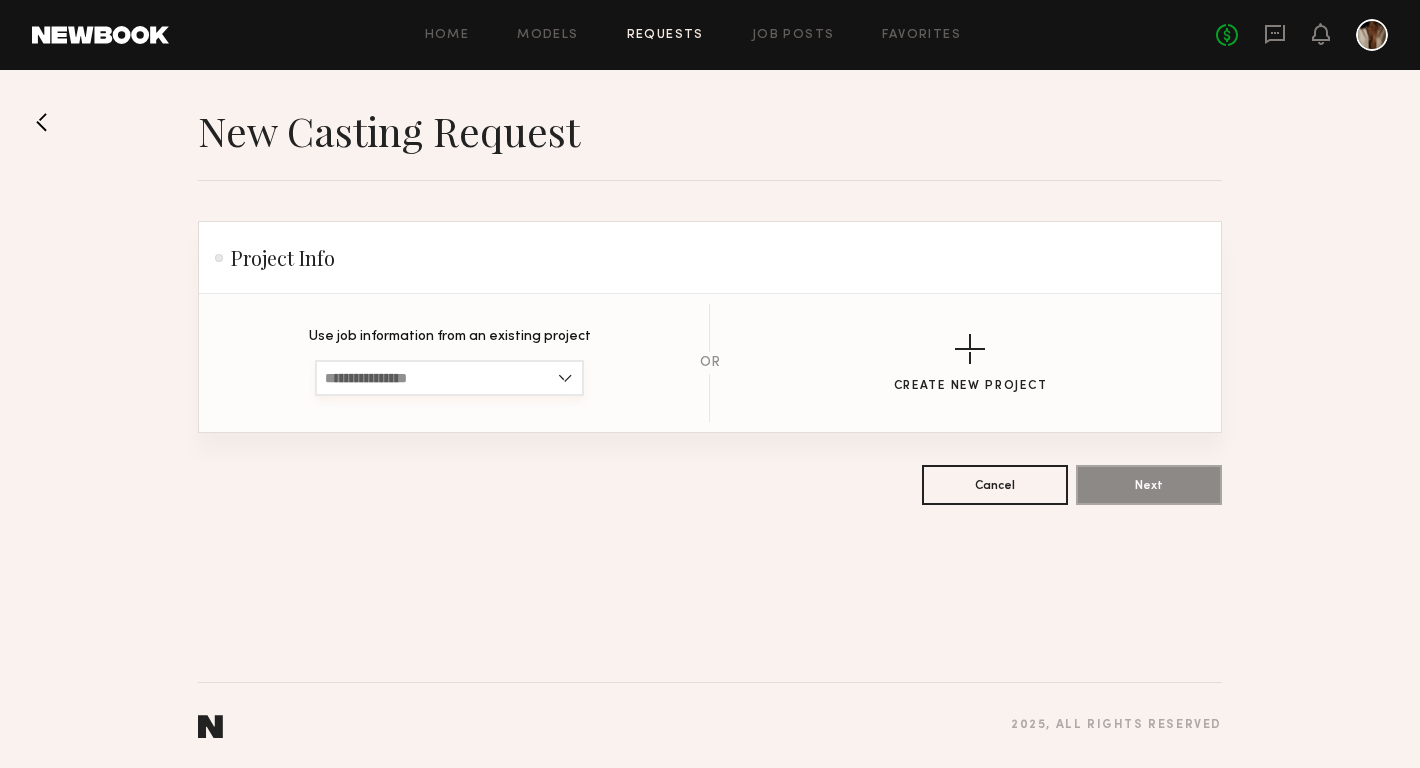 click at bounding box center [449, 378] 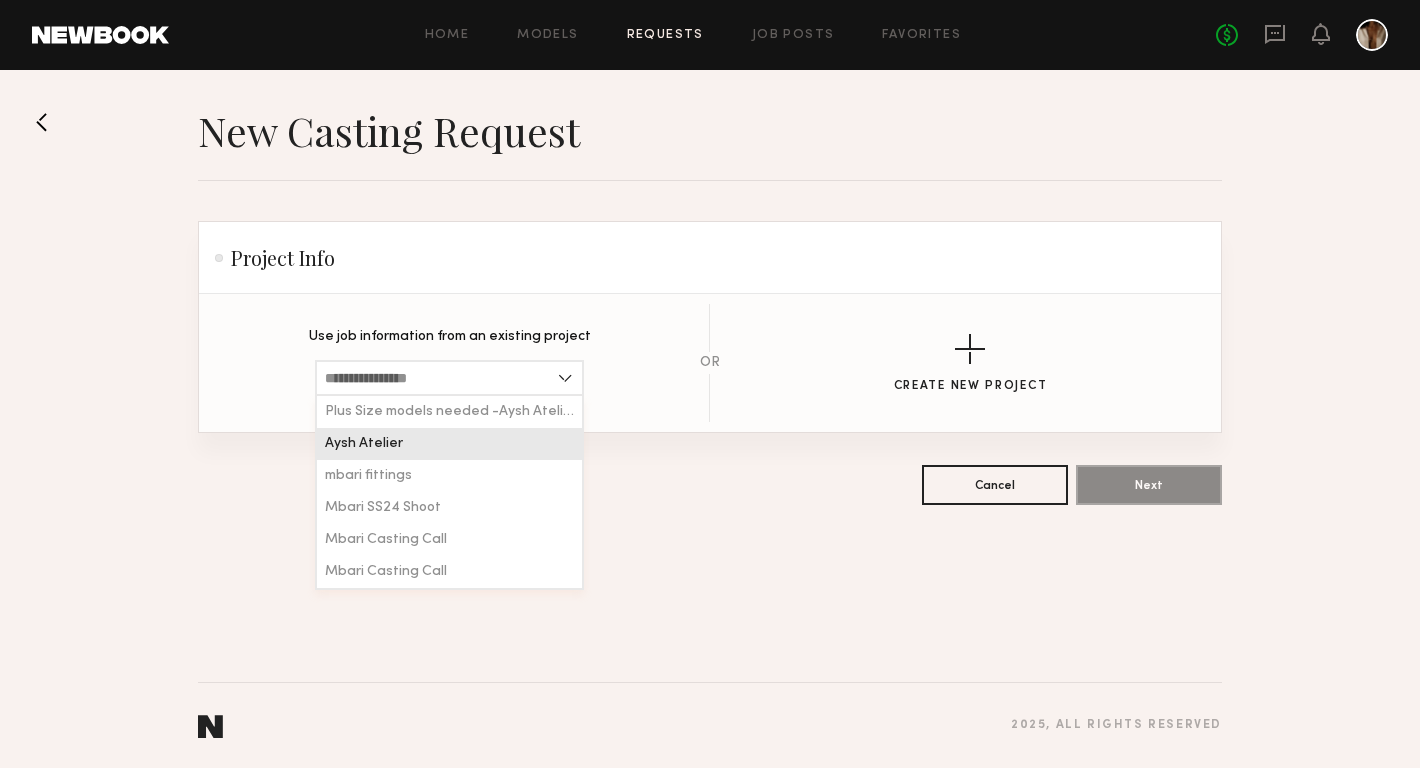 click on "Aysh Atelier" 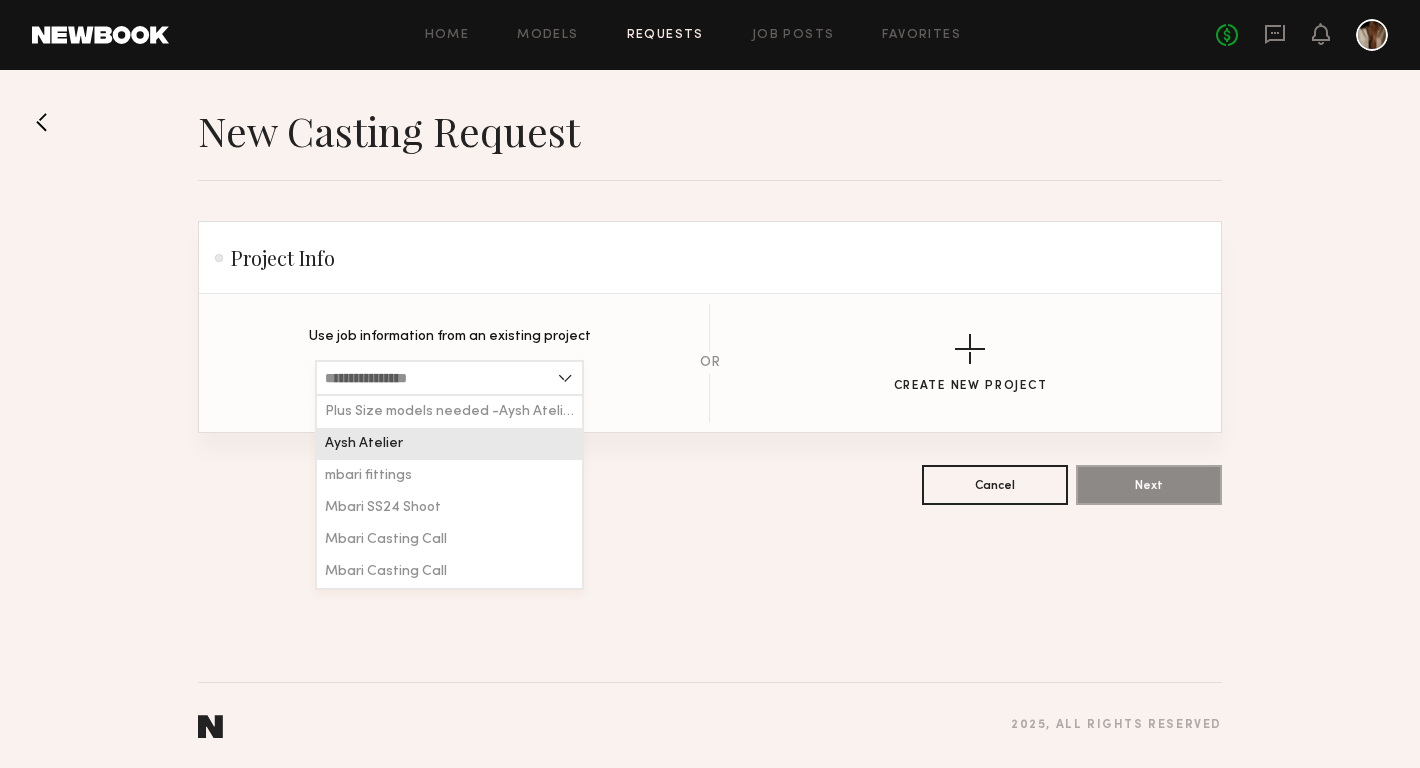 type on "**********" 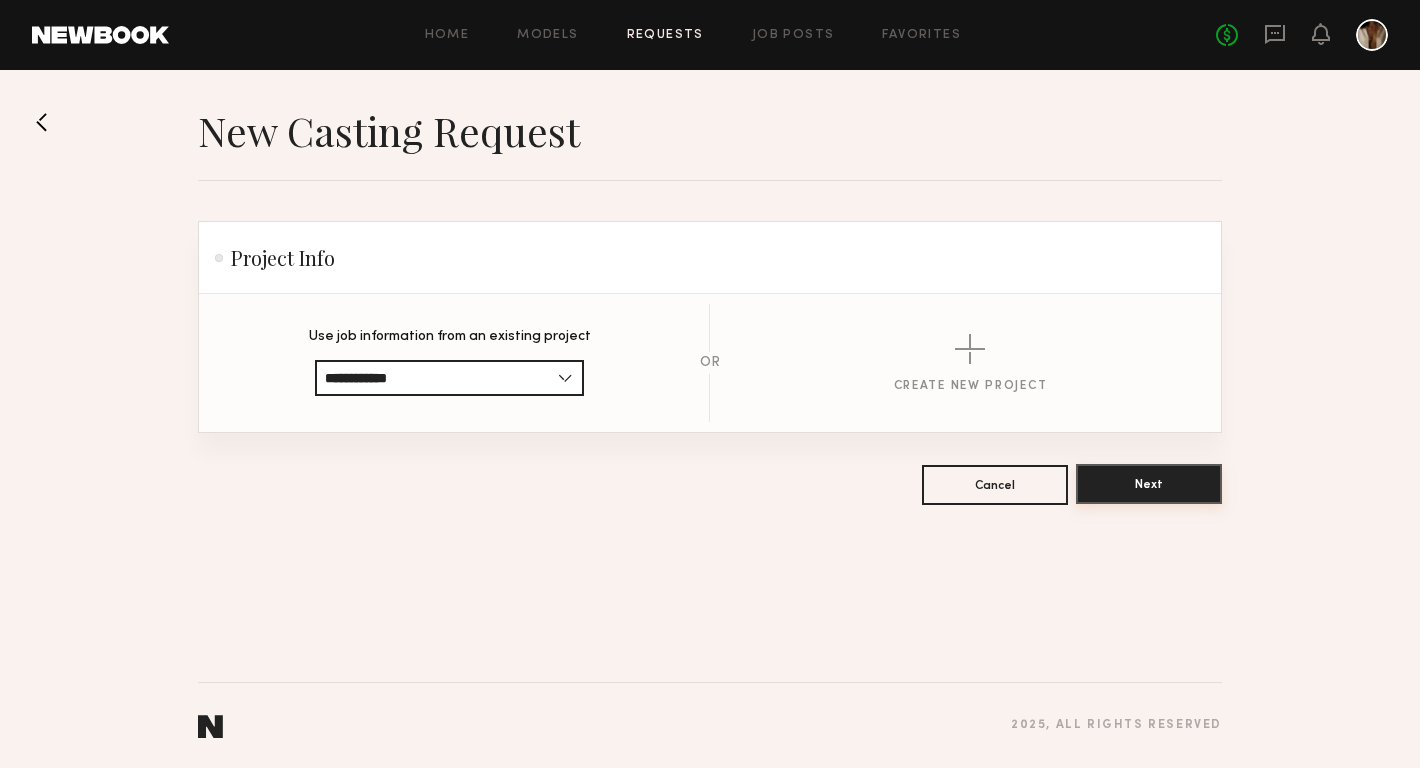 click on "Next" 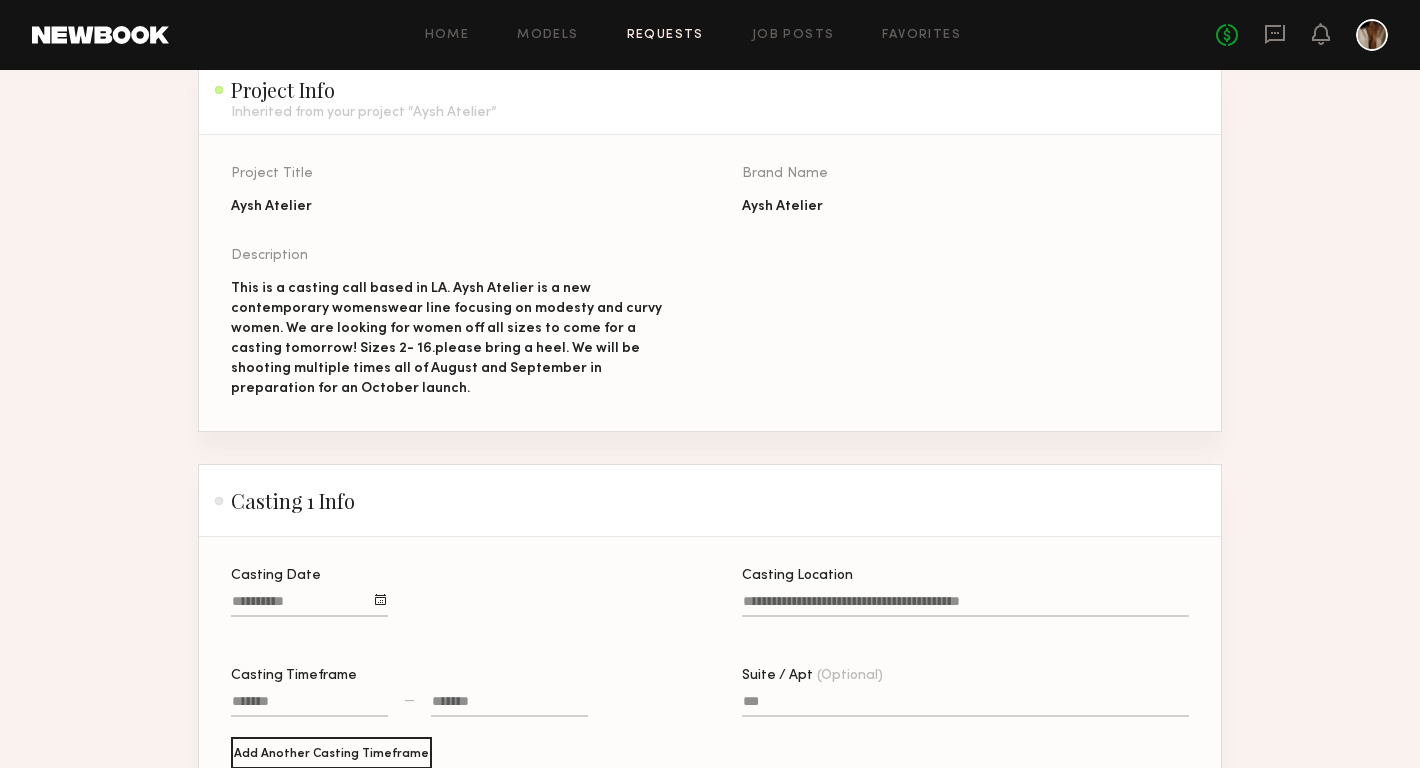 scroll, scrollTop: 322, scrollLeft: 0, axis: vertical 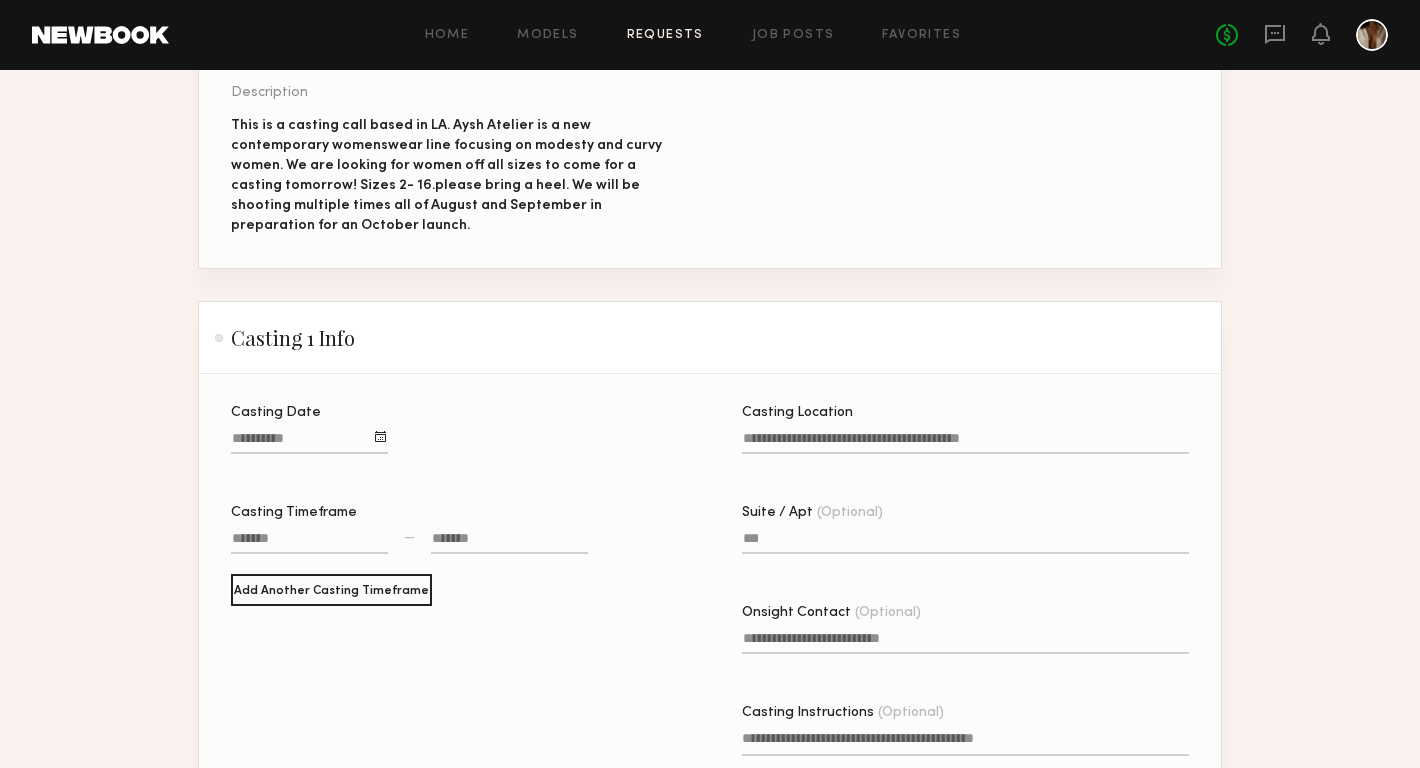 click on "Casting Date" at bounding box center [309, 442] 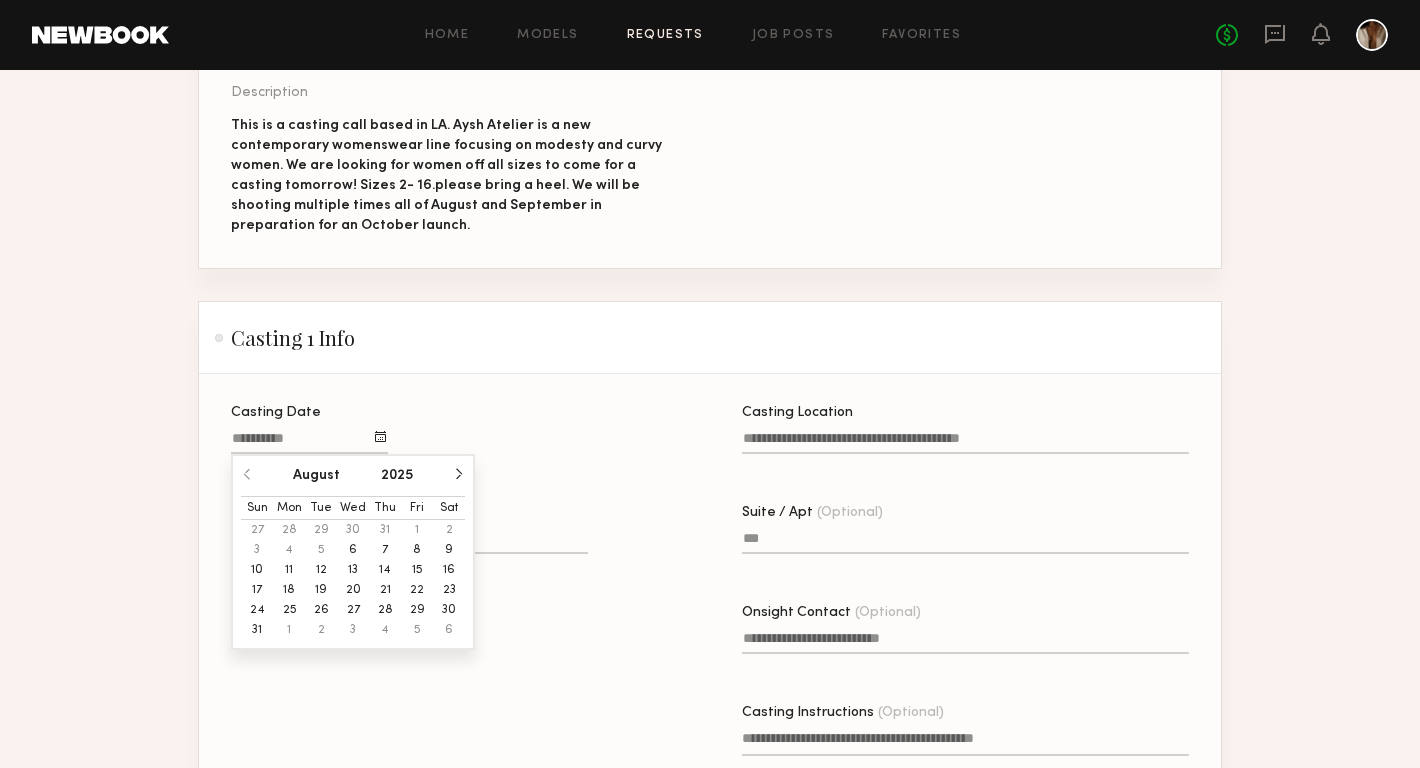 click on "7" 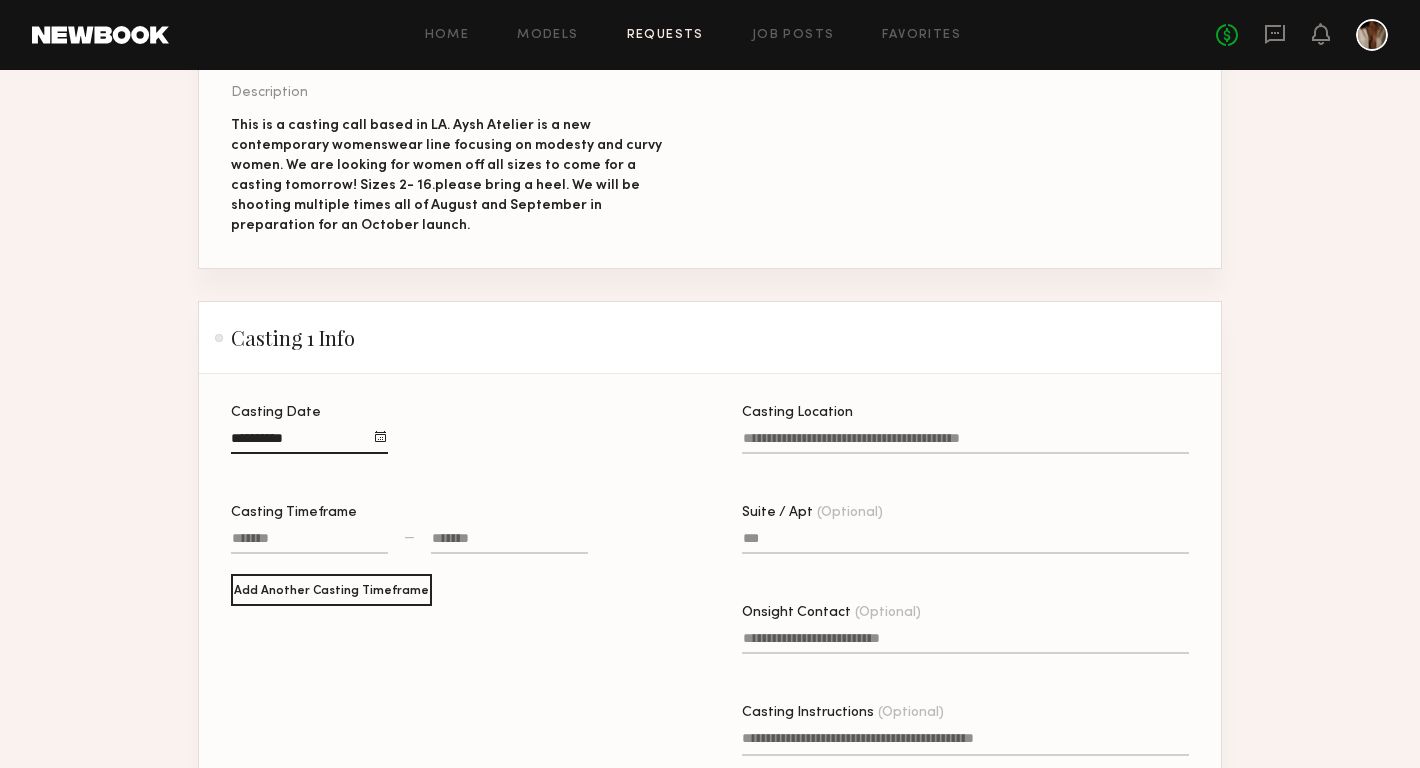 click 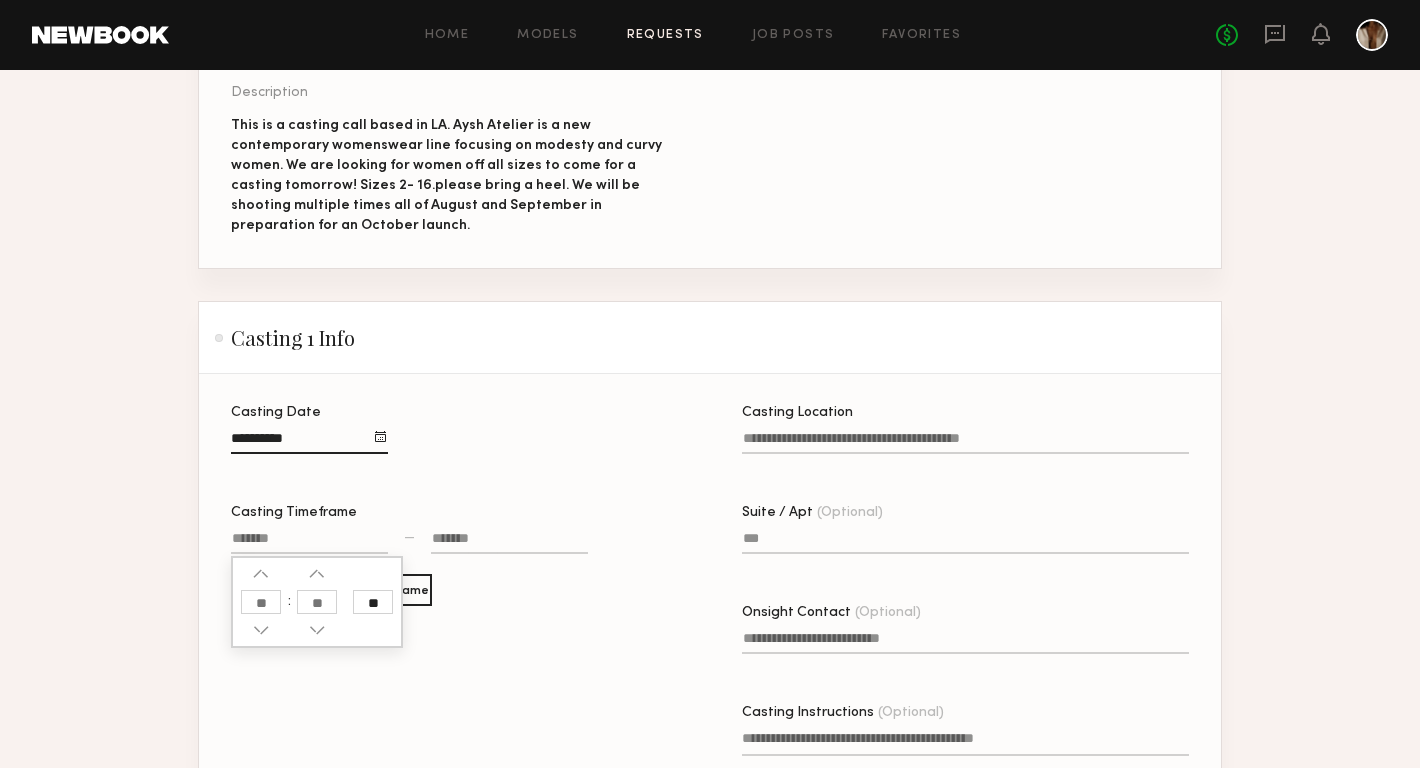 click 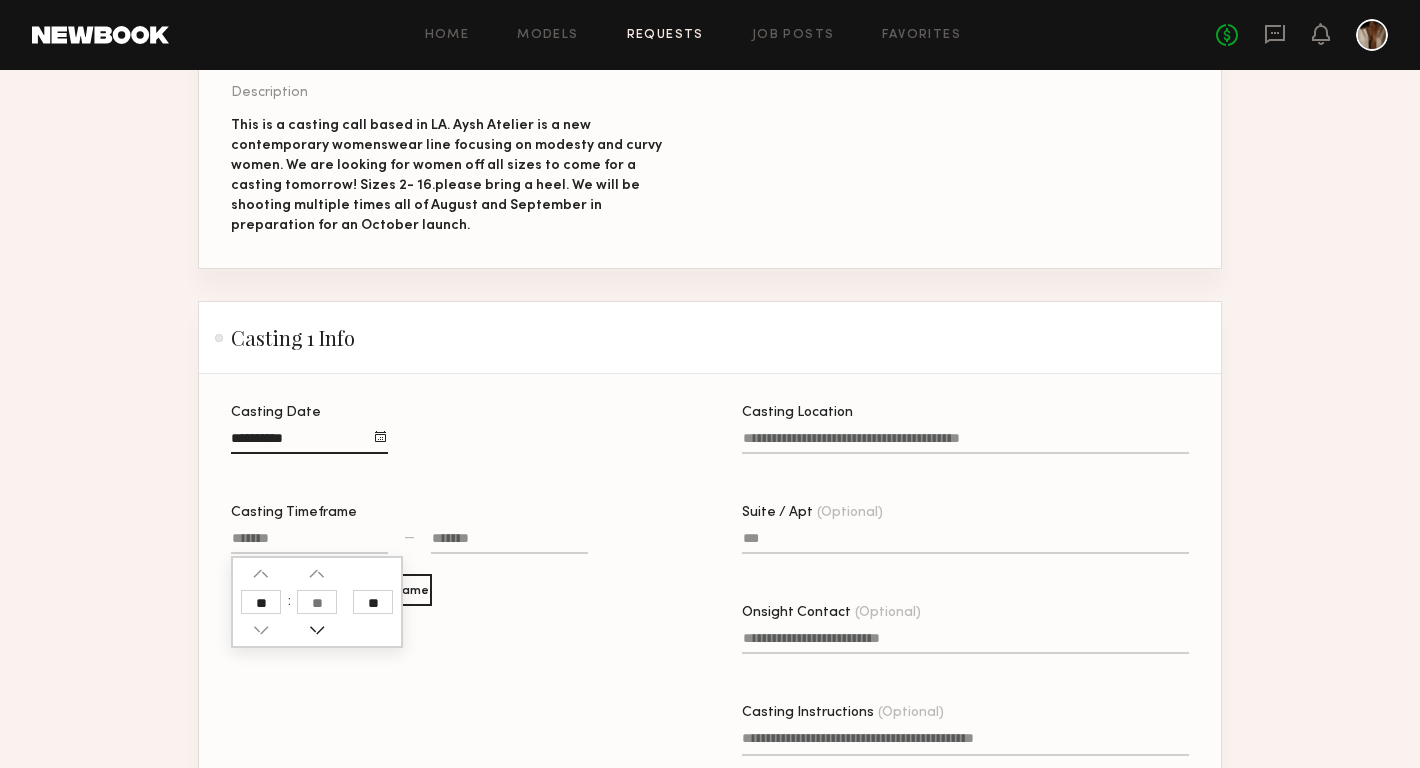 type on "**" 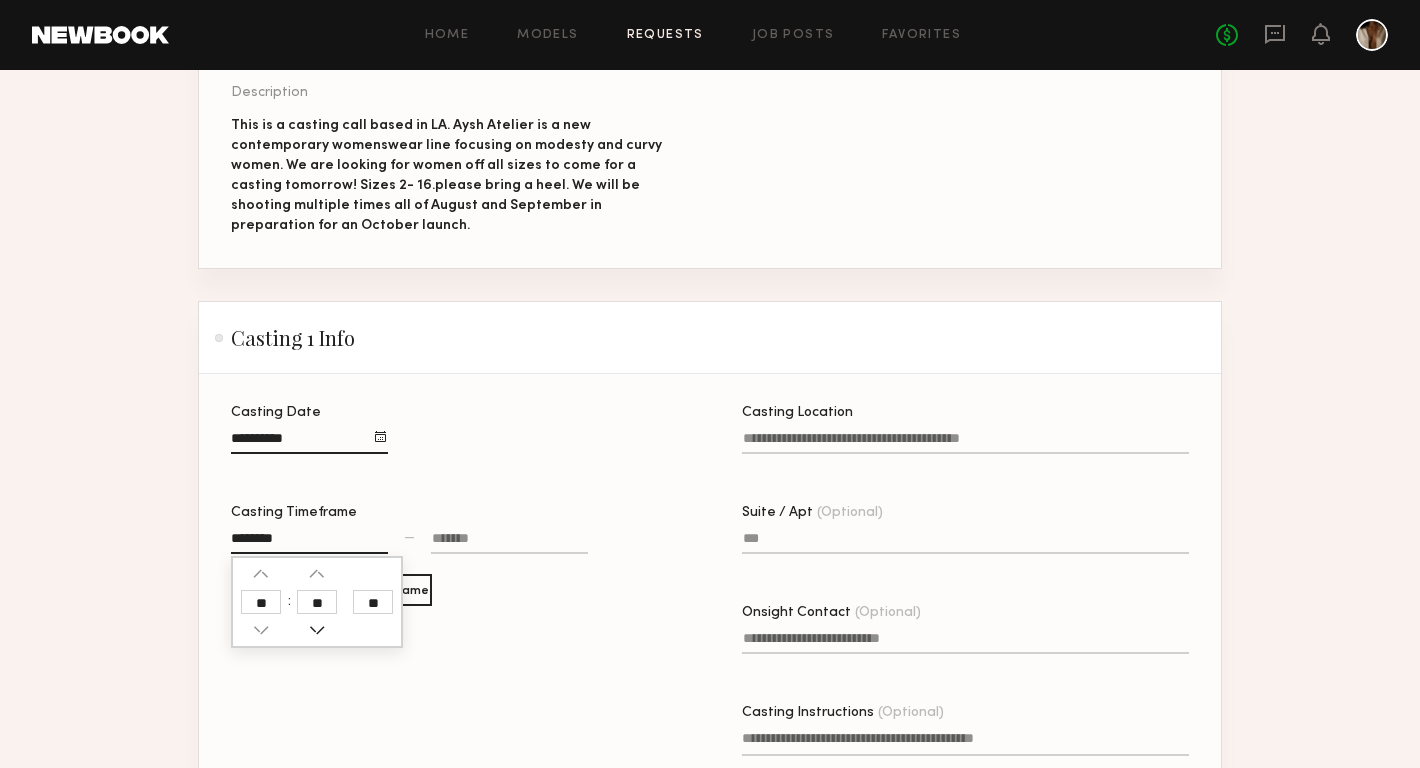 click 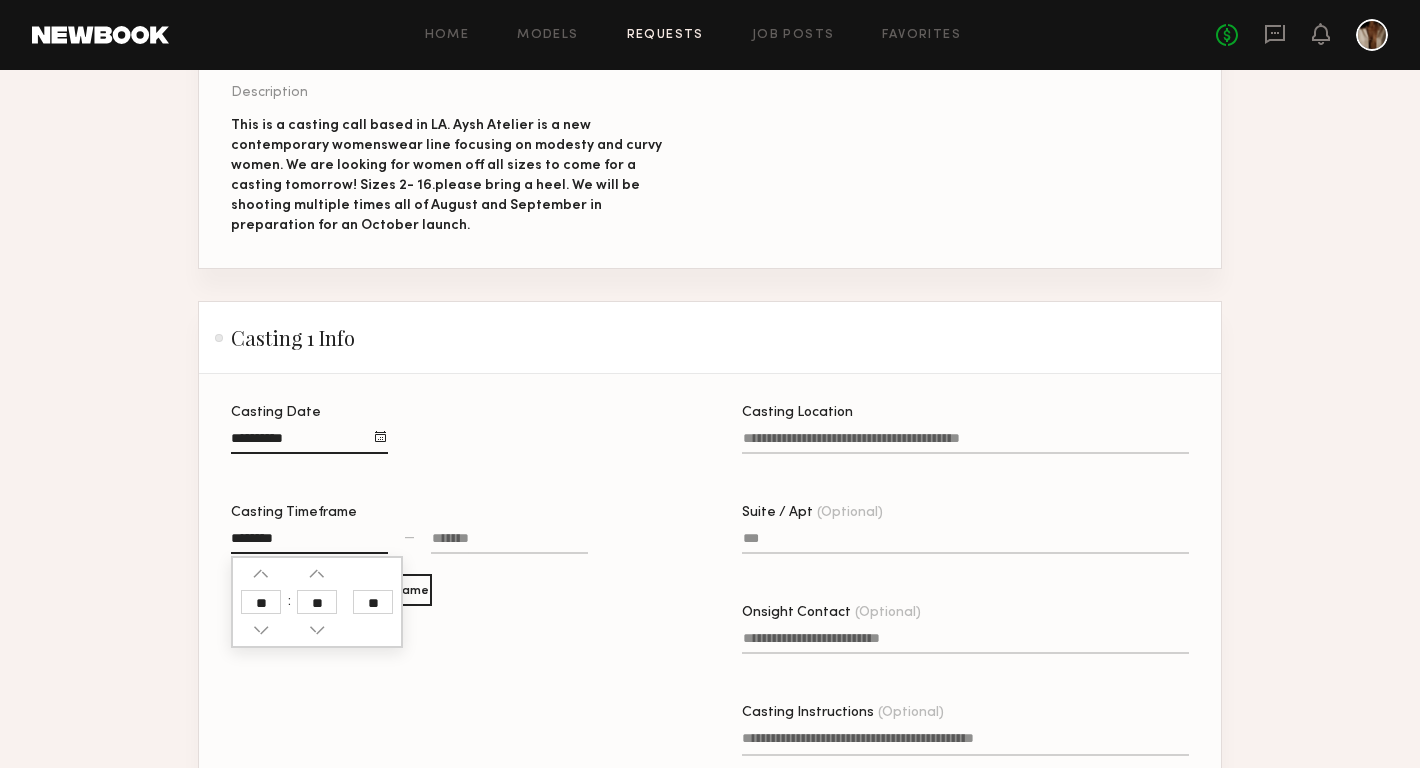 click on "**" 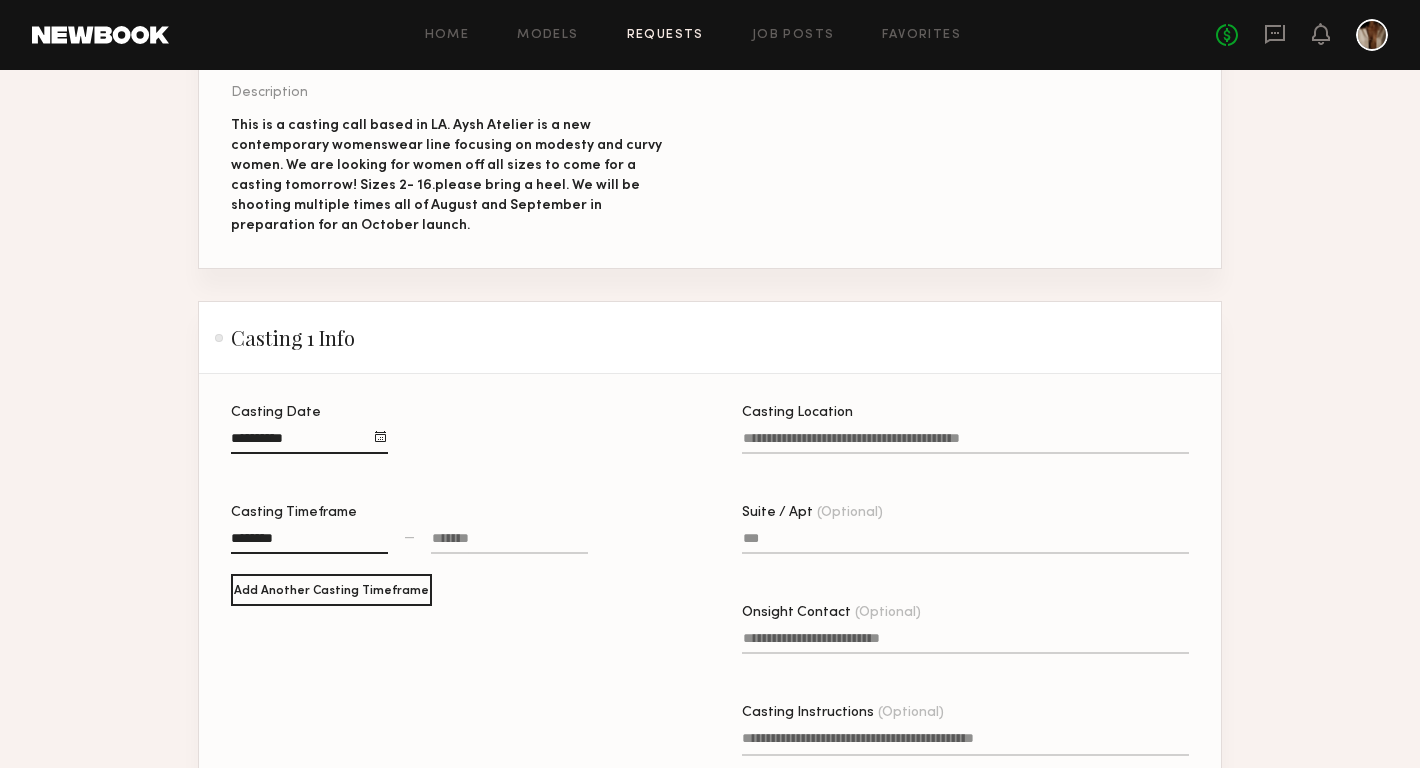 click 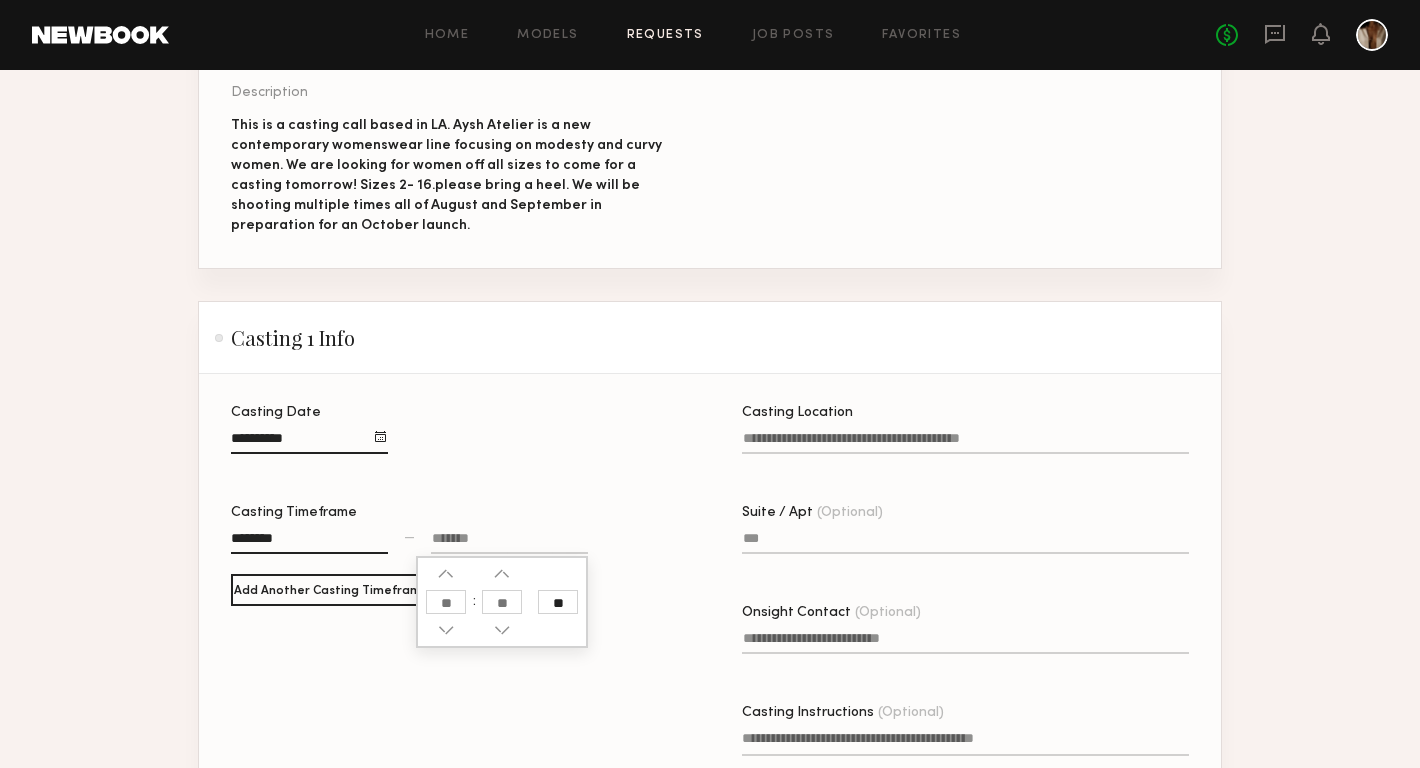 click 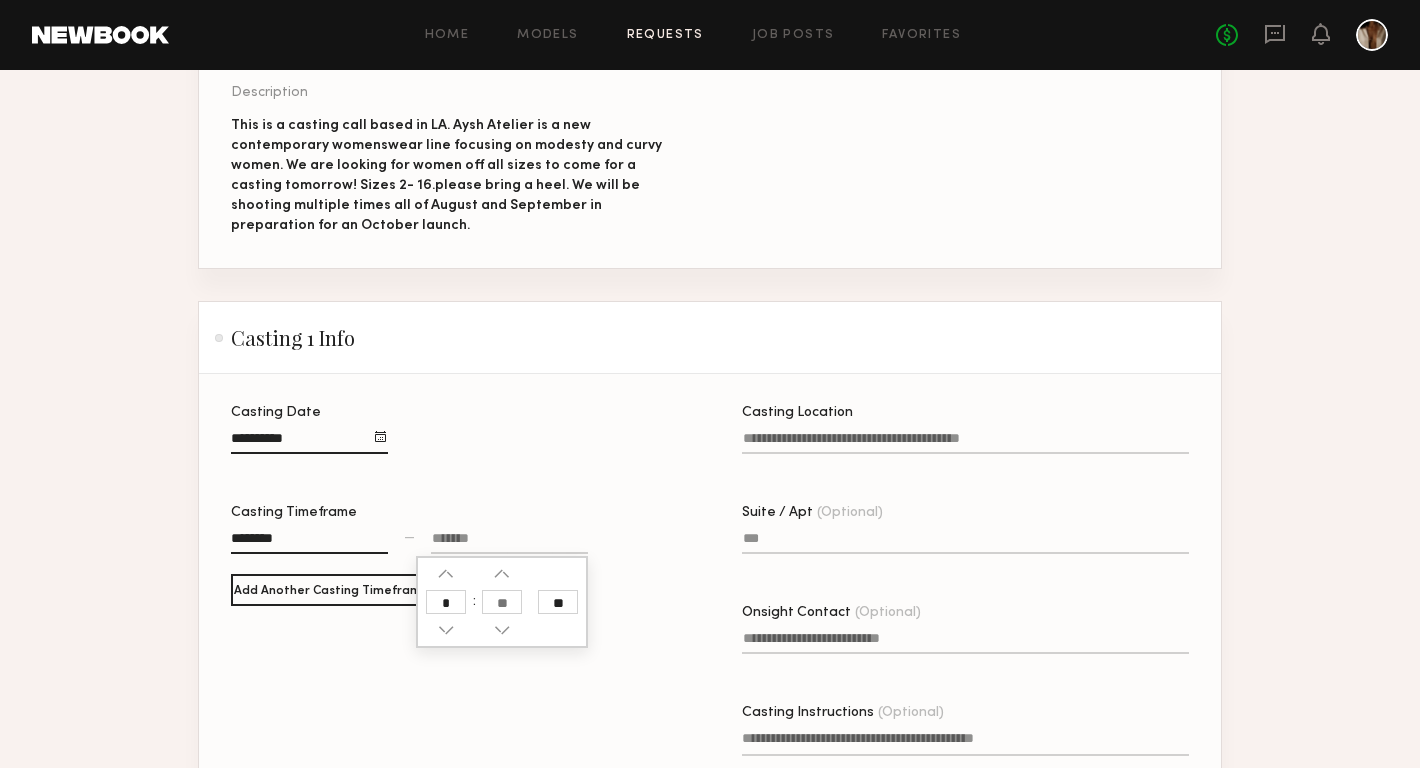 type on "*" 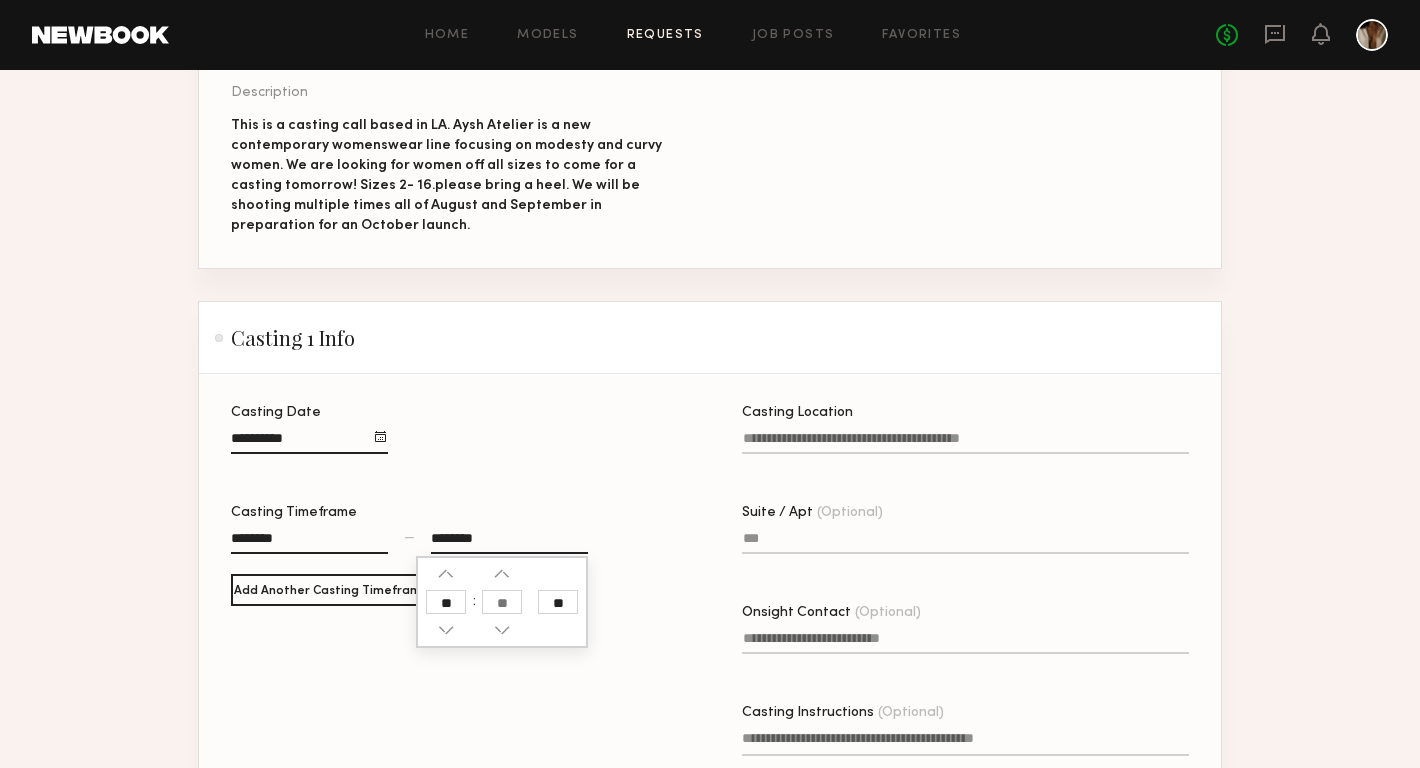 click 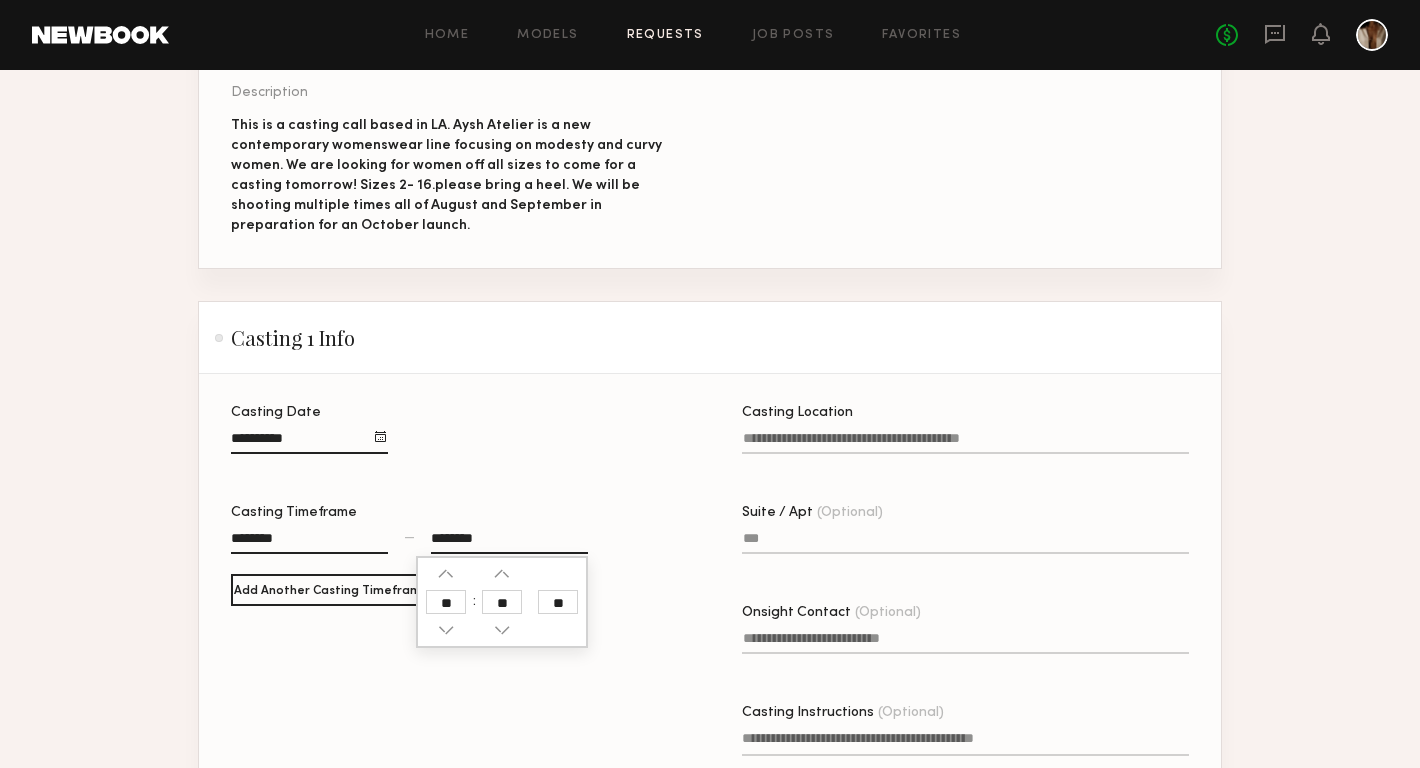 click on "**" 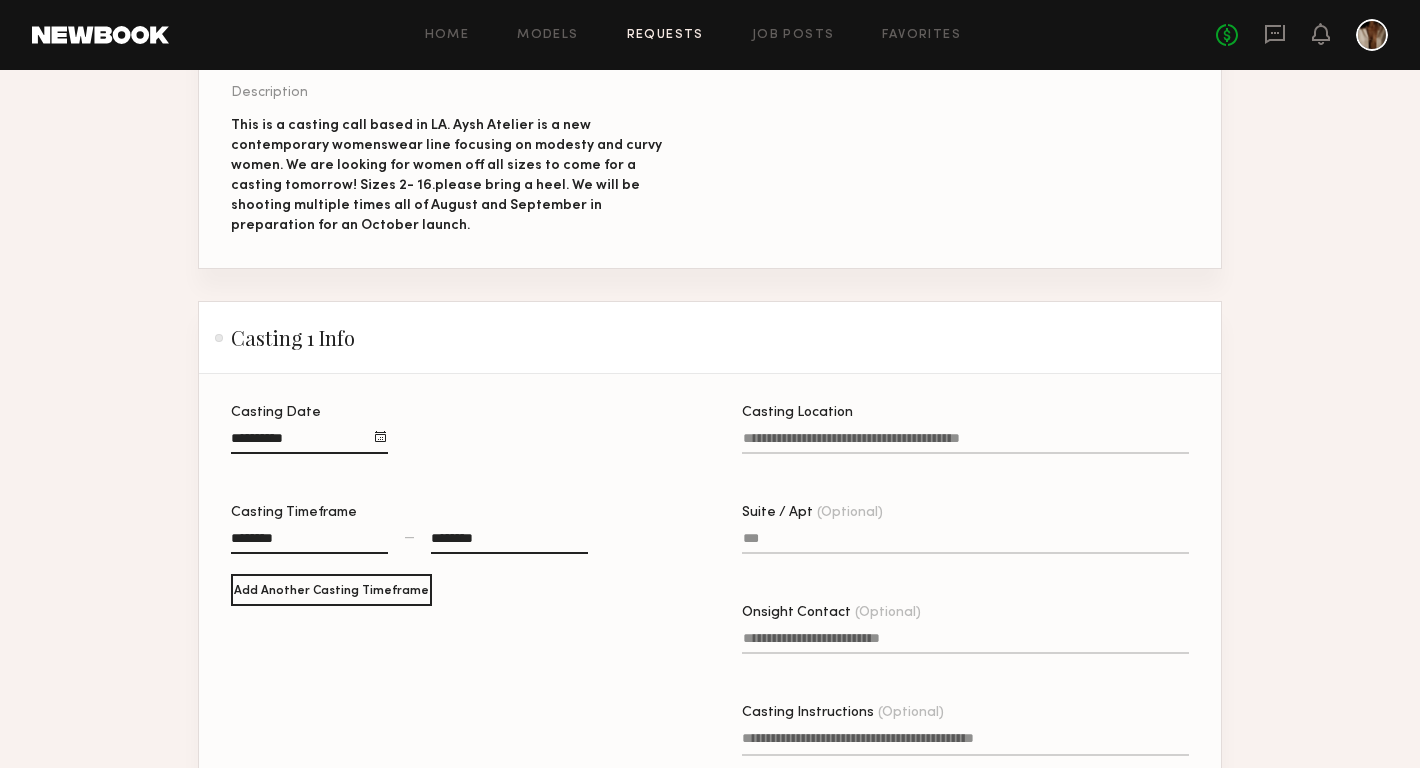 click on "Casting Location" 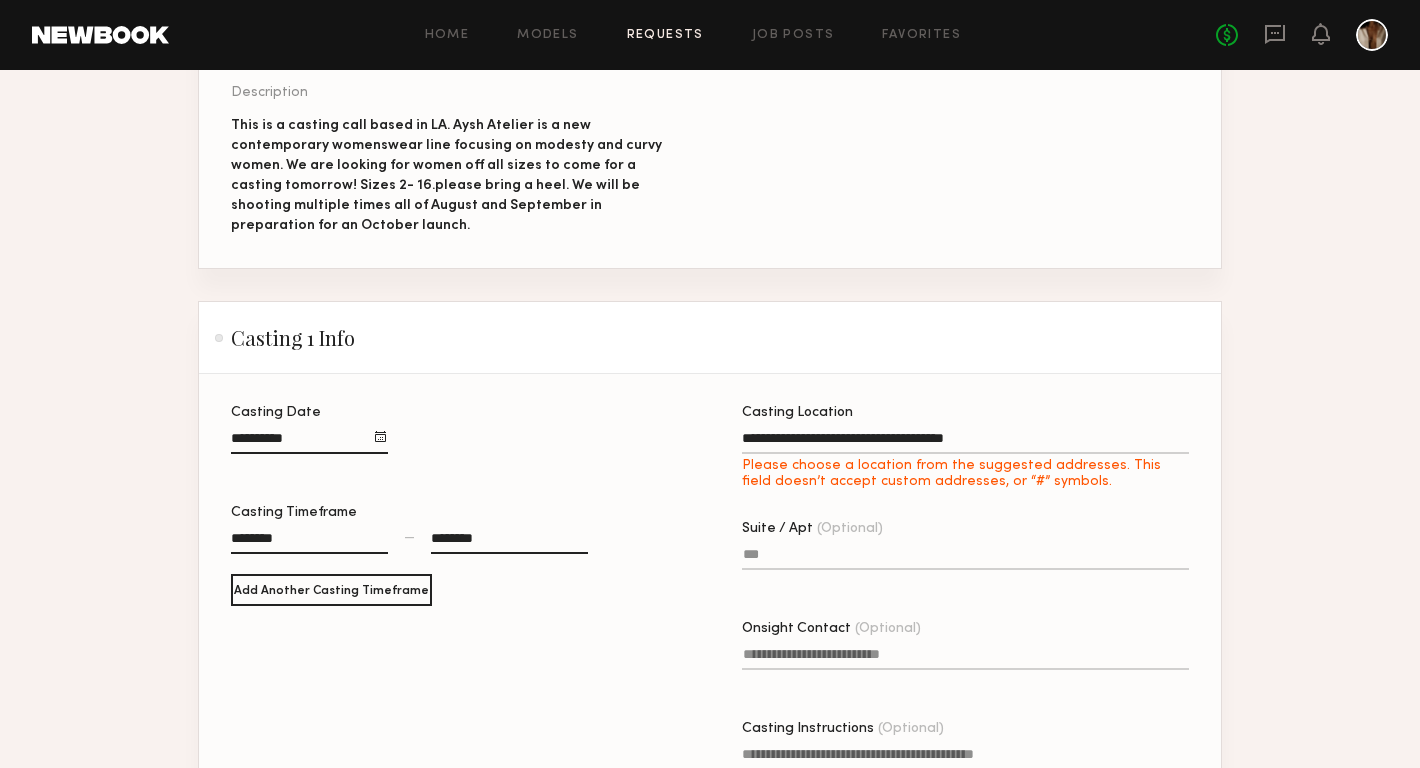 type on "**********" 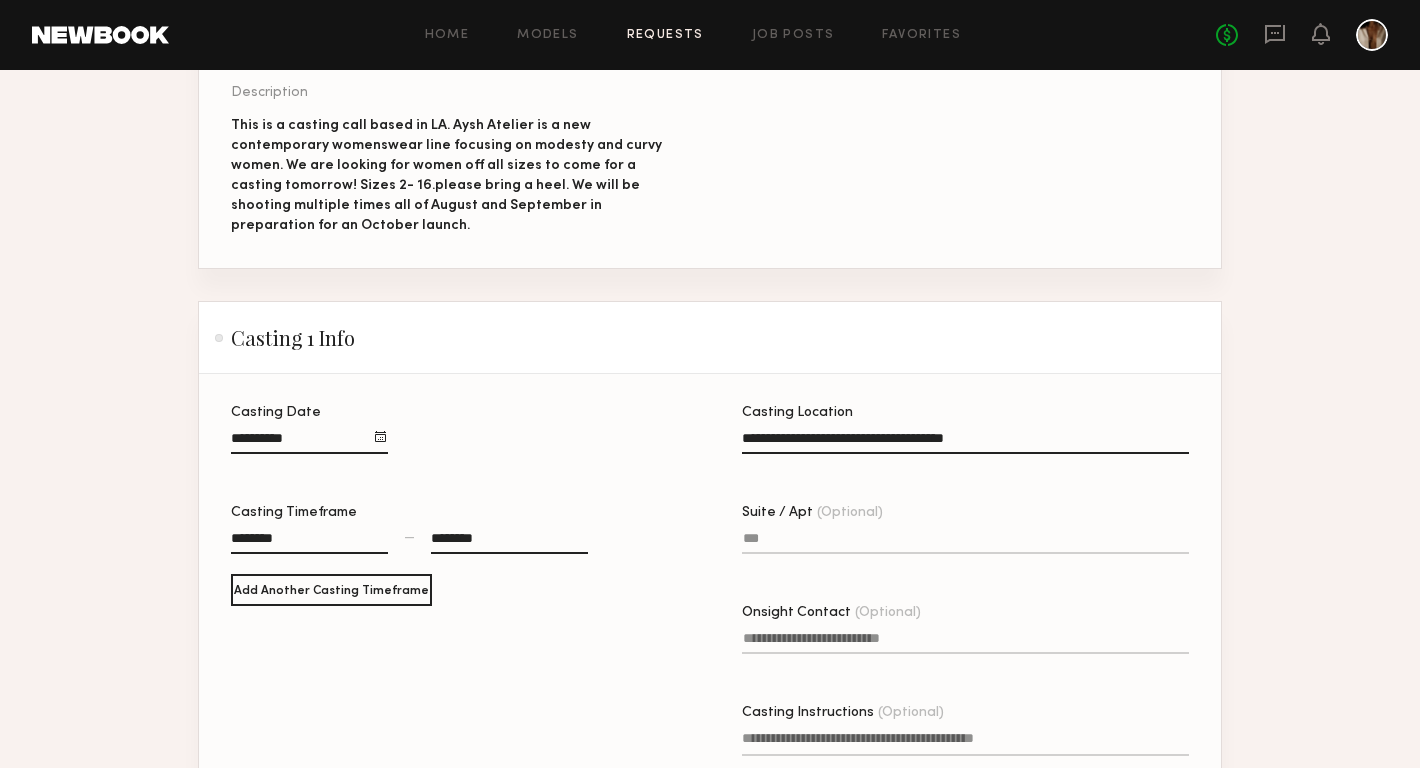 click on "Suite / Apt (Optional)" 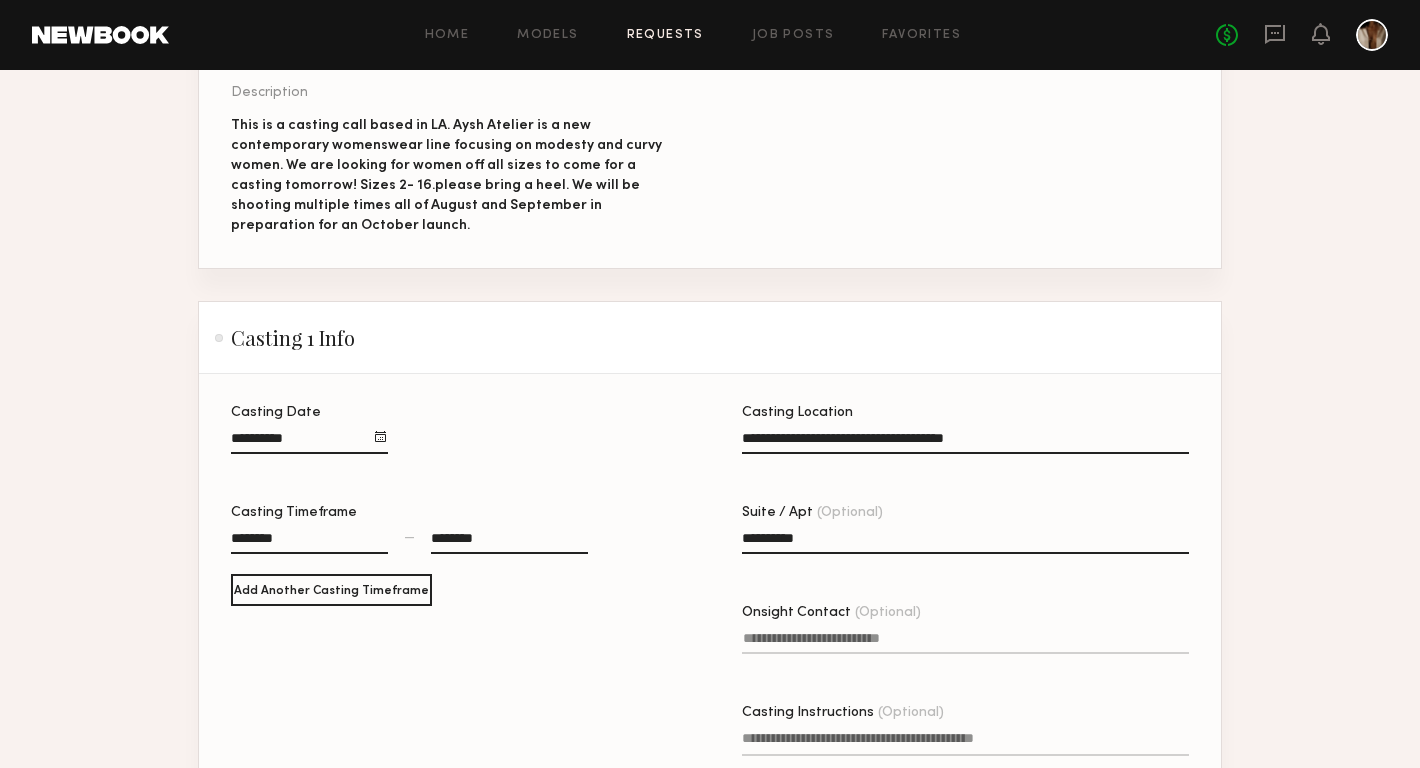 type on "**********" 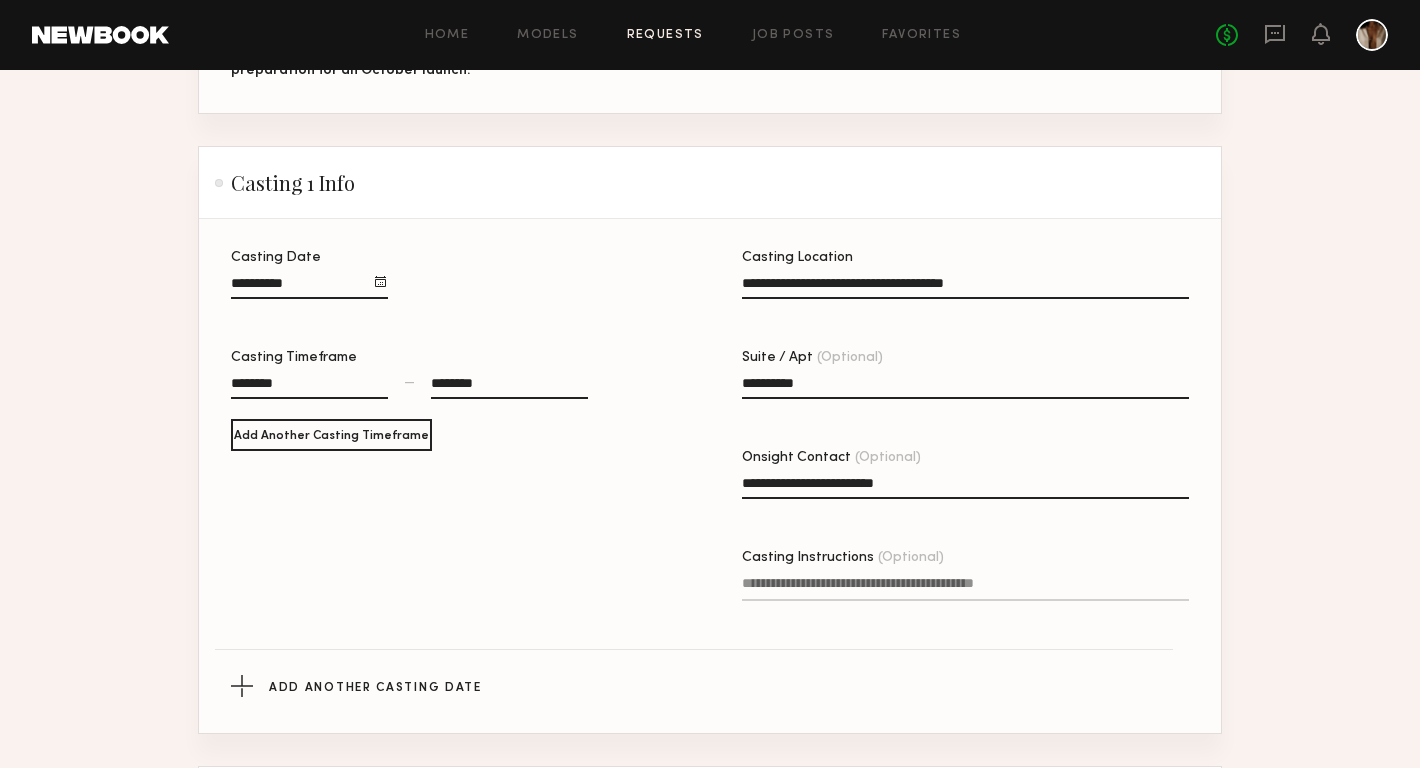 scroll, scrollTop: 485, scrollLeft: 0, axis: vertical 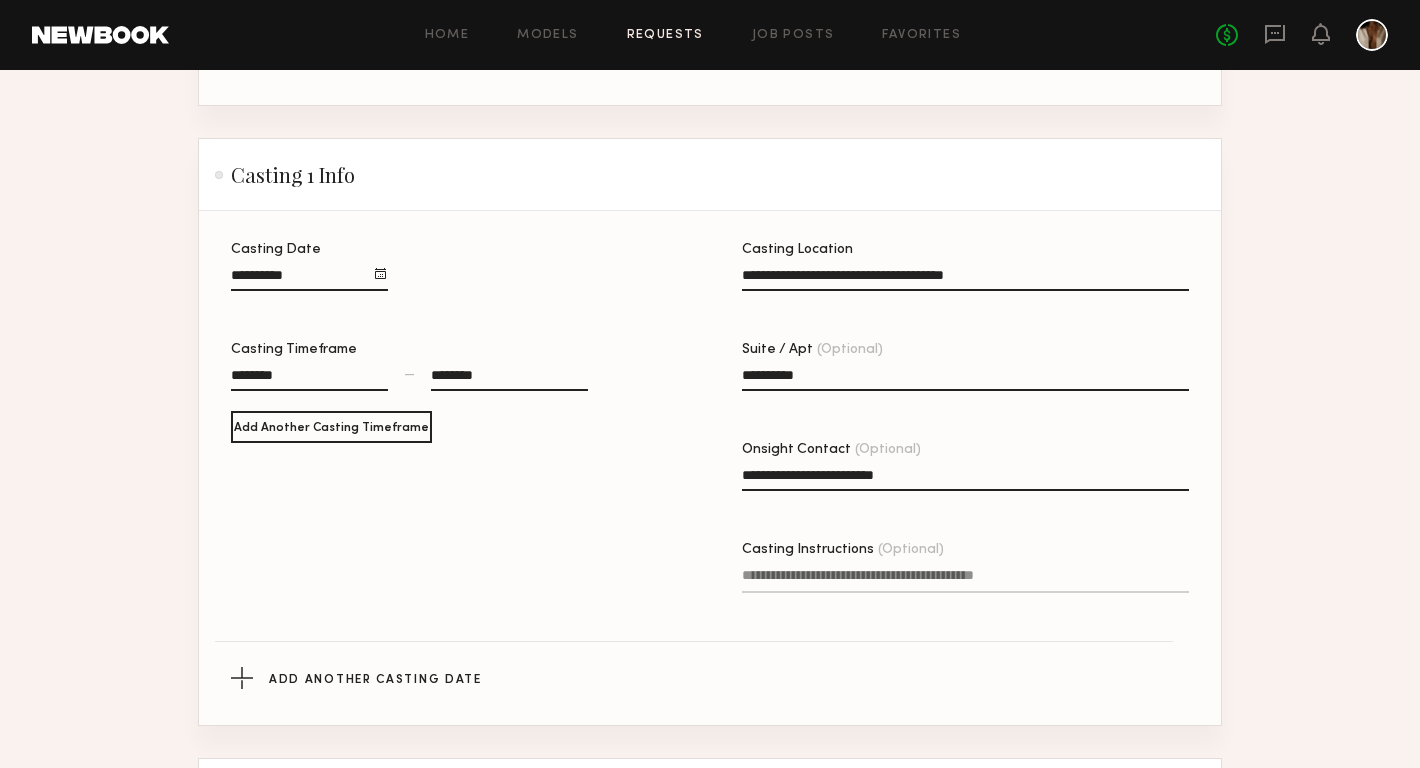 type on "**********" 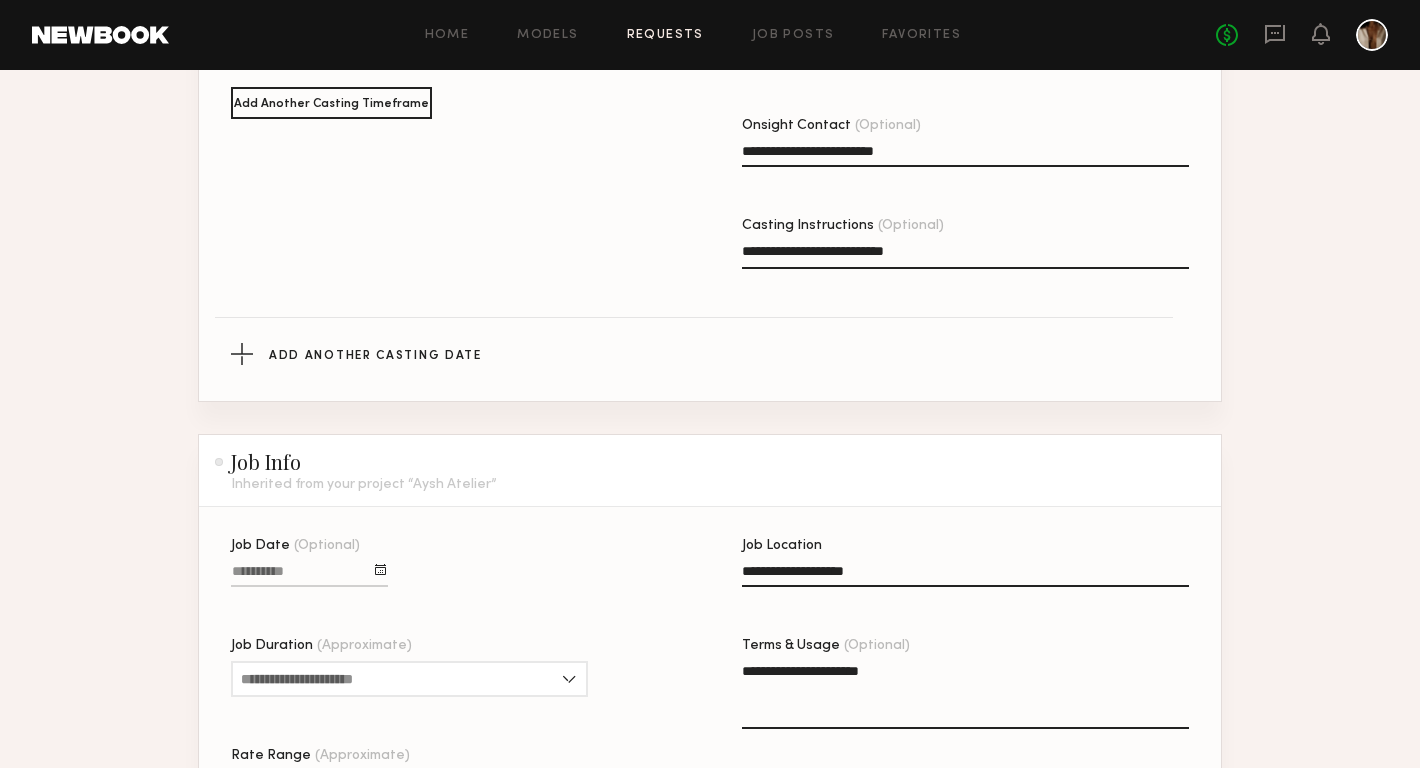 scroll, scrollTop: 841, scrollLeft: 0, axis: vertical 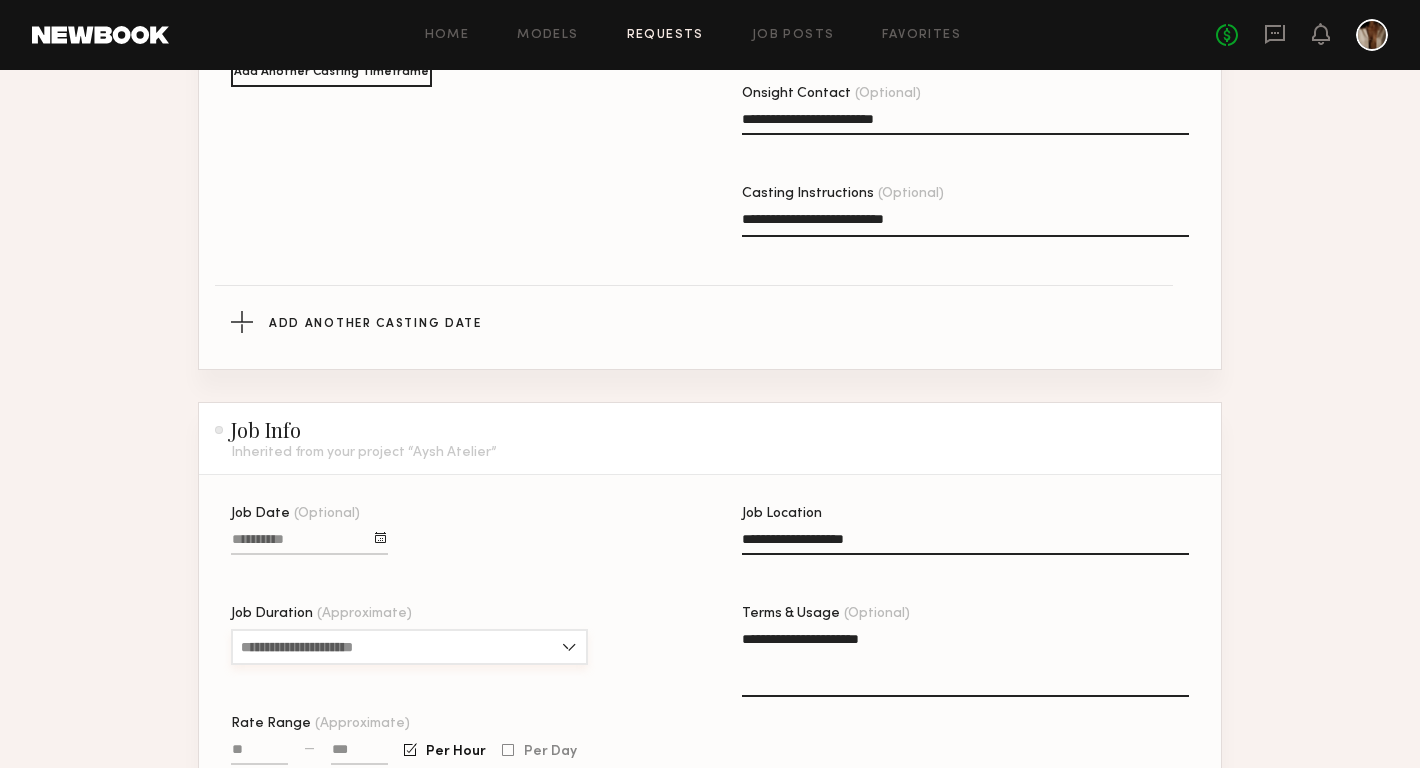type on "**********" 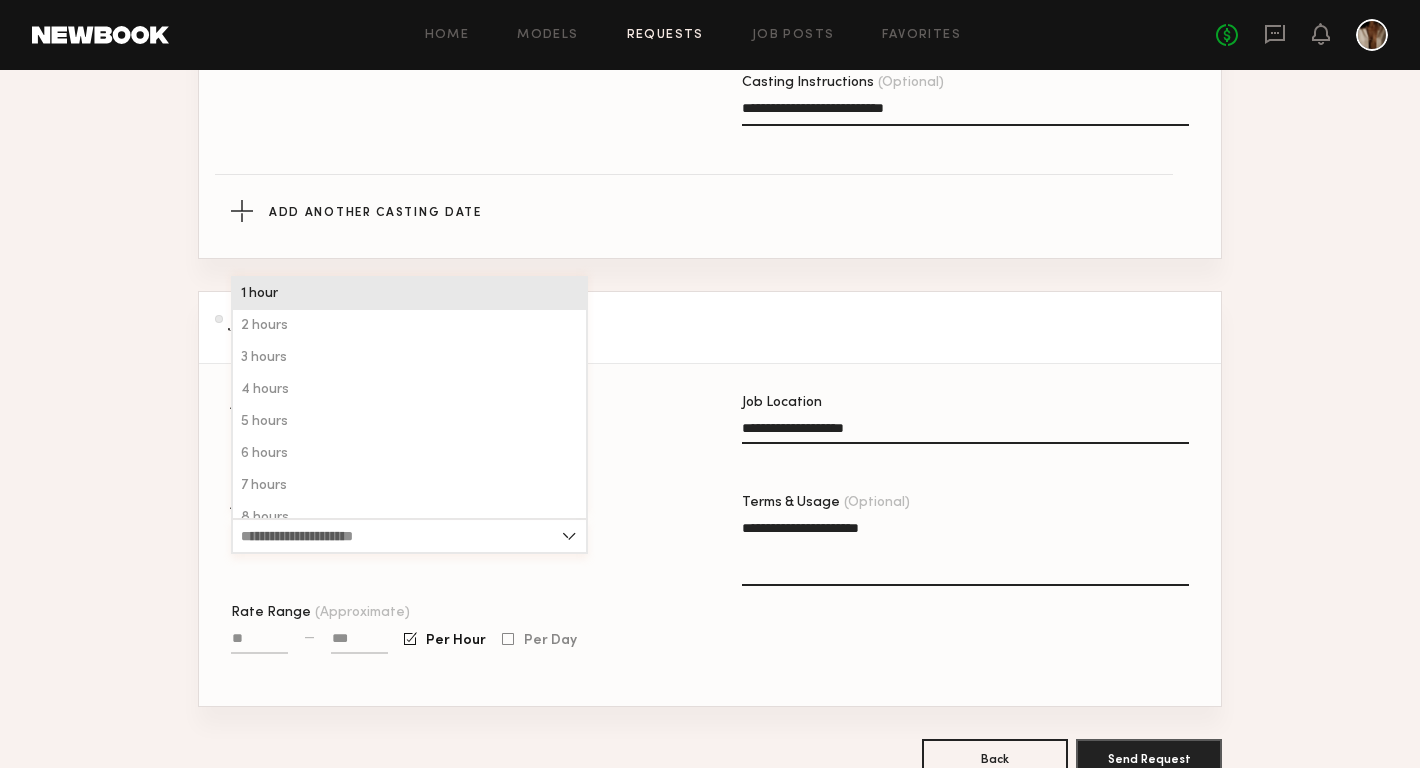 scroll, scrollTop: 964, scrollLeft: 0, axis: vertical 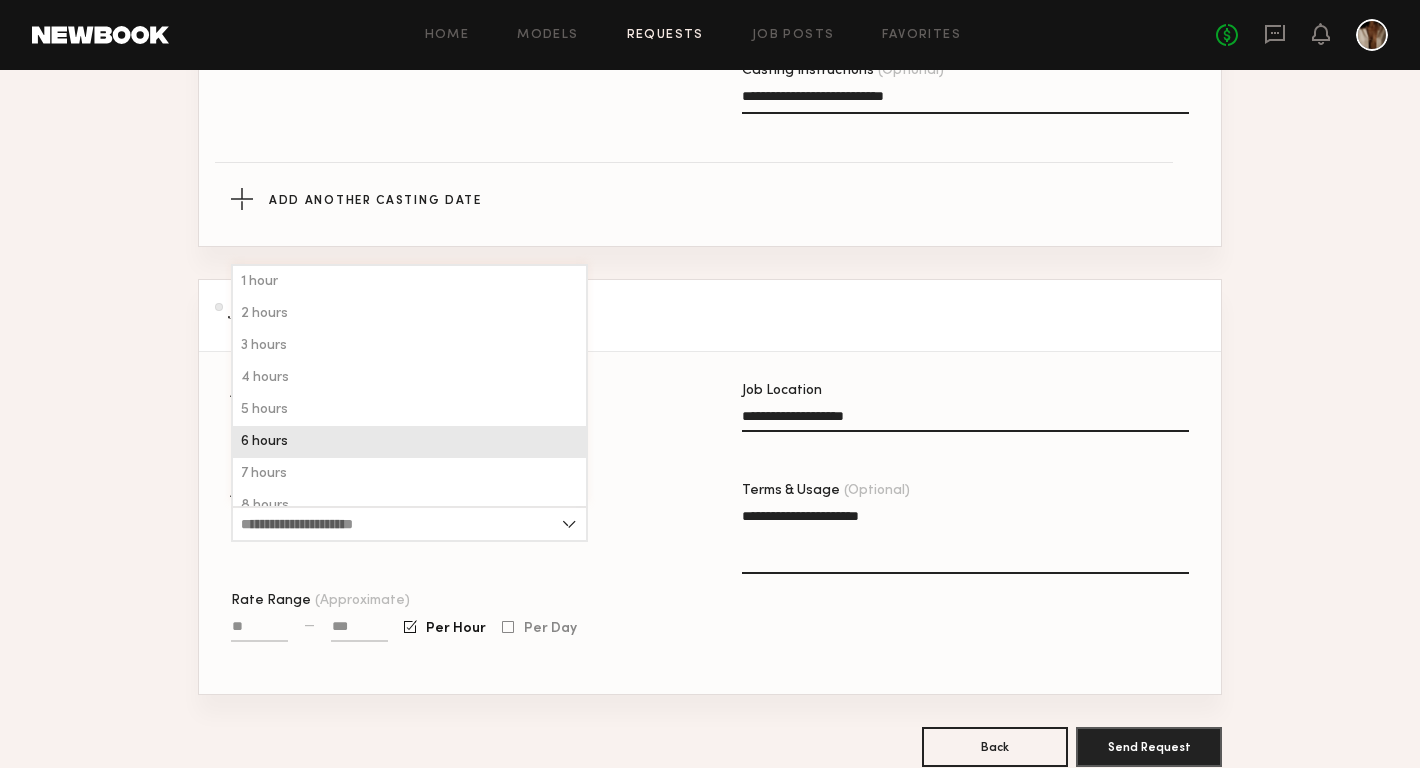 click on "6 hours" 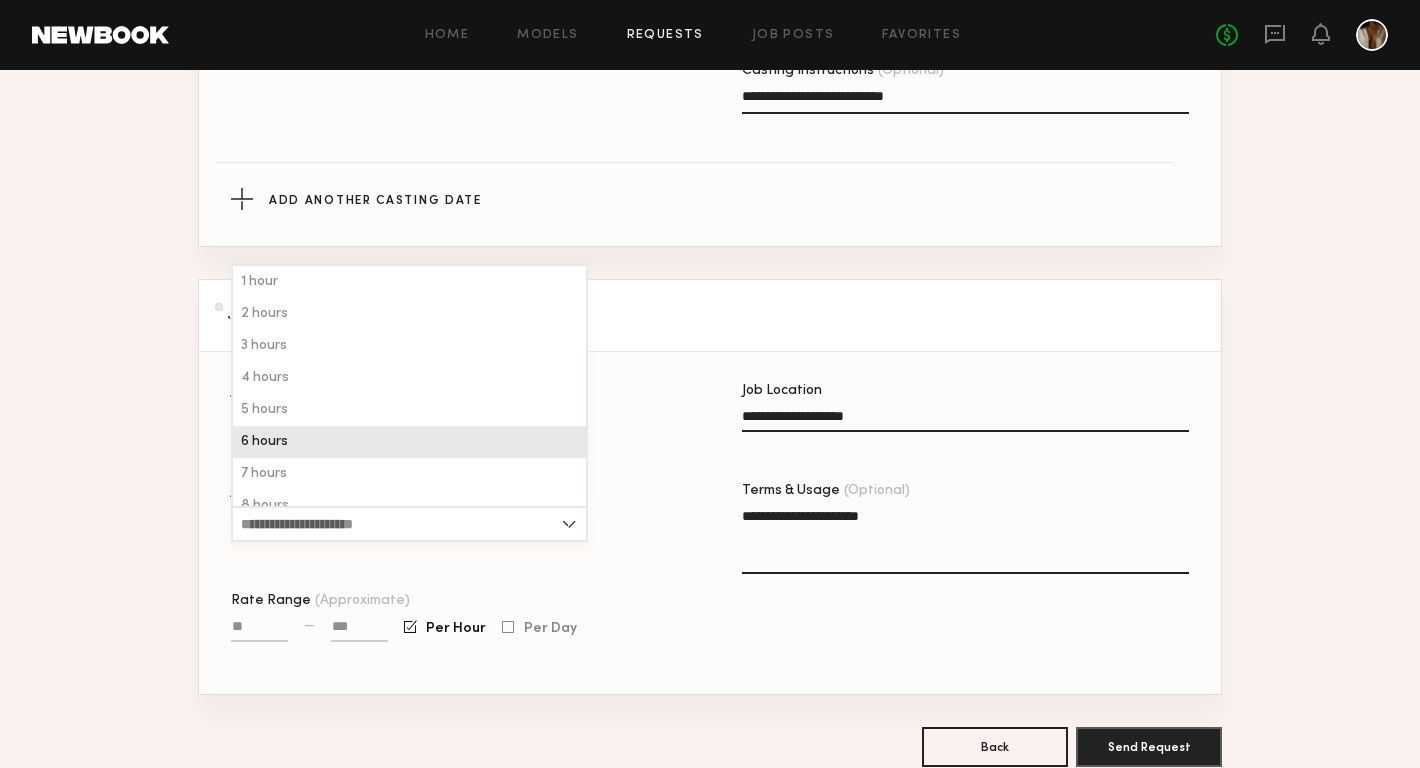 type on "*******" 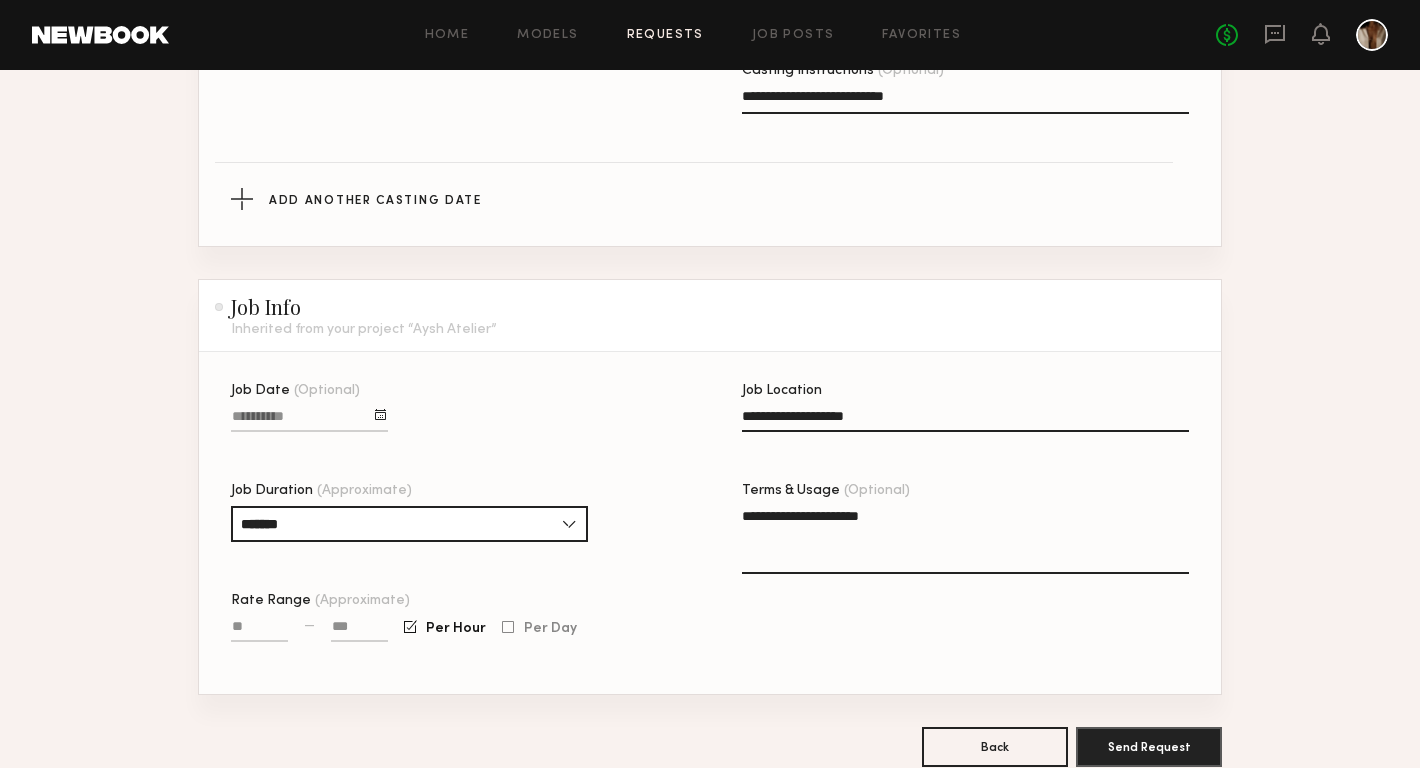 click on "Rate Range (Approximate)" at bounding box center [259, 630] 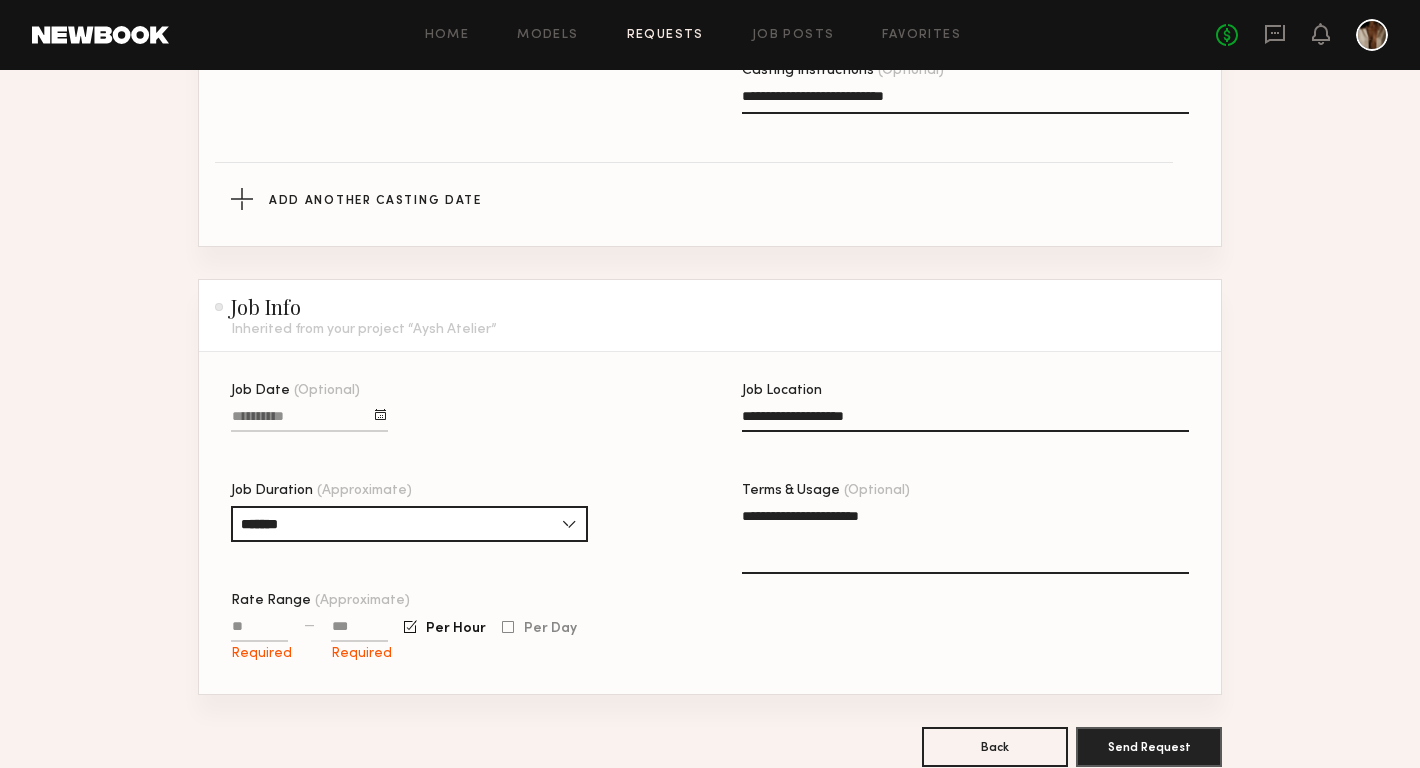click on "Rate Range (Approximate)" at bounding box center [259, 630] 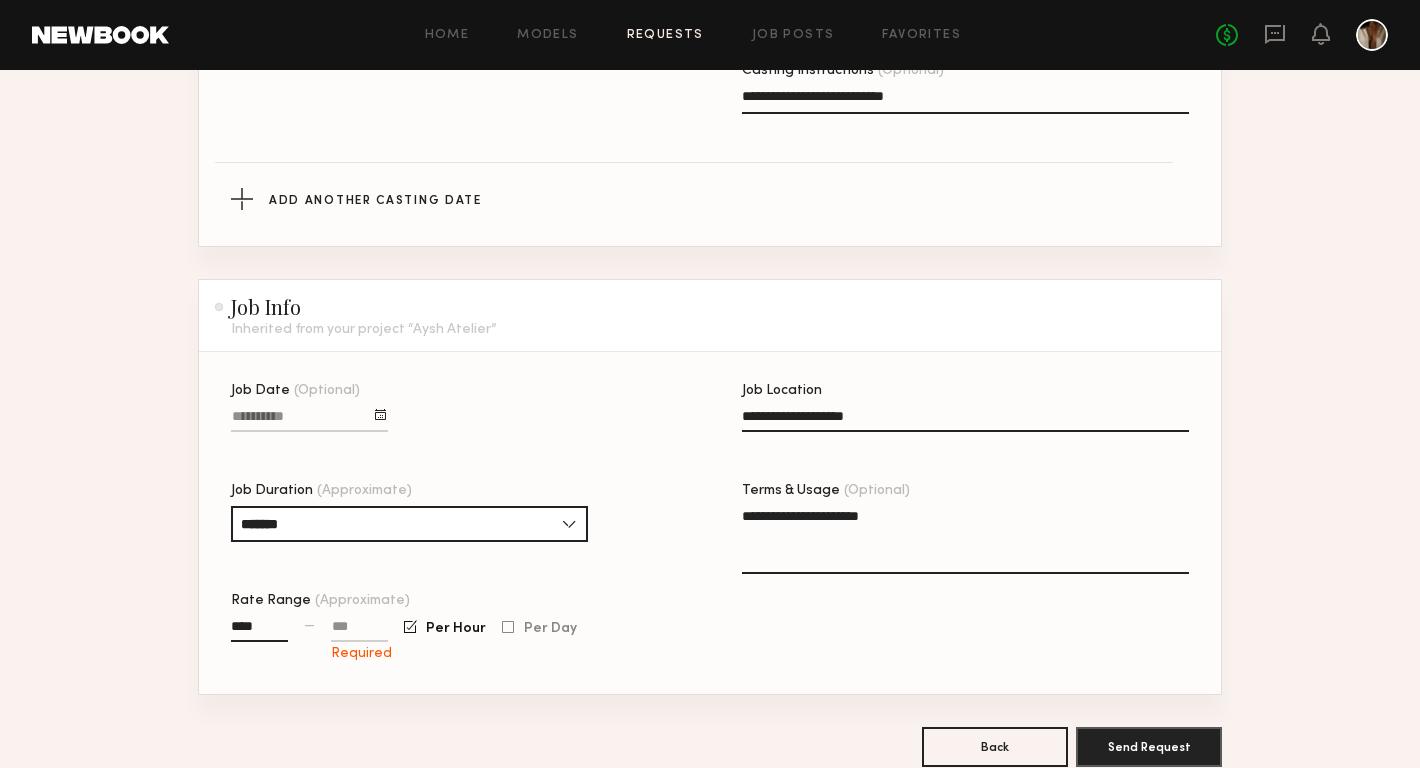 type on "****" 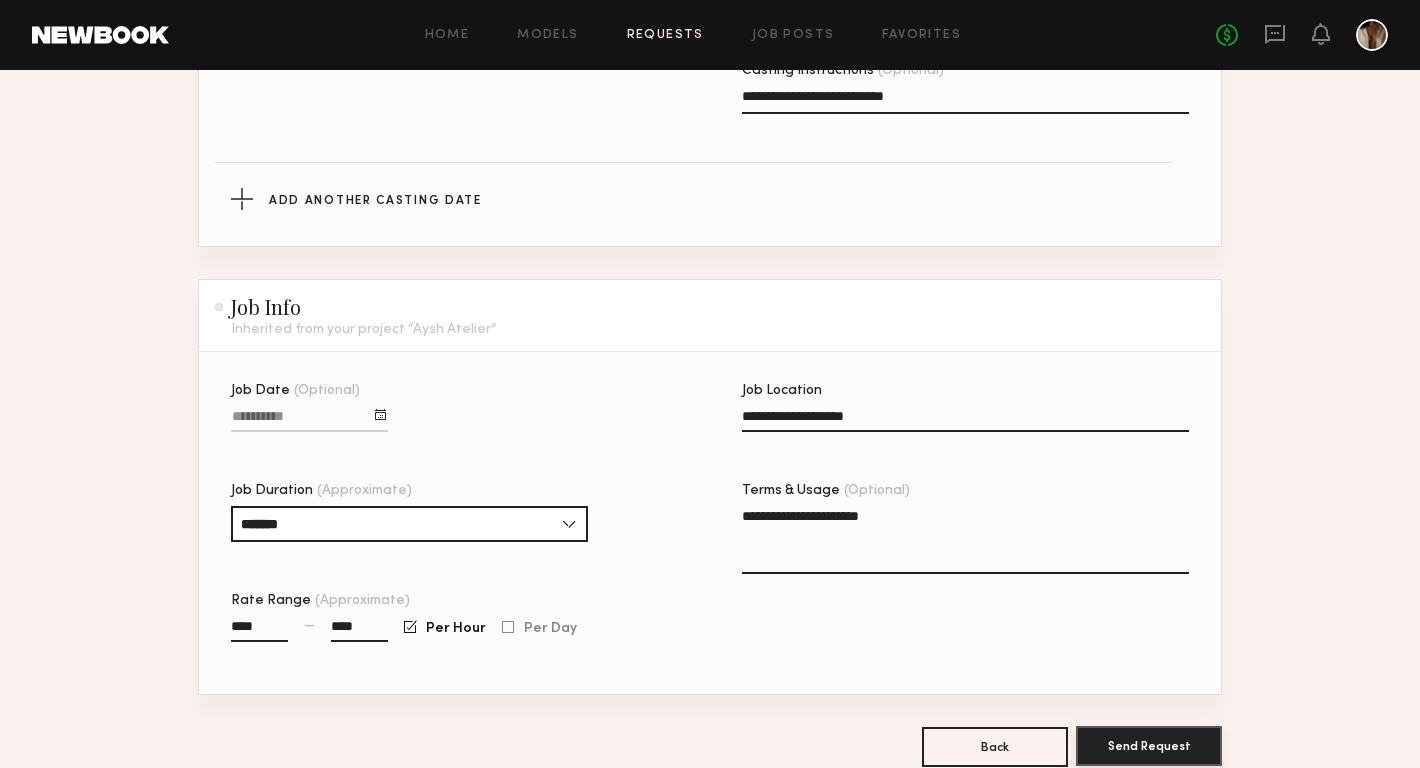 type on "****" 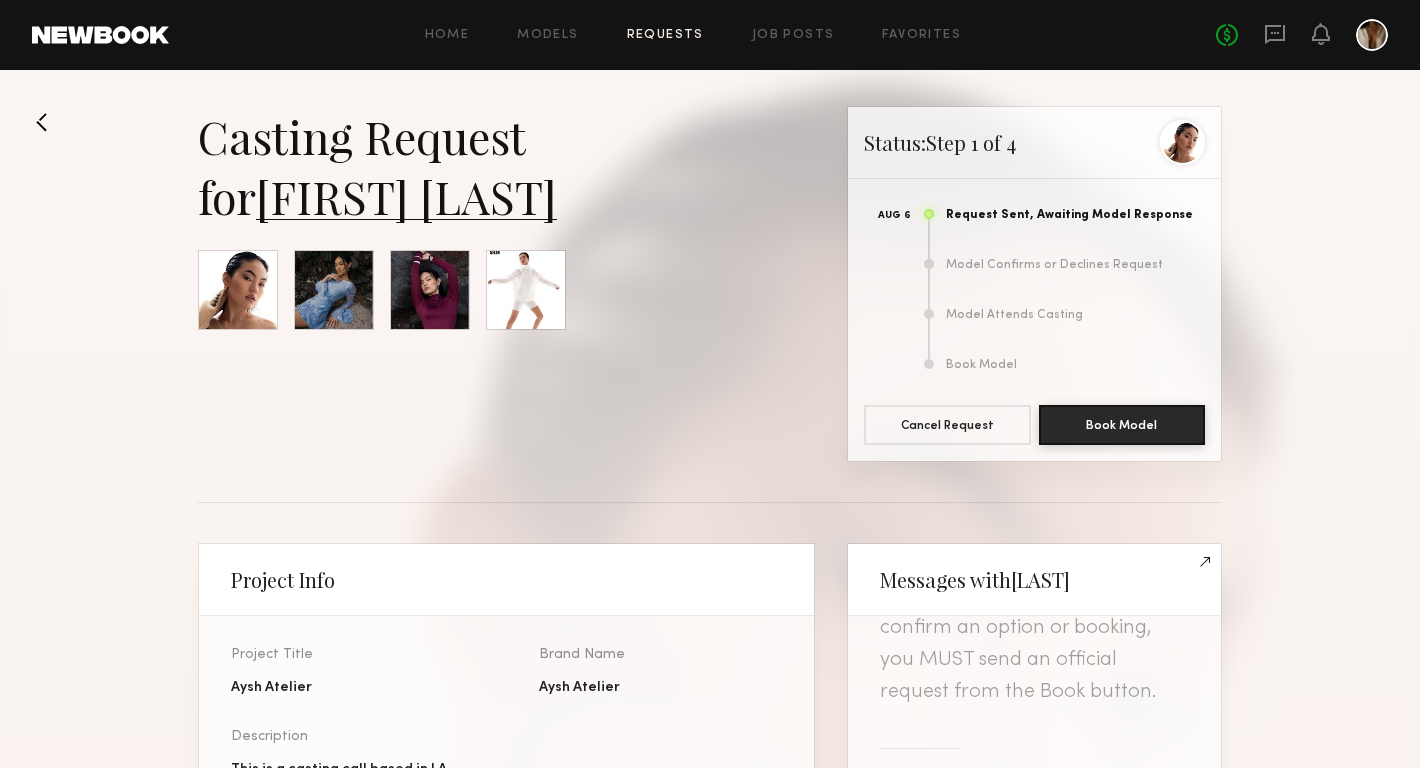 scroll, scrollTop: 253, scrollLeft: 0, axis: vertical 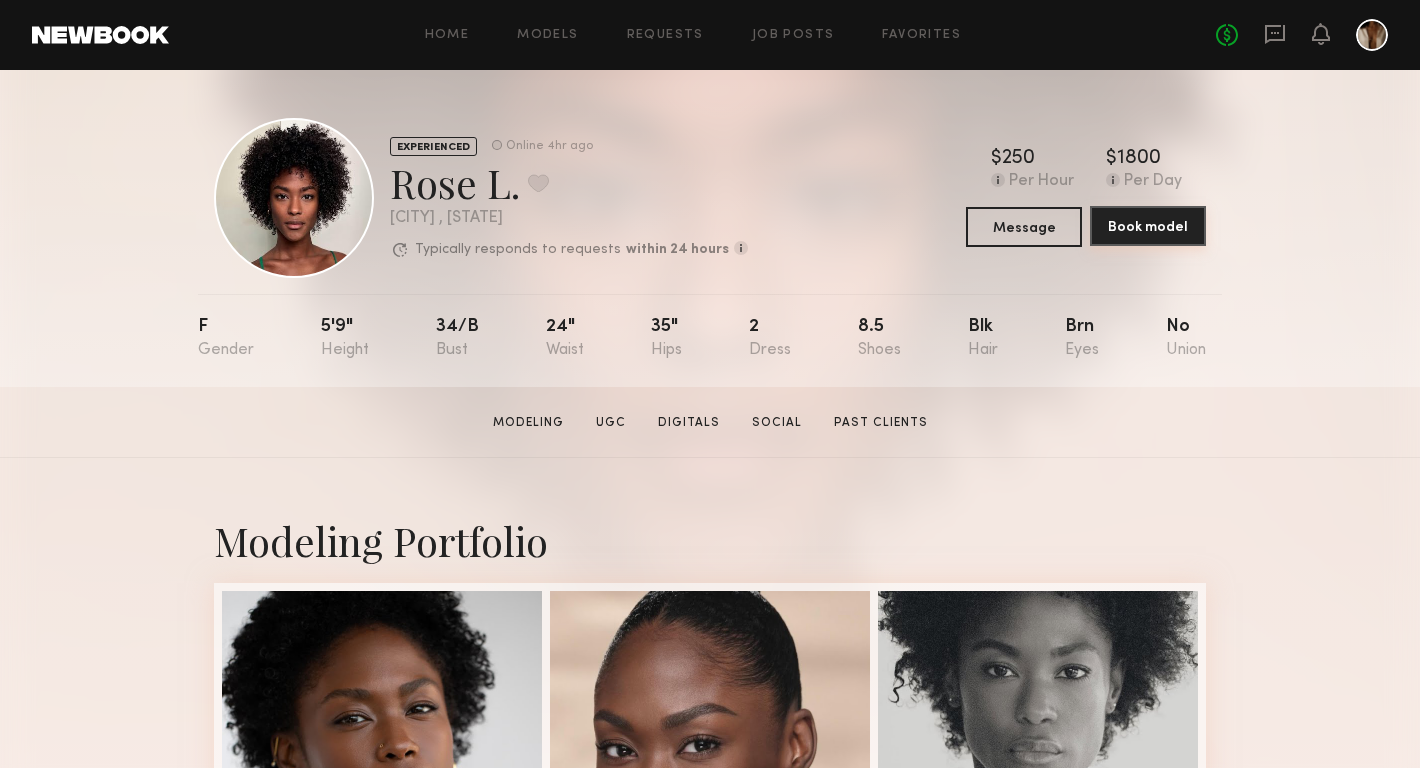 click on "Book model" 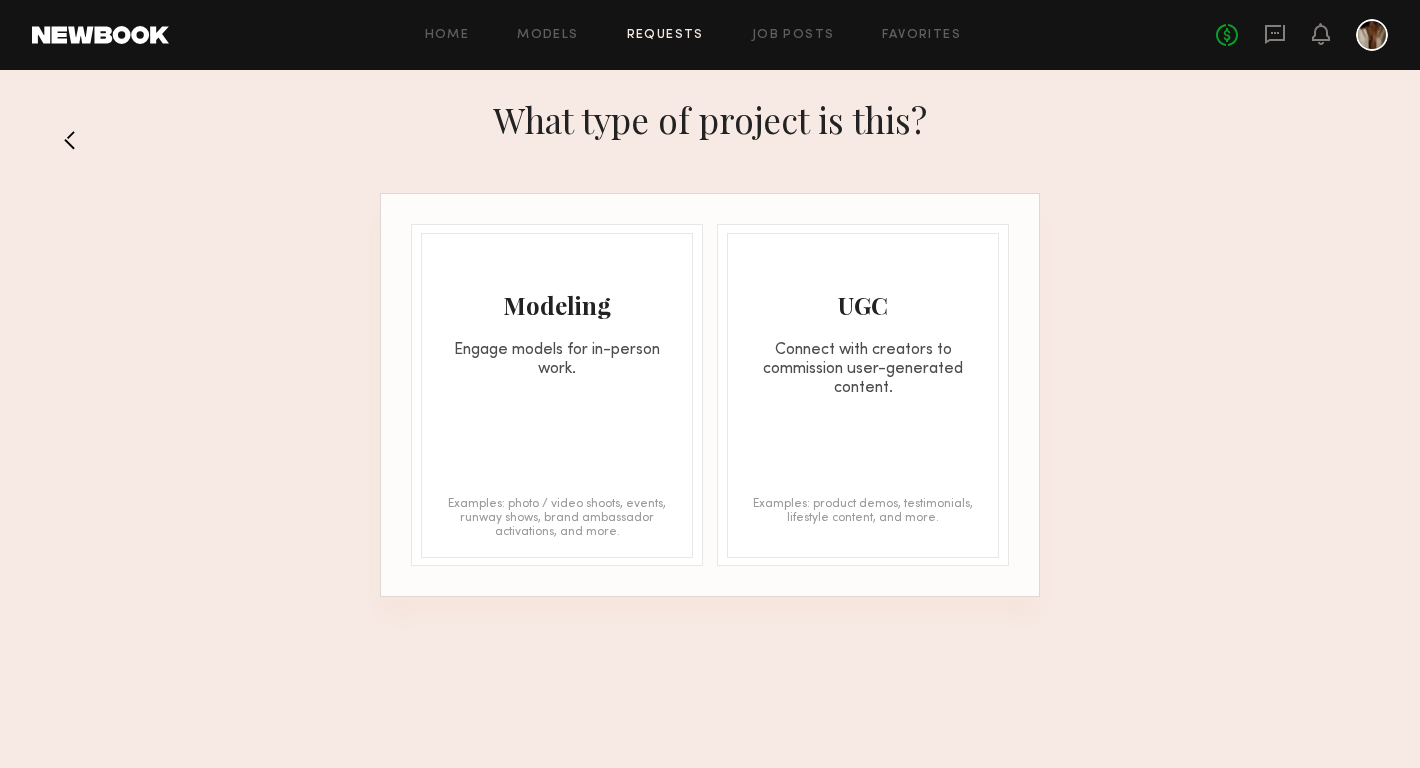 click on "Engage models for in-person work." 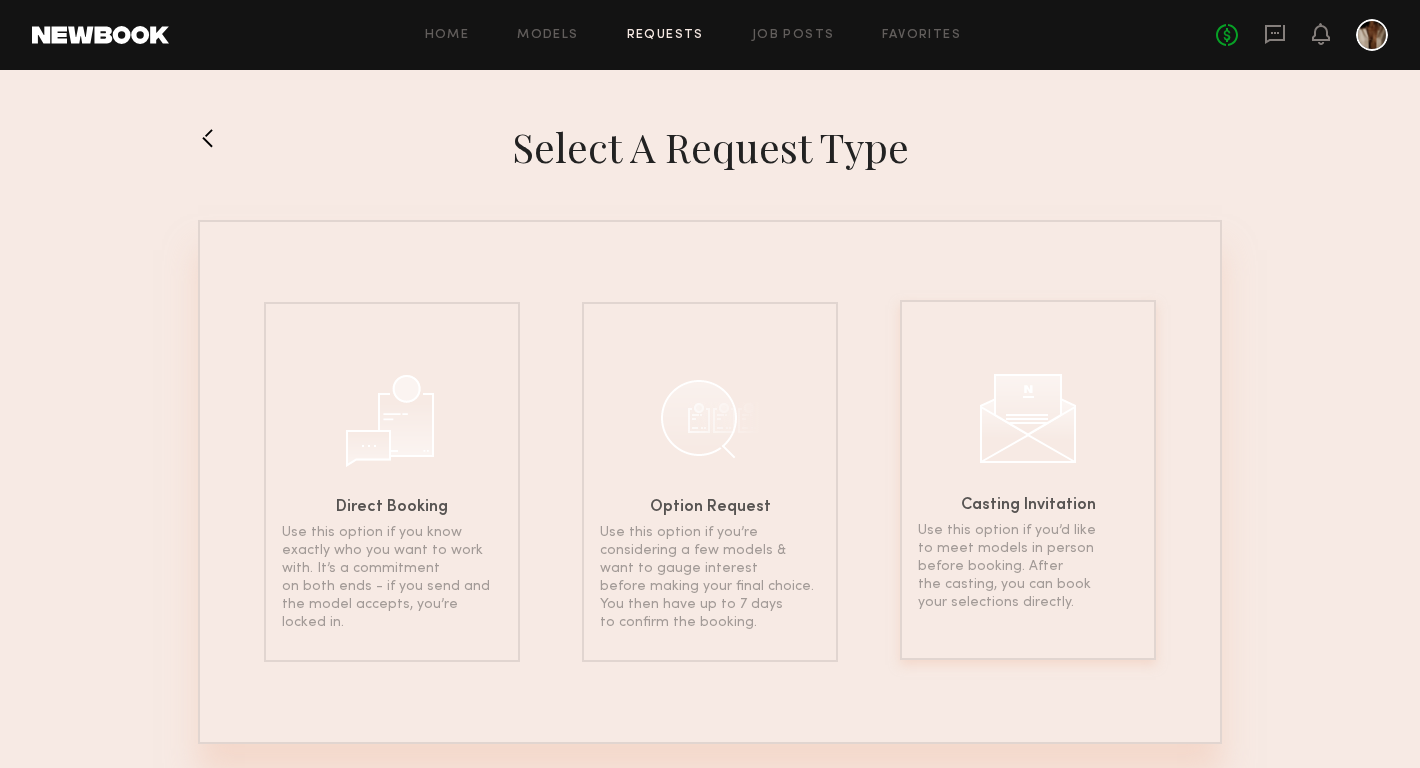 click on "Casting Invitation Use this option if you’d like to meet models in person before booking. After the casting, you can book your selections directly." 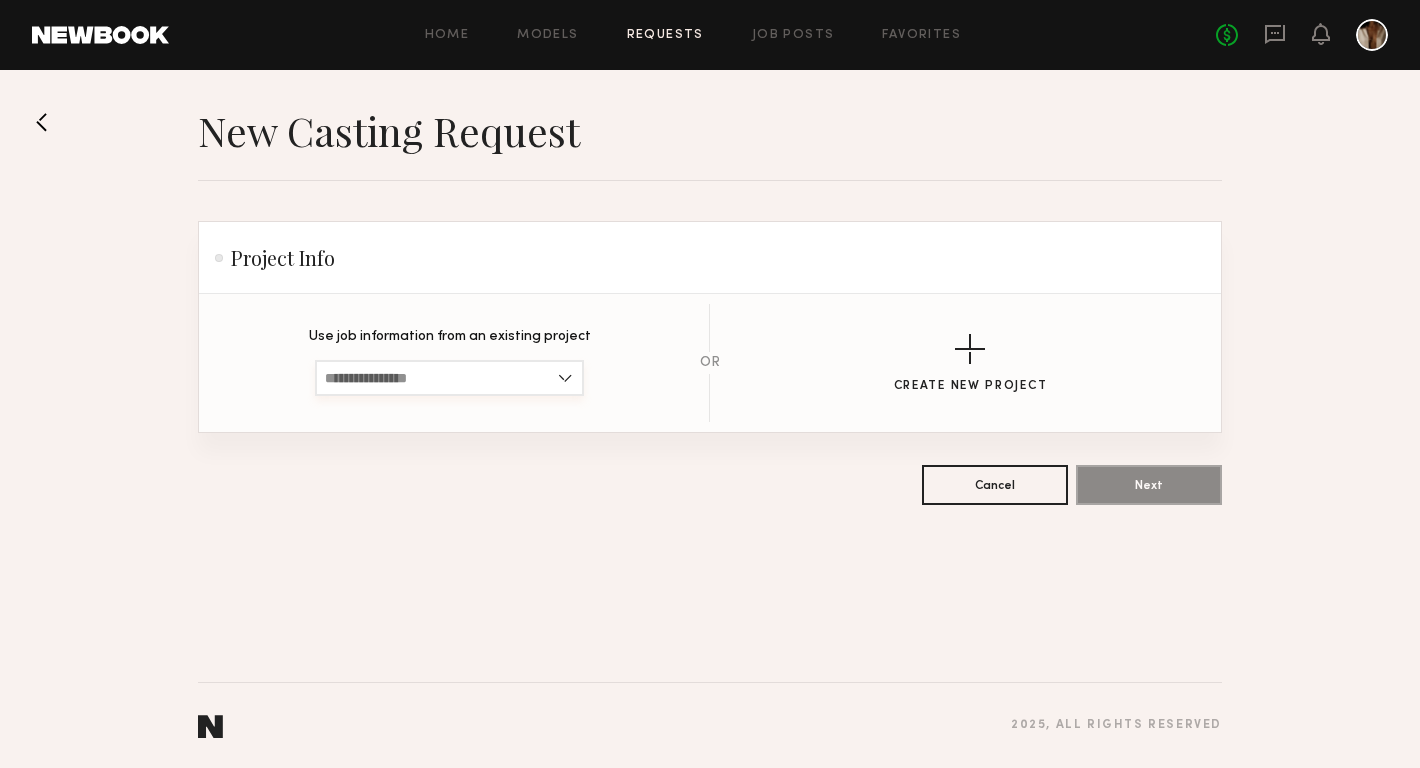 click at bounding box center (449, 378) 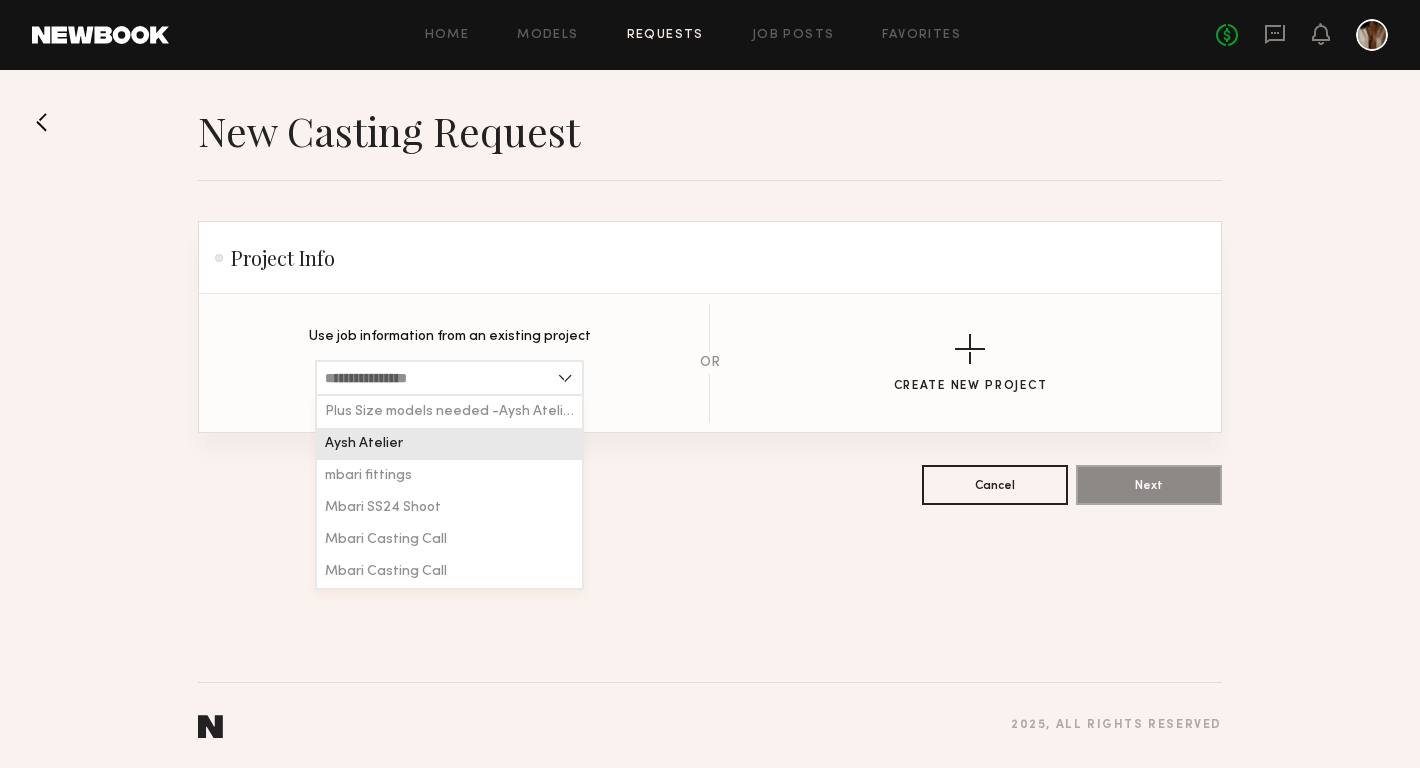 click on "Aysh Atelier" 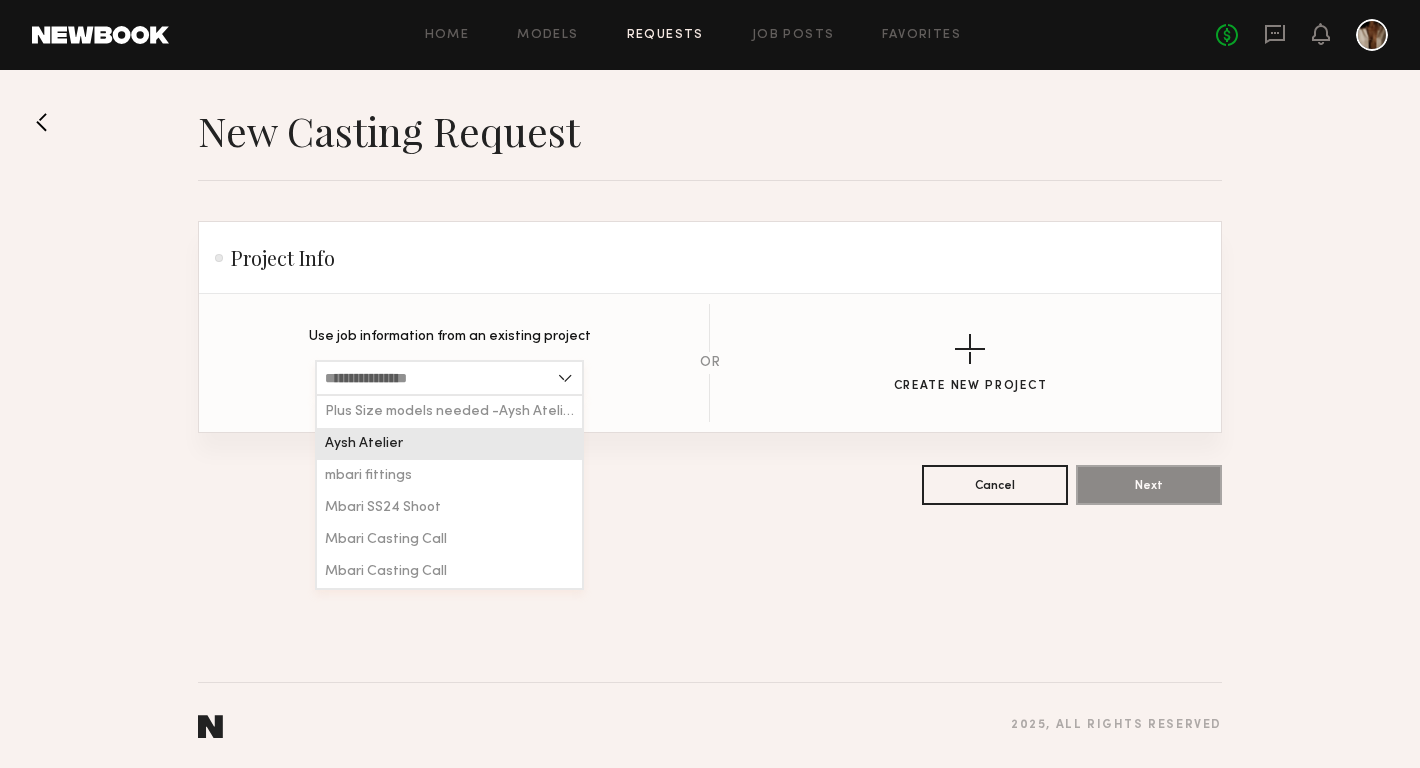 type on "**********" 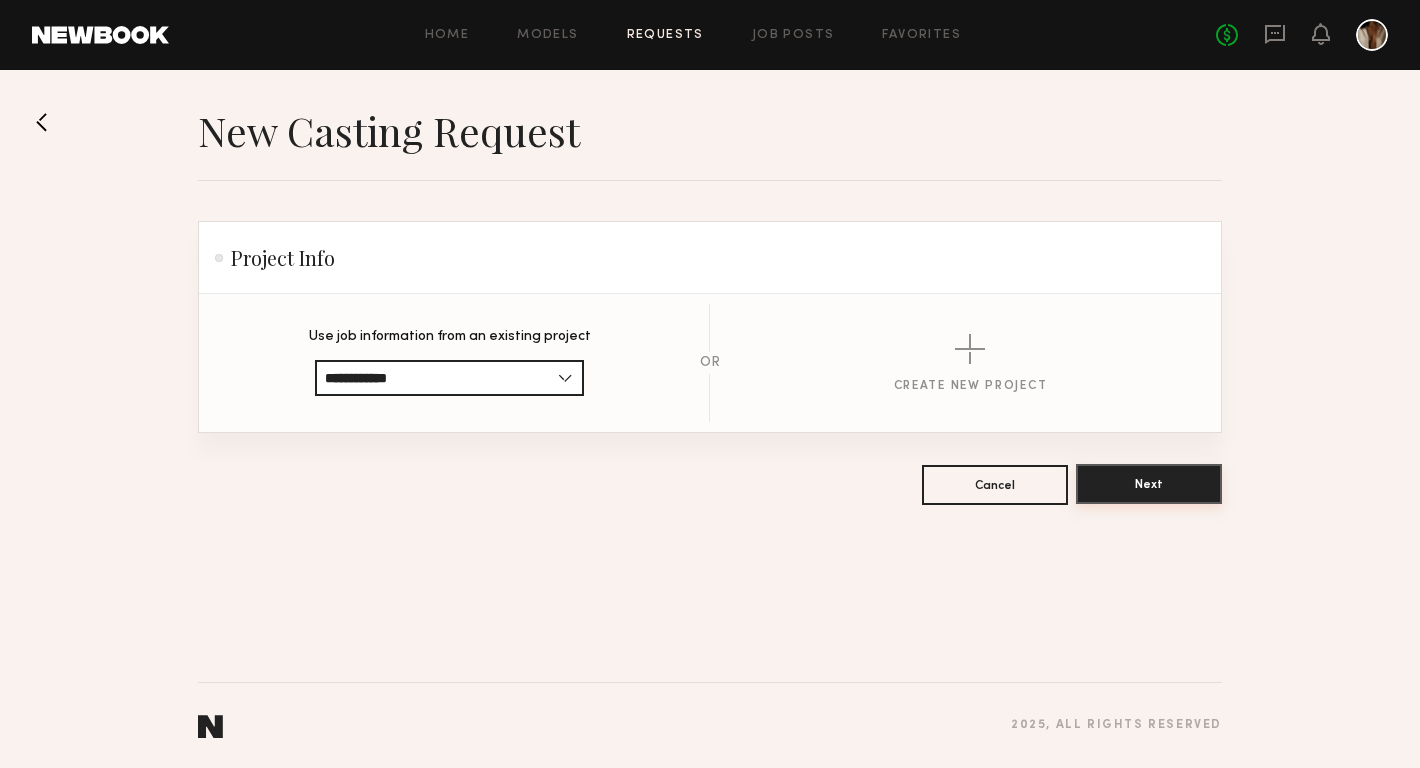 click on "Next" 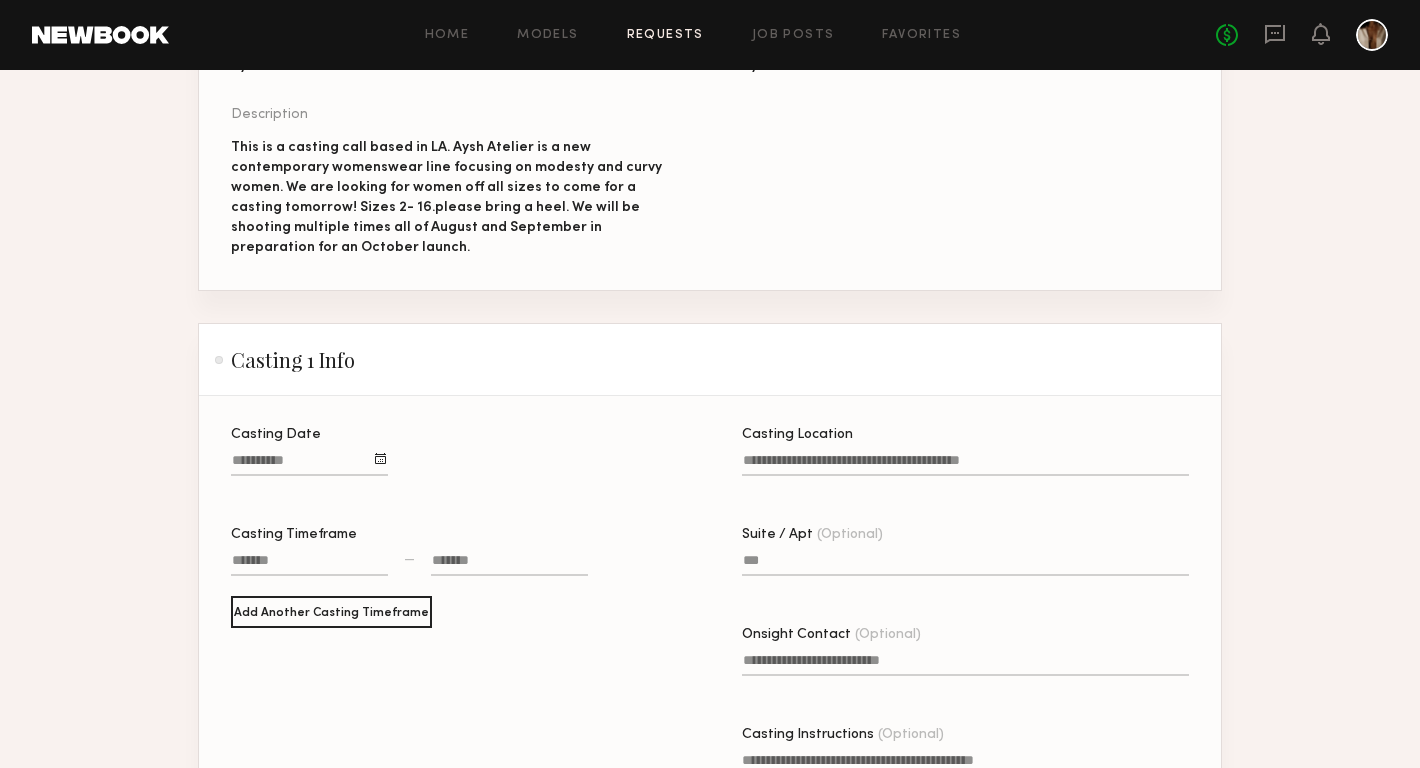 scroll, scrollTop: 527, scrollLeft: 0, axis: vertical 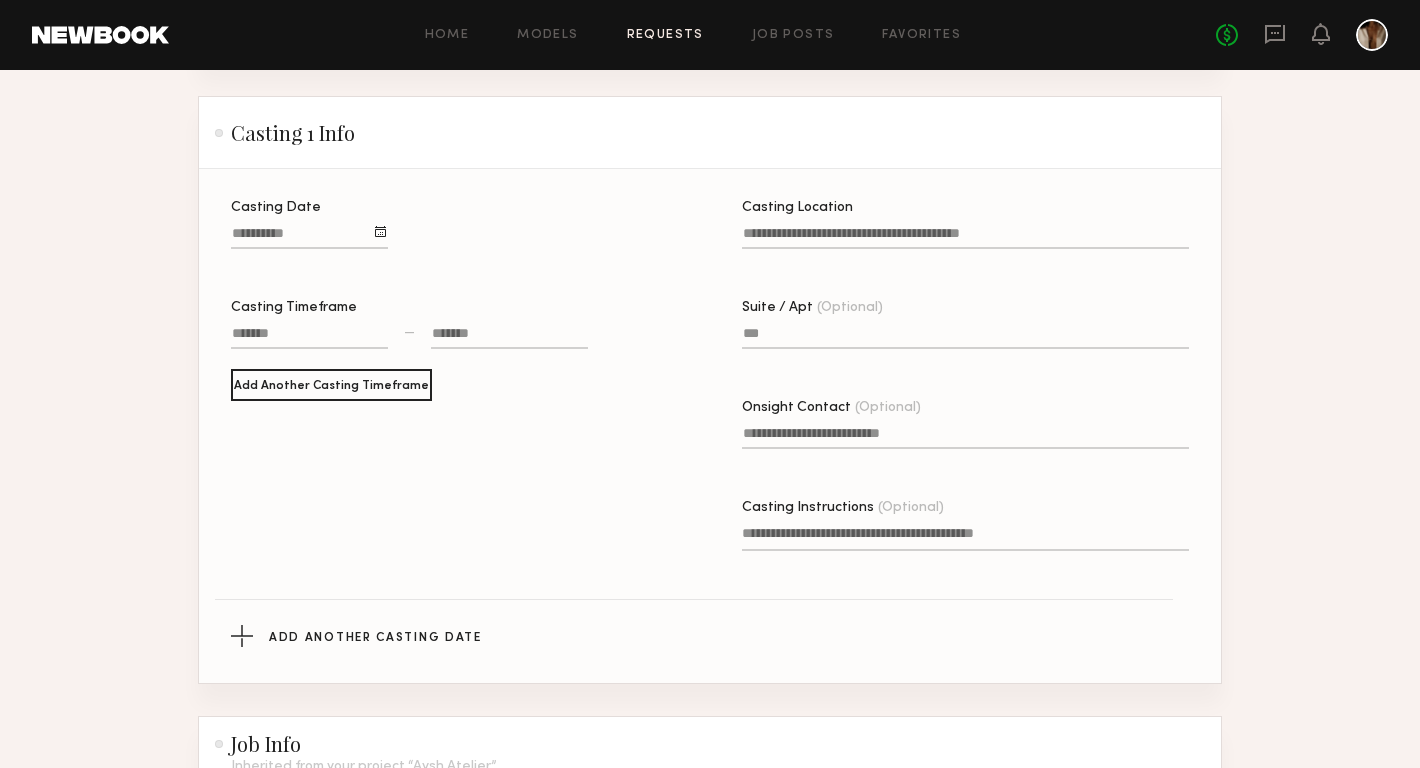 click on "Casting Location" 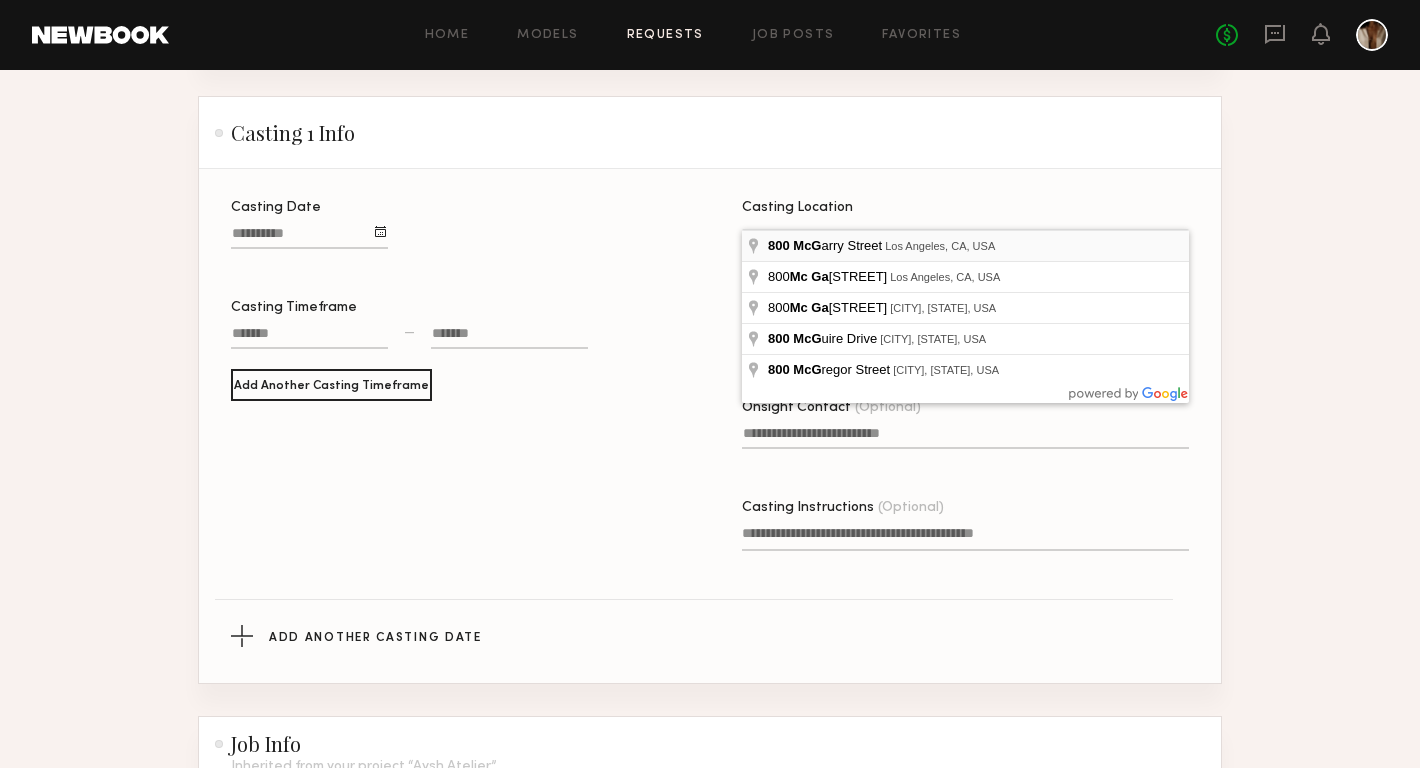 type on "**********" 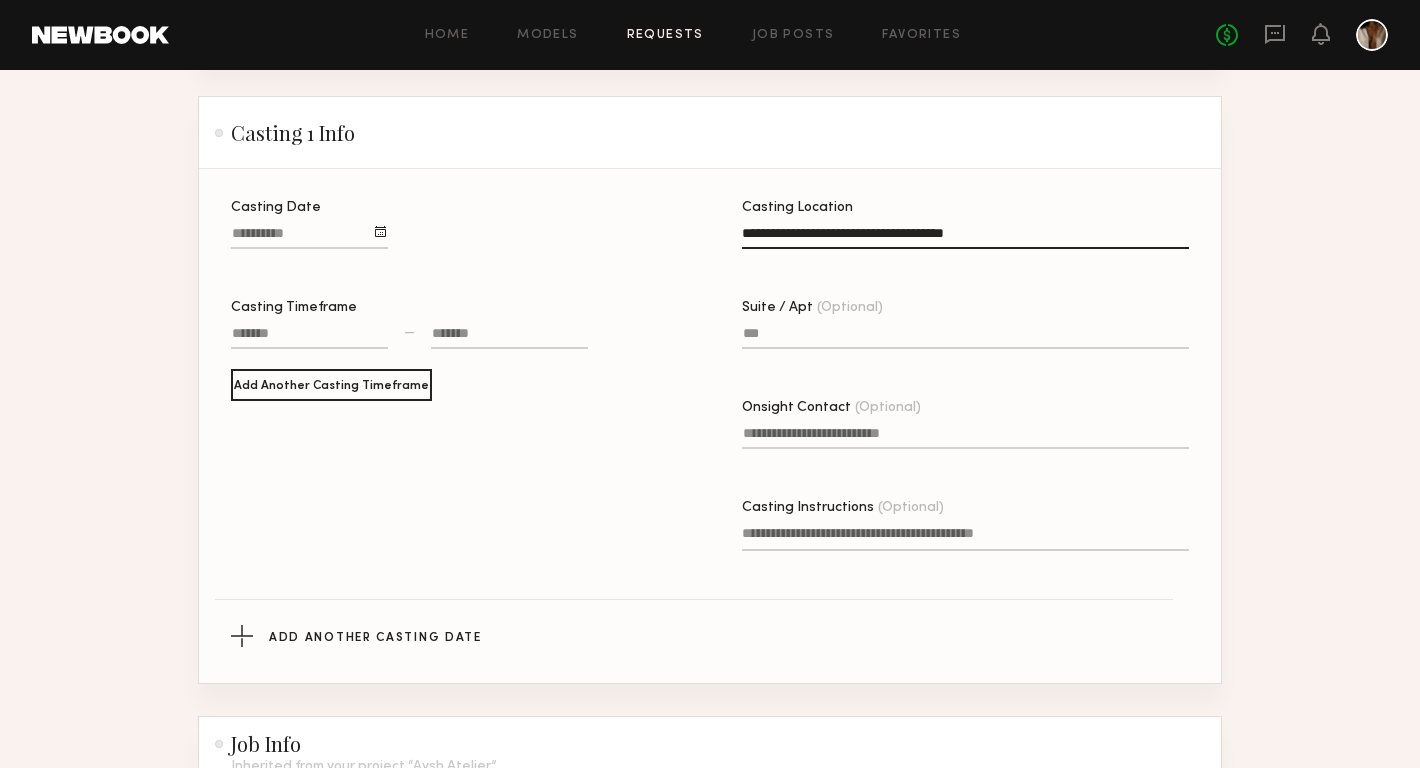 click on "Casting Date" at bounding box center (309, 237) 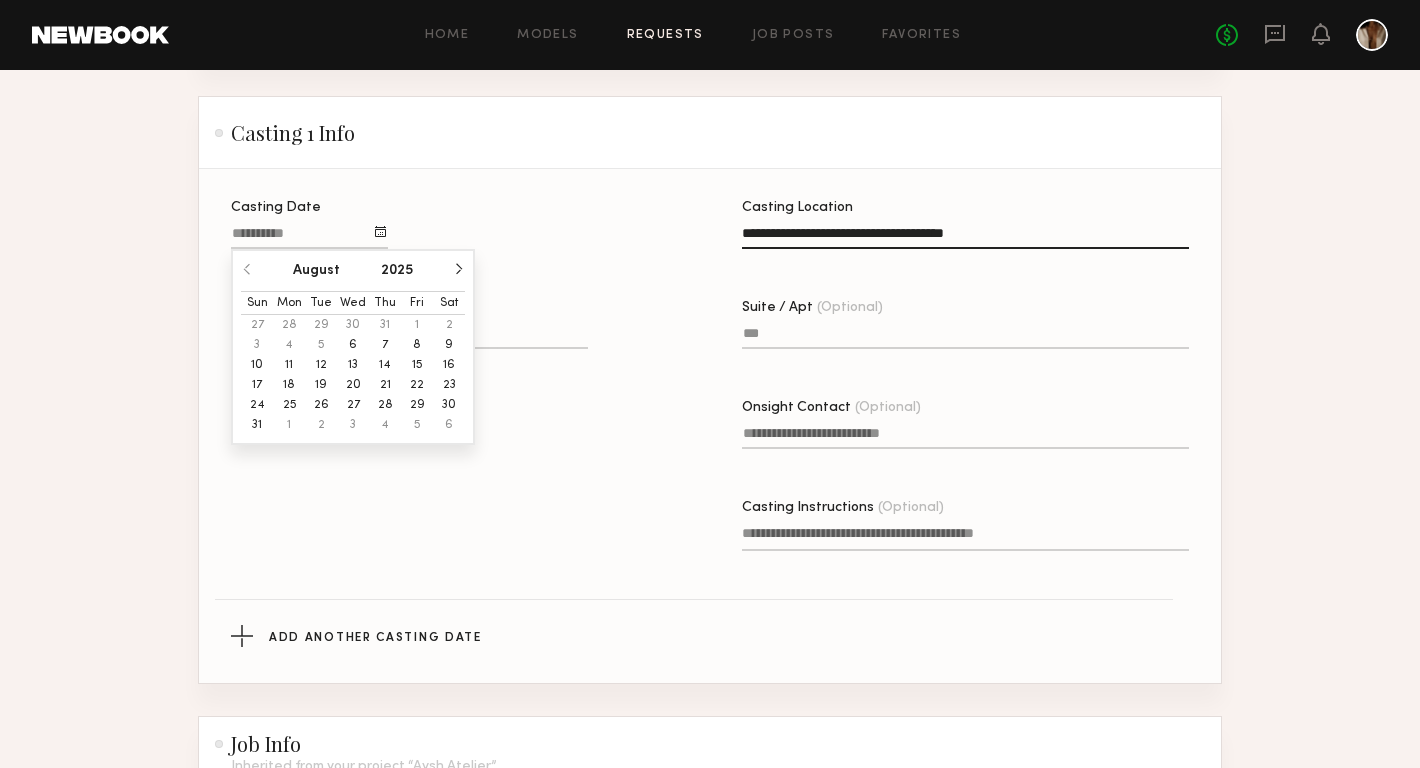 click on "7" 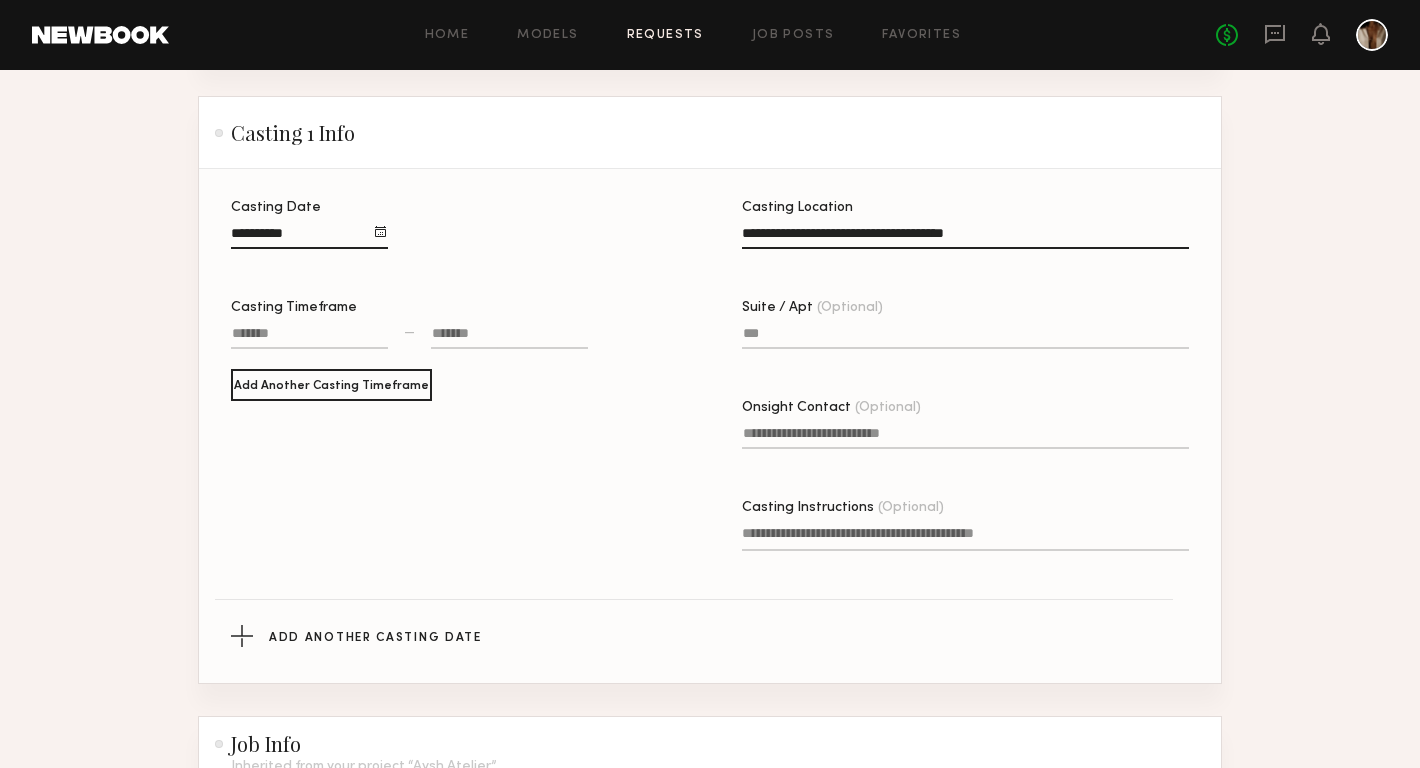 click 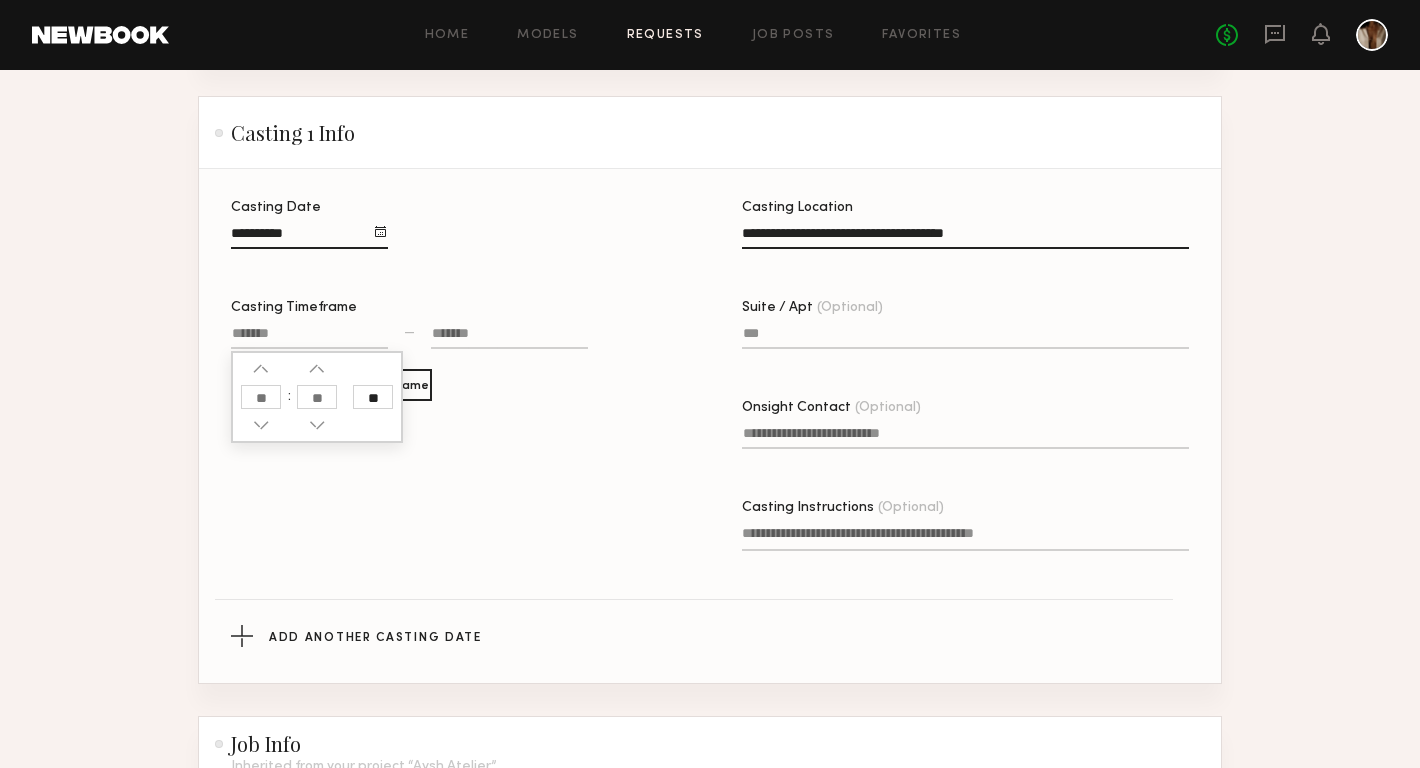 click 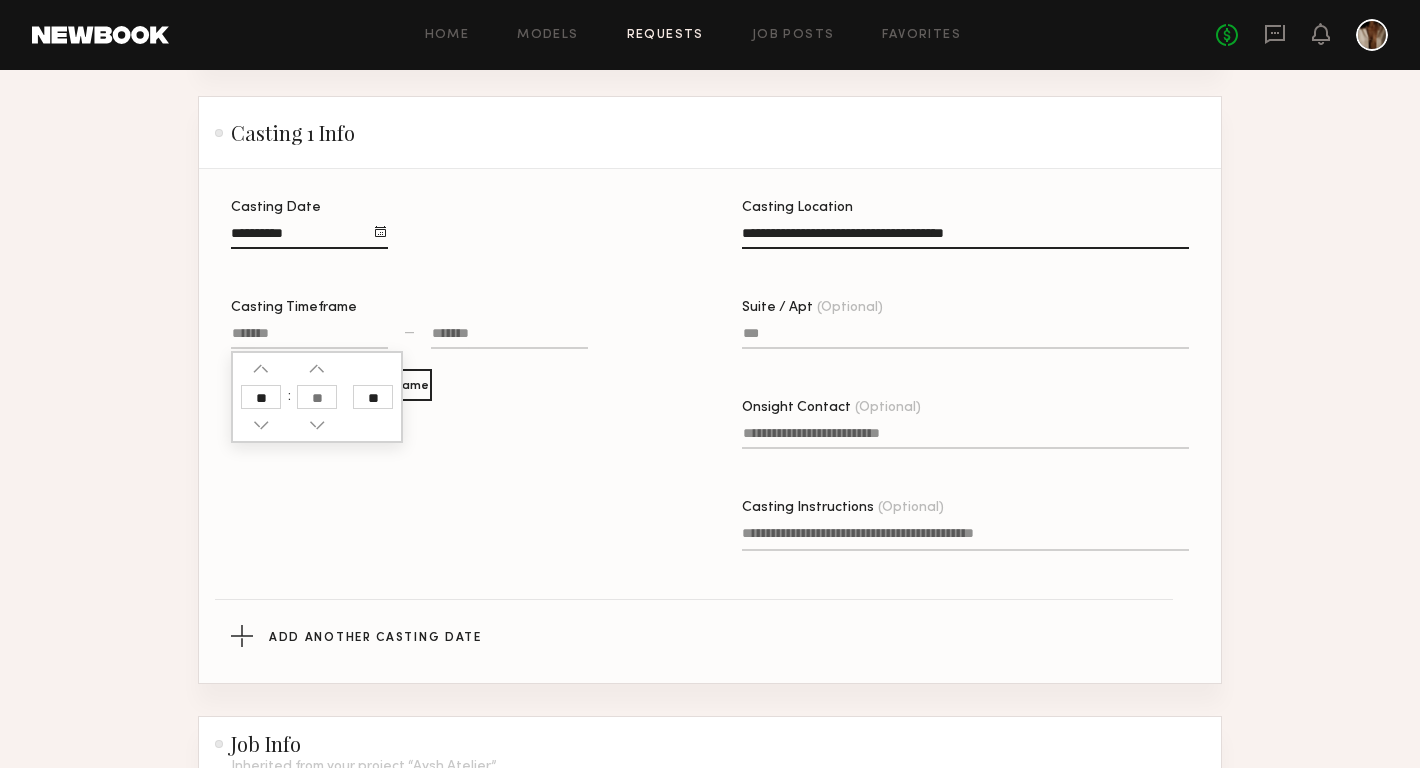 type on "**" 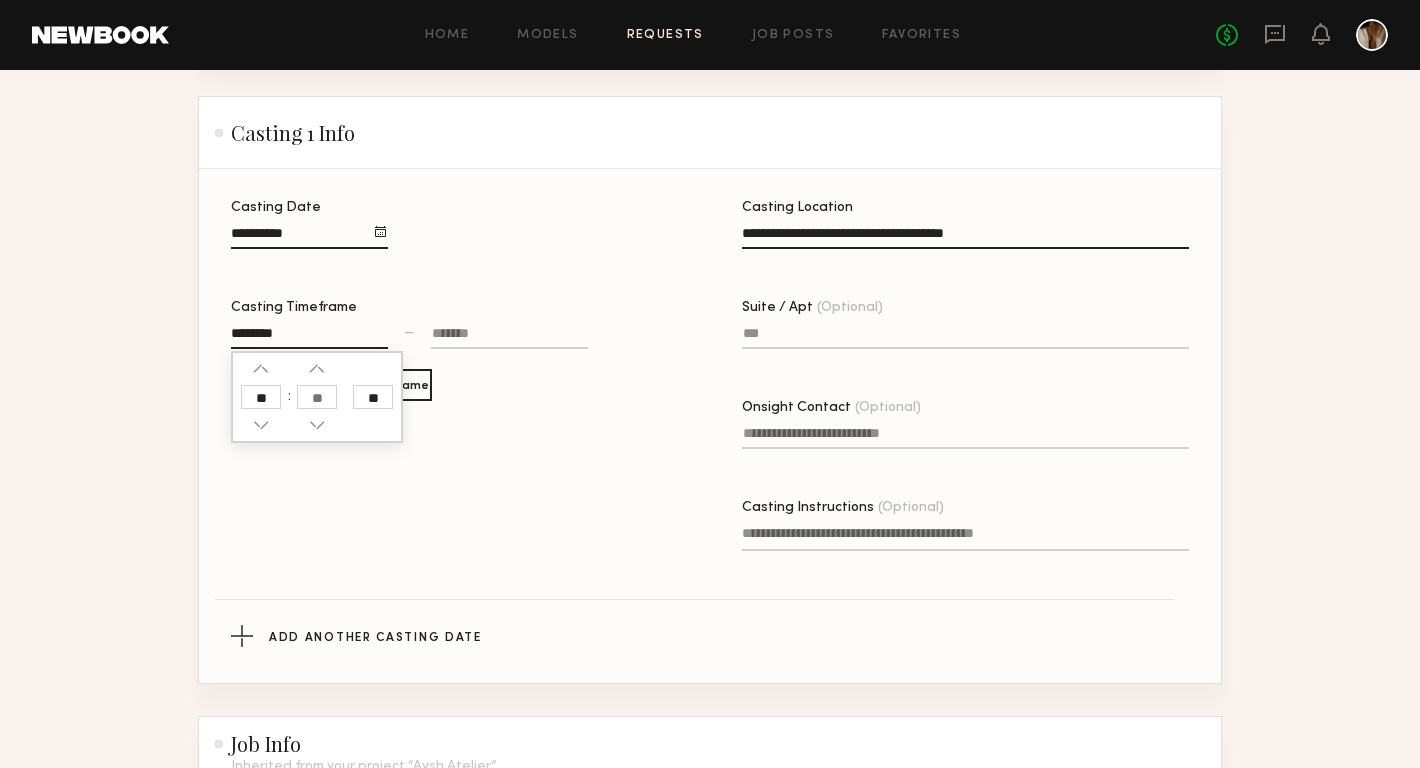 click 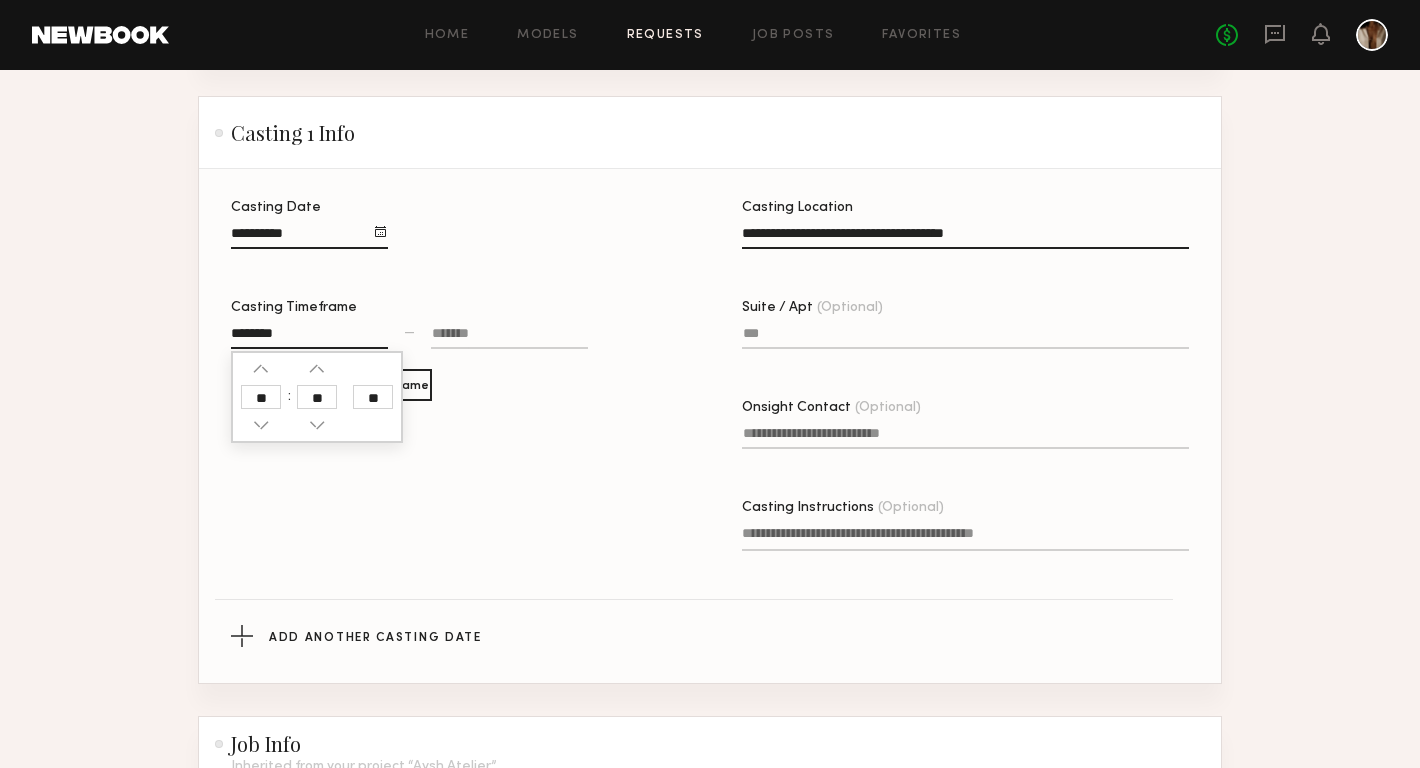 click on "**" 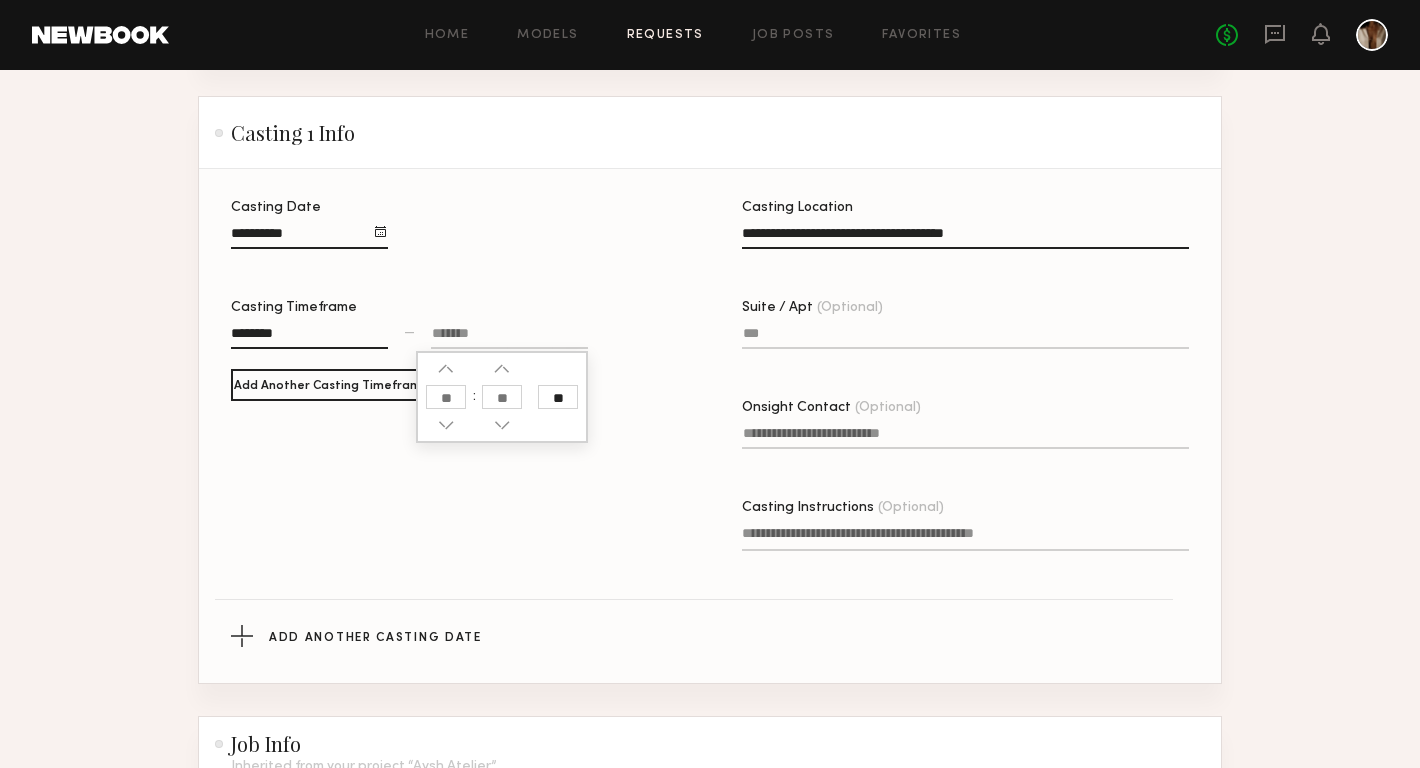 click 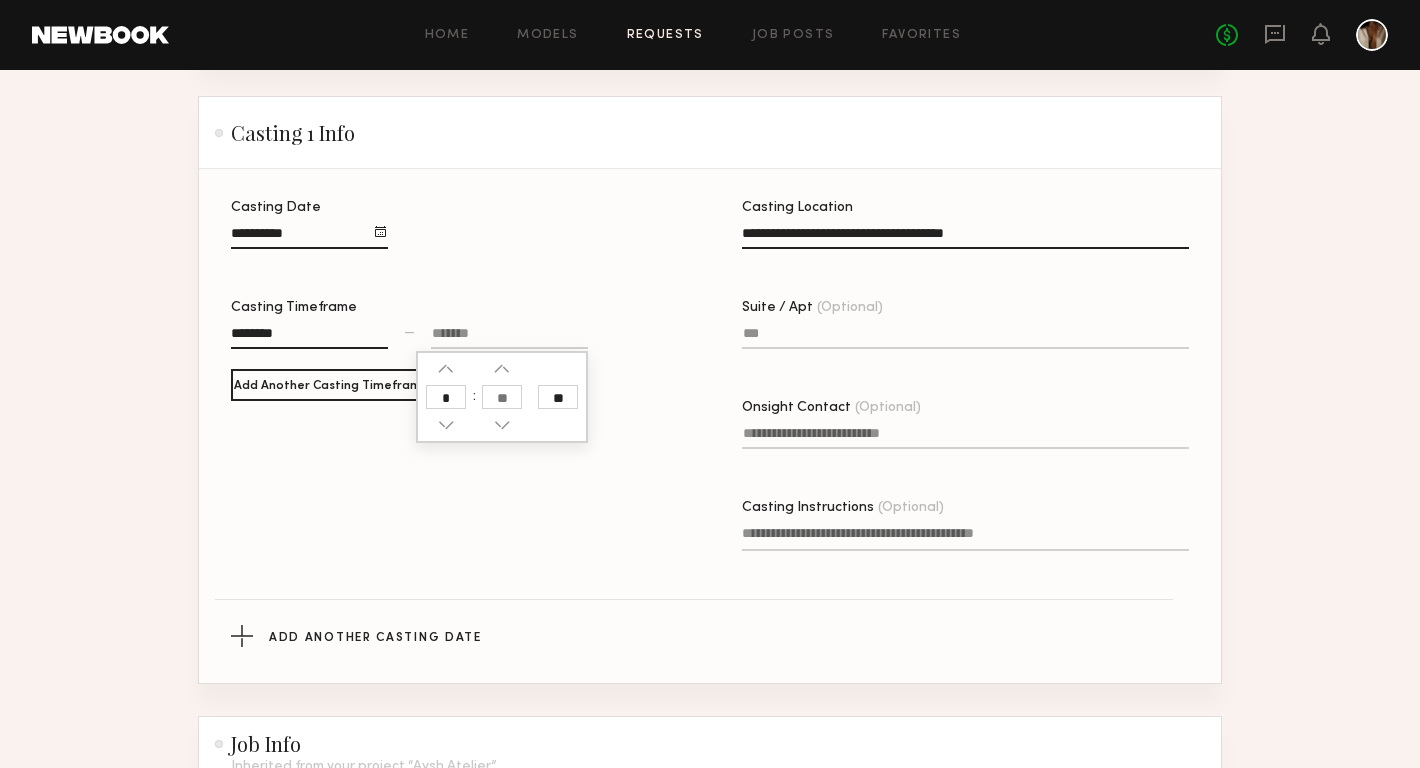 type on "*" 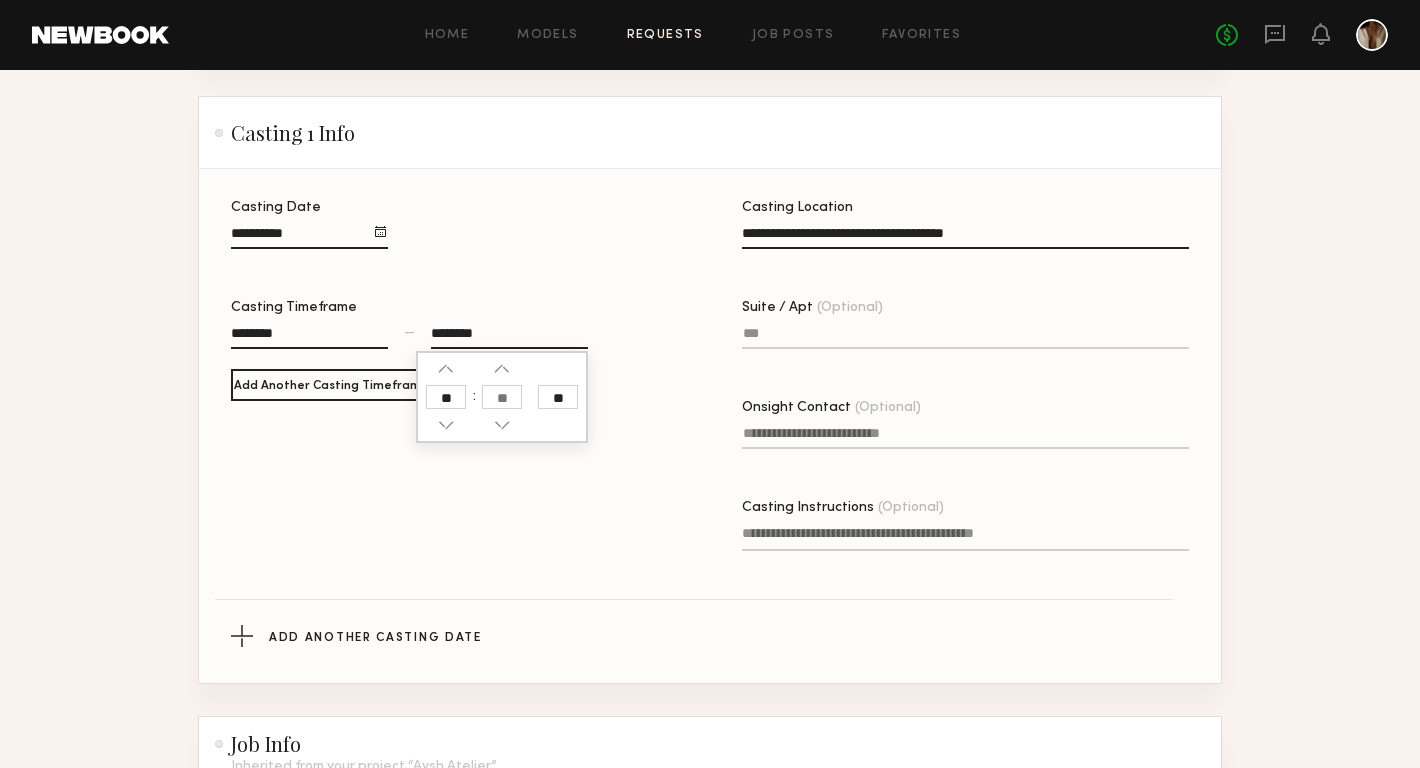 click 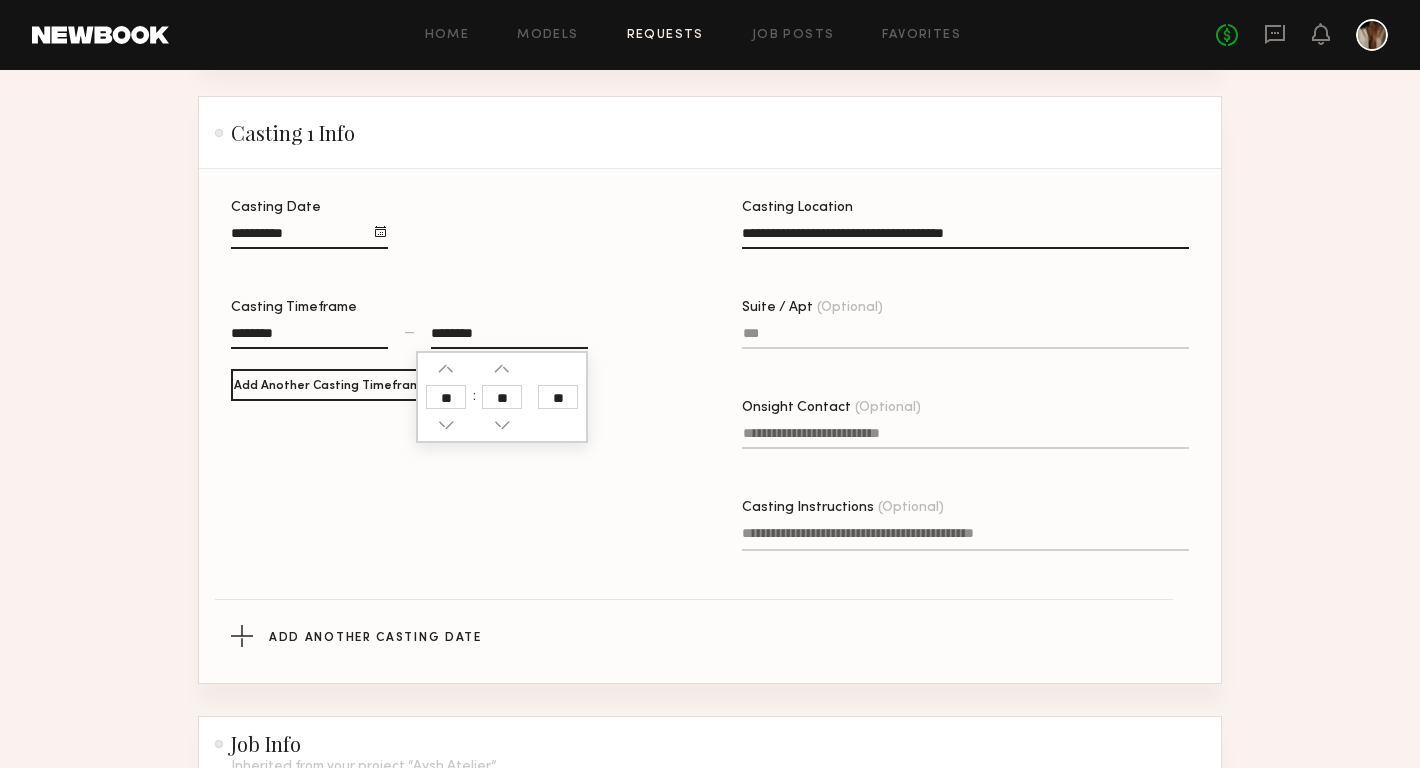 click on "**" 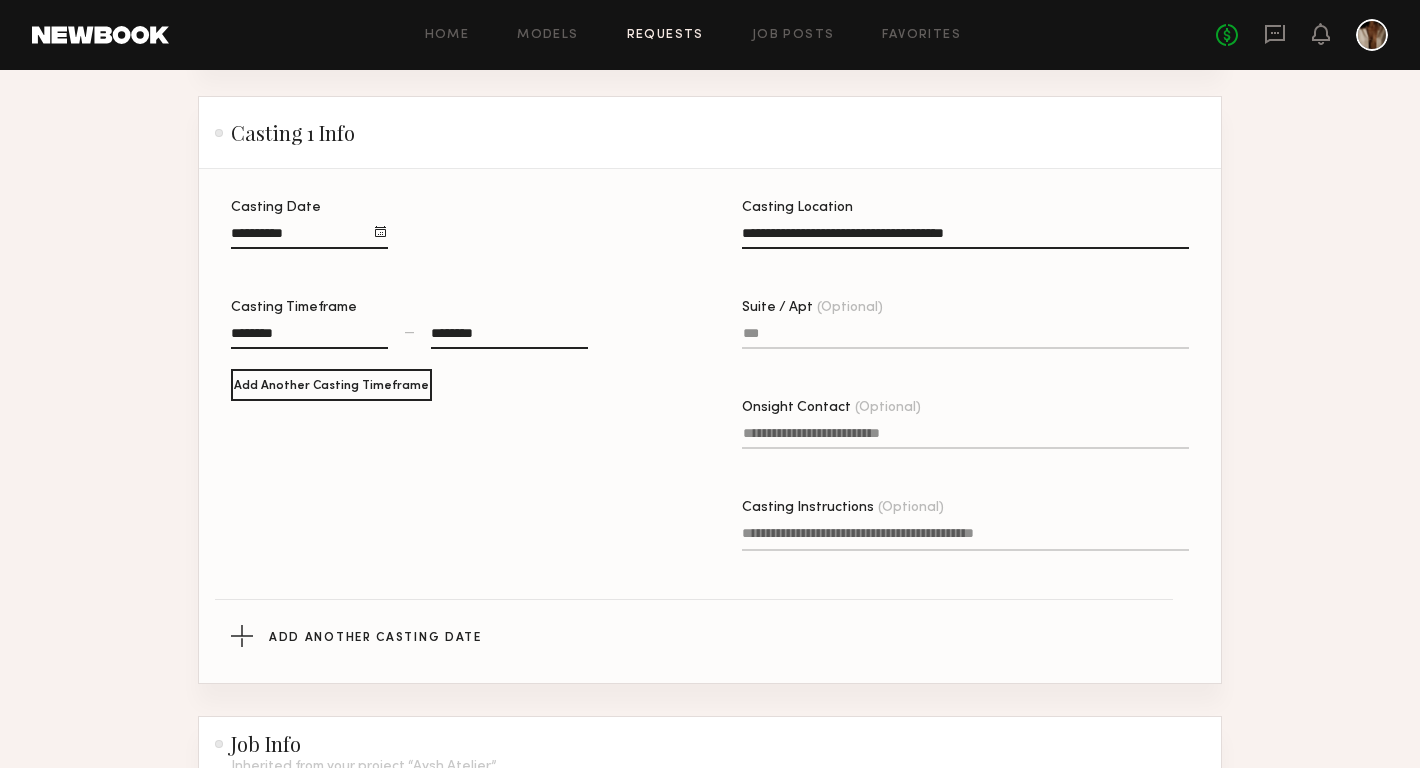 click on "Suite / Apt (Optional)" 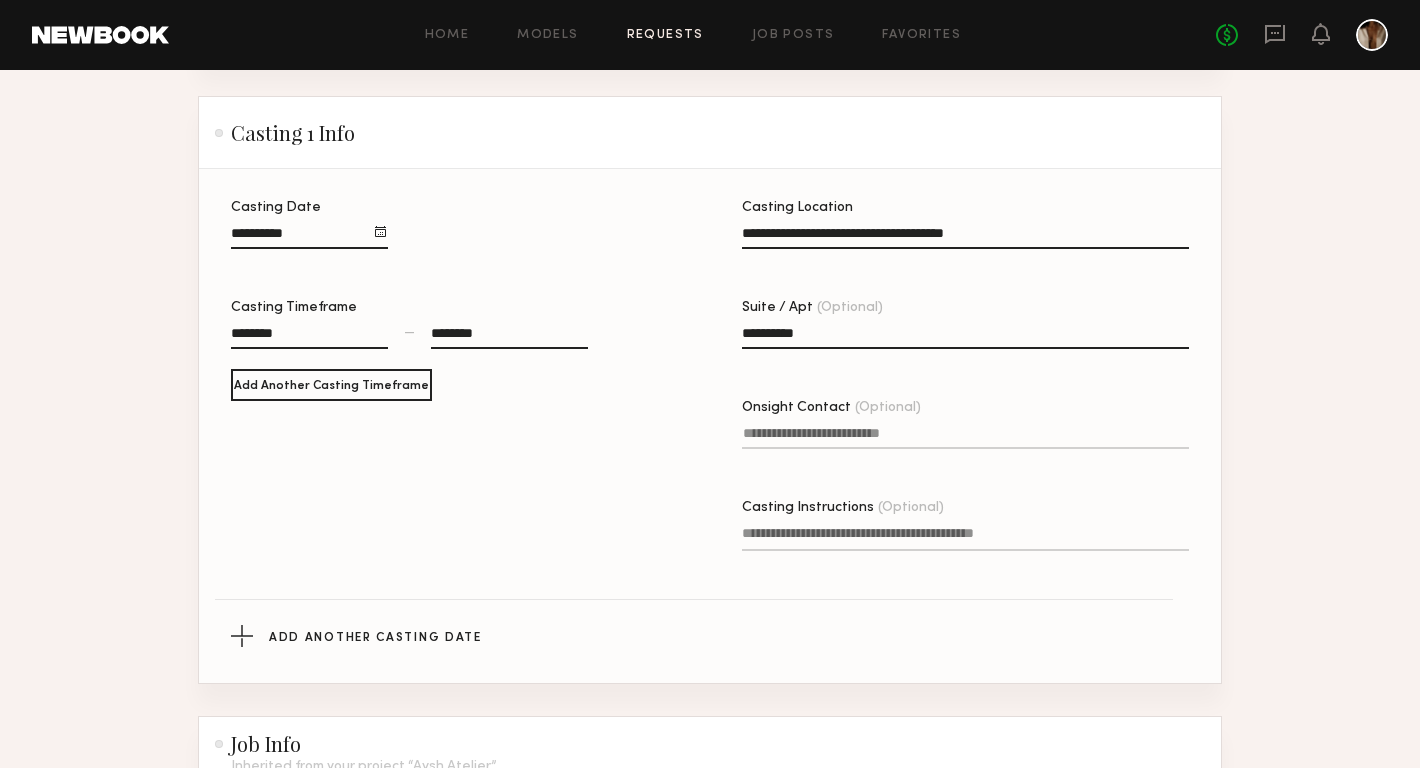 type on "**********" 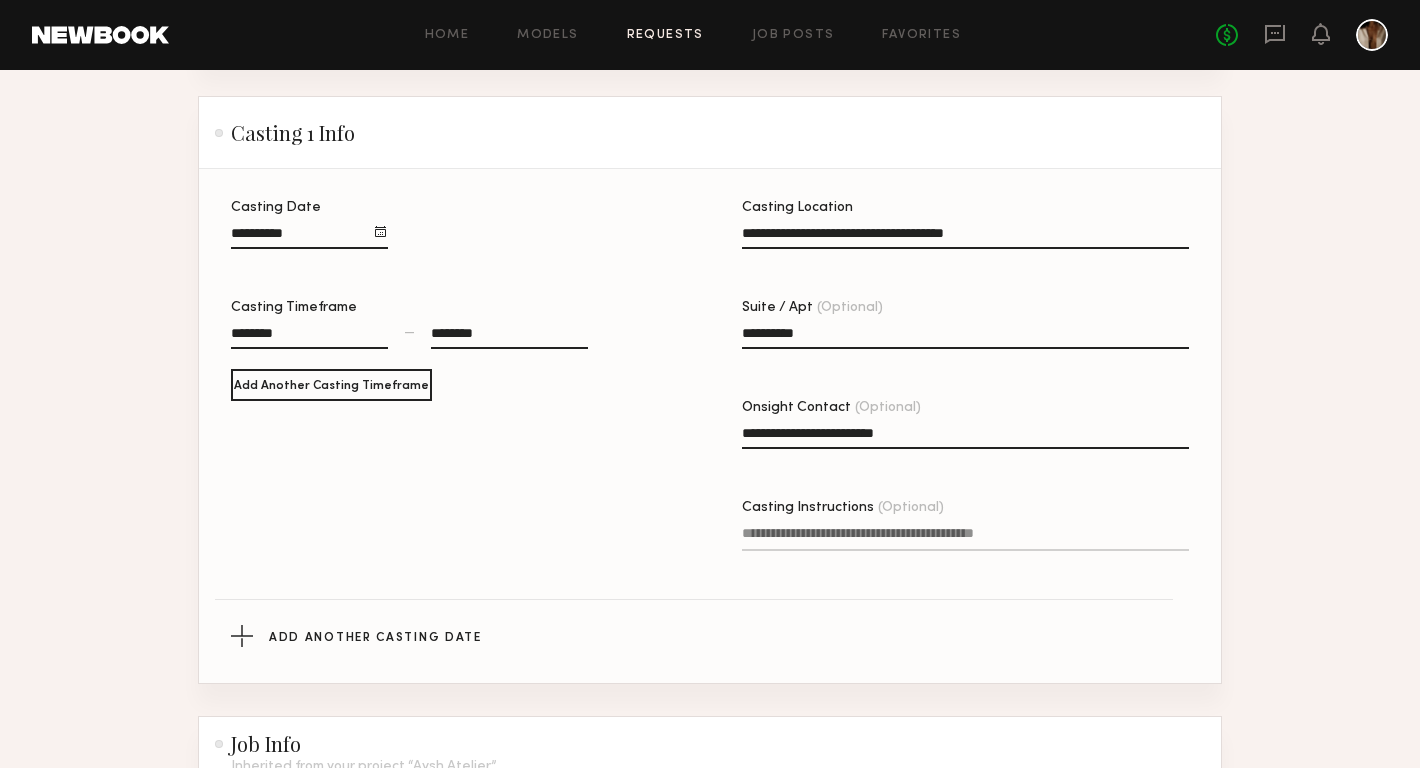 type on "**********" 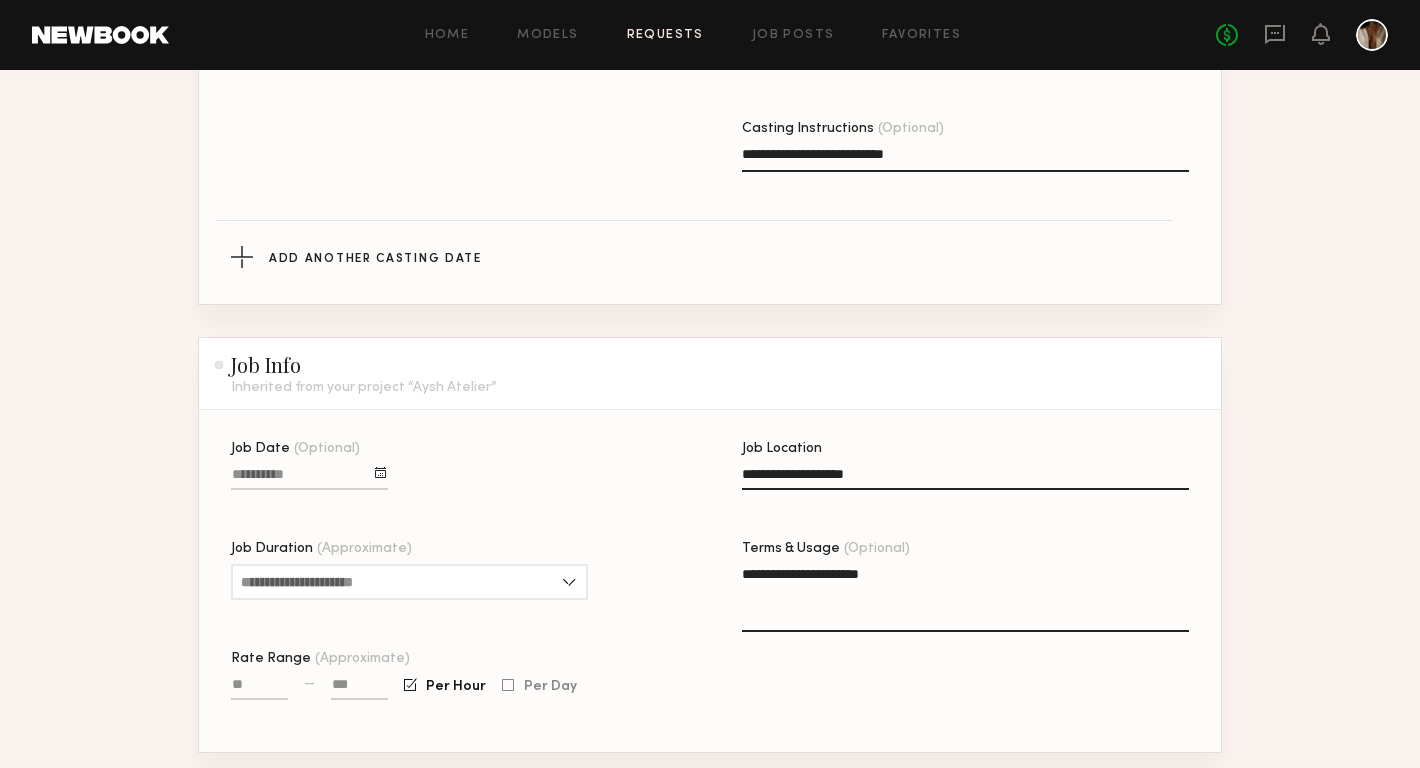 scroll, scrollTop: 914, scrollLeft: 0, axis: vertical 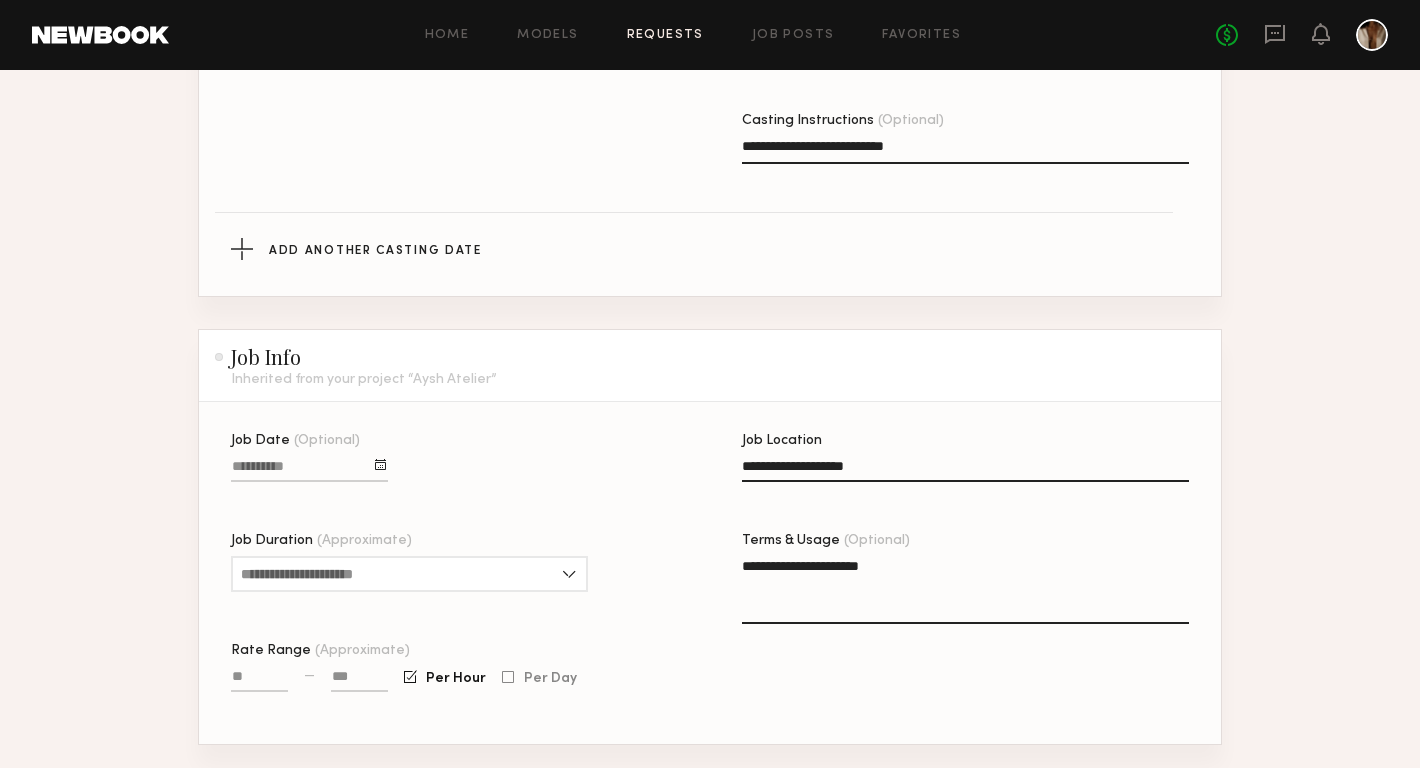 type on "**********" 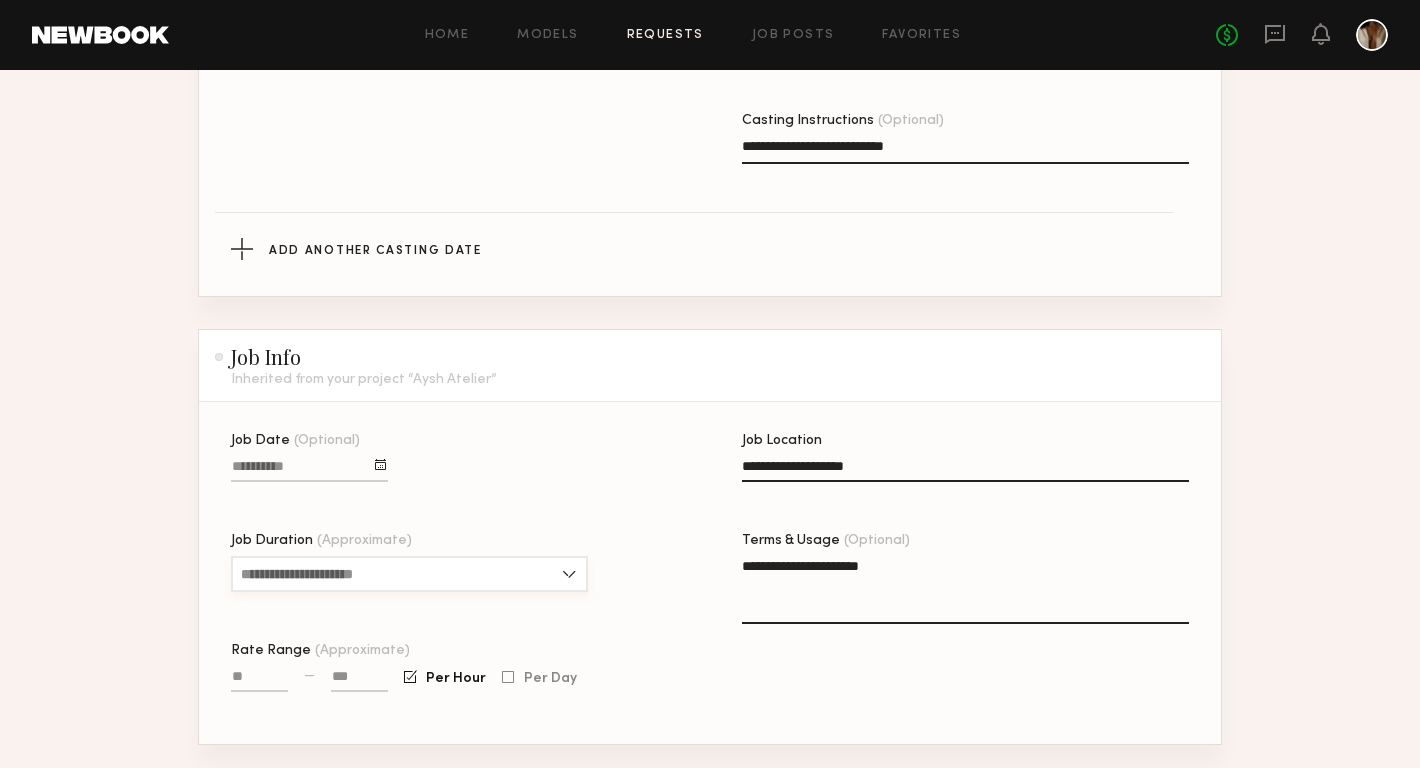 click on "Job Duration (Approximate)" at bounding box center (409, 574) 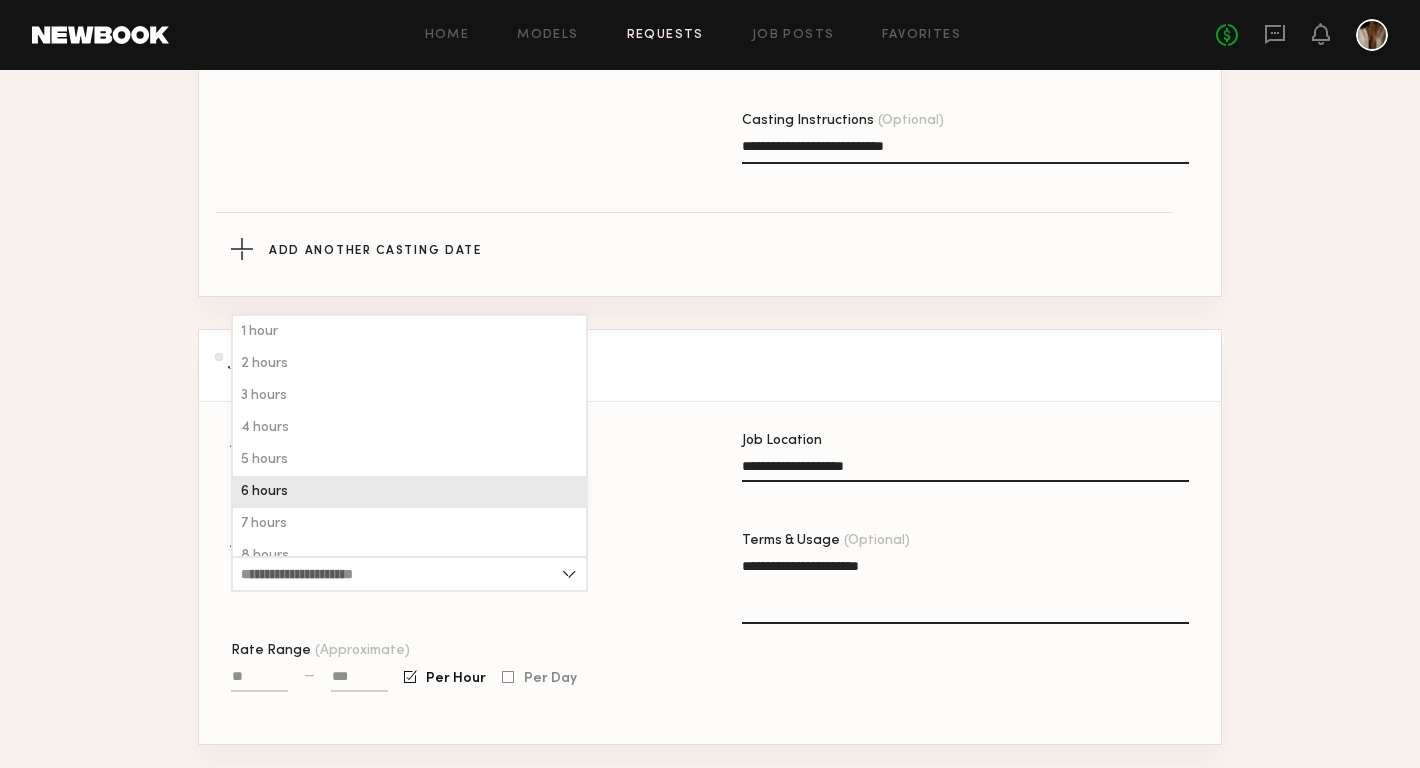 click on "6 hours" 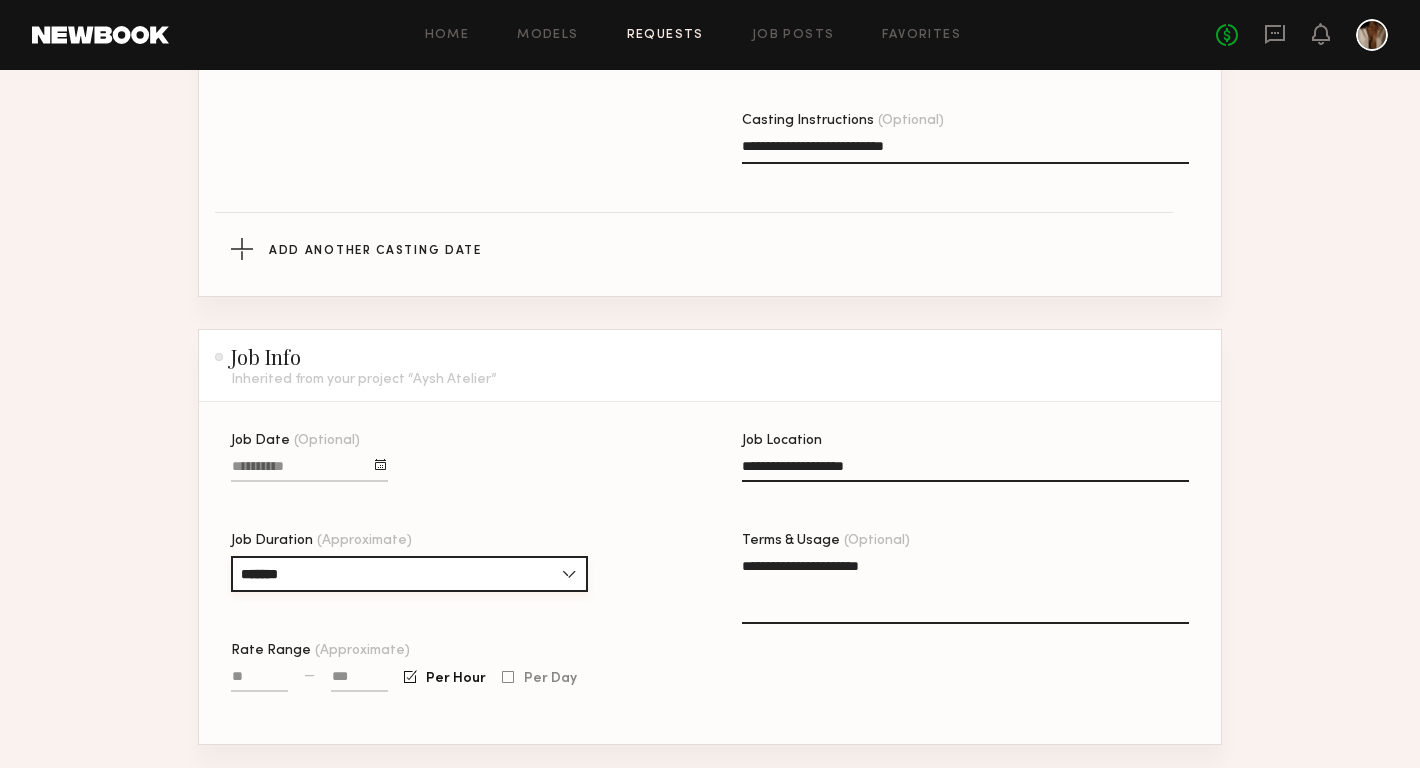 type on "*******" 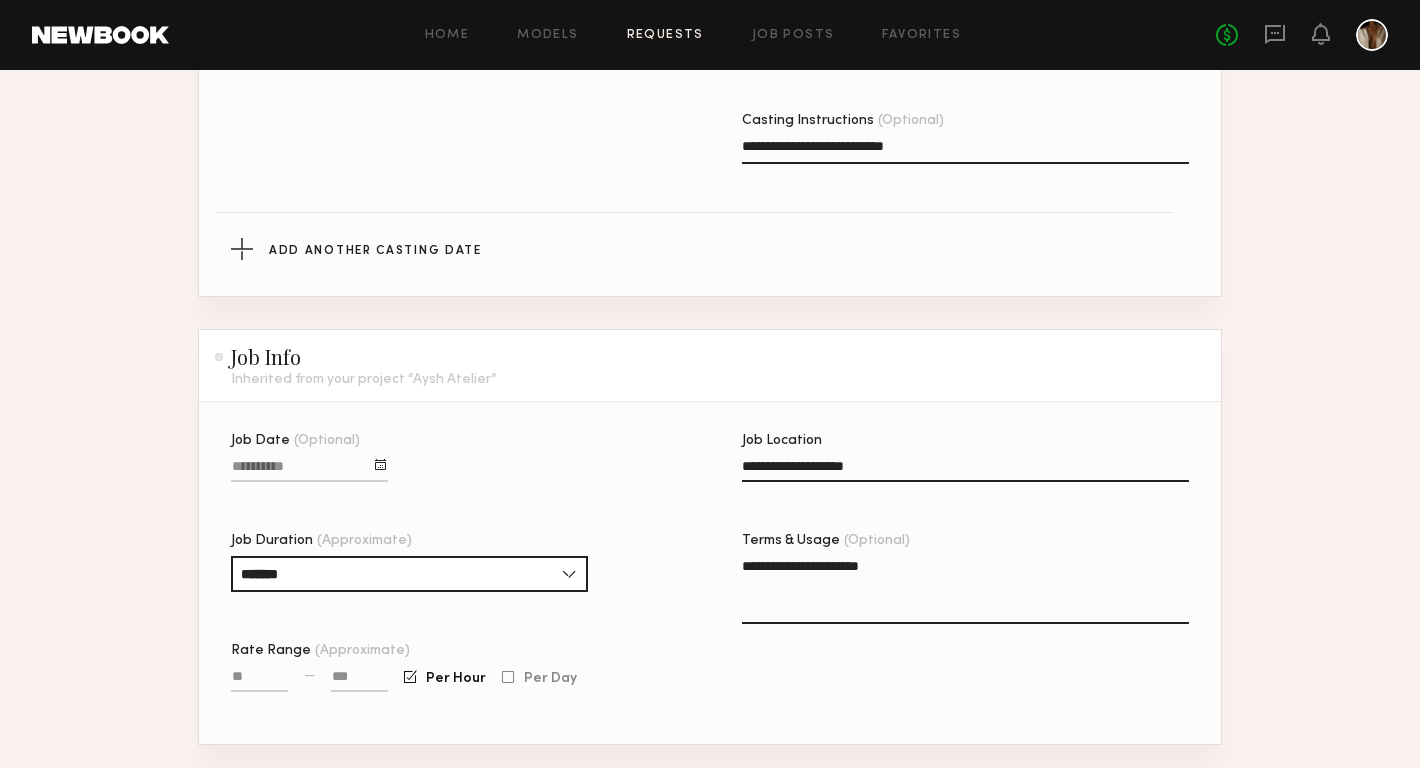 click on "Rate Range (Approximate)" at bounding box center [259, 680] 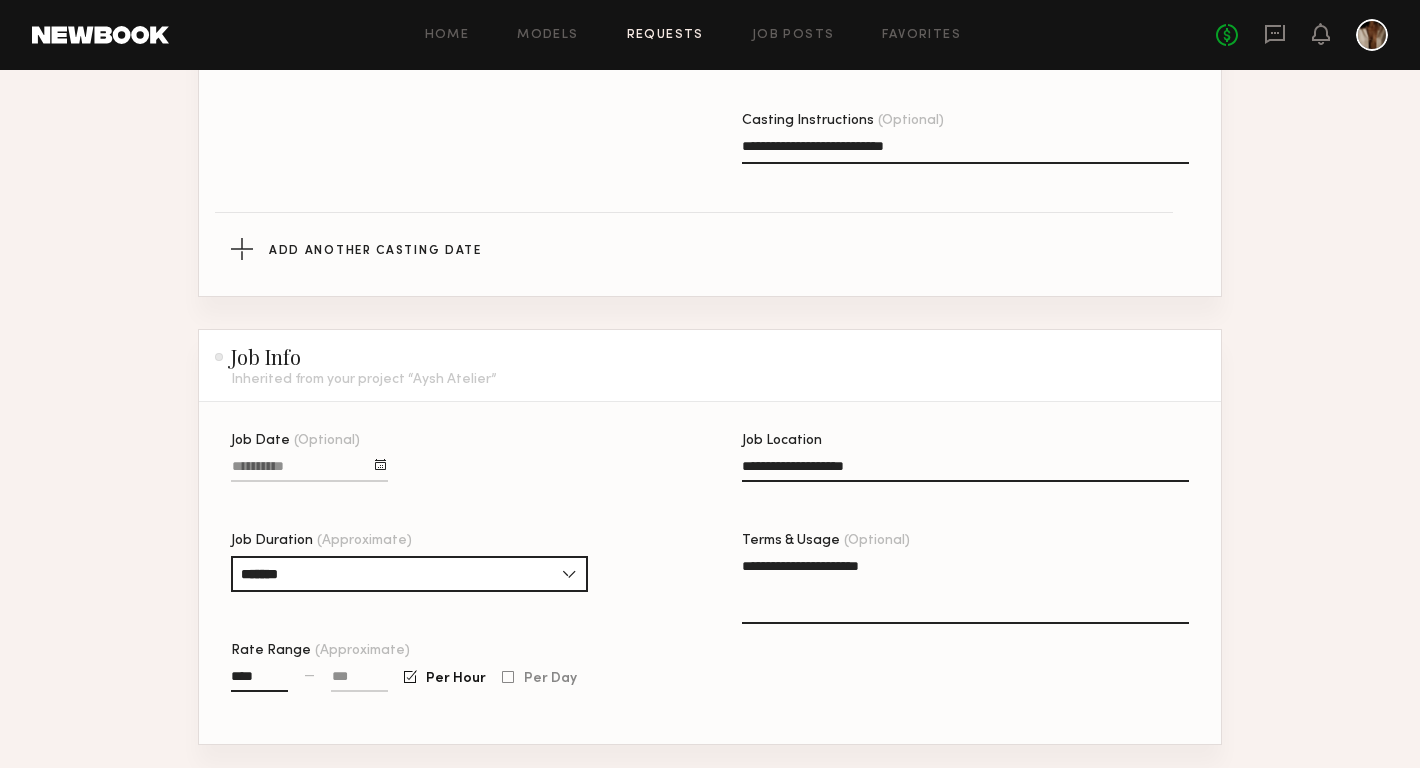 type on "****" 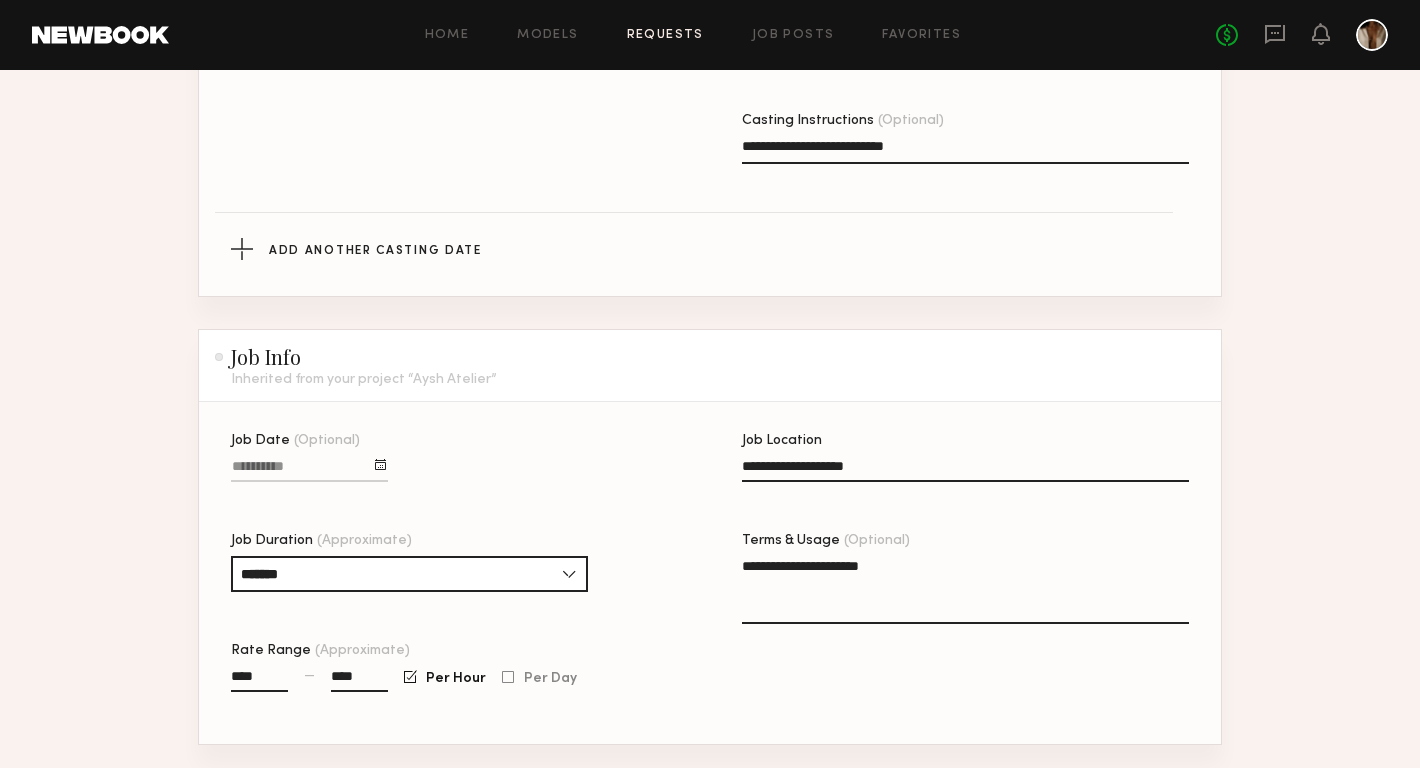 scroll, scrollTop: 1061, scrollLeft: 0, axis: vertical 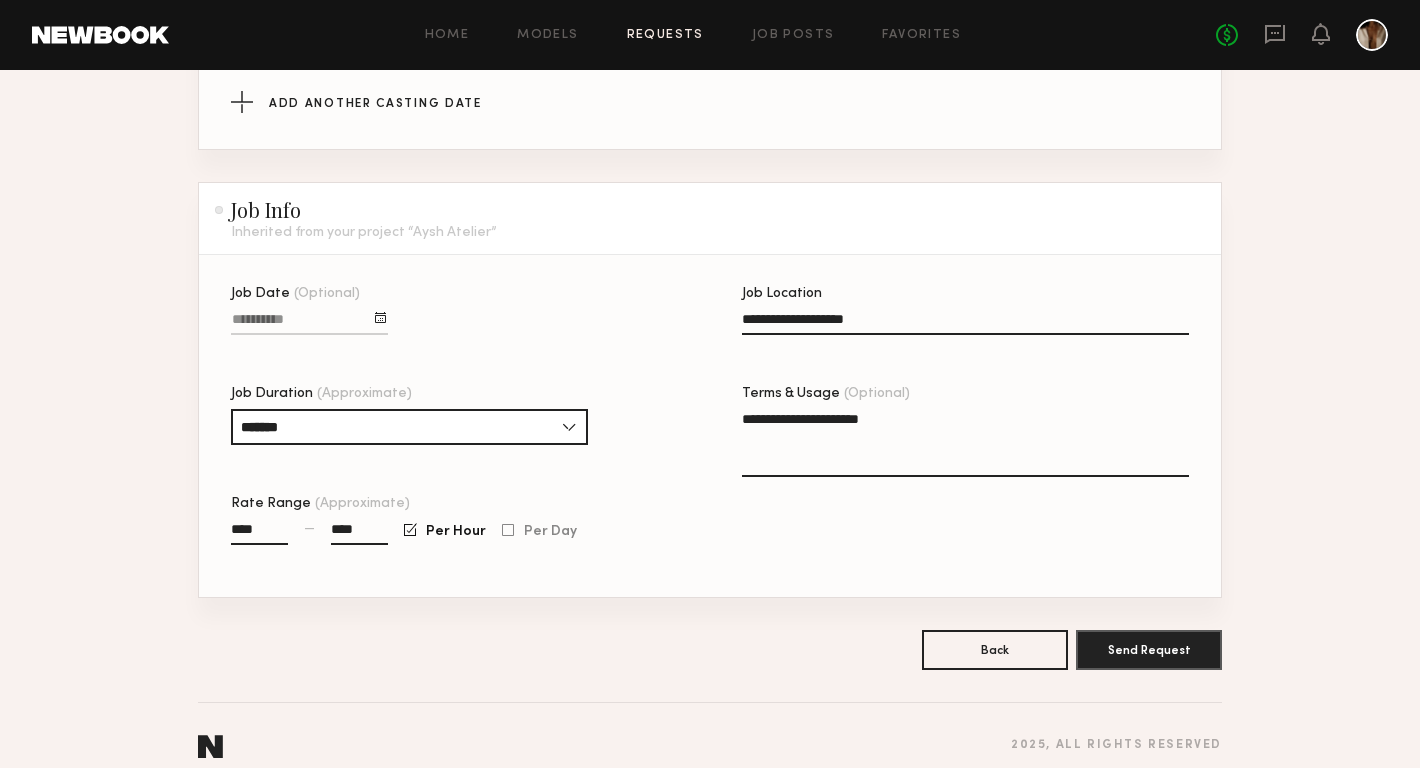 type on "****" 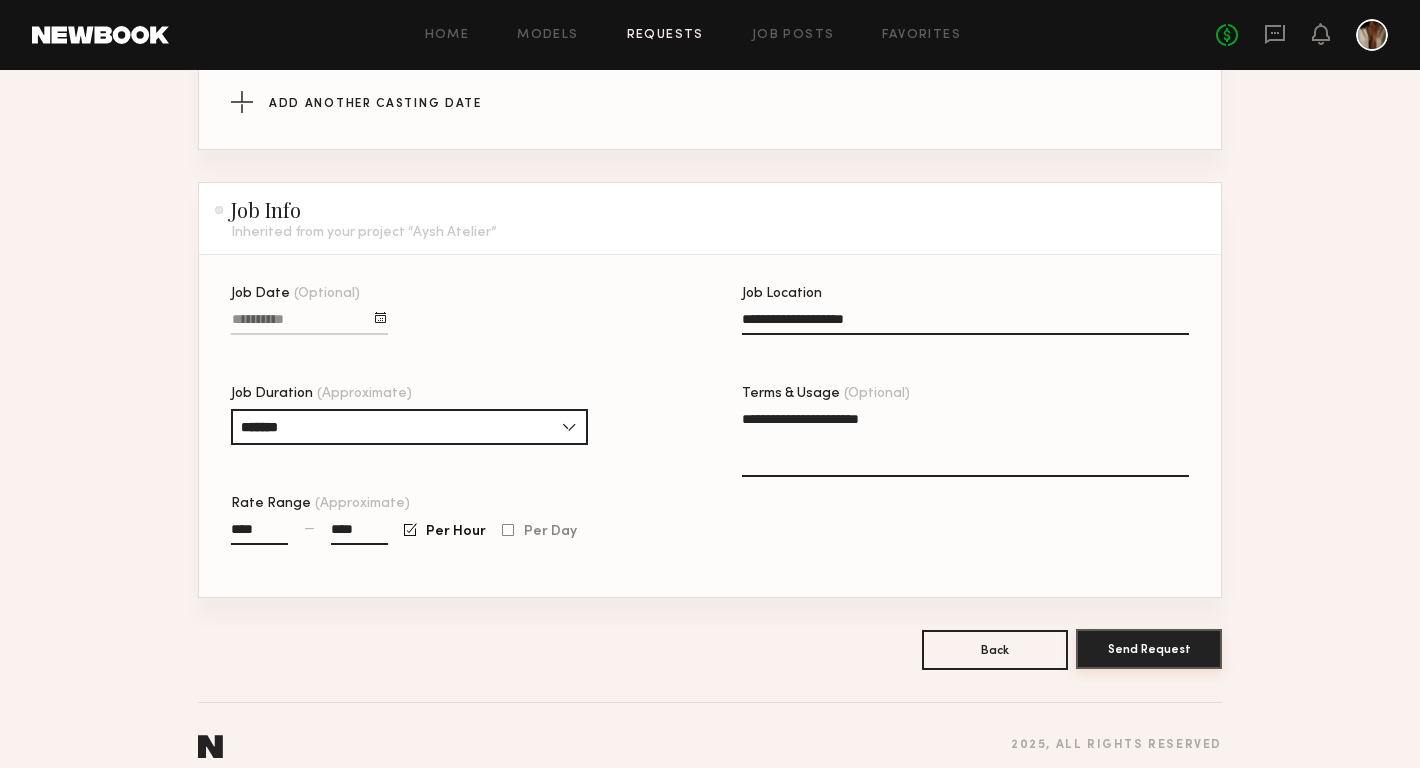 click on "Send Request" 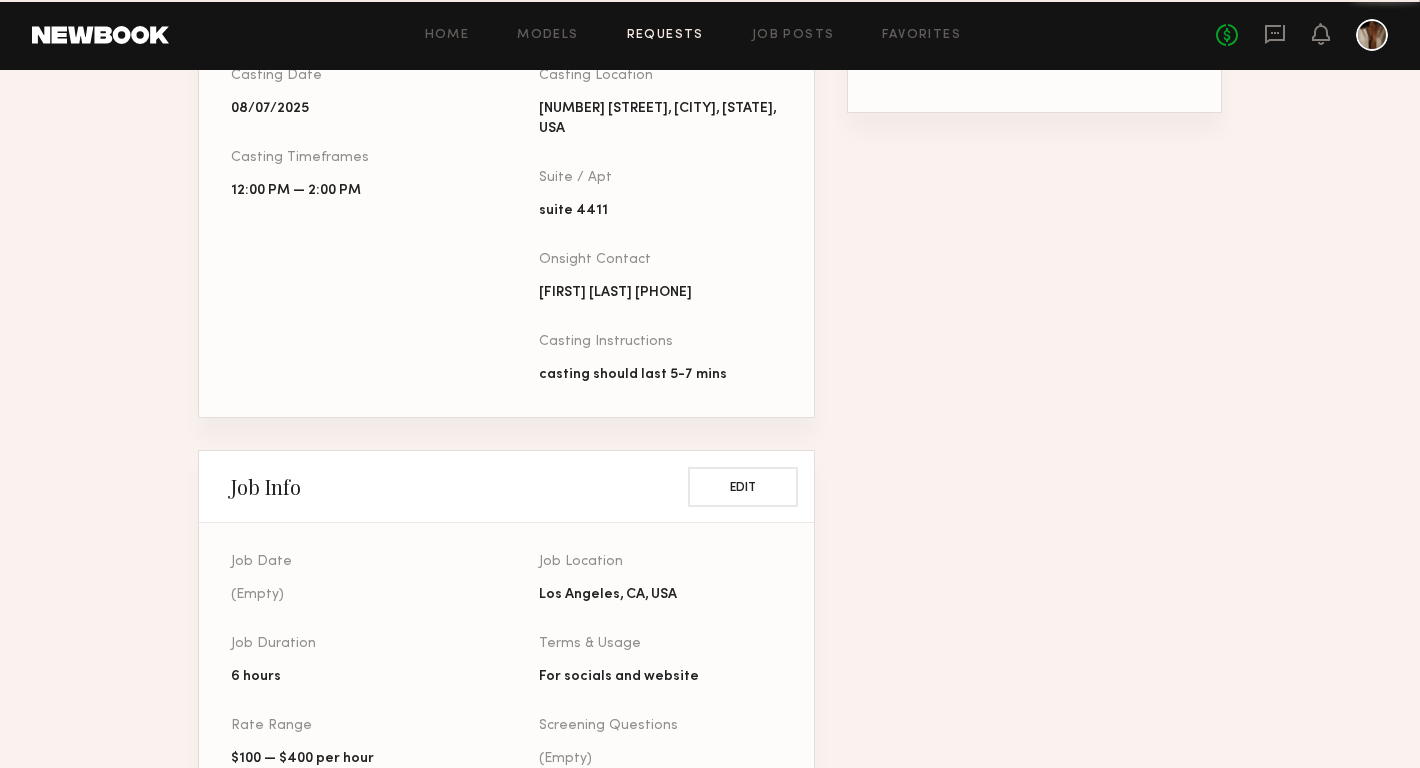 scroll, scrollTop: 0, scrollLeft: 0, axis: both 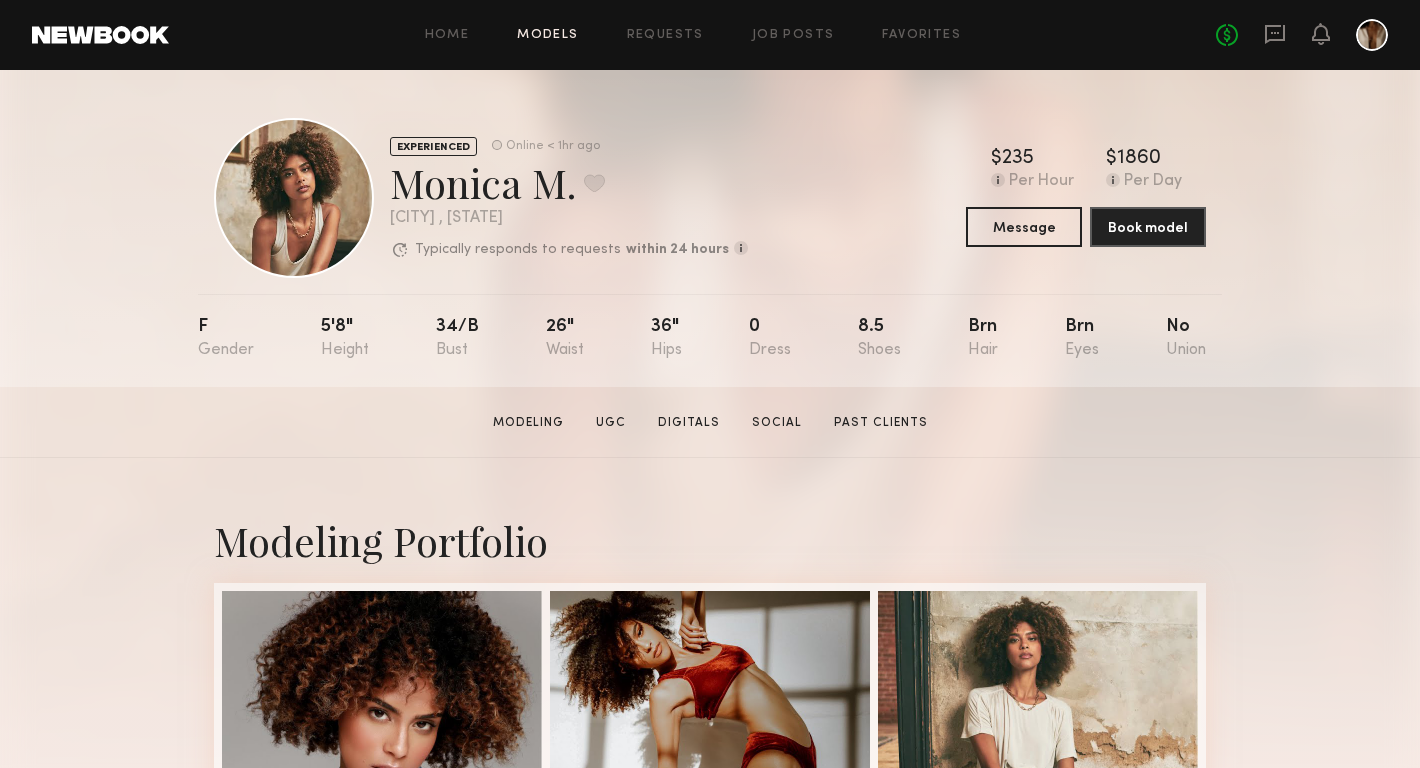 click on "Models" 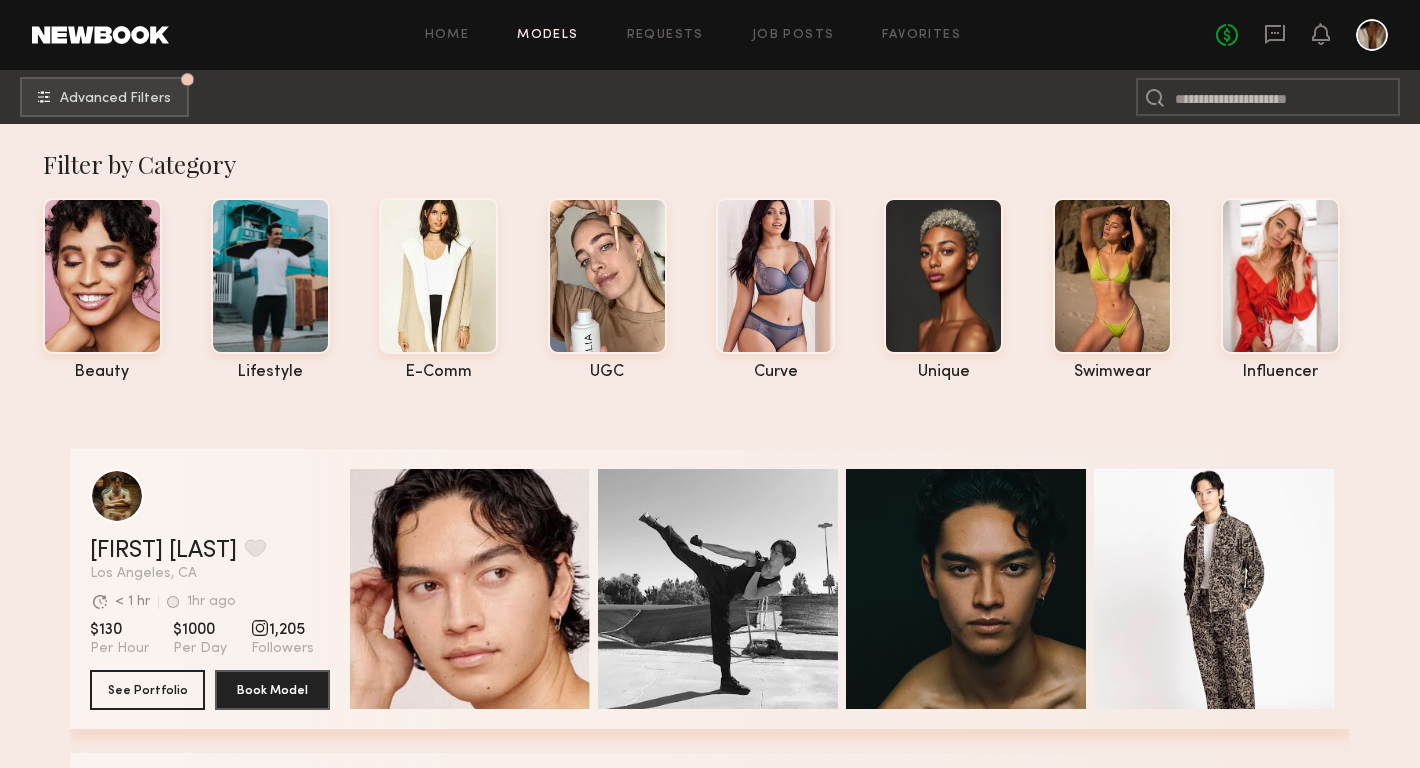 click on "Home Models Requests Job Posts Favorites Sign Out No fees up to $5,000" 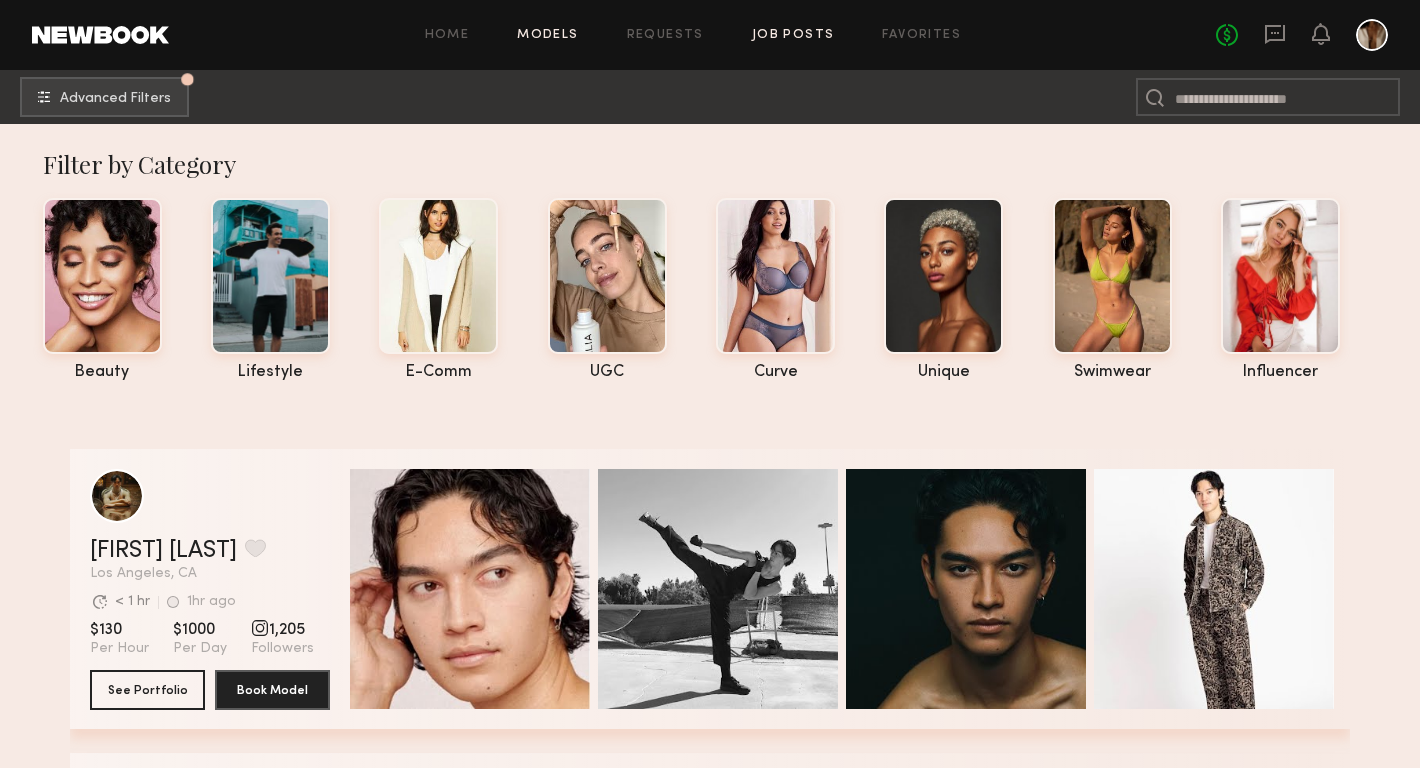 click on "Job Posts" 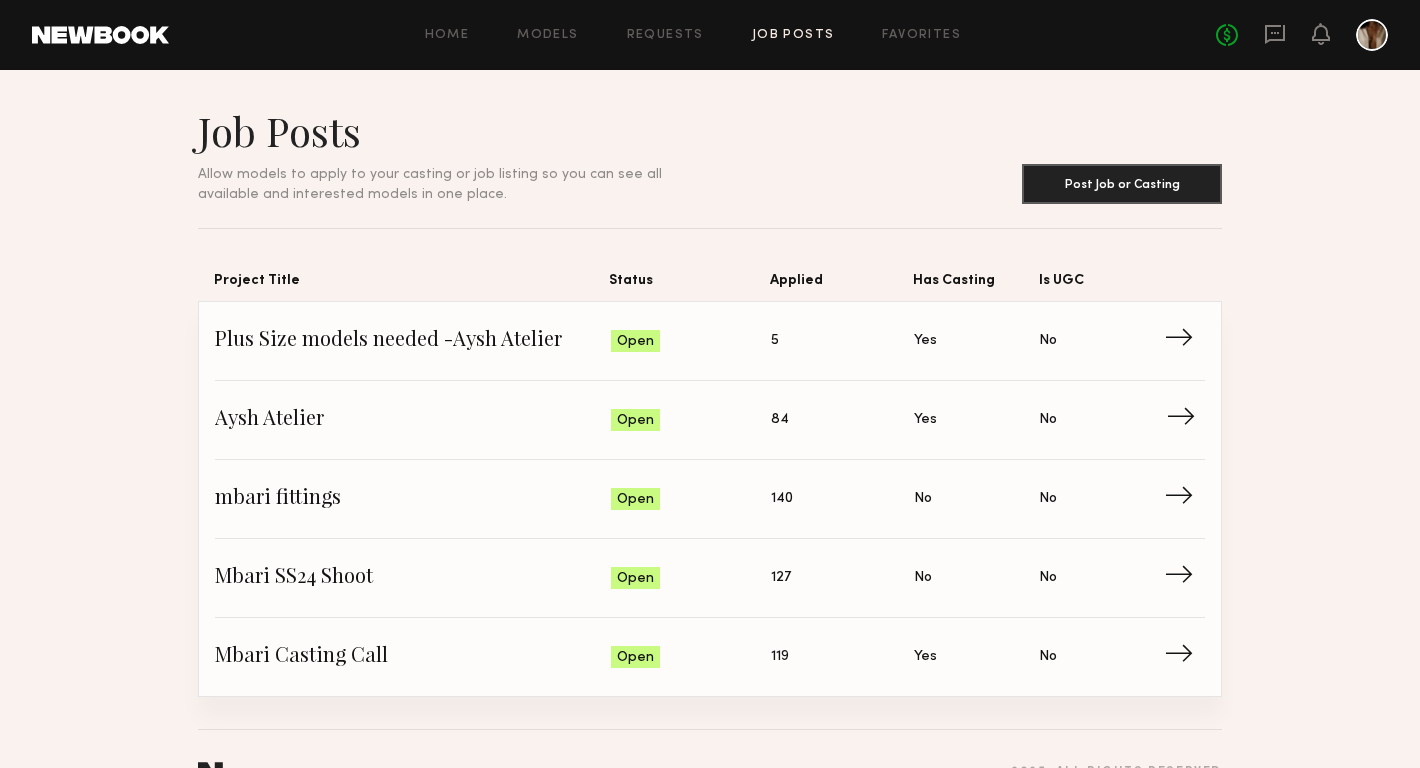 click on "84" 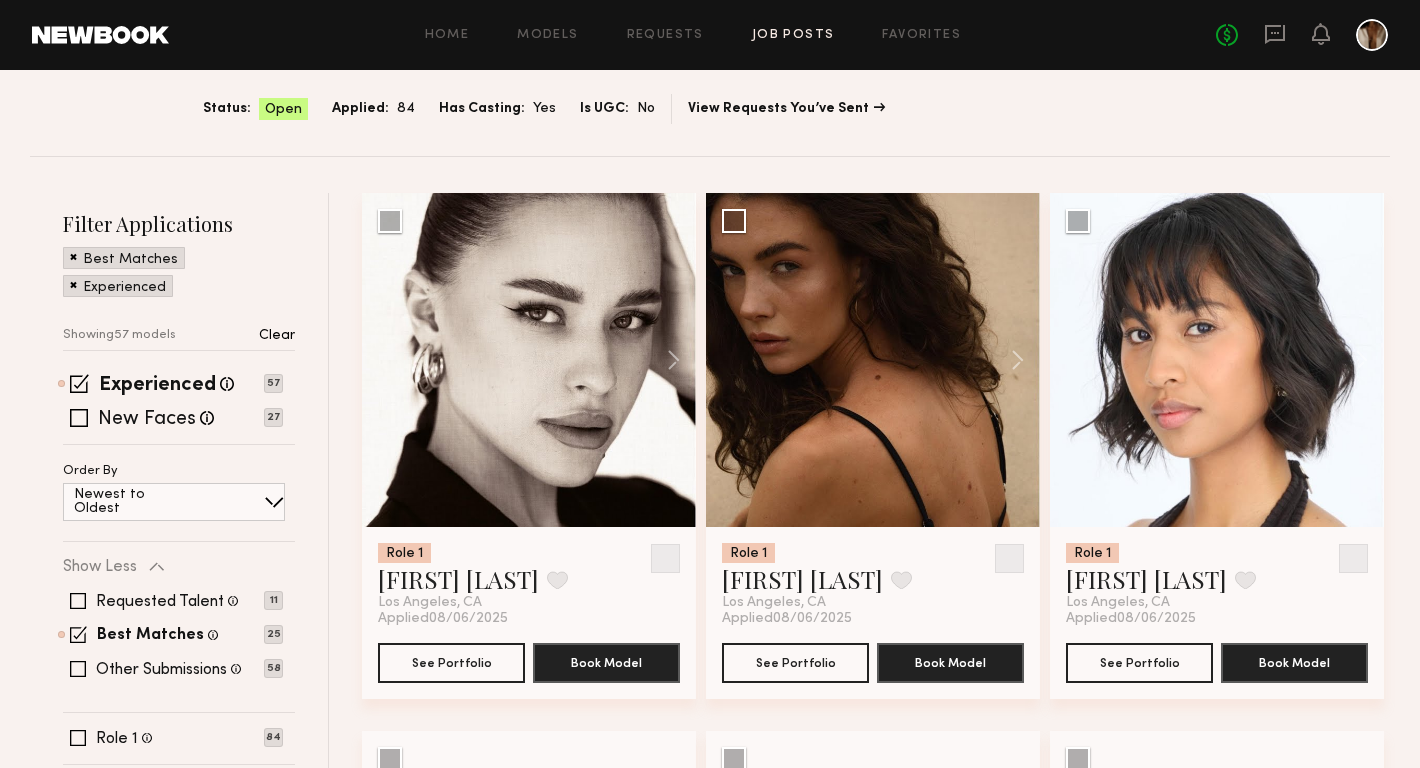 scroll, scrollTop: 136, scrollLeft: 0, axis: vertical 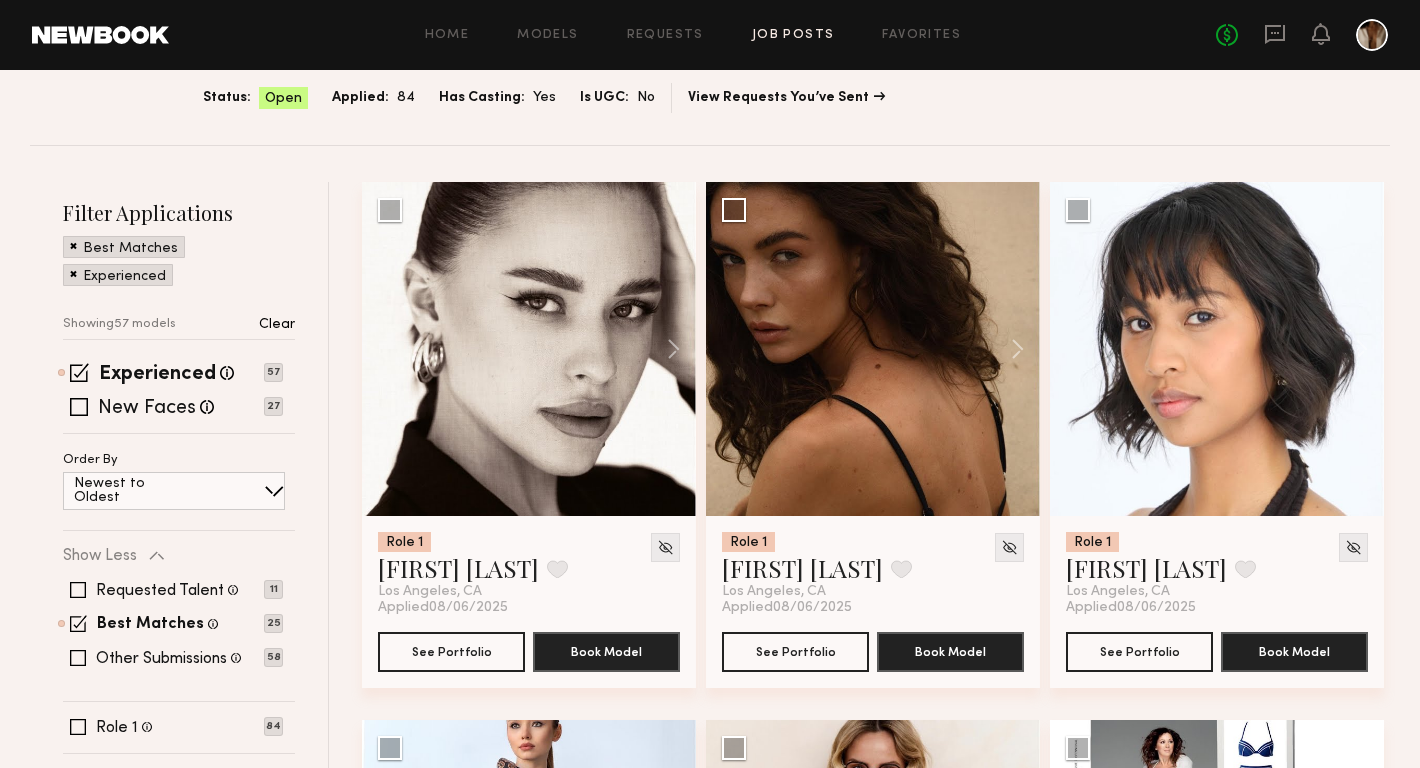 click 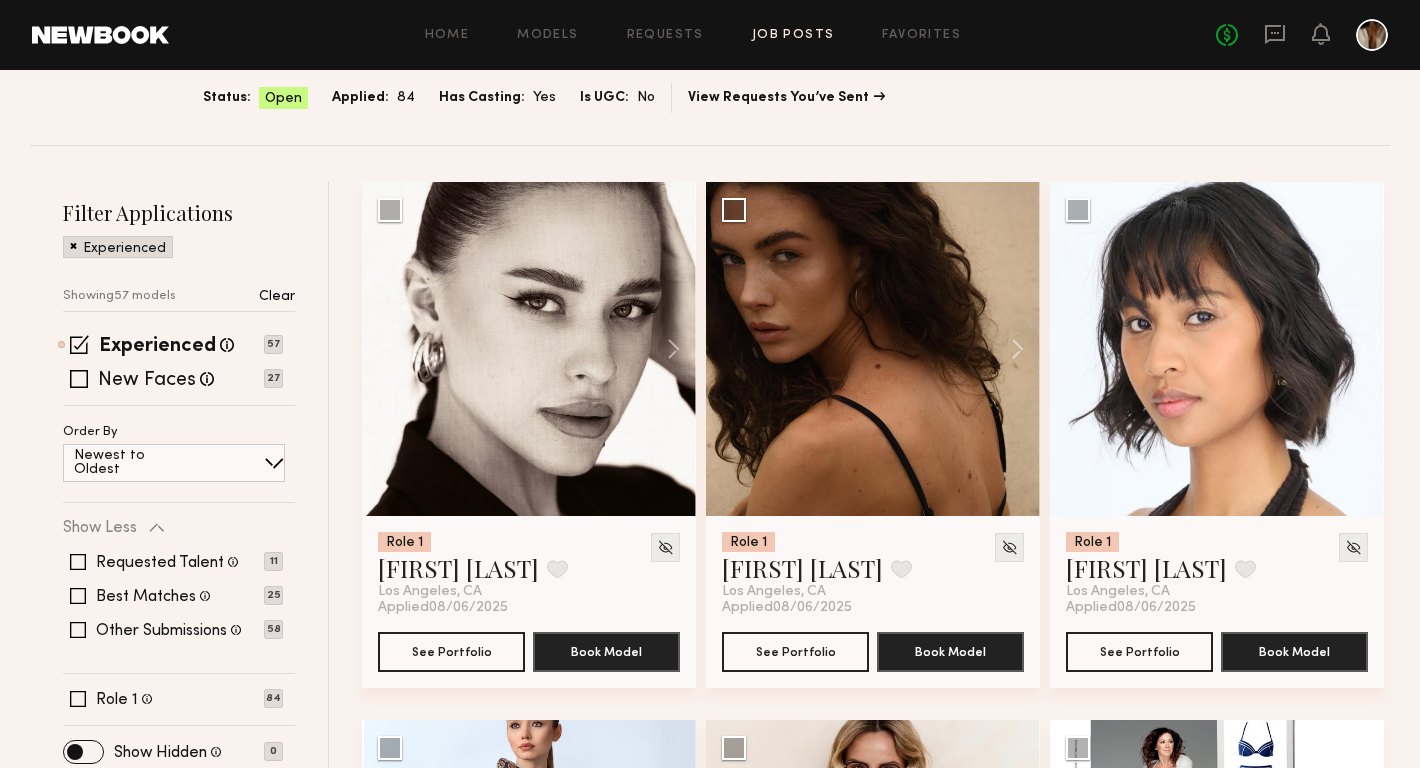 click 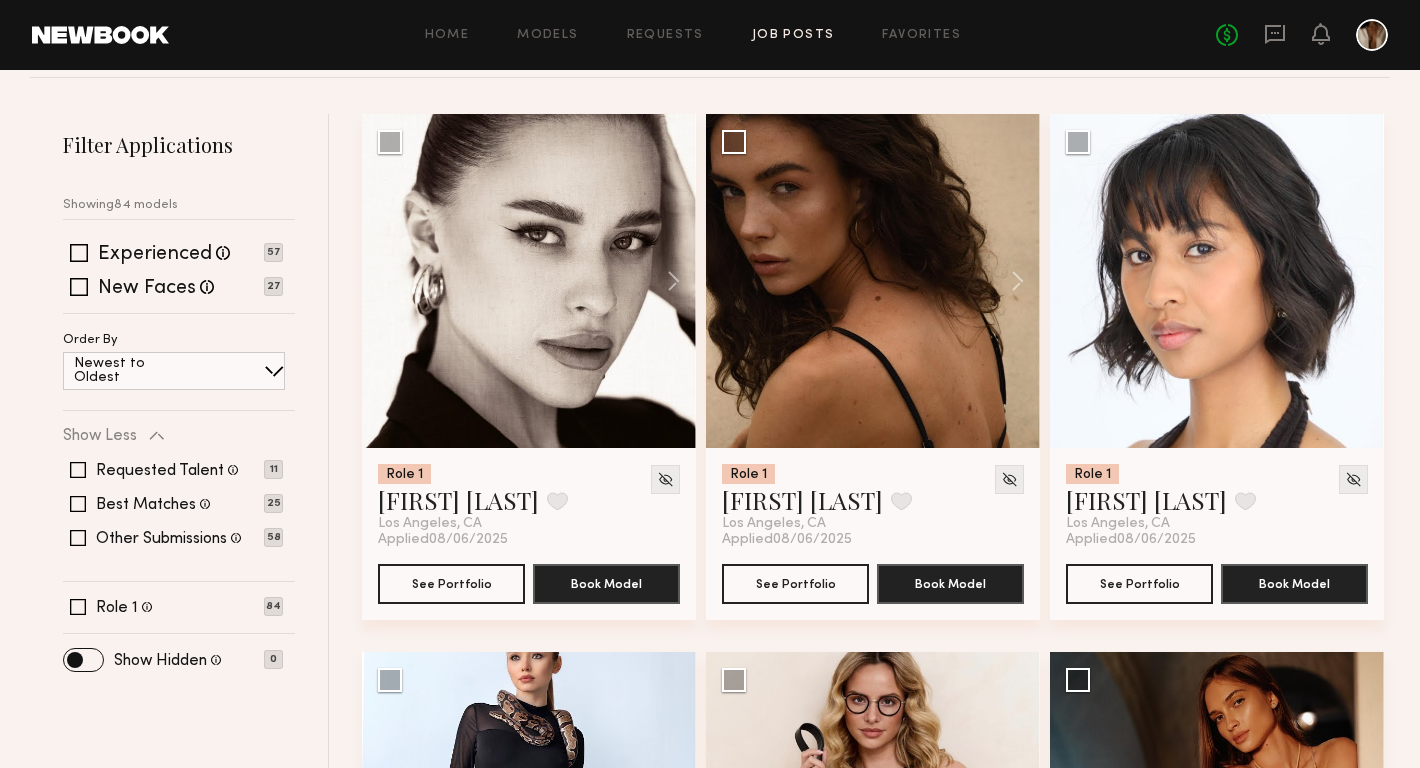 scroll, scrollTop: 213, scrollLeft: 0, axis: vertical 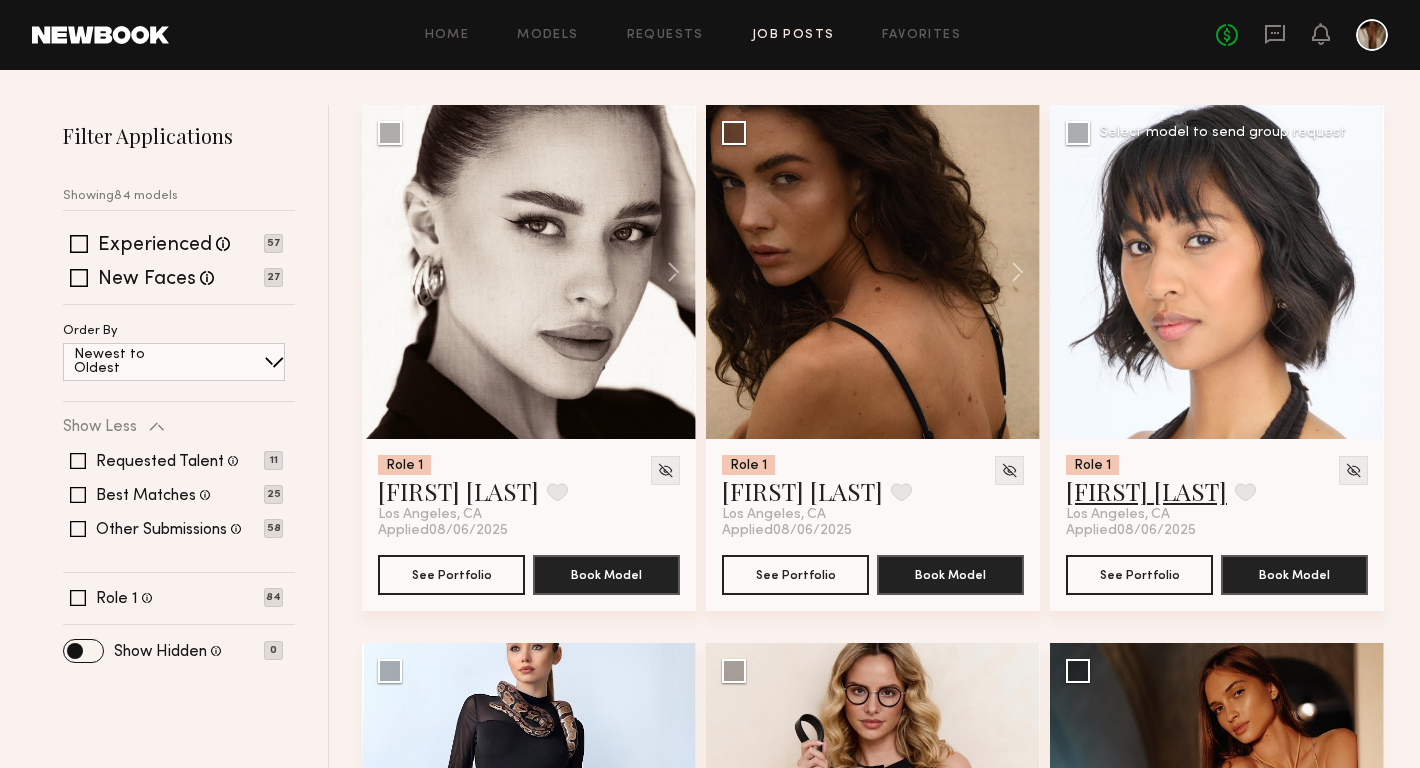 click on "Joy C." 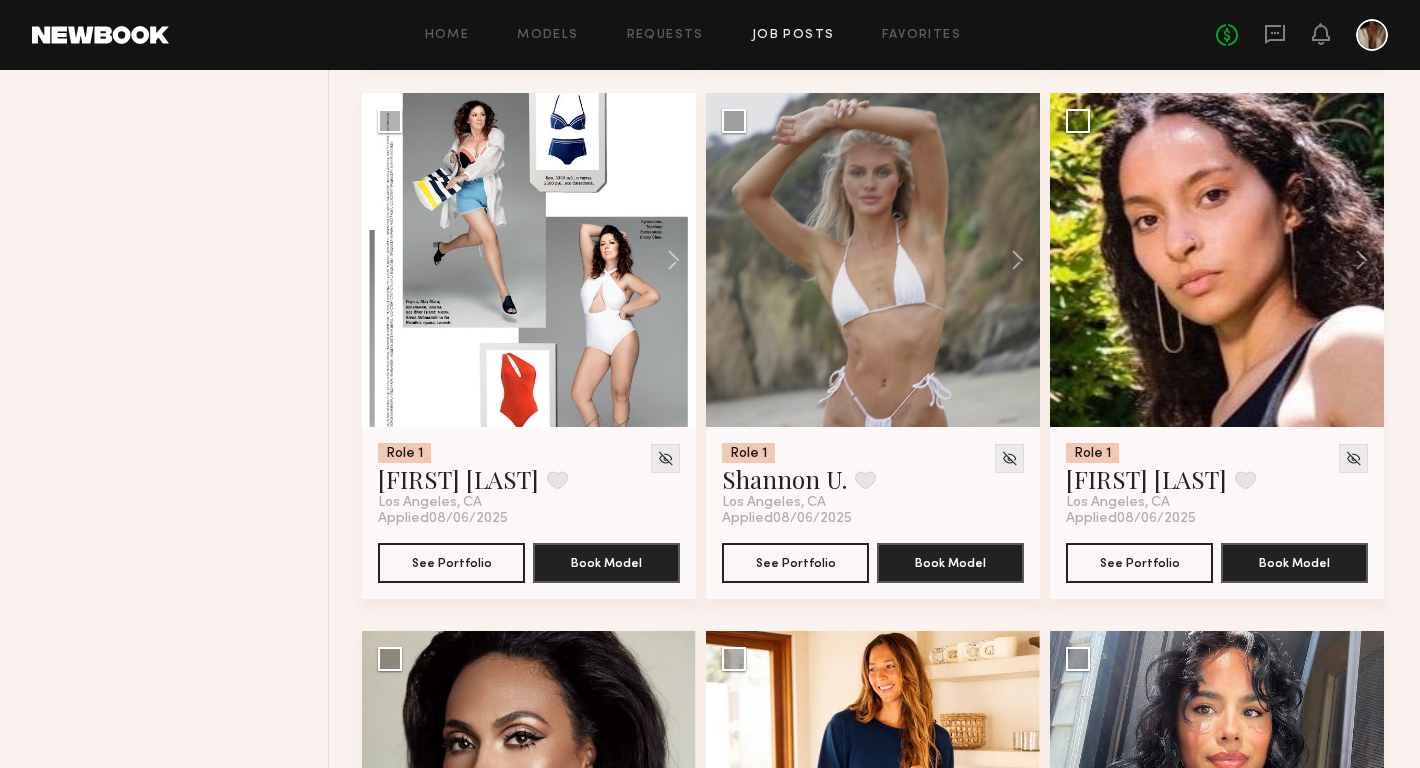 scroll, scrollTop: 1303, scrollLeft: 0, axis: vertical 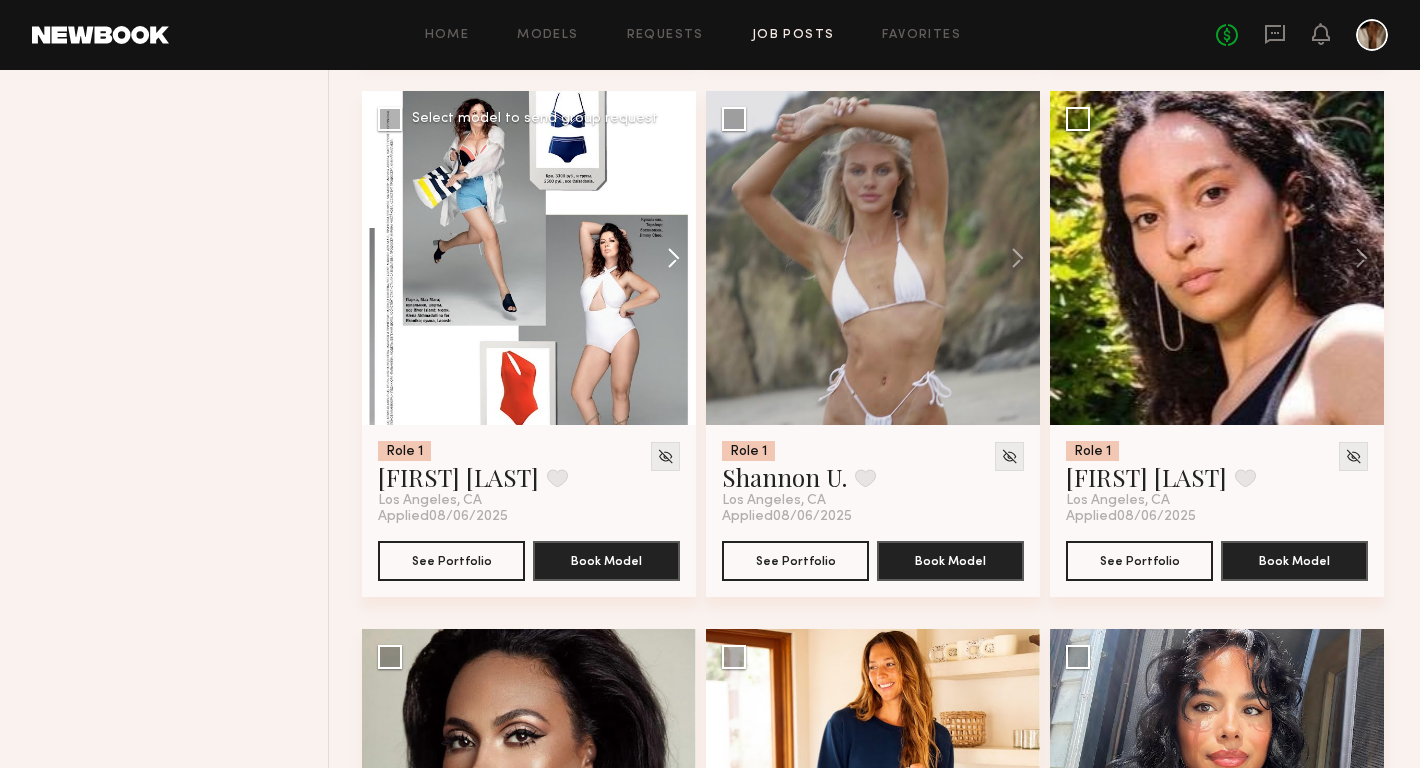 click 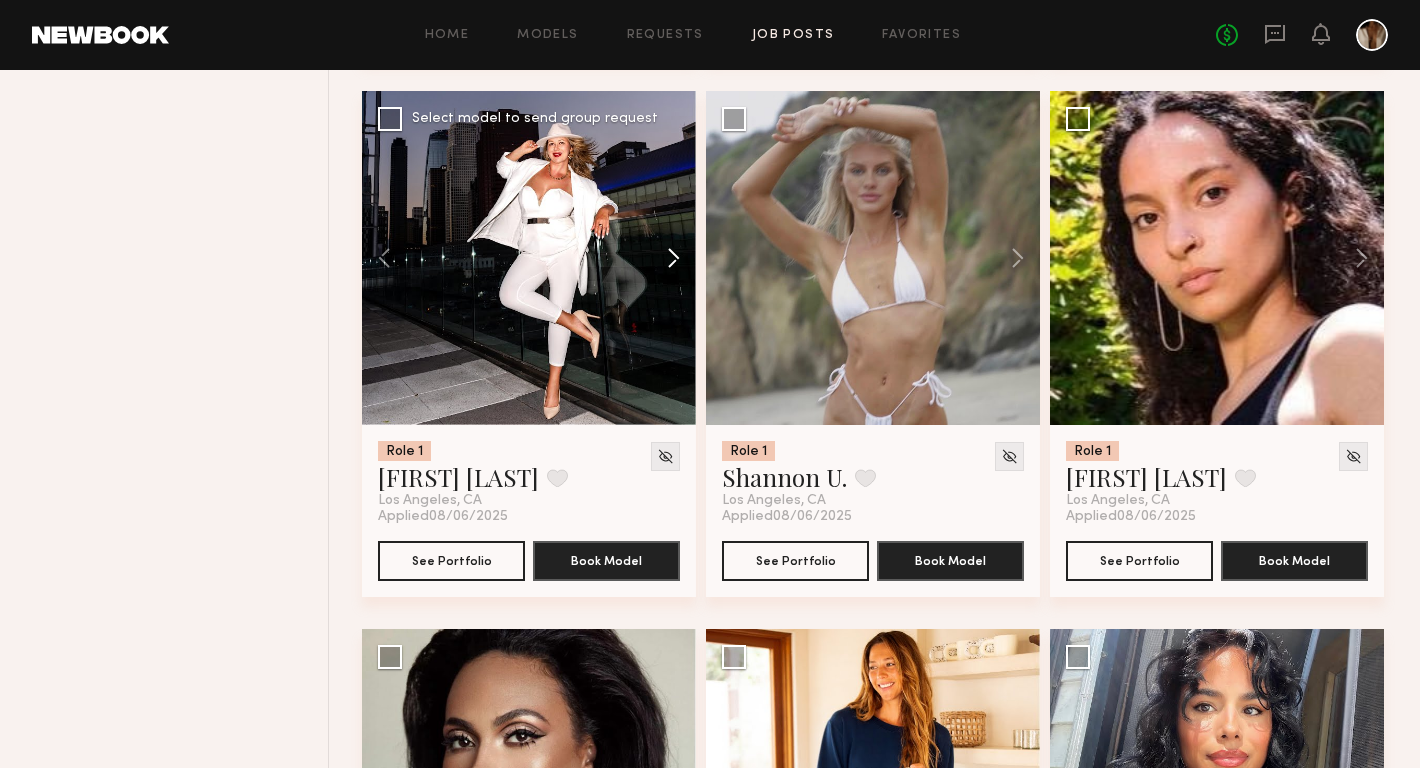 click 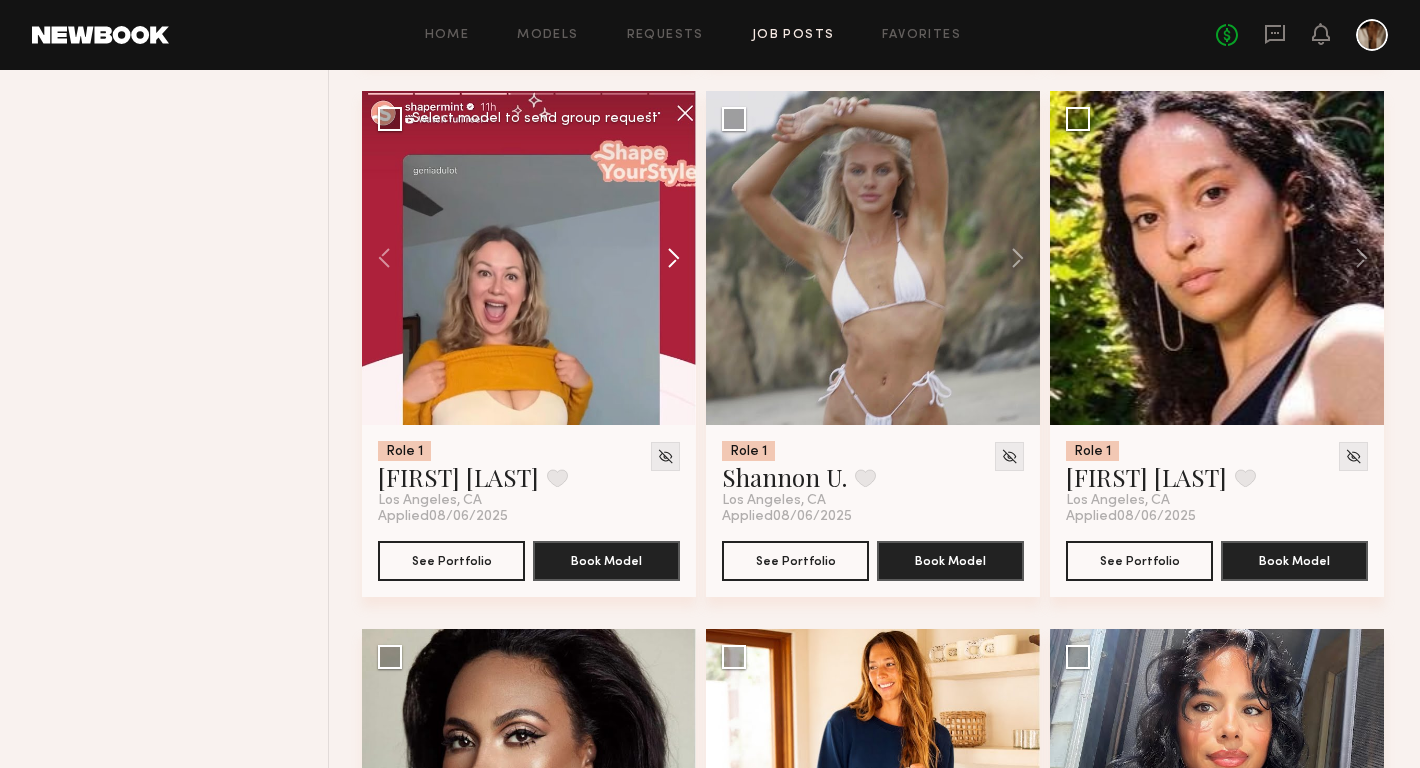 click 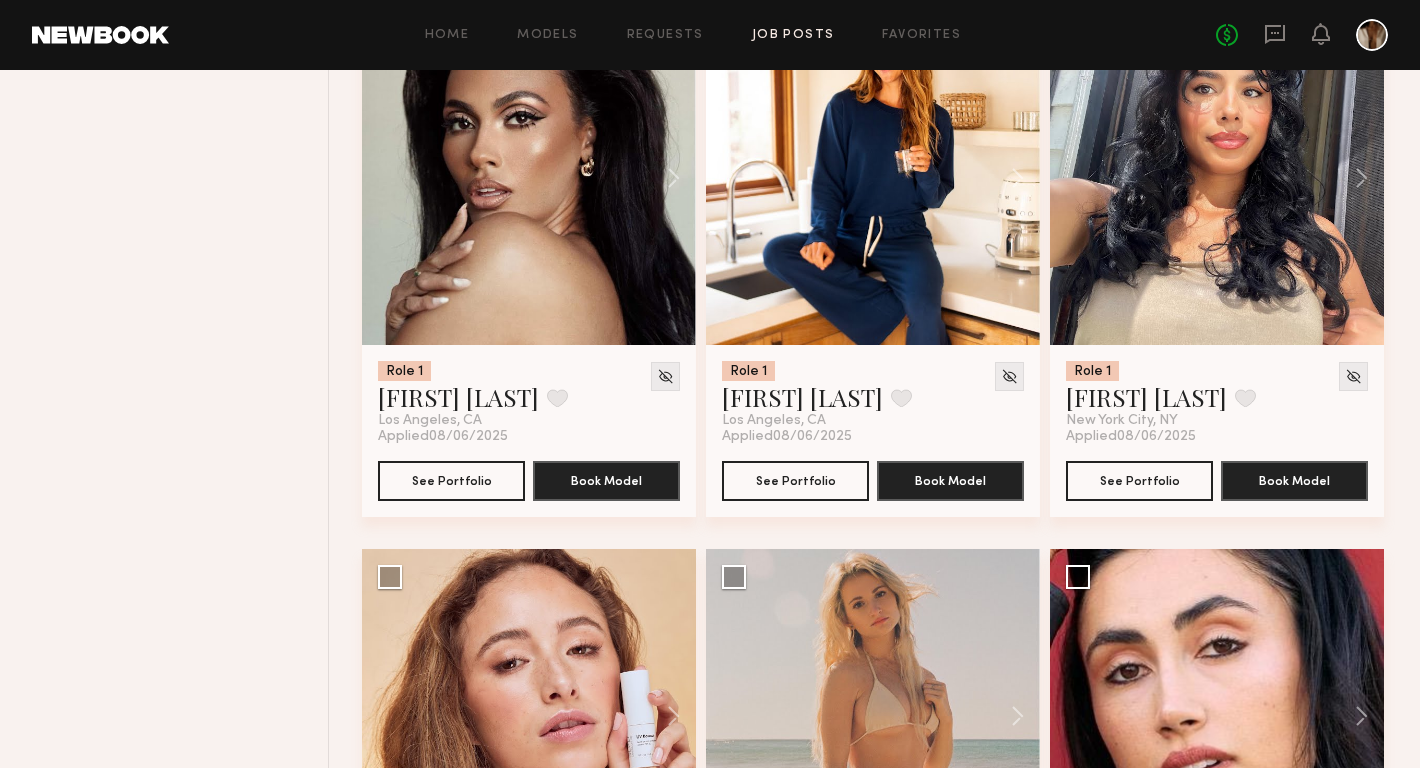 scroll, scrollTop: 1931, scrollLeft: 0, axis: vertical 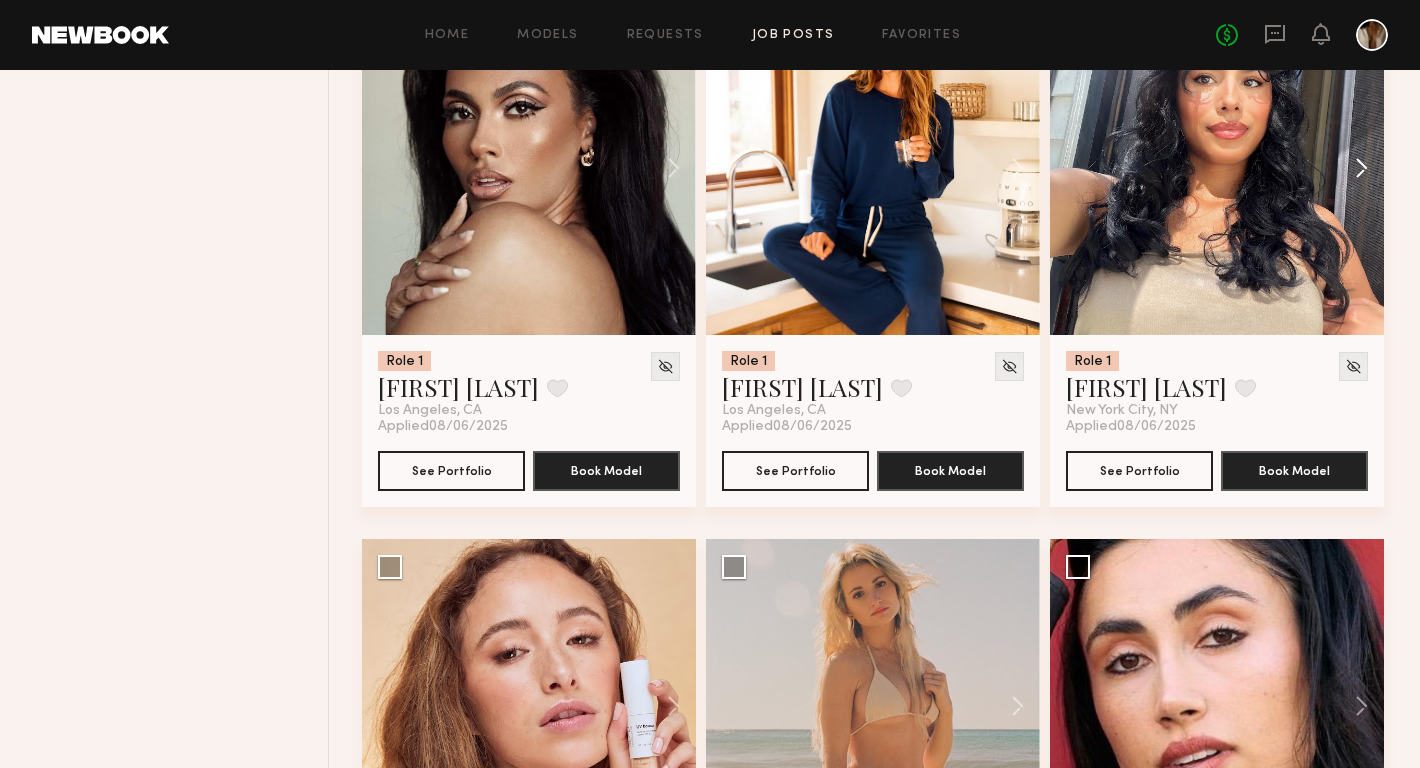 click 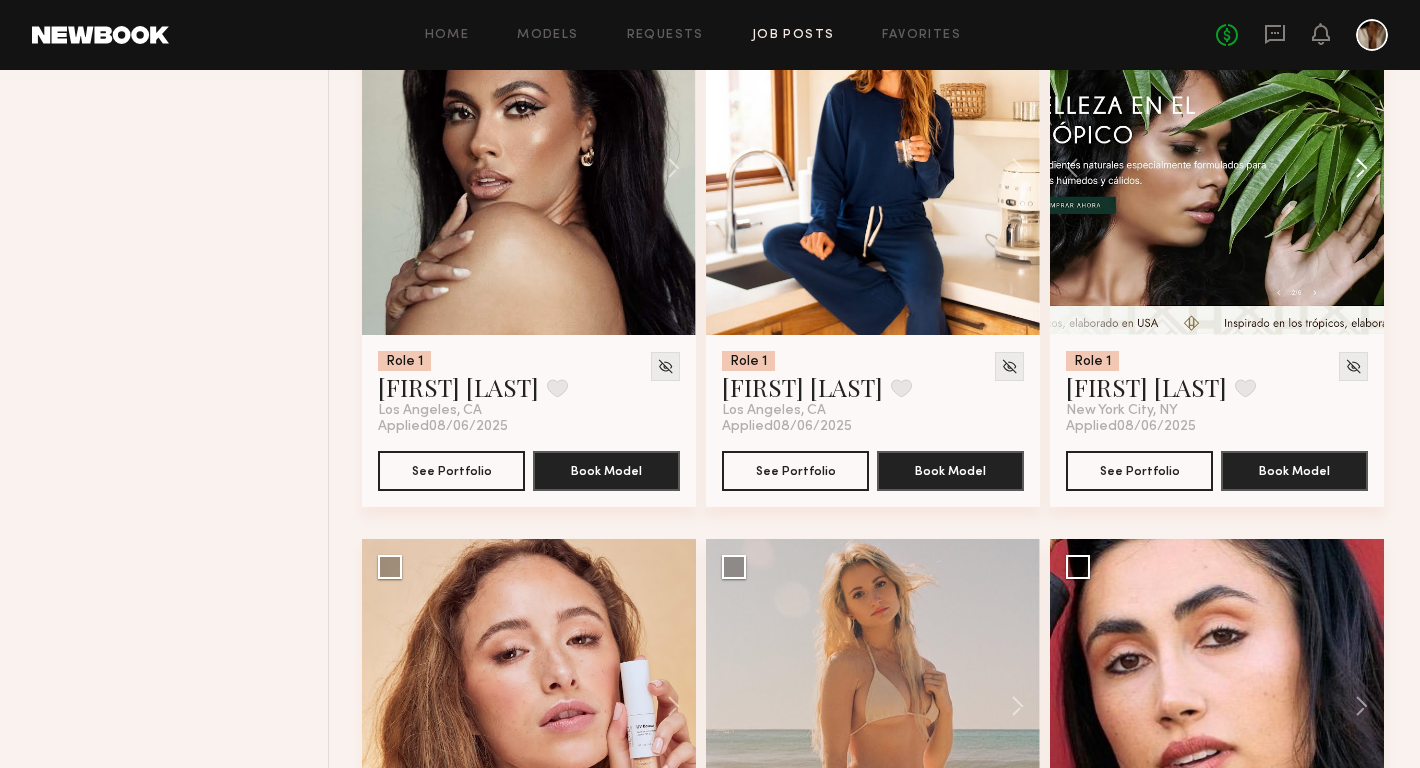 click 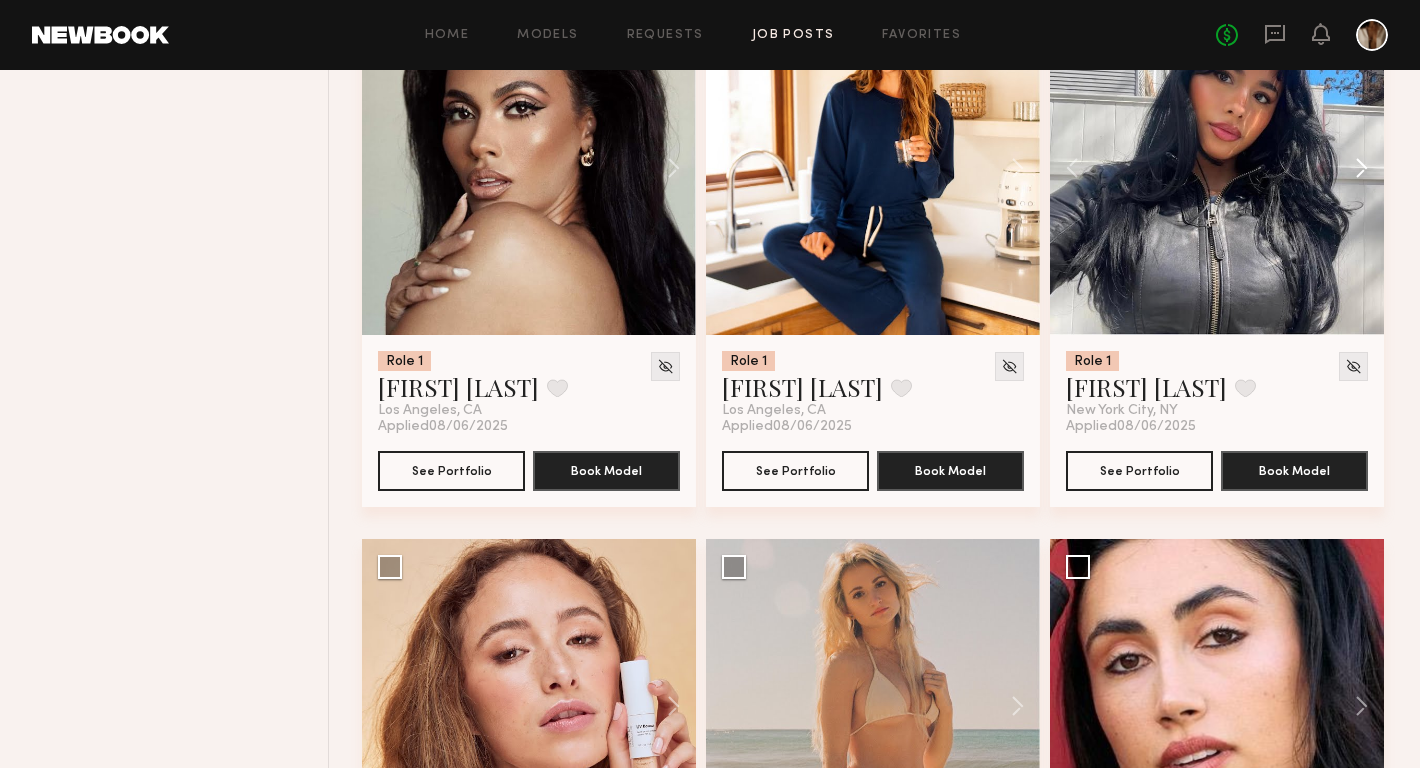 click 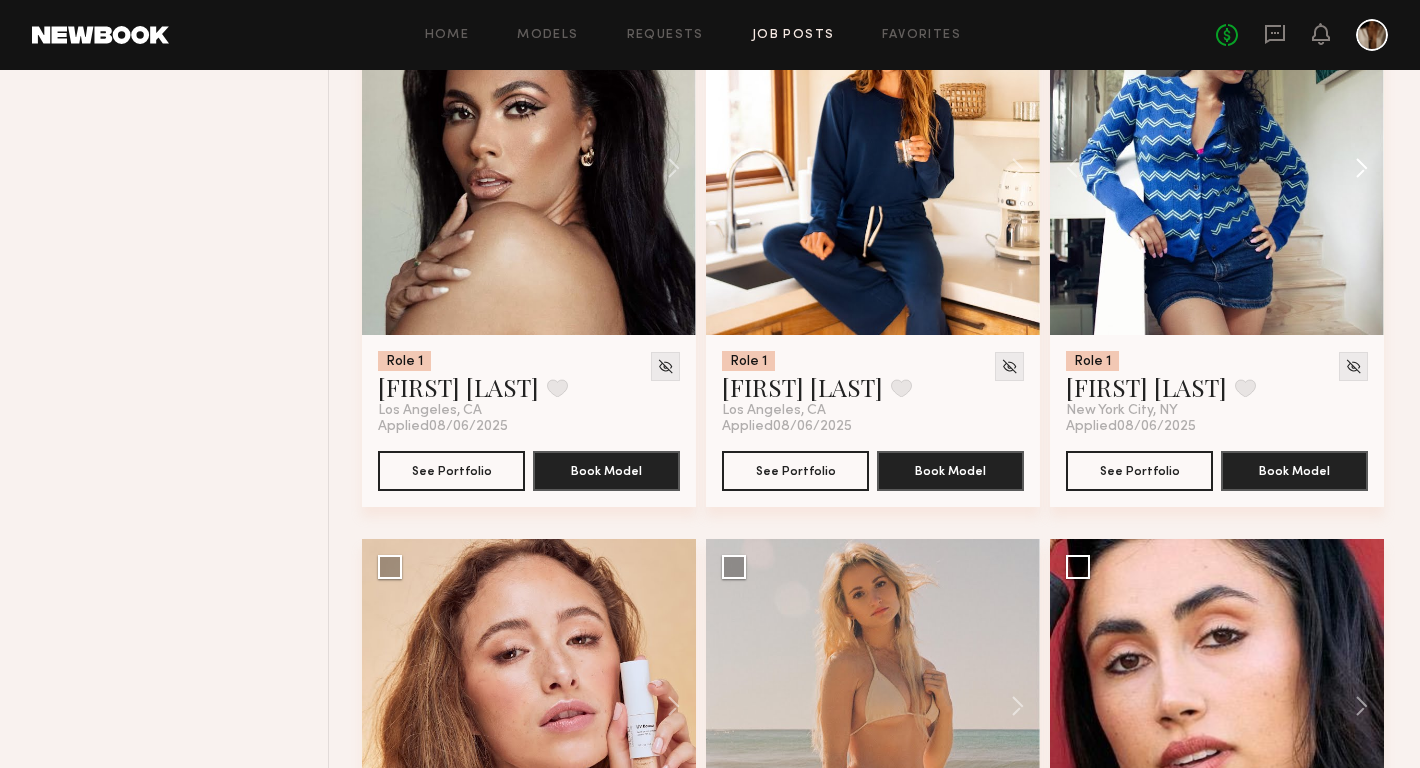 click 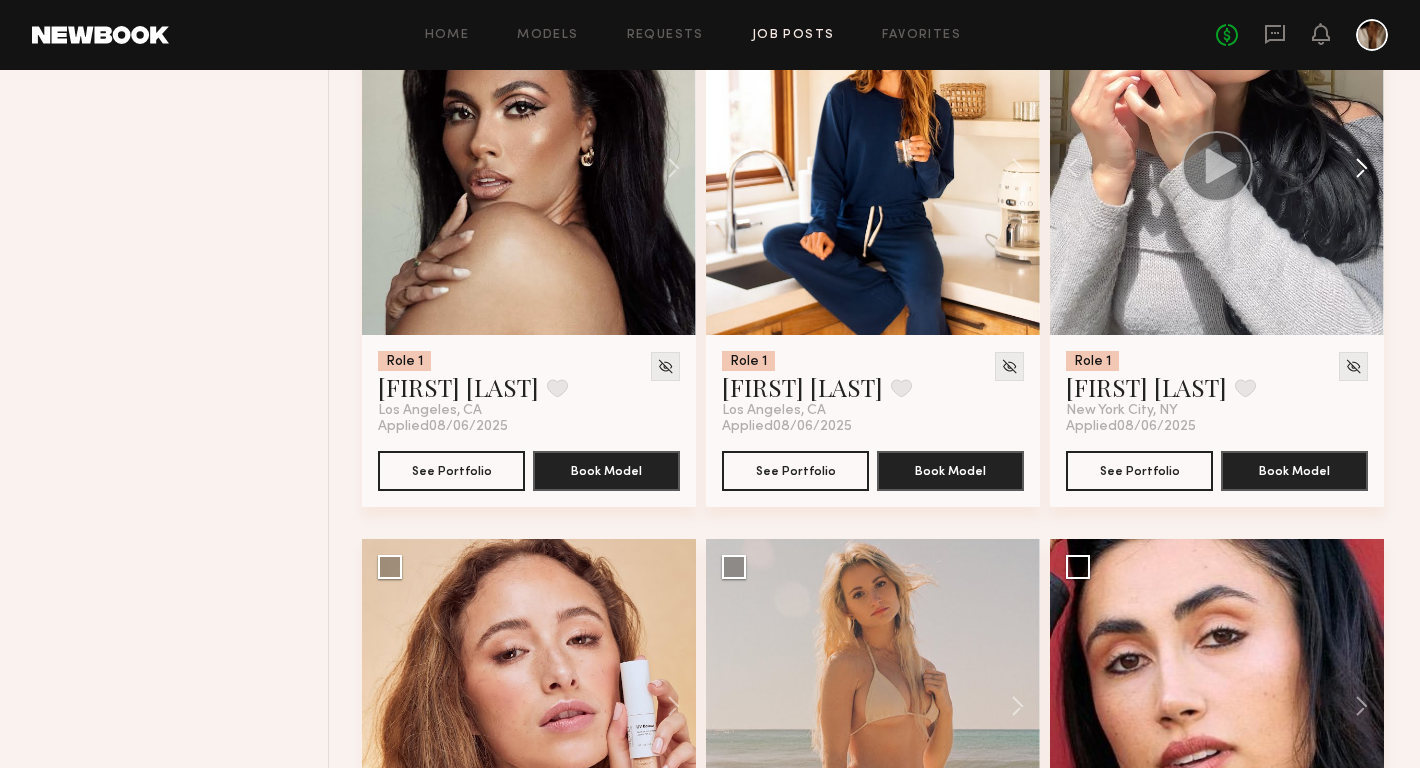 click 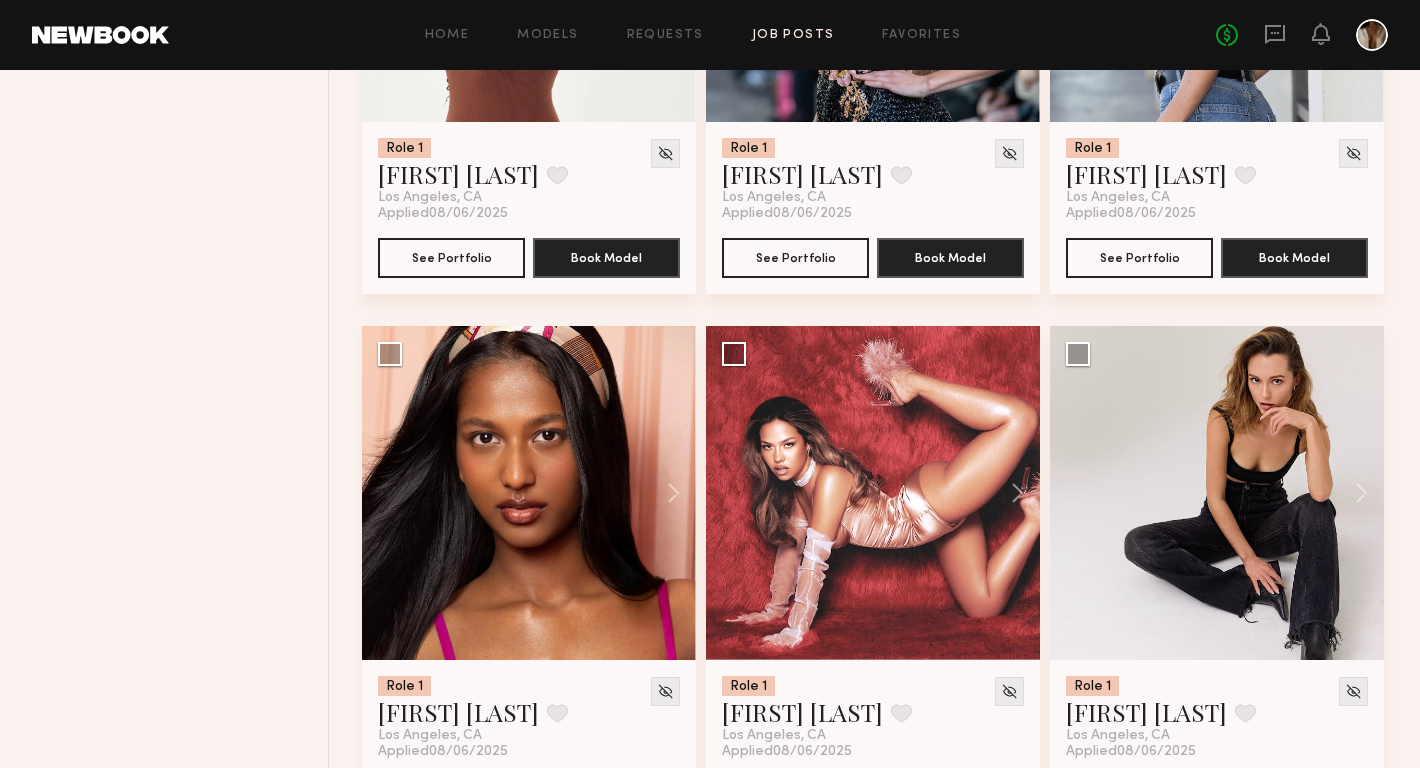 scroll, scrollTop: 5374, scrollLeft: 0, axis: vertical 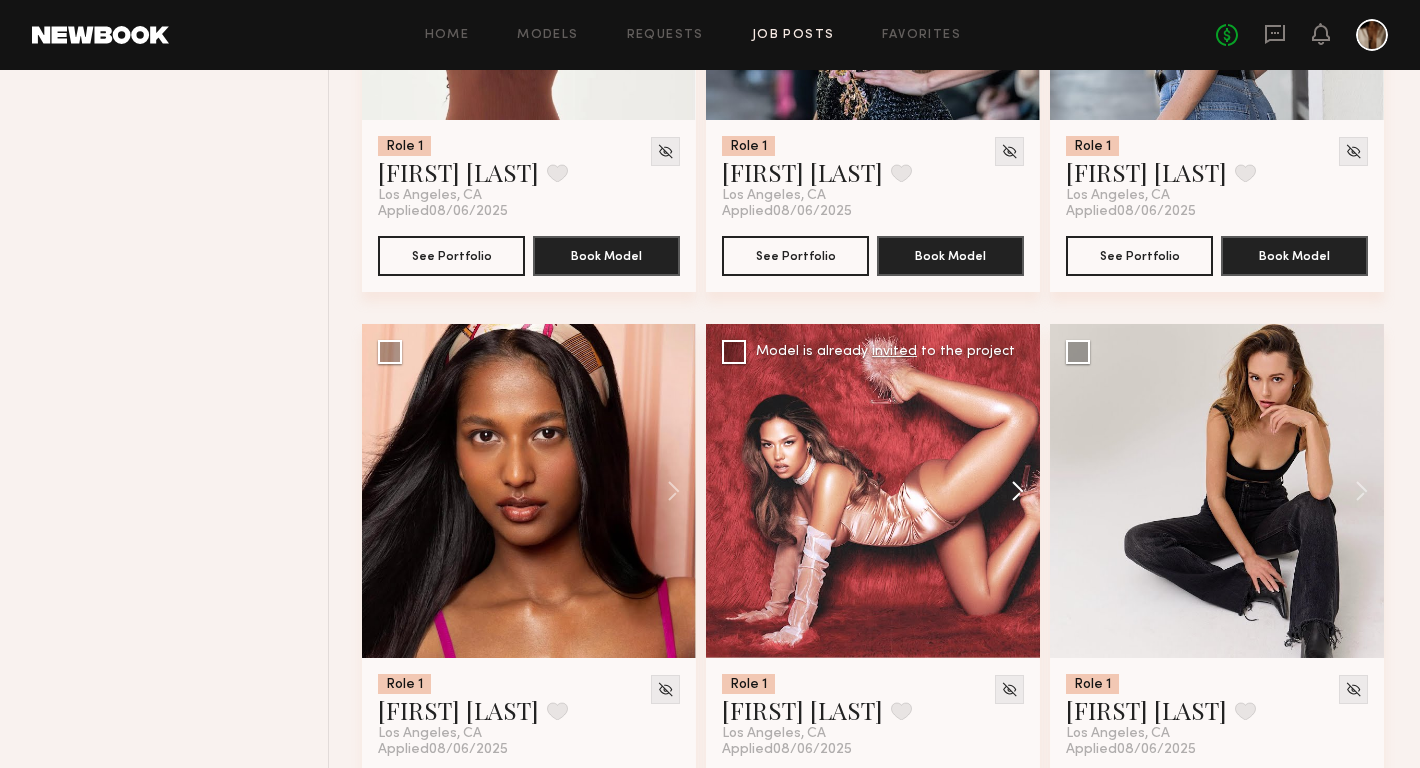 click 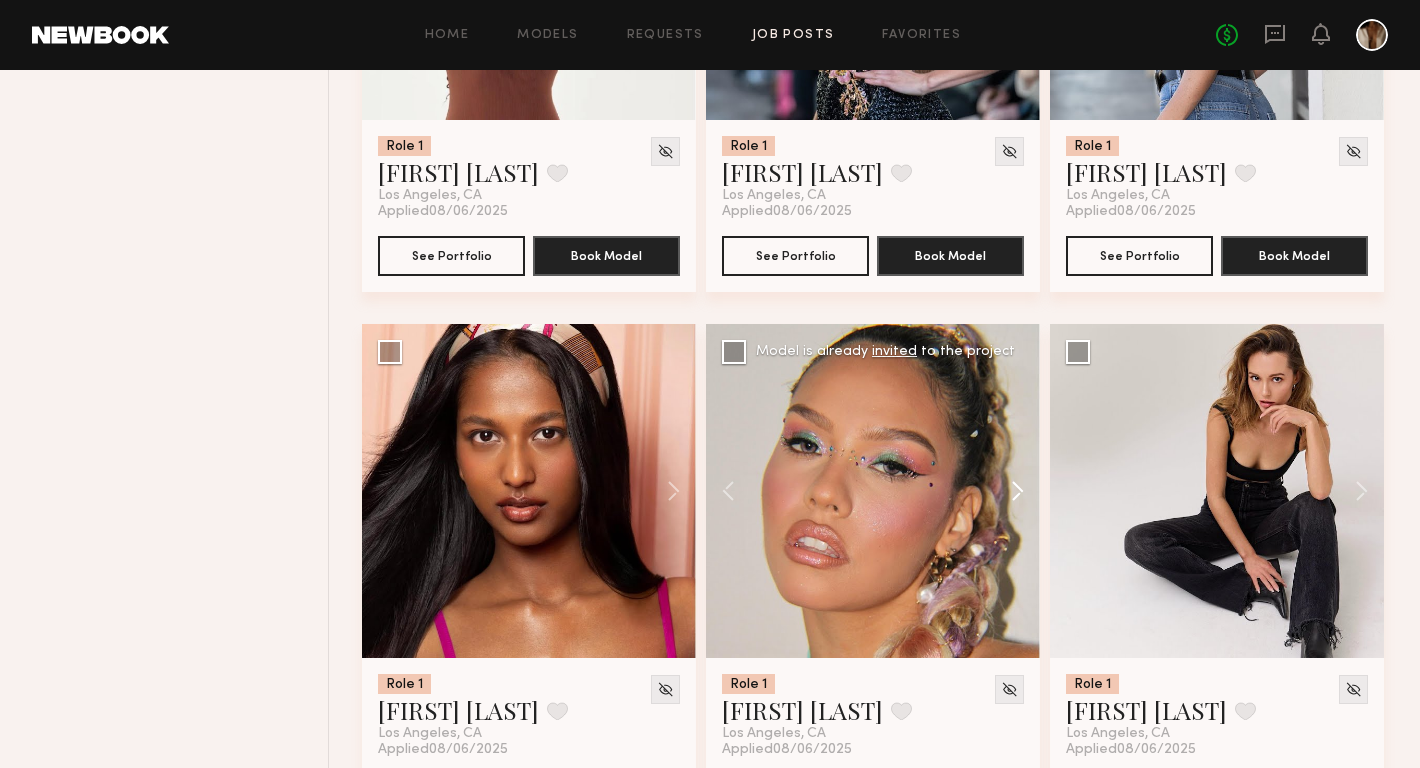 click 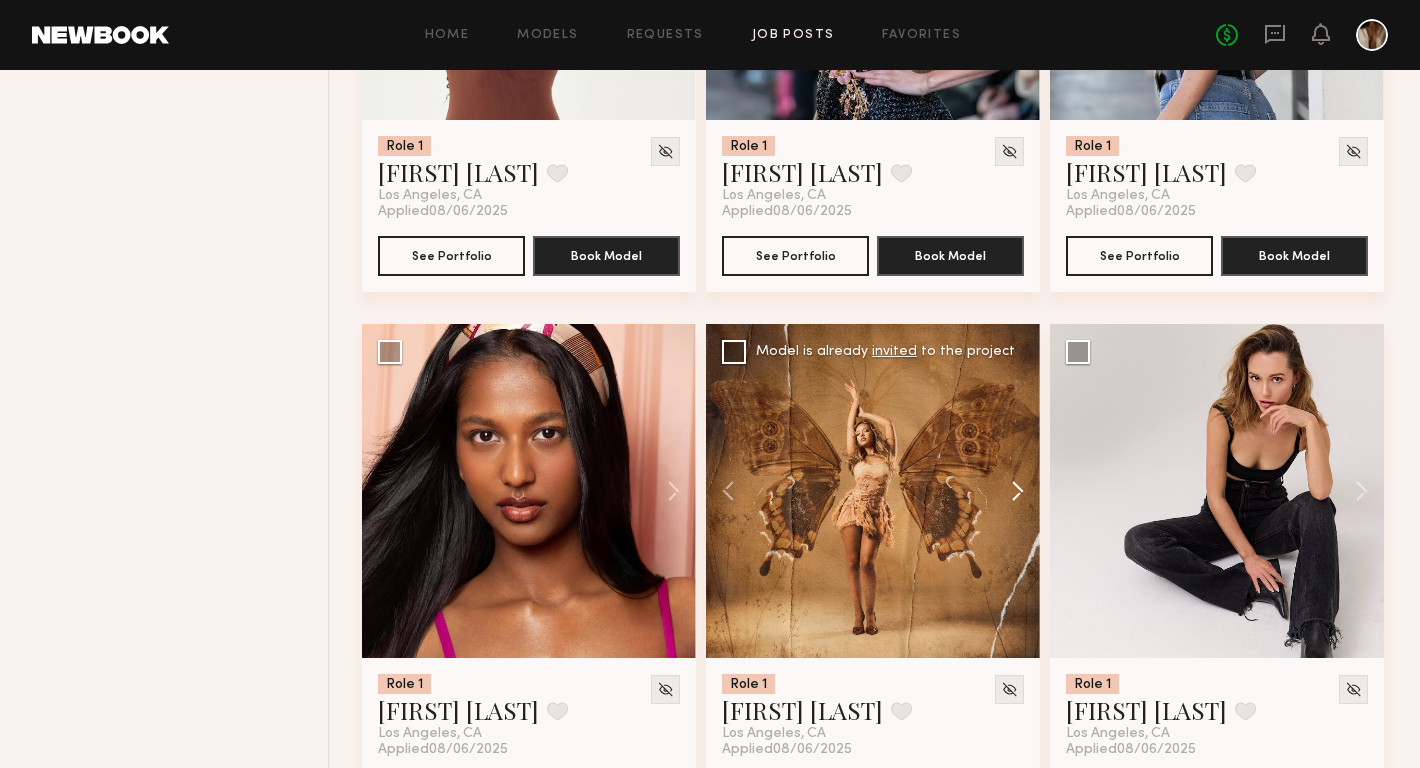 click 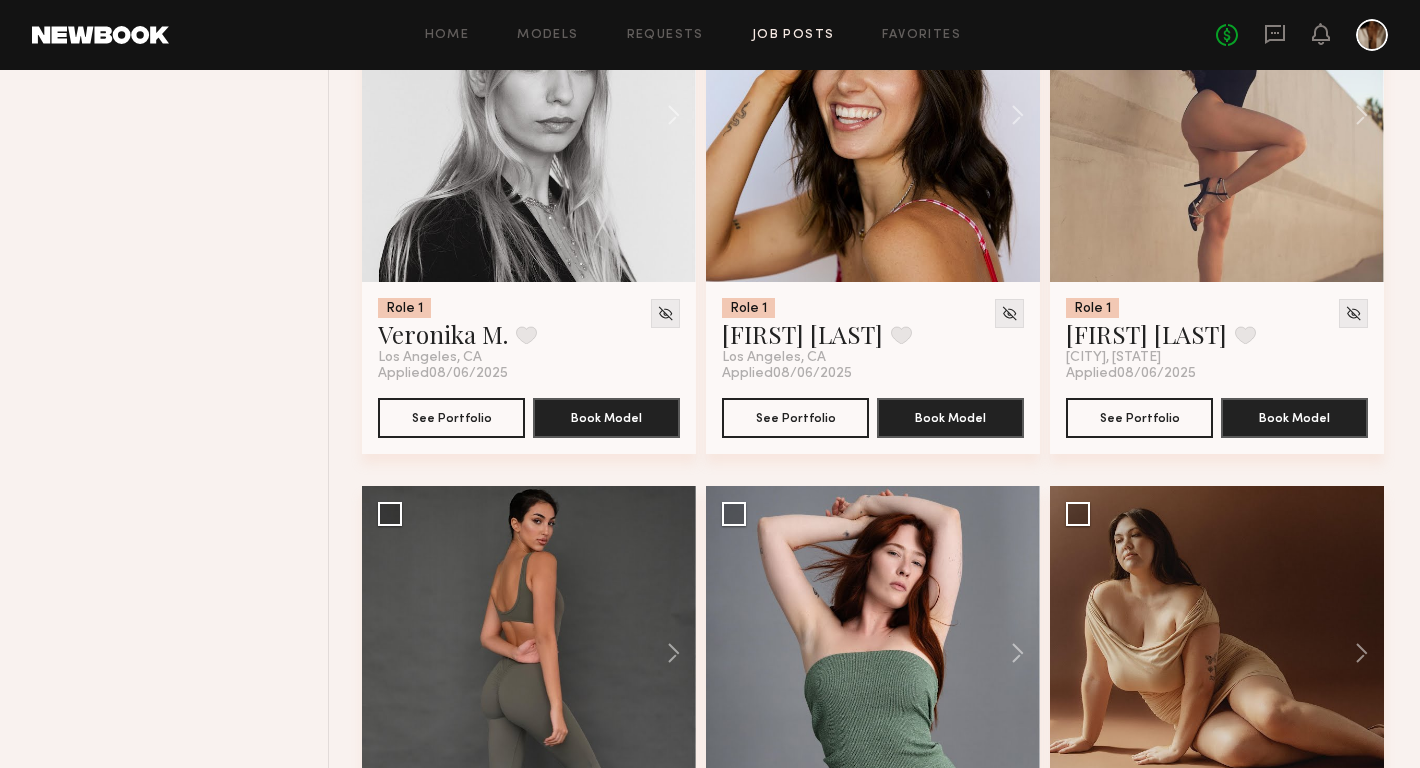 scroll, scrollTop: 8006, scrollLeft: 0, axis: vertical 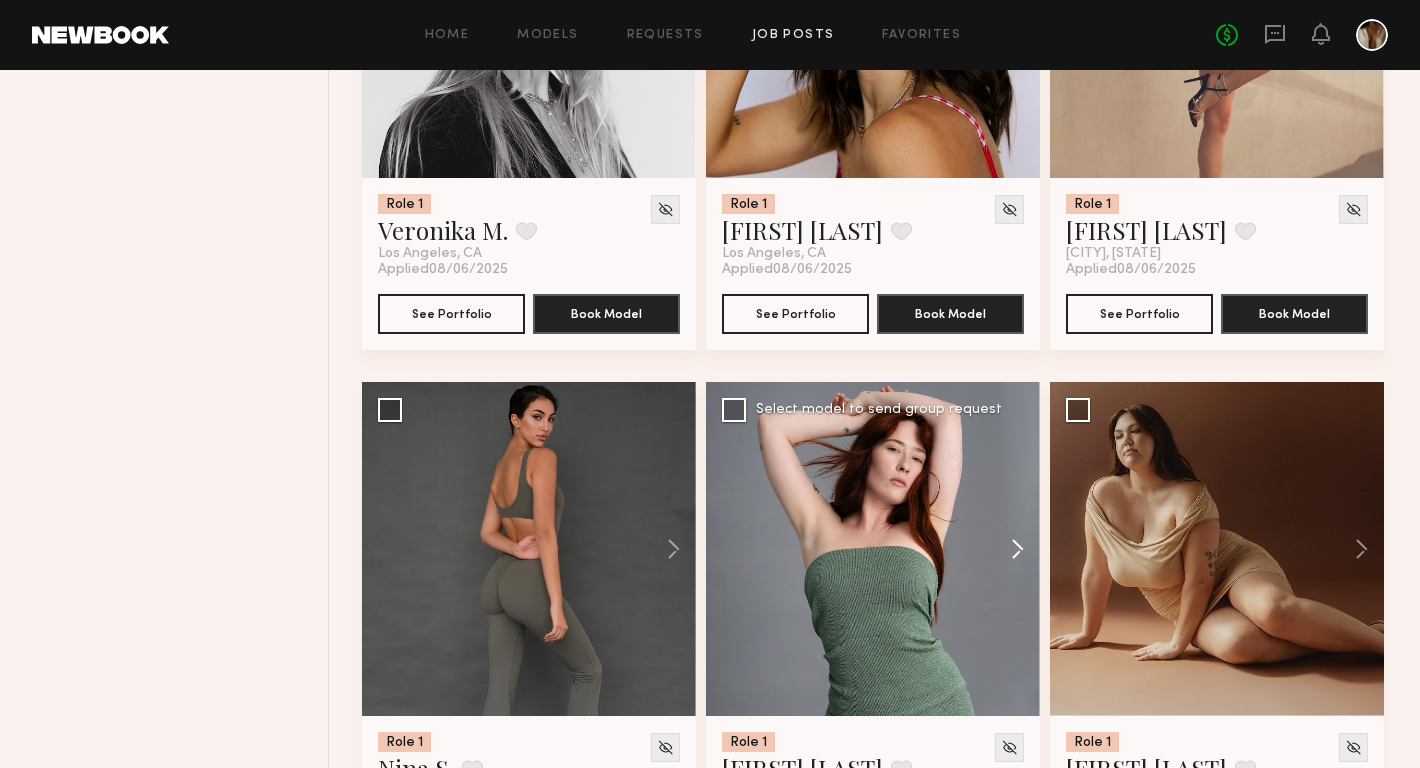click 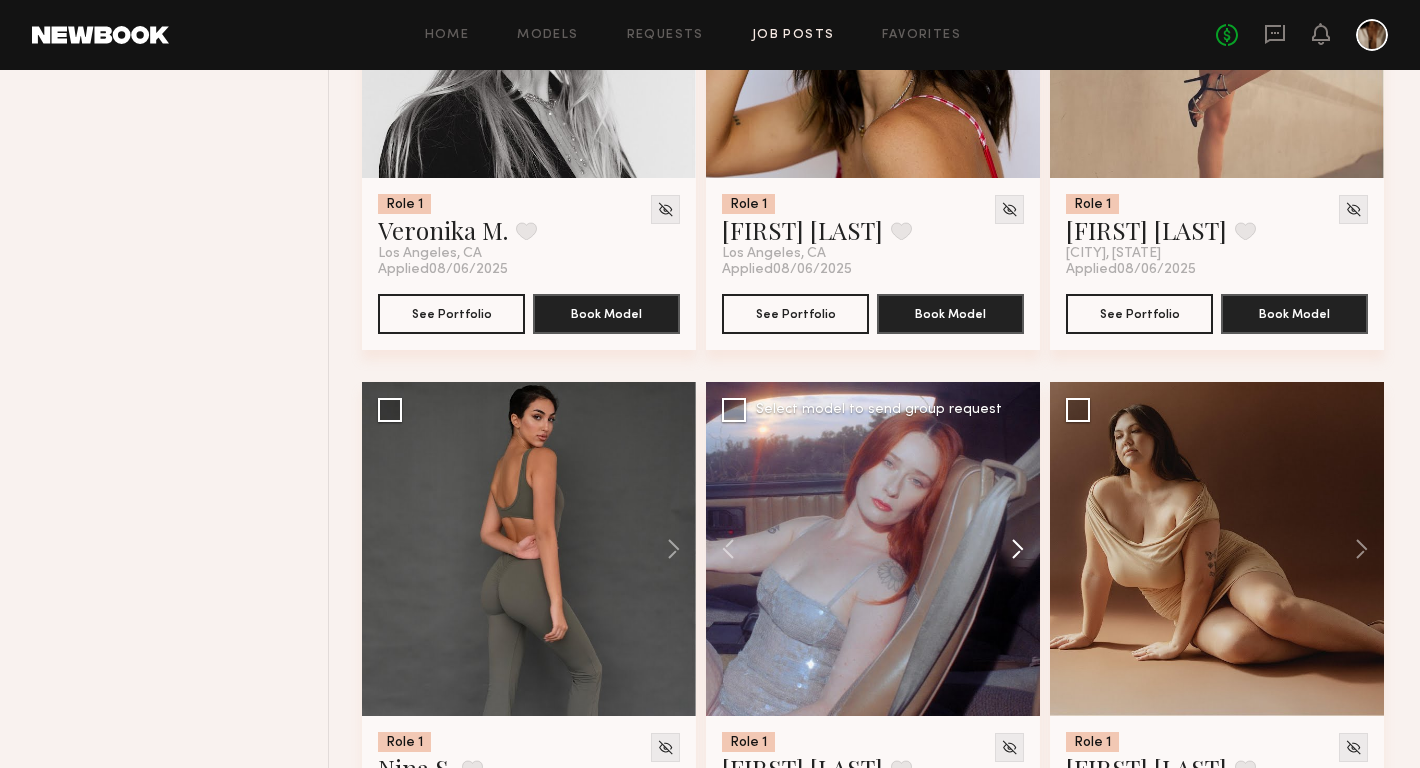 click 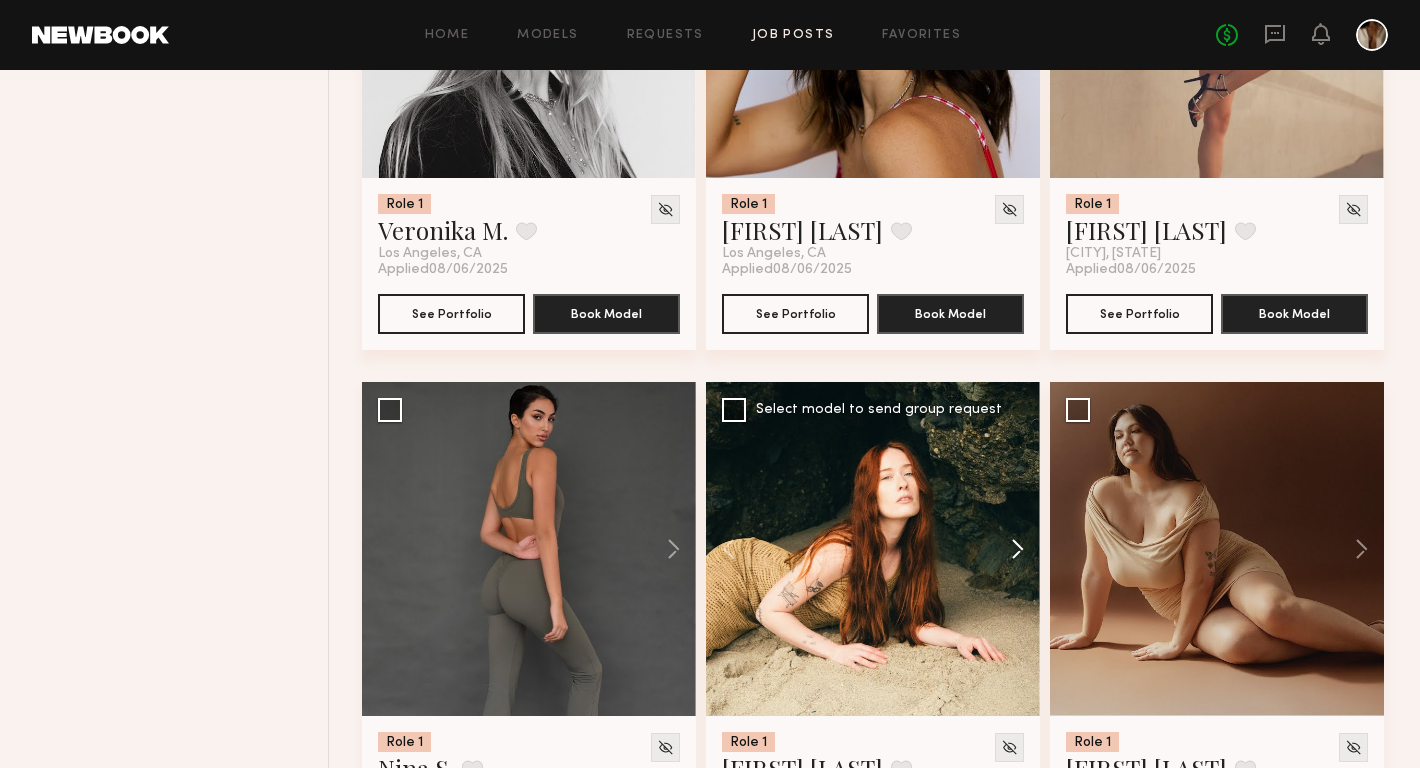 click 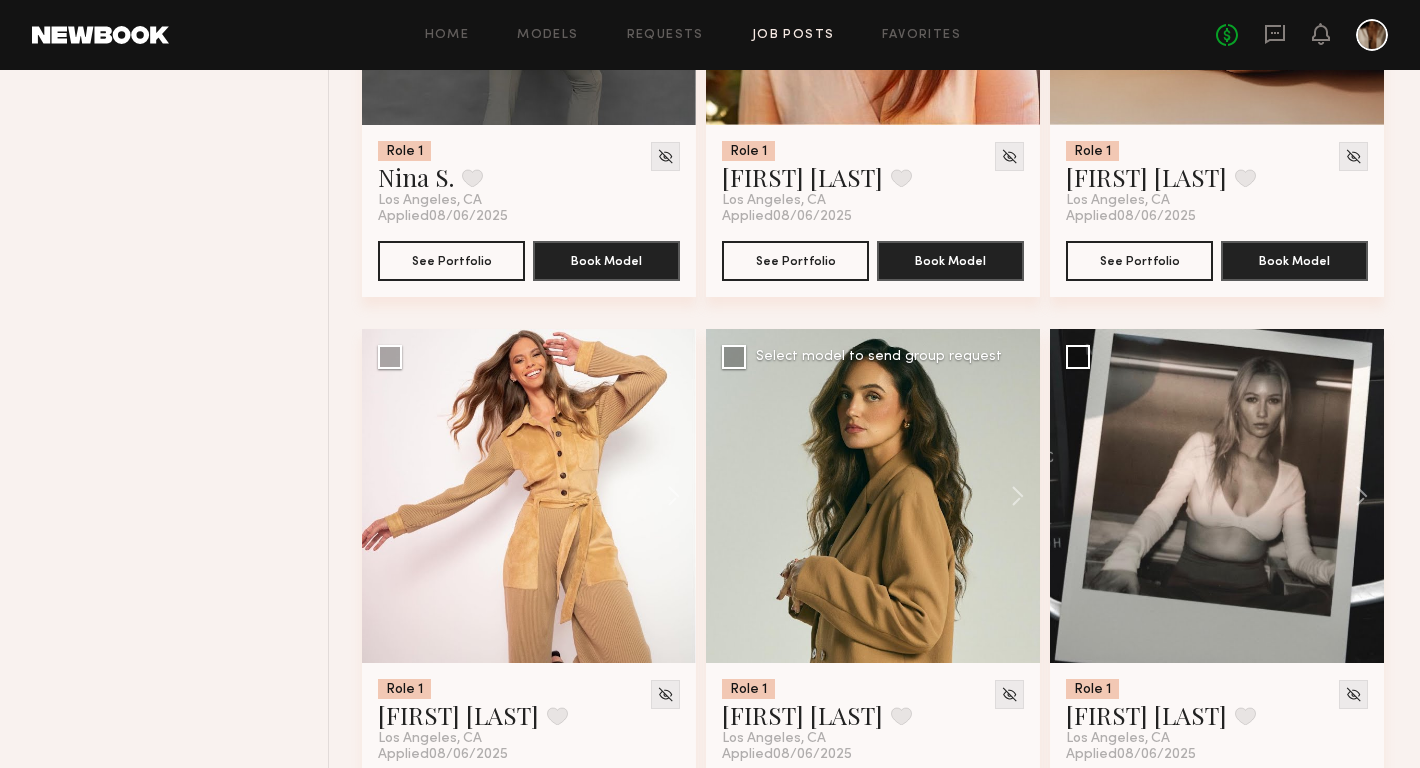 scroll, scrollTop: 8603, scrollLeft: 0, axis: vertical 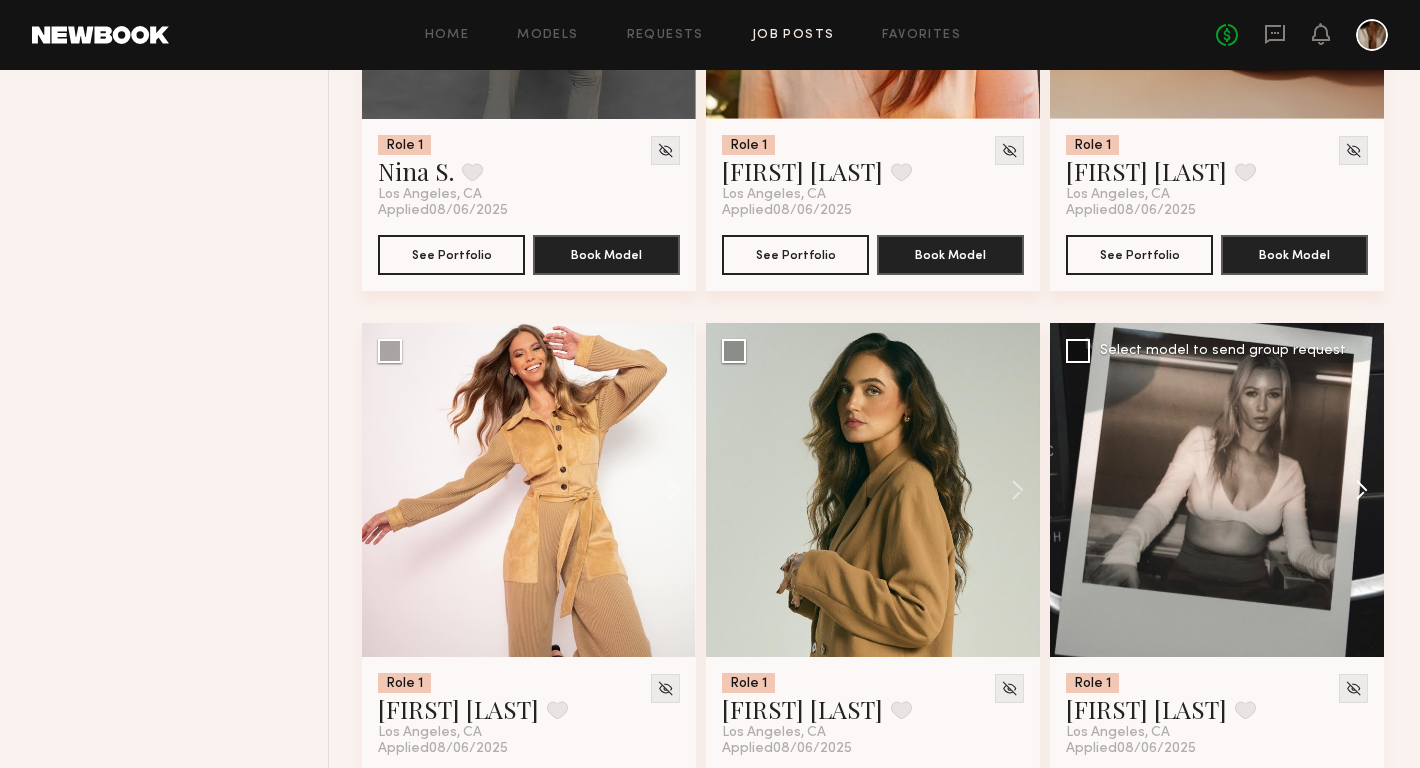 click 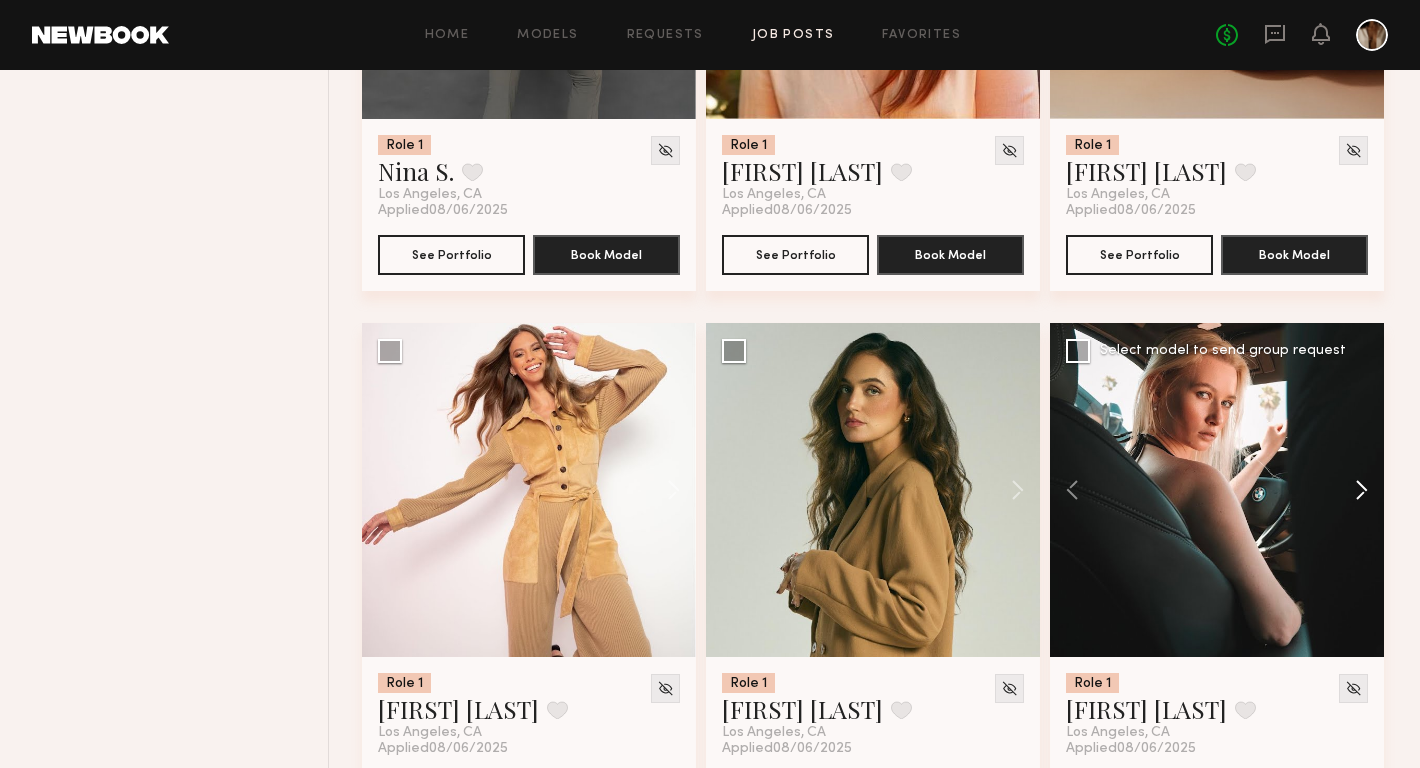 click 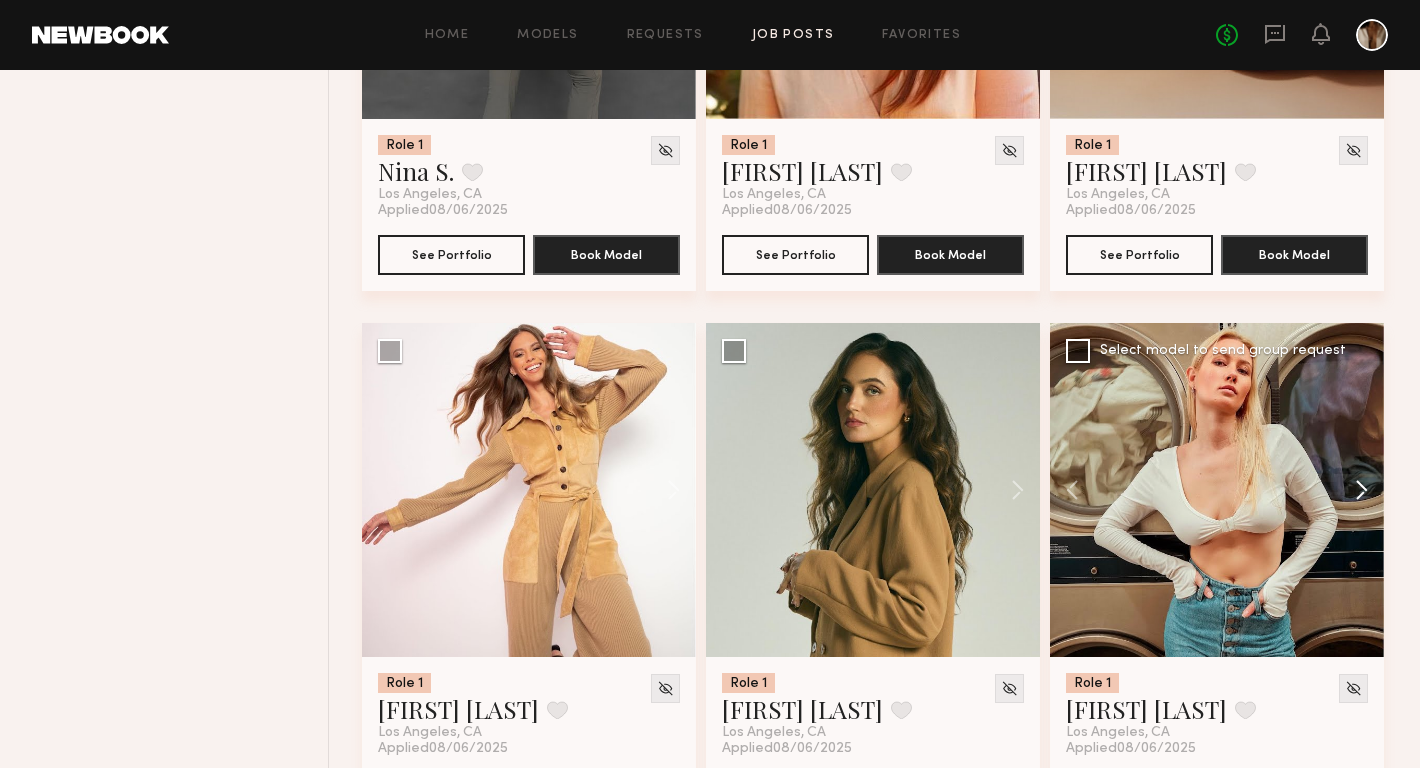 click 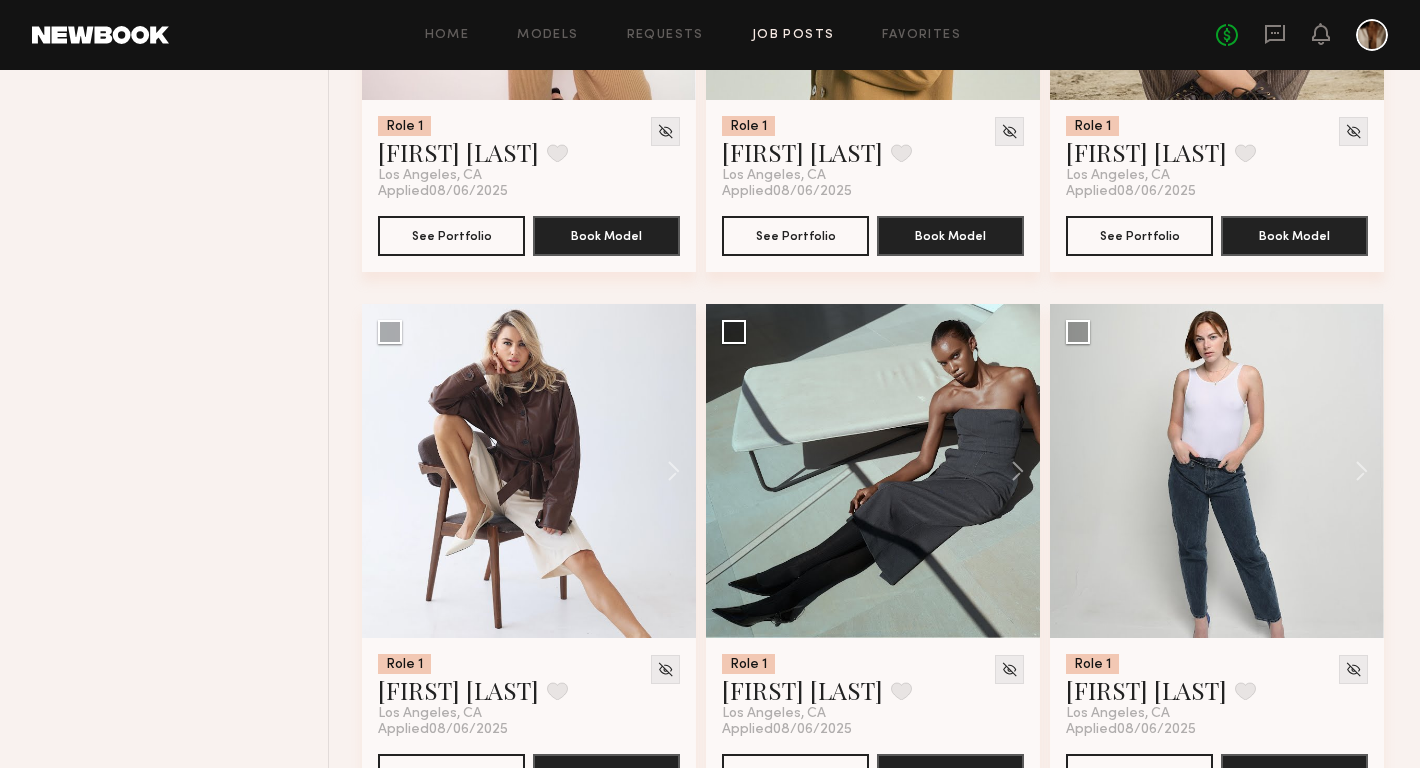 scroll, scrollTop: 9210, scrollLeft: 0, axis: vertical 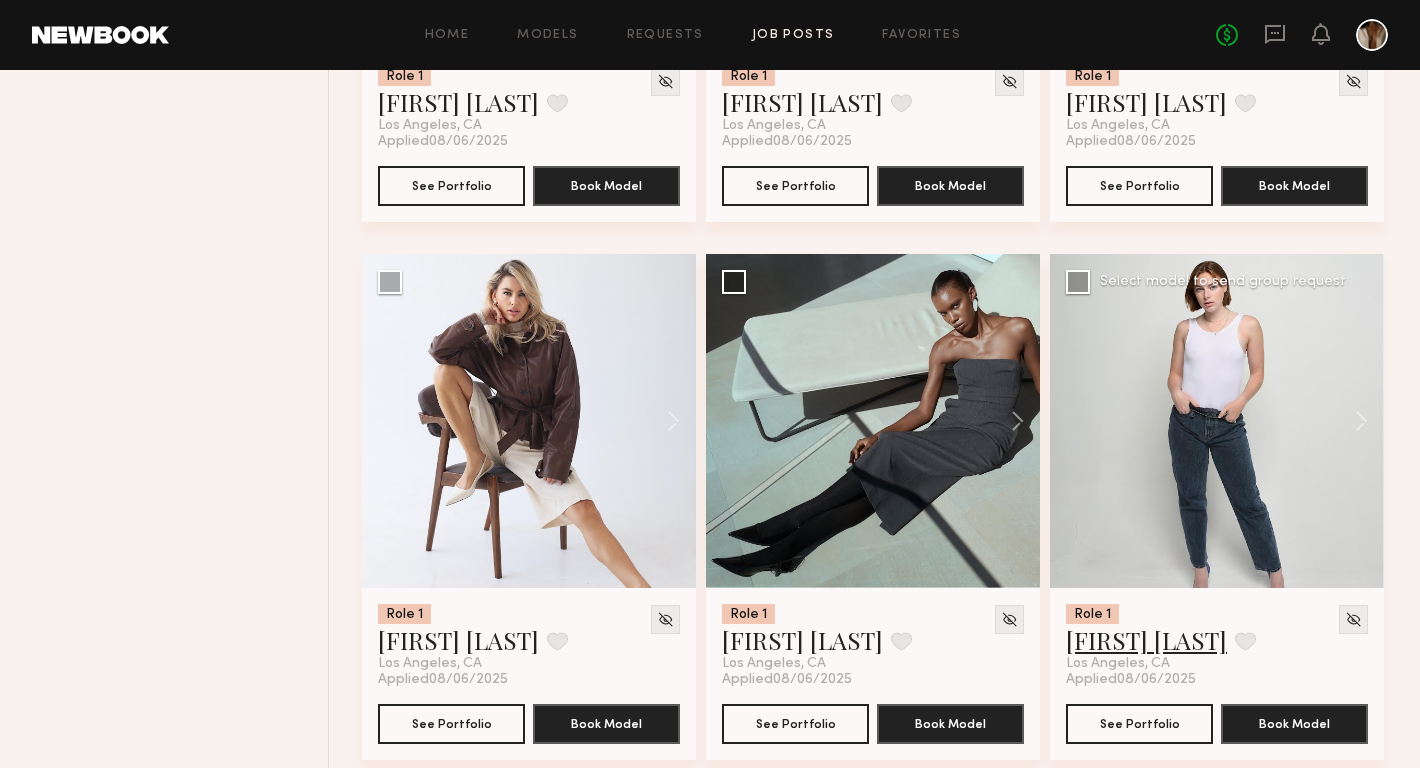 click on "Maggie V." 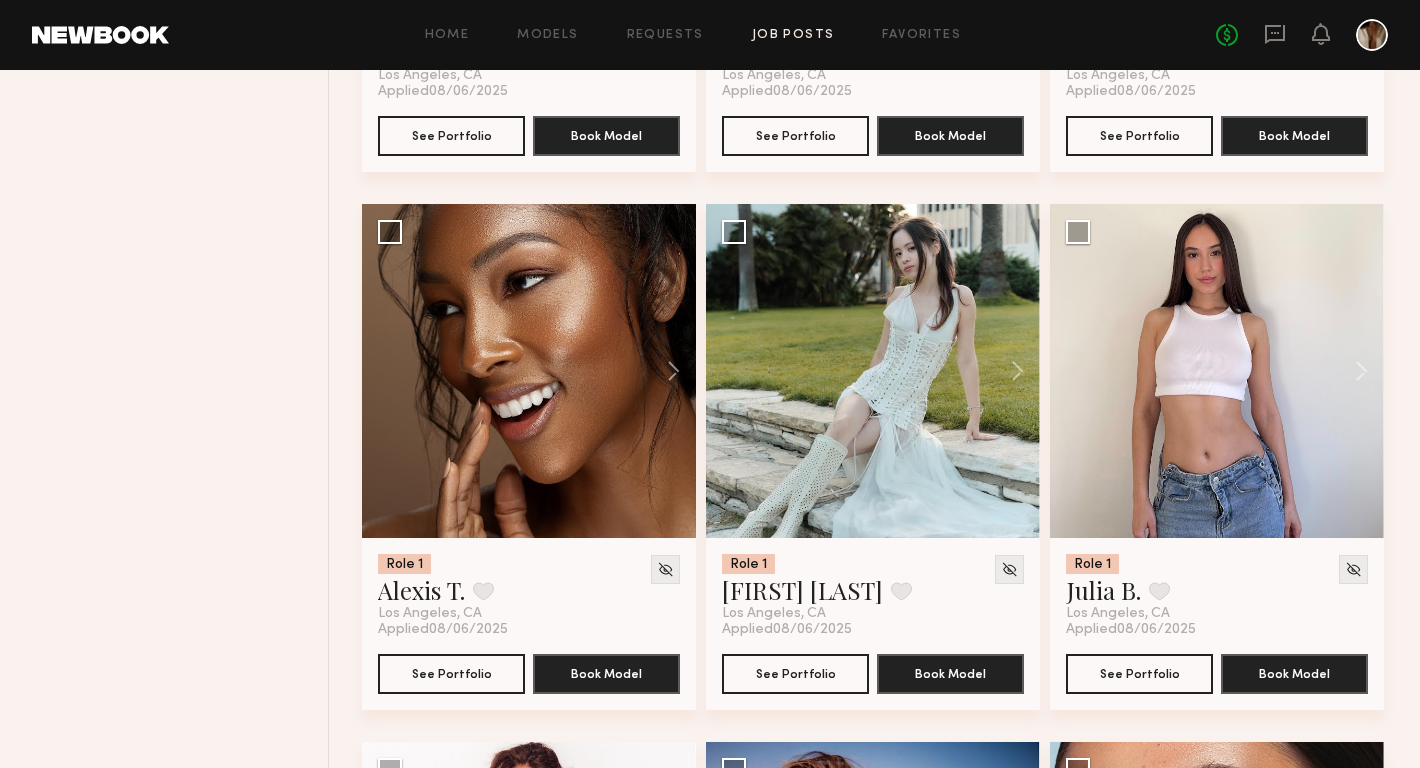 scroll, scrollTop: 9866, scrollLeft: 0, axis: vertical 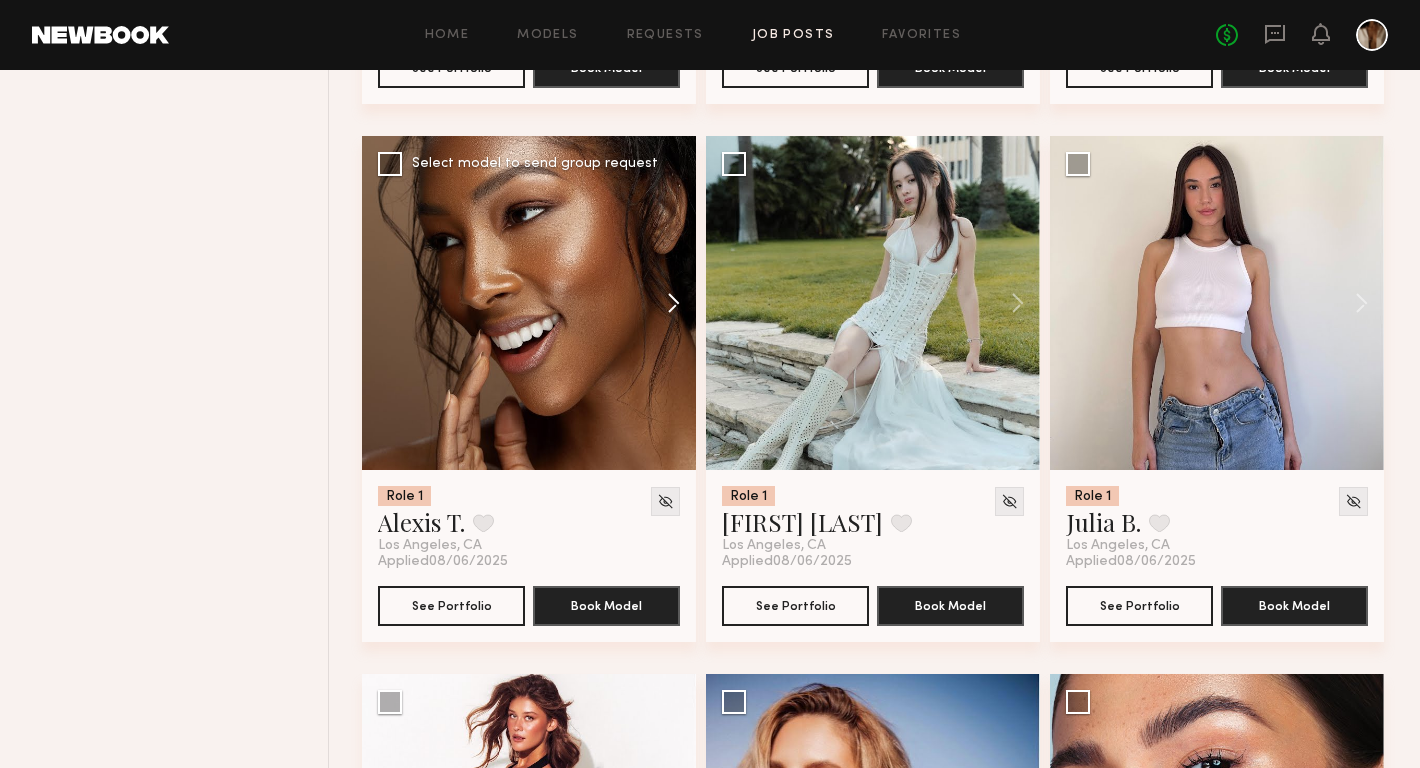 click 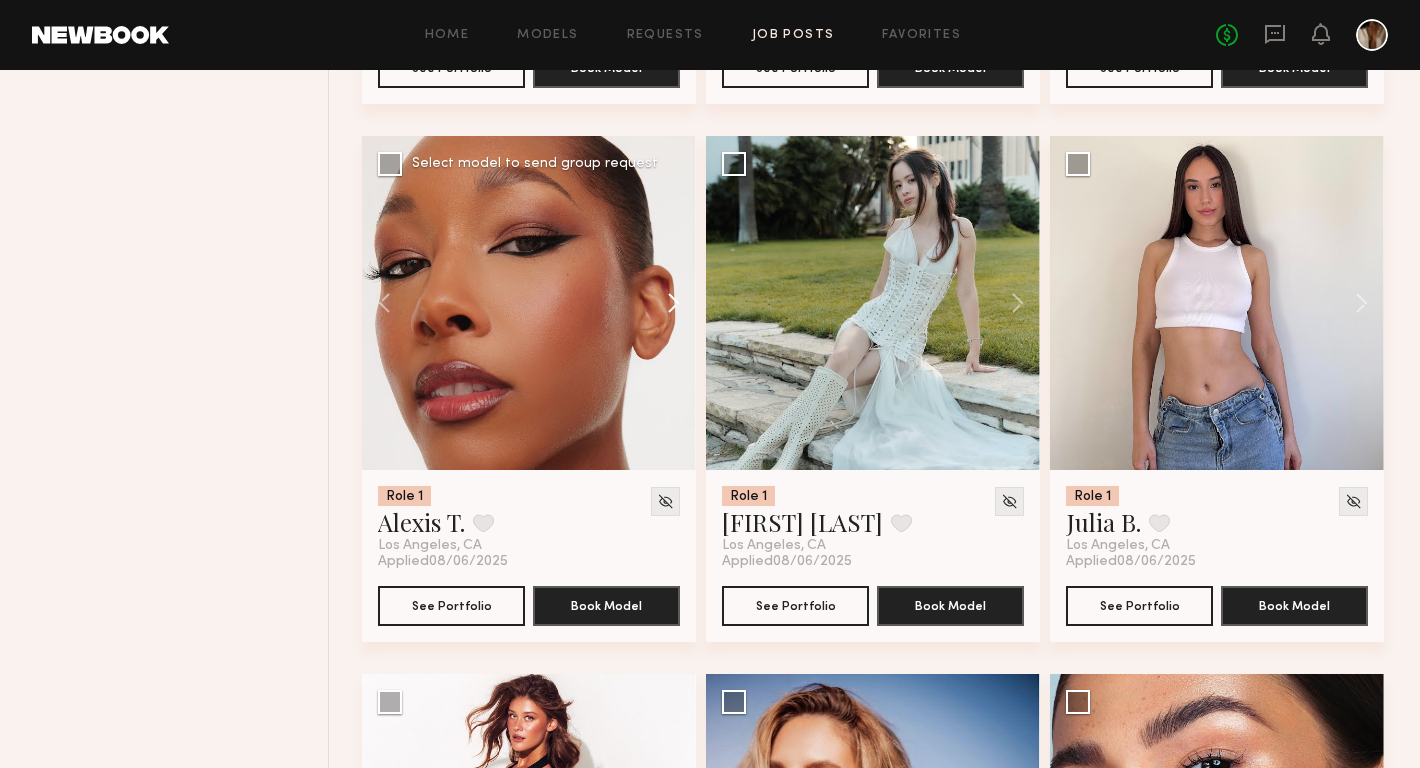 click 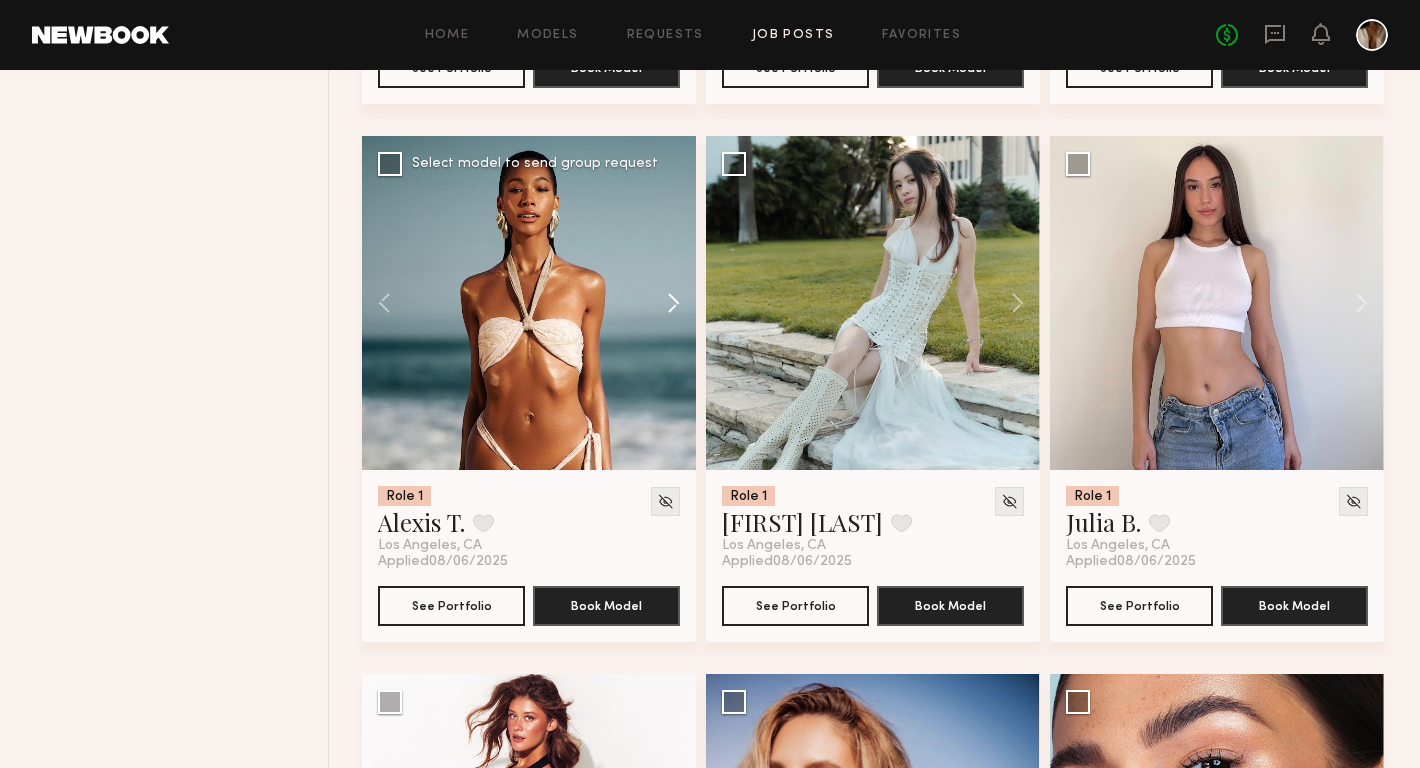 click 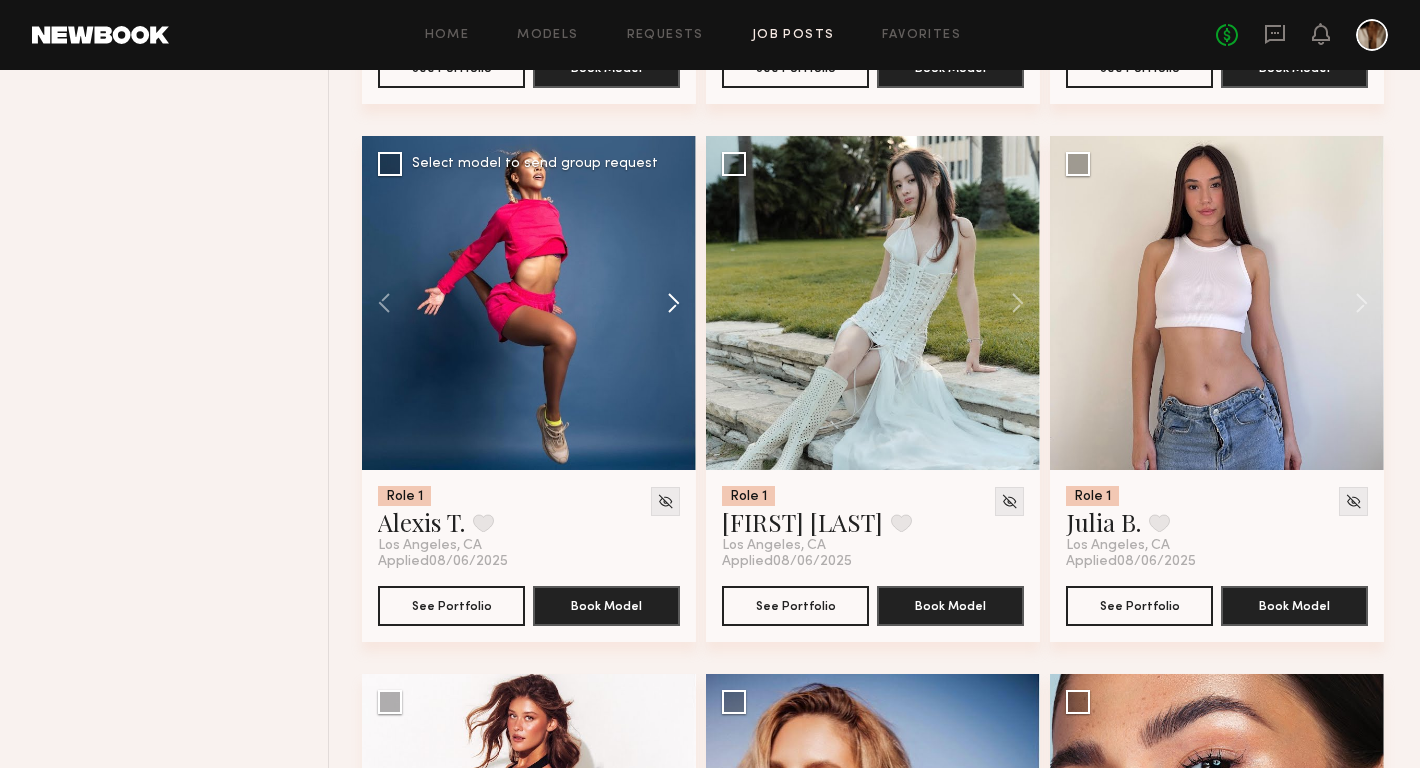 click 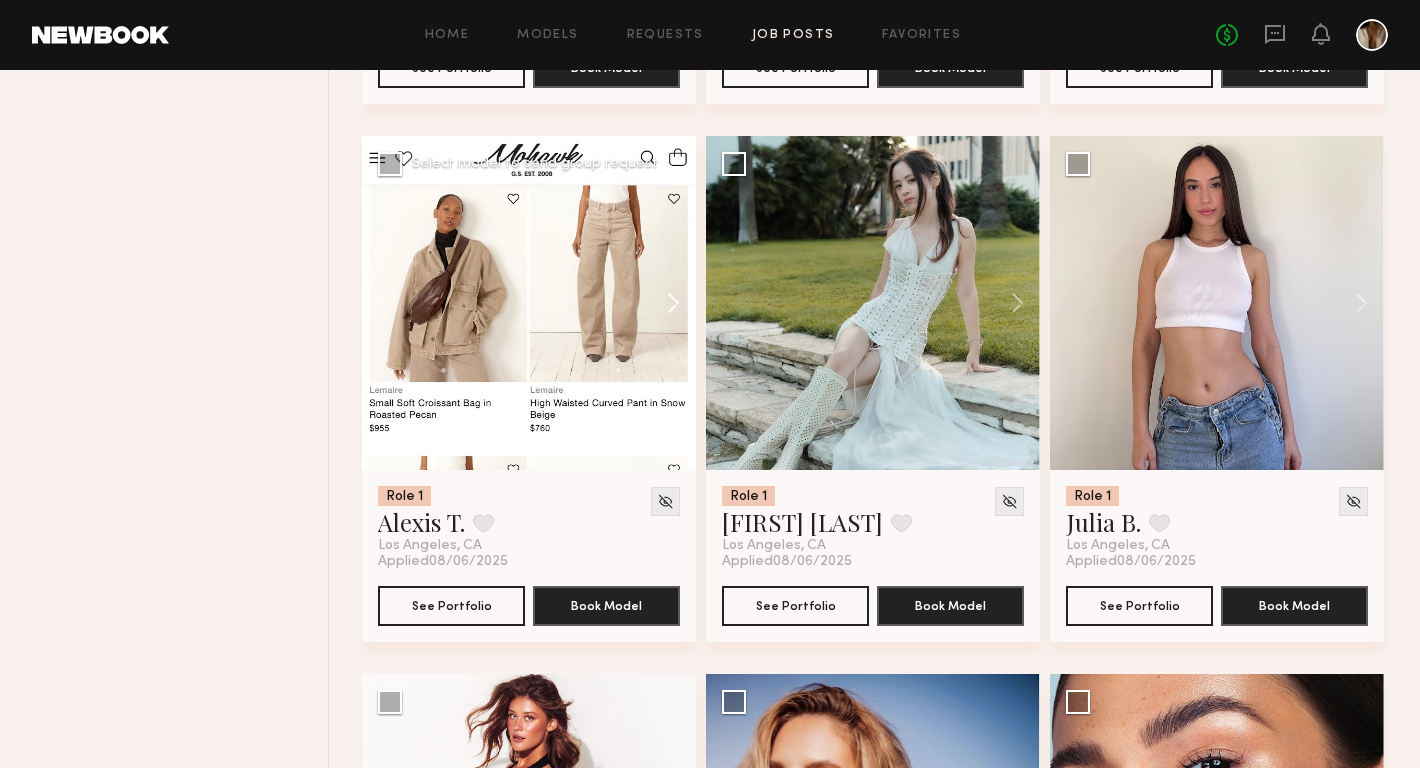 click 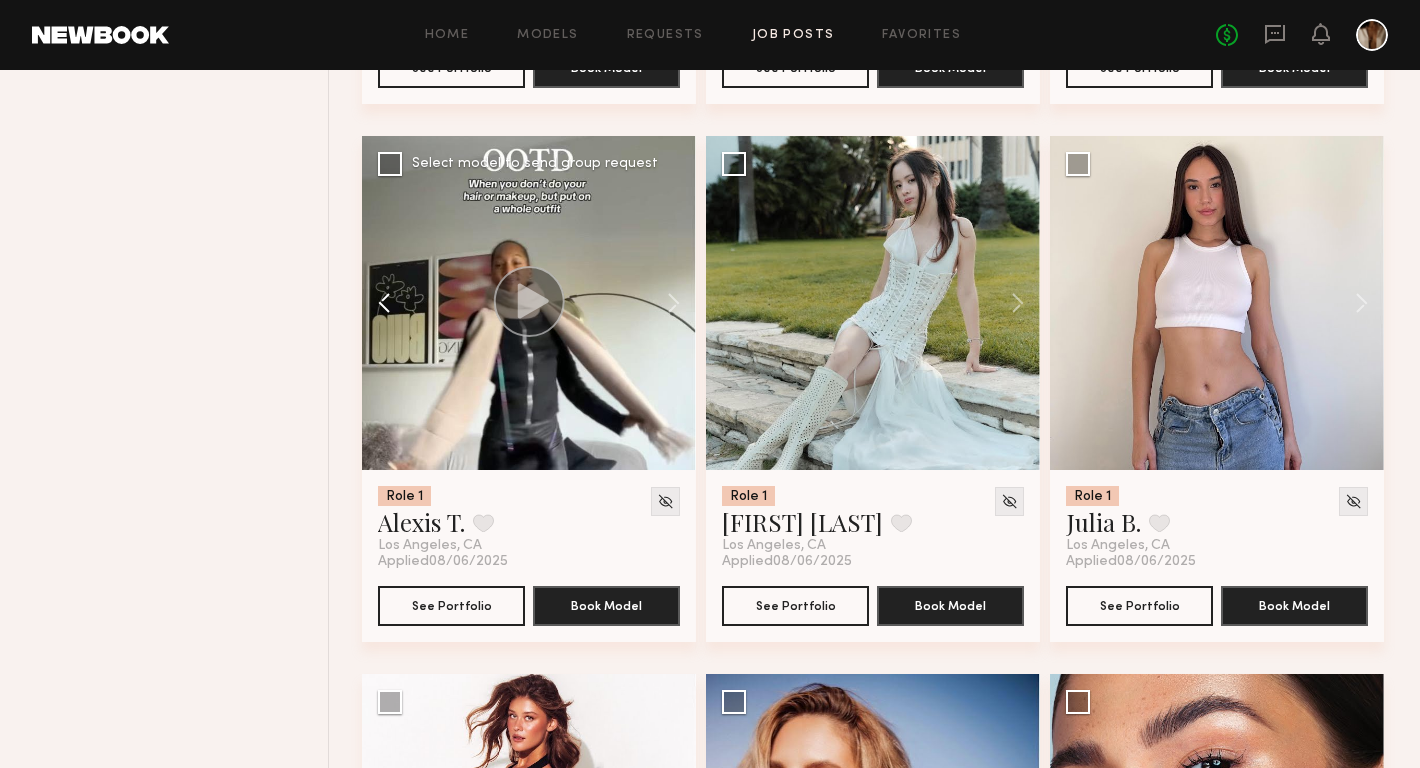 click 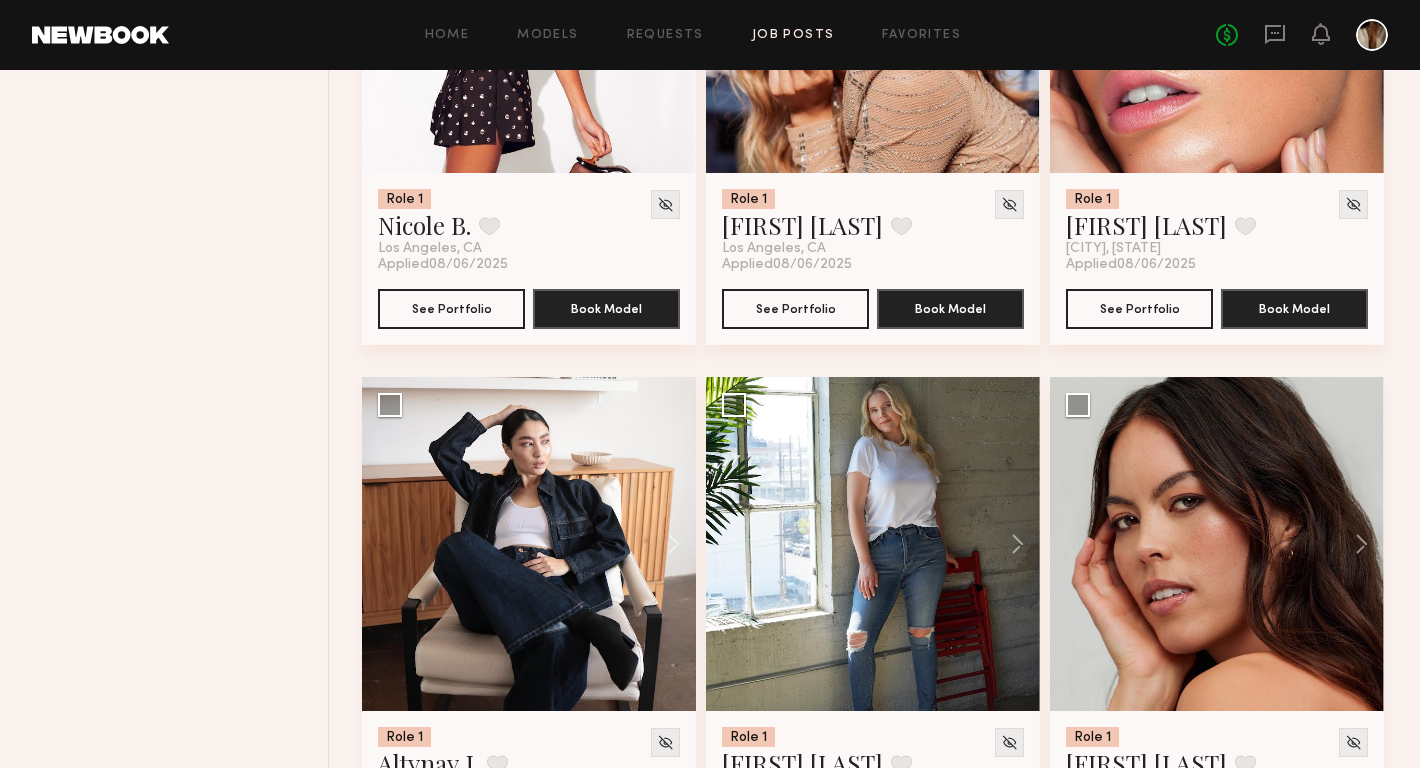 scroll, scrollTop: 10708, scrollLeft: 0, axis: vertical 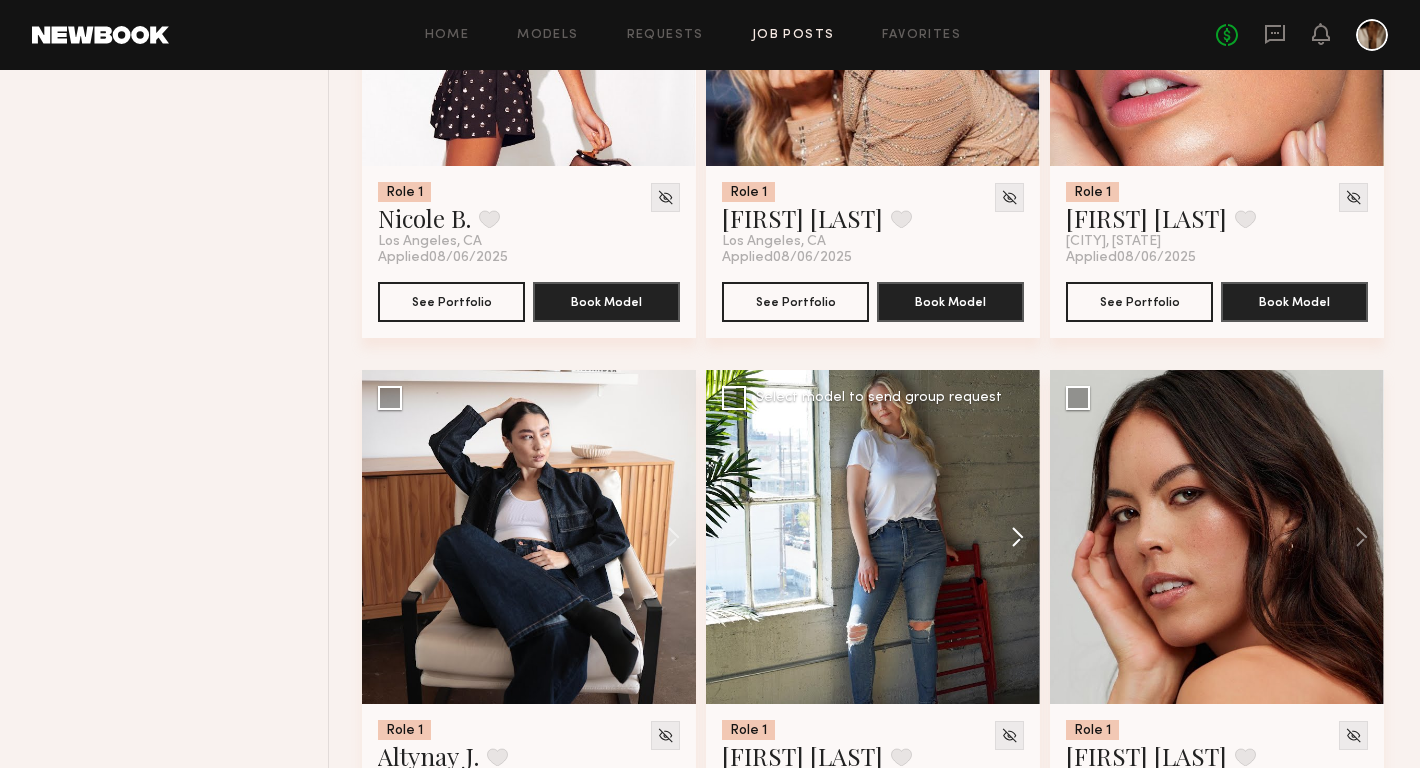 click 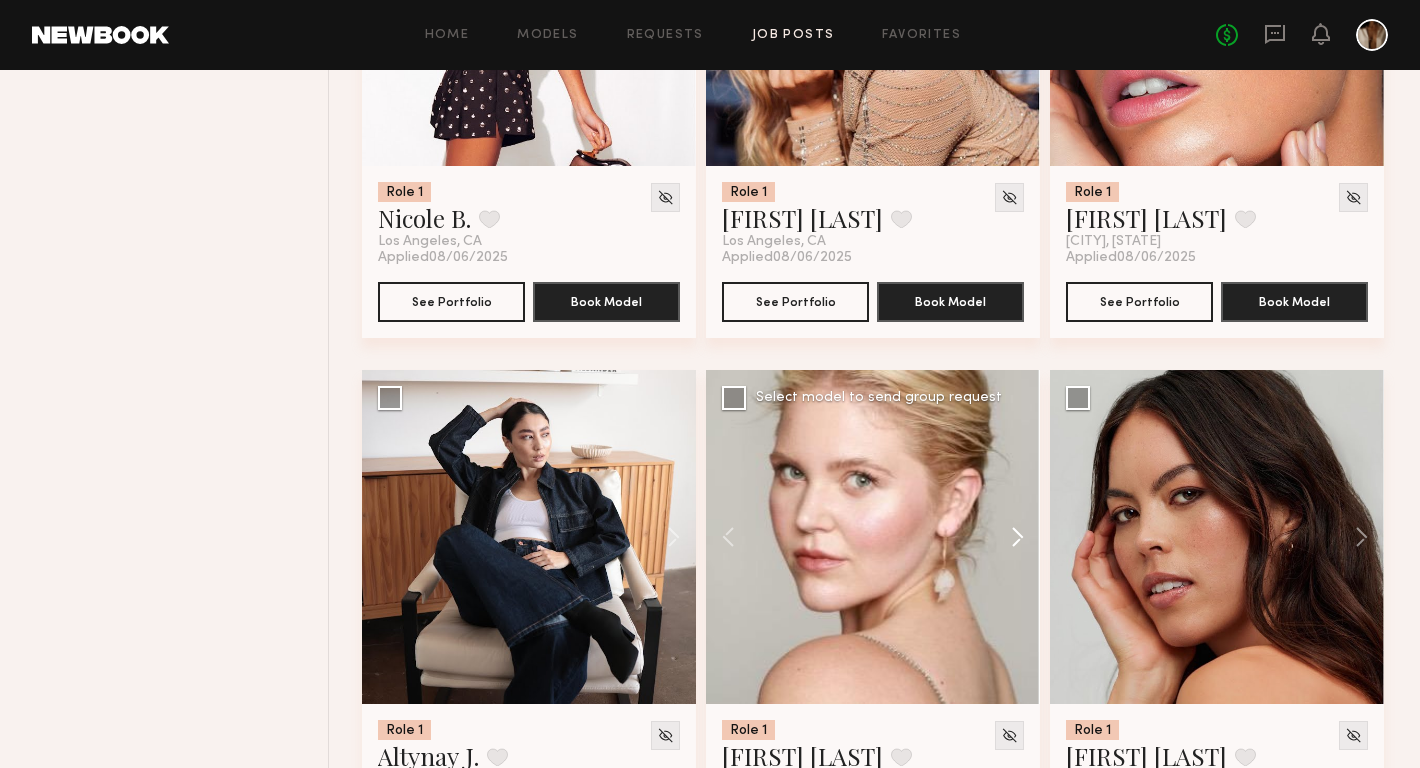 click 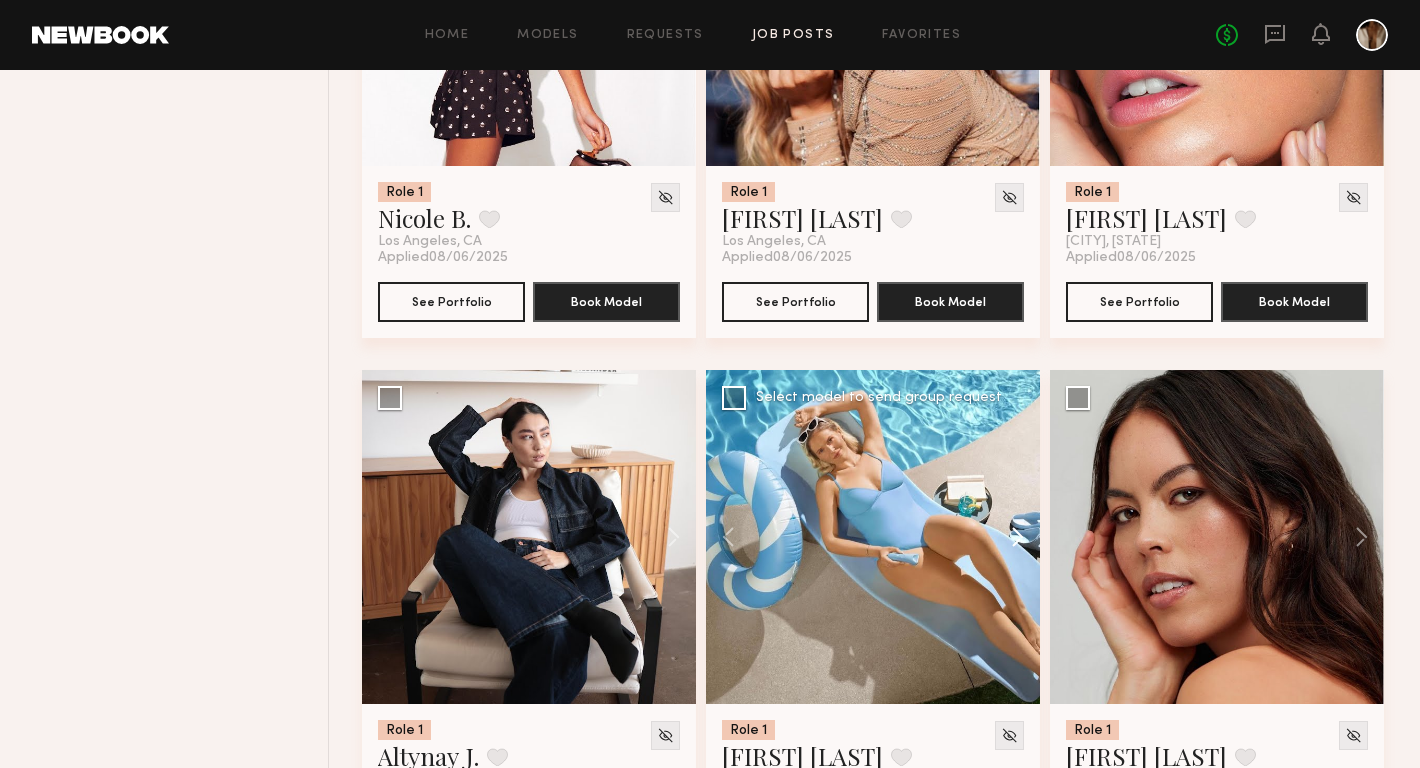 click 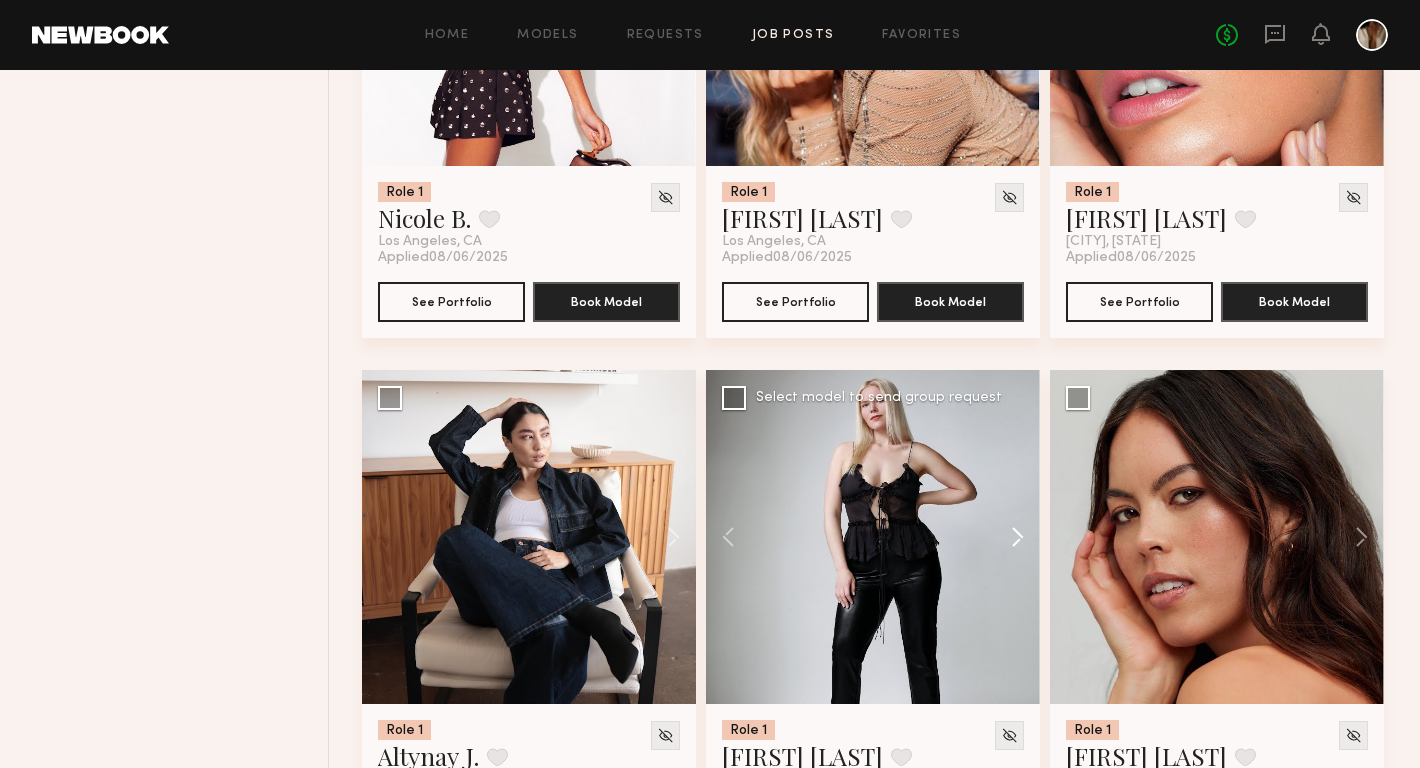 click 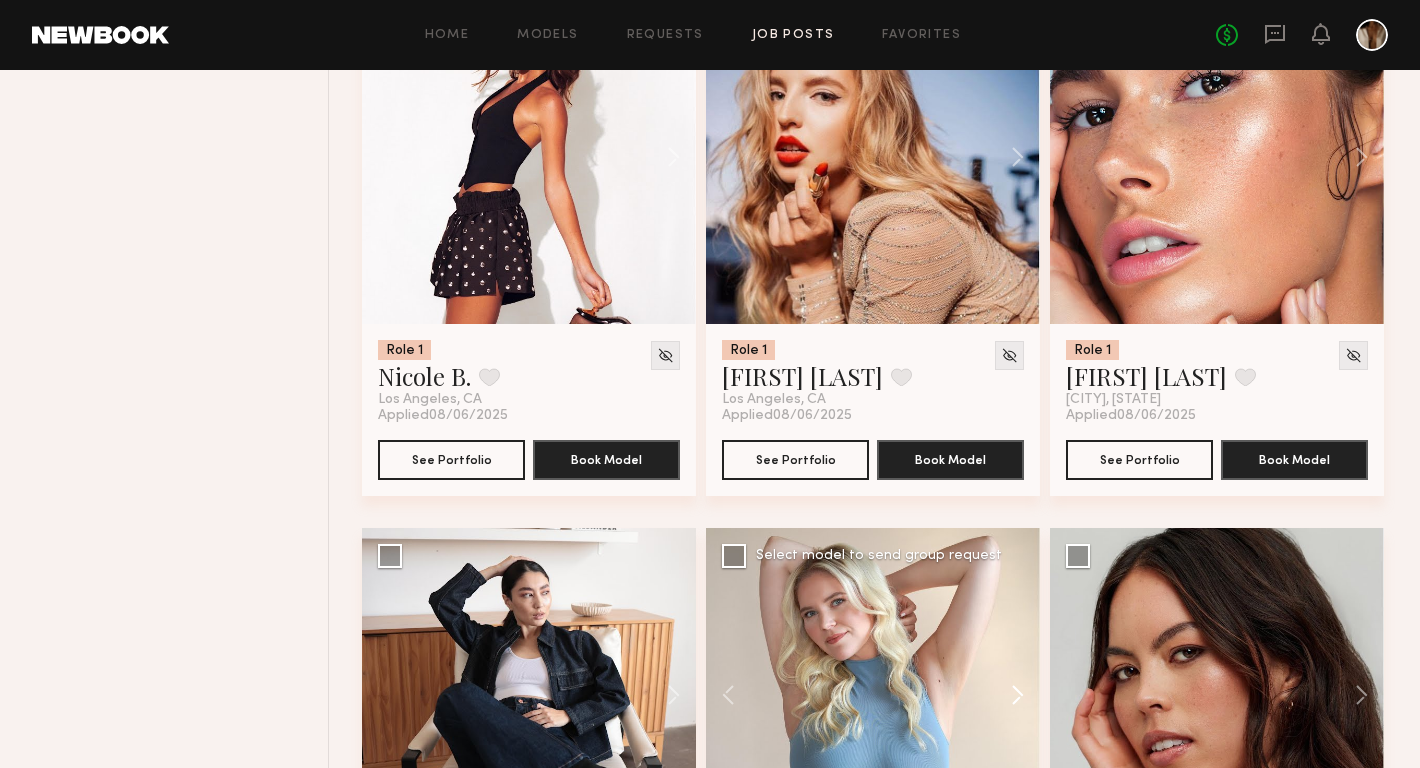 scroll, scrollTop: 10537, scrollLeft: 0, axis: vertical 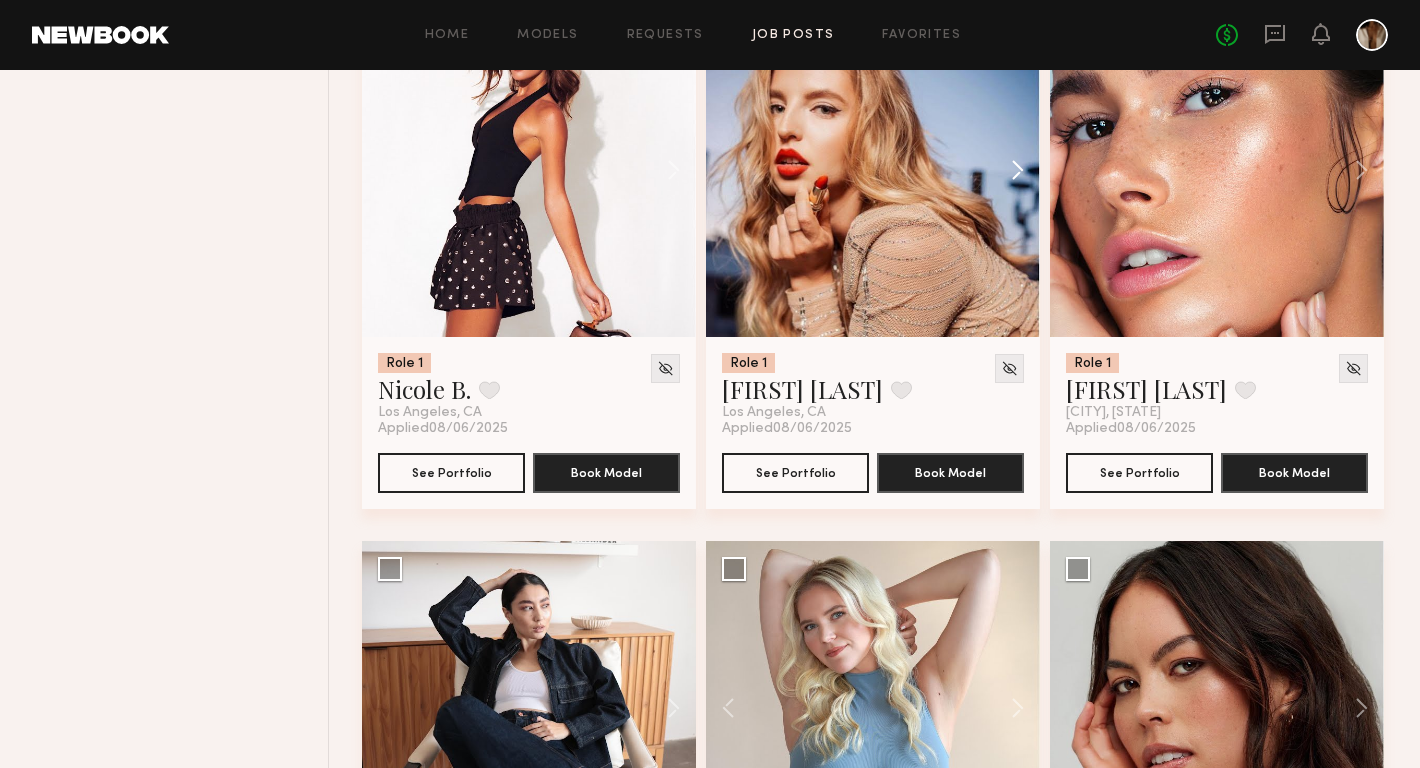 click 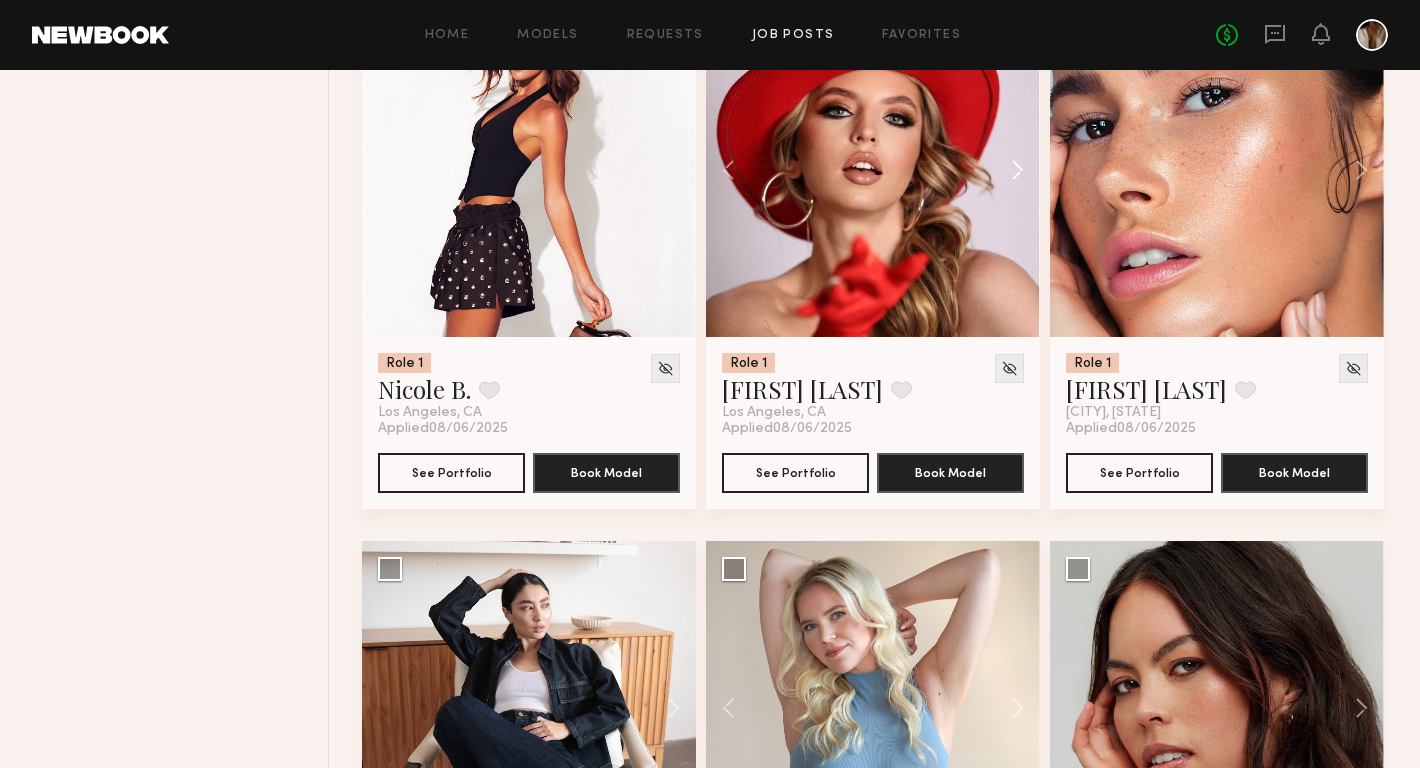 click 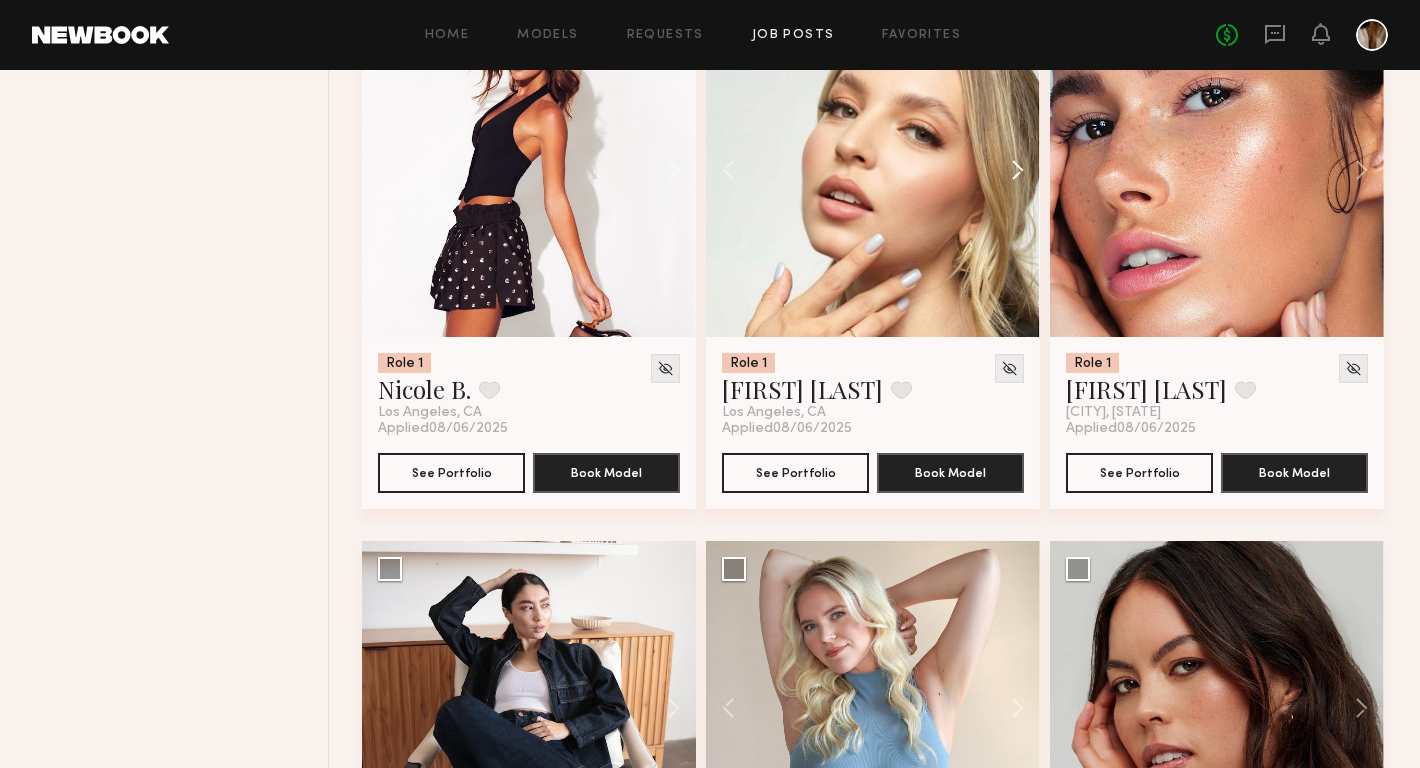 click 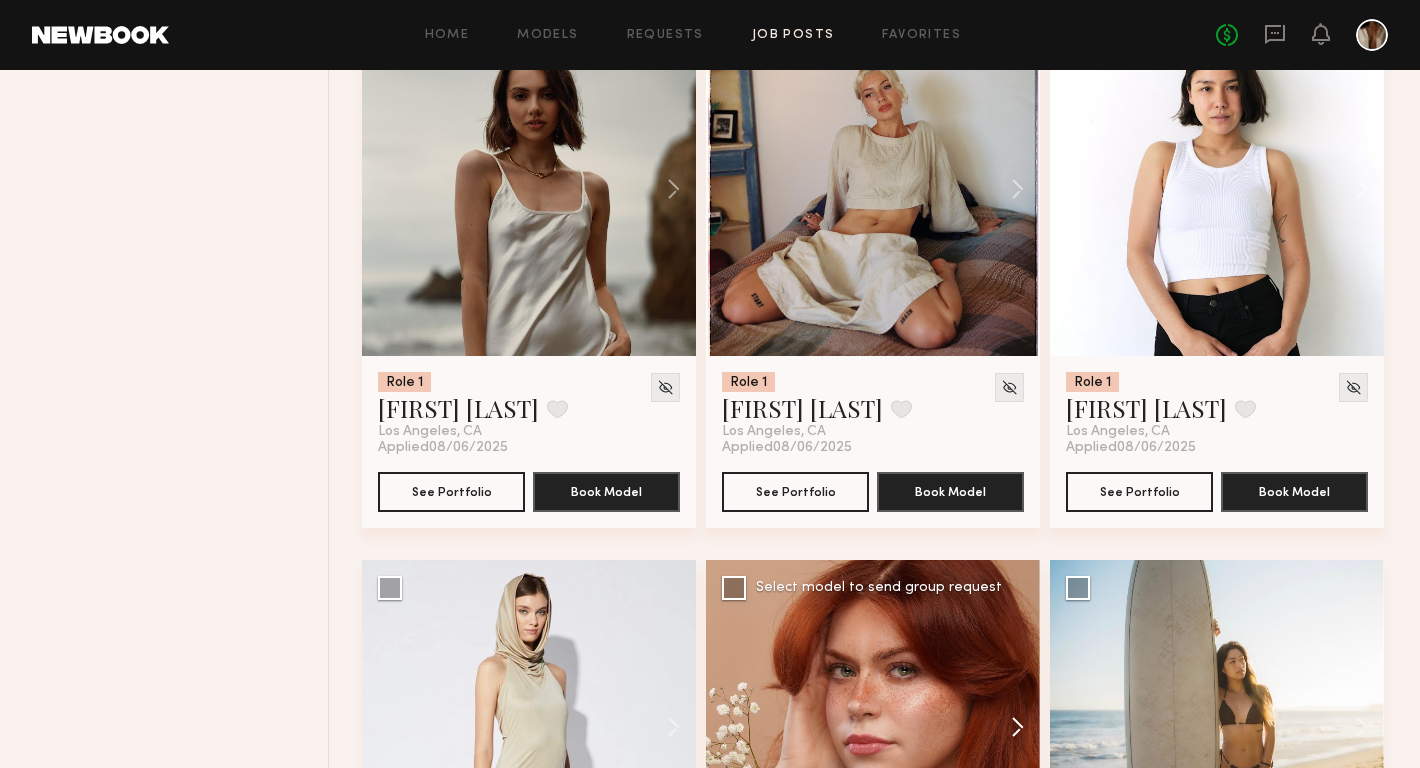scroll, scrollTop: 12653, scrollLeft: 0, axis: vertical 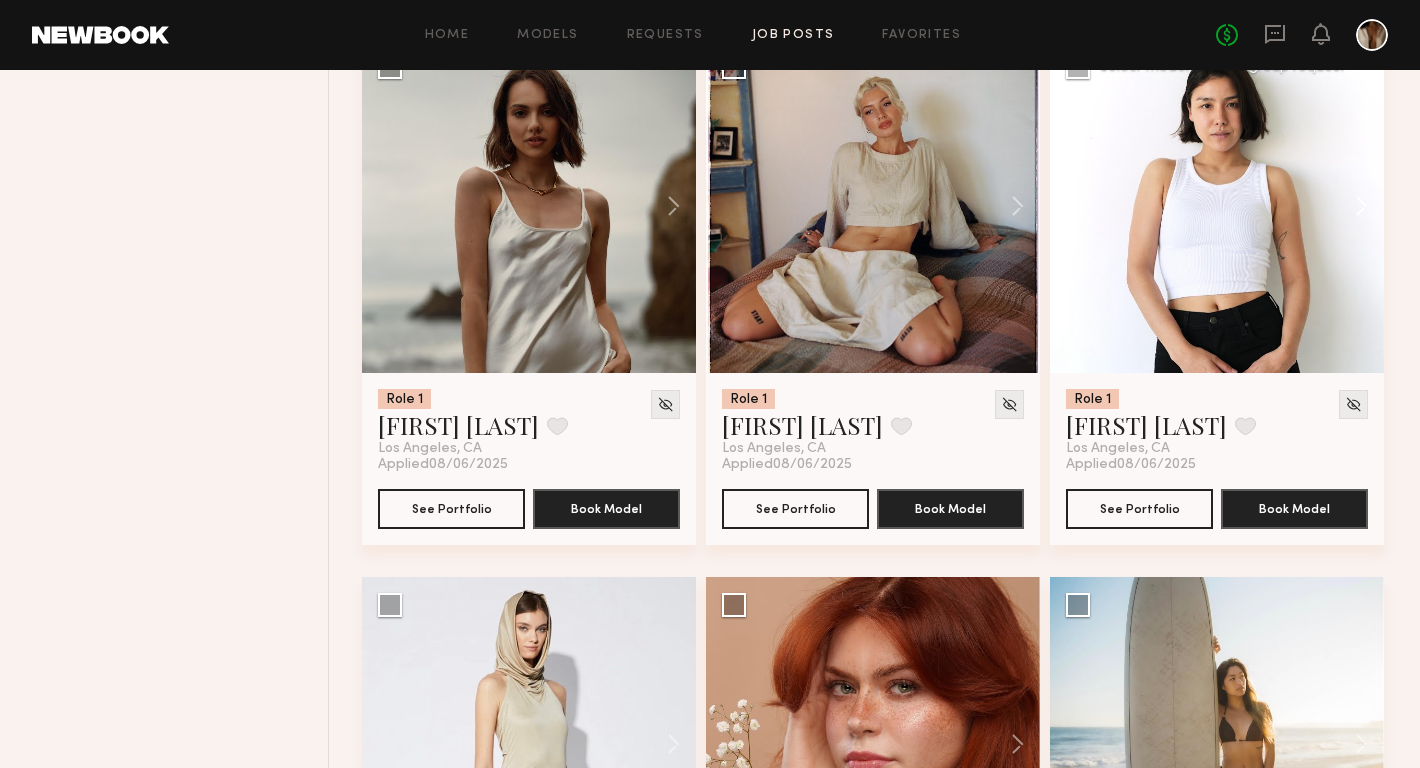 click 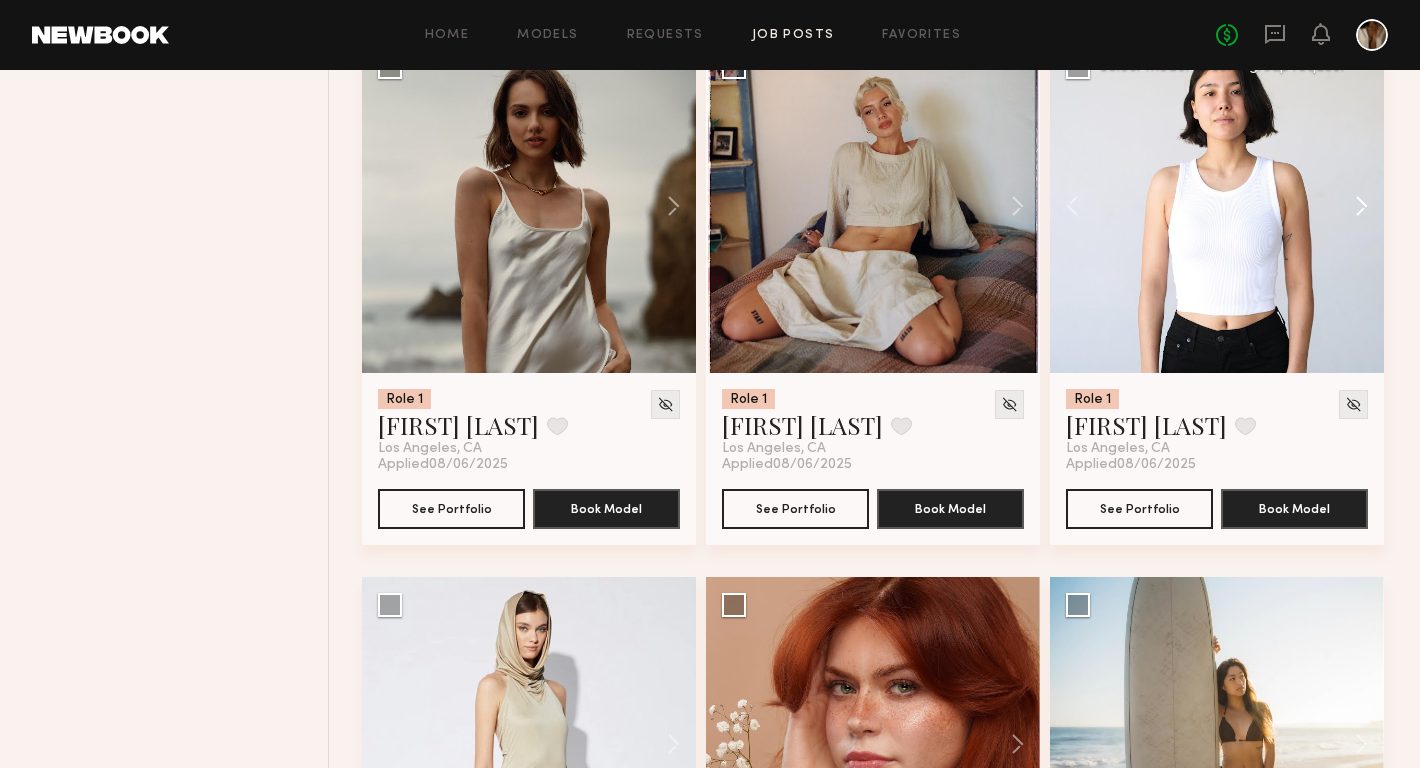 click 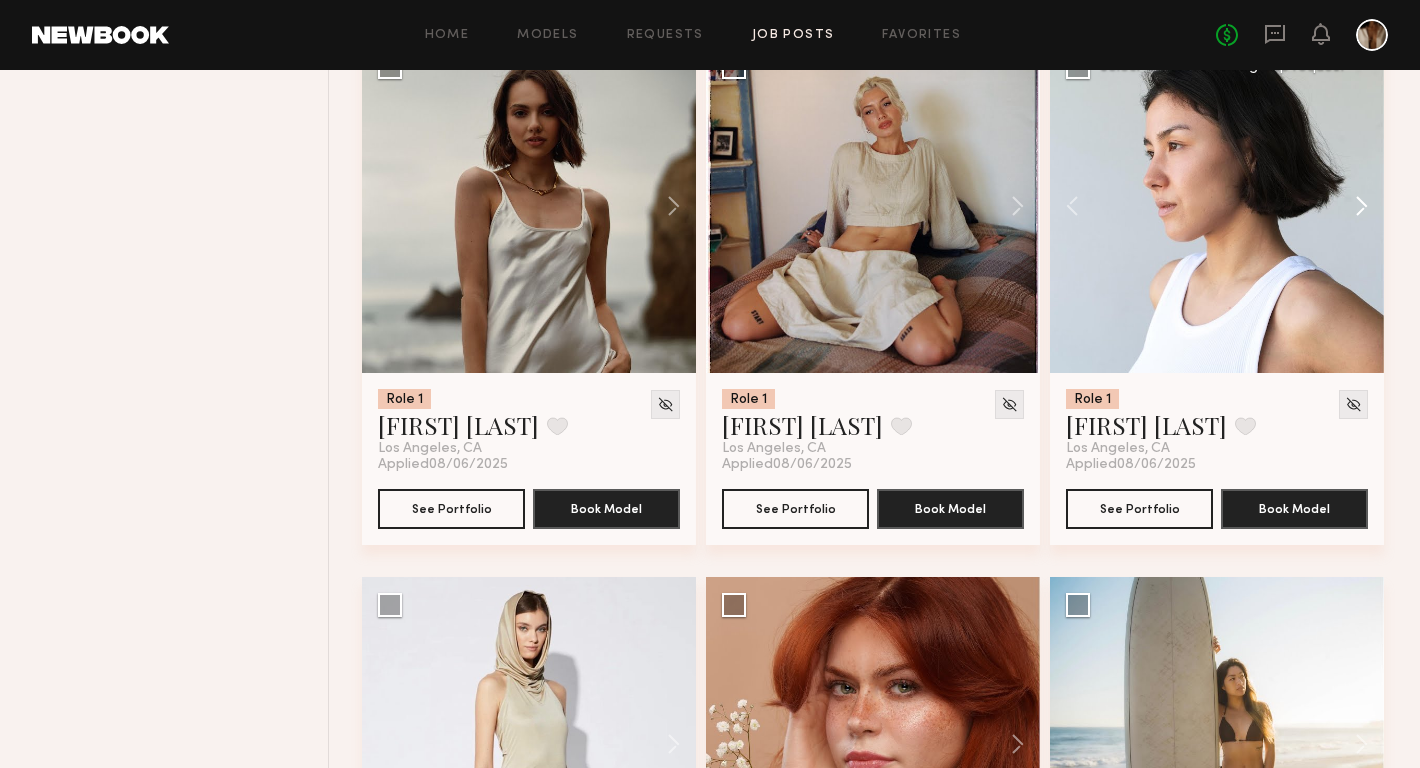 click 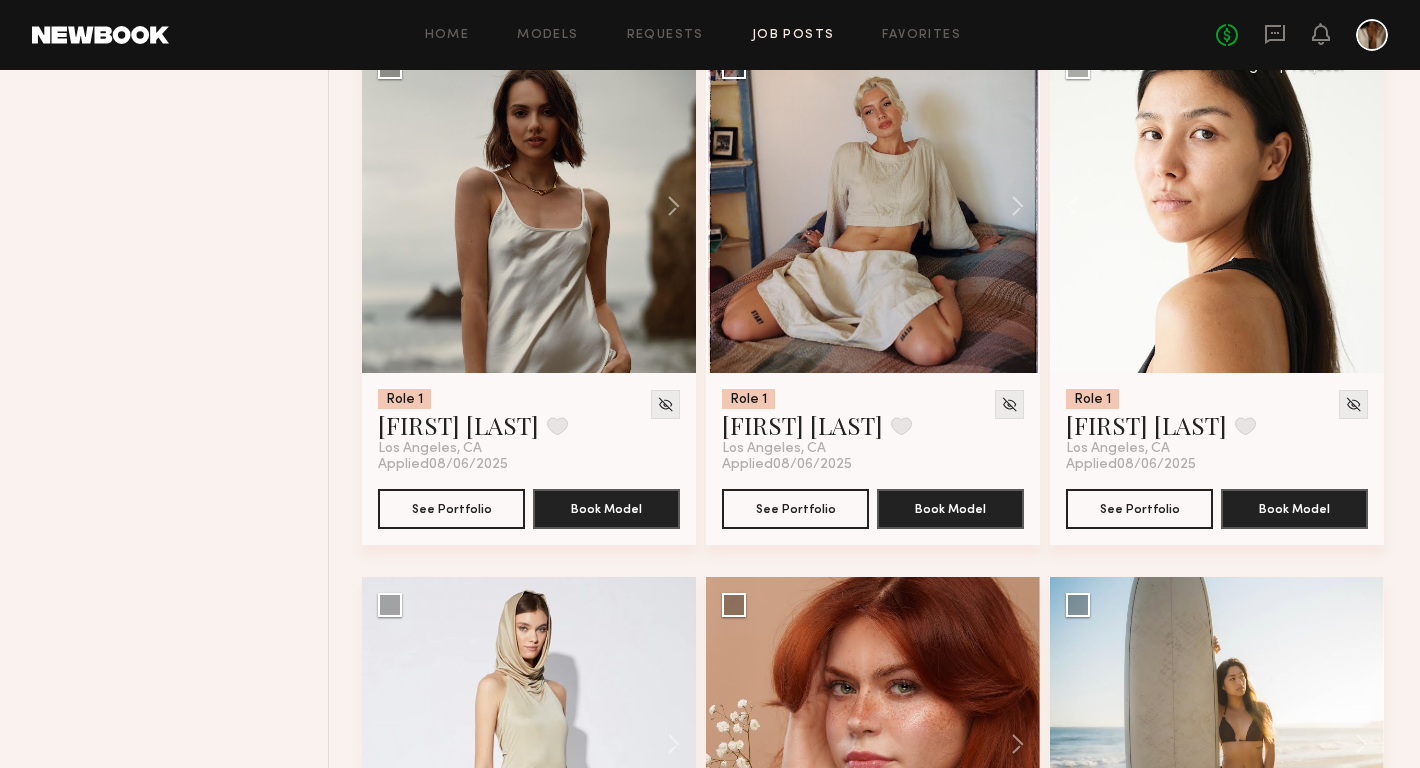 click 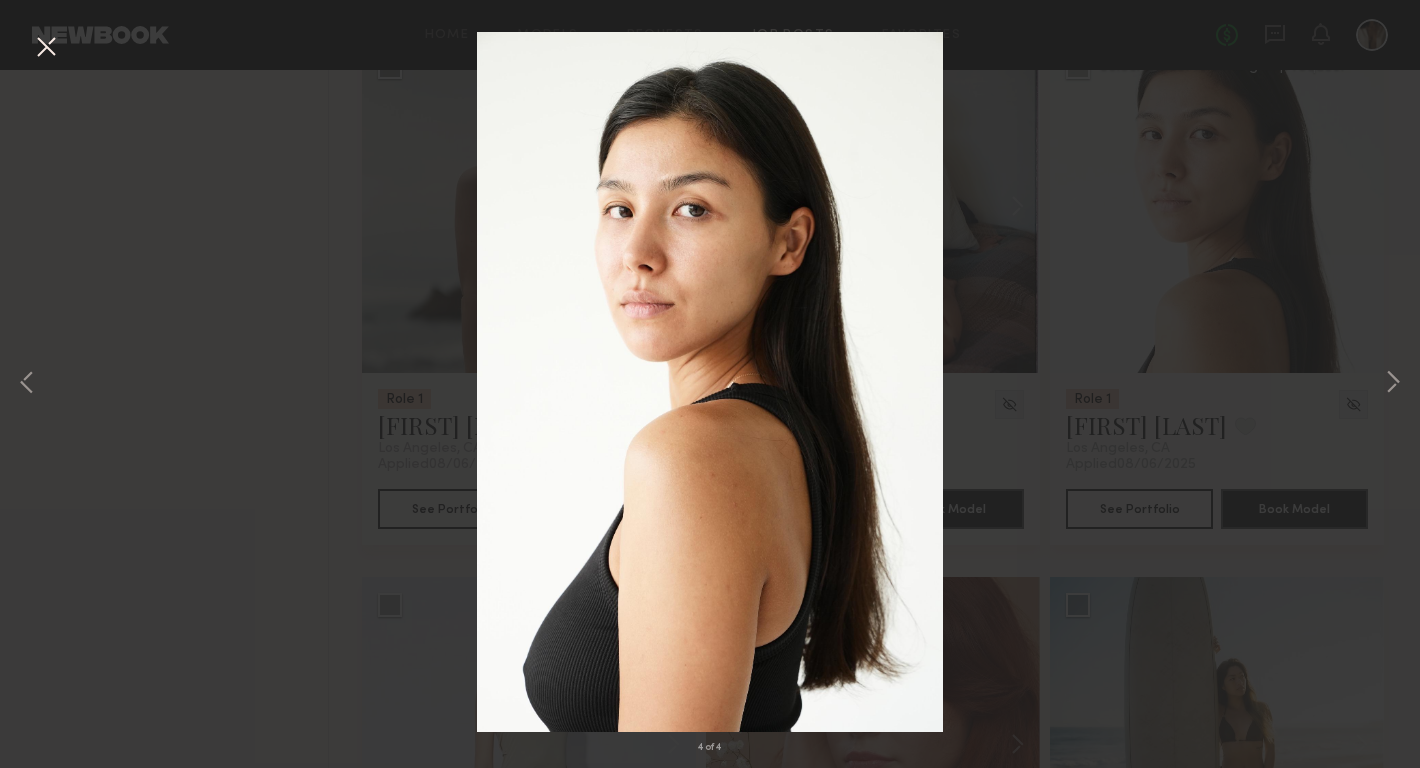 click on "4  of  4" at bounding box center (710, 384) 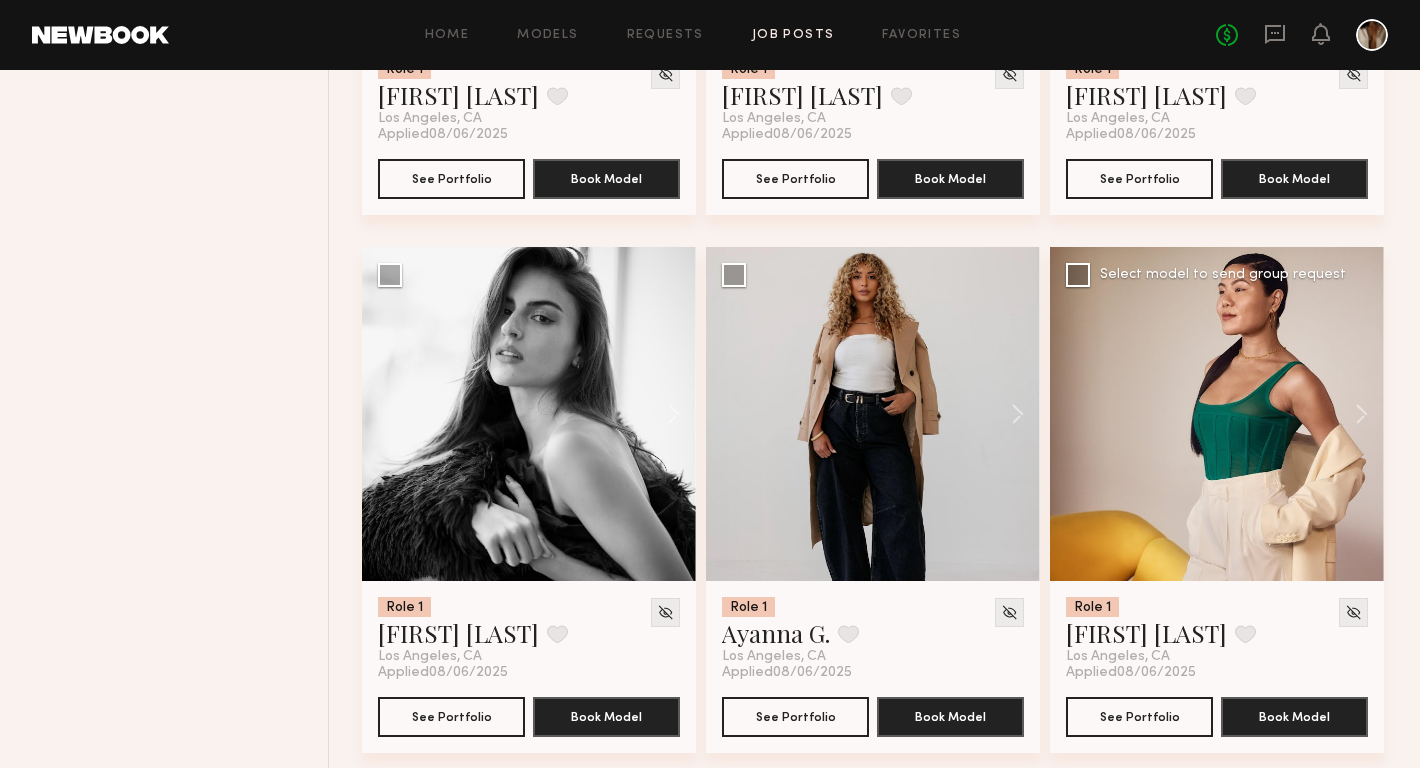 scroll, scrollTop: 13537, scrollLeft: 0, axis: vertical 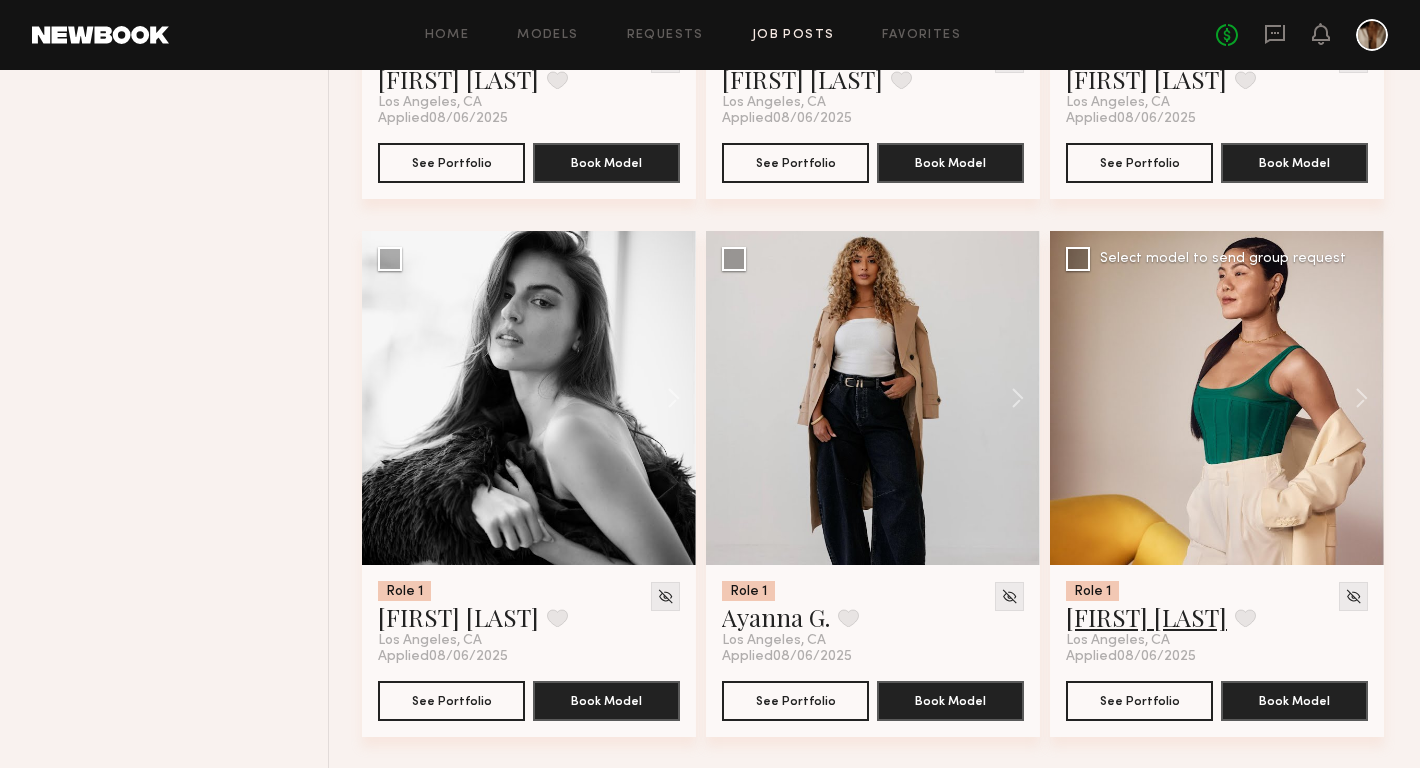 click on "Jennie J." 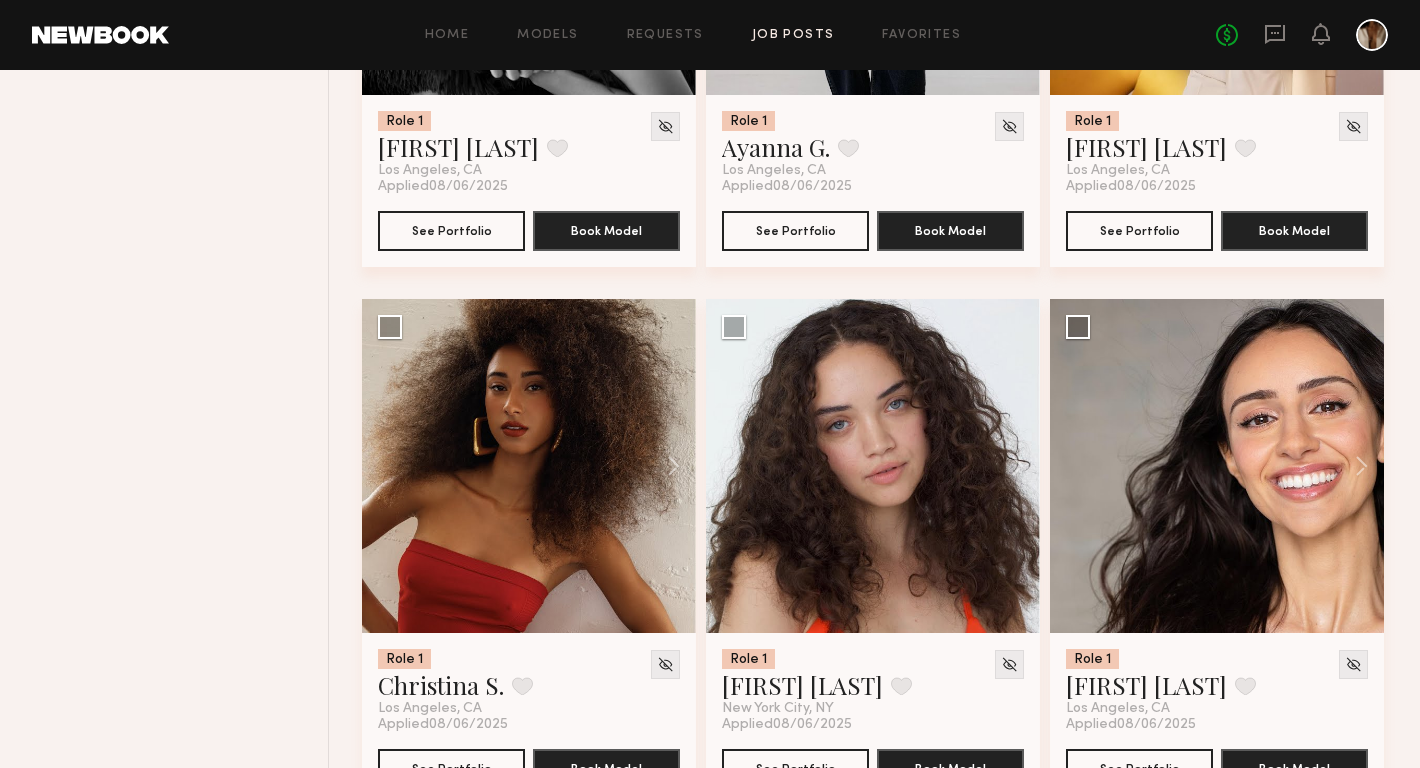 scroll, scrollTop: 14011, scrollLeft: 0, axis: vertical 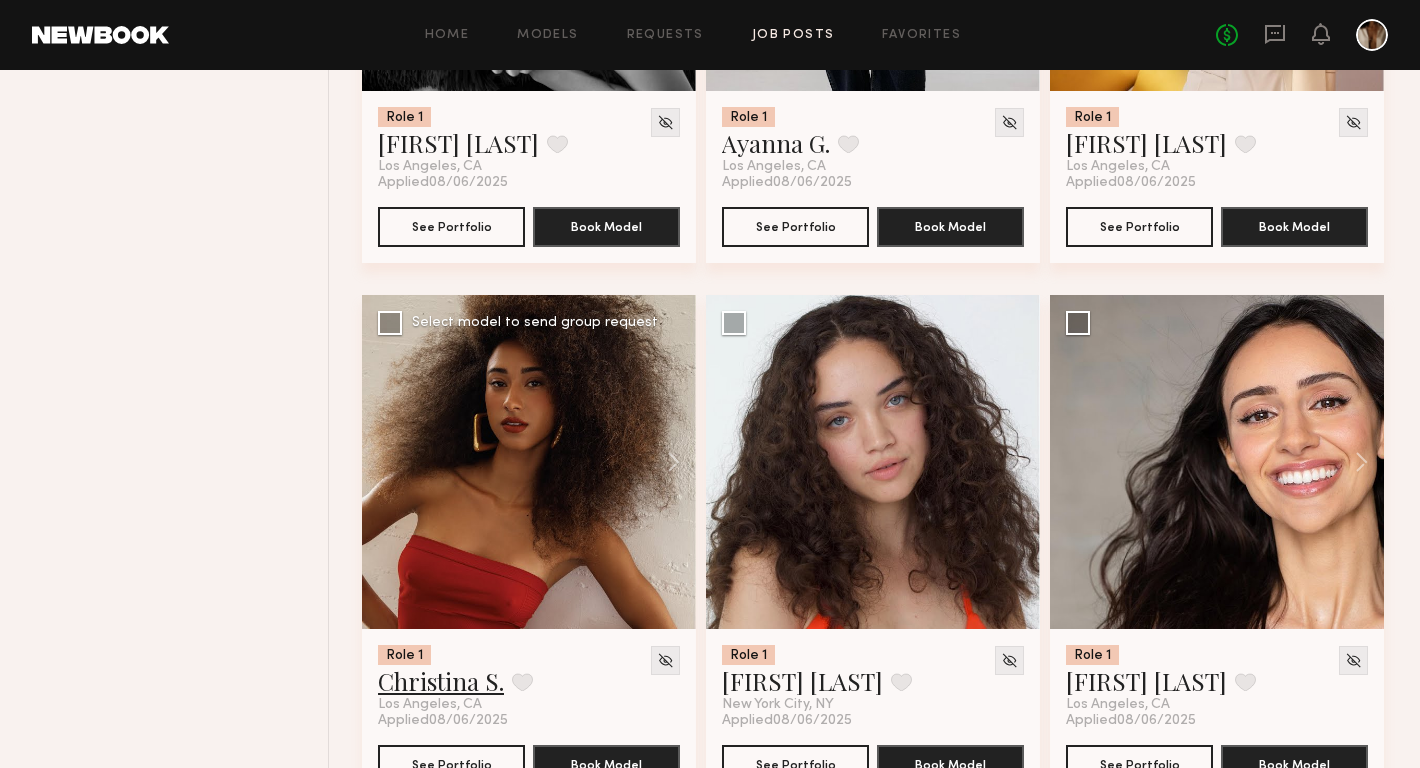 click on "Christina S." 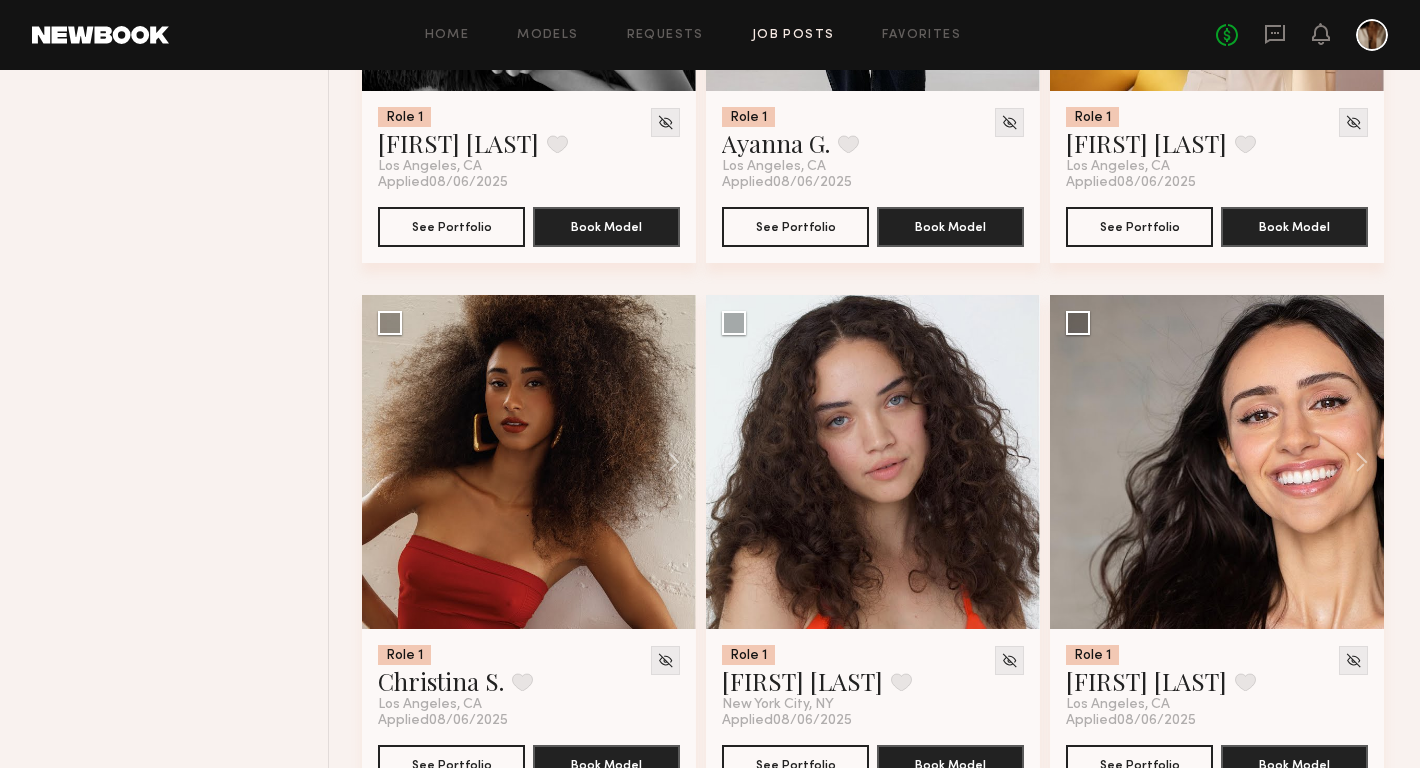 click on "Home Models Requests Job Posts Favorites Sign Out No fees up to $5,000" 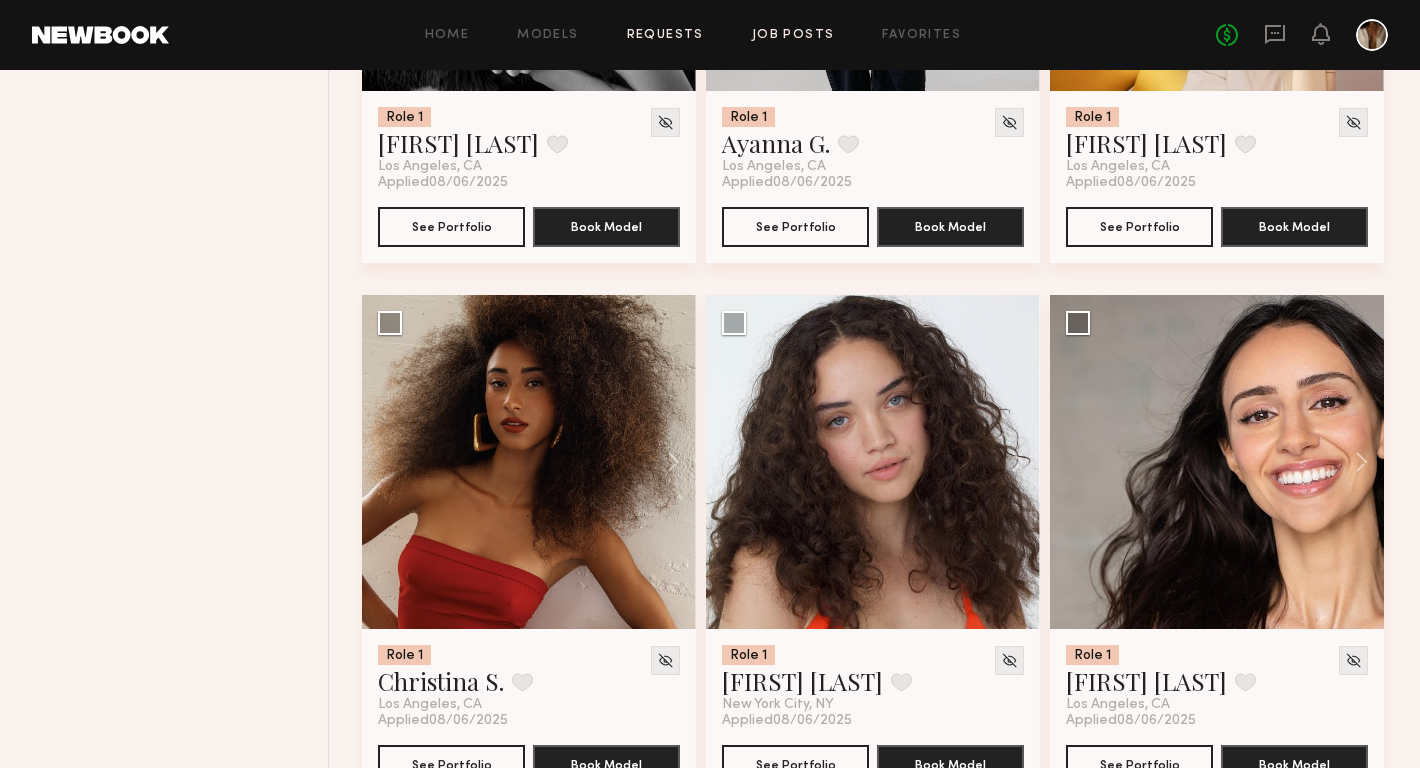 click on "Requests" 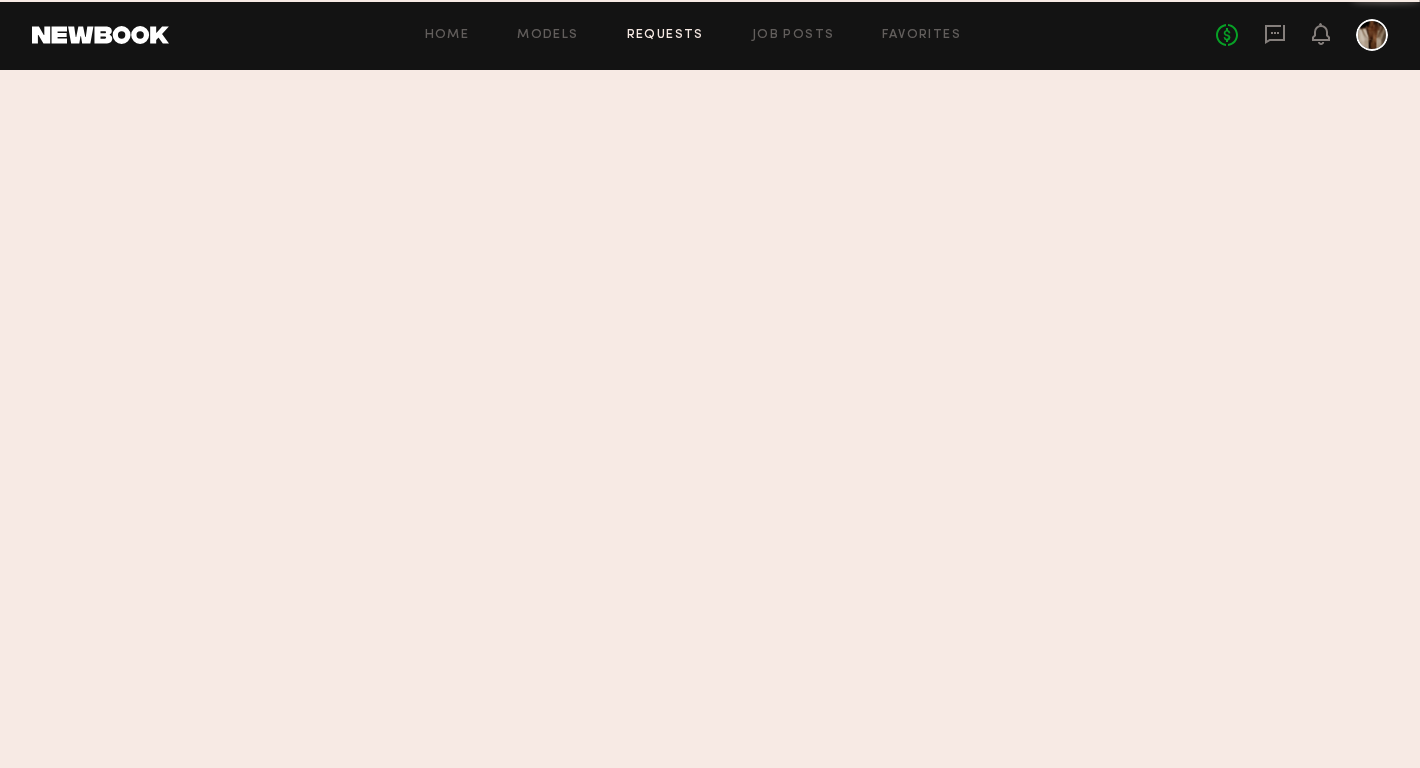scroll, scrollTop: 0, scrollLeft: 0, axis: both 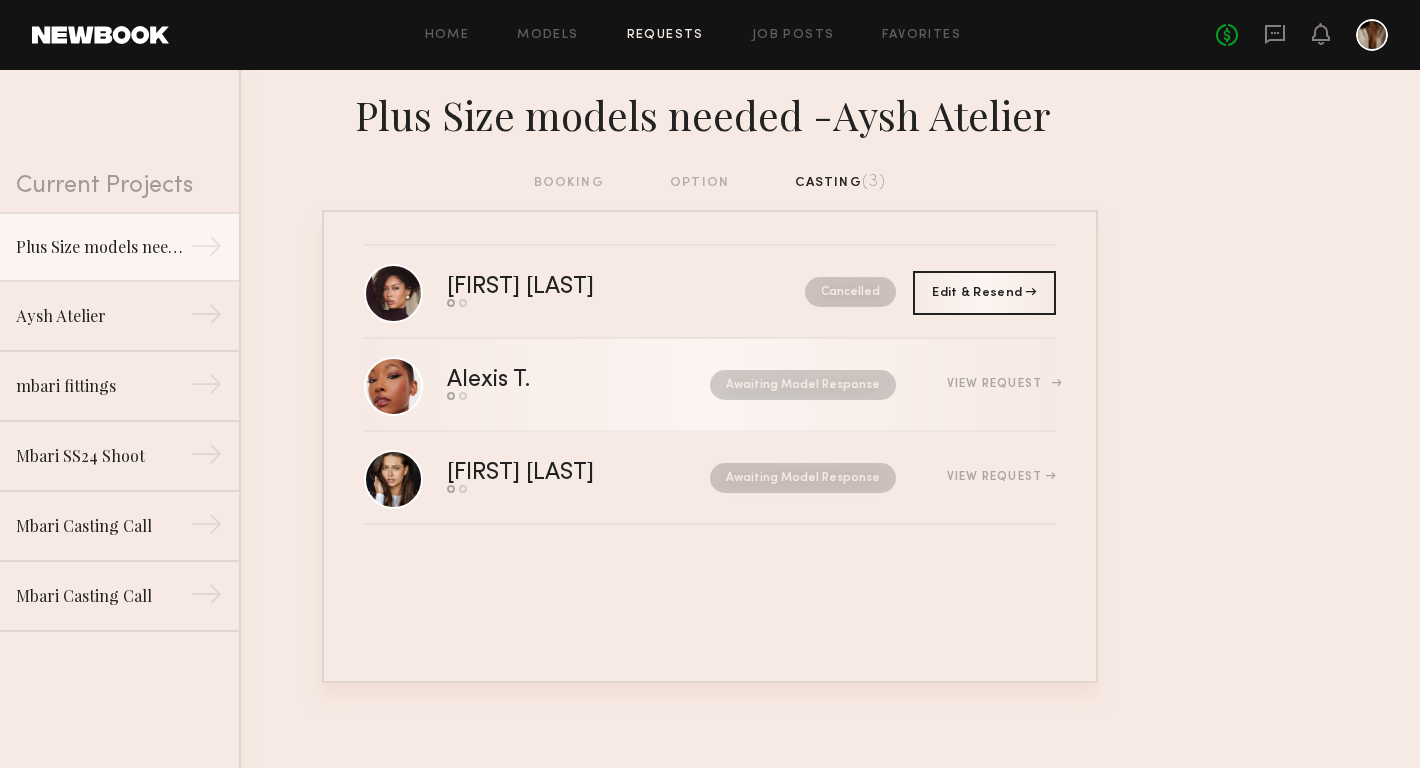click on "View Request" 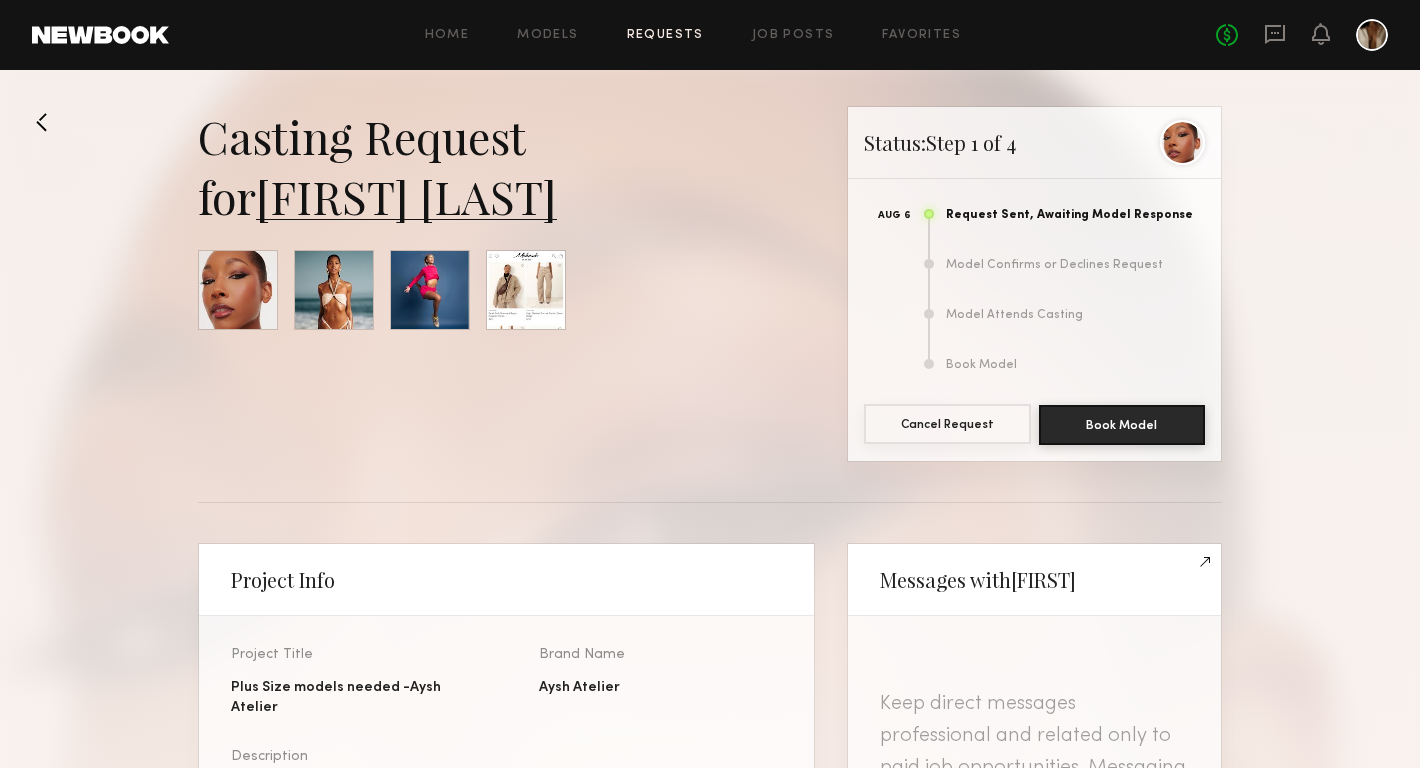 click on "Cancel Request" 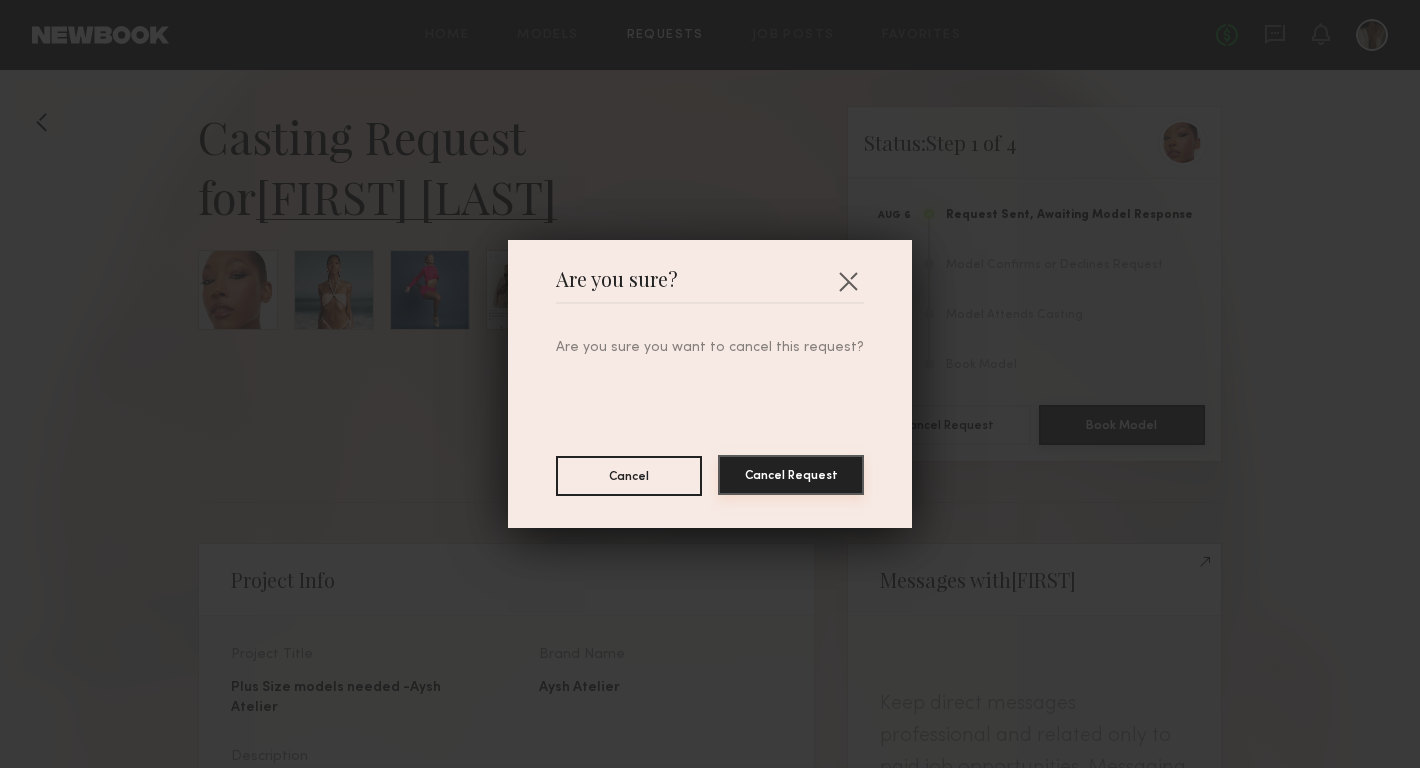 click on "Cancel Request" 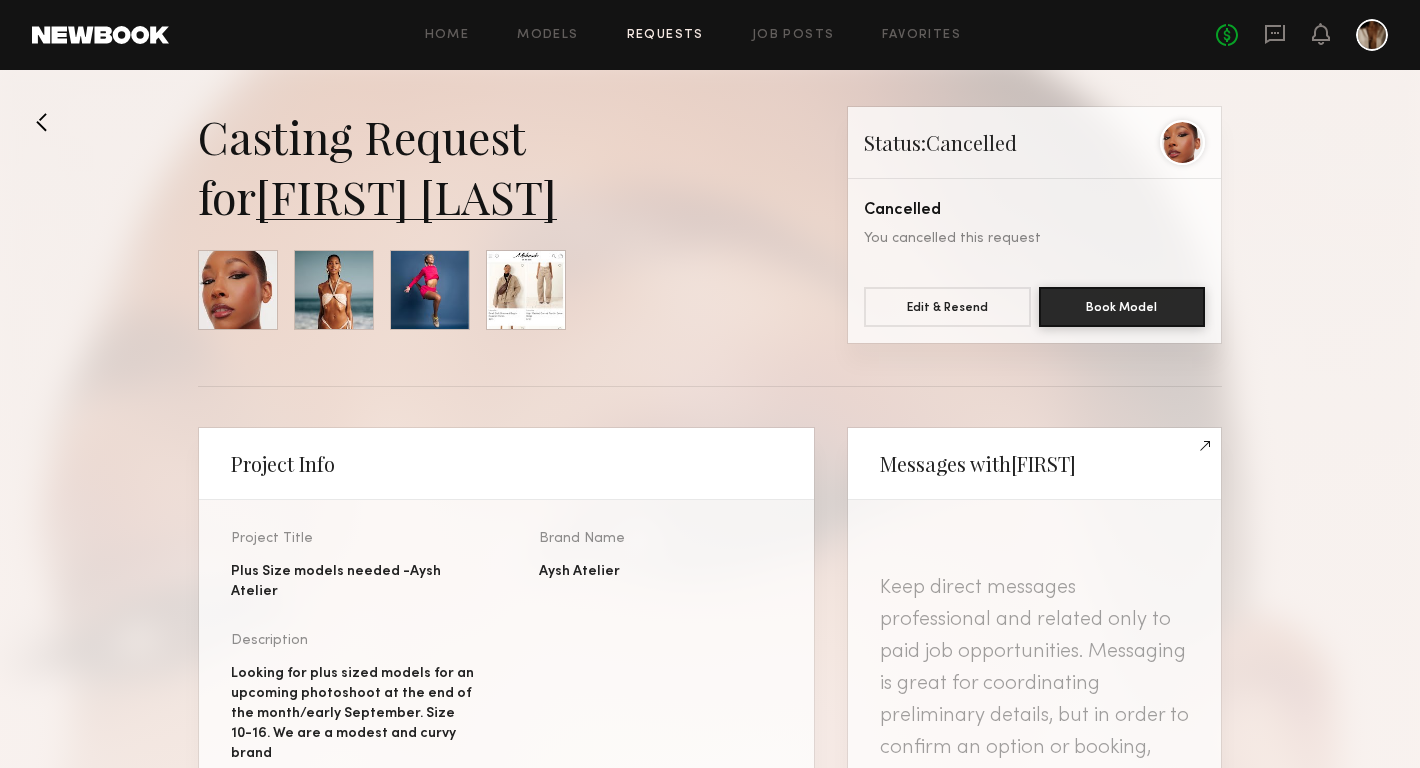 click on "Requests" 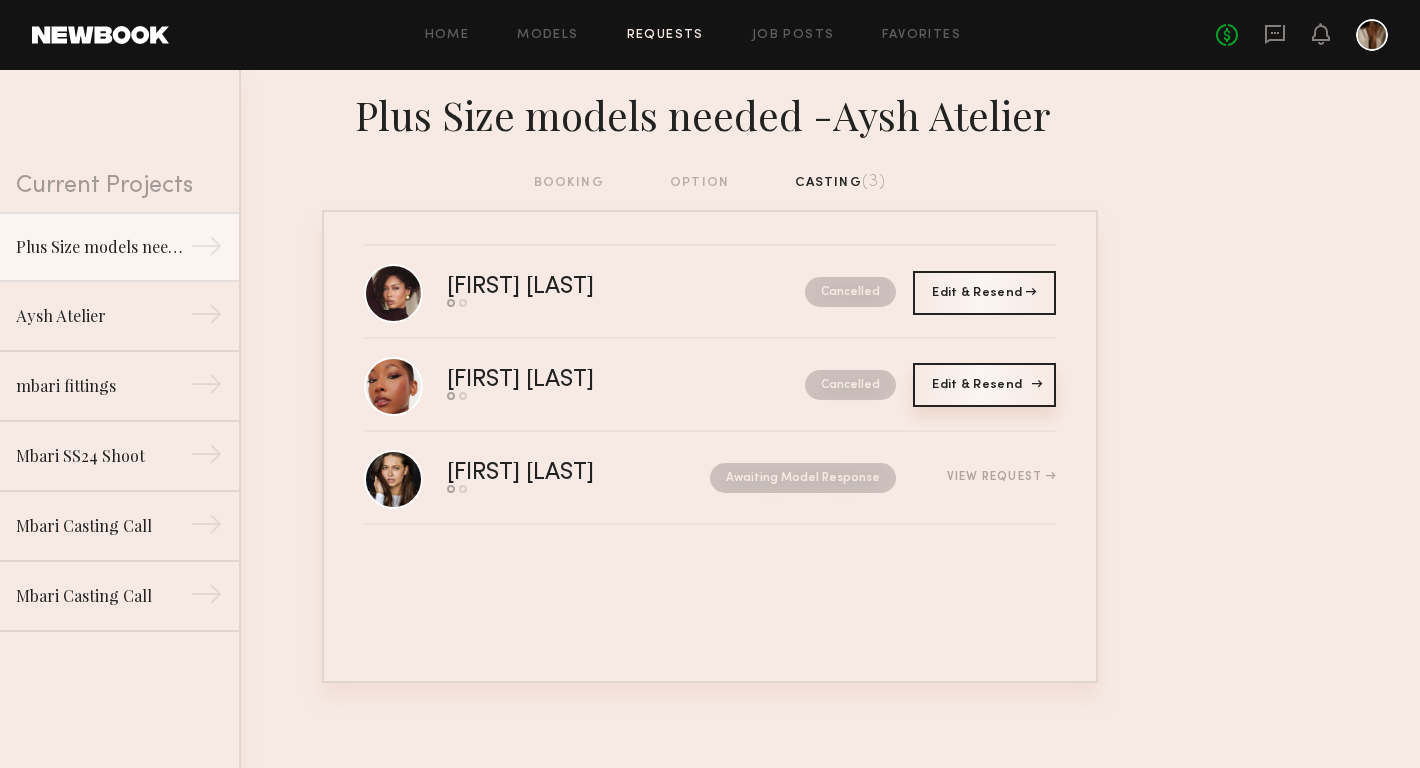 click on "Edit & Resend Resend" 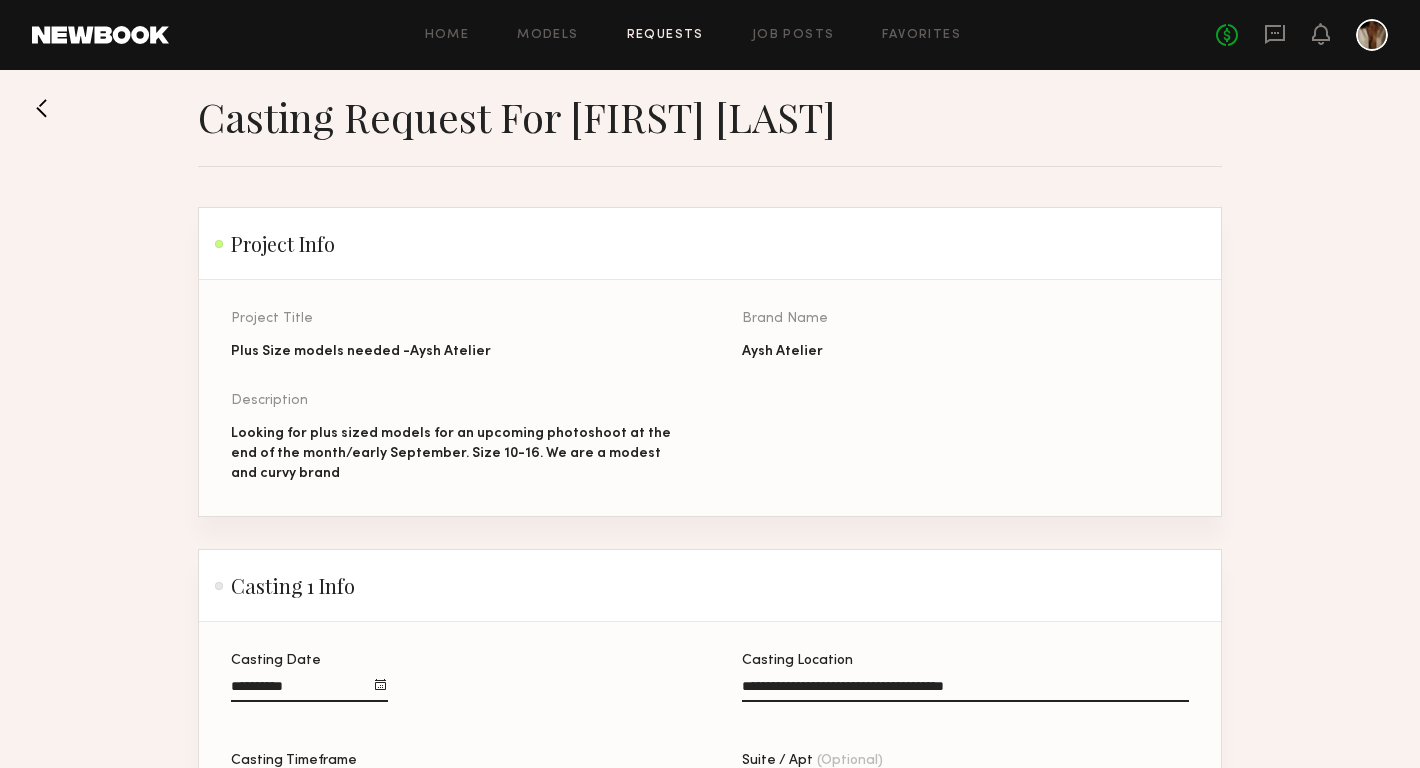 scroll, scrollTop: 12, scrollLeft: 0, axis: vertical 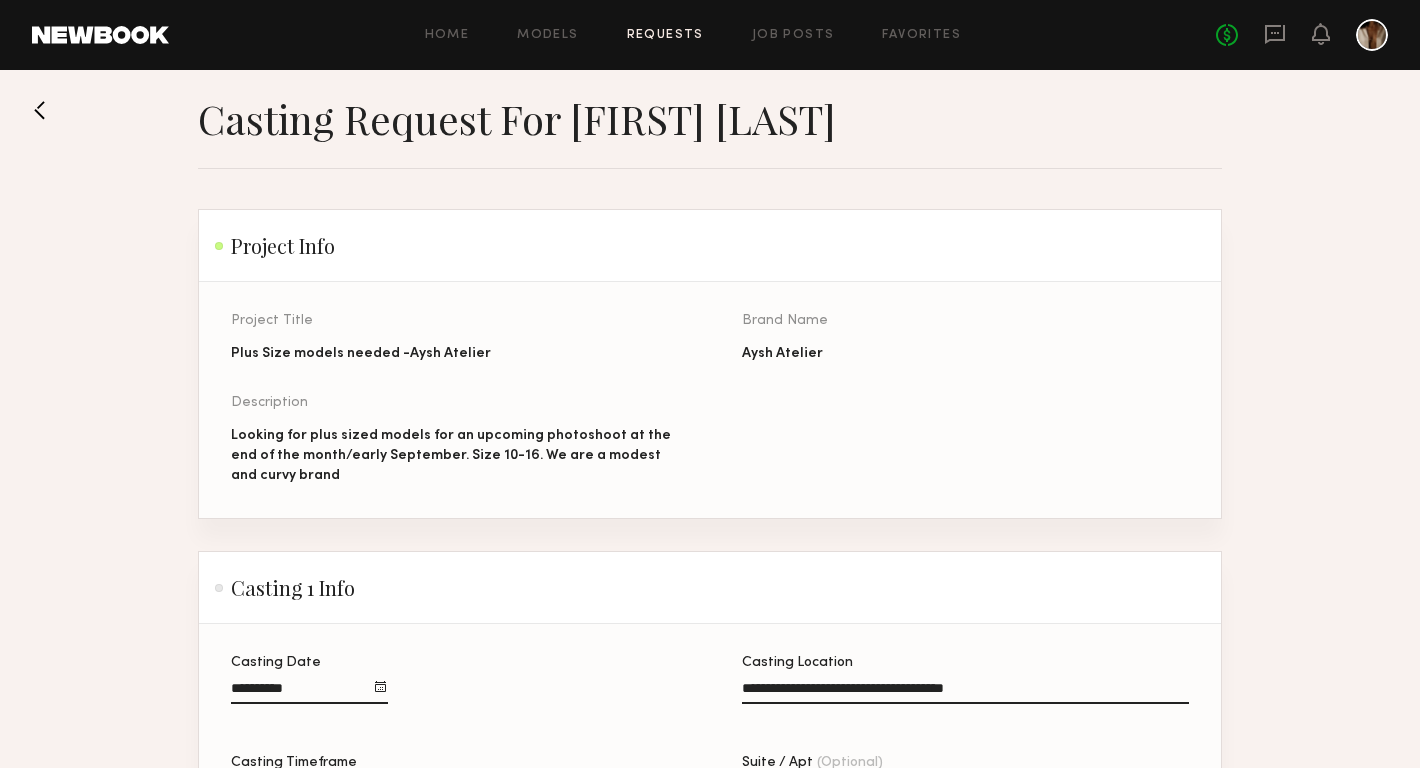 click 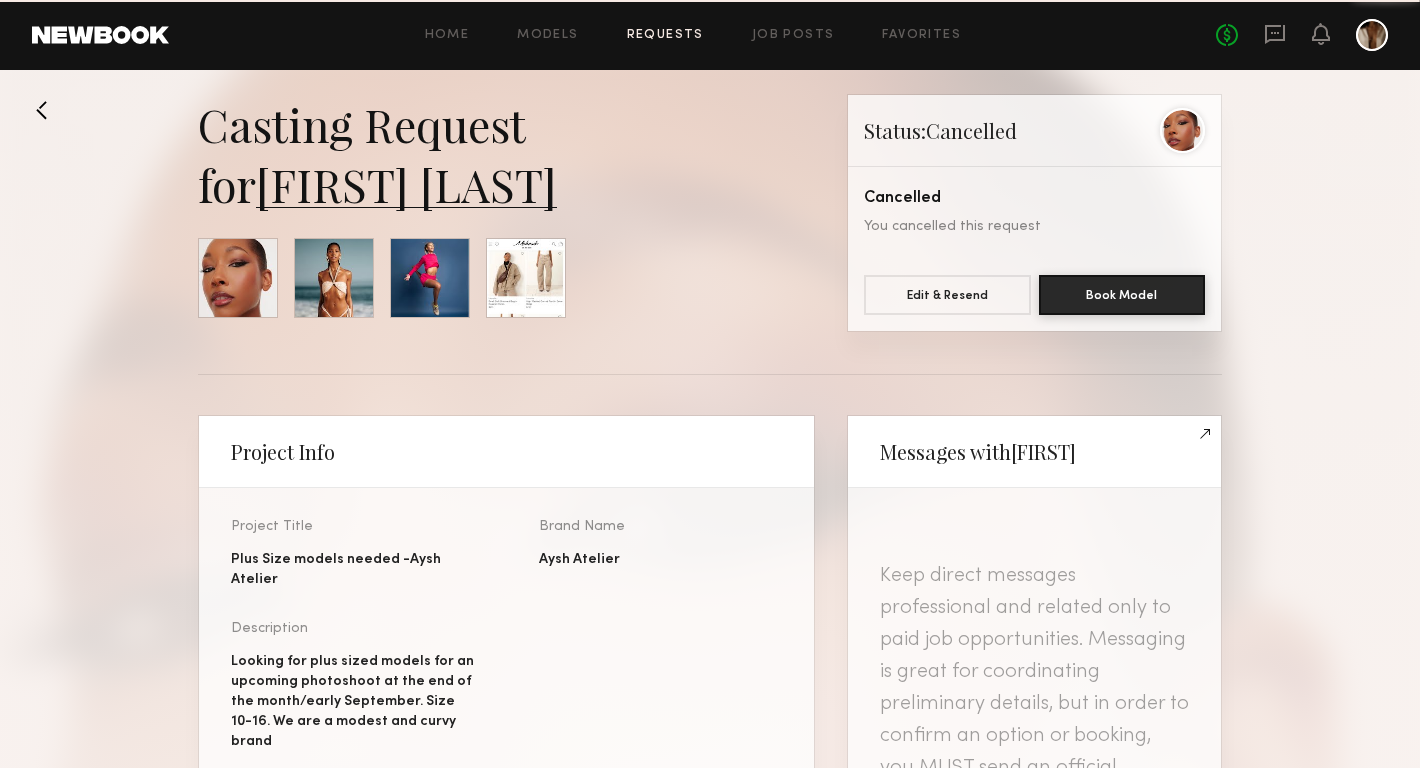scroll, scrollTop: 0, scrollLeft: 0, axis: both 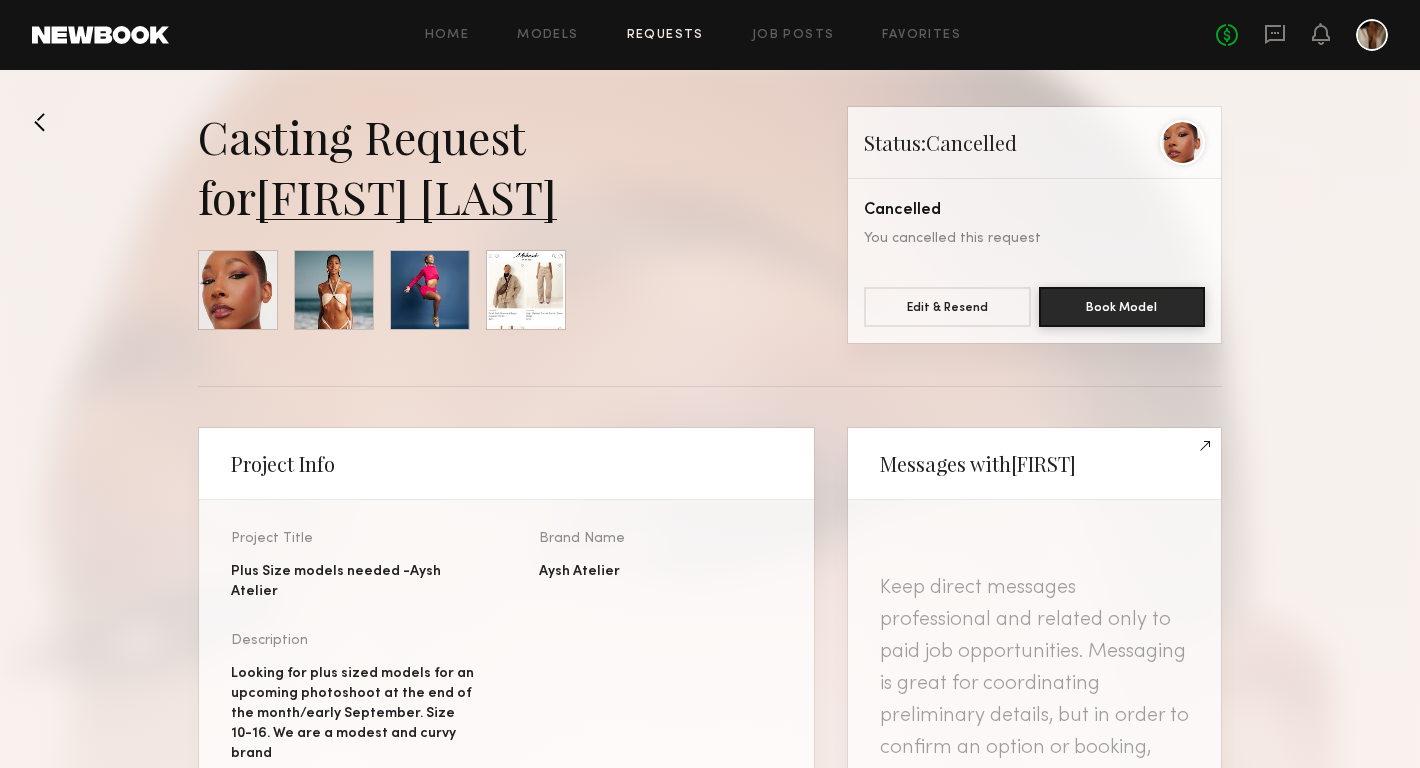 click 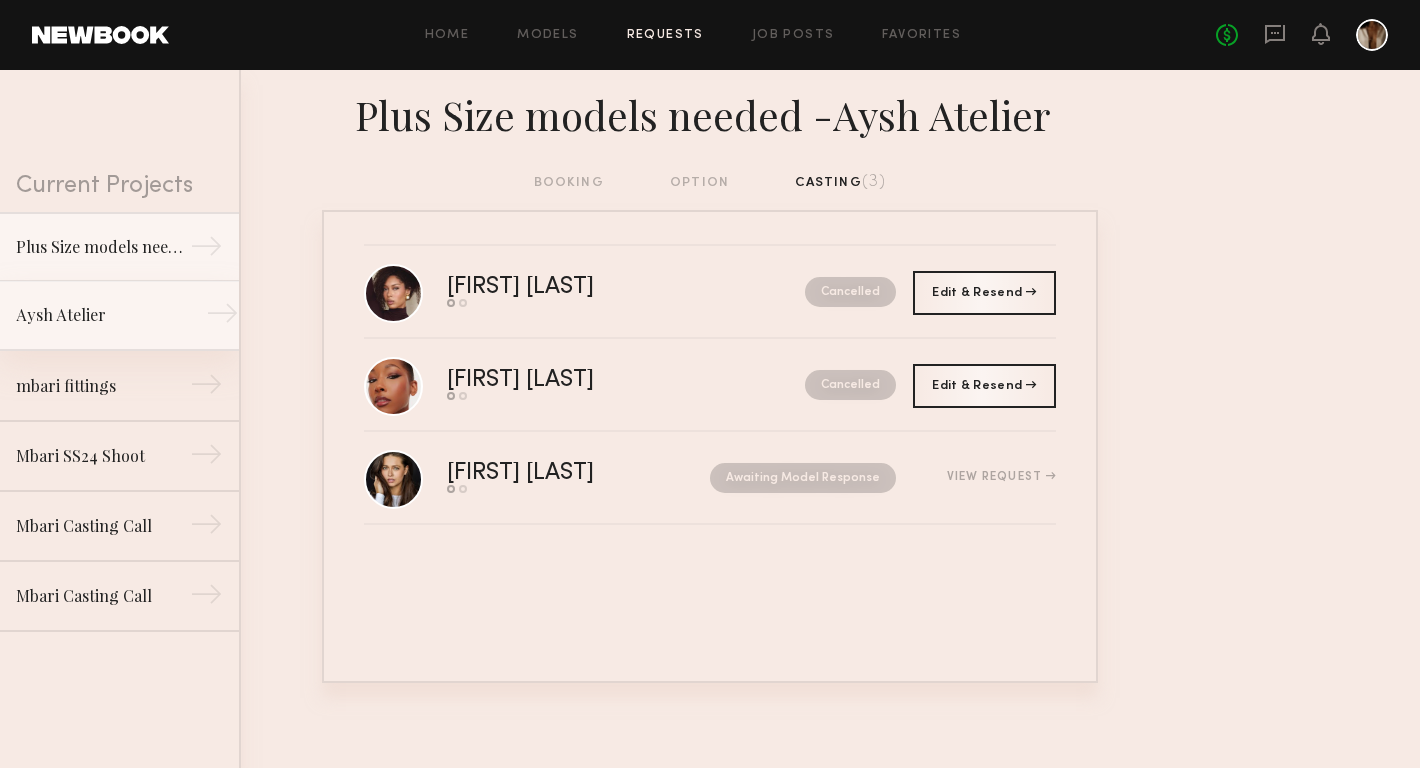 click on "Aysh Atelier" 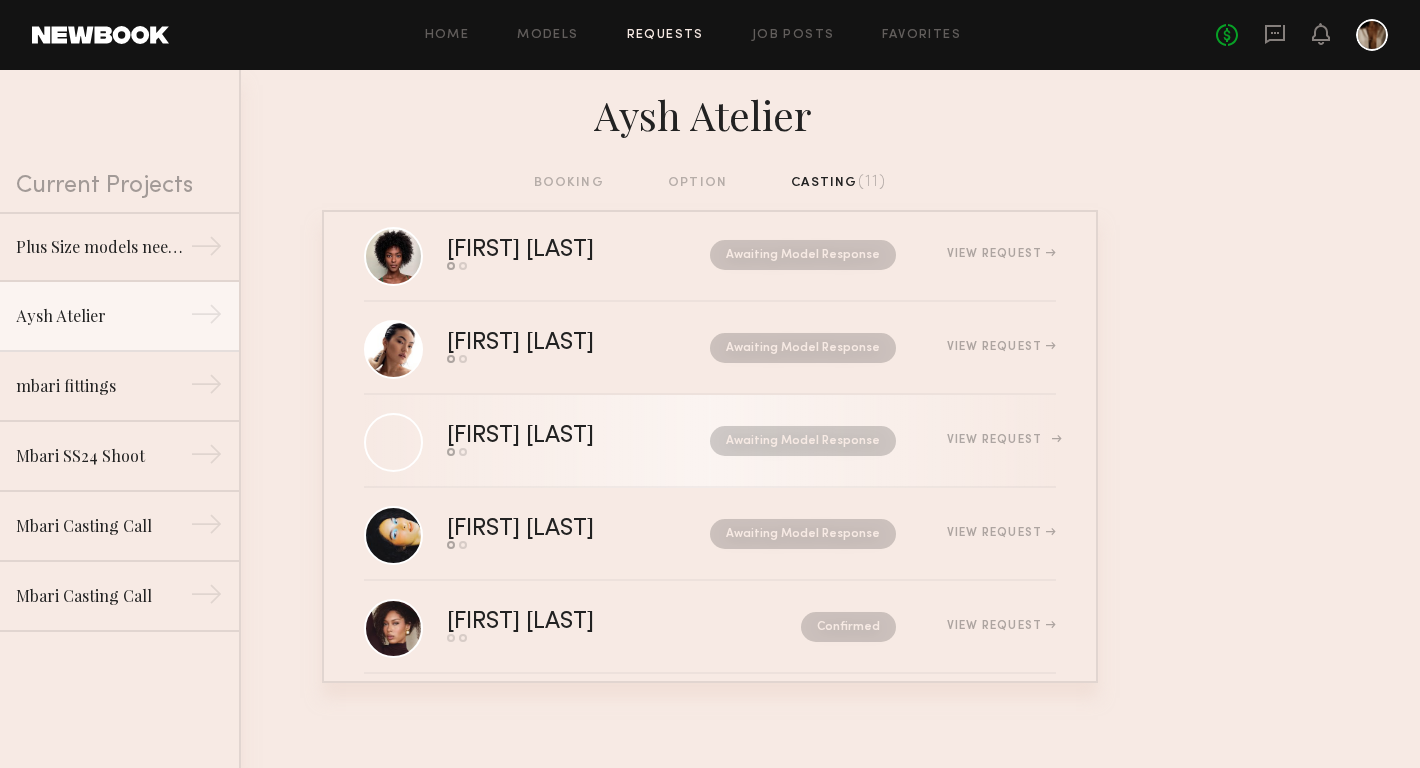 scroll, scrollTop: 0, scrollLeft: 0, axis: both 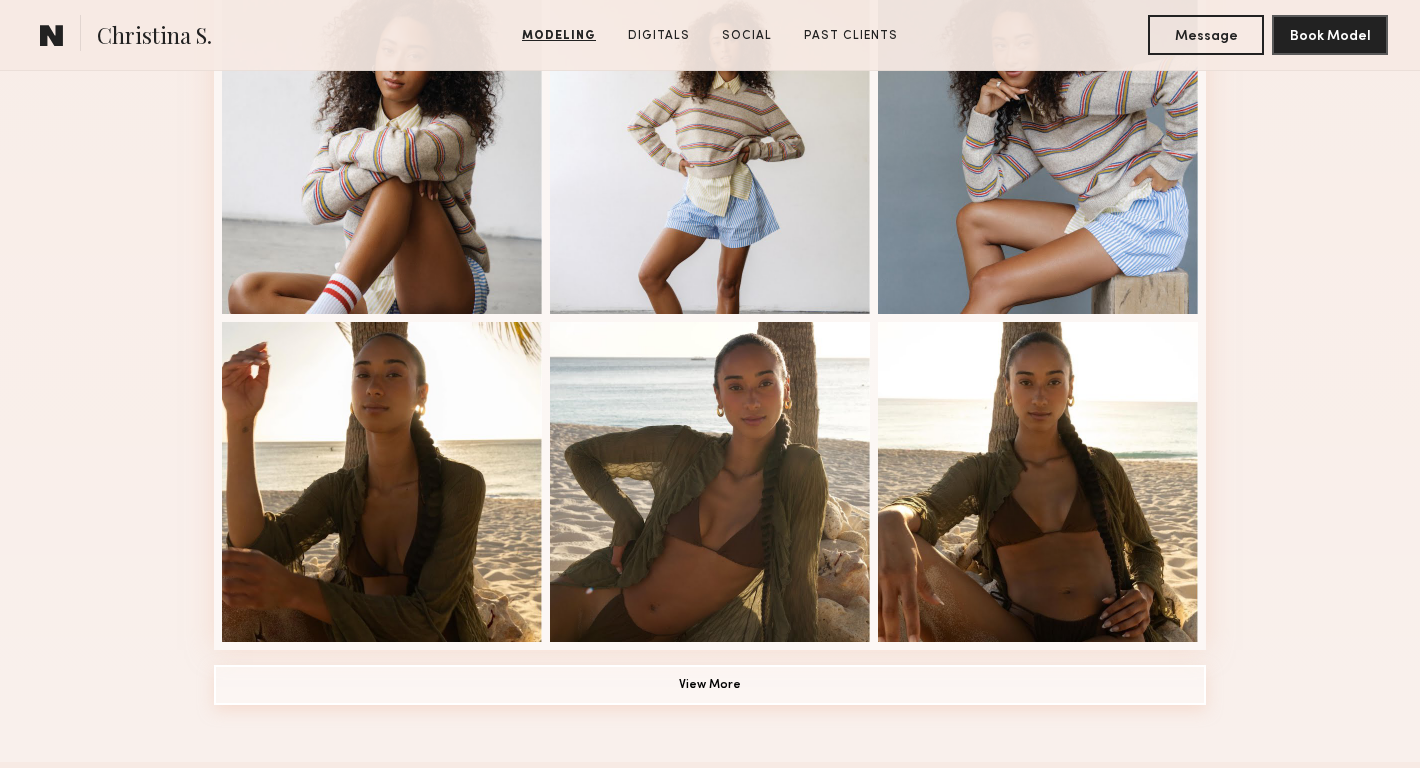 click on "View More" 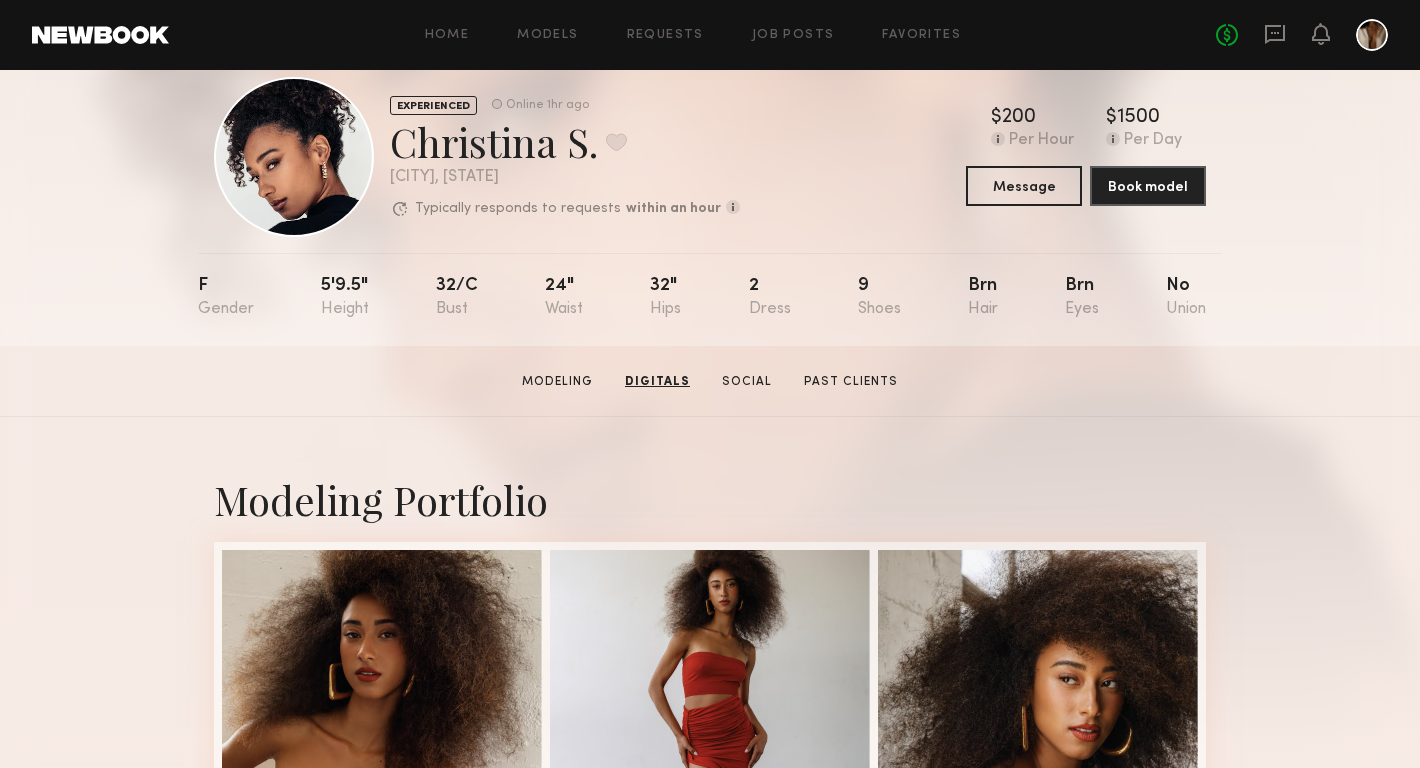scroll, scrollTop: 0, scrollLeft: 0, axis: both 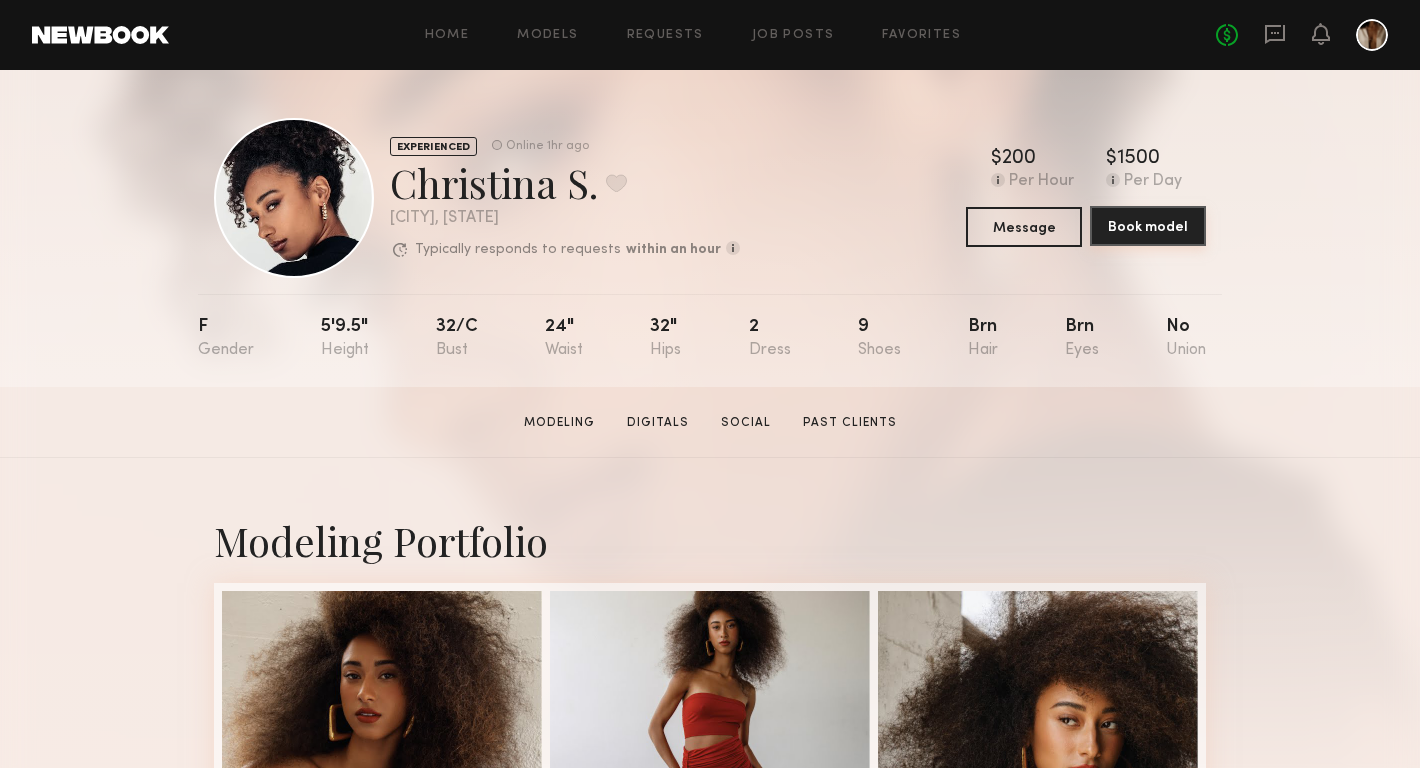 click on "Book model" 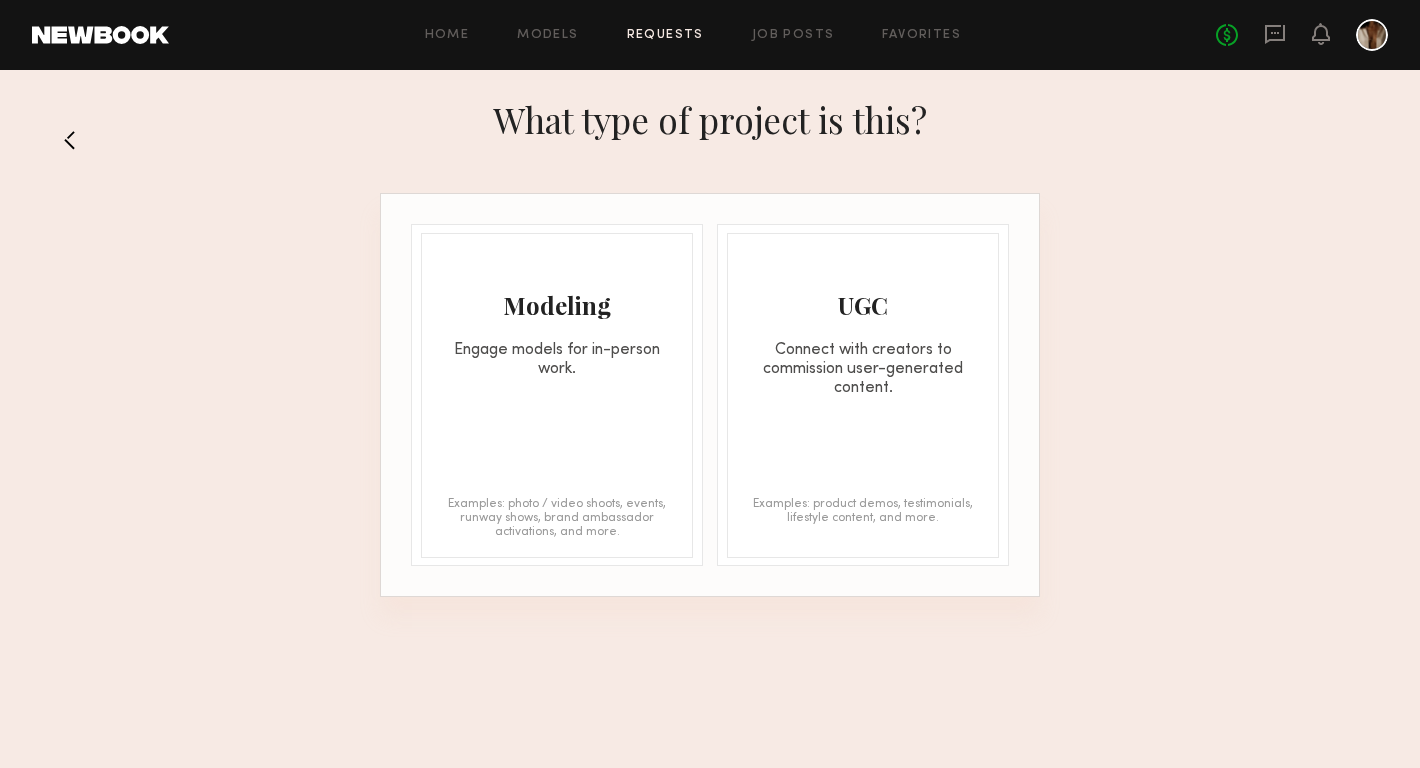 click on "Engage models for in-person work." 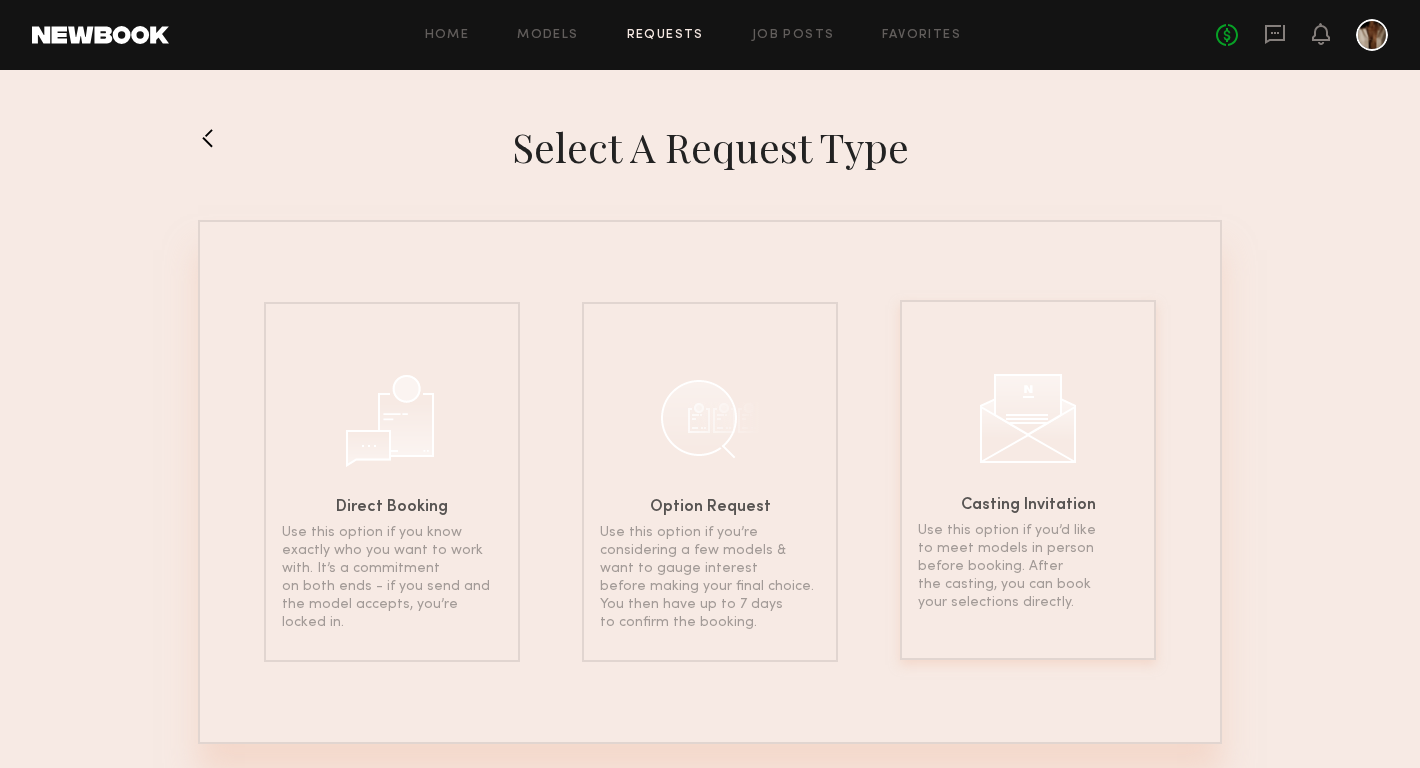 click on "Casting Invitation Use this option if you’d like to meet models in person before booking. After the casting, you can book your selections directly." 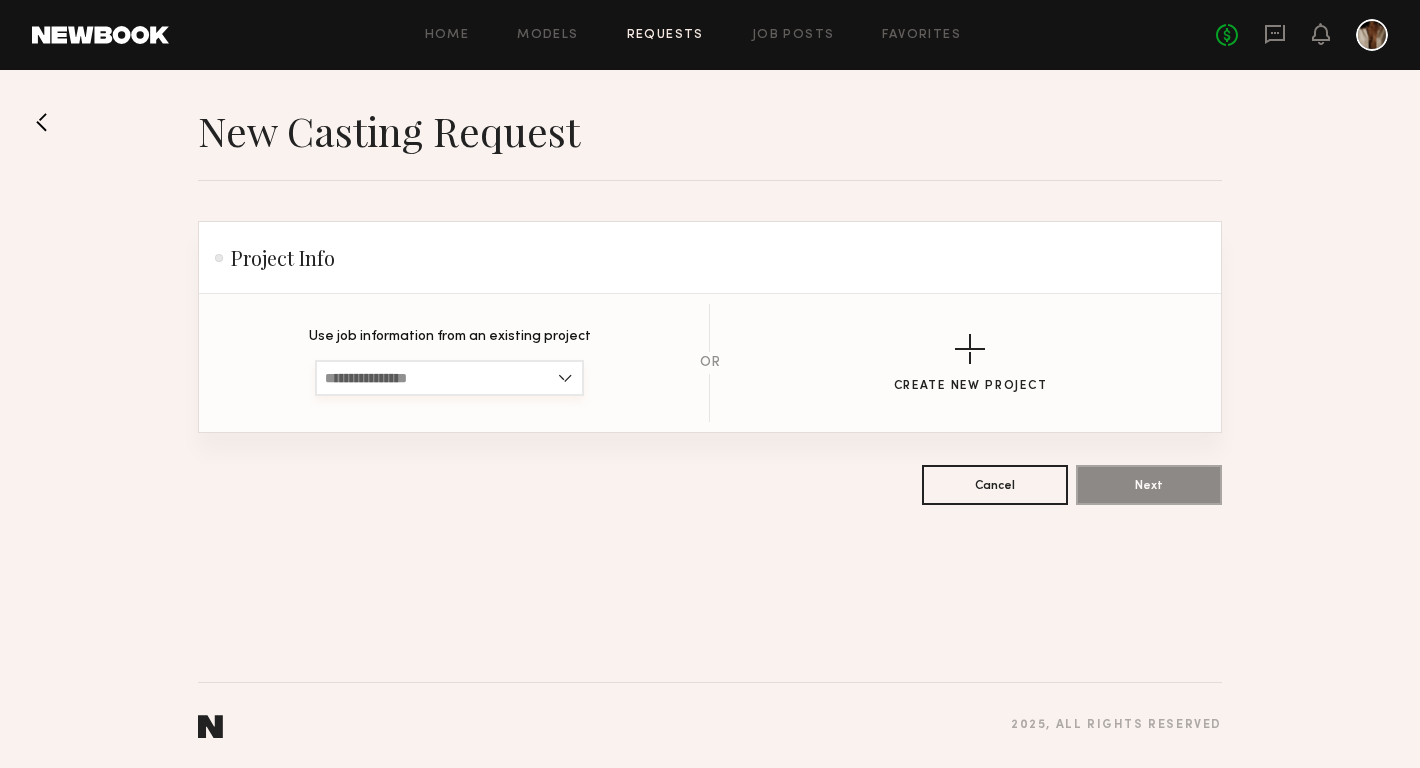 click at bounding box center (449, 378) 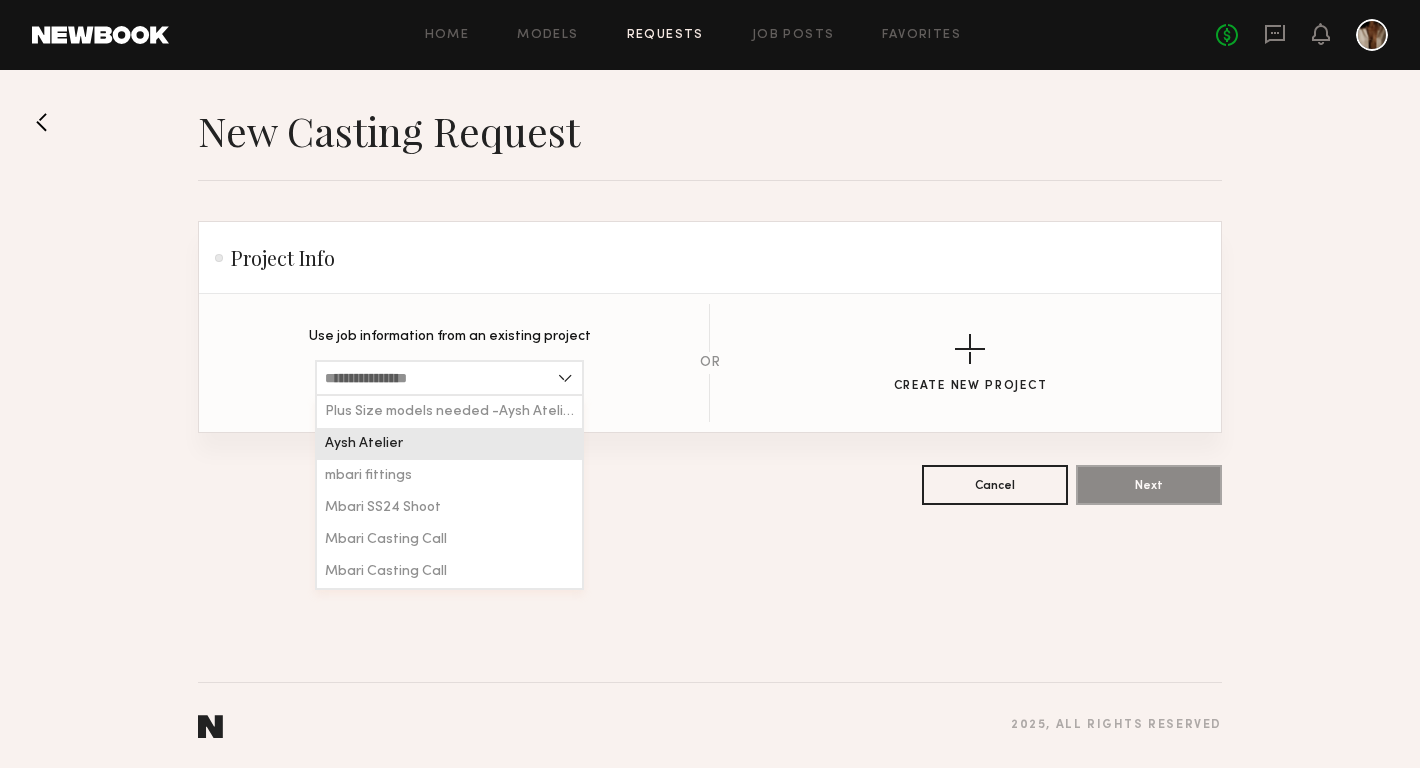 click on "Aysh Atelier" 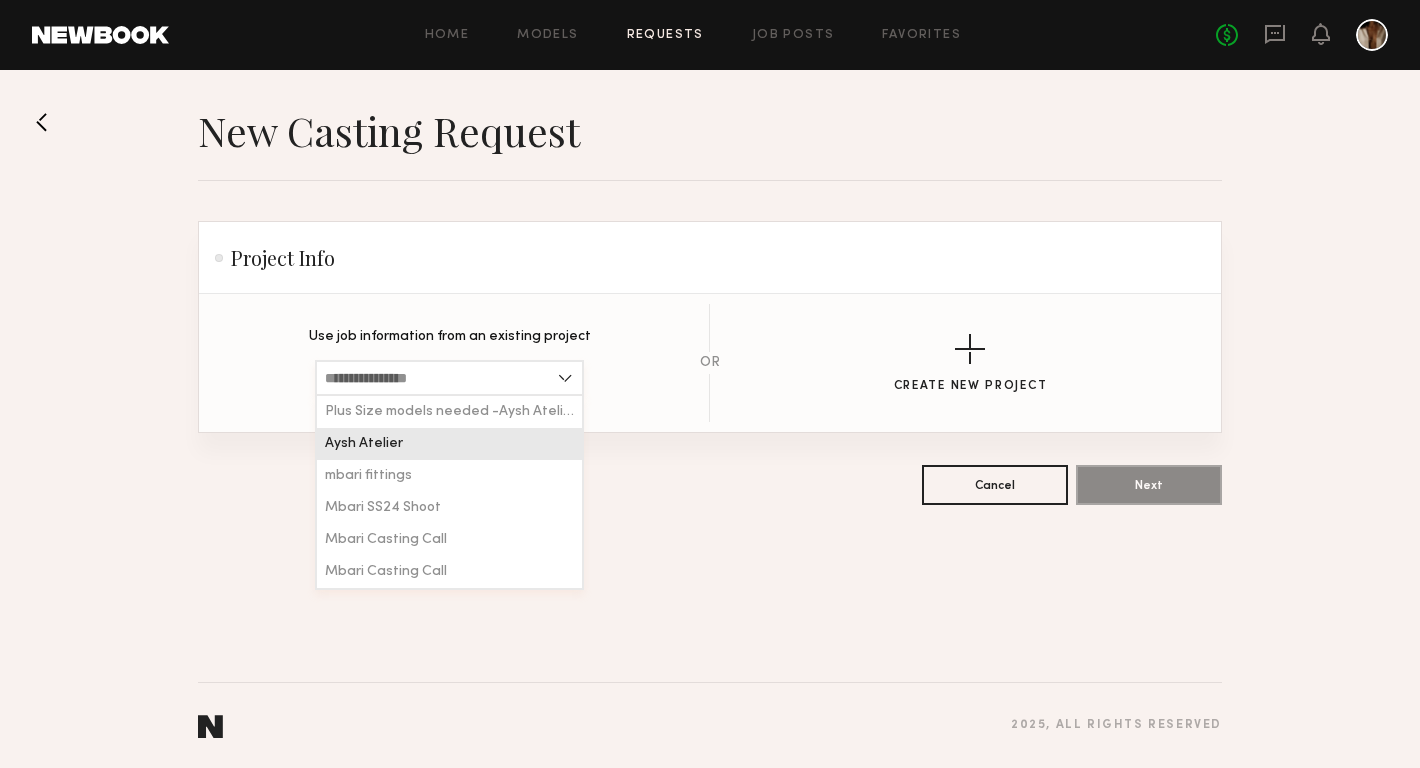 type on "**********" 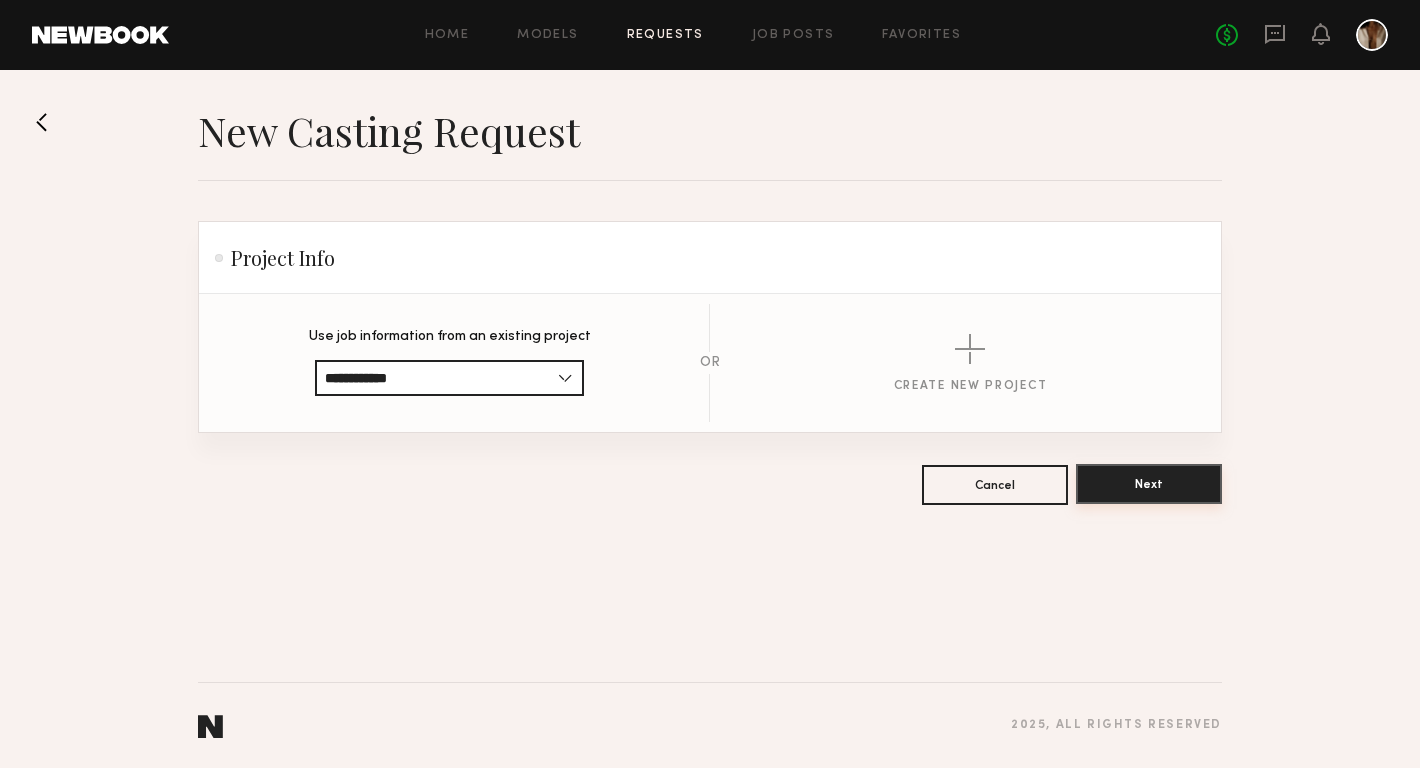 click on "Next" 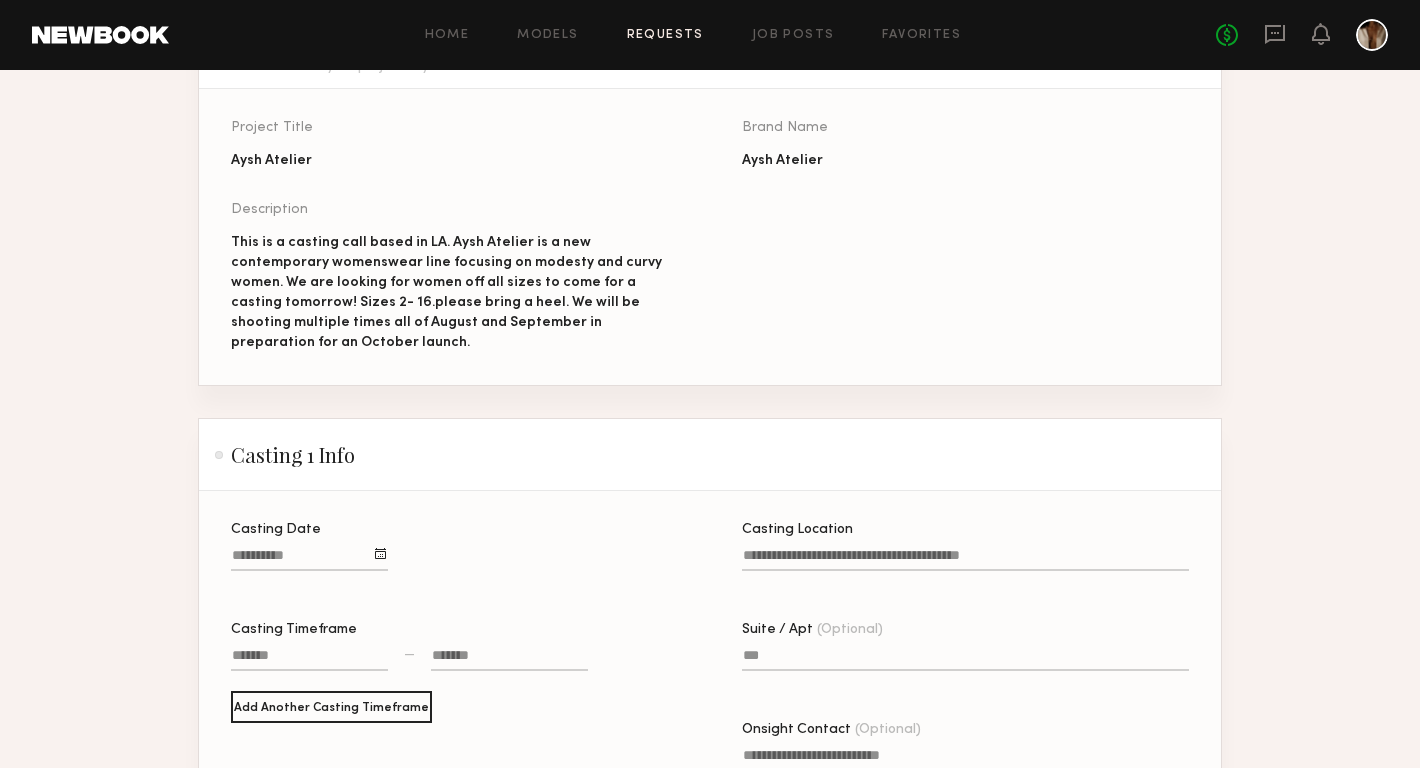 scroll, scrollTop: 329, scrollLeft: 0, axis: vertical 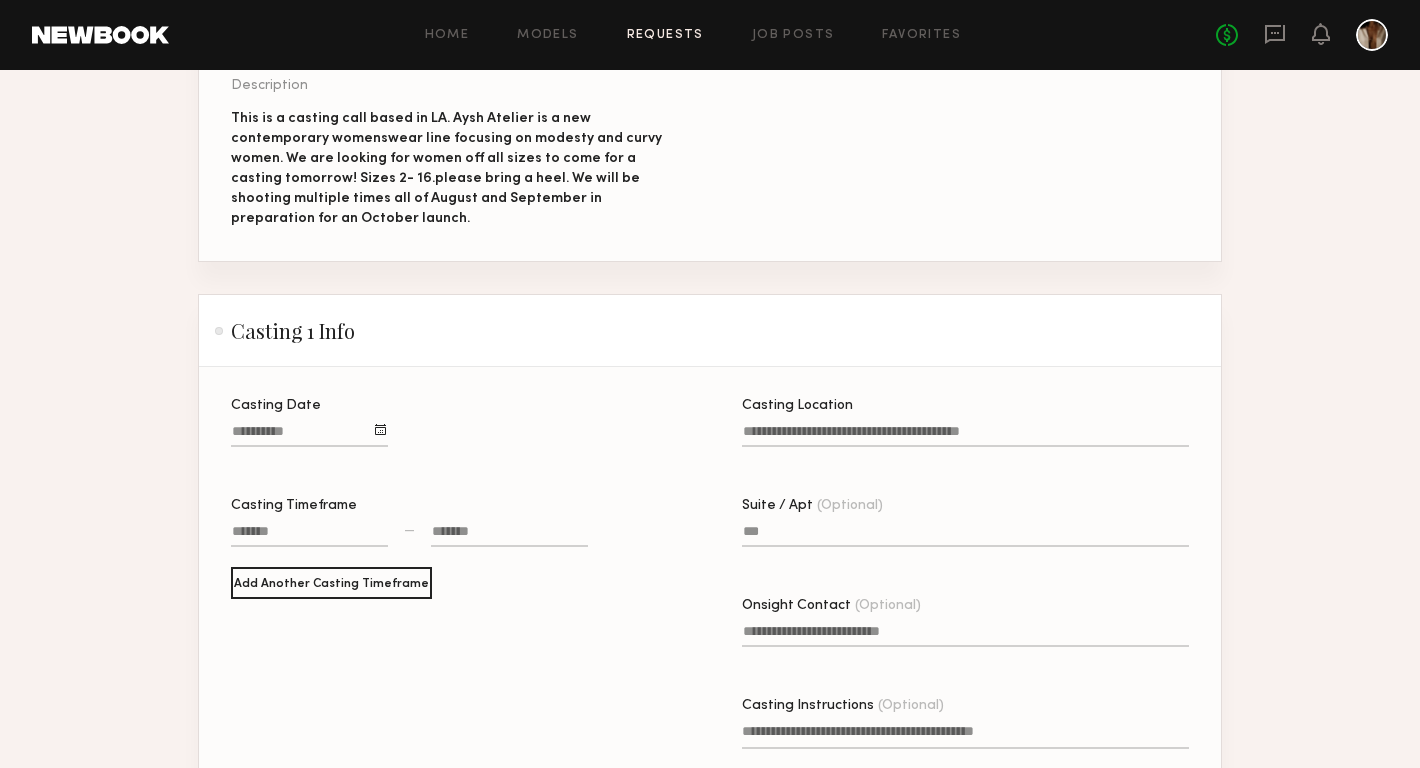 click on "Casting Location" 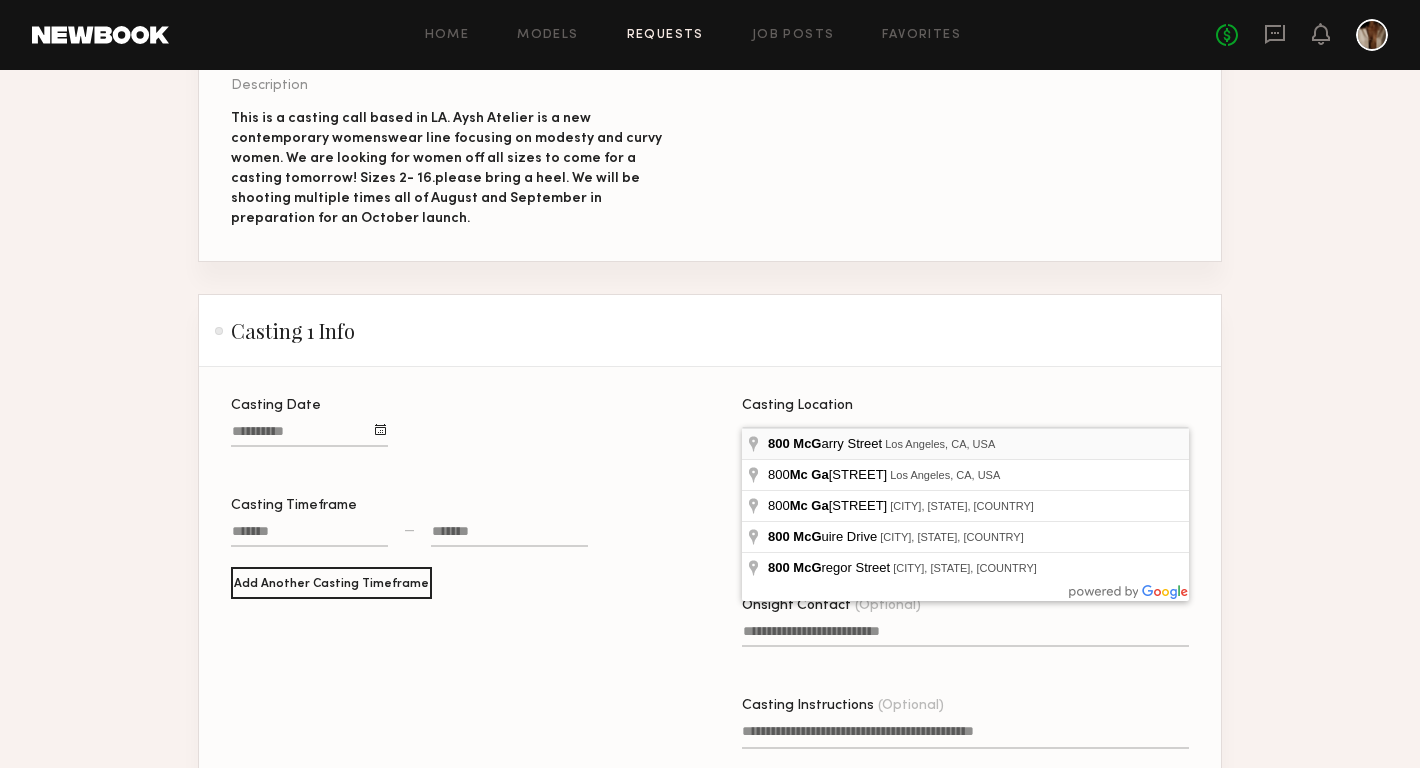 type on "**********" 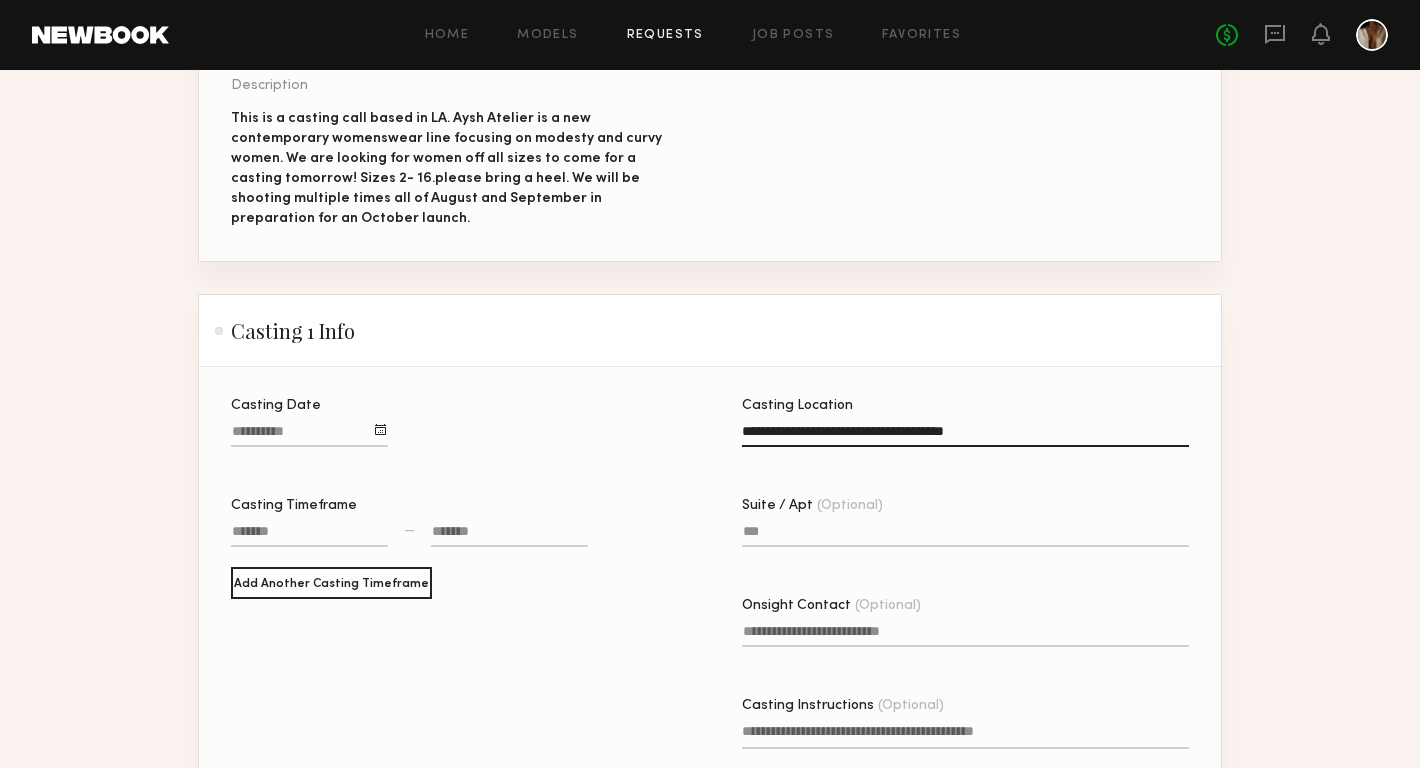 click 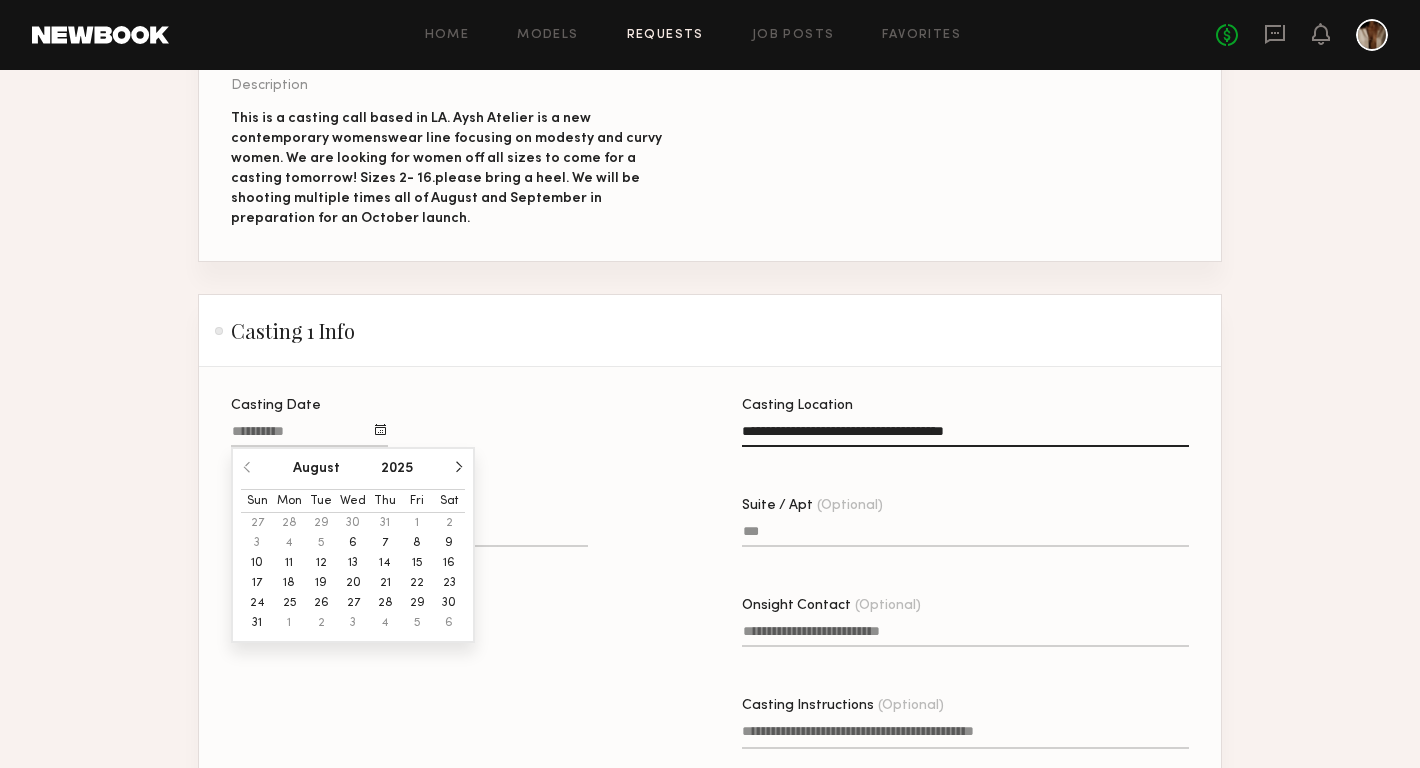 click on "7" 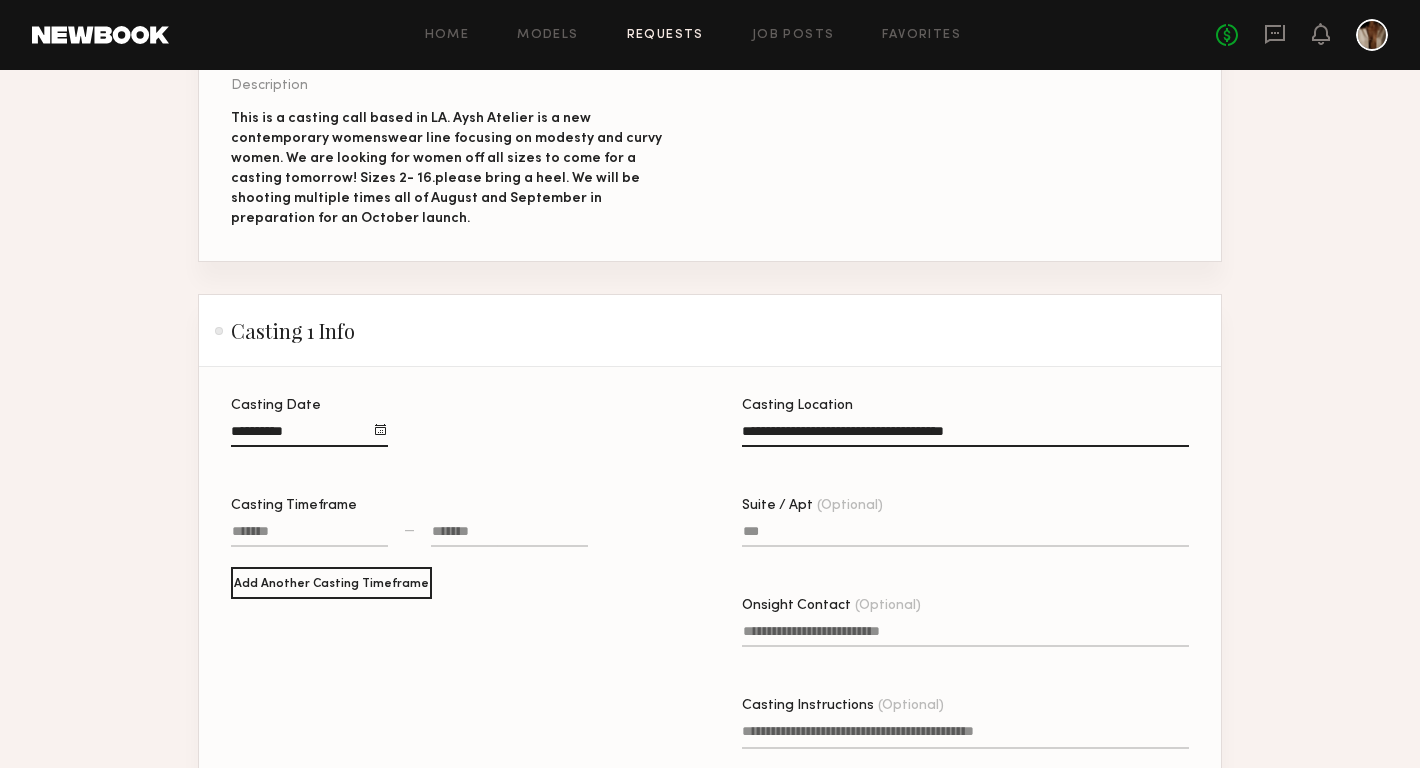 click 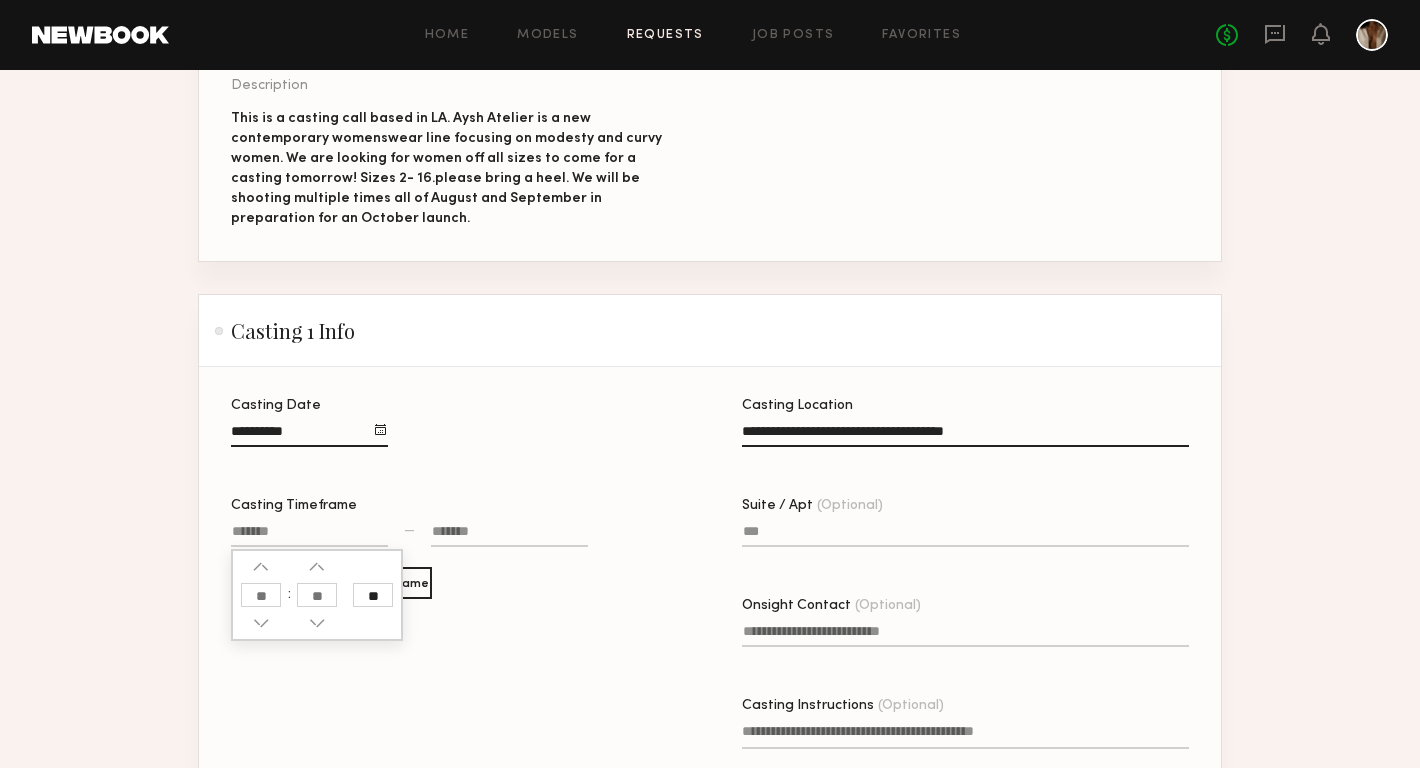 click 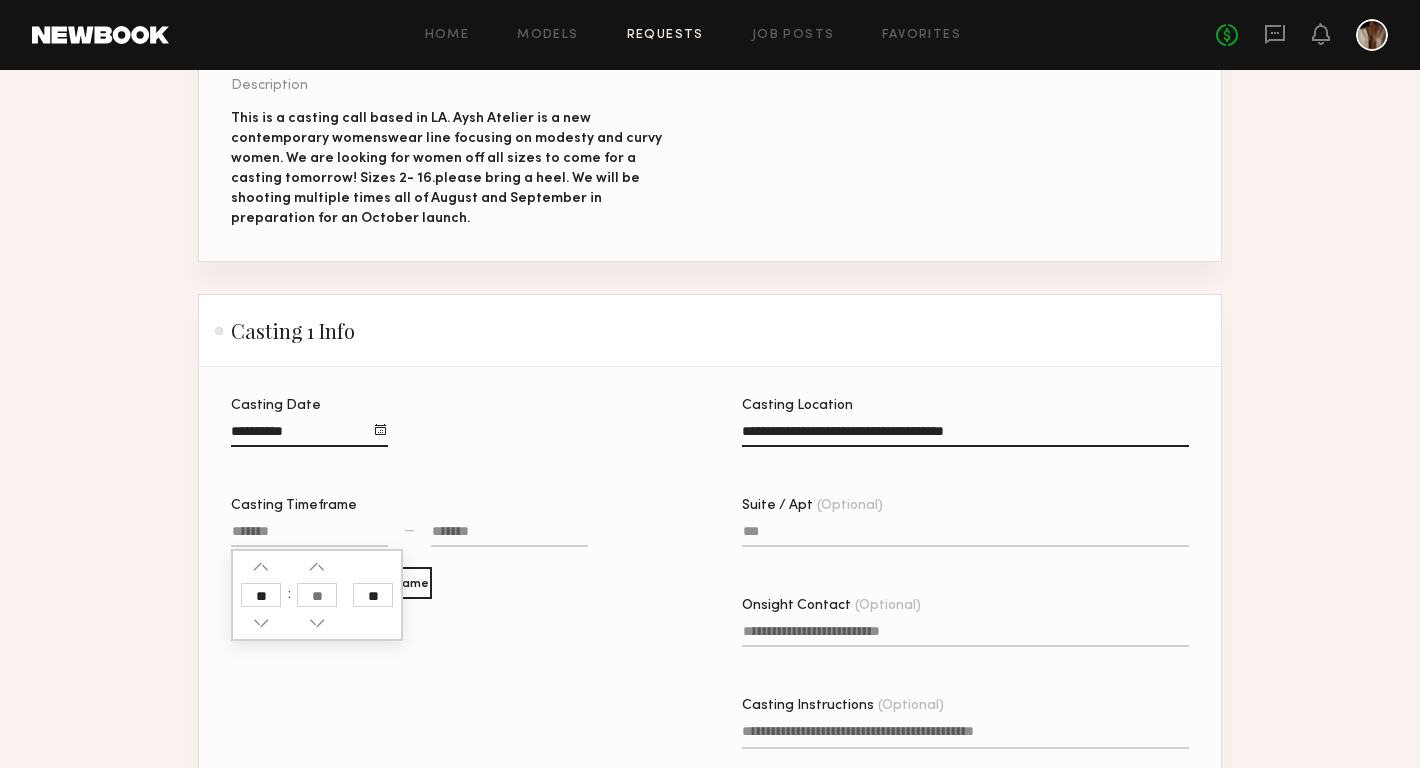 type on "**" 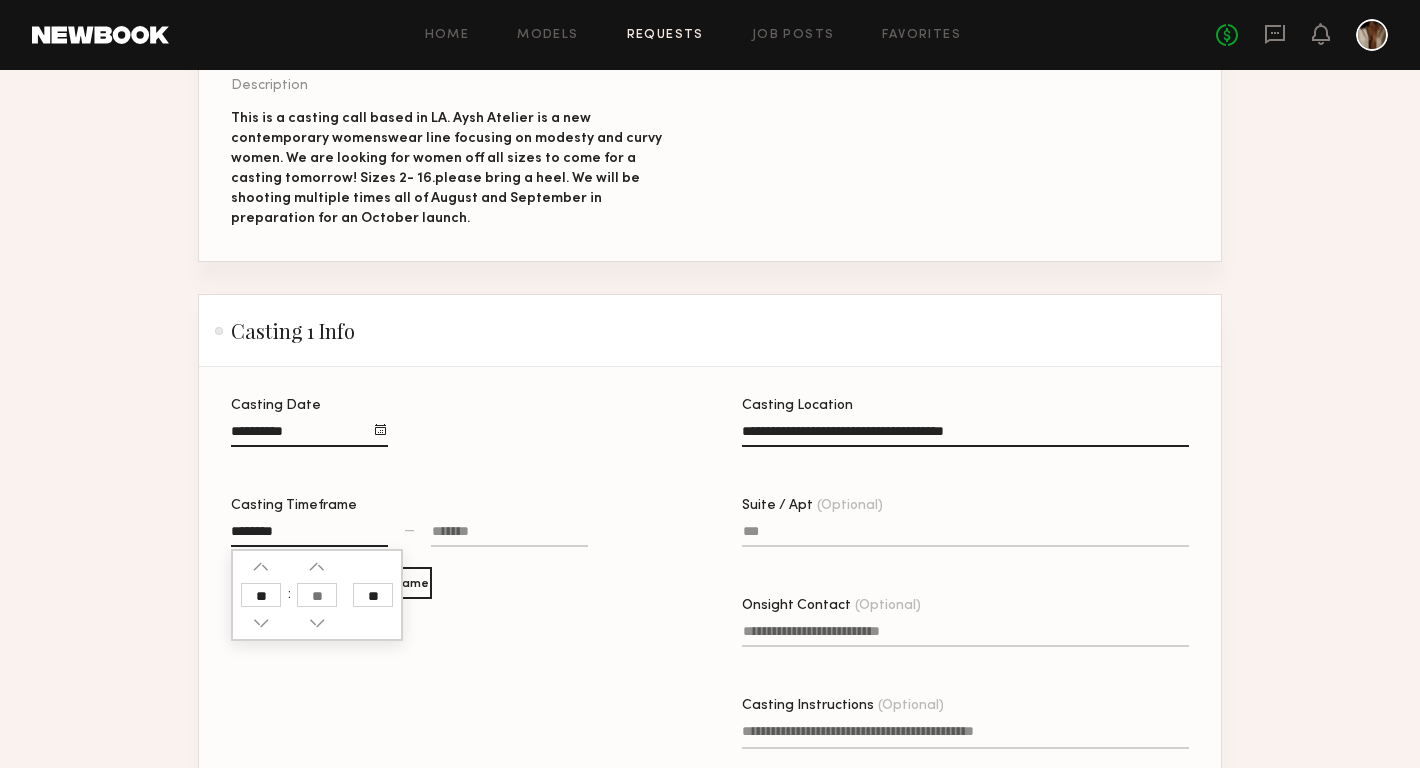 click 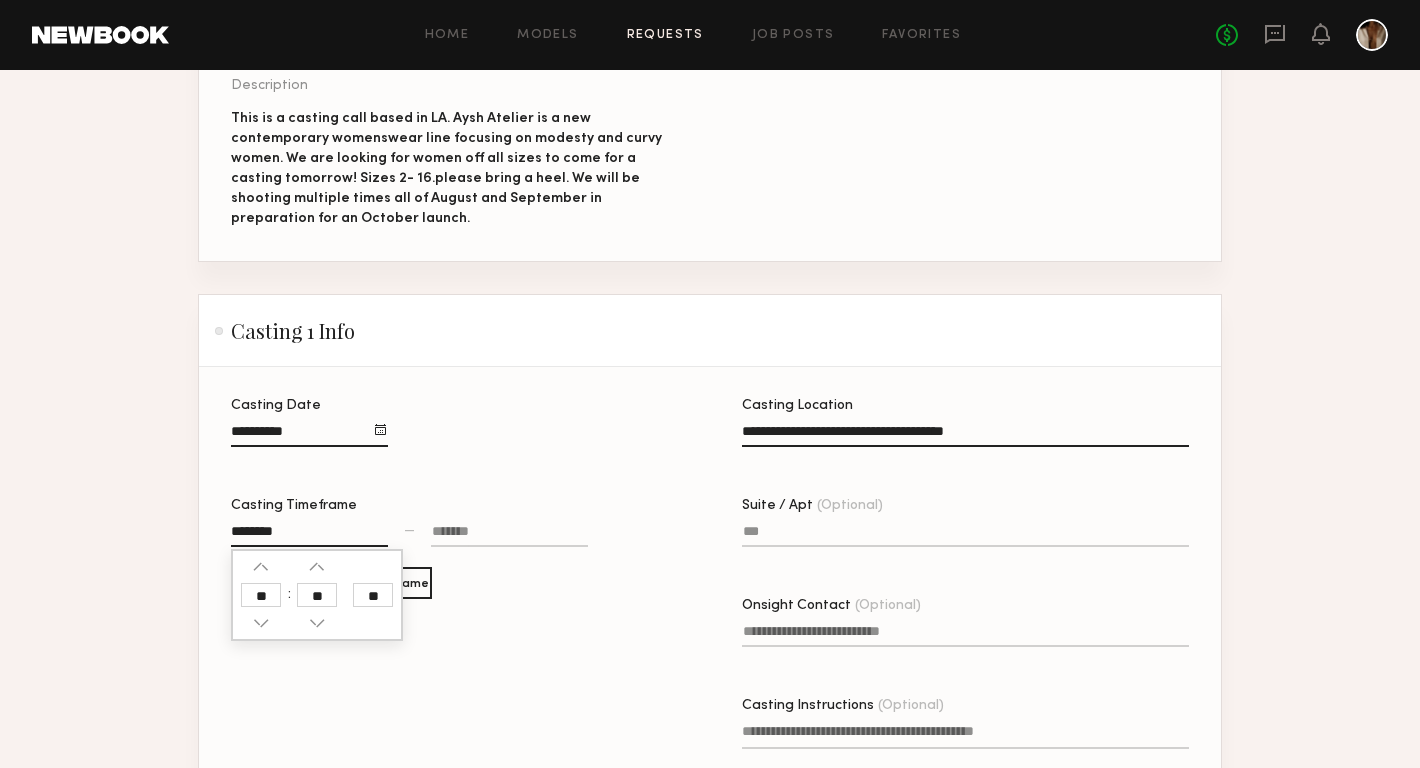 click on "**" 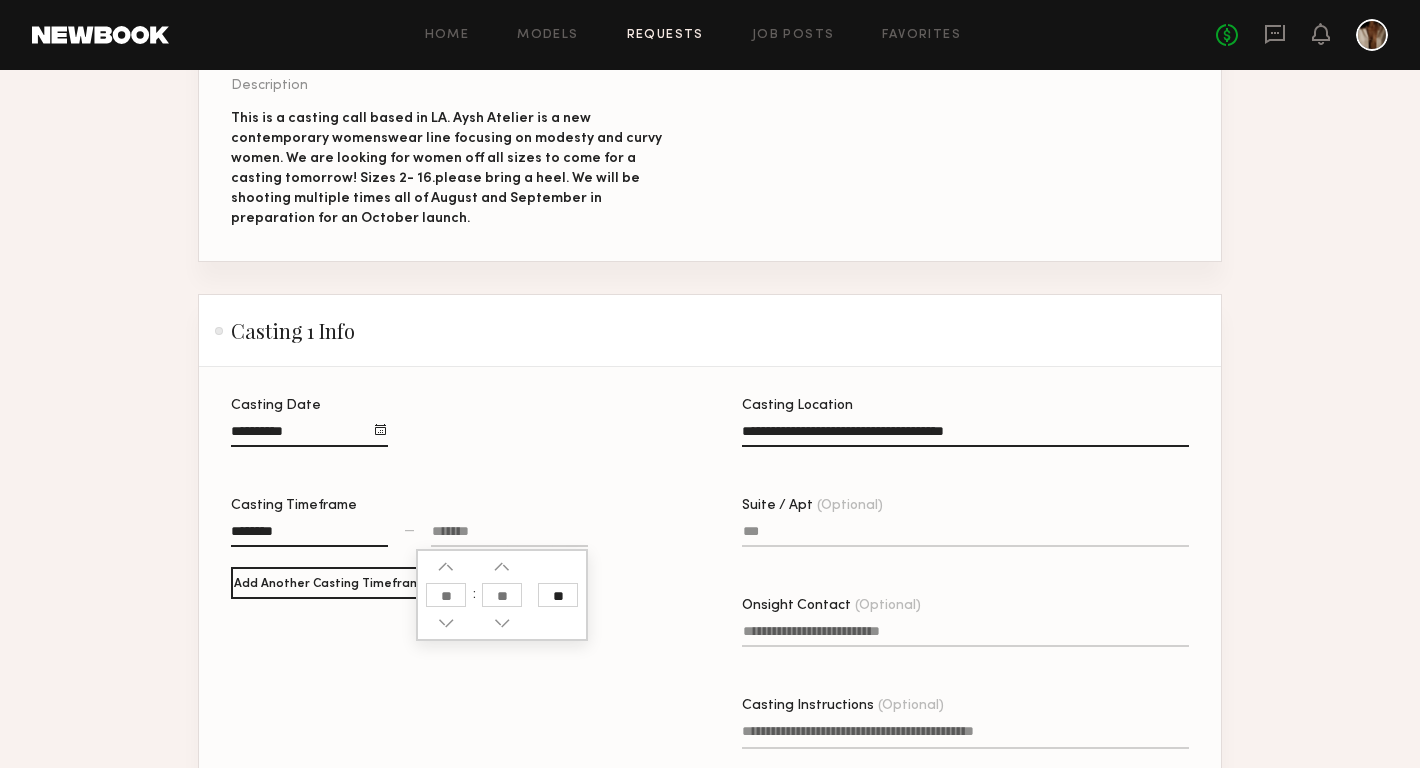 click 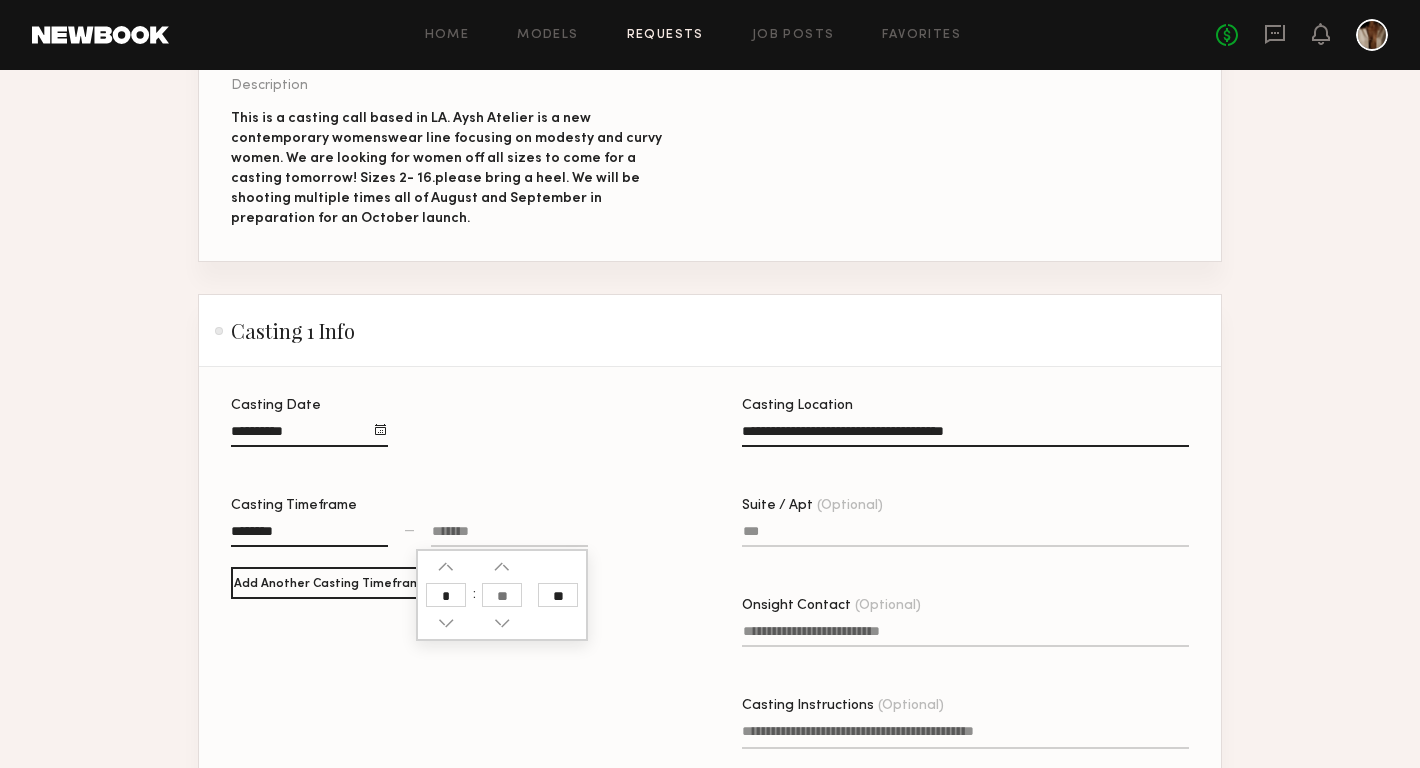 type on "*" 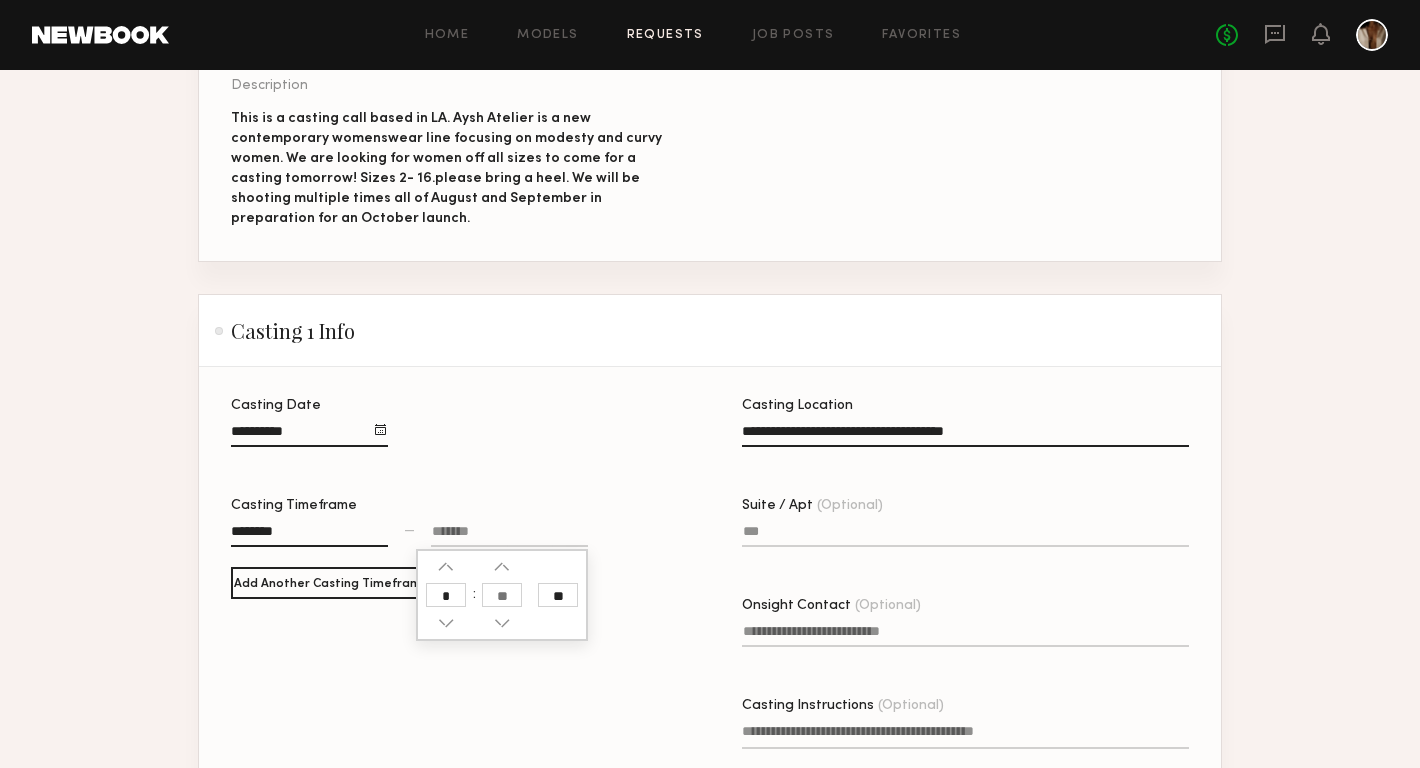 type on "********" 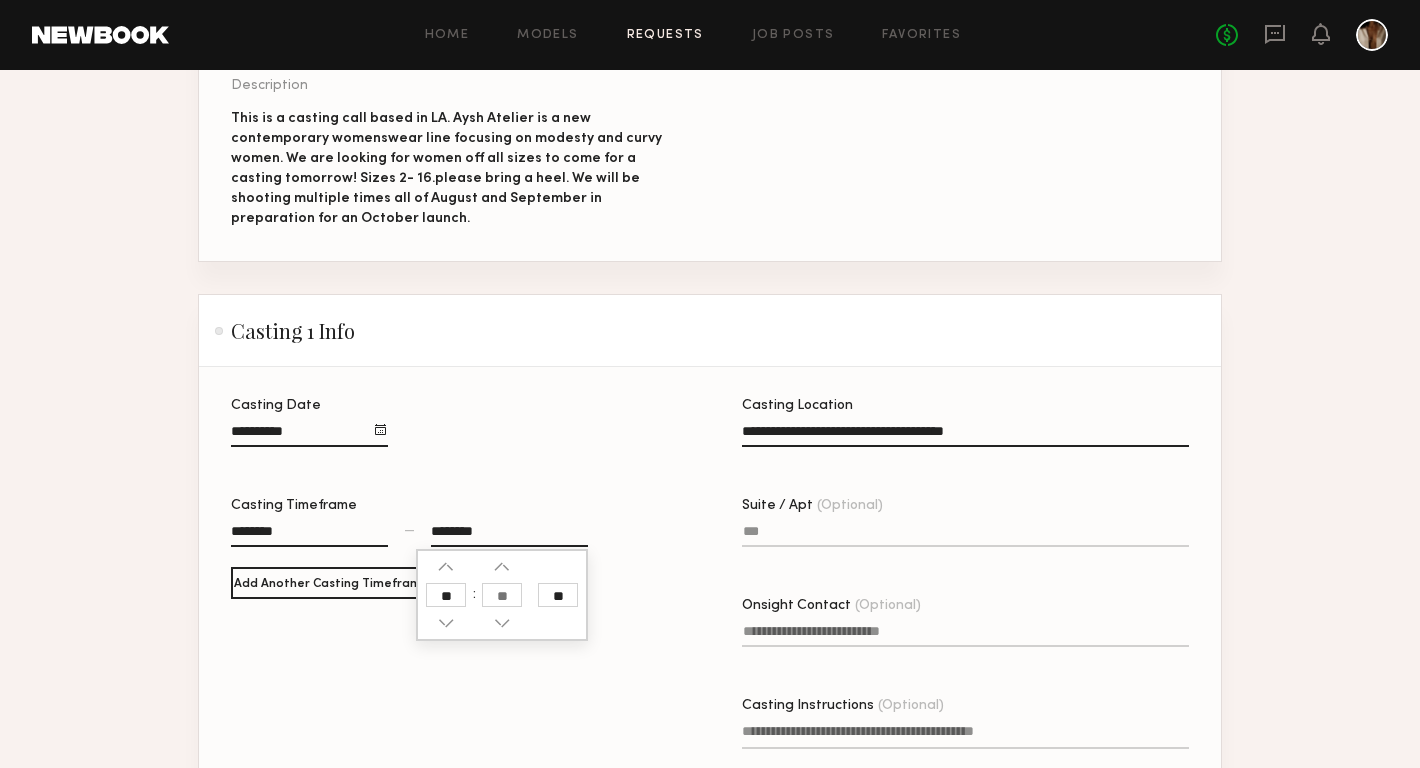 click 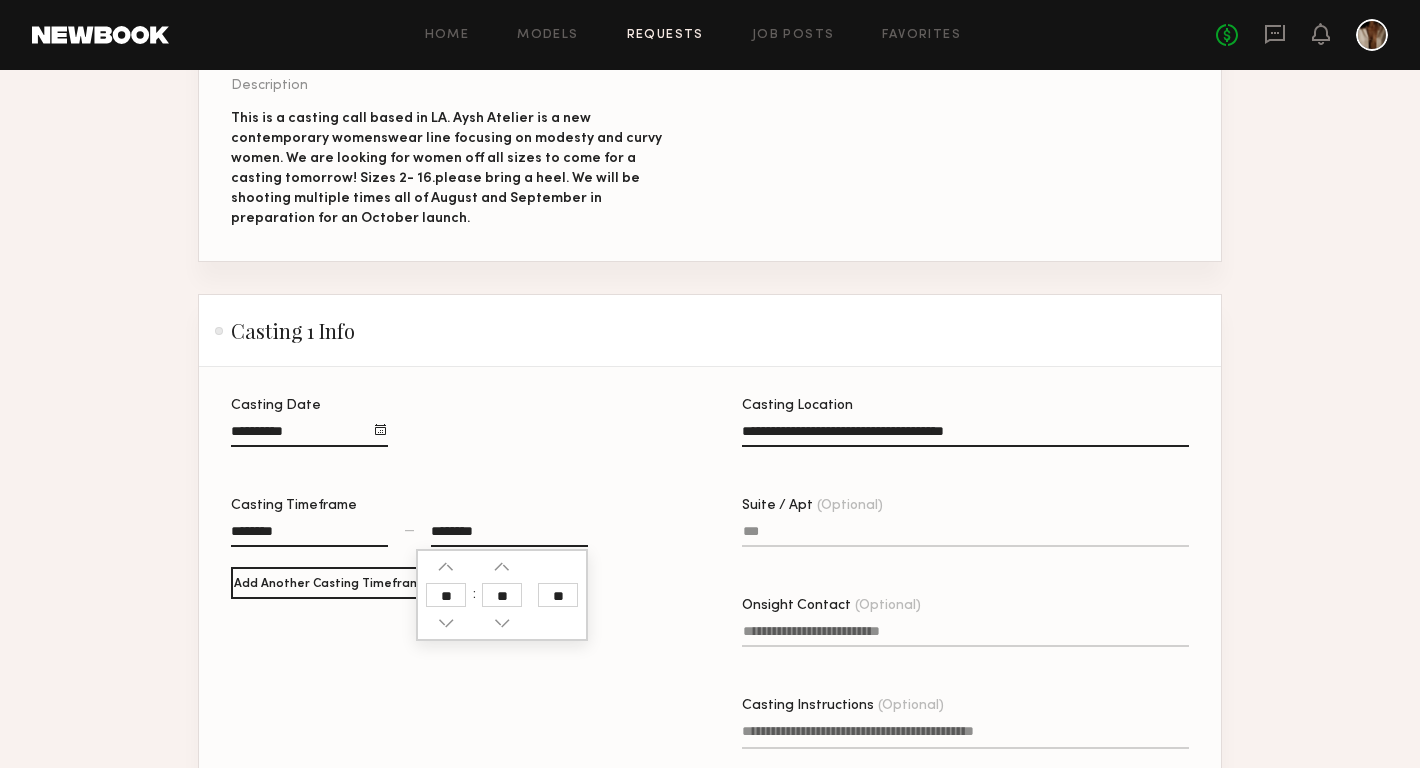 click on "**" 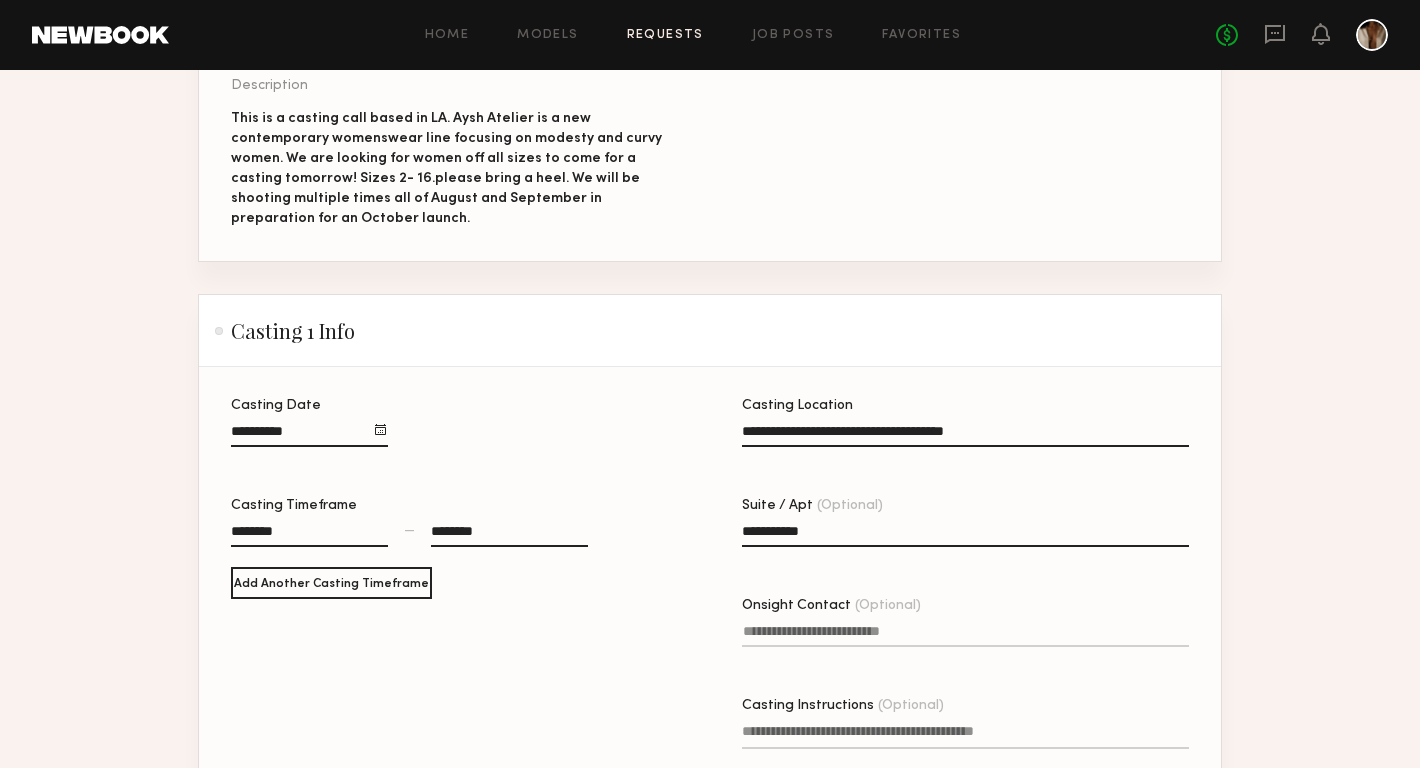 type on "**********" 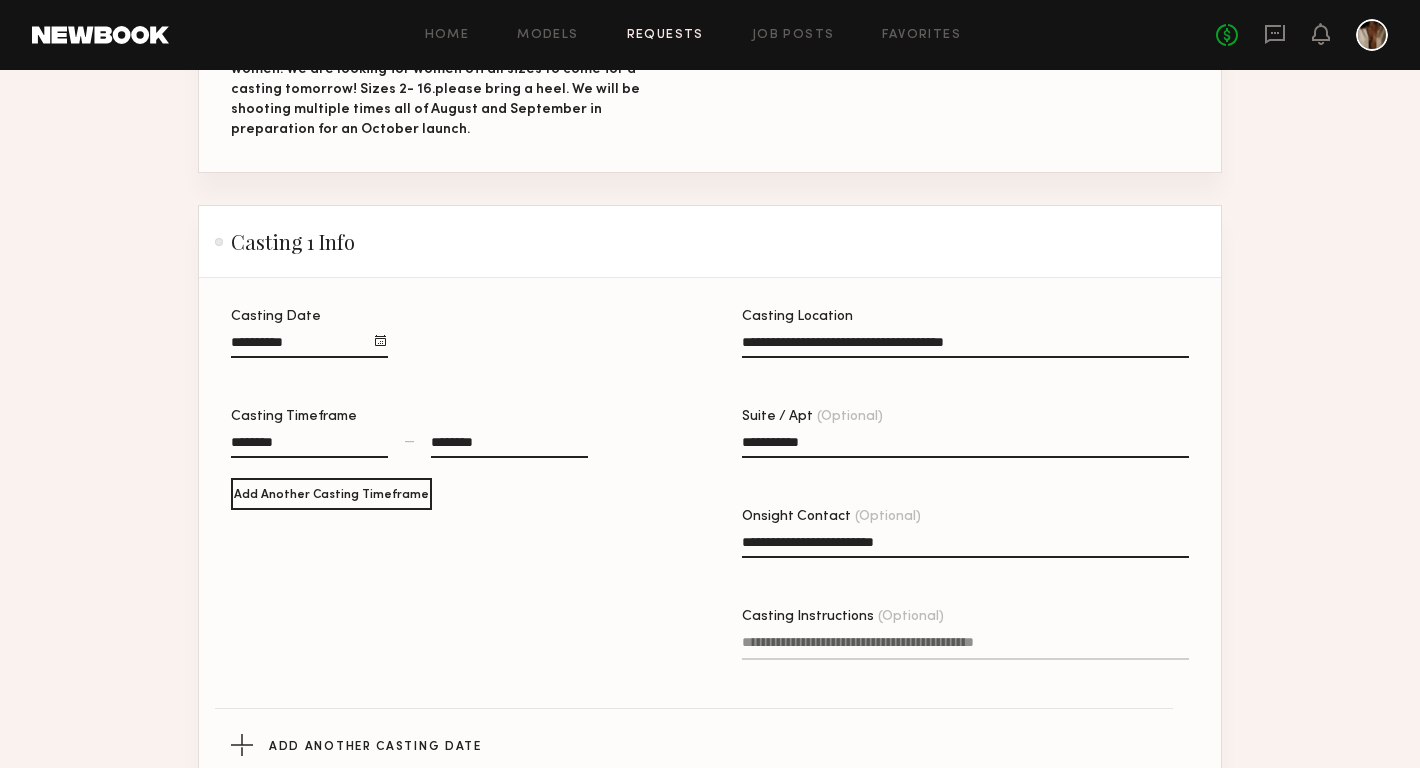 scroll, scrollTop: 514, scrollLeft: 0, axis: vertical 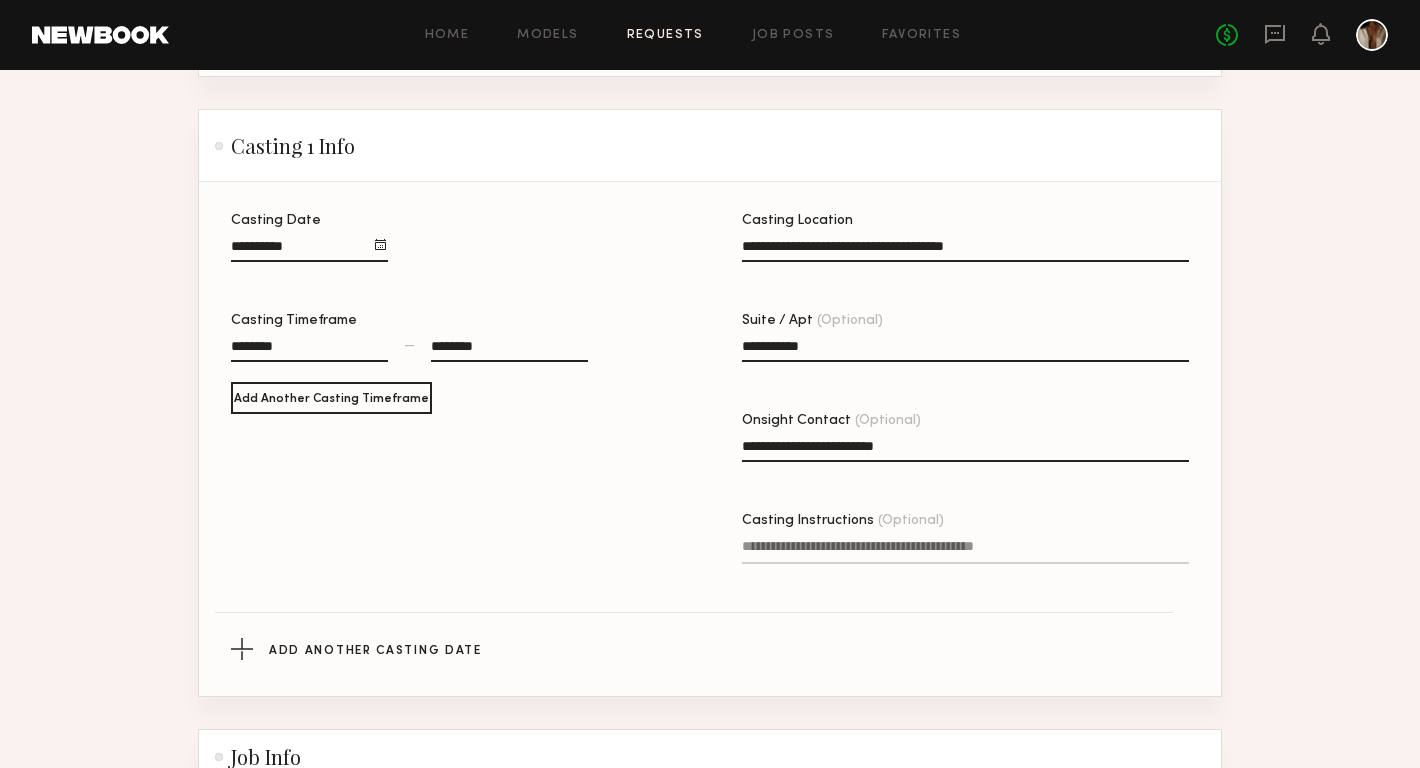 type on "**********" 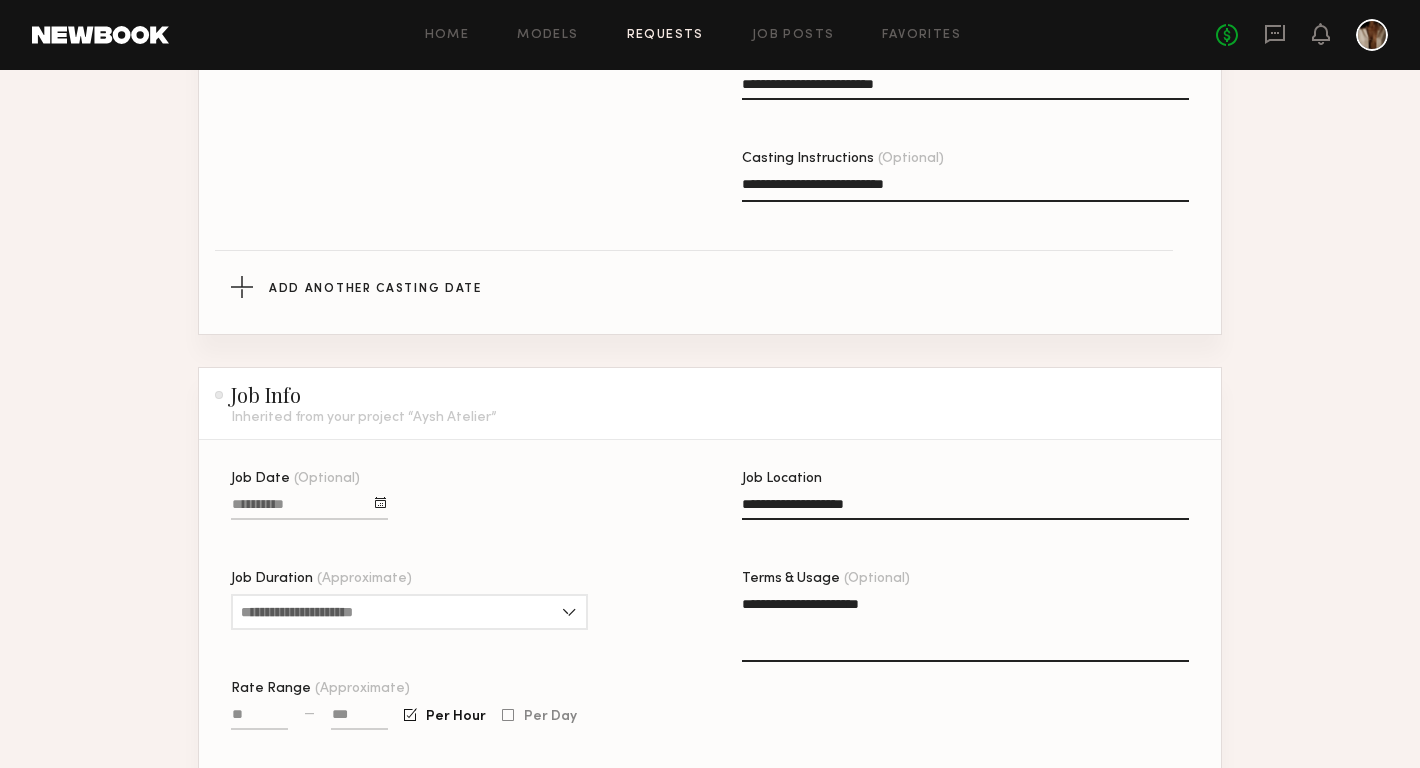 scroll, scrollTop: 918, scrollLeft: 0, axis: vertical 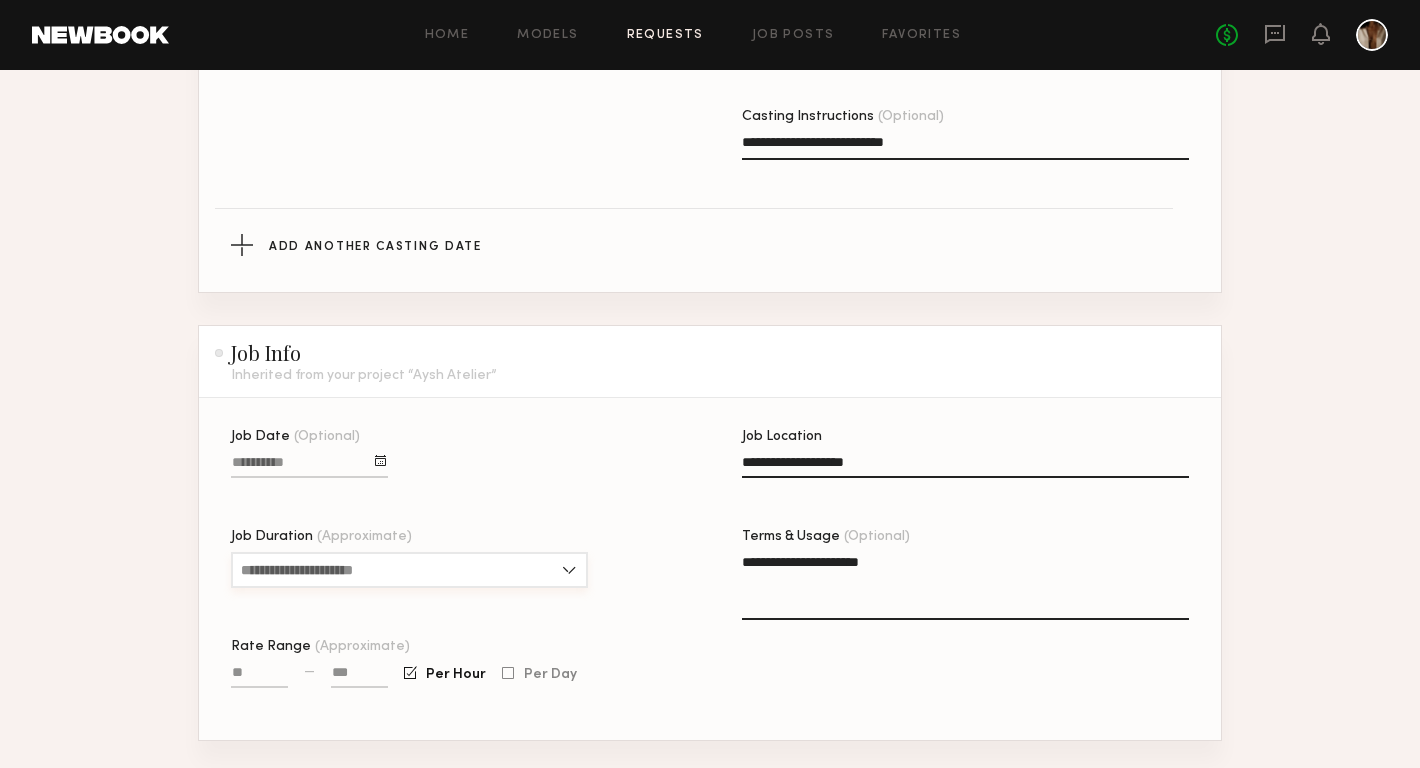 type on "**********" 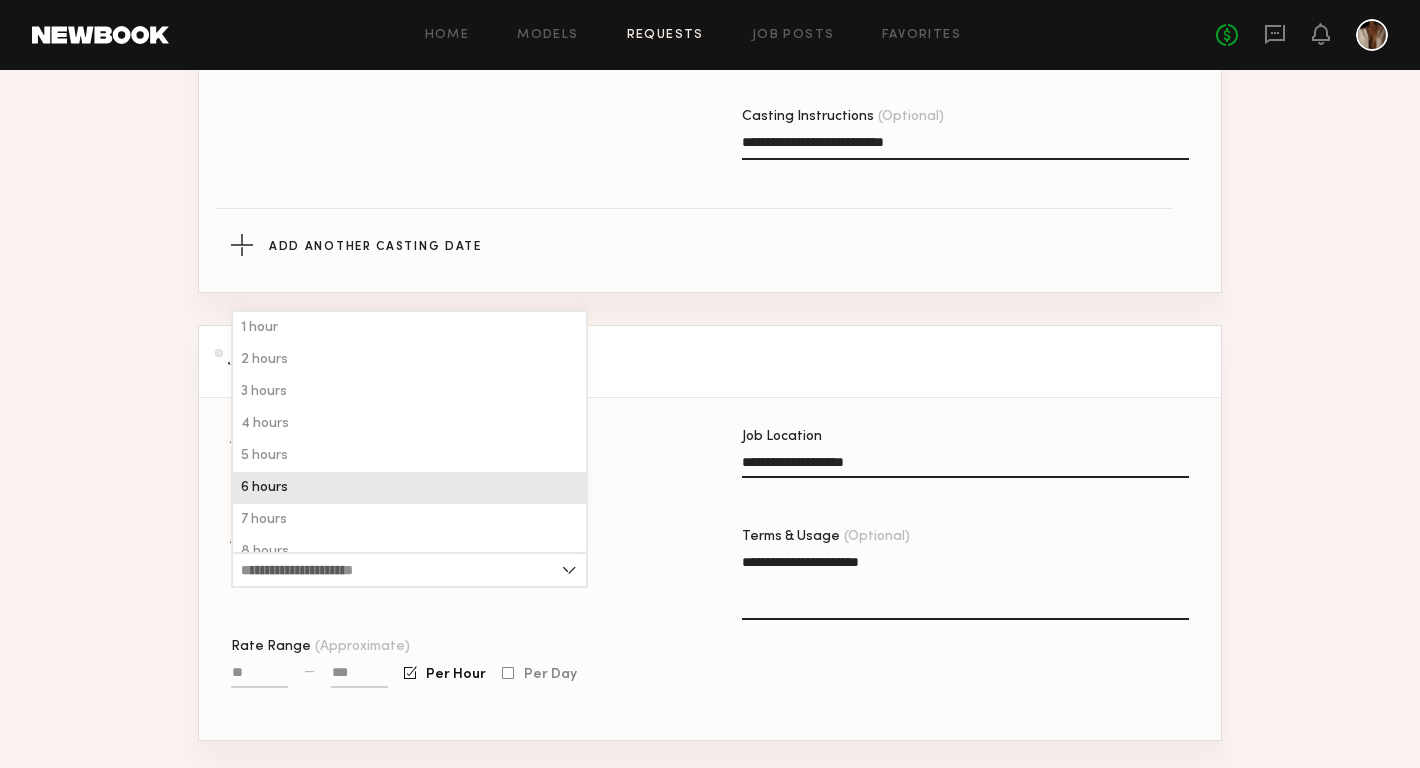 click on "6 hours" 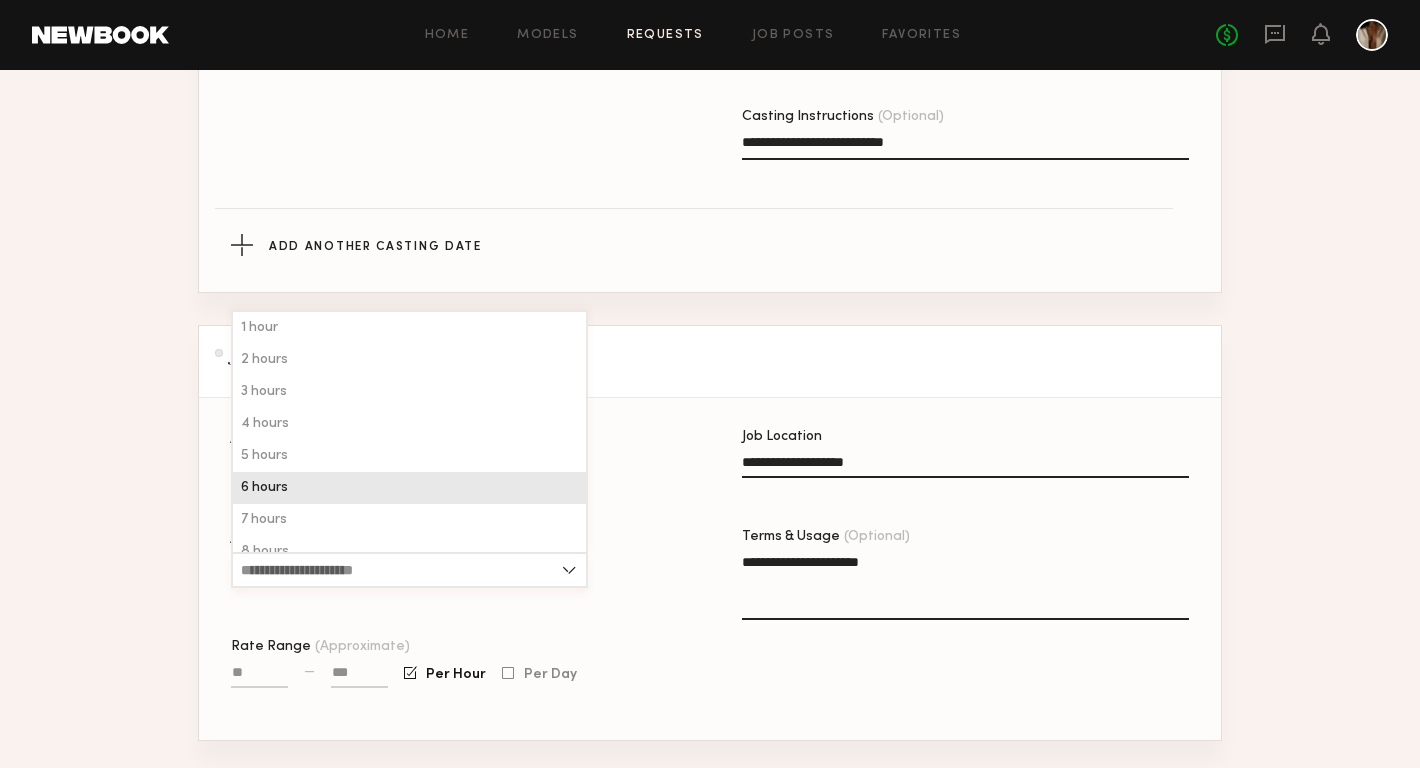type on "*******" 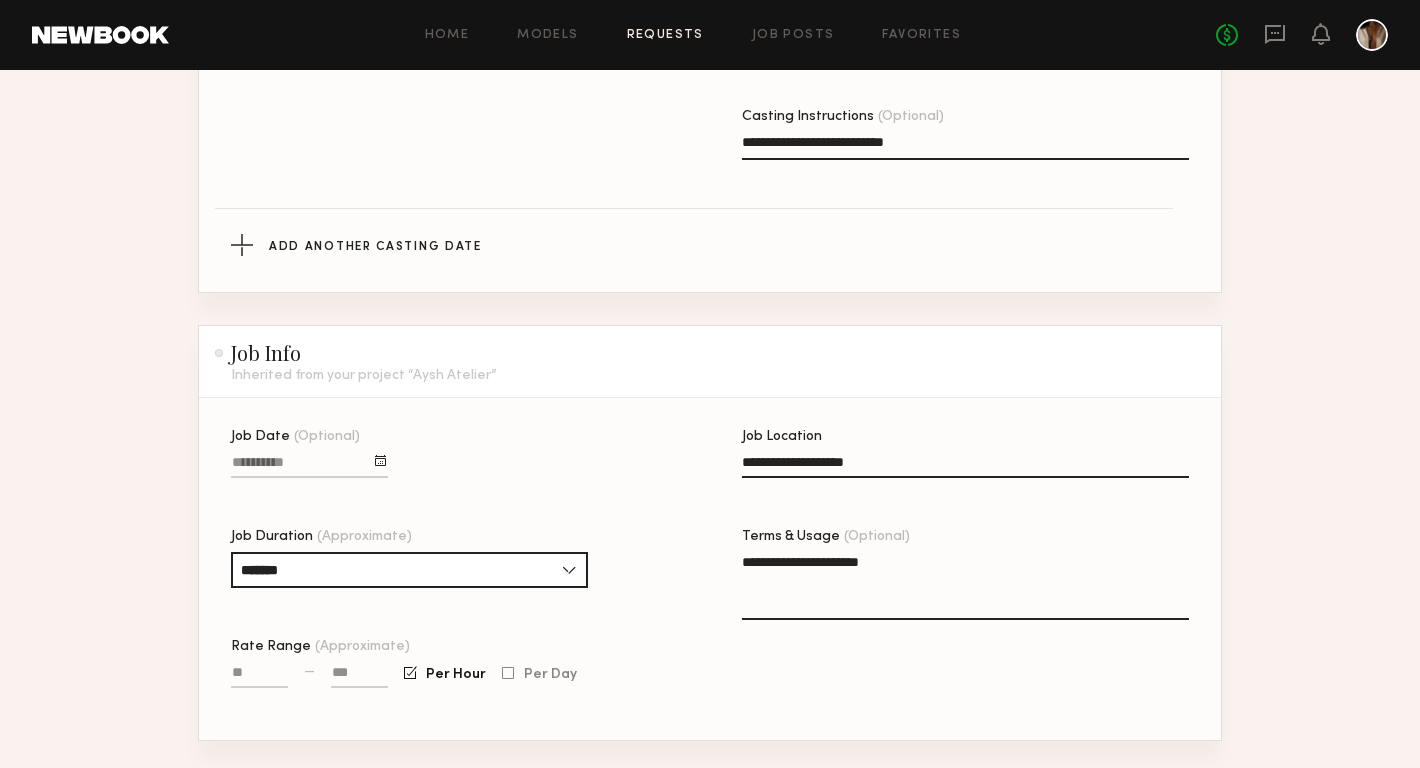 click on "Rate Range (Approximate)" at bounding box center [259, 676] 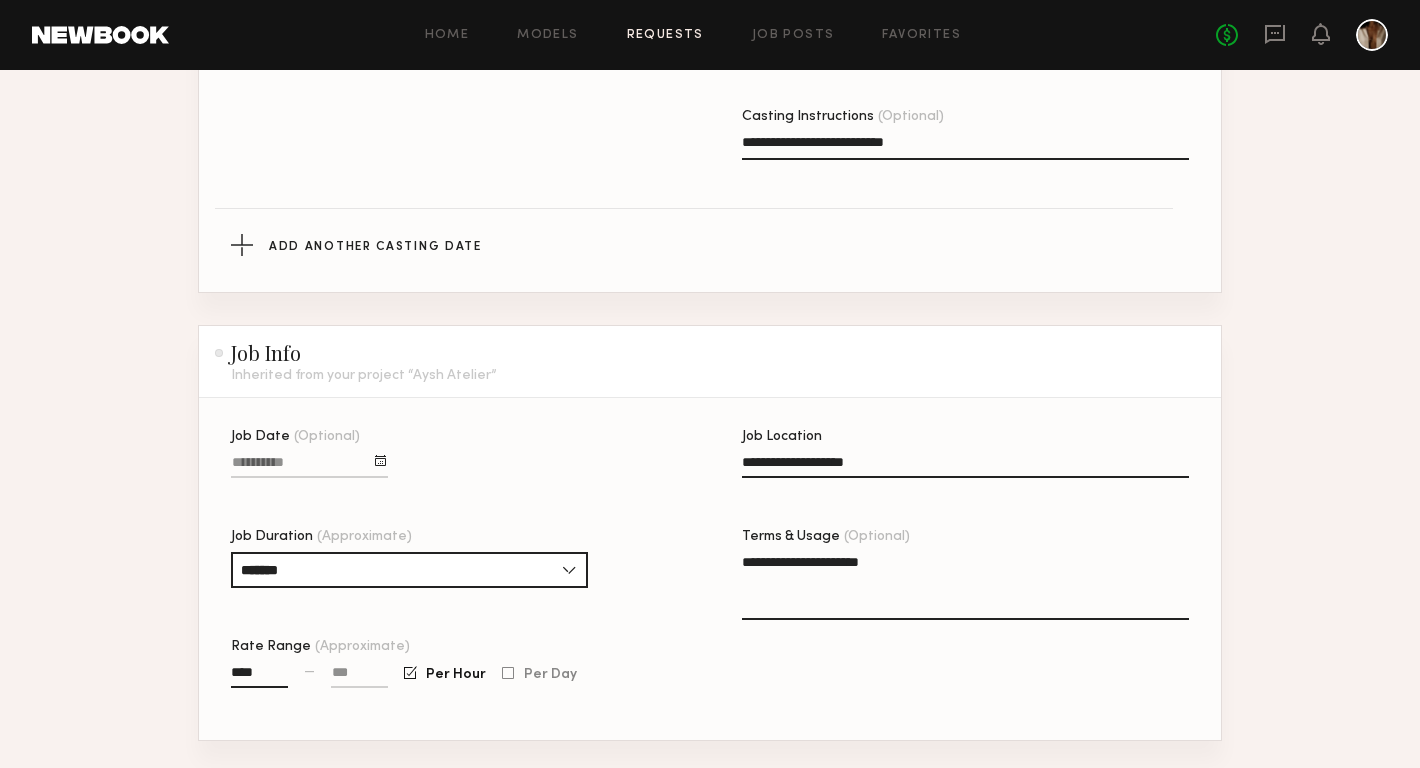 type on "****" 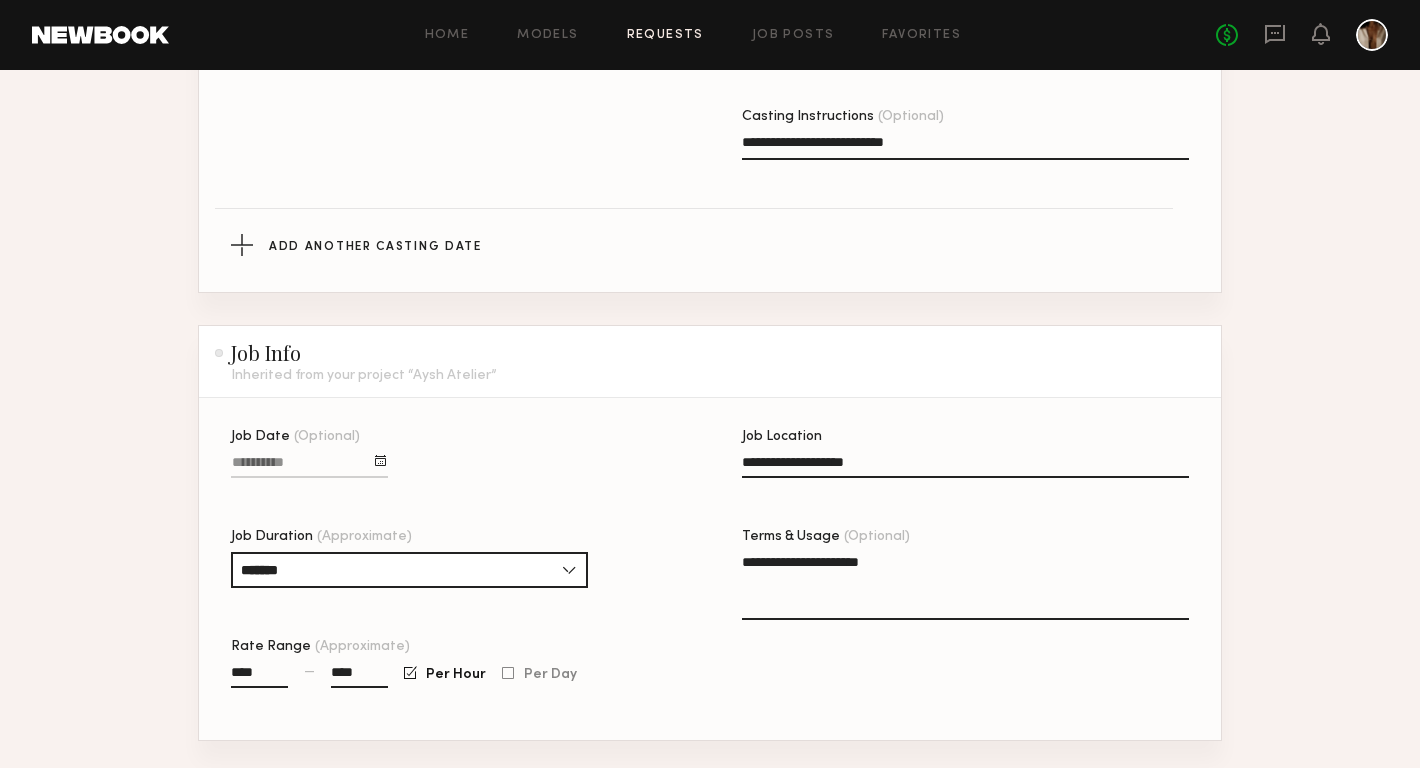 scroll, scrollTop: 1061, scrollLeft: 0, axis: vertical 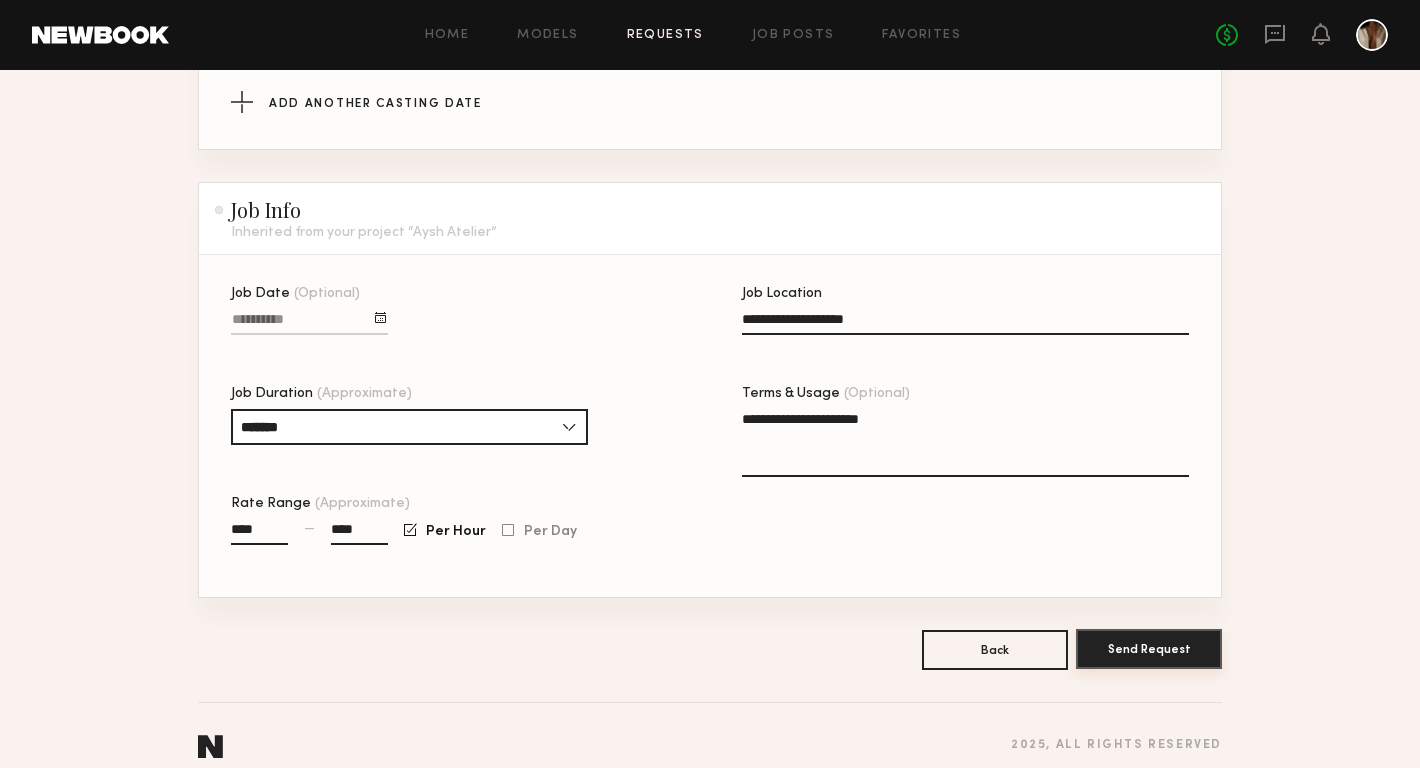 type on "****" 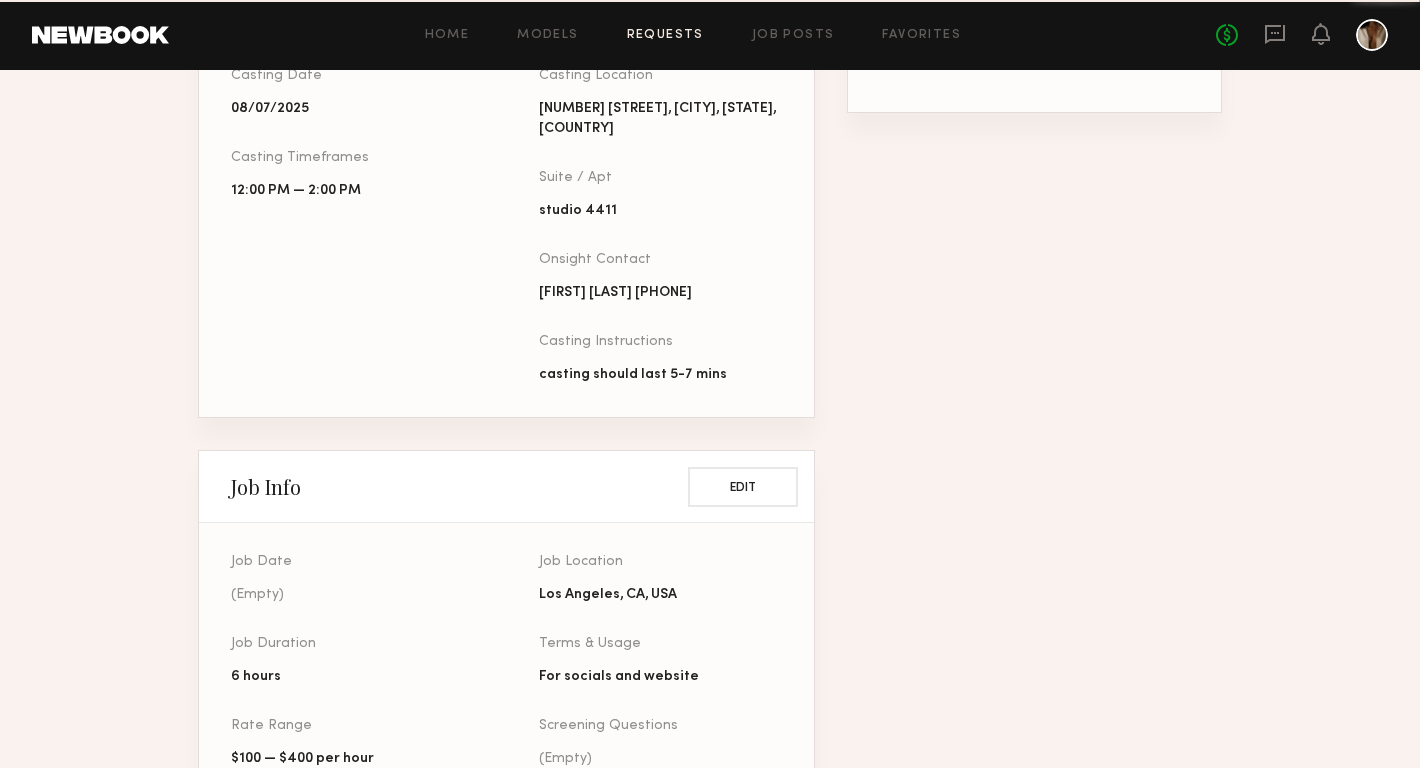 scroll, scrollTop: 0, scrollLeft: 0, axis: both 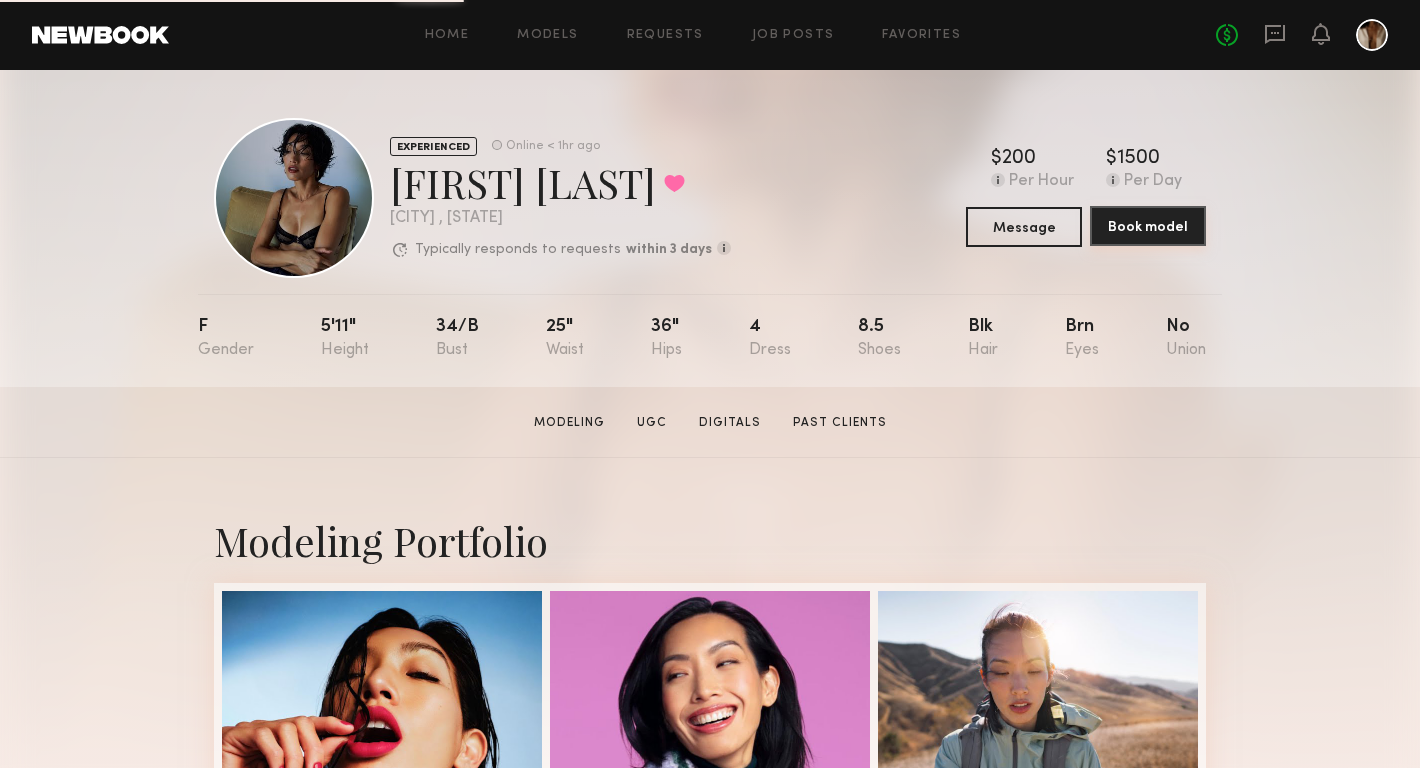 click on "Book model" 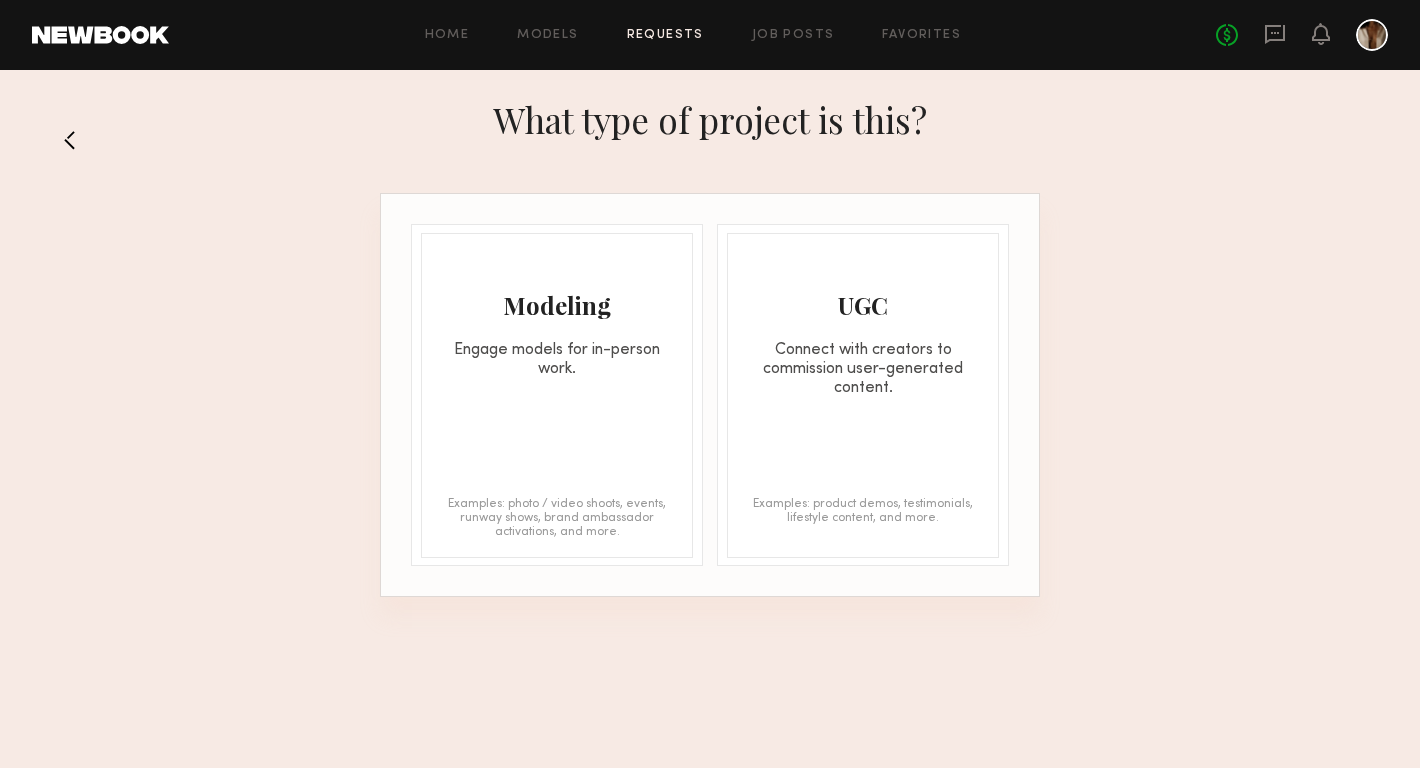 click on "Modeling Engage models for in-person work." 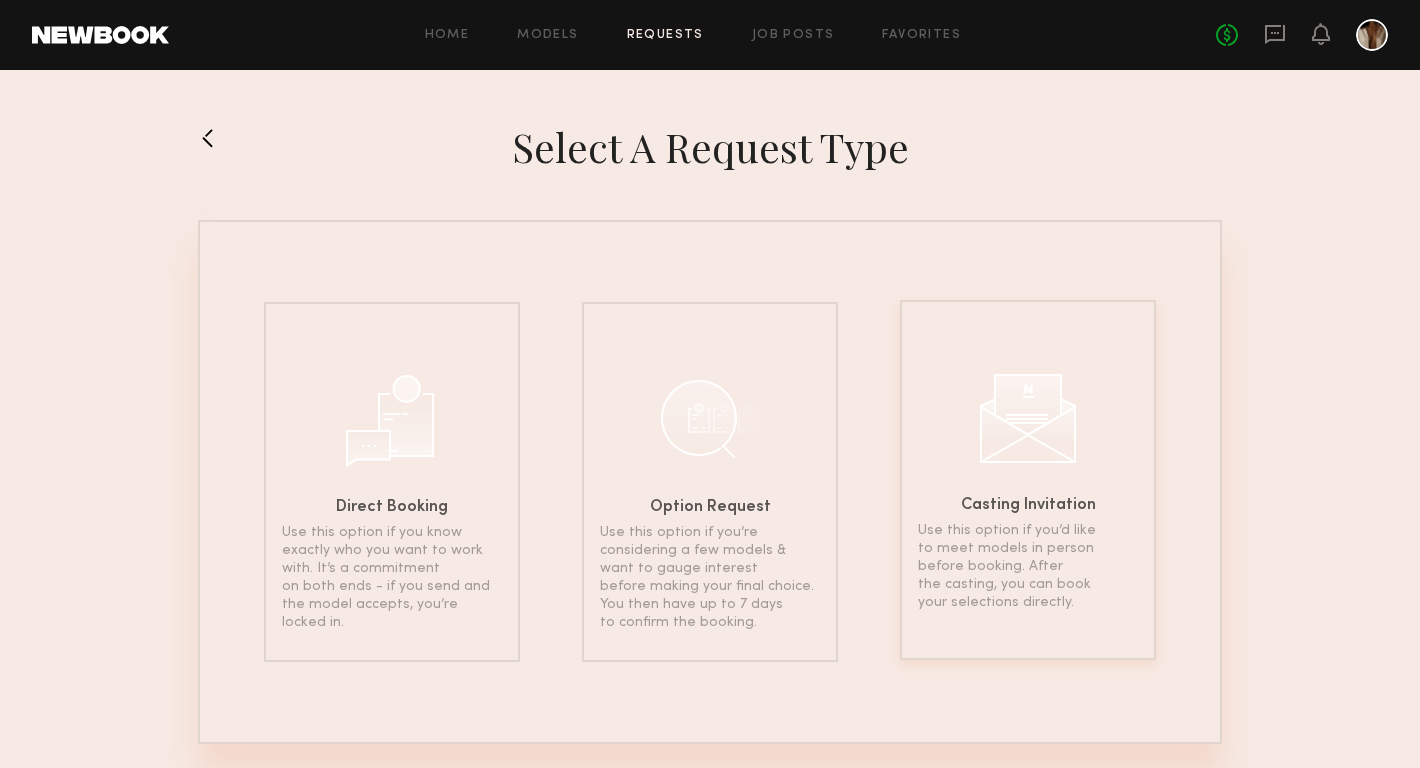 click 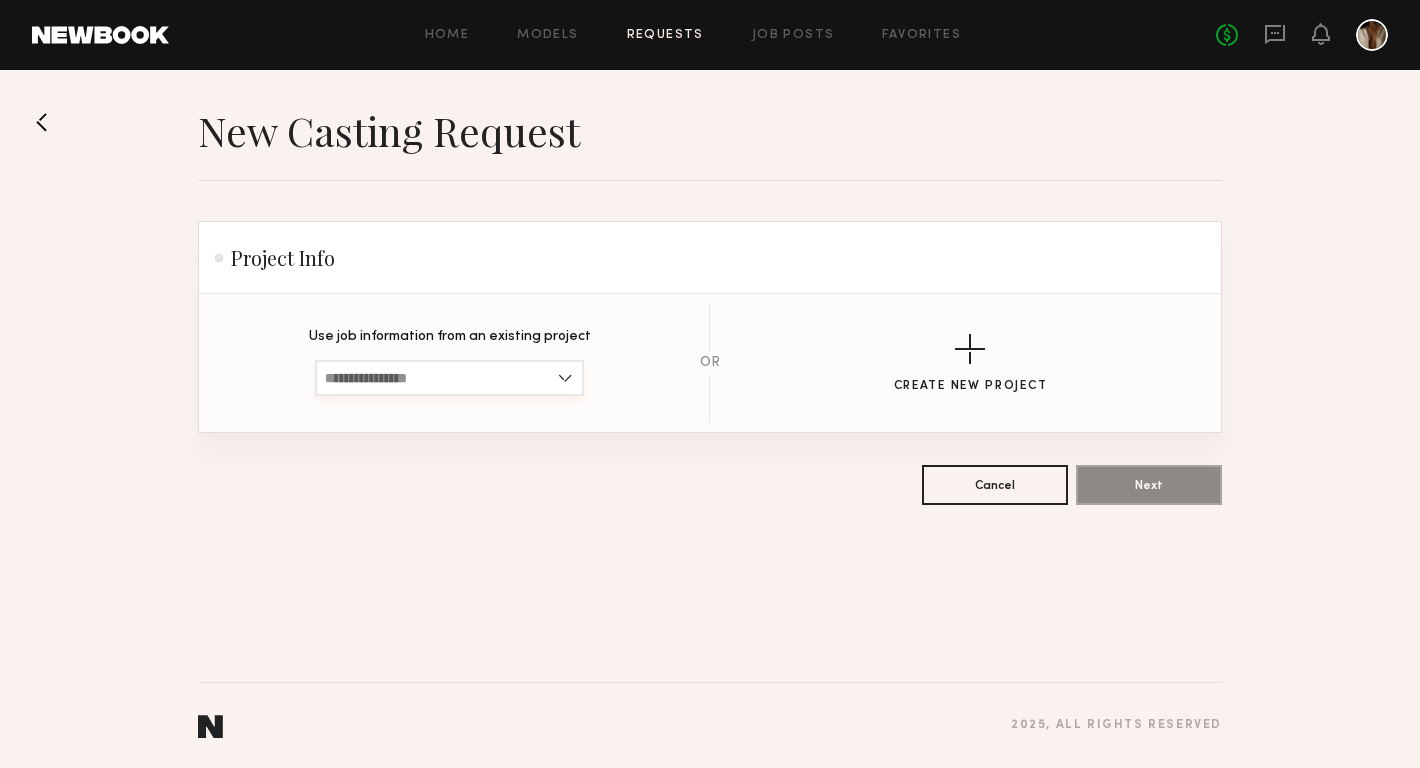 click at bounding box center (449, 378) 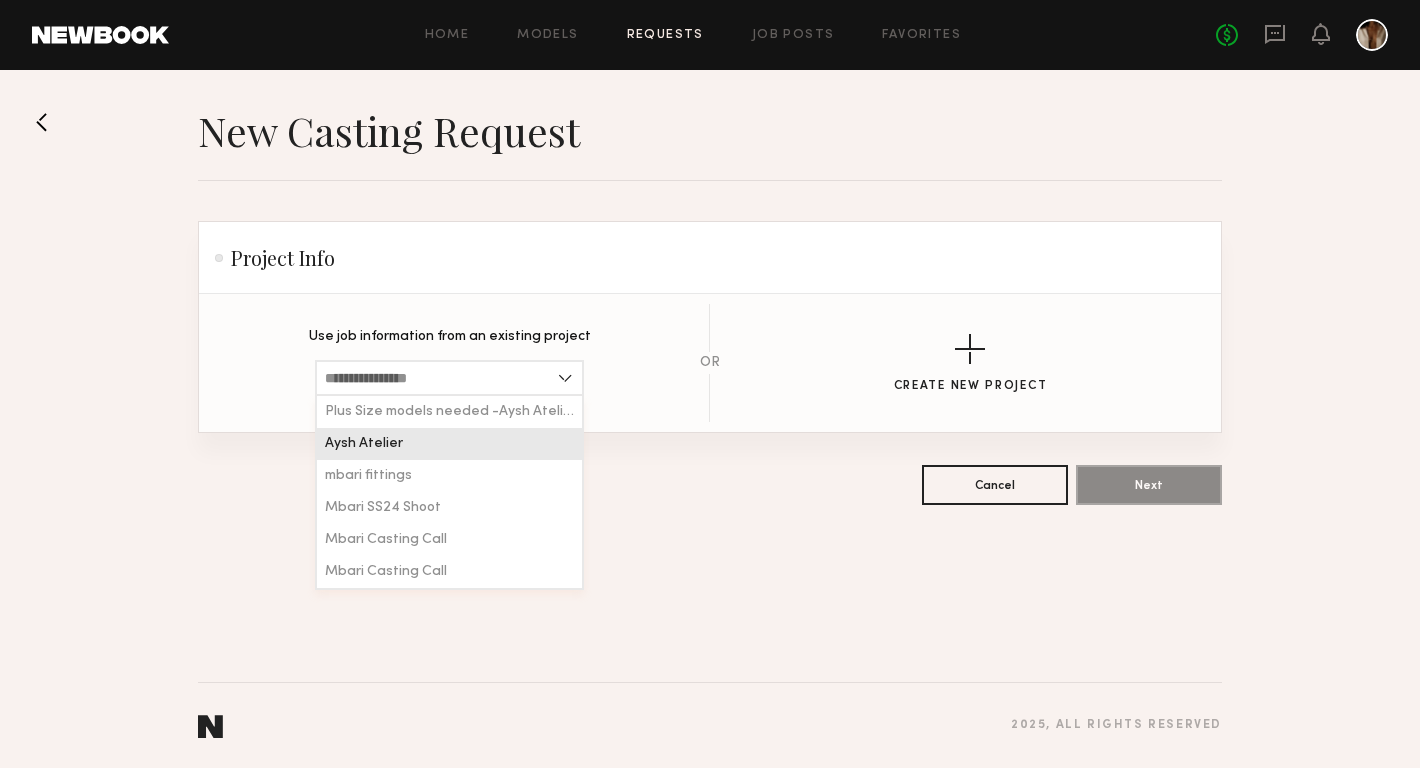 click on "Aysh Atelier" 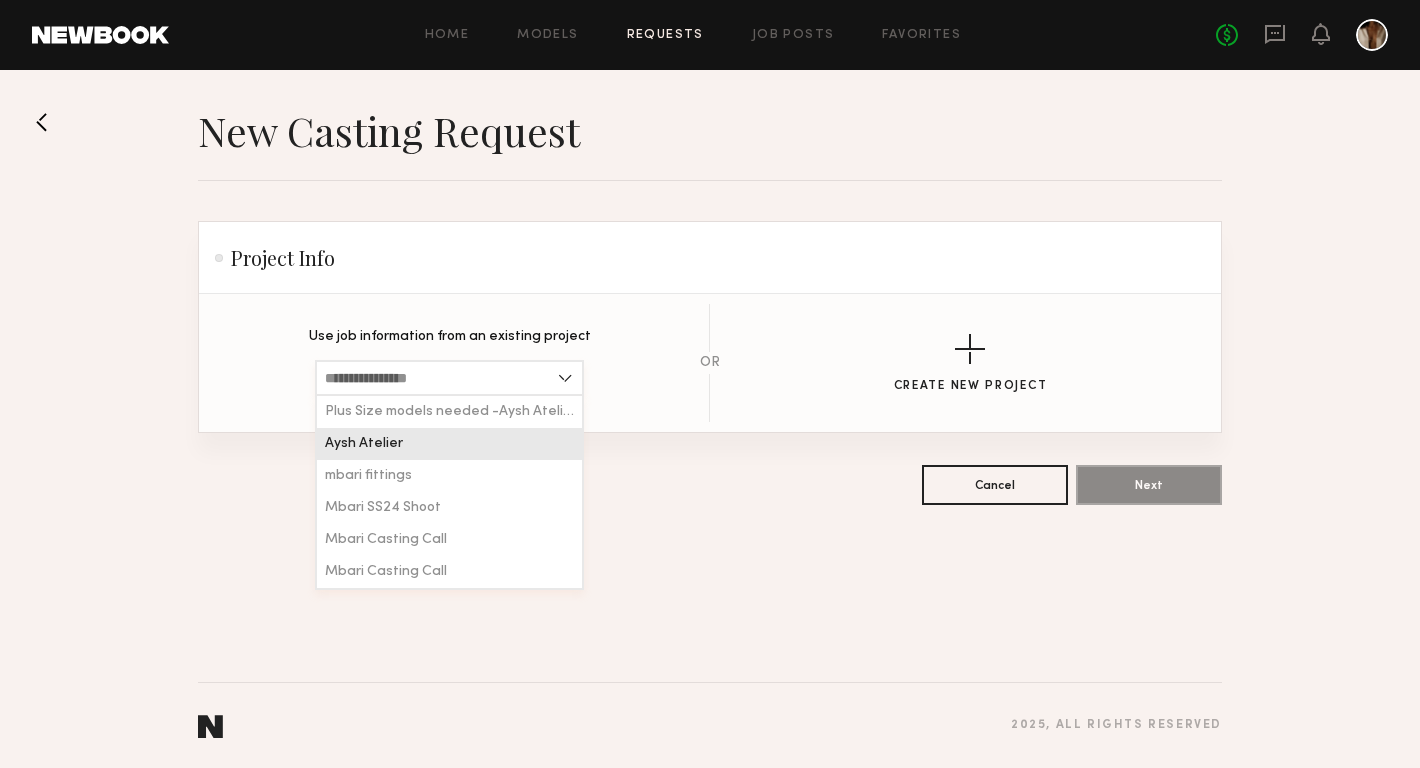 type on "**********" 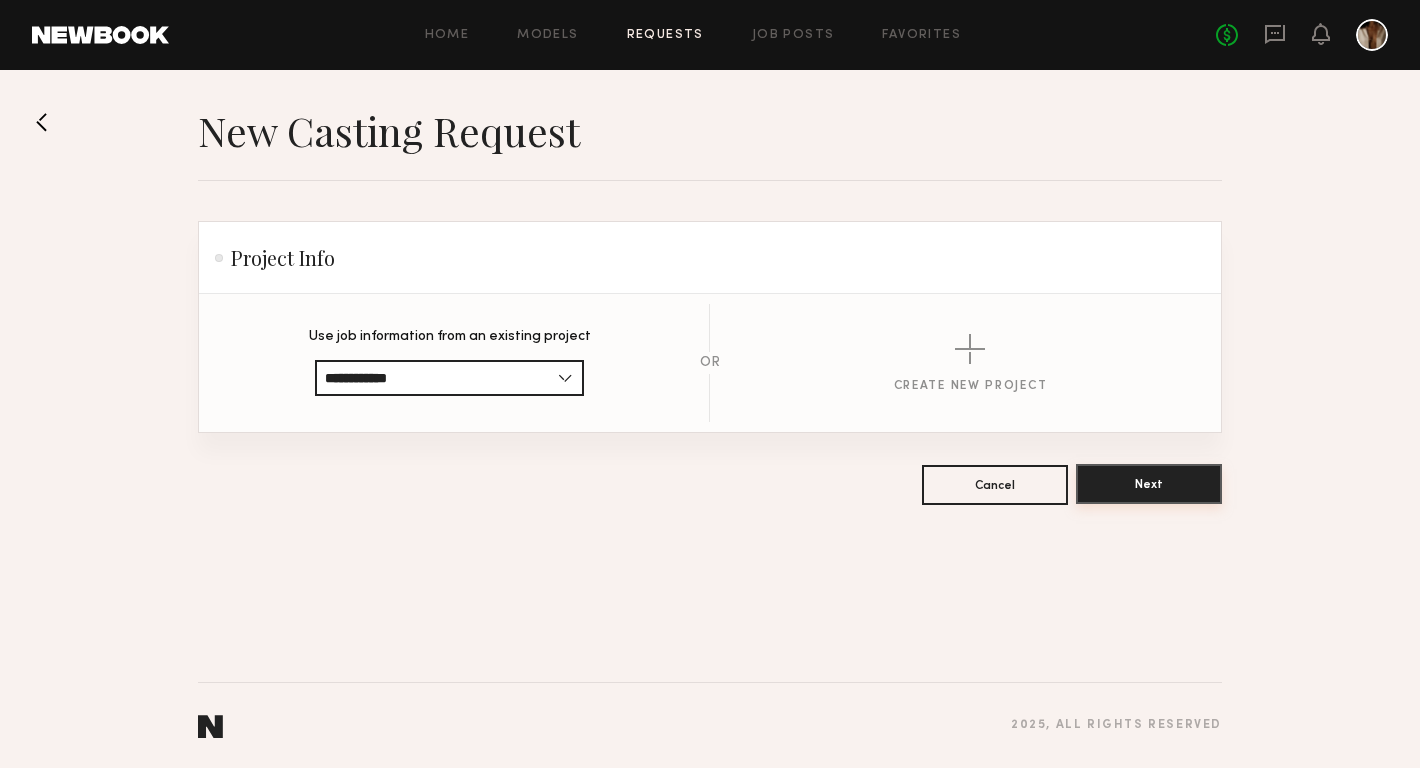 click on "Next" 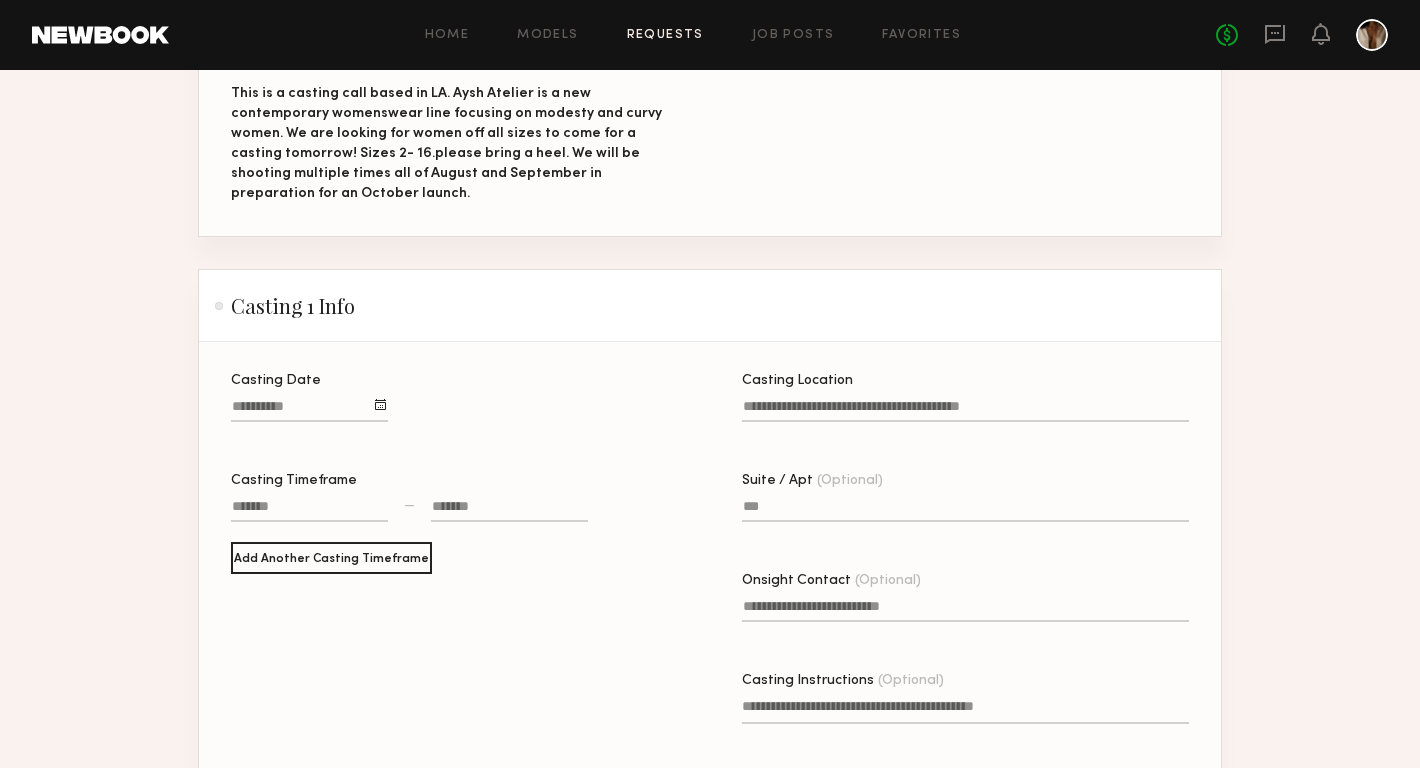 scroll, scrollTop: 378, scrollLeft: 0, axis: vertical 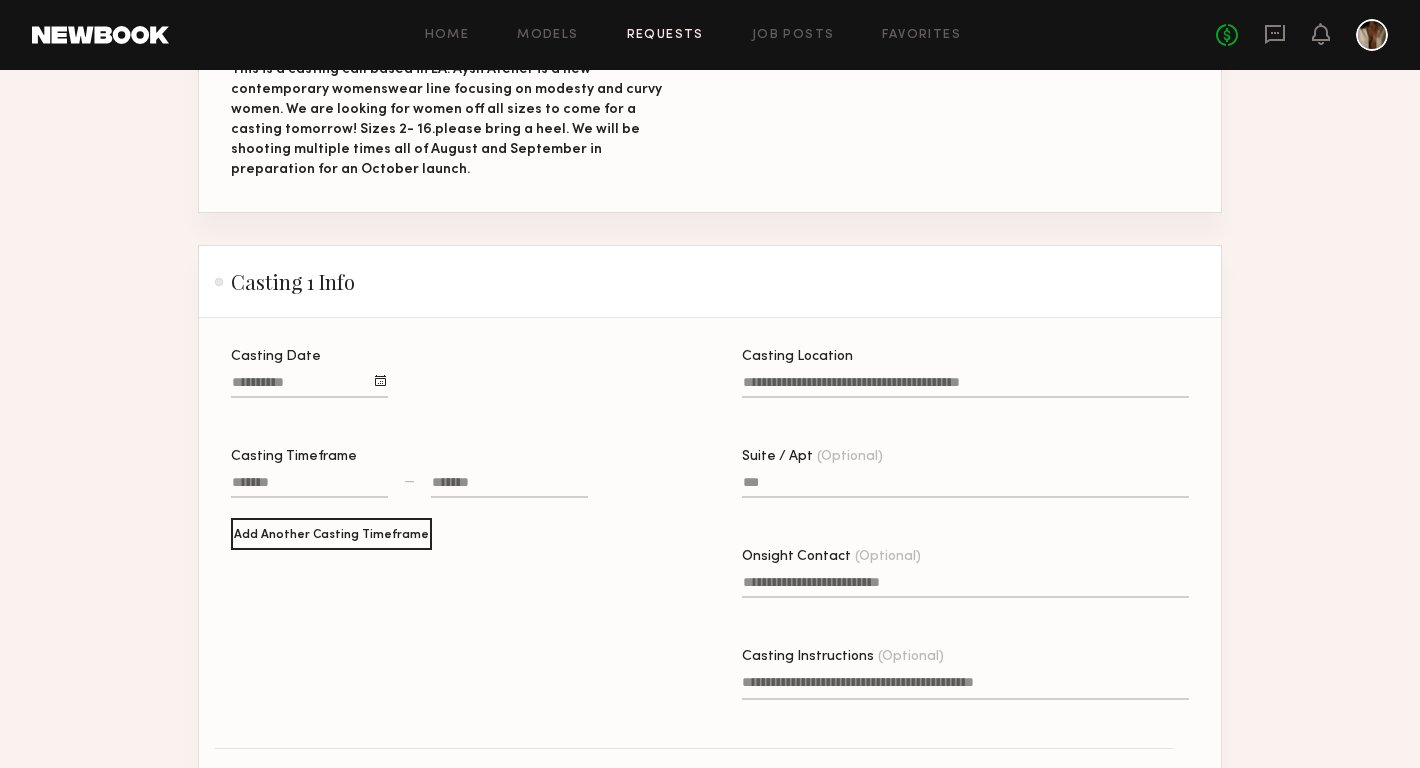 click on "Casting Location" 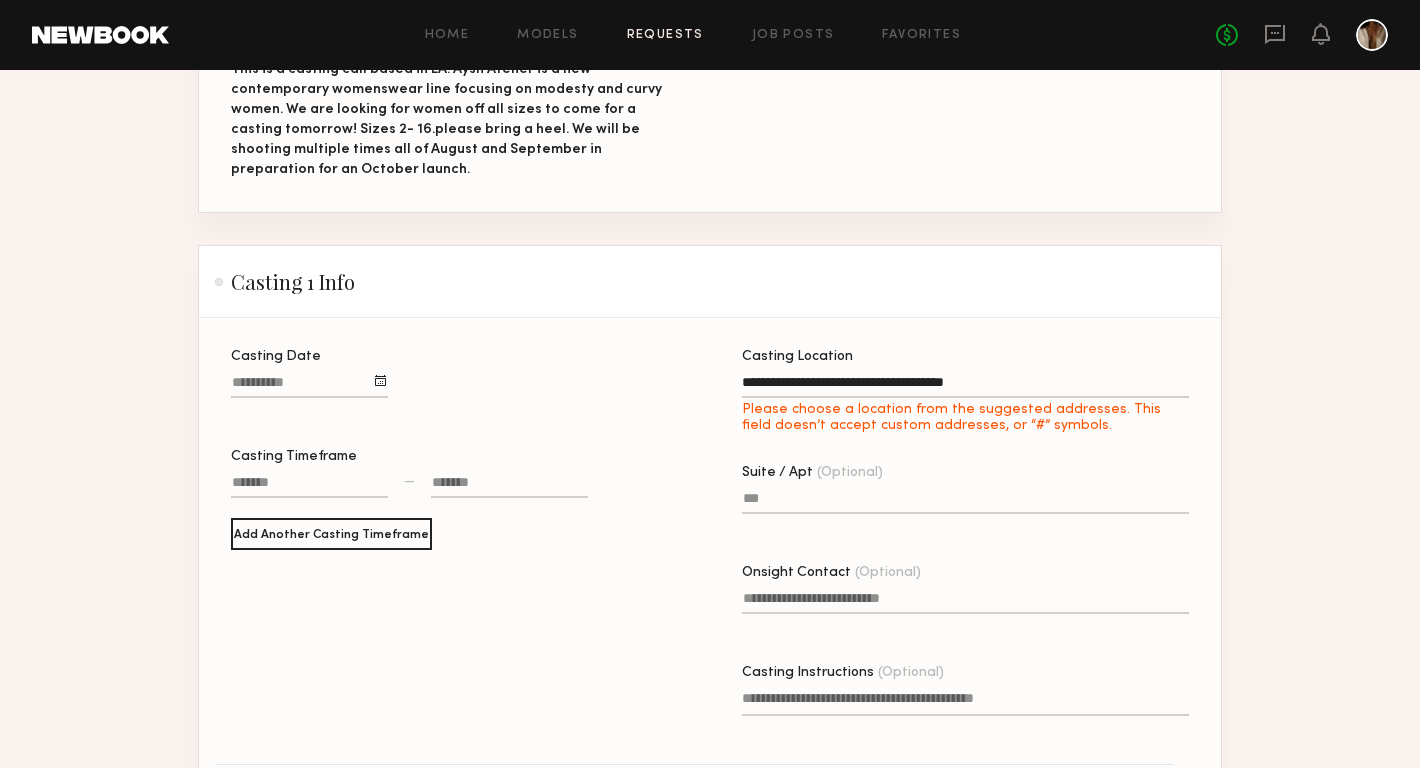 type on "**********" 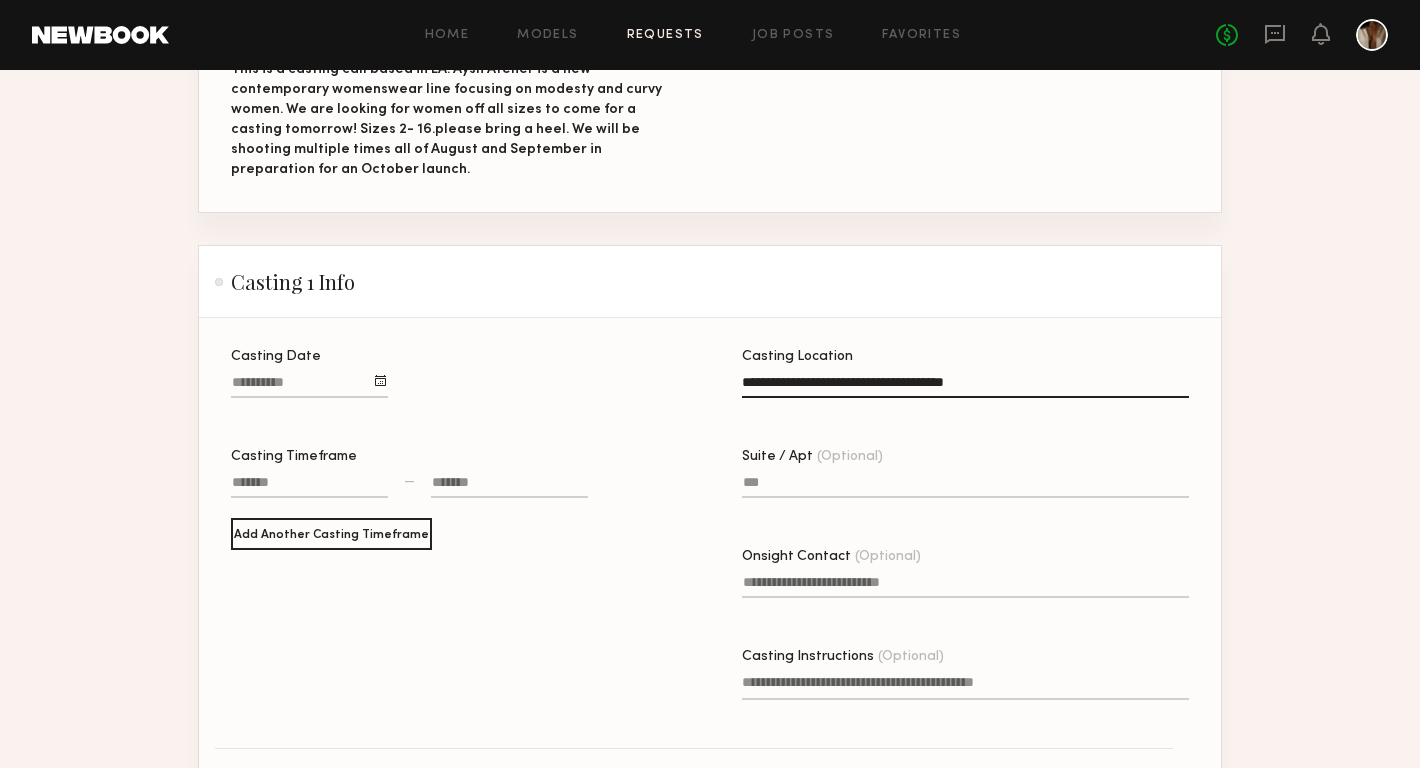 click on "Suite / Apt (Optional)" 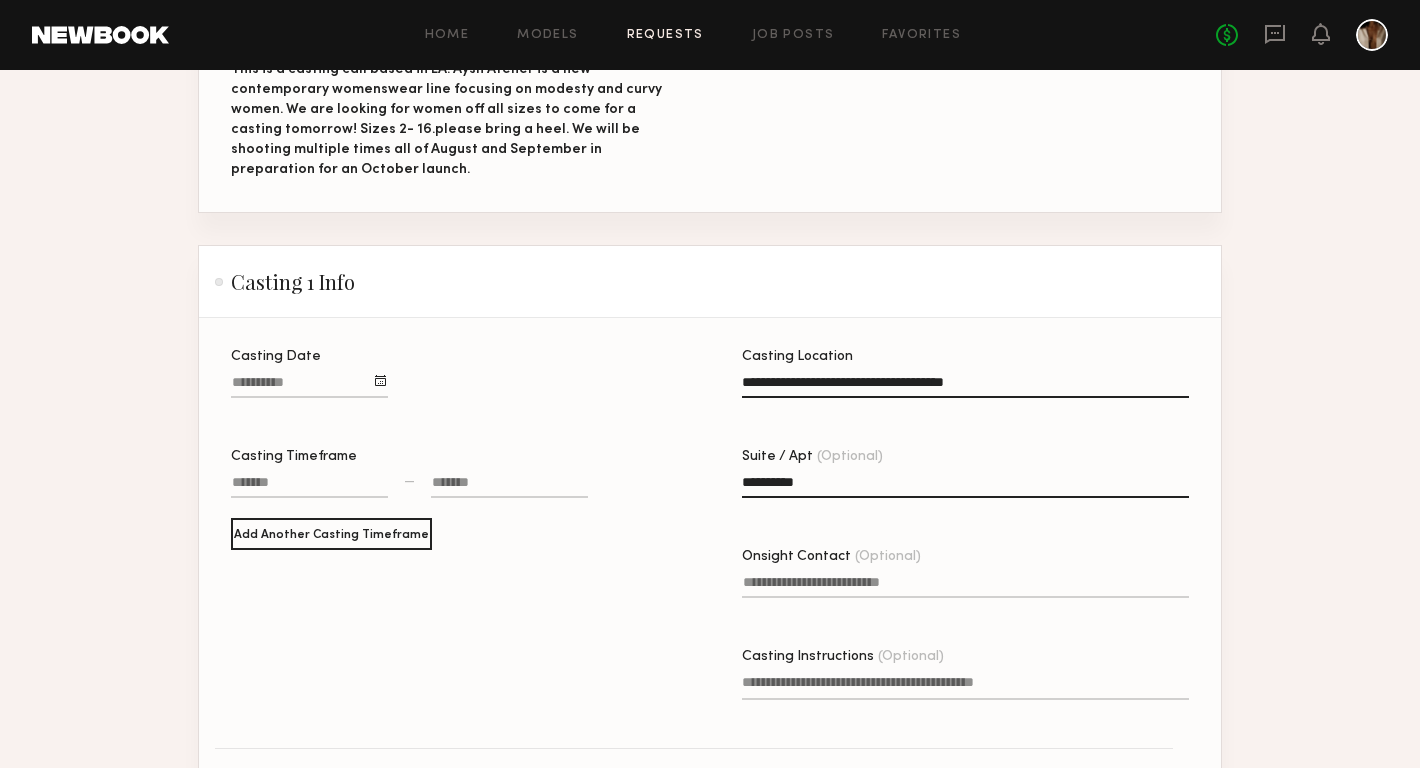 type on "**********" 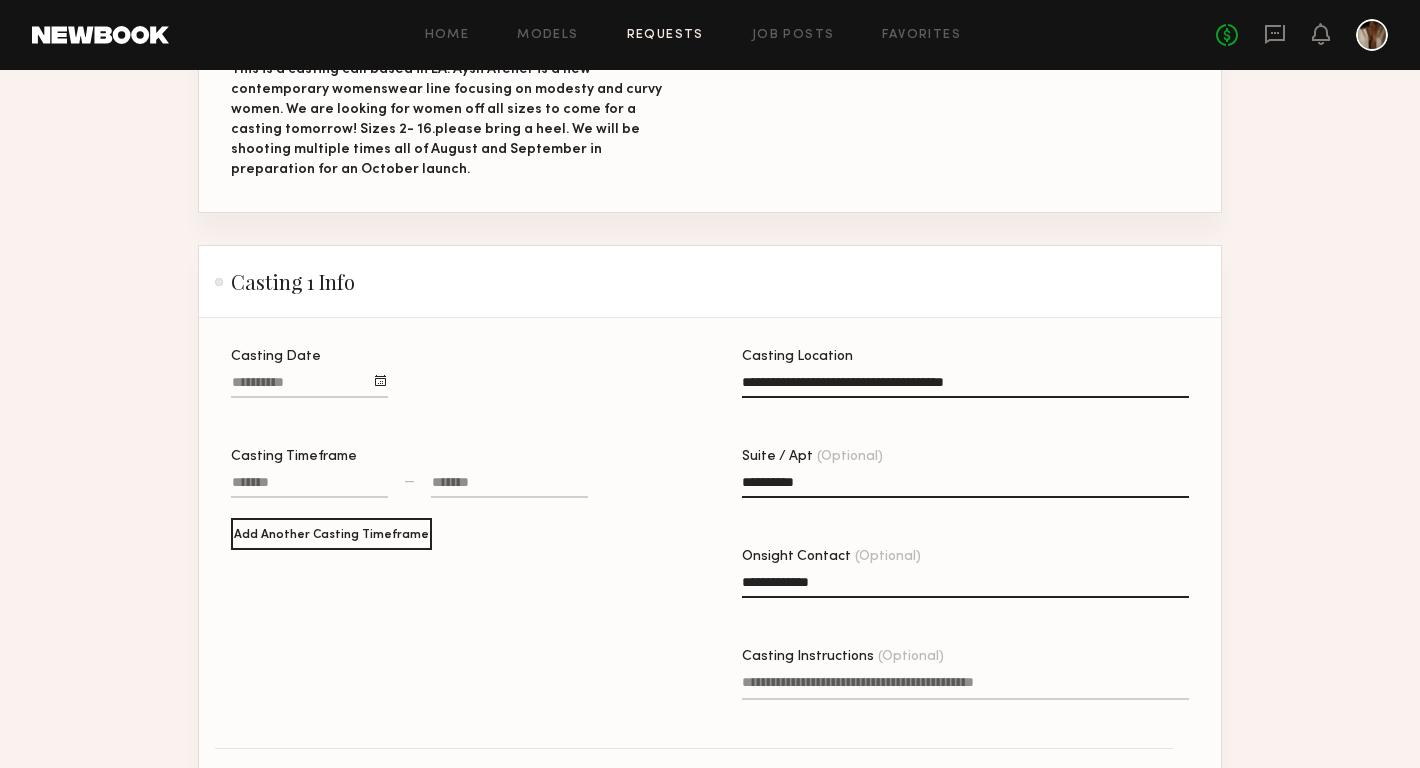 type on "**********" 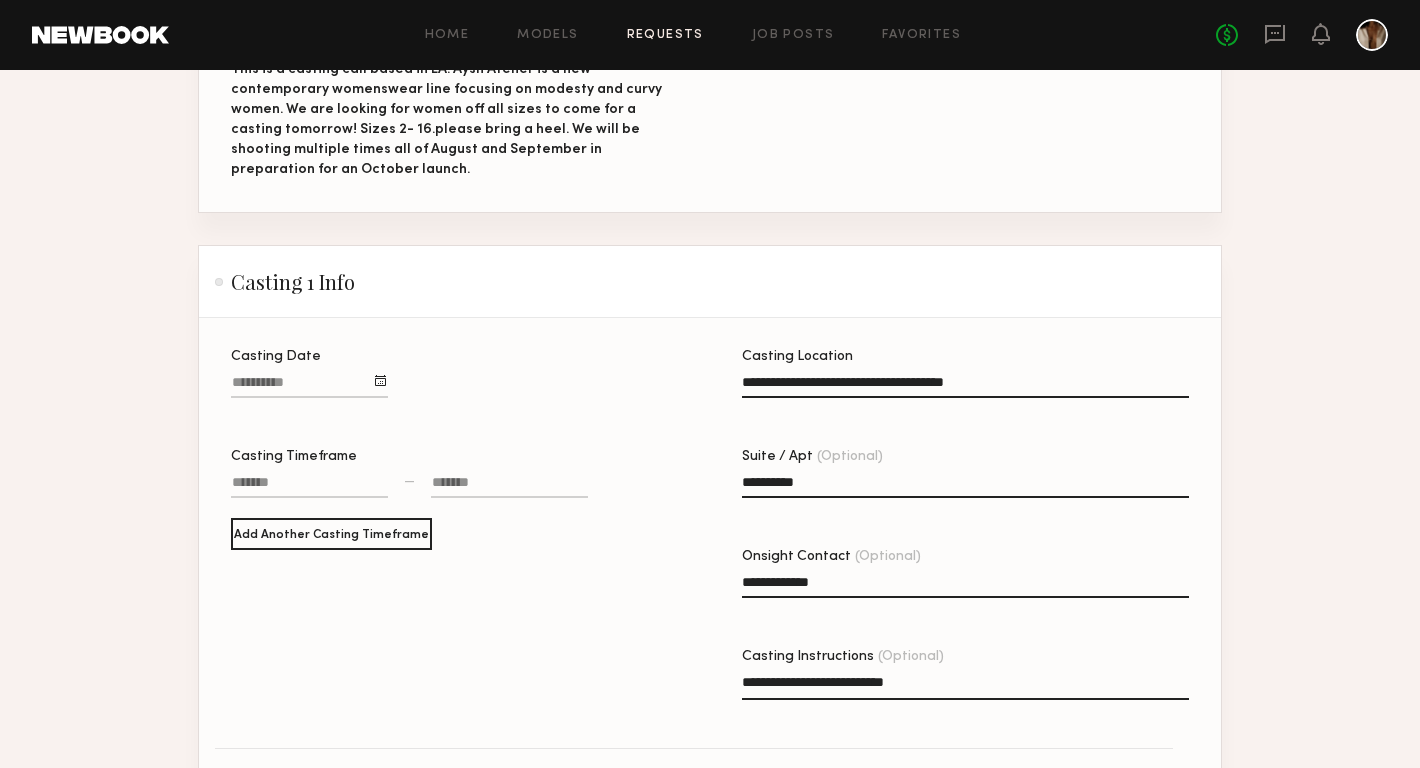 type on "**********" 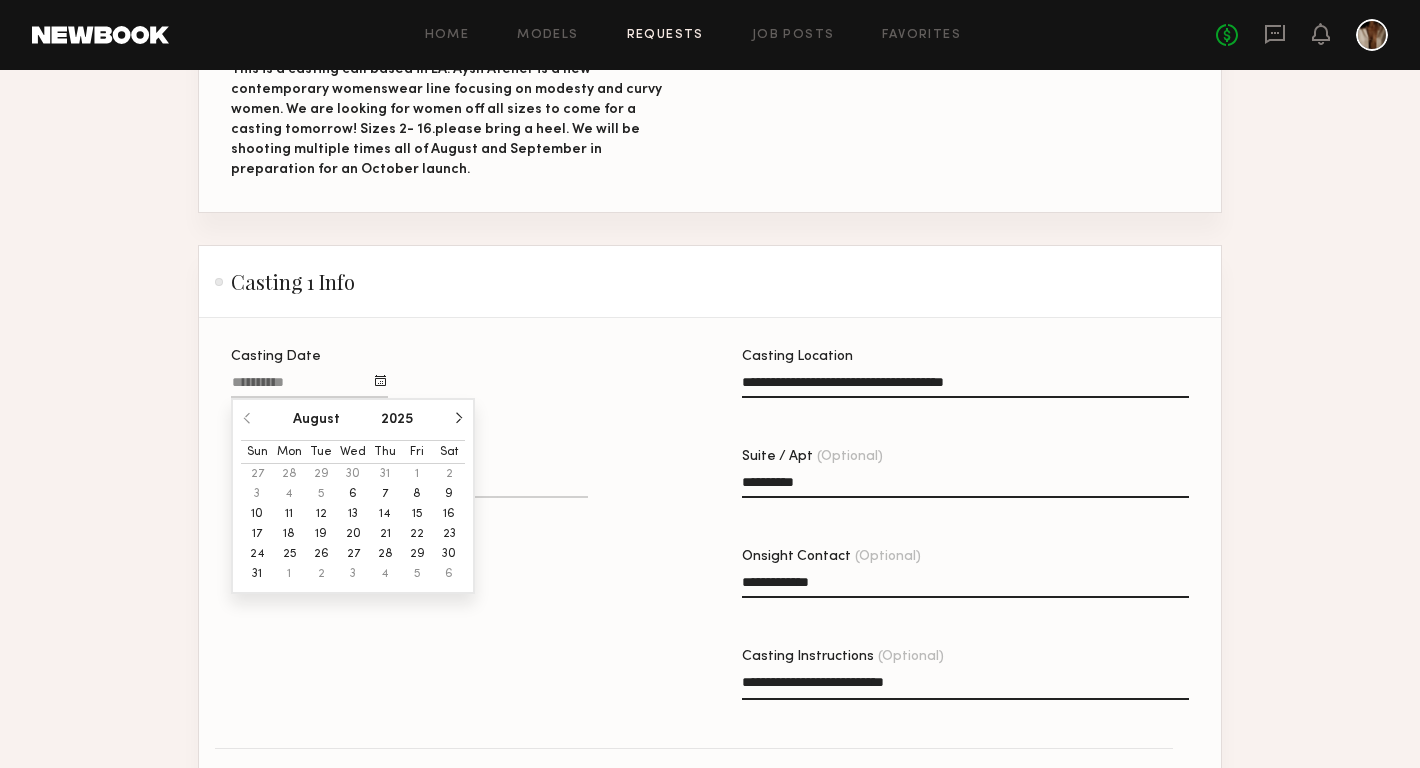 click on "7" 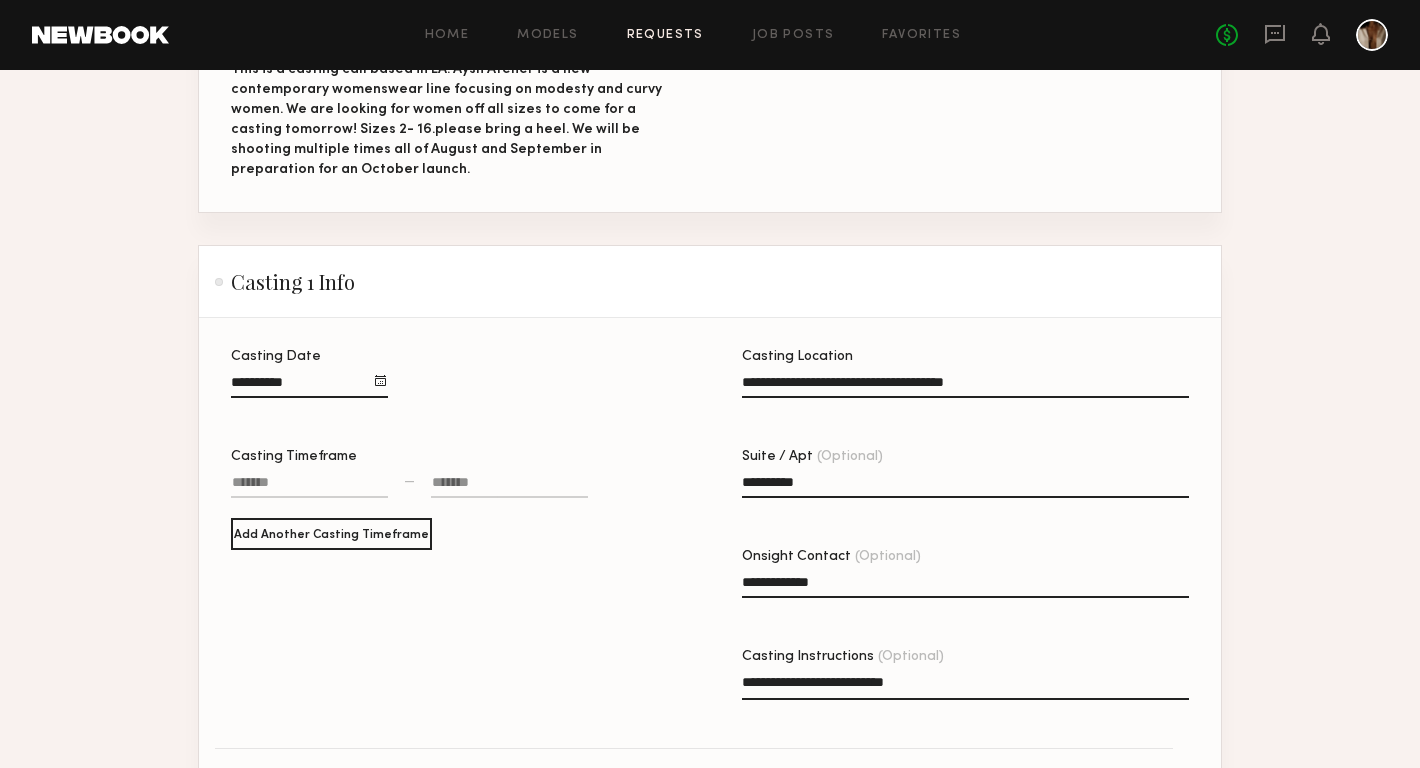 click 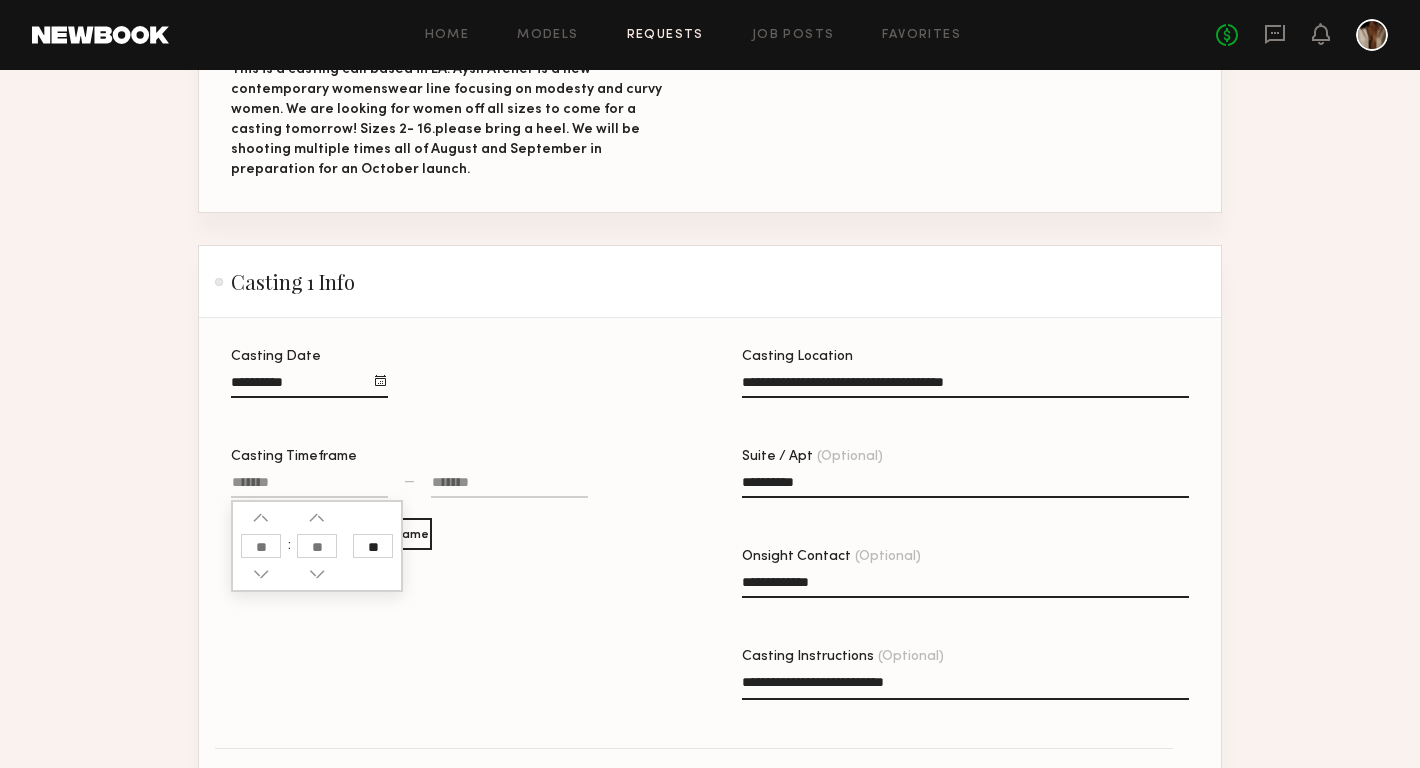 click 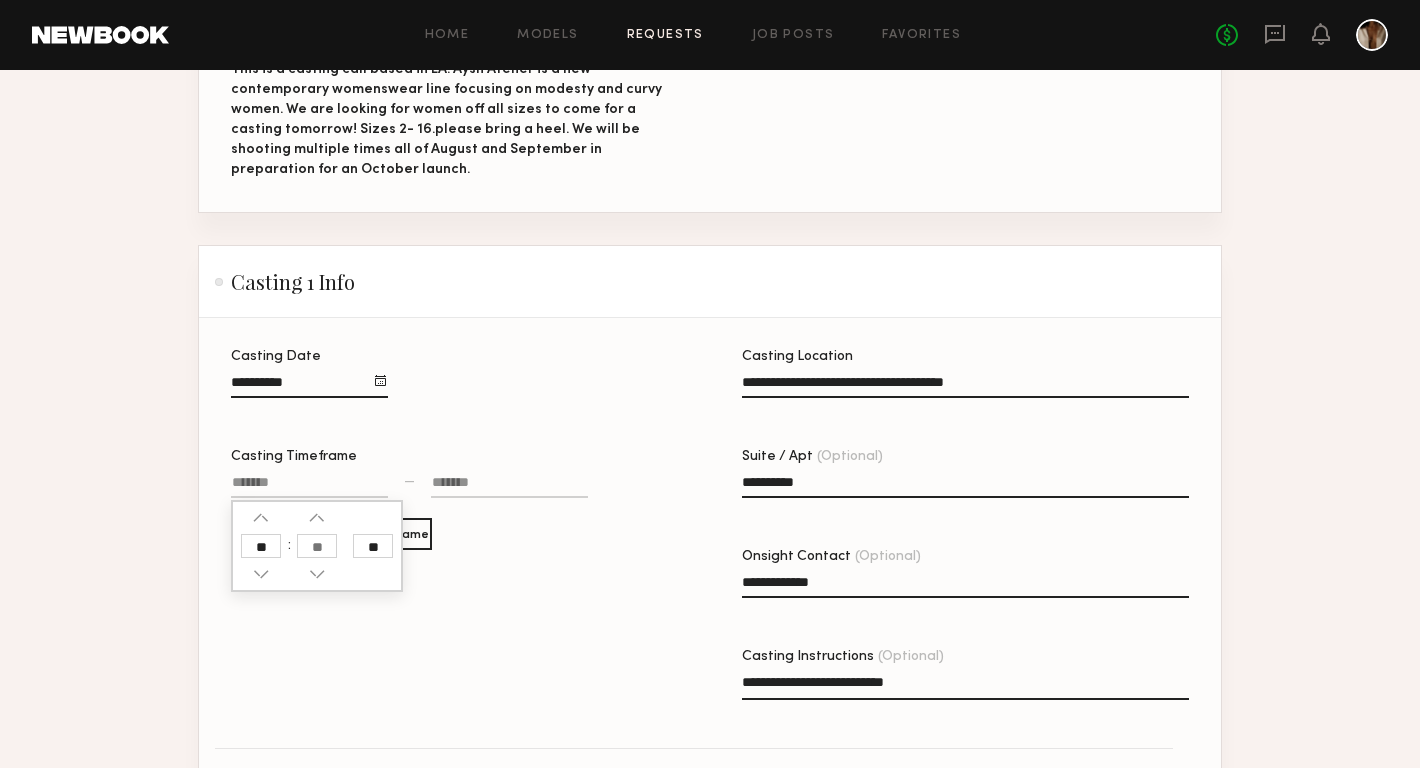 type on "**" 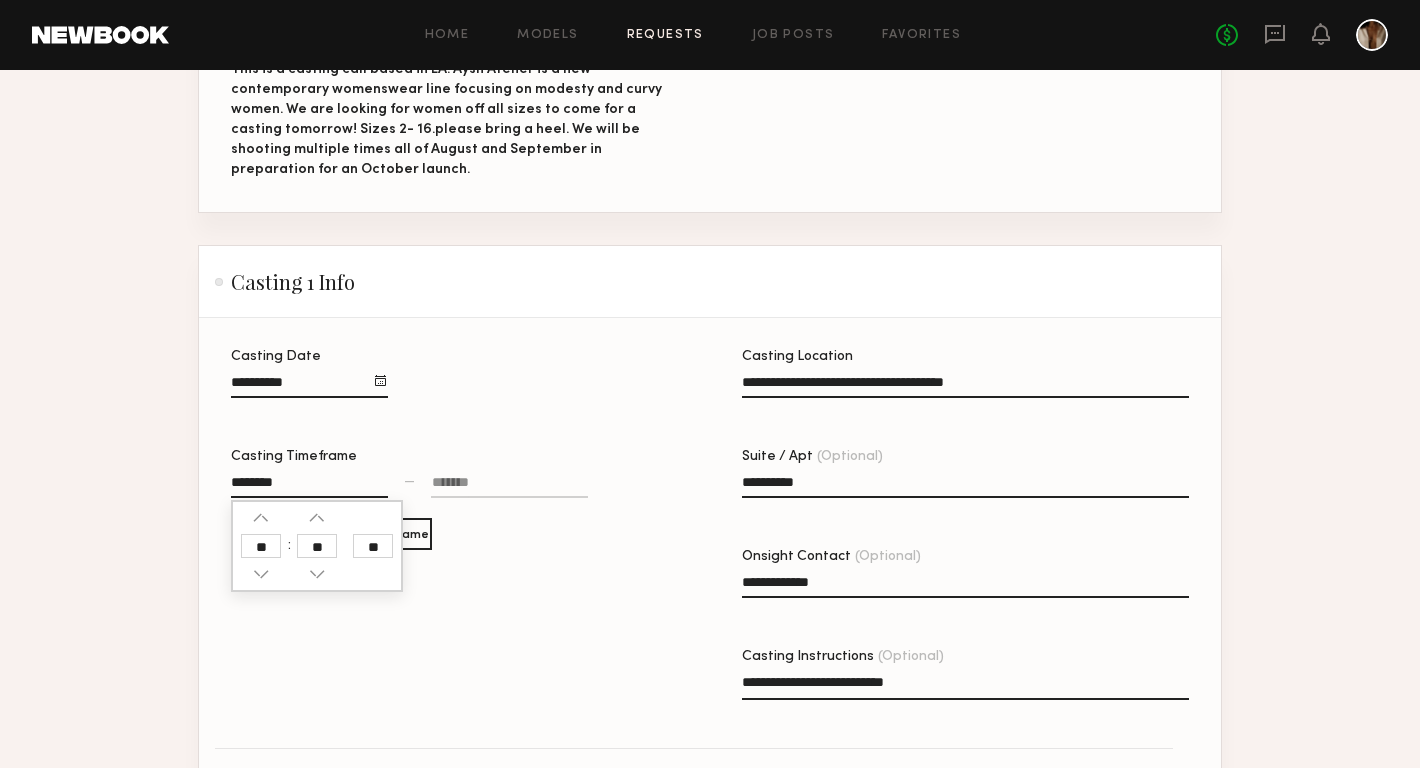 click 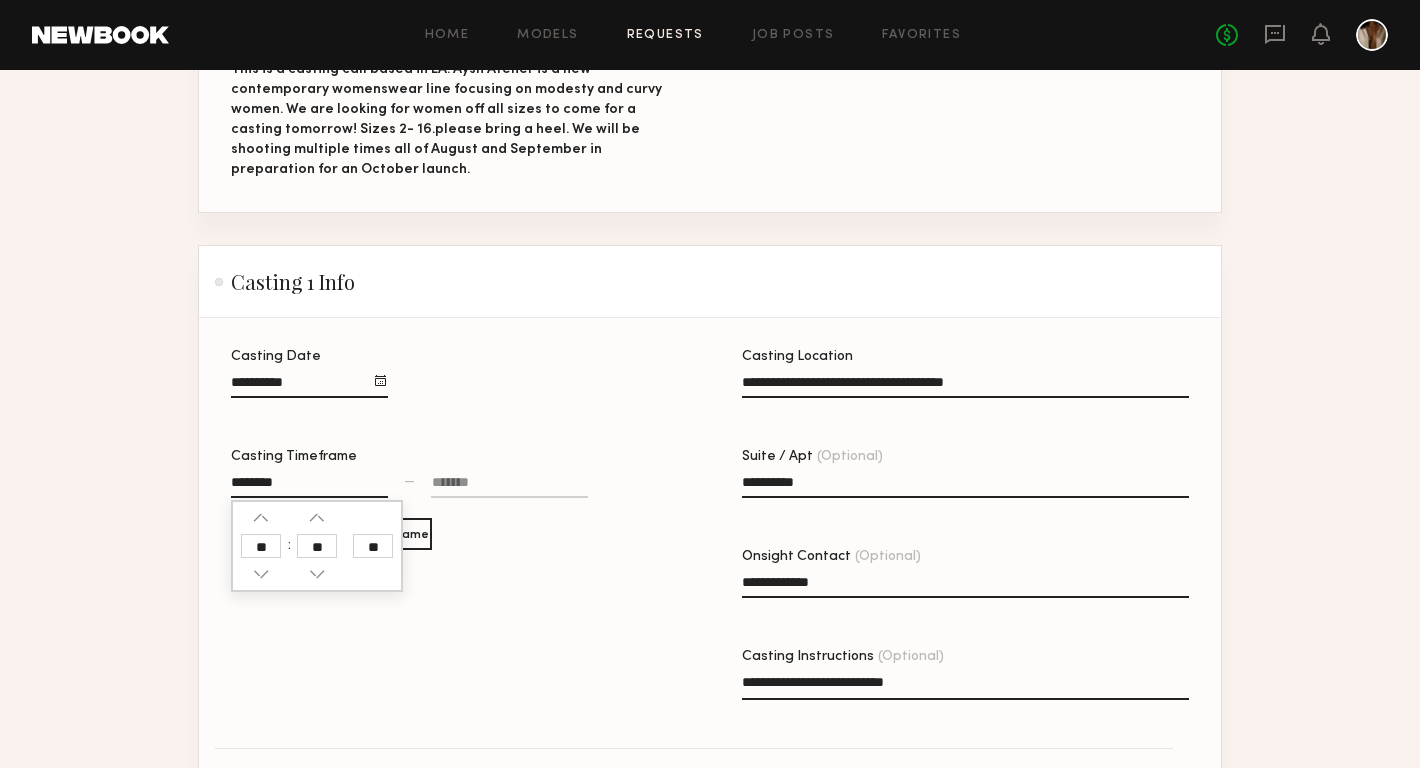 click 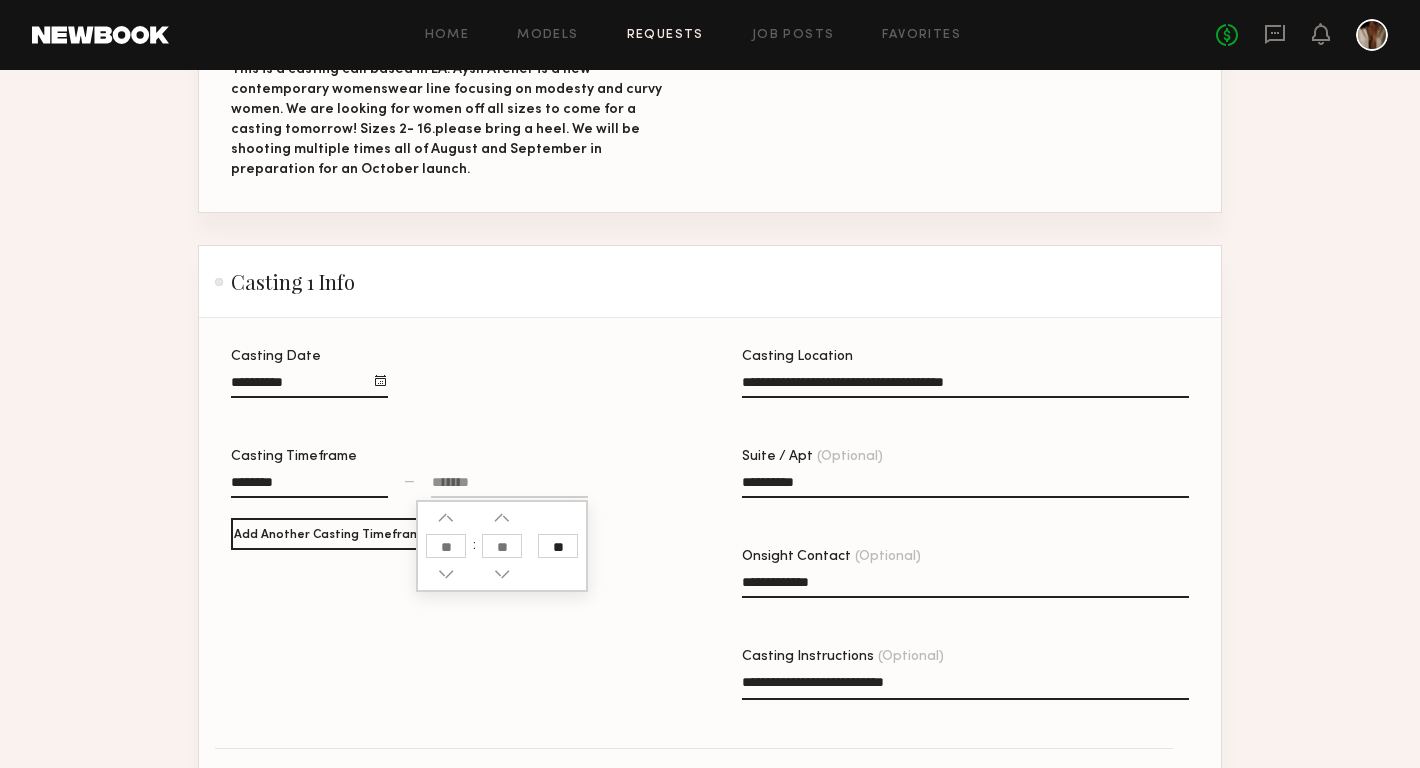 click 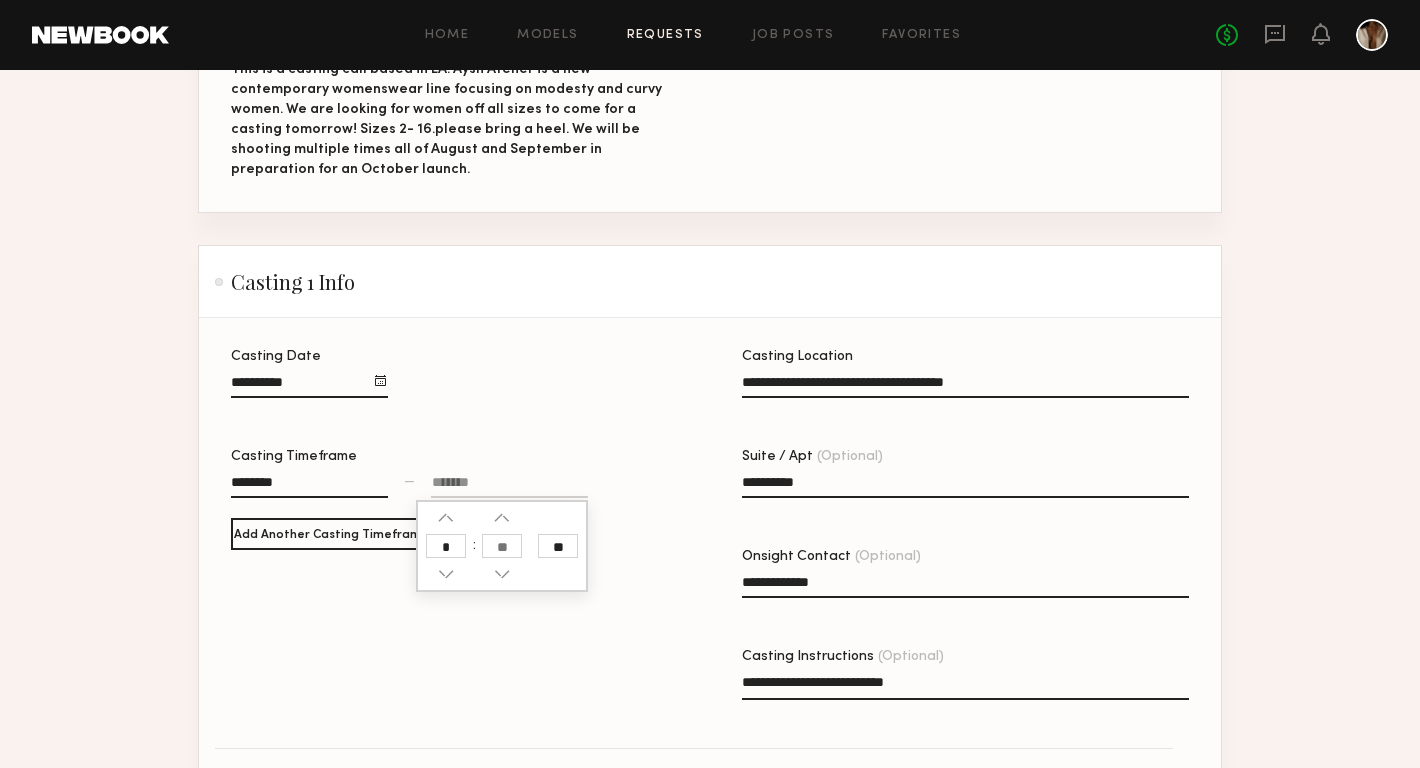 type on "*" 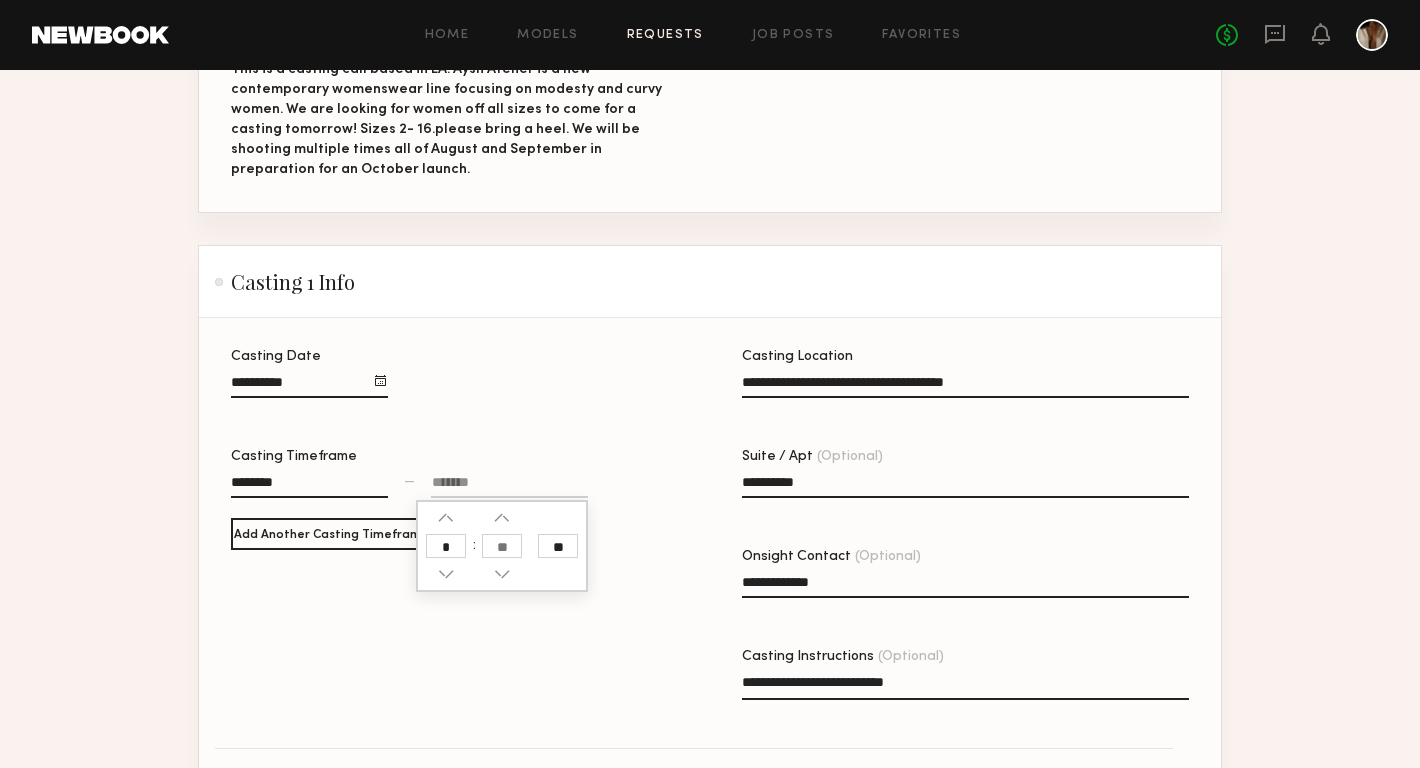 type on "********" 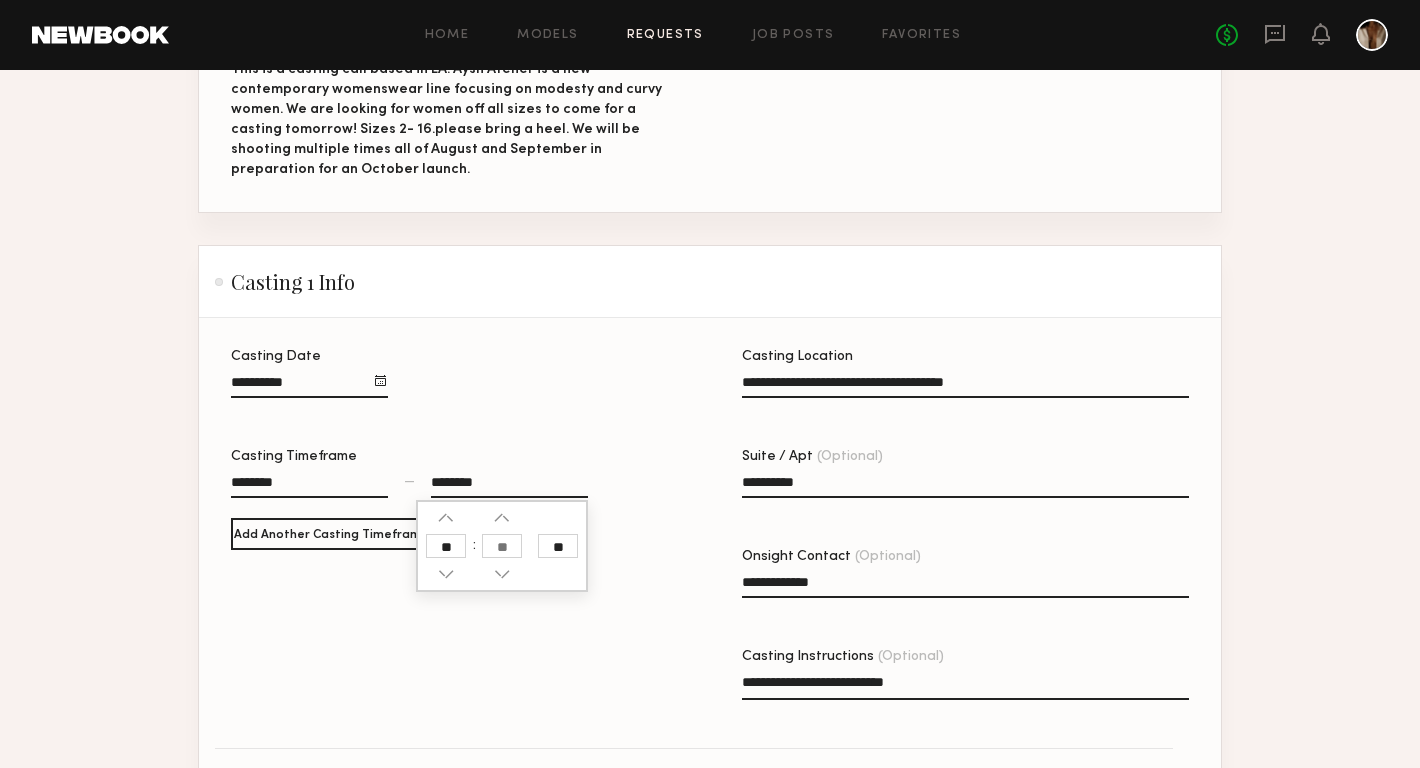 click 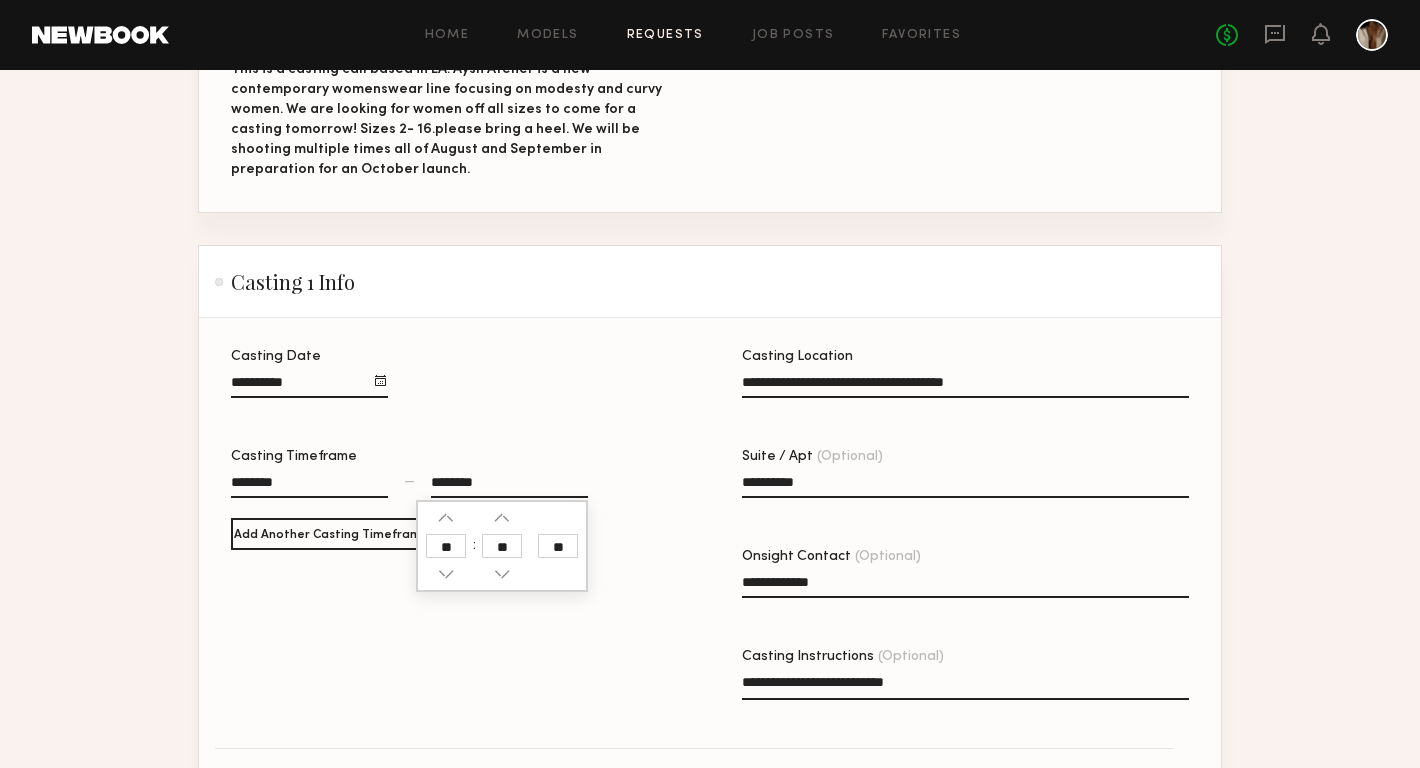 click on "**" 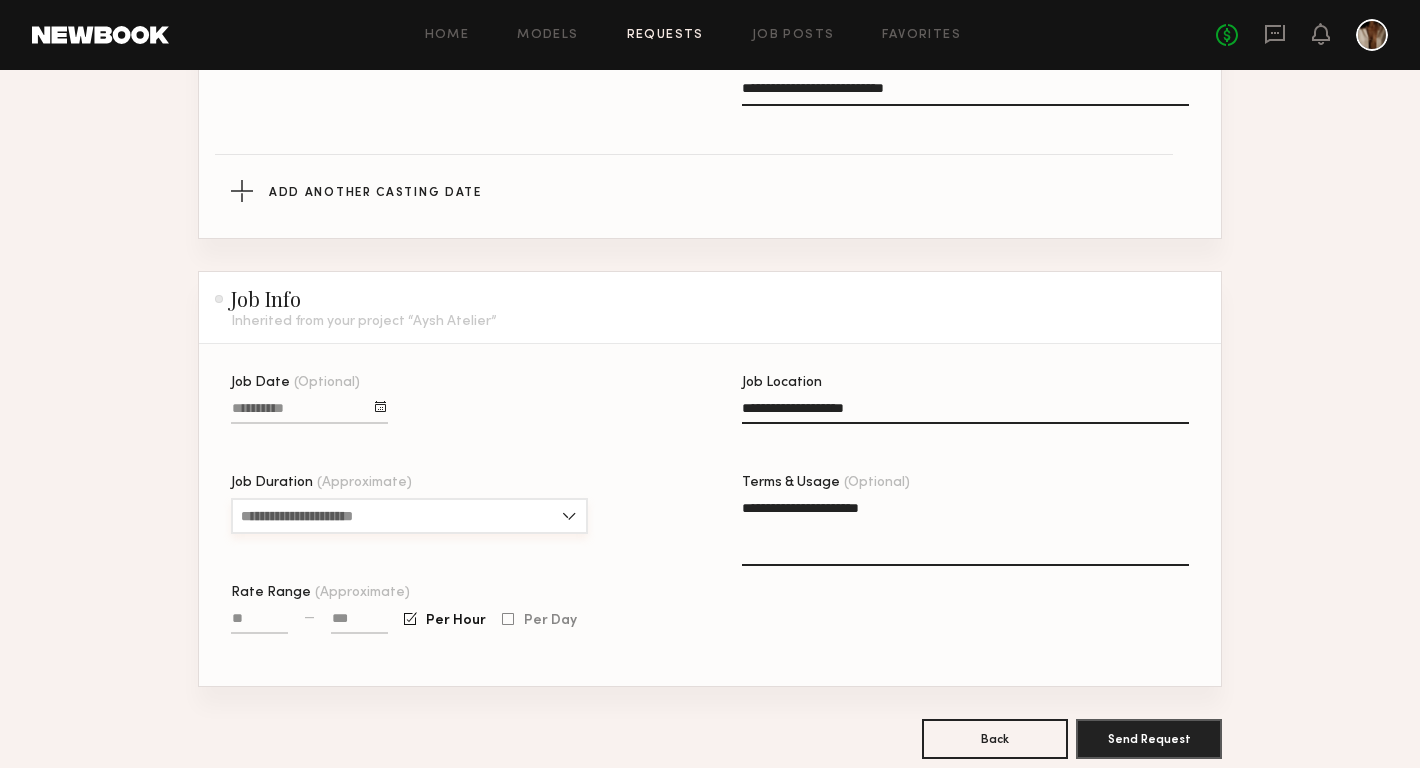 scroll, scrollTop: 984, scrollLeft: 0, axis: vertical 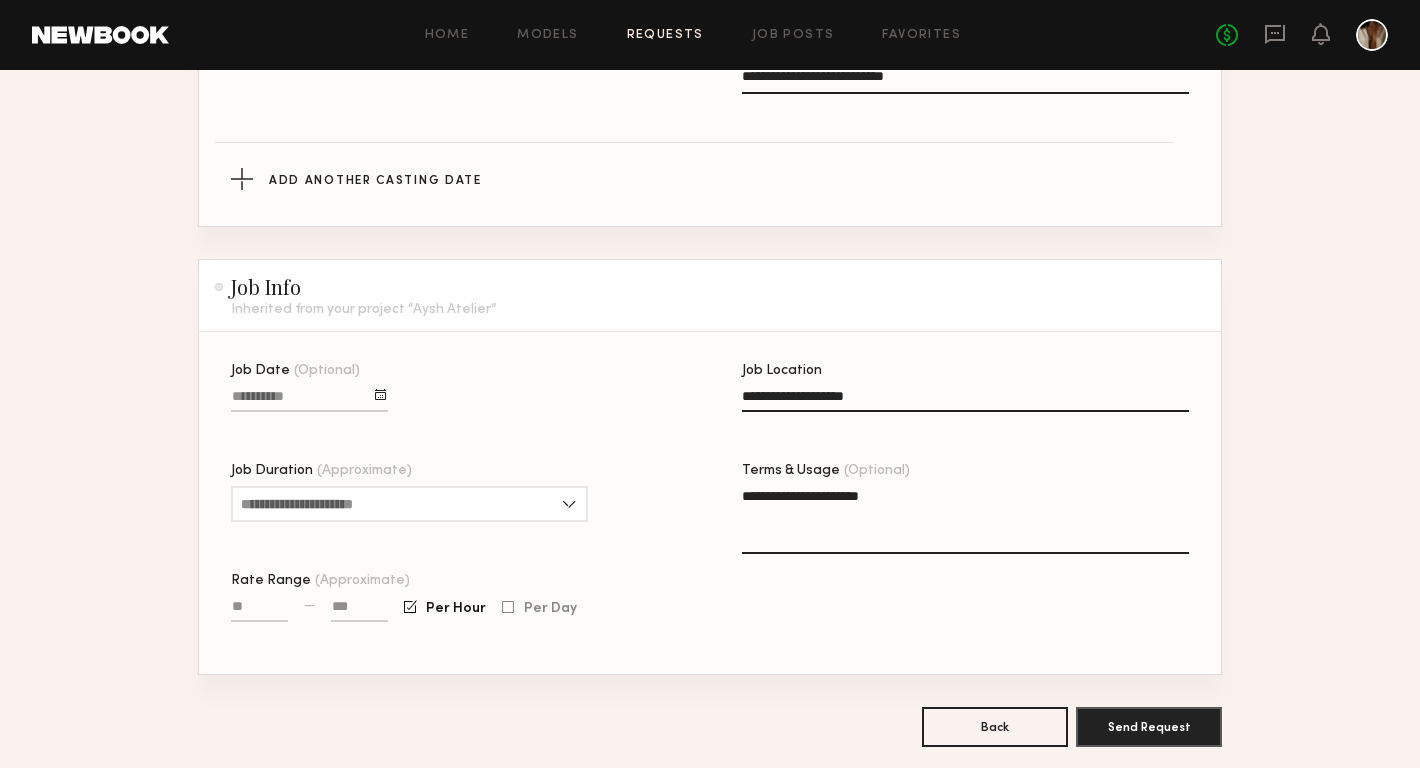 click on "Job Date (Optional)" at bounding box center [309, 400] 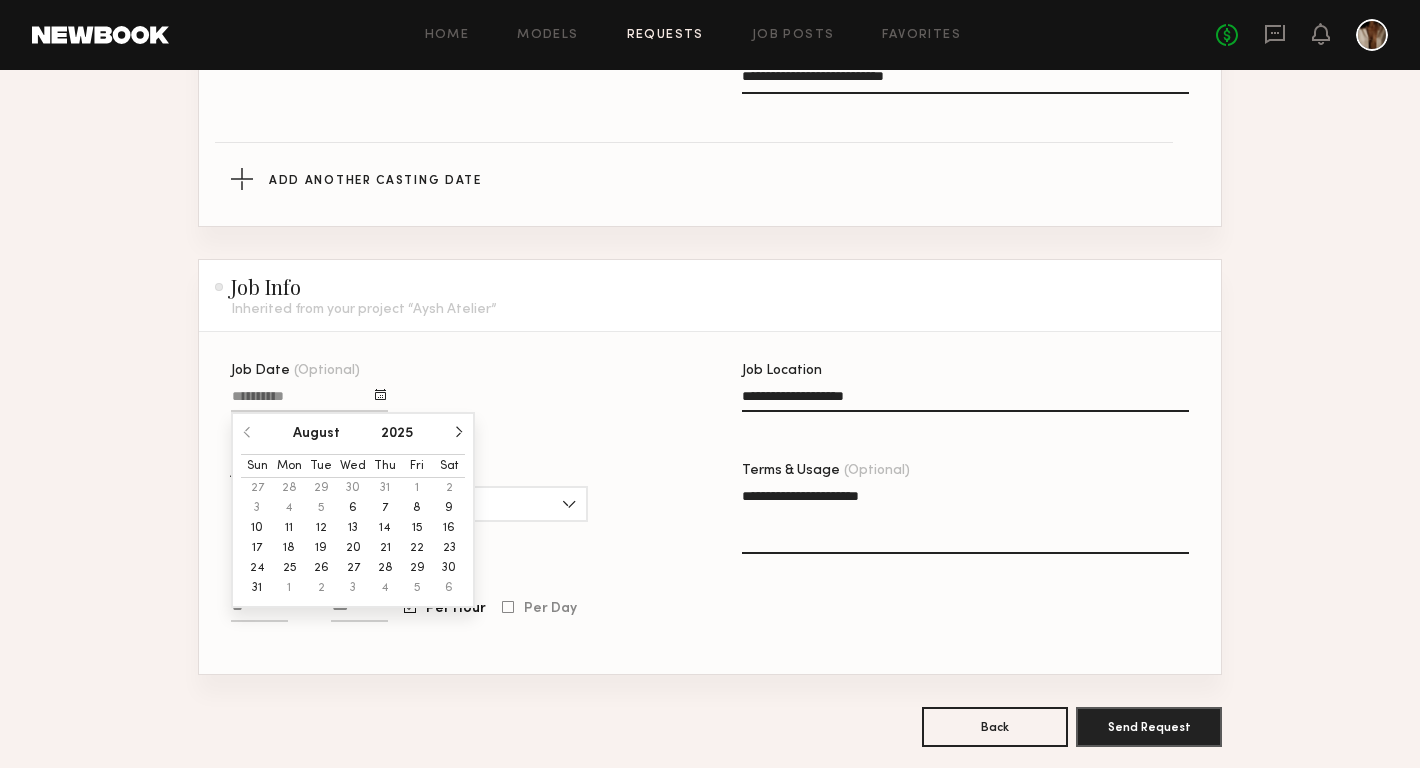 click on "Job Date (Optional) August 2025 Sun Mon Tue Wed Thu Fri Sat 27 28 29 30 31 1 2 3 4 5 6 7 8 9 10 11 12 13 14 15 16 17 18 19 20 21 22 23 24 25 26 27 28 29 30 31 1 2 3 4 5 6 Job Duration (Approximate) 1 hour 2 hours 3 hours 4 hours 5 hours 6 hours 7 hours 8 hours 8+ hours Rate Range (Approximate) — Per Hour Per Day" 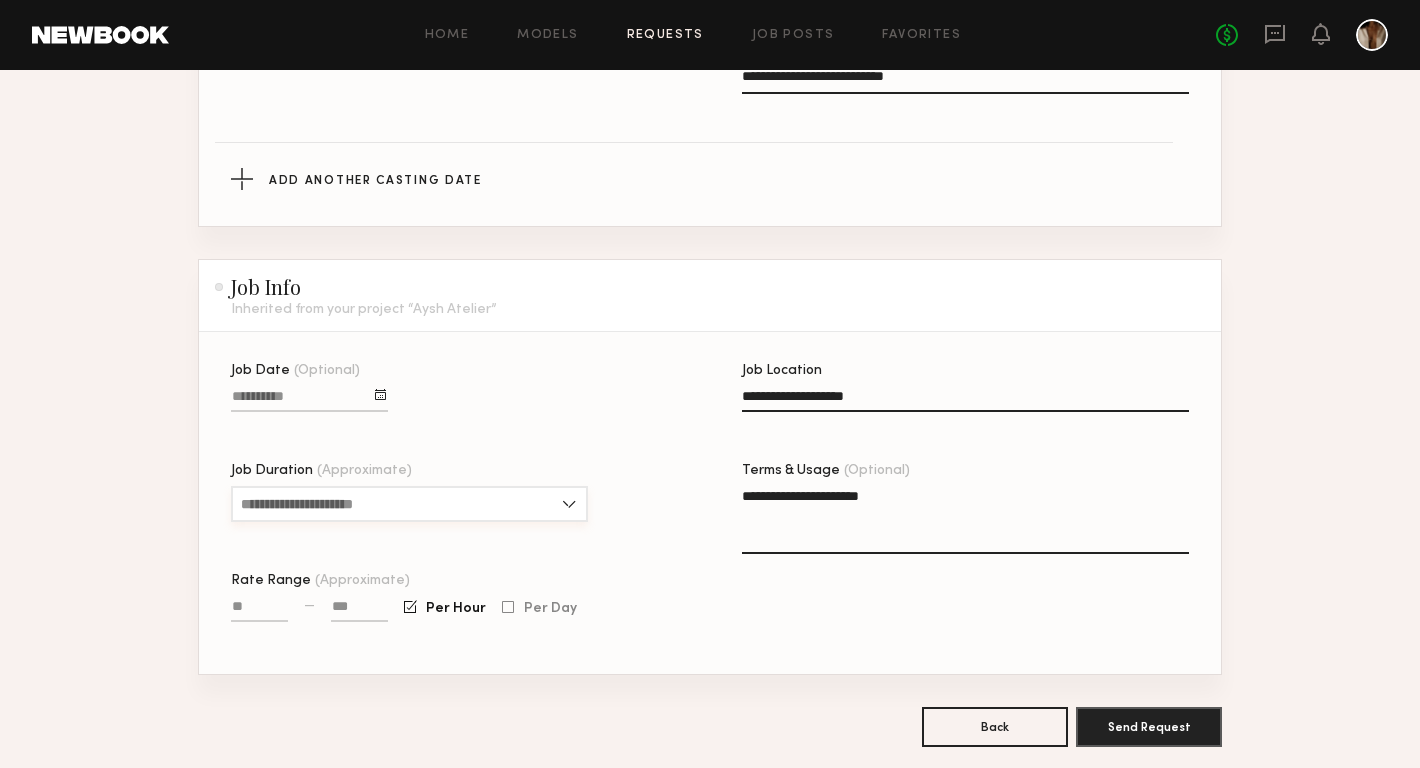 click on "Job Duration (Approximate)" at bounding box center [409, 504] 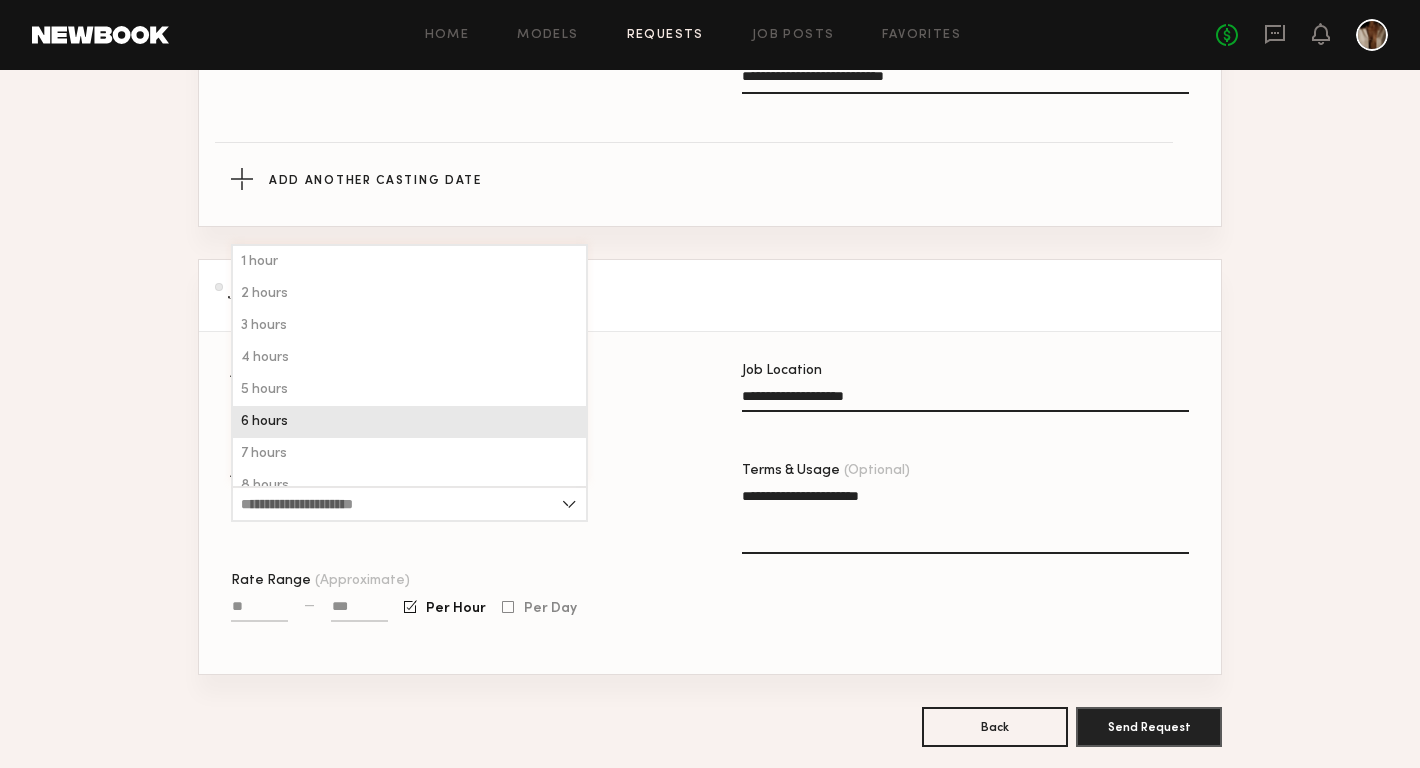 click on "6 hours" 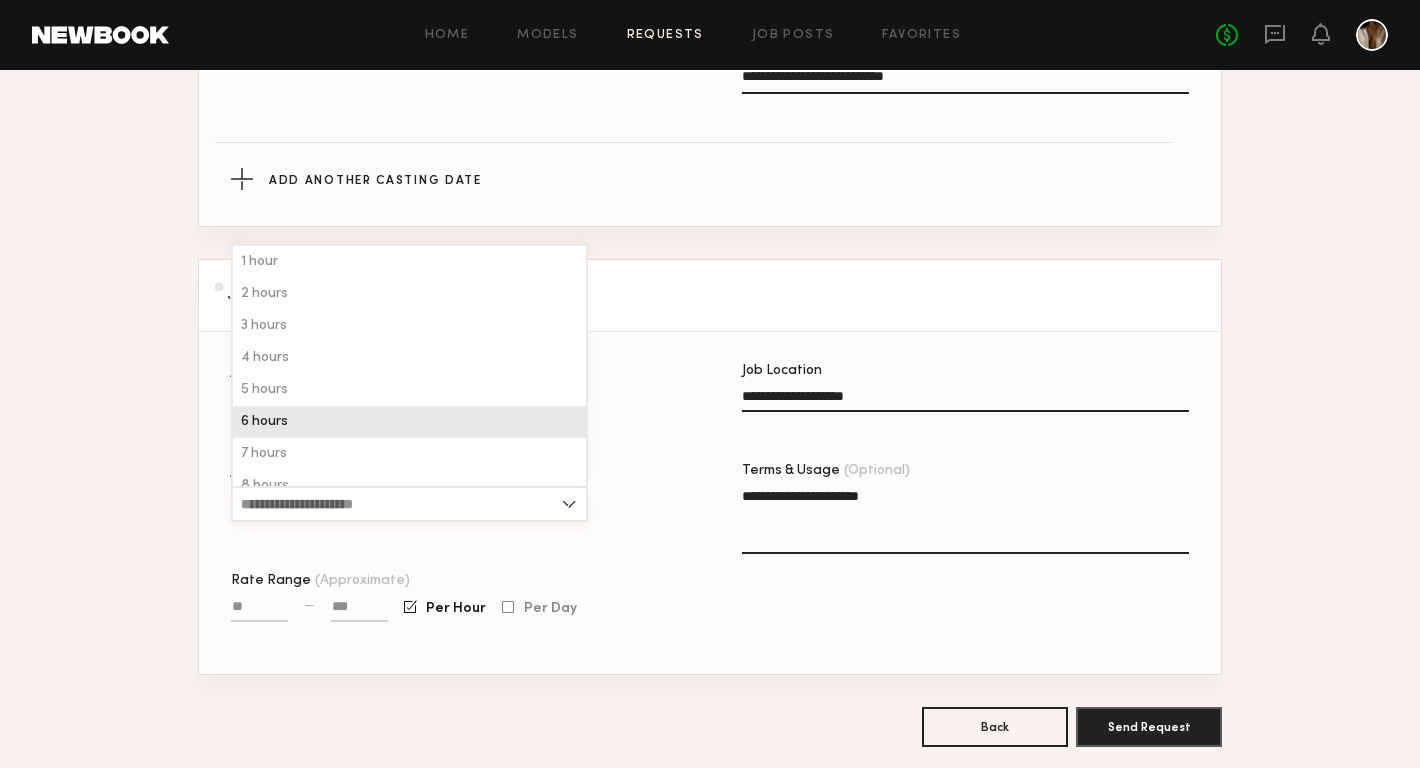 type on "*******" 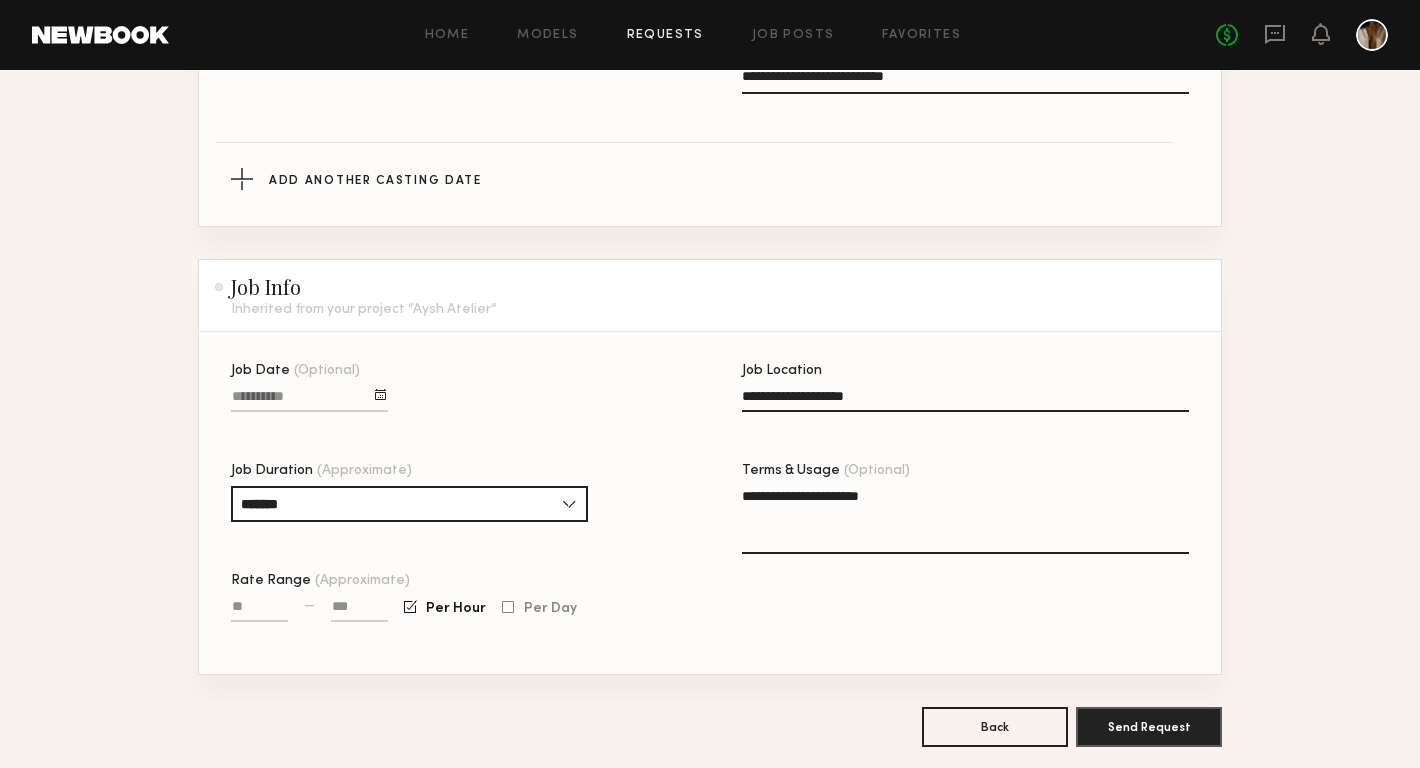 click 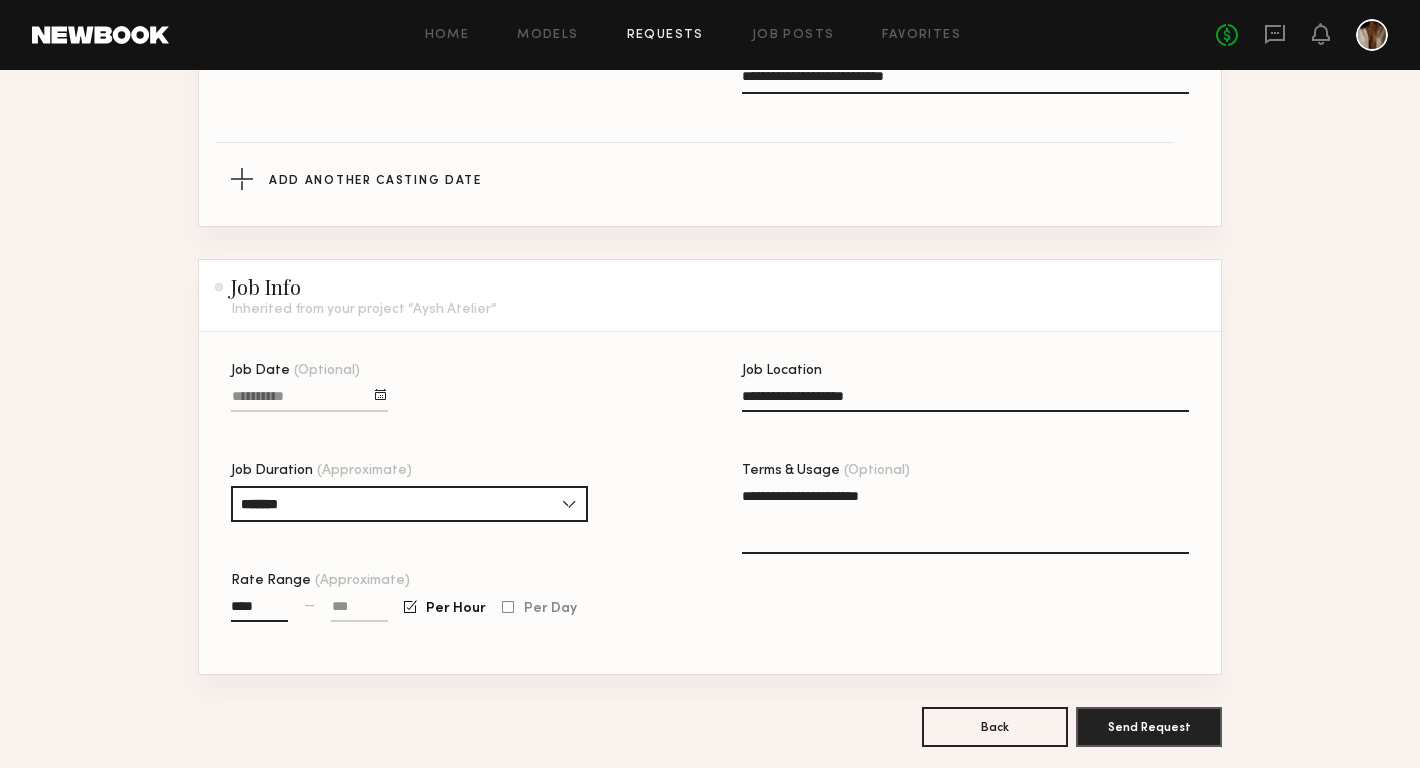 type on "****" 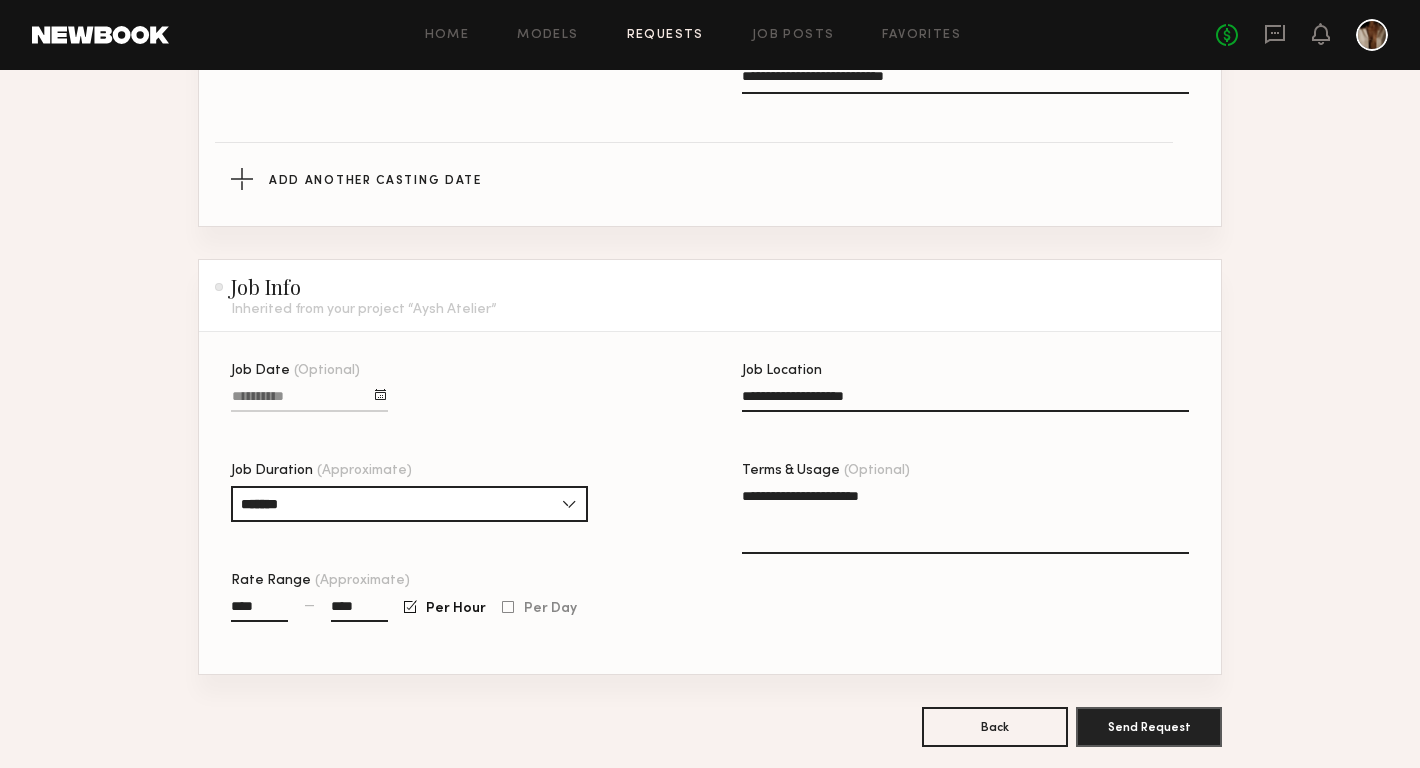 type on "****" 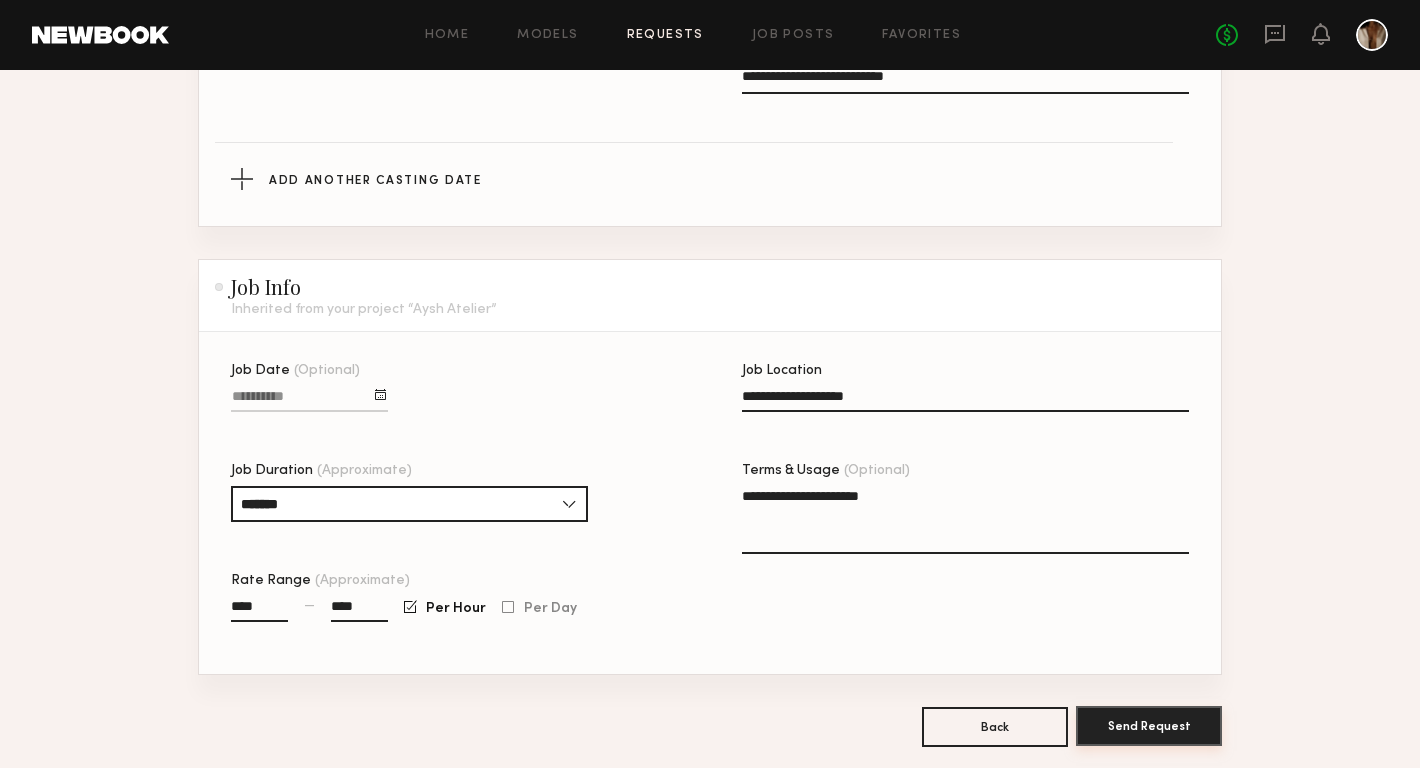 click on "Send Request" 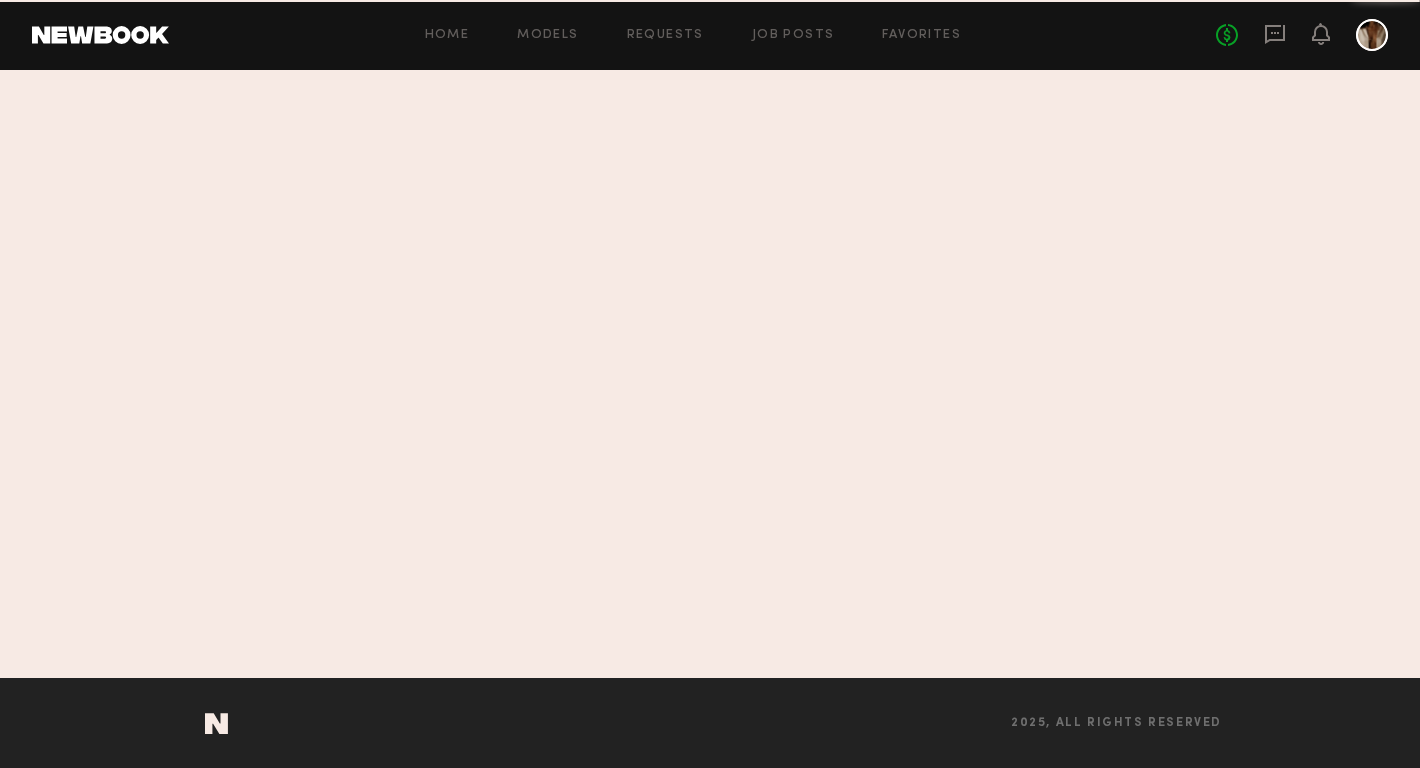 scroll, scrollTop: 0, scrollLeft: 0, axis: both 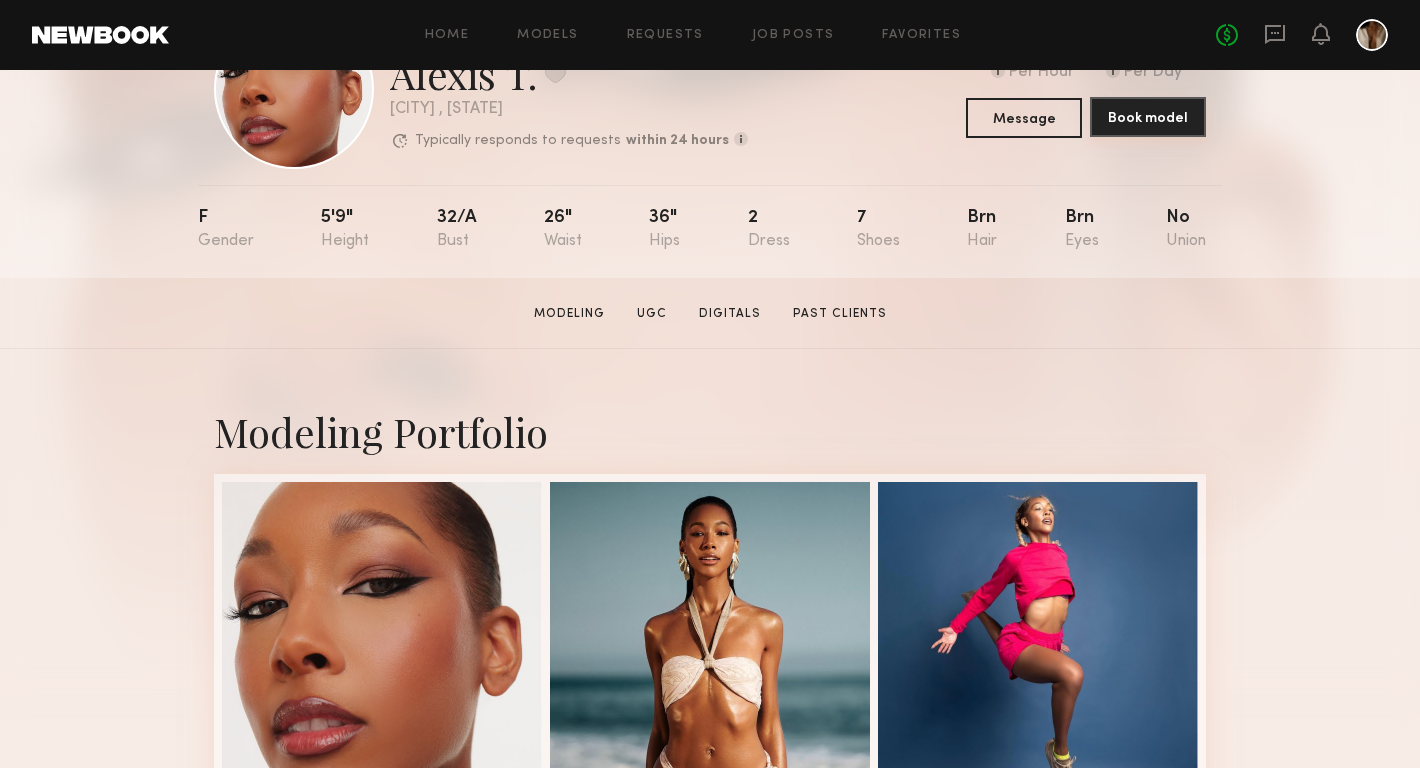 click on "Book model" 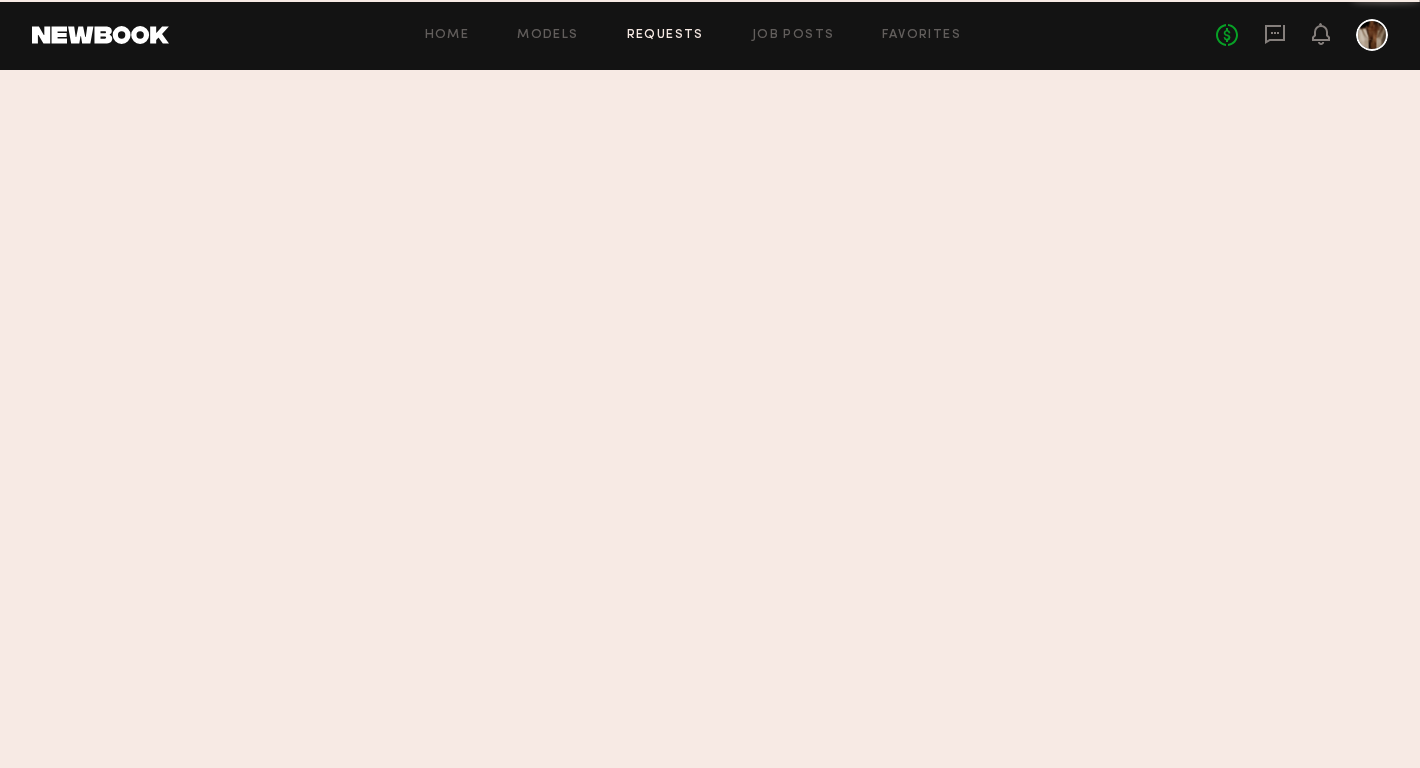 scroll, scrollTop: 0, scrollLeft: 0, axis: both 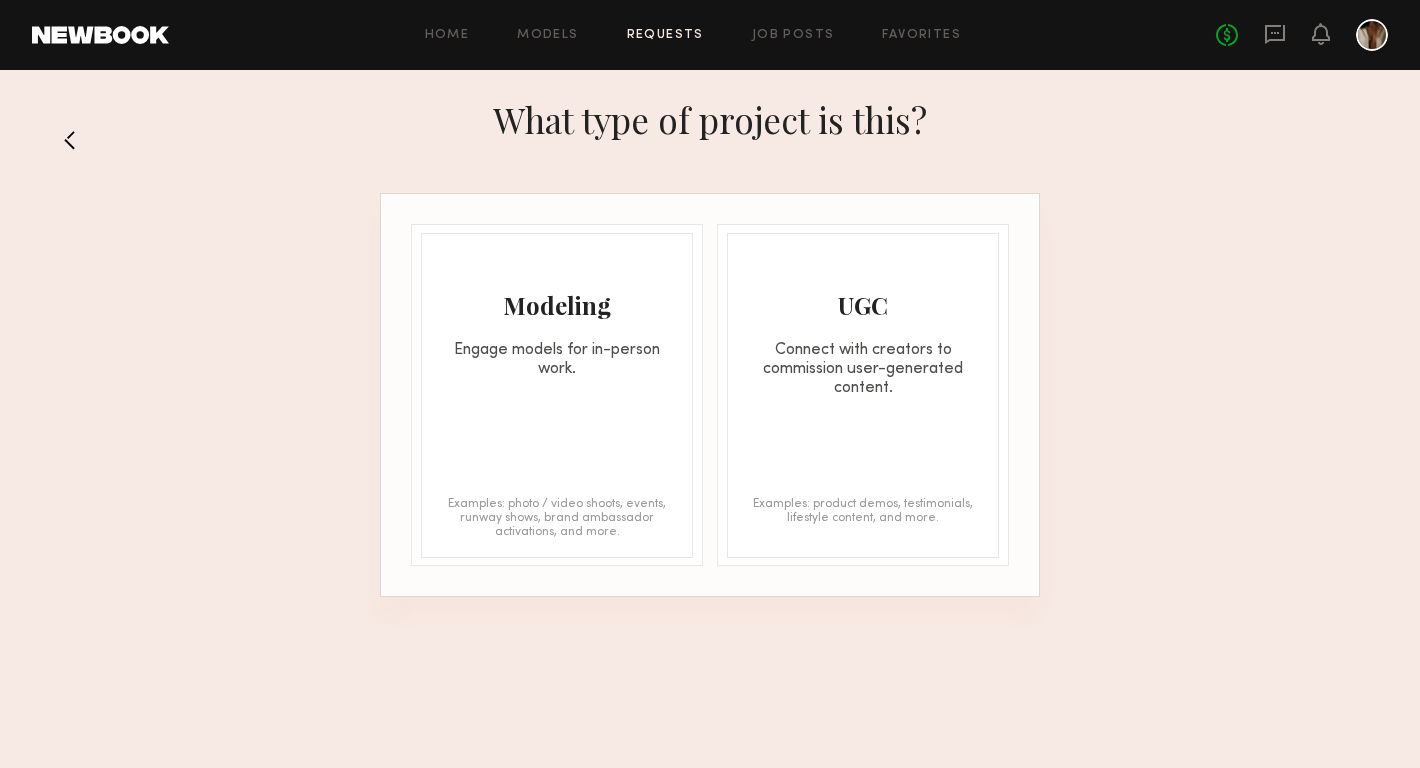 click on "Engage models for in-person work." 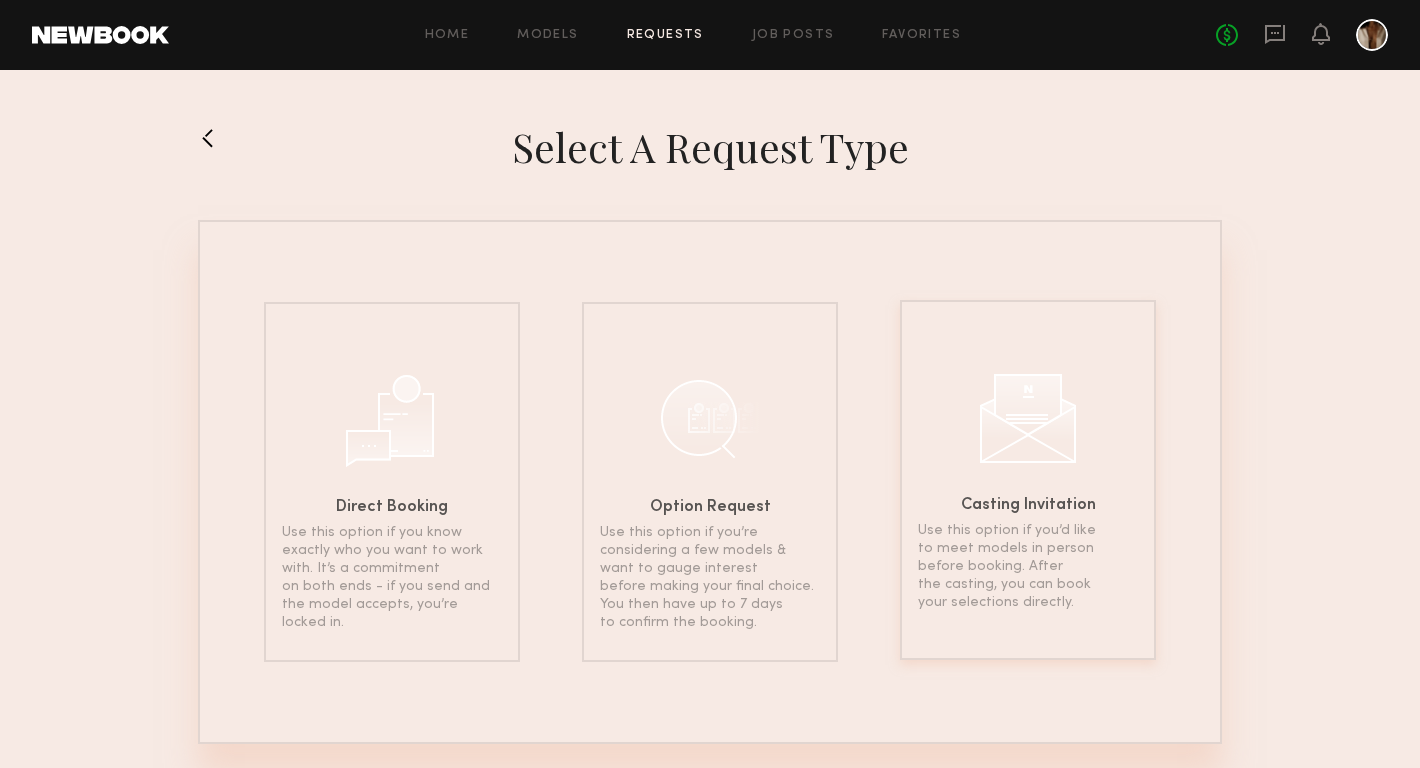 click 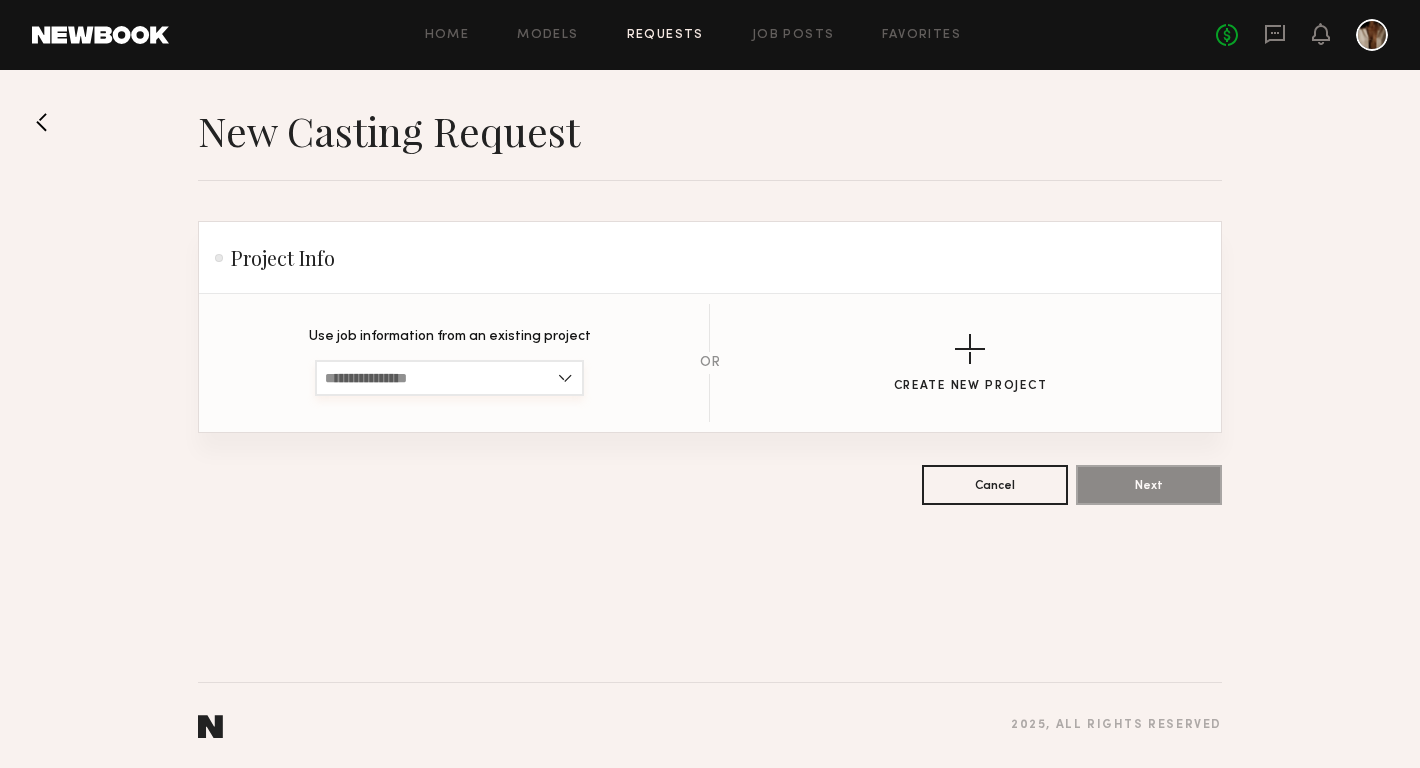 click at bounding box center (449, 378) 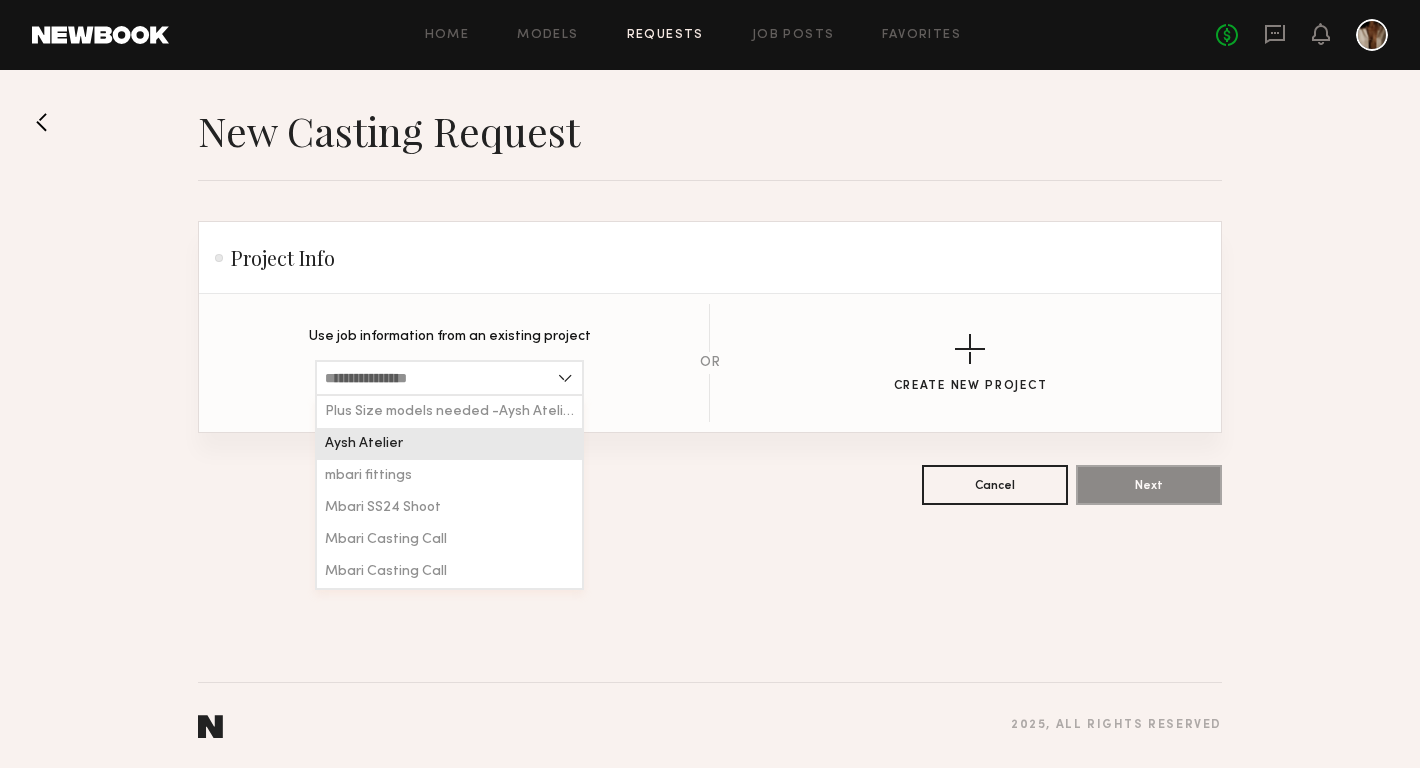 click on "Aysh Atelier" 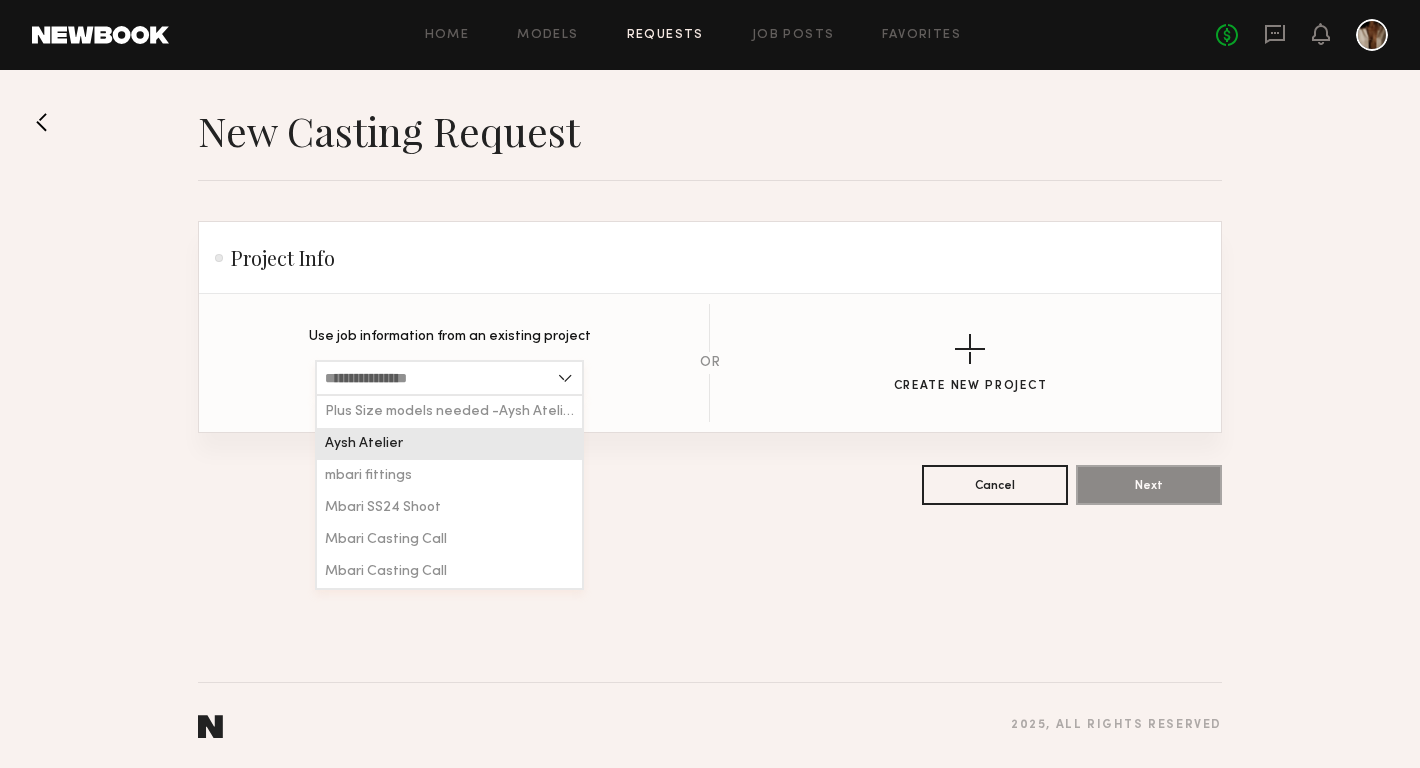 type on "**********" 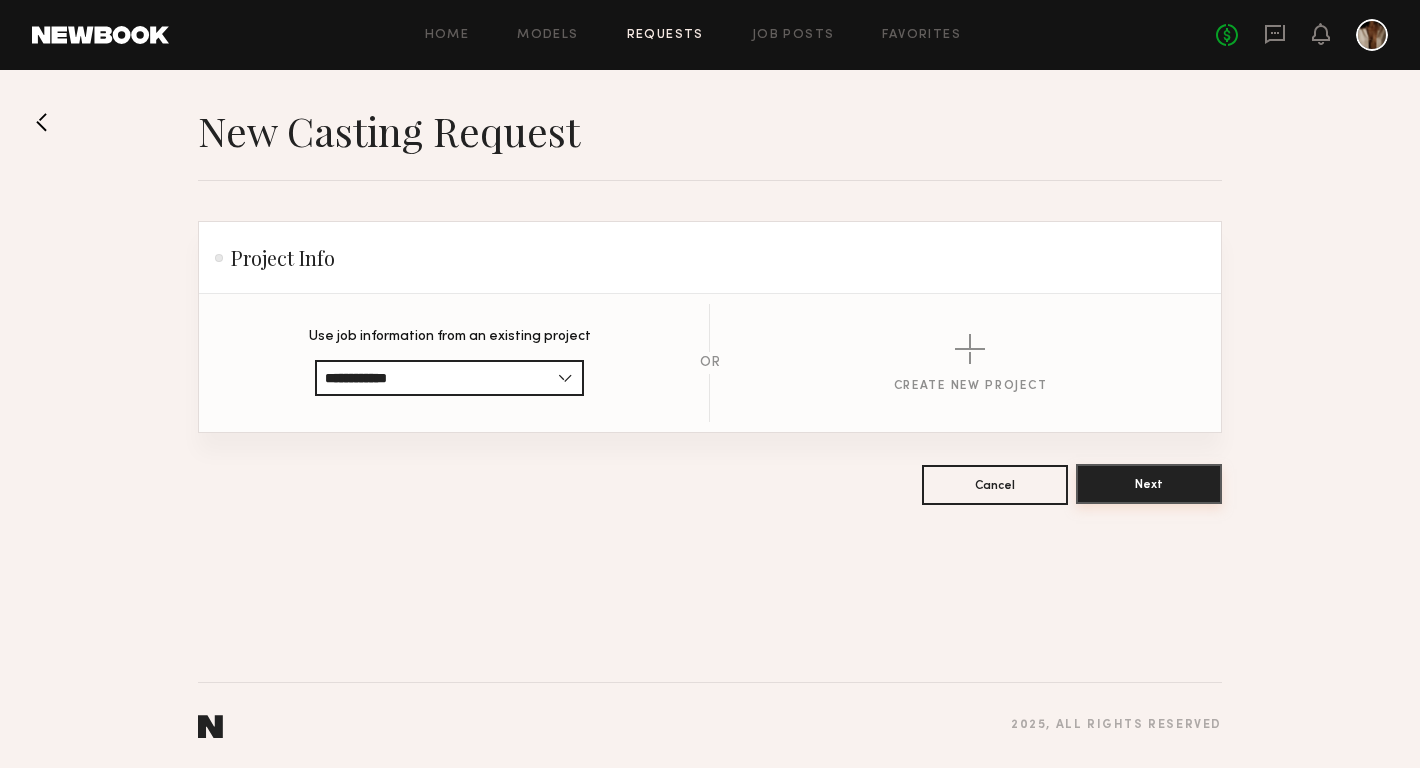 click on "Next" 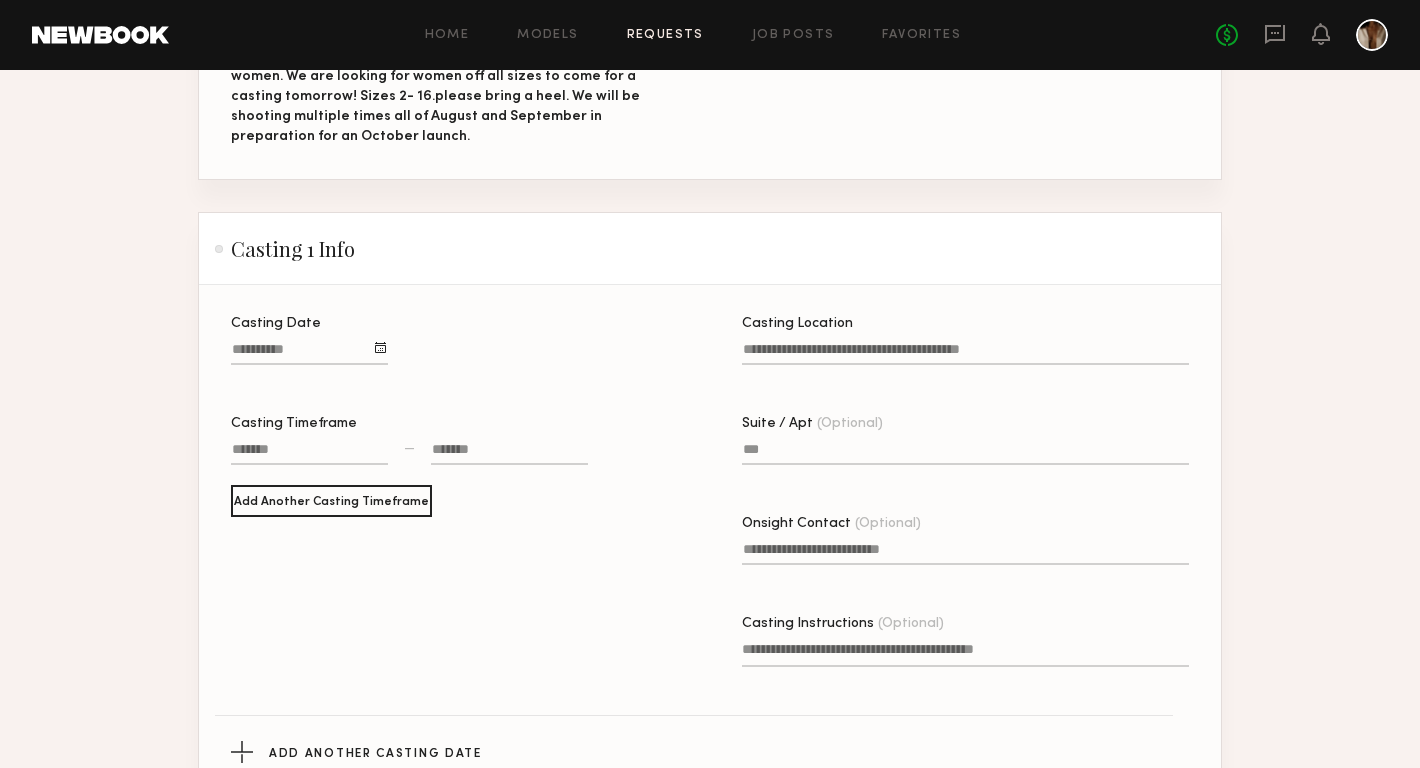 scroll, scrollTop: 510, scrollLeft: 0, axis: vertical 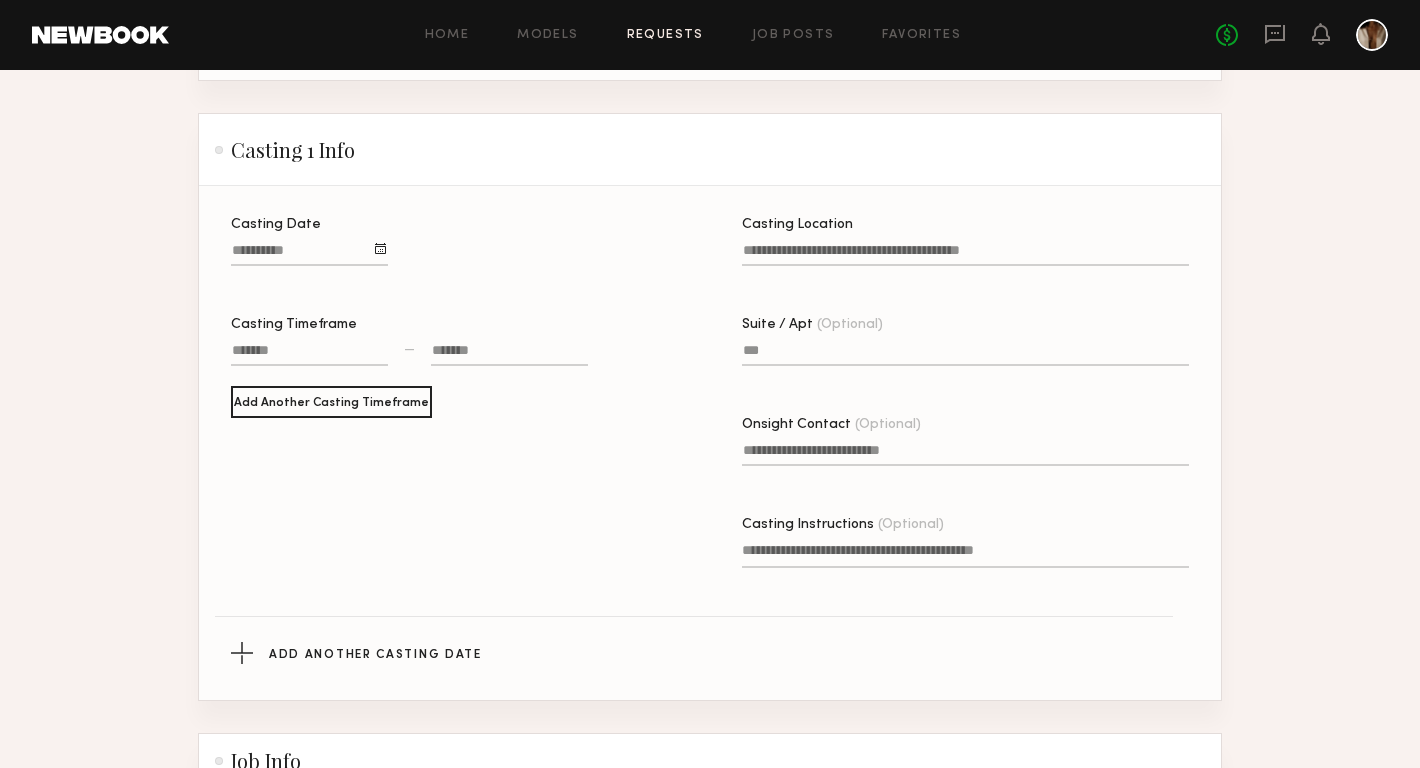click 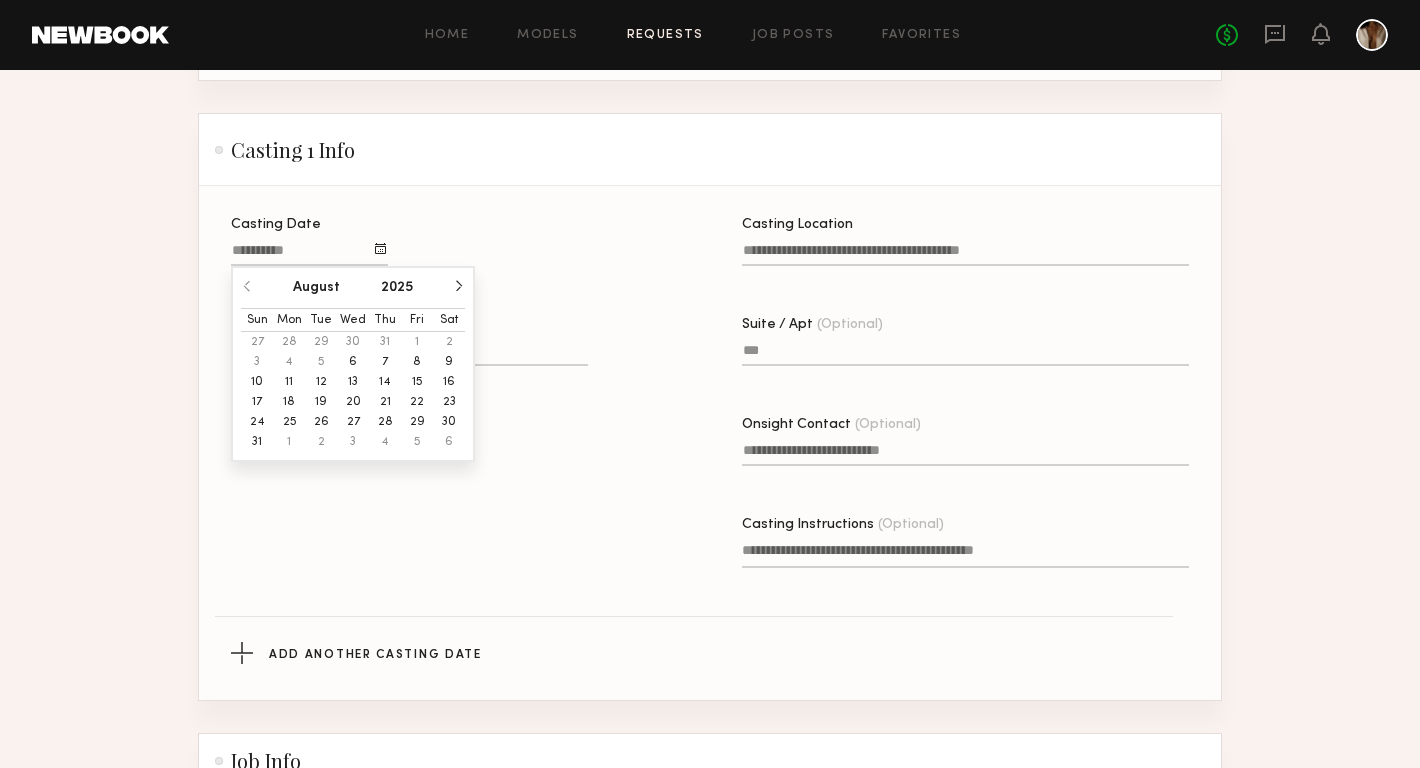 click on "7" 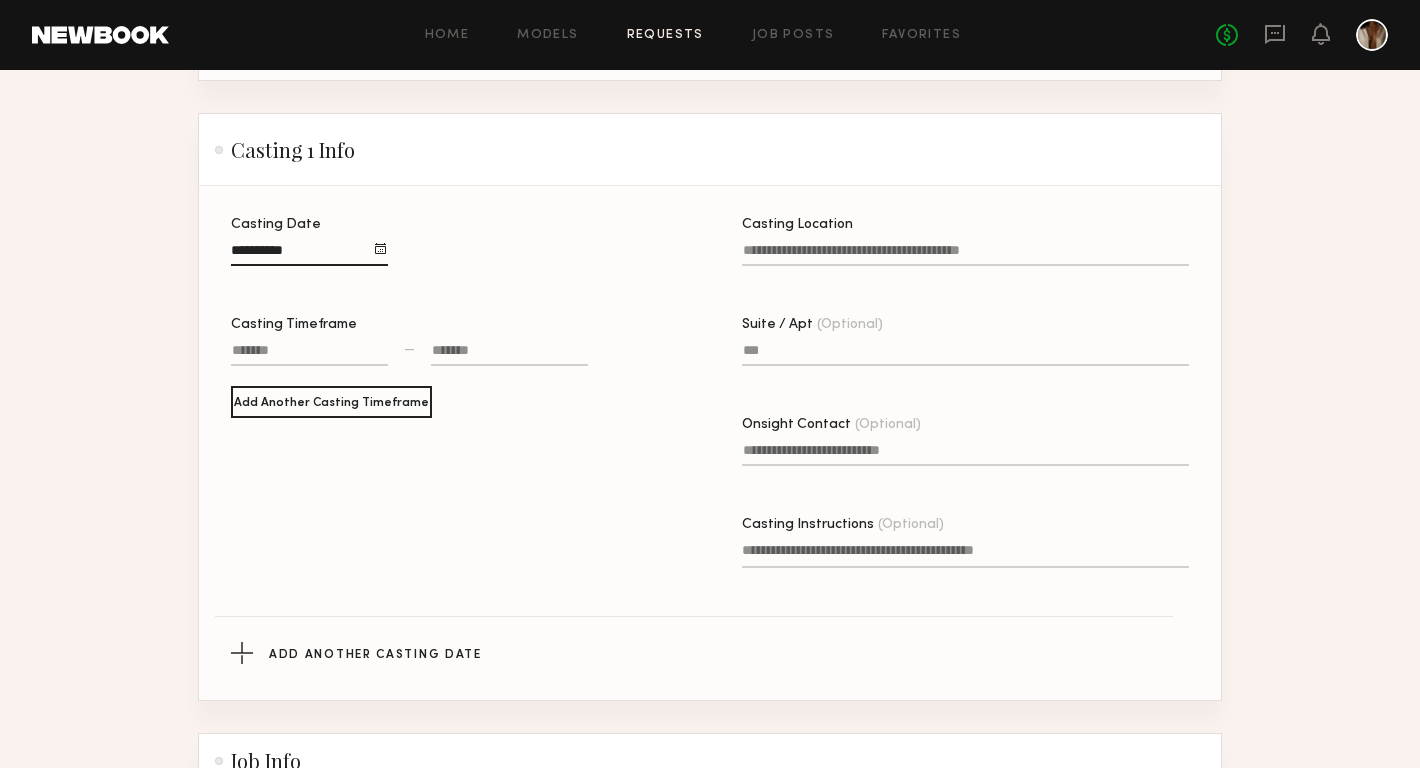 click 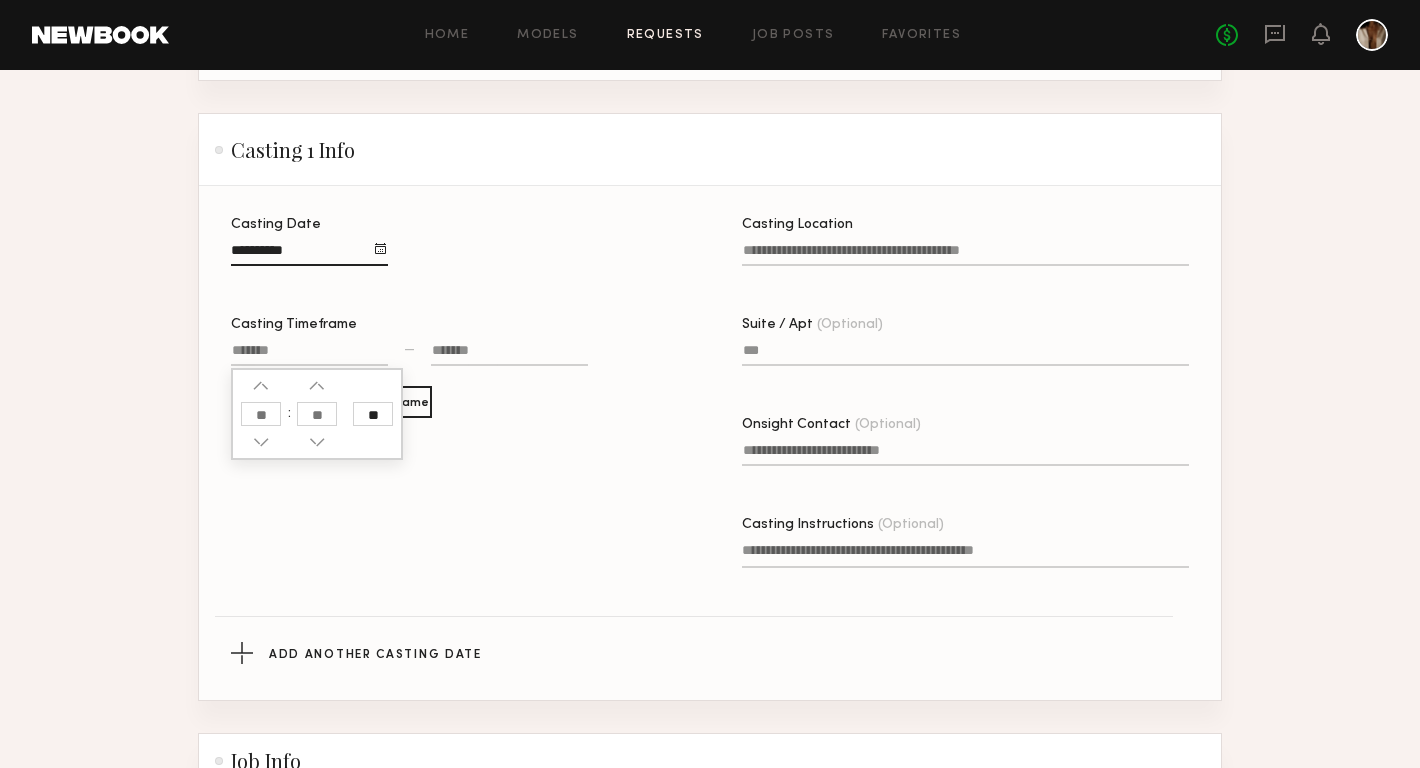 click 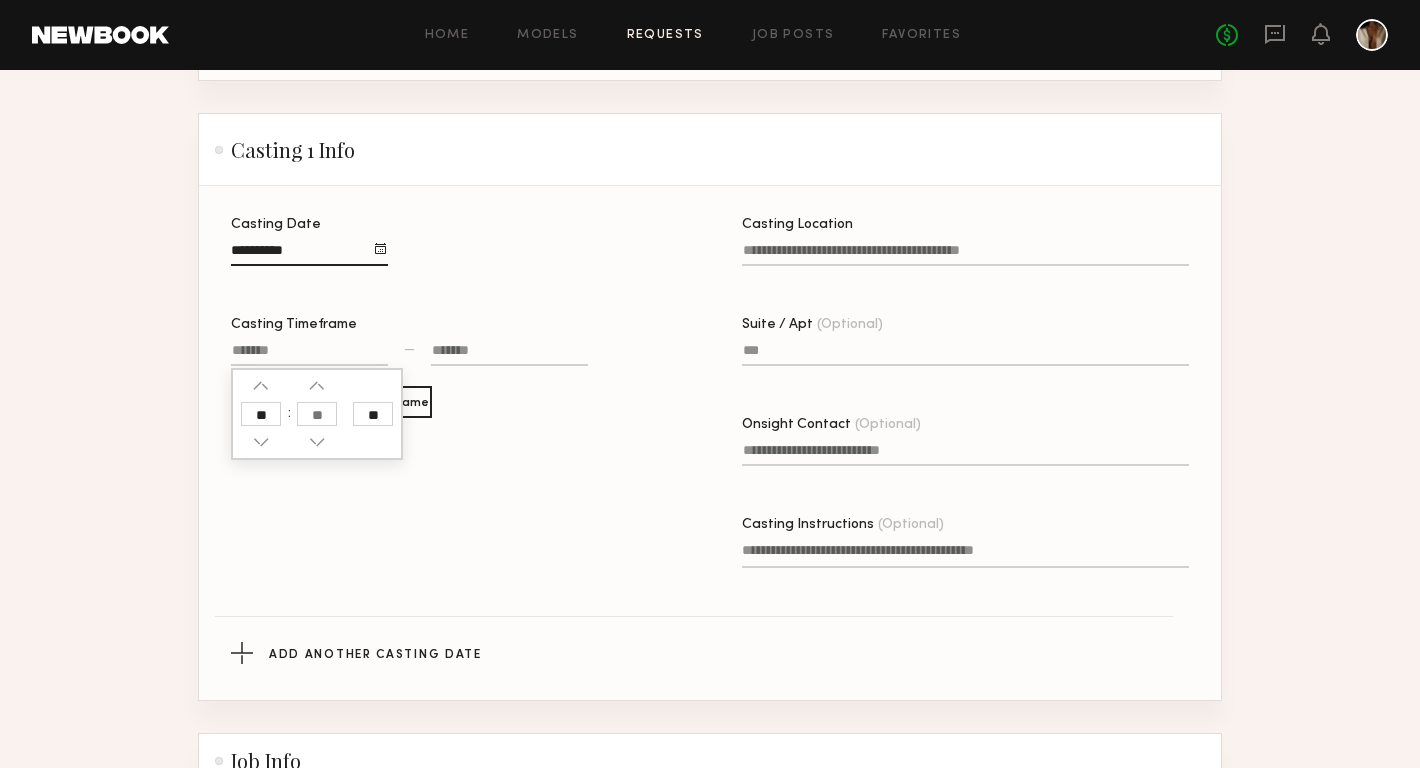 type on "**" 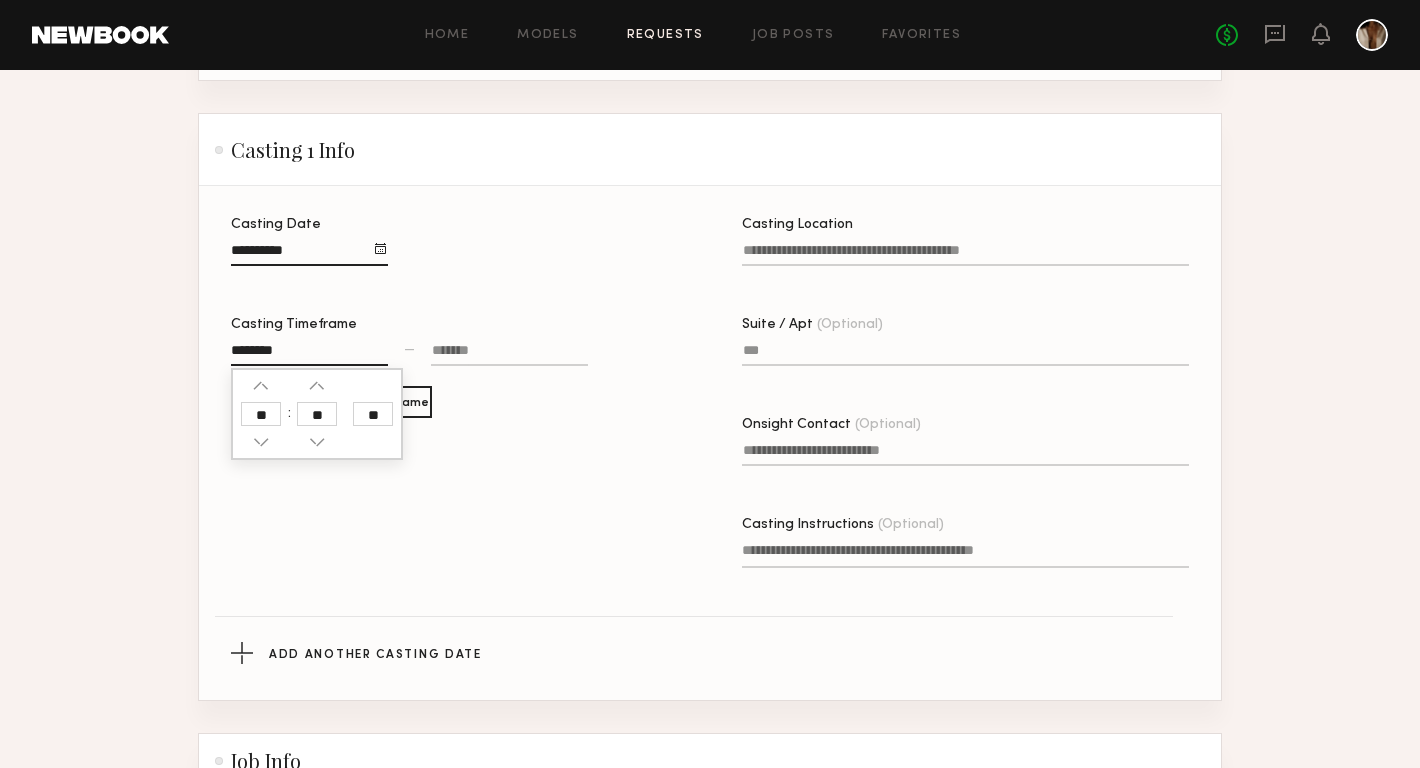 click 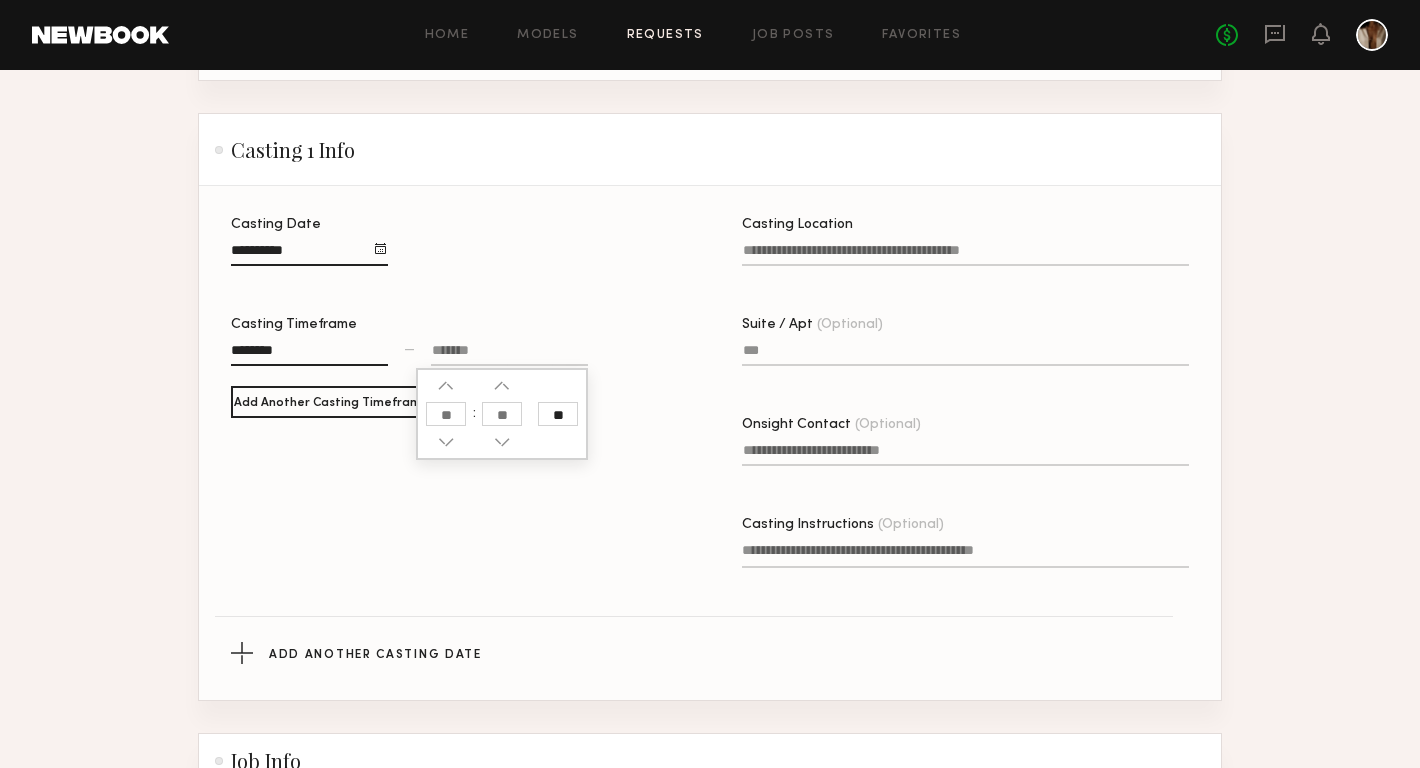 click 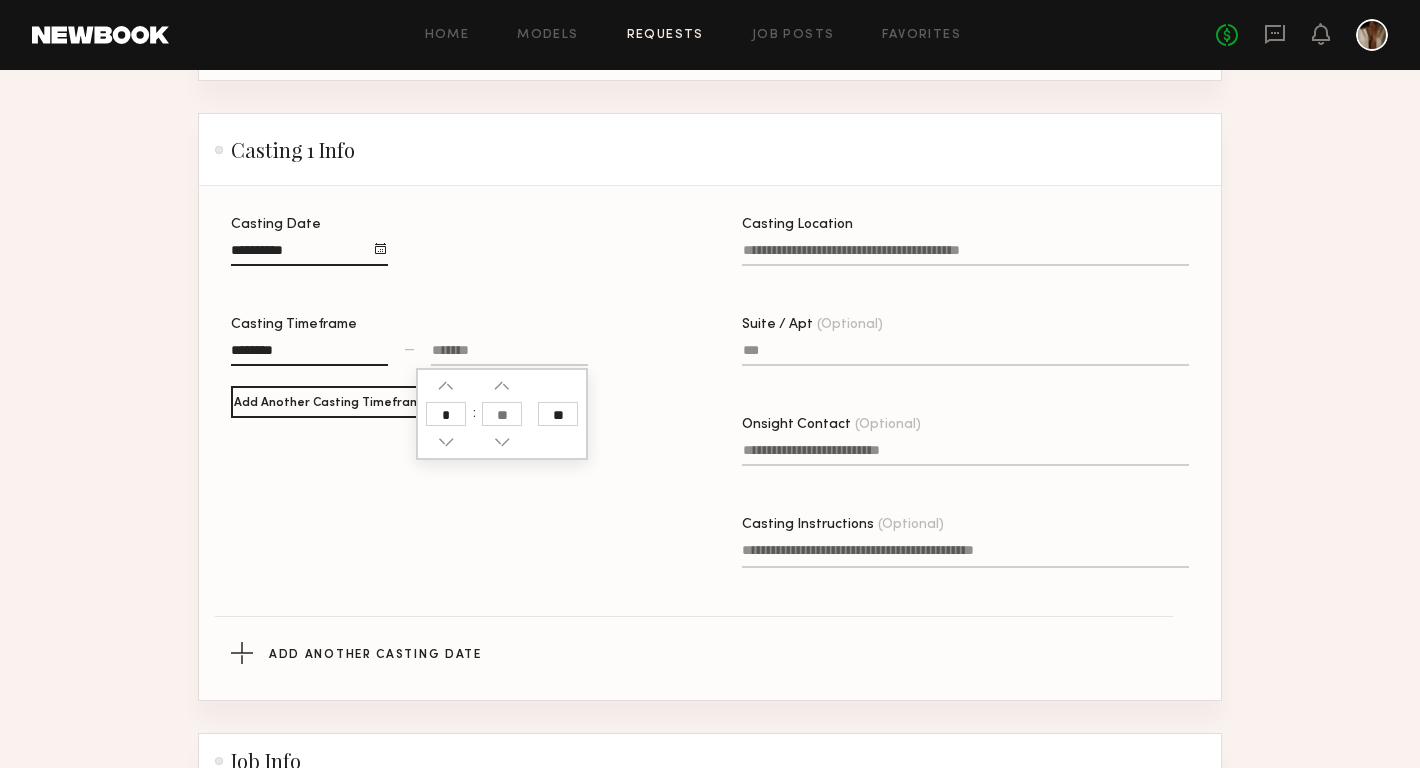 type on "*" 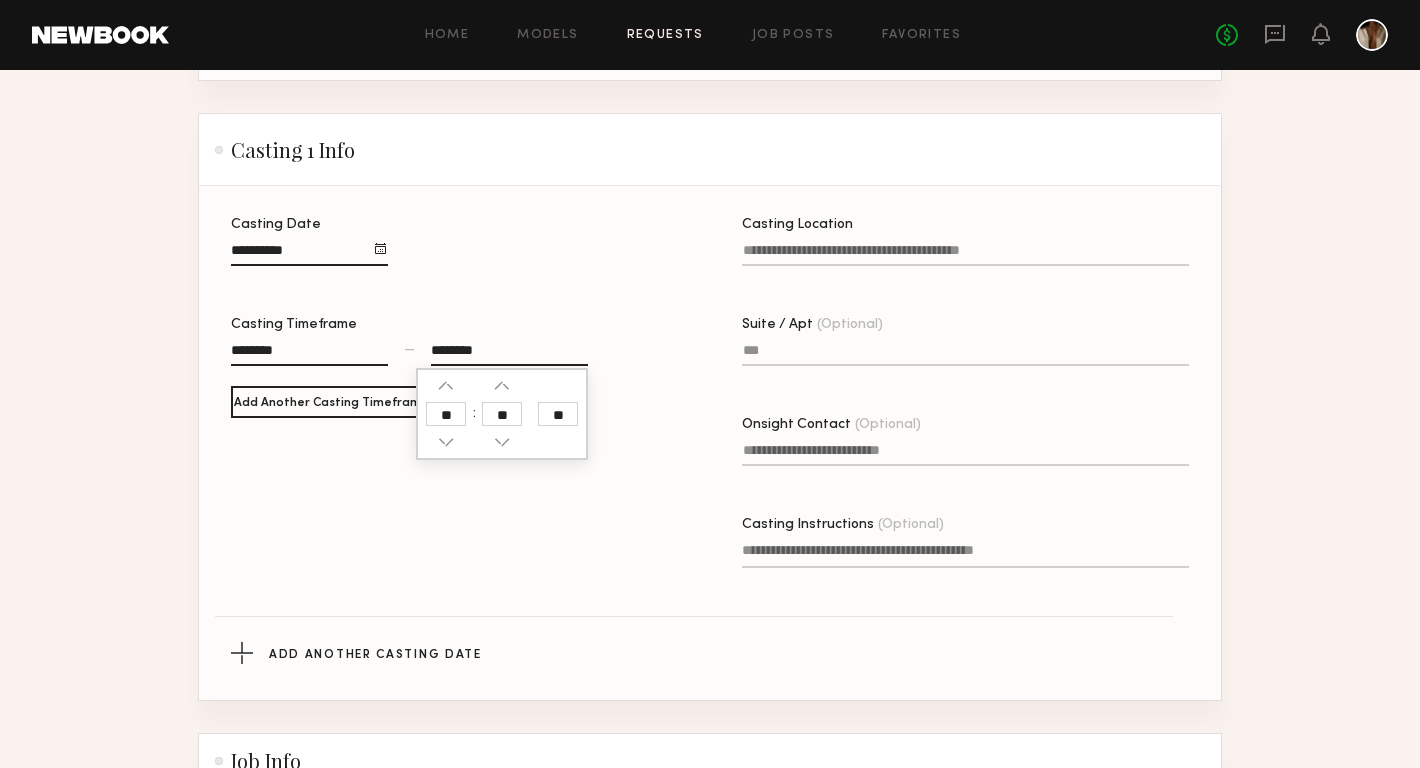 click 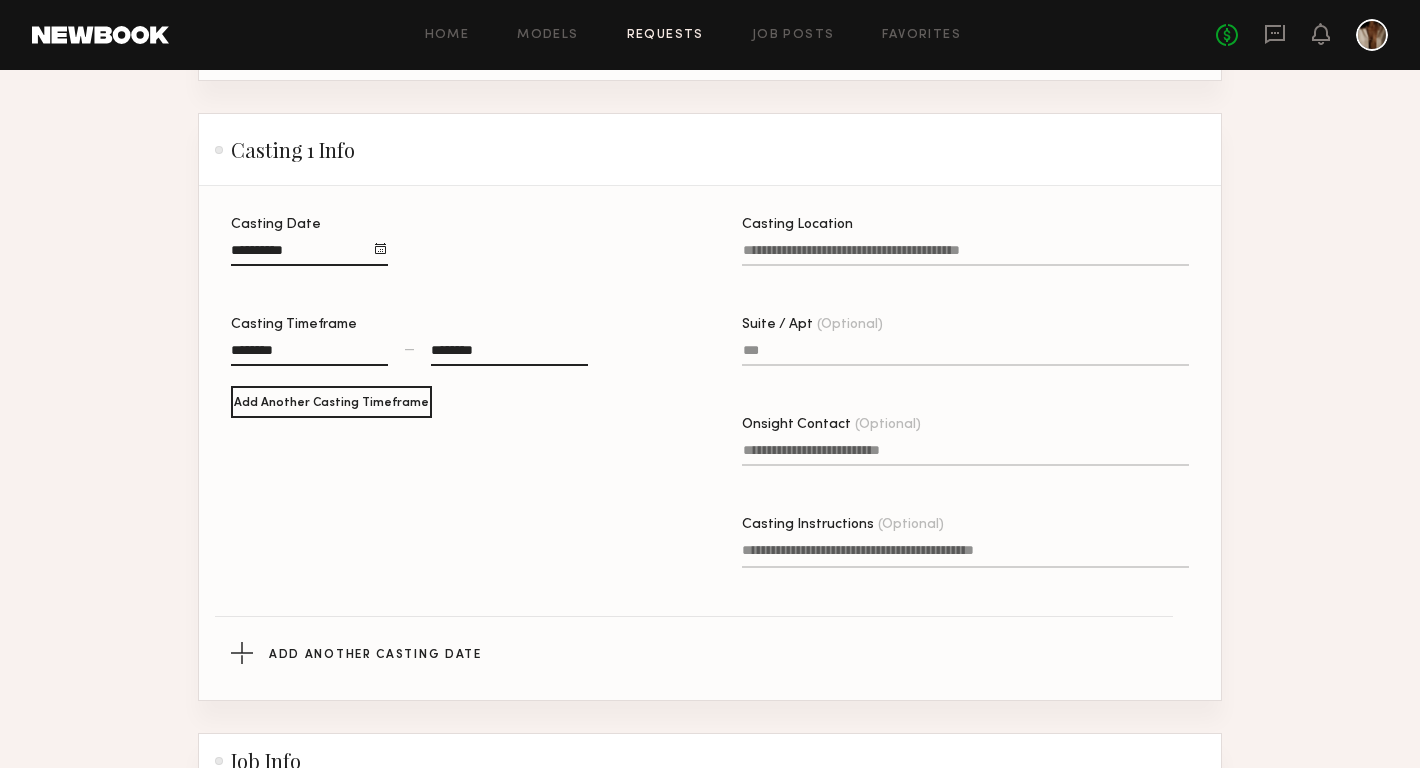 click on "Casting Location" 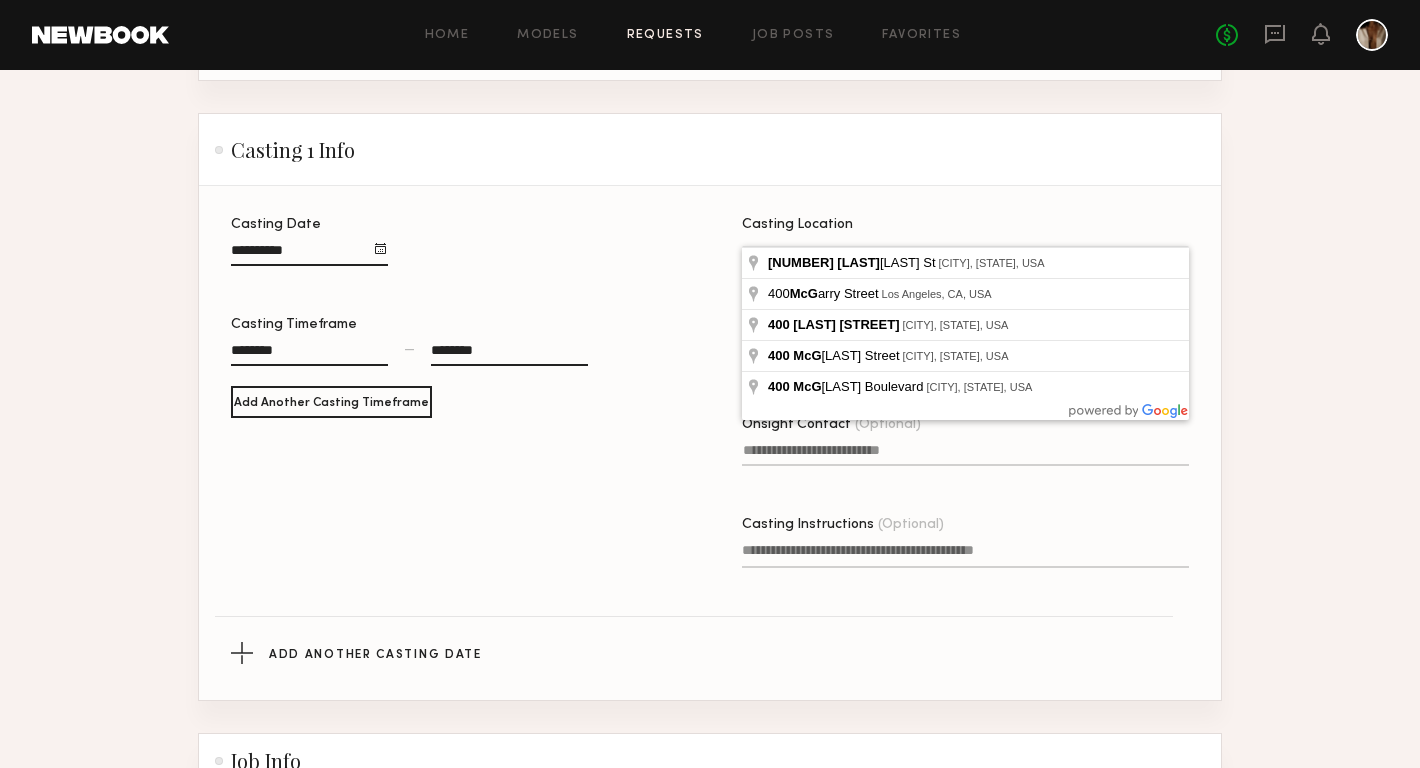 click on "*******" 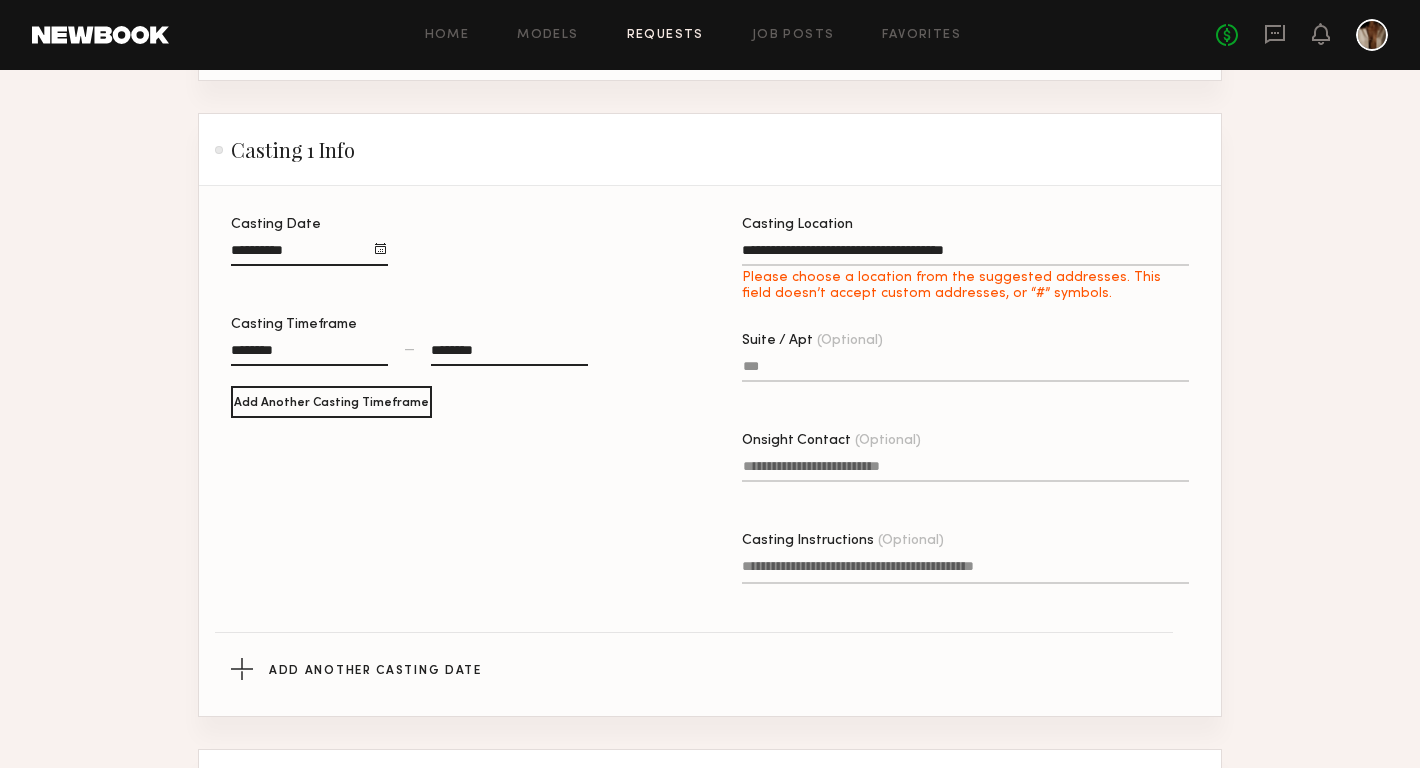 type on "**********" 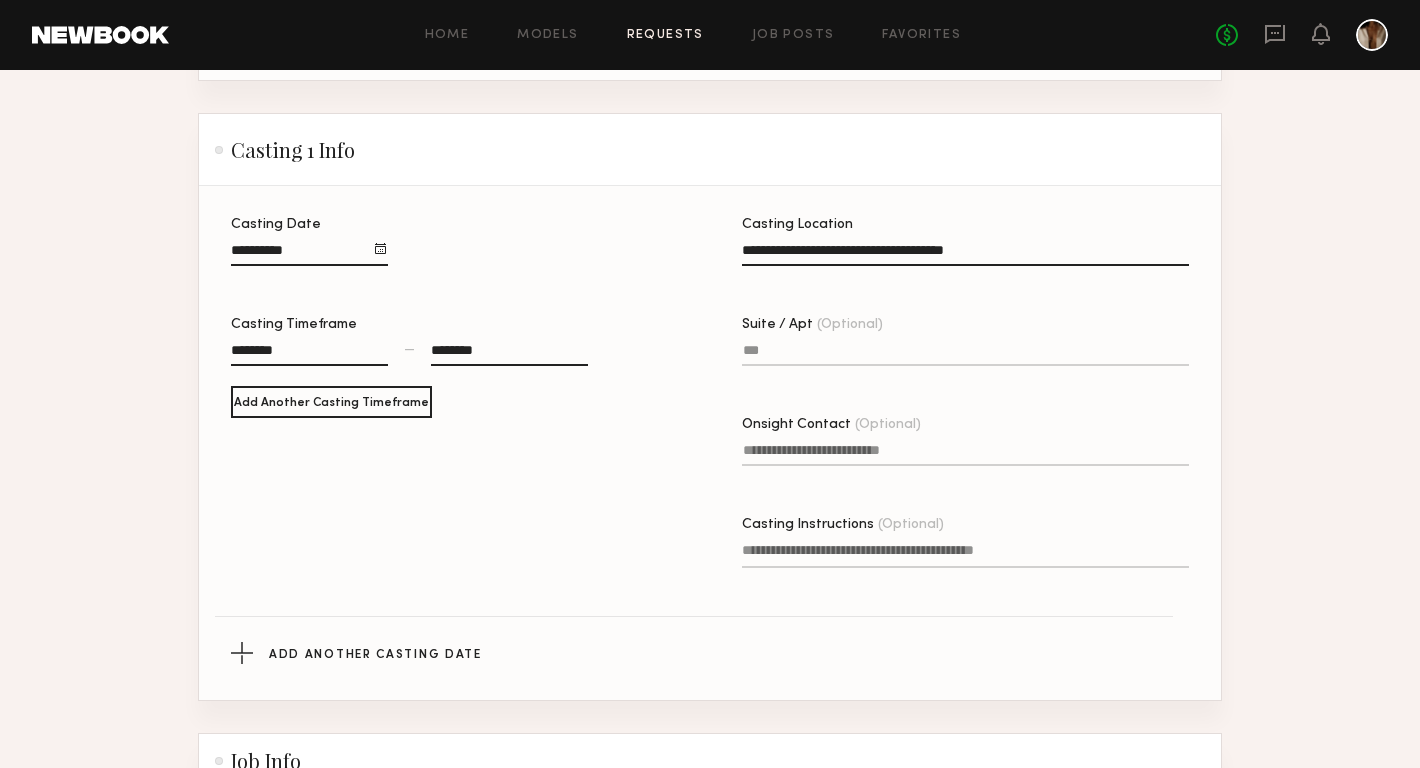 click on "Suite / Apt (Optional)" 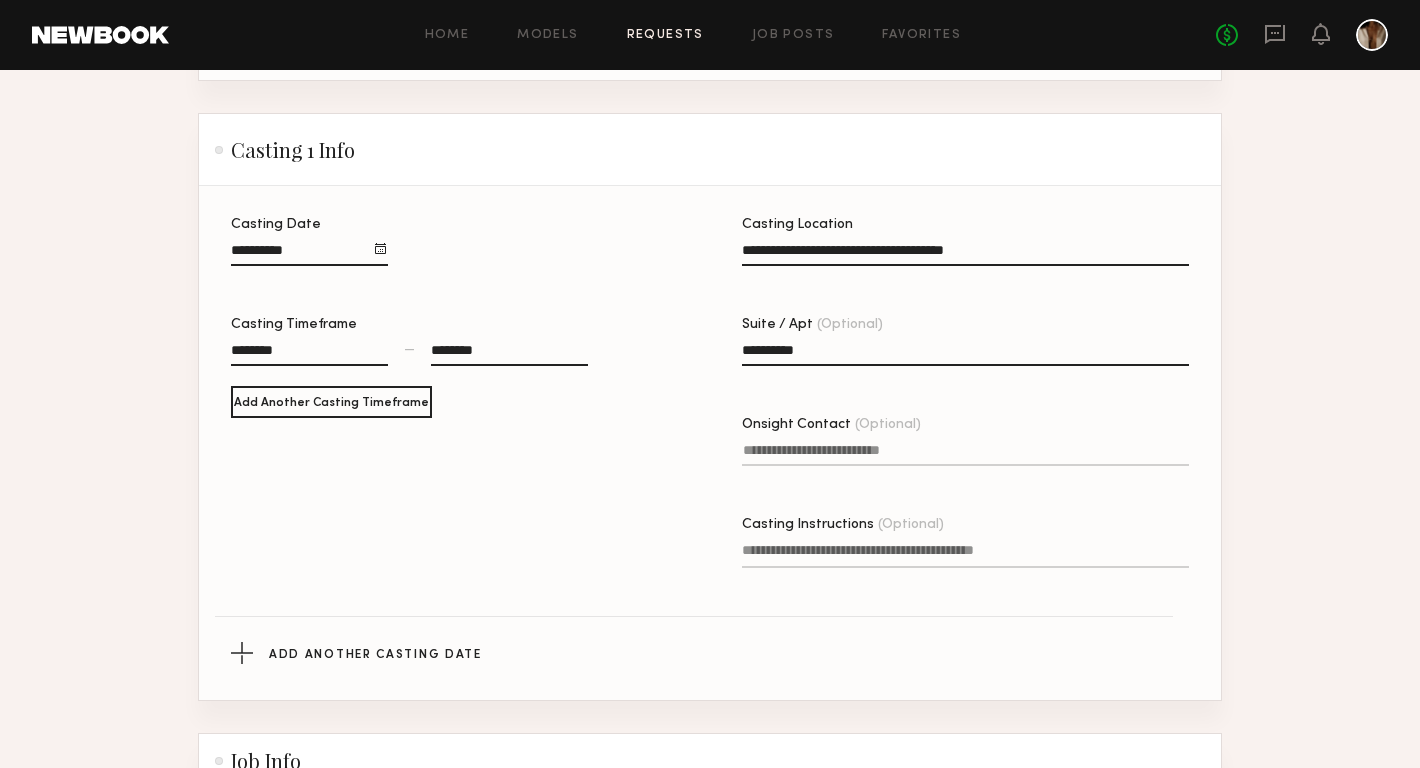 type on "**********" 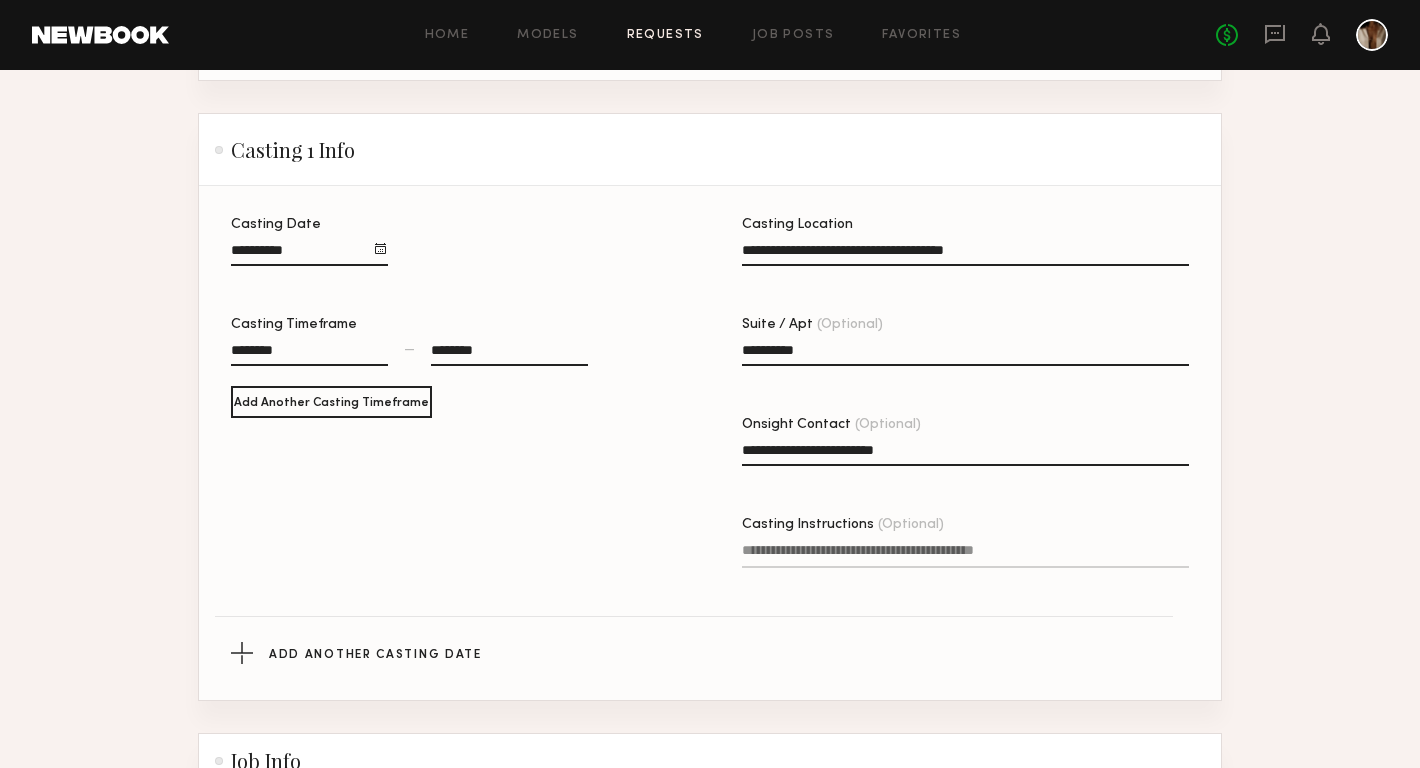 type on "**********" 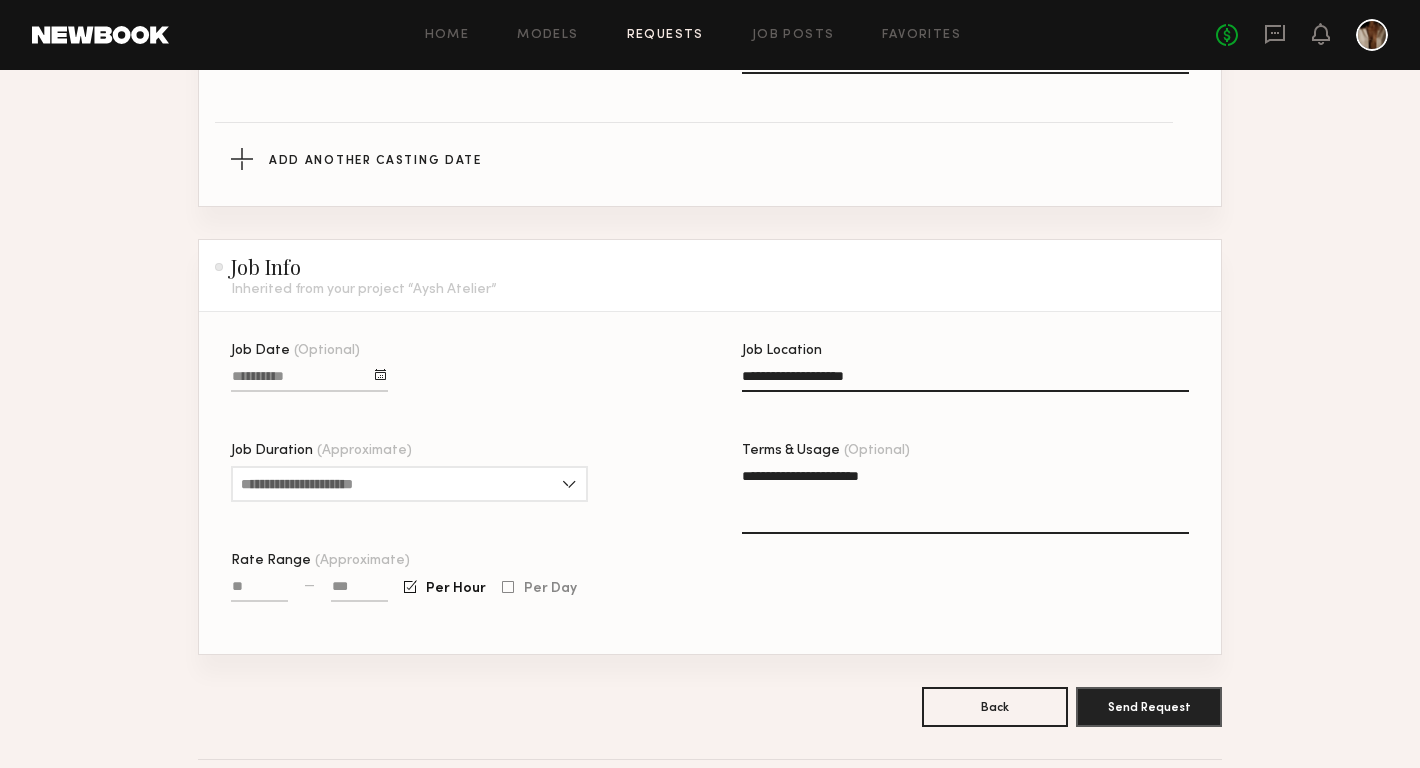 scroll, scrollTop: 1033, scrollLeft: 0, axis: vertical 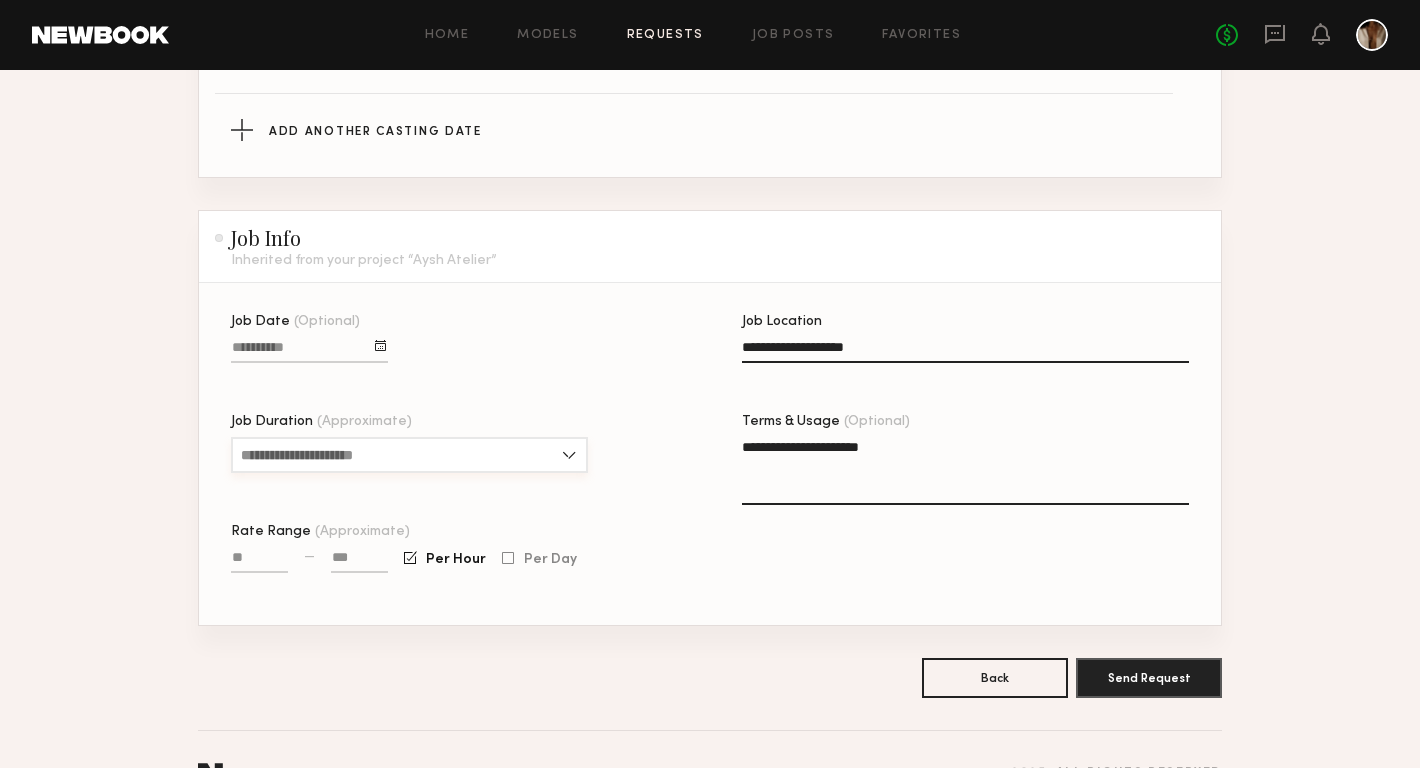 type on "**********" 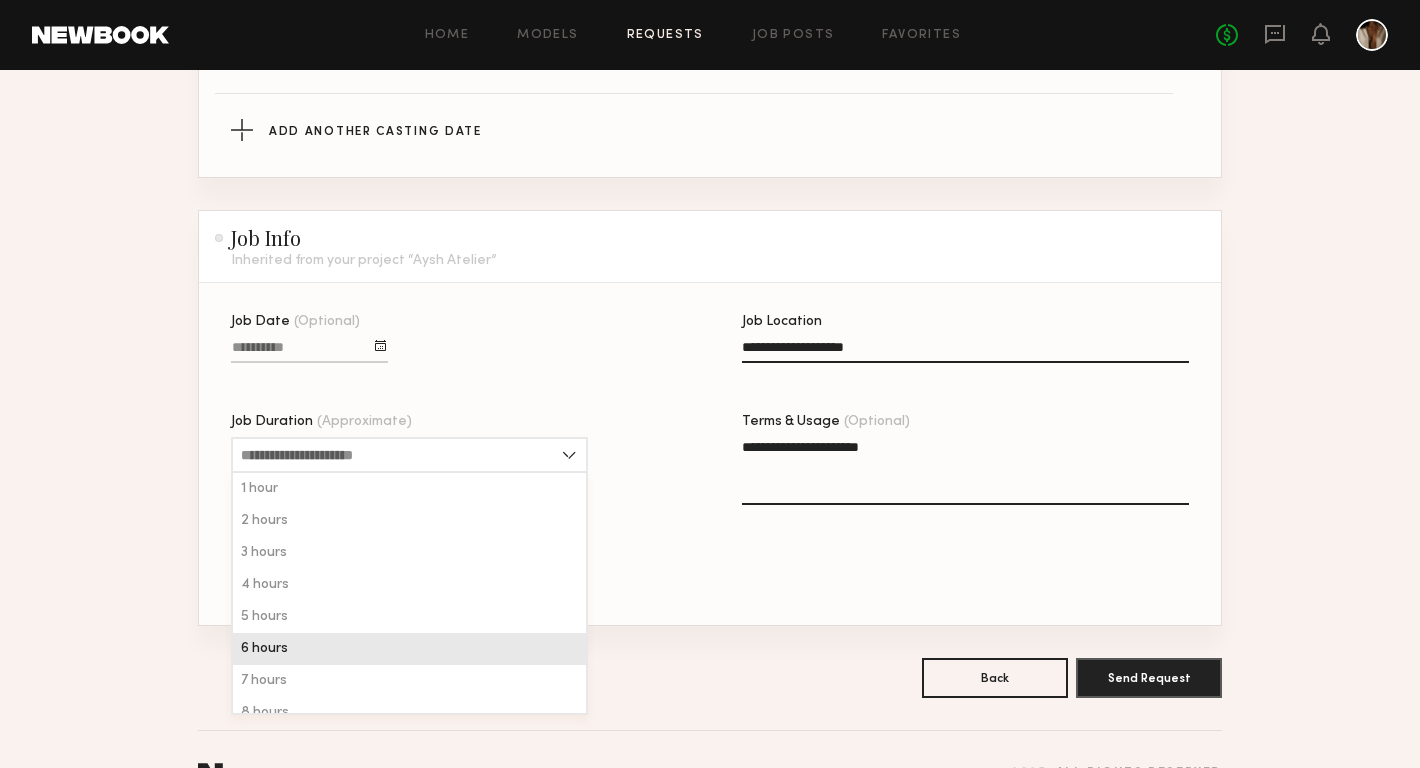 click on "6 hours" 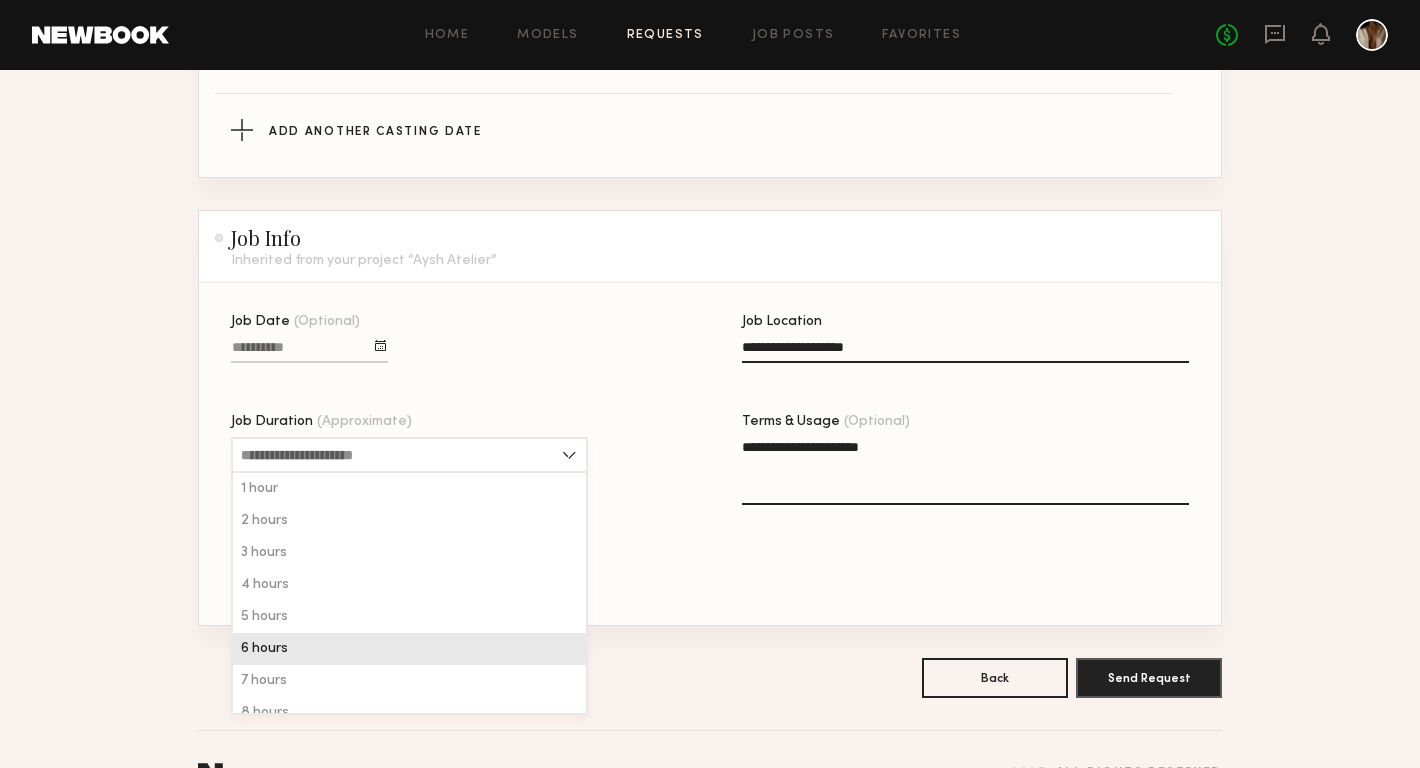 type on "*******" 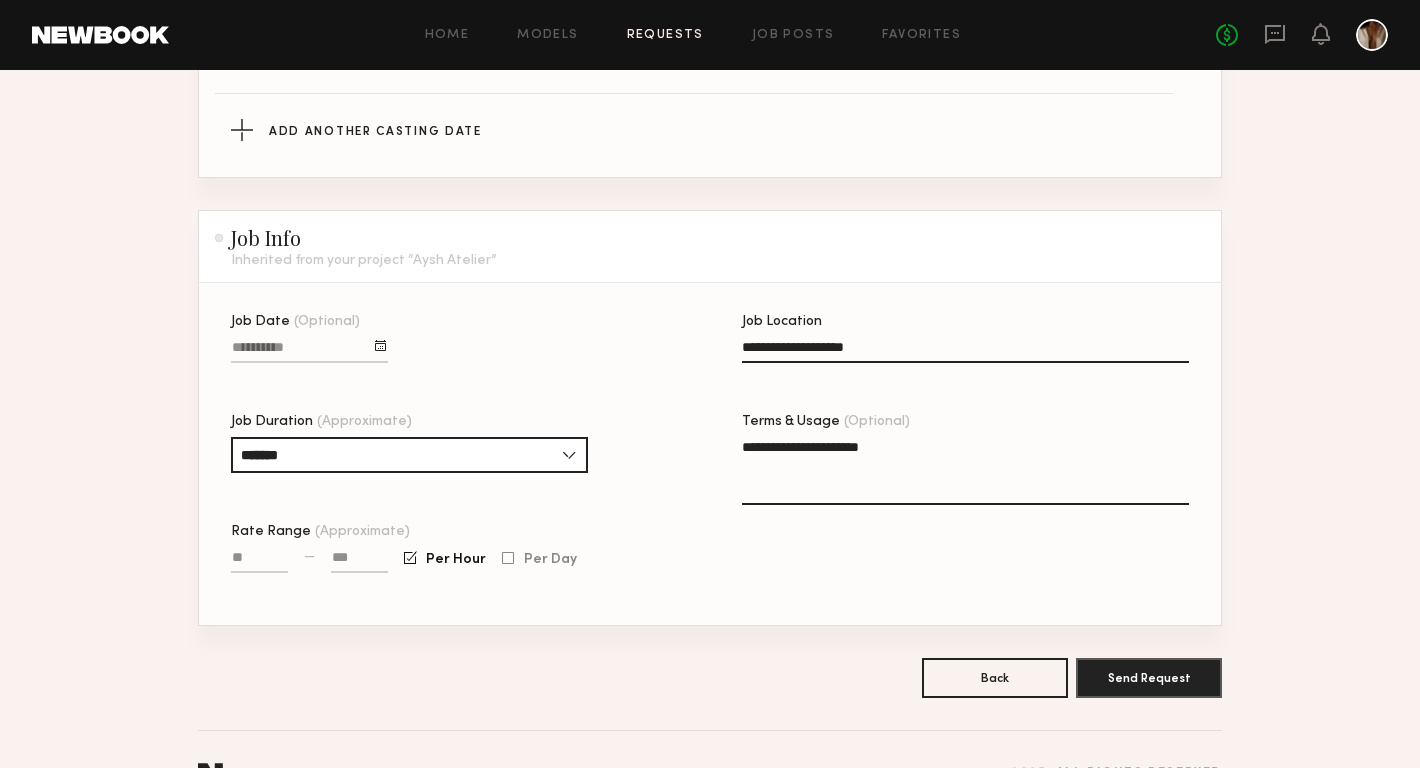 click on "Rate Range (Approximate)" at bounding box center (259, 561) 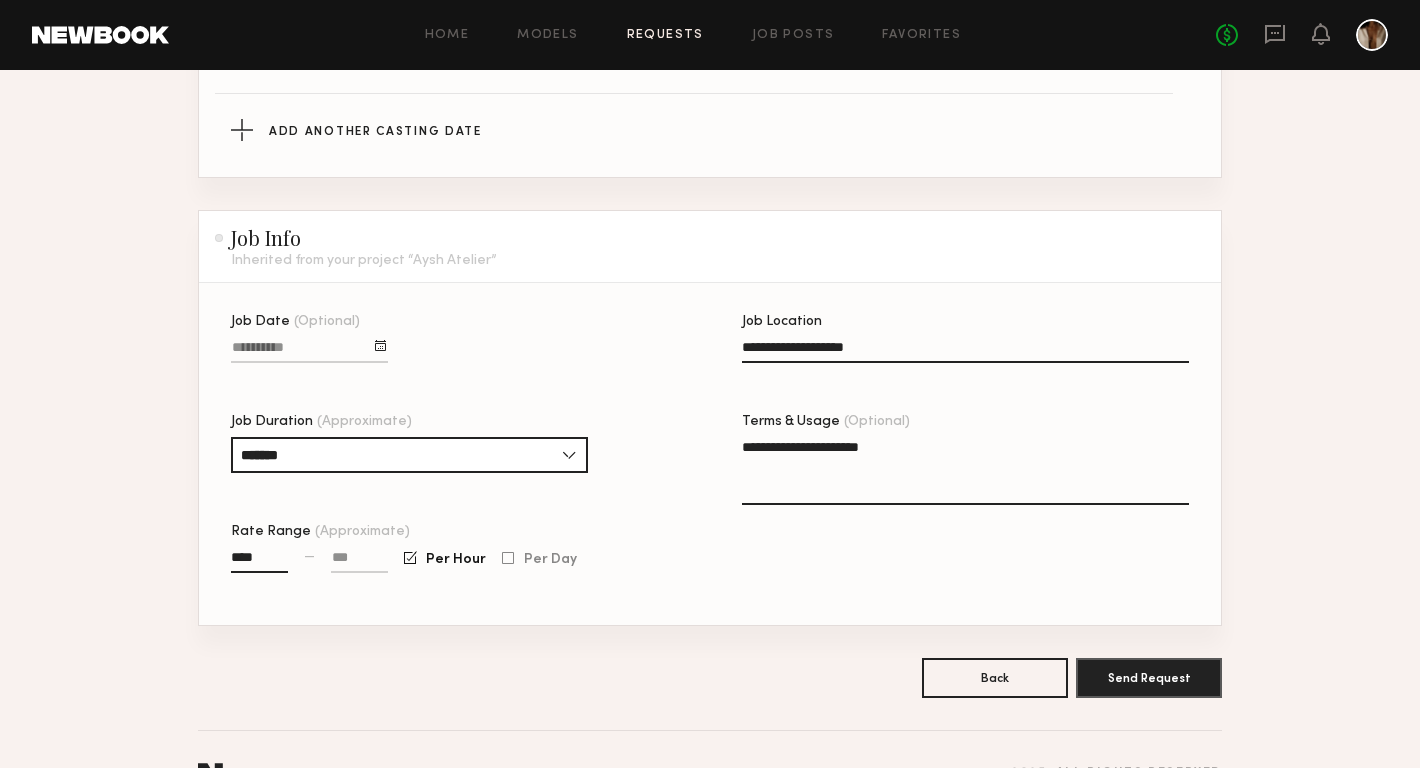 type on "****" 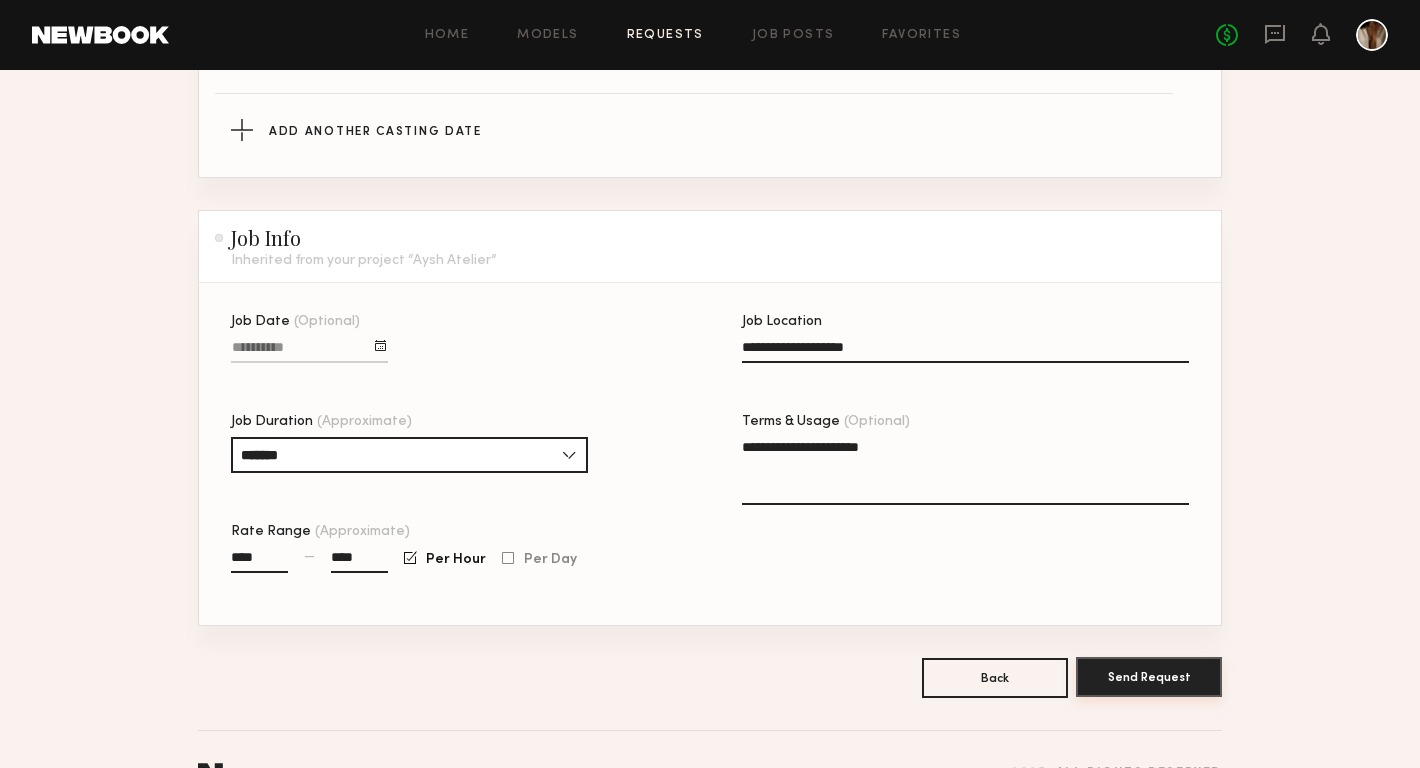 type on "****" 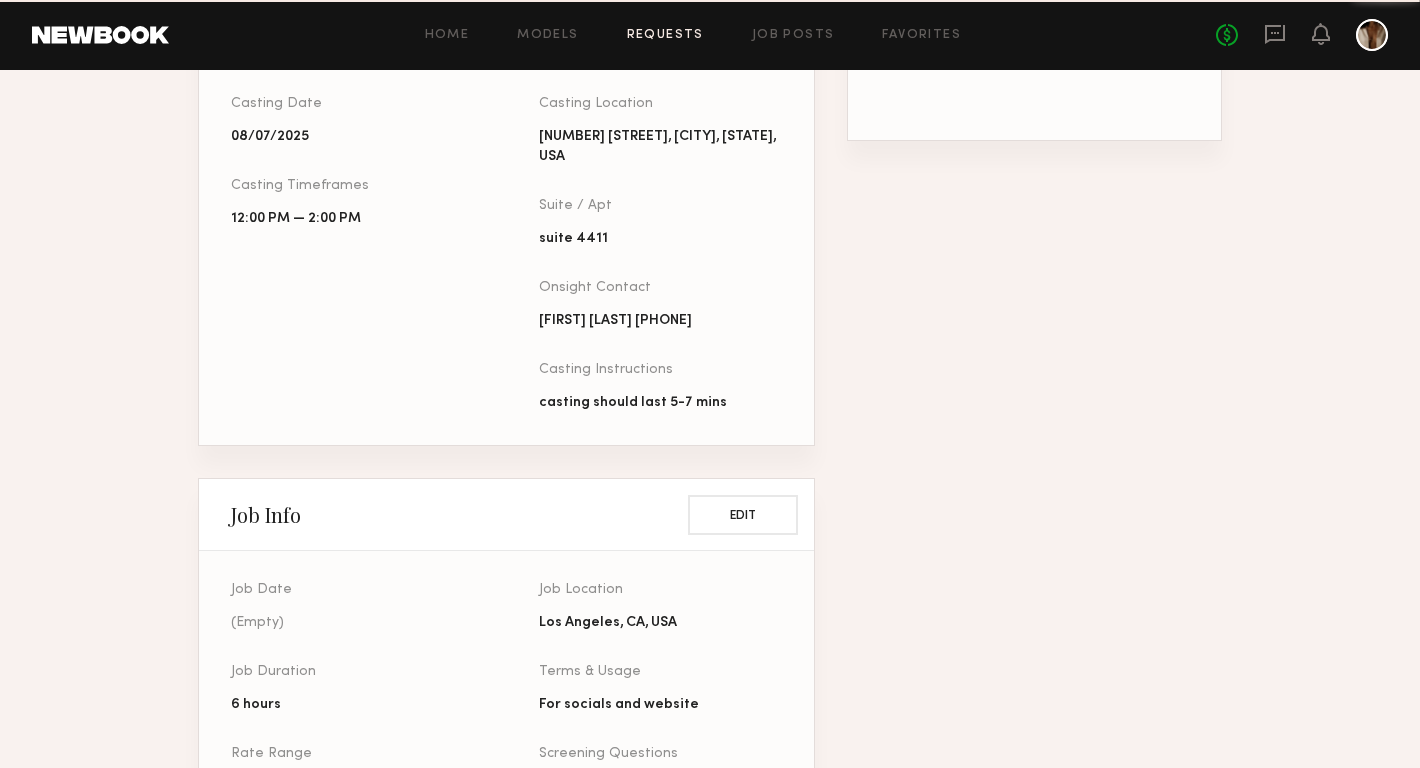 scroll, scrollTop: 0, scrollLeft: 0, axis: both 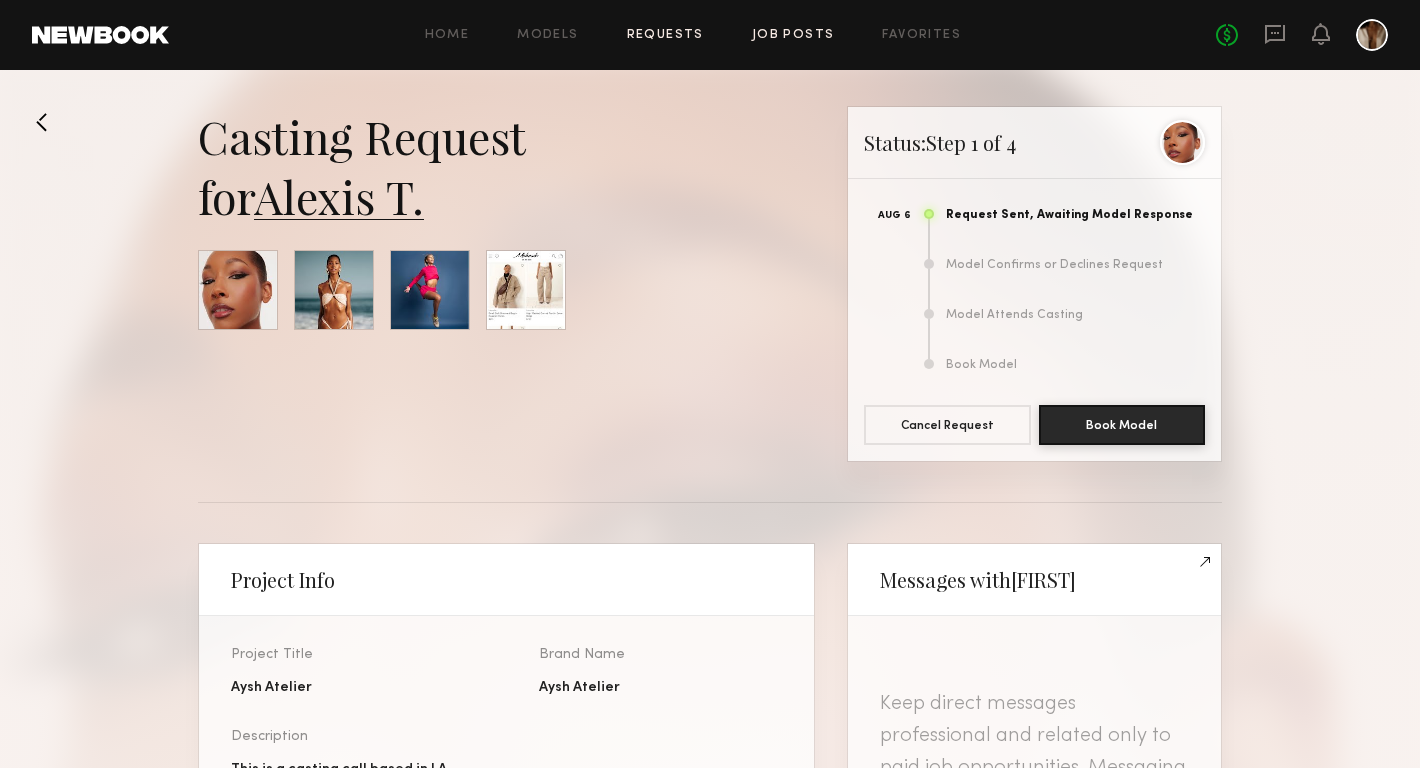 click on "Job Posts" 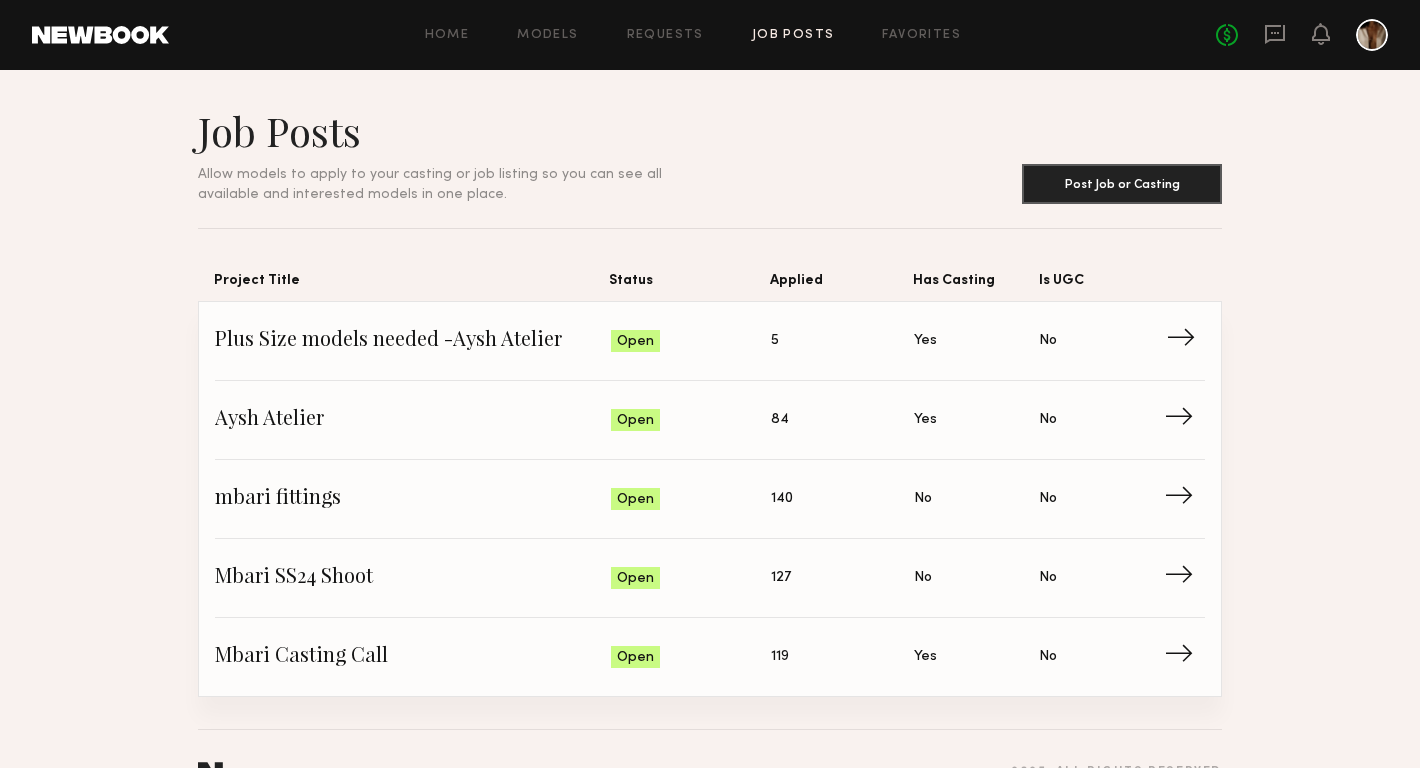 click on "5" 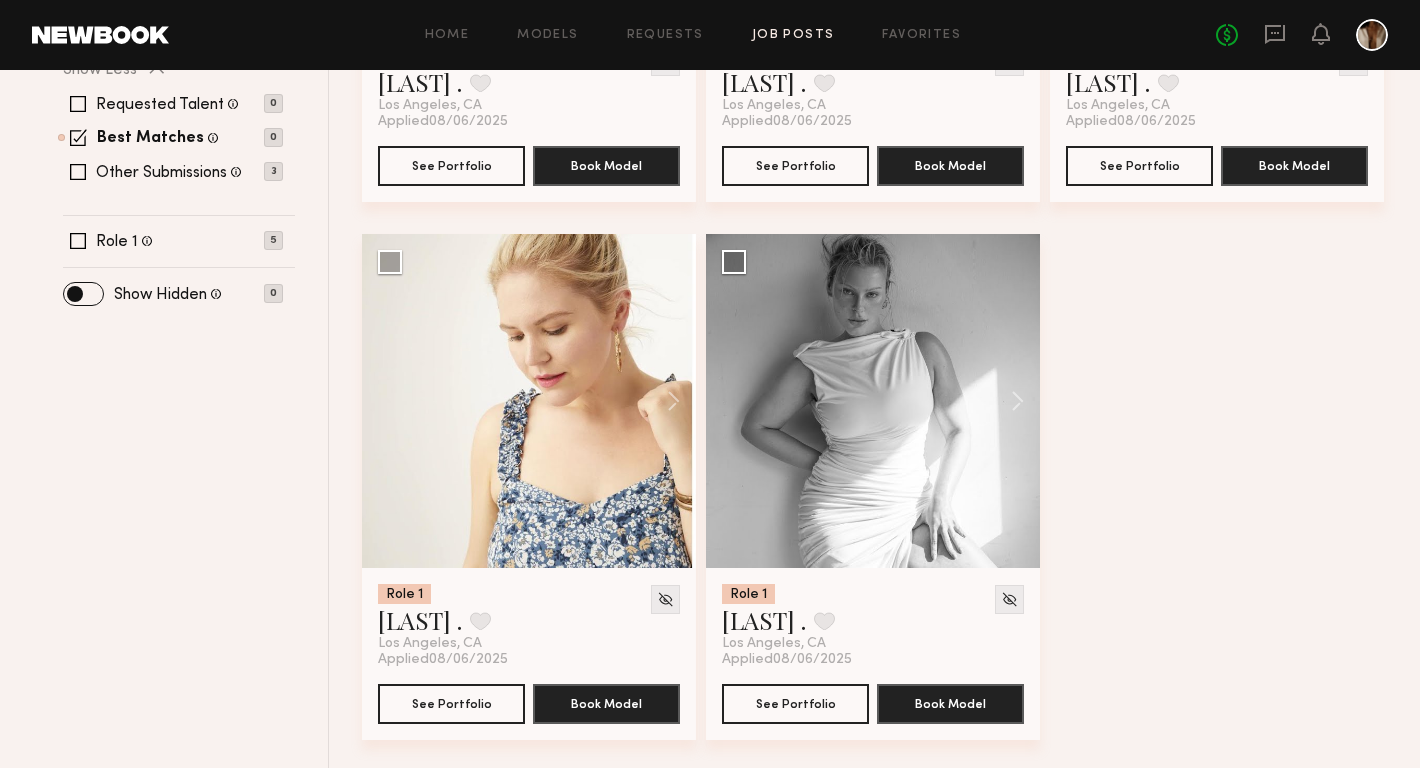scroll, scrollTop: 670, scrollLeft: 0, axis: vertical 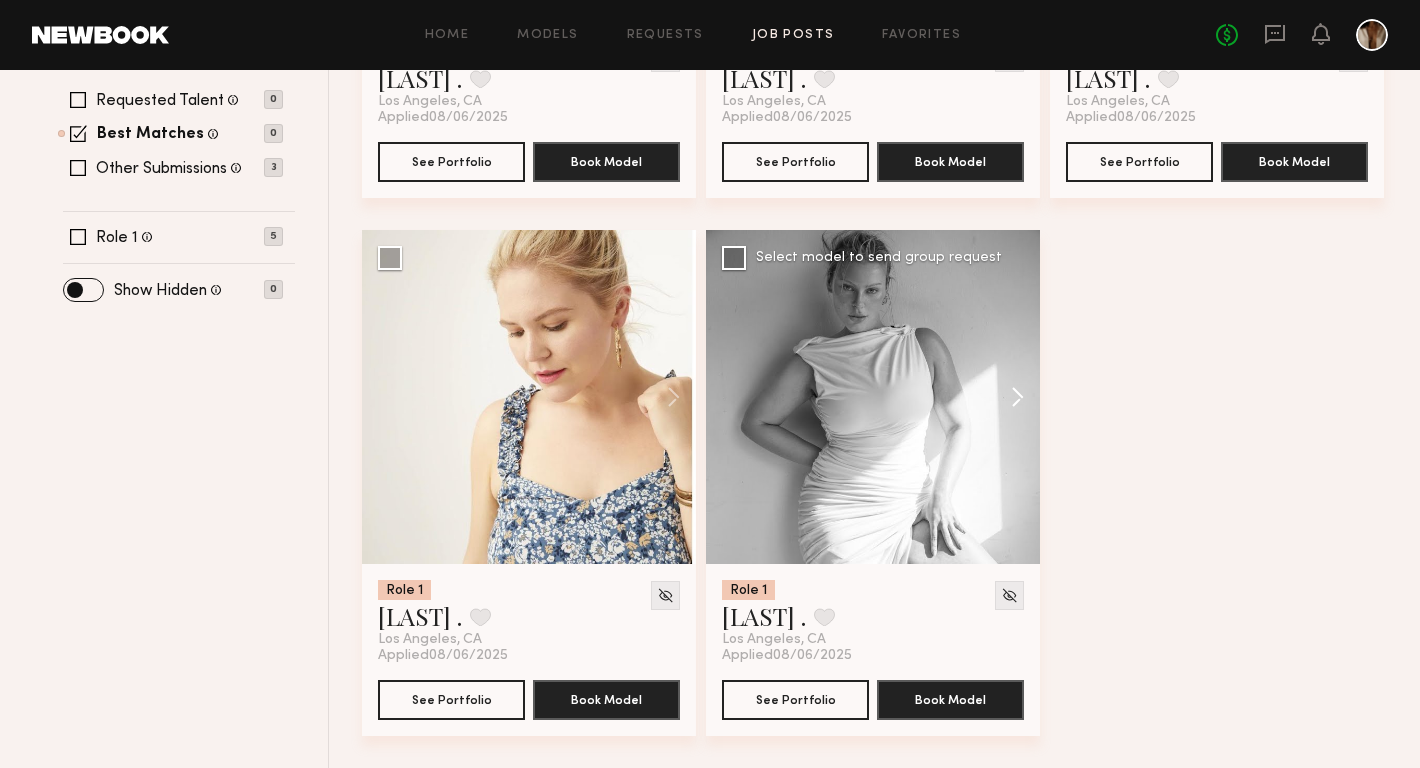click 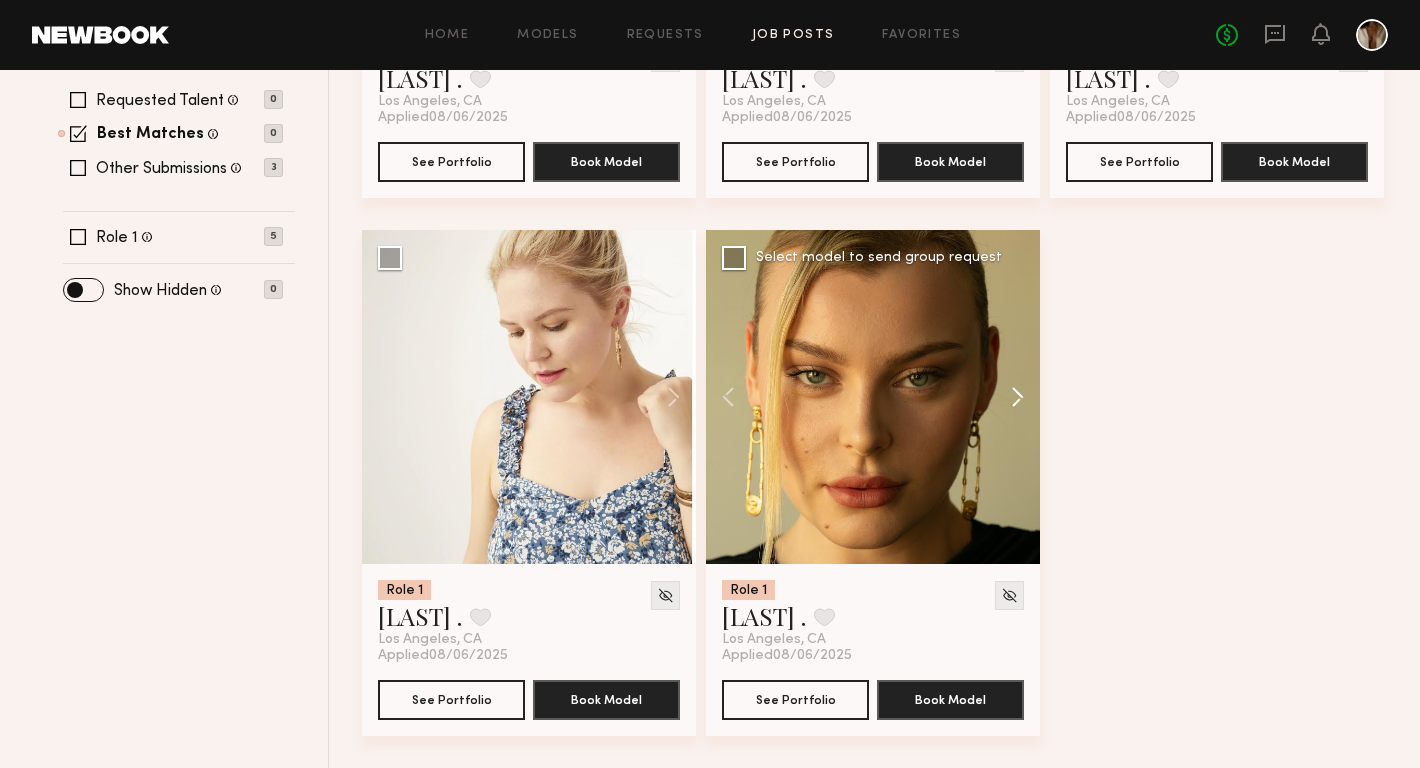 click 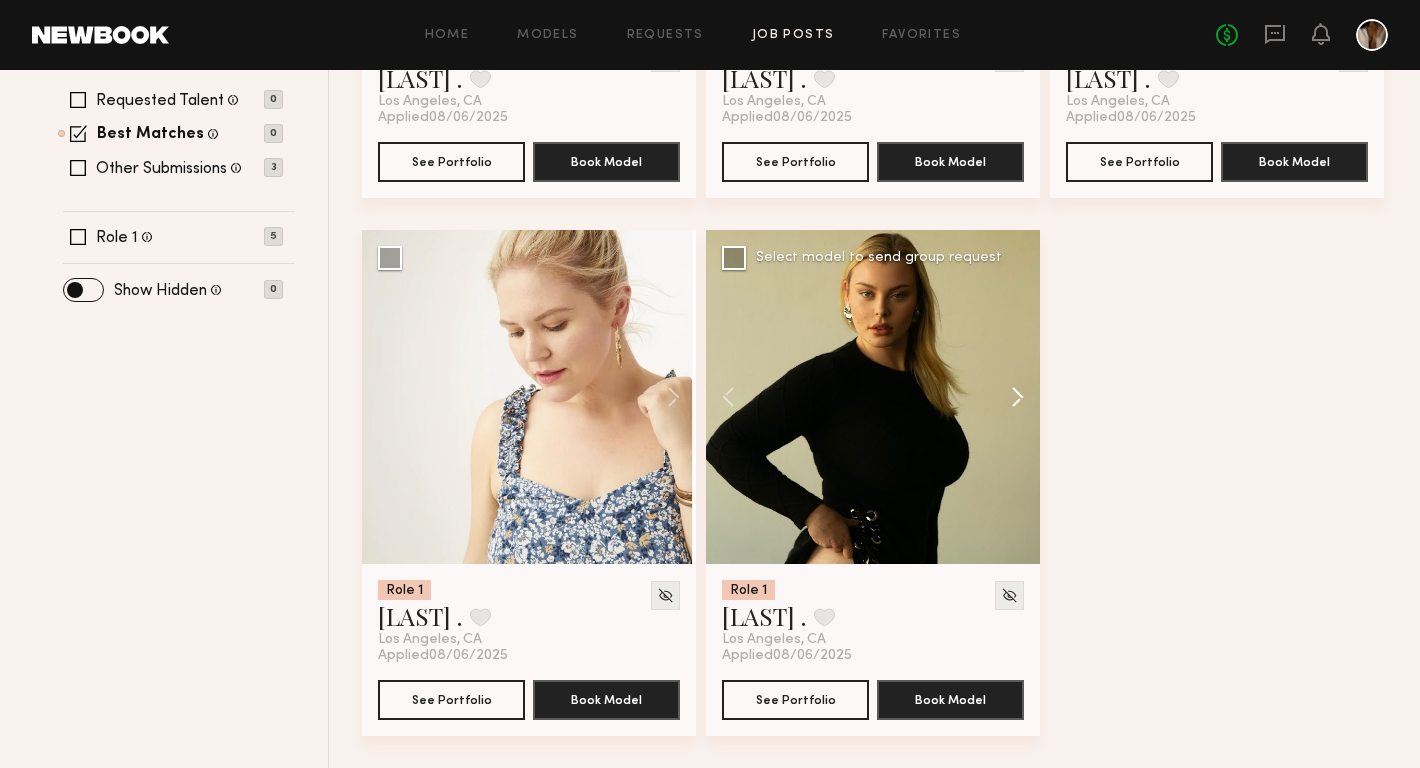 click 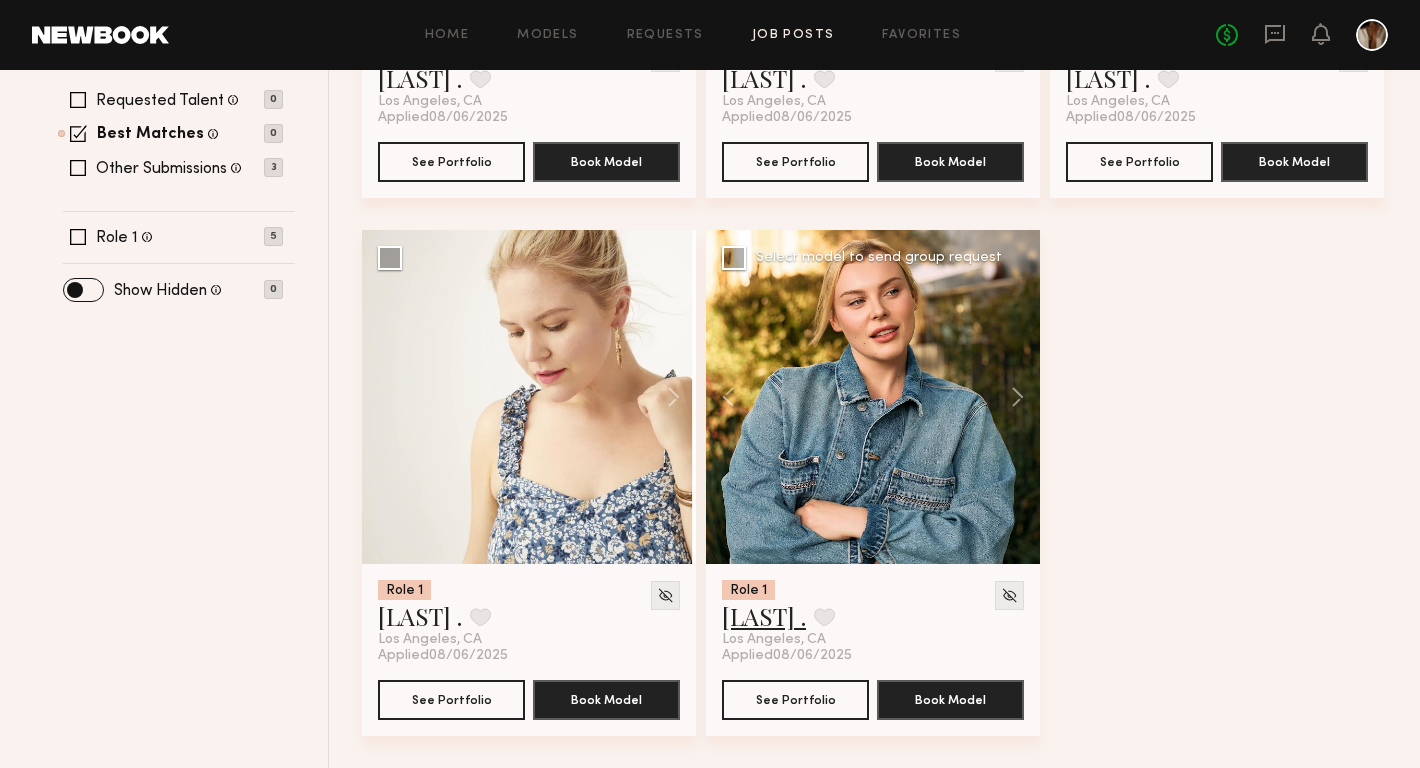 click on "MACKENZIE E." 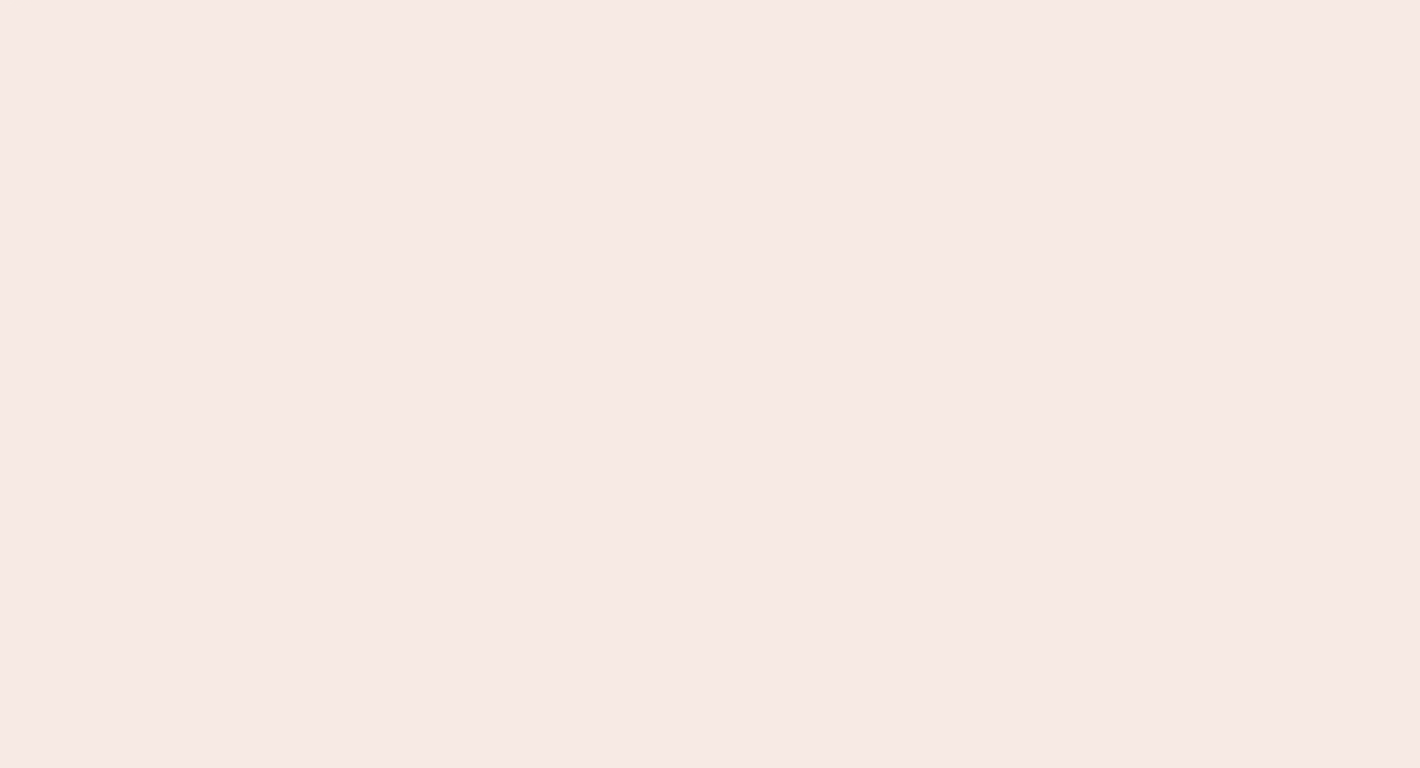 scroll, scrollTop: 0, scrollLeft: 0, axis: both 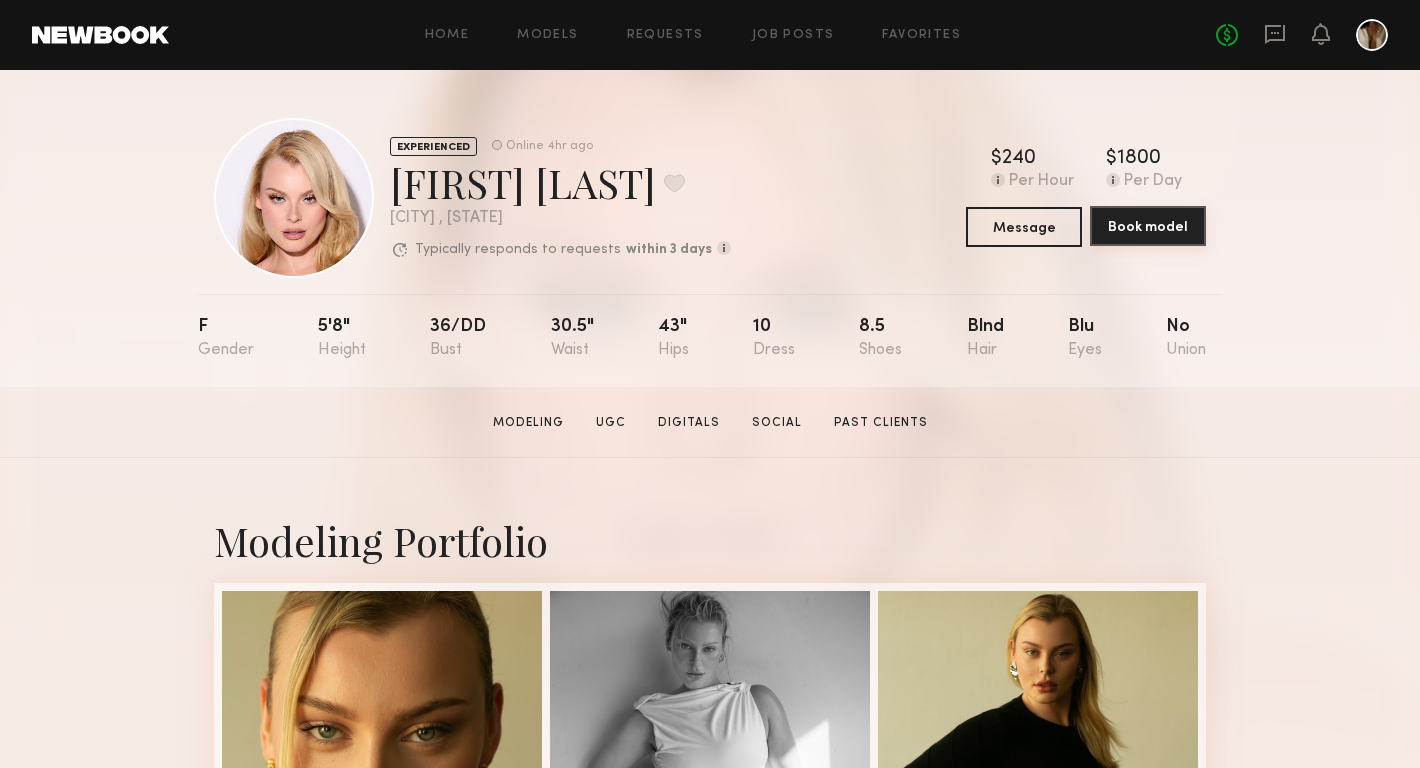 click on "Book model" 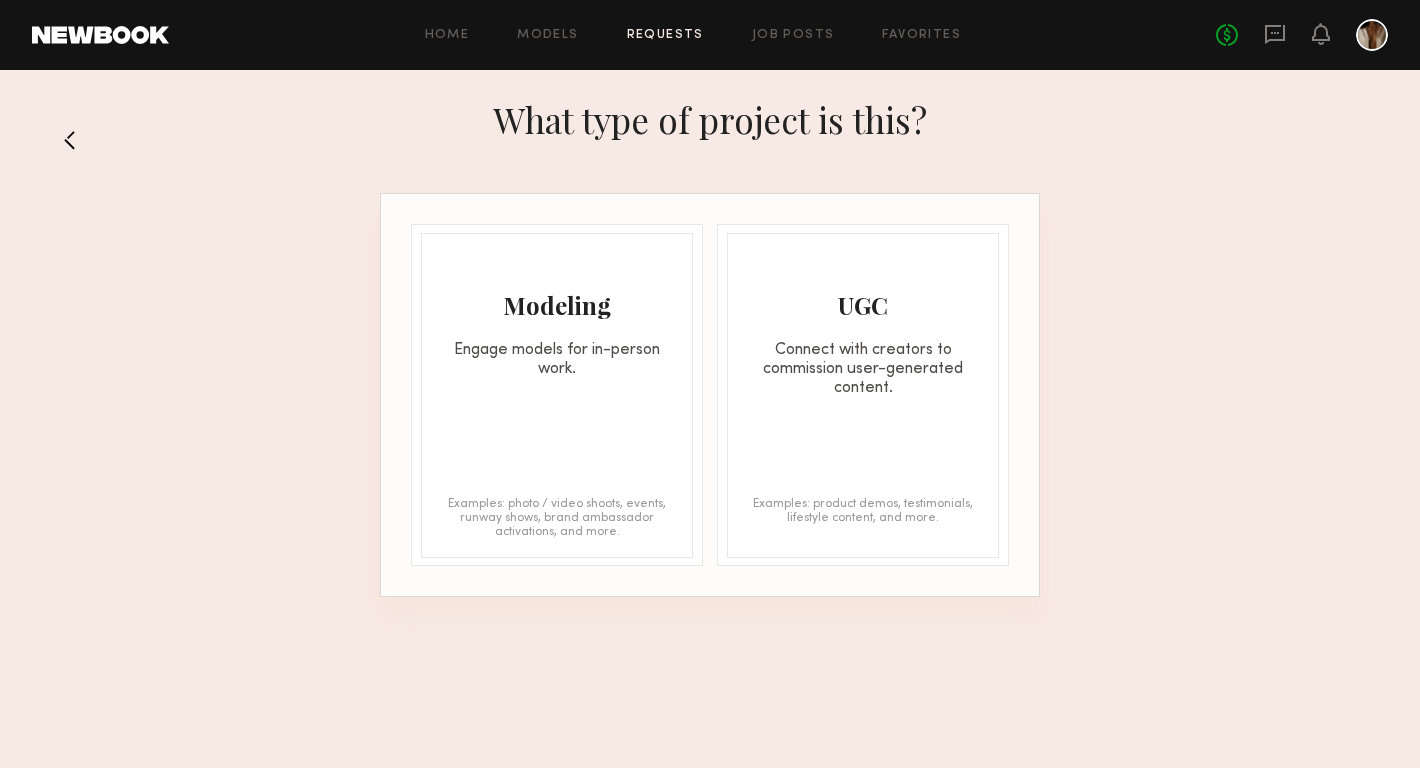 click on "Engage models for in-person work." 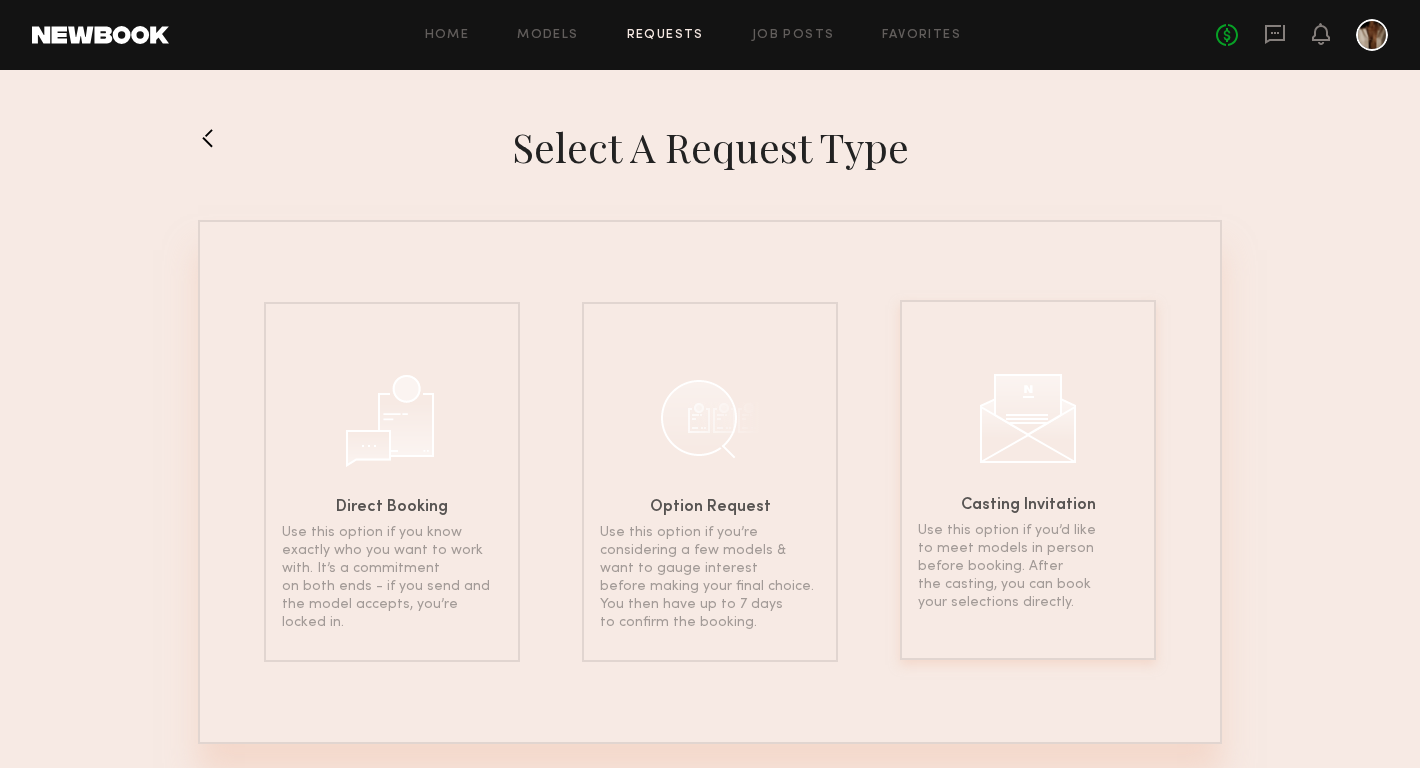 click 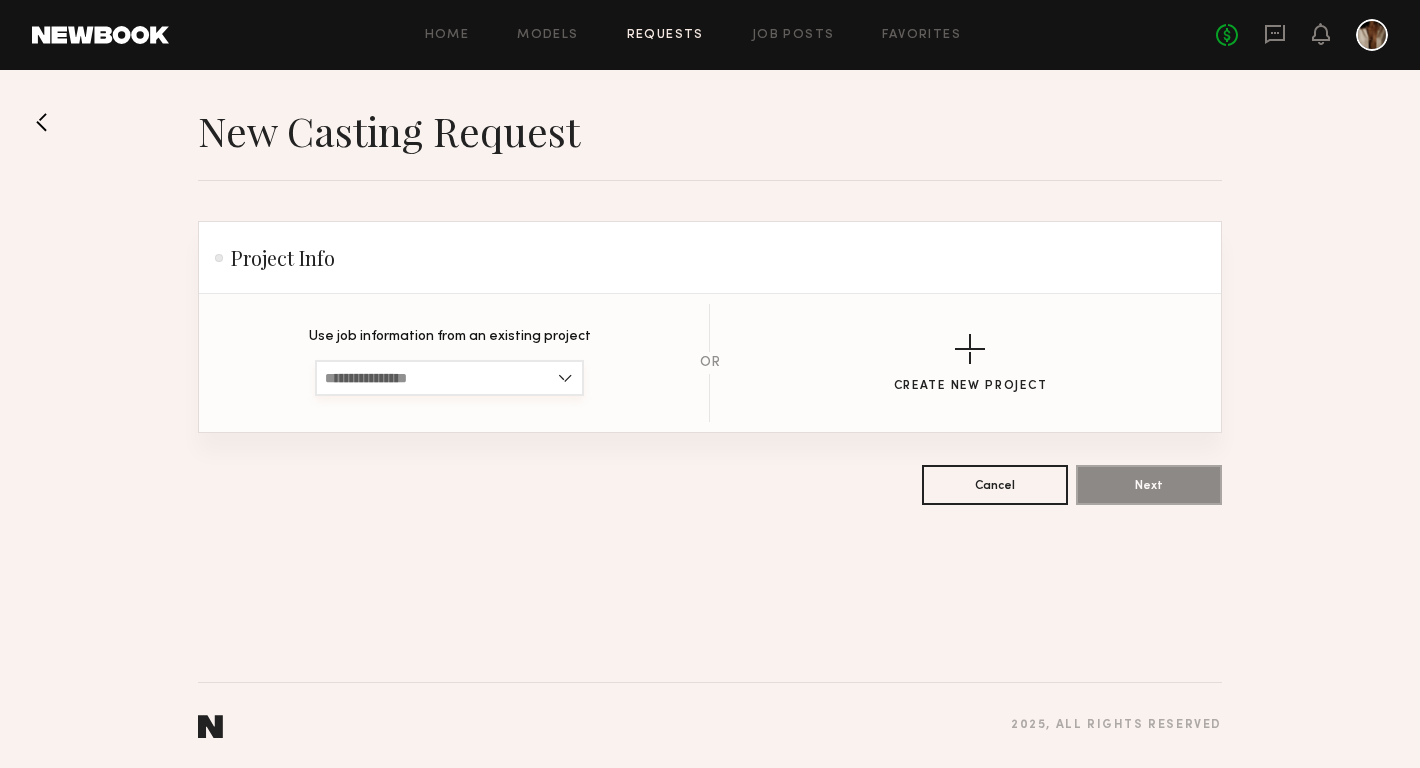 click at bounding box center [449, 378] 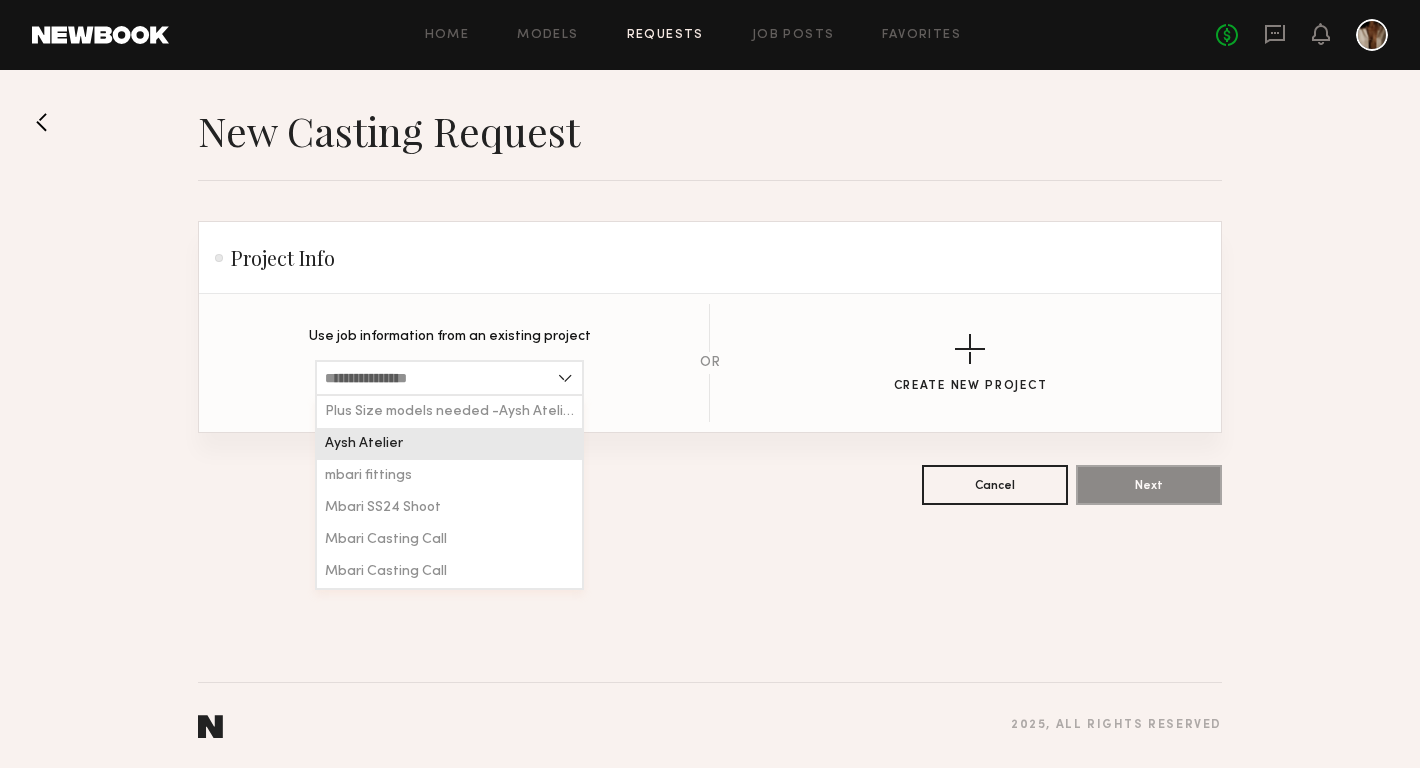 click on "Aysh Atelier" 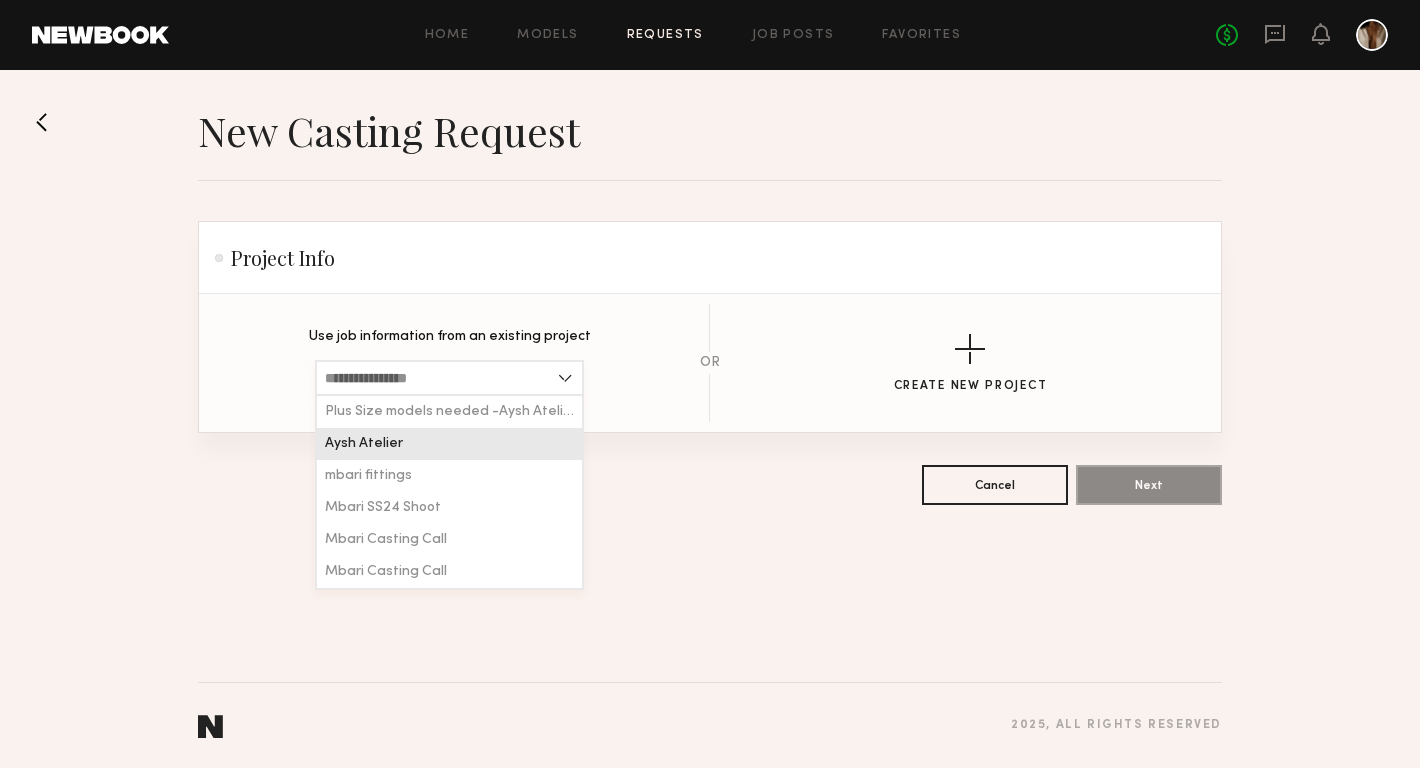 type on "**********" 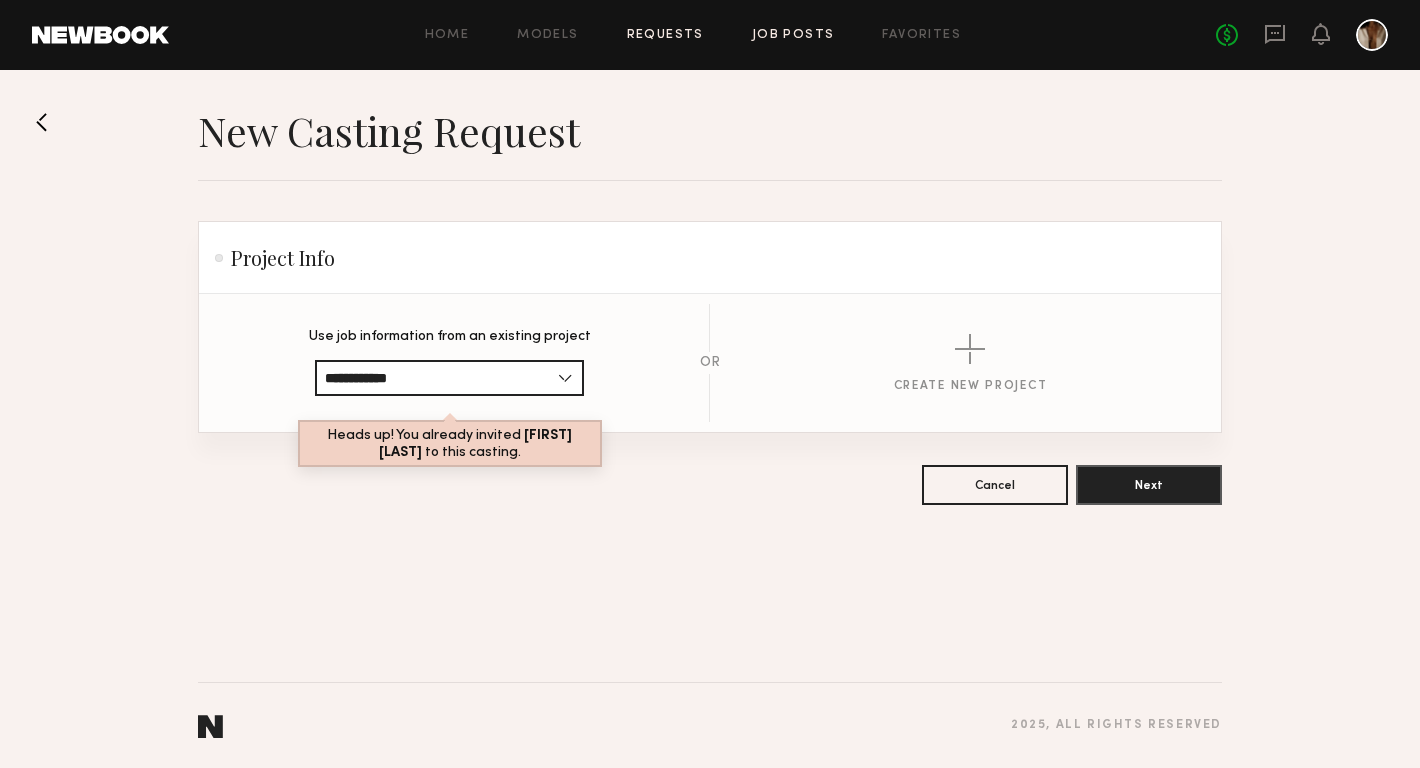 click on "Job Posts" 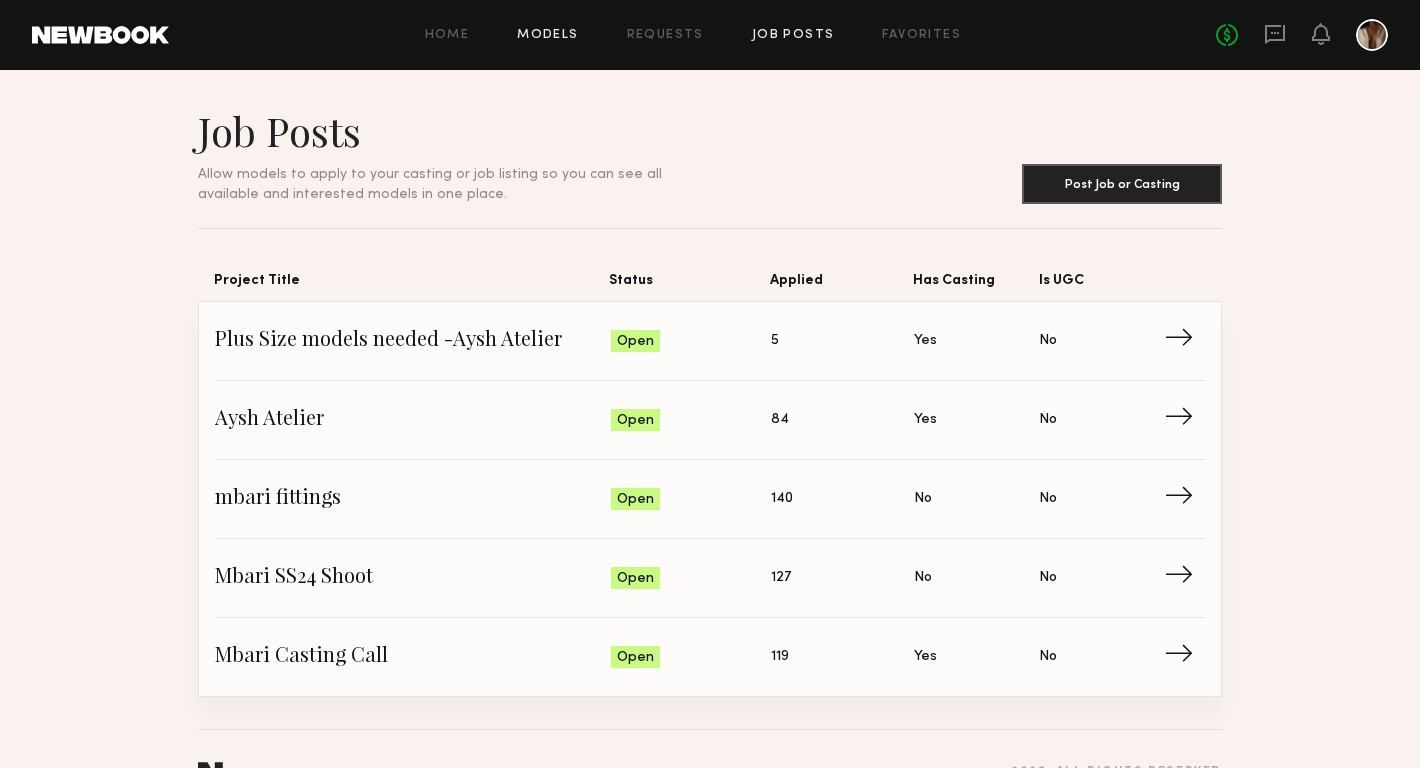 click on "Models" 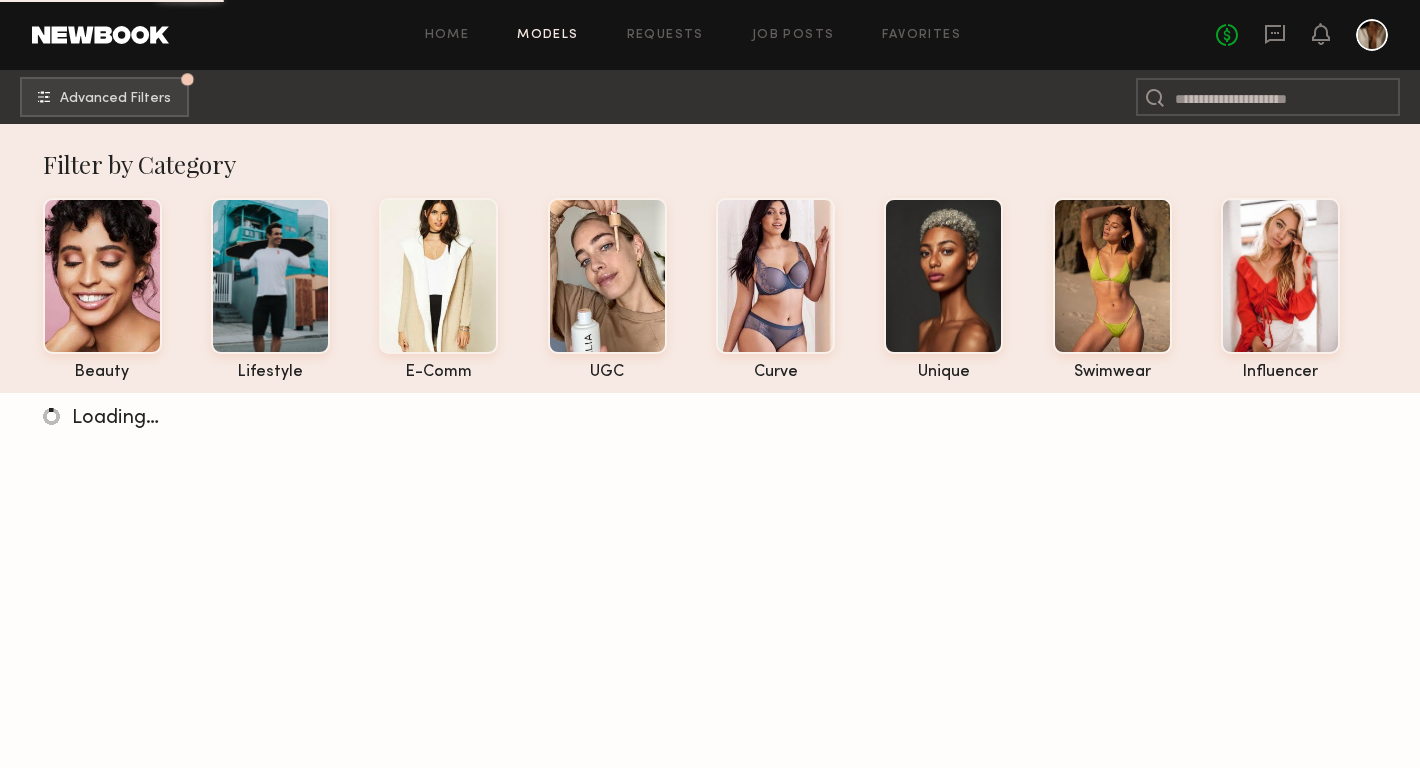 click on "Home Models Requests Job Posts Favorites Sign Out No fees up to $5,000" 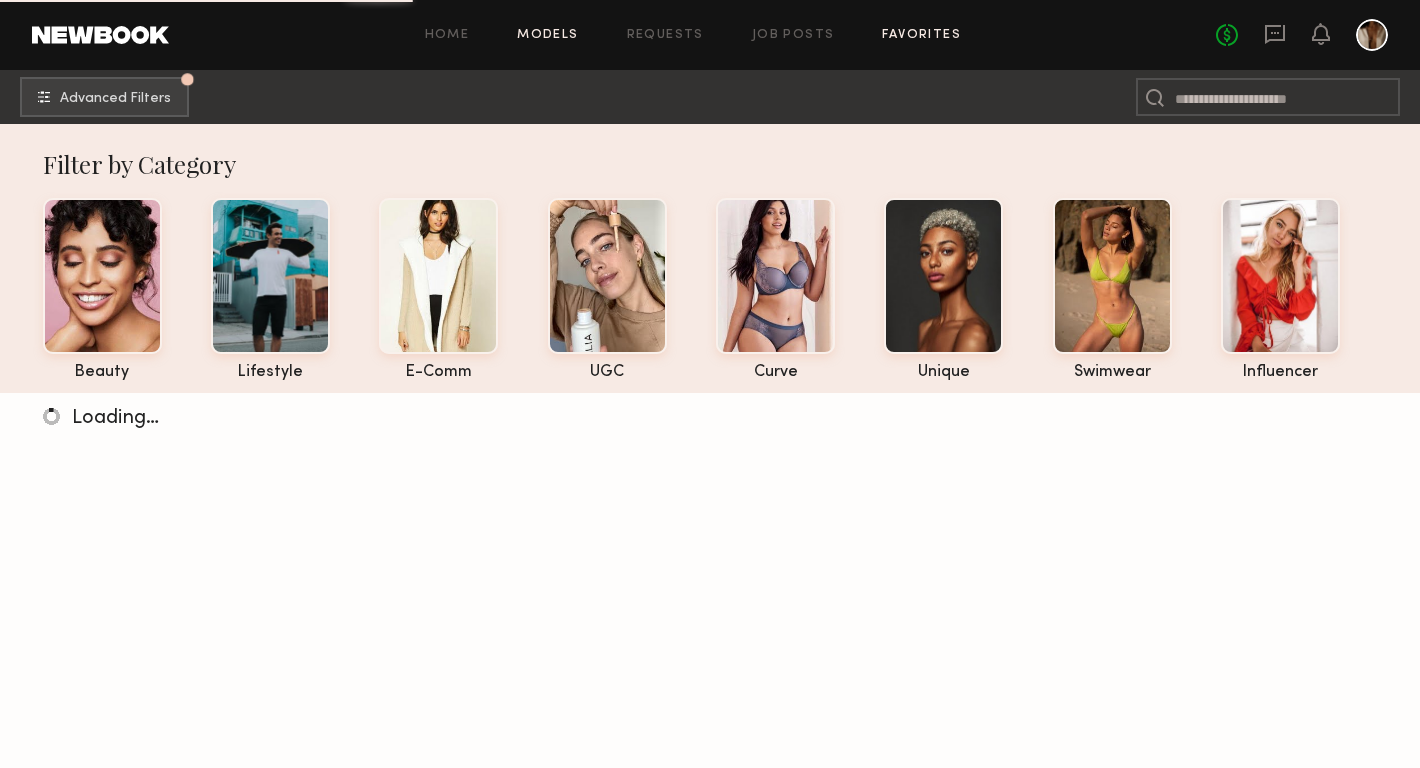 click on "Favorites" 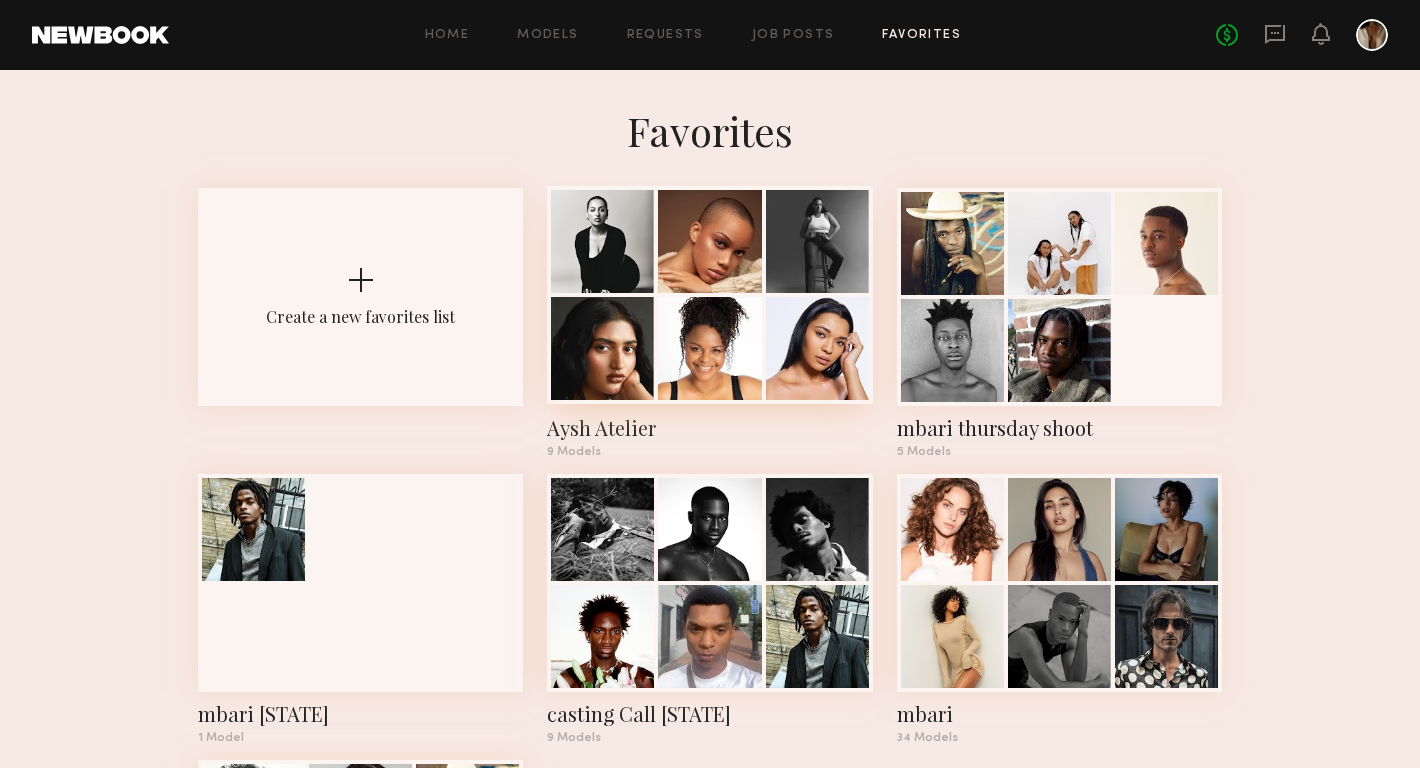 click 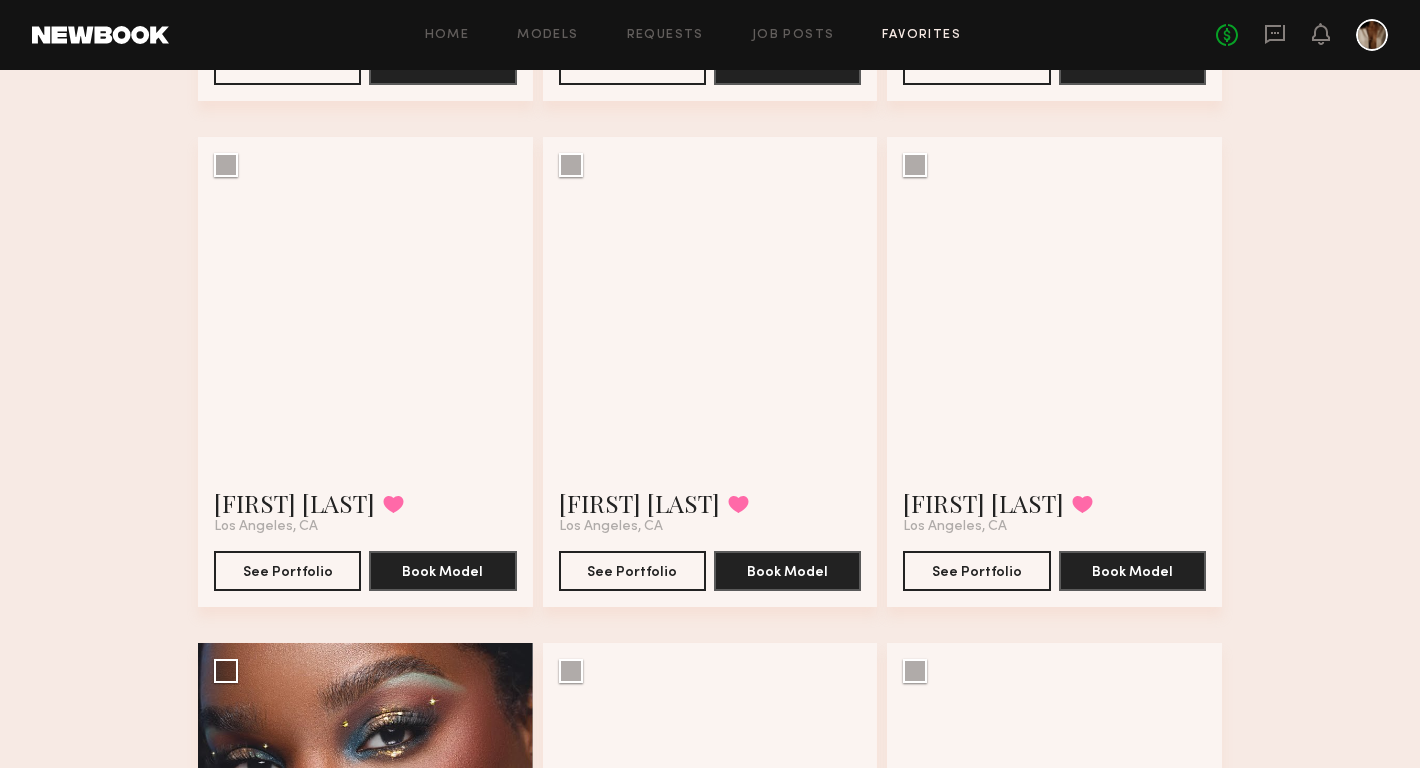 scroll, scrollTop: 607, scrollLeft: 0, axis: vertical 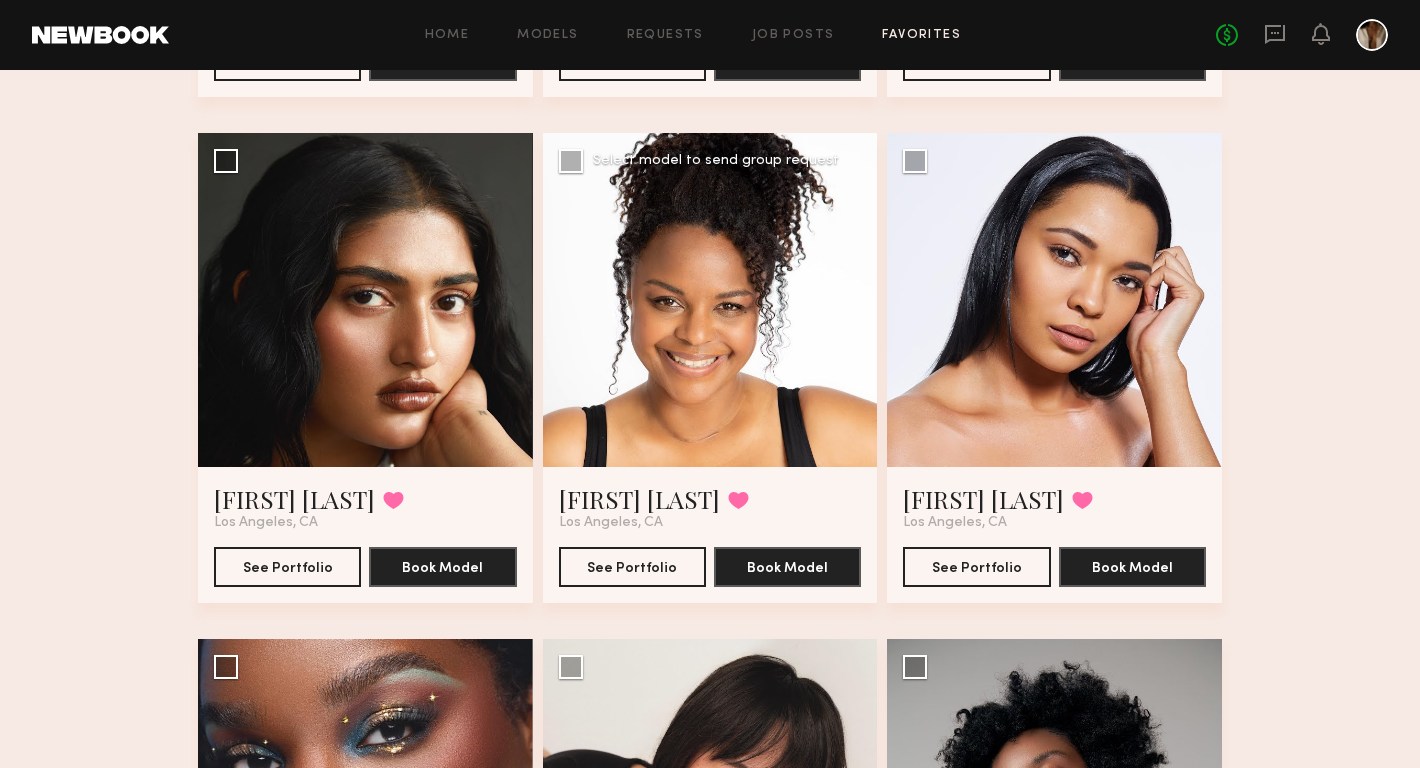click 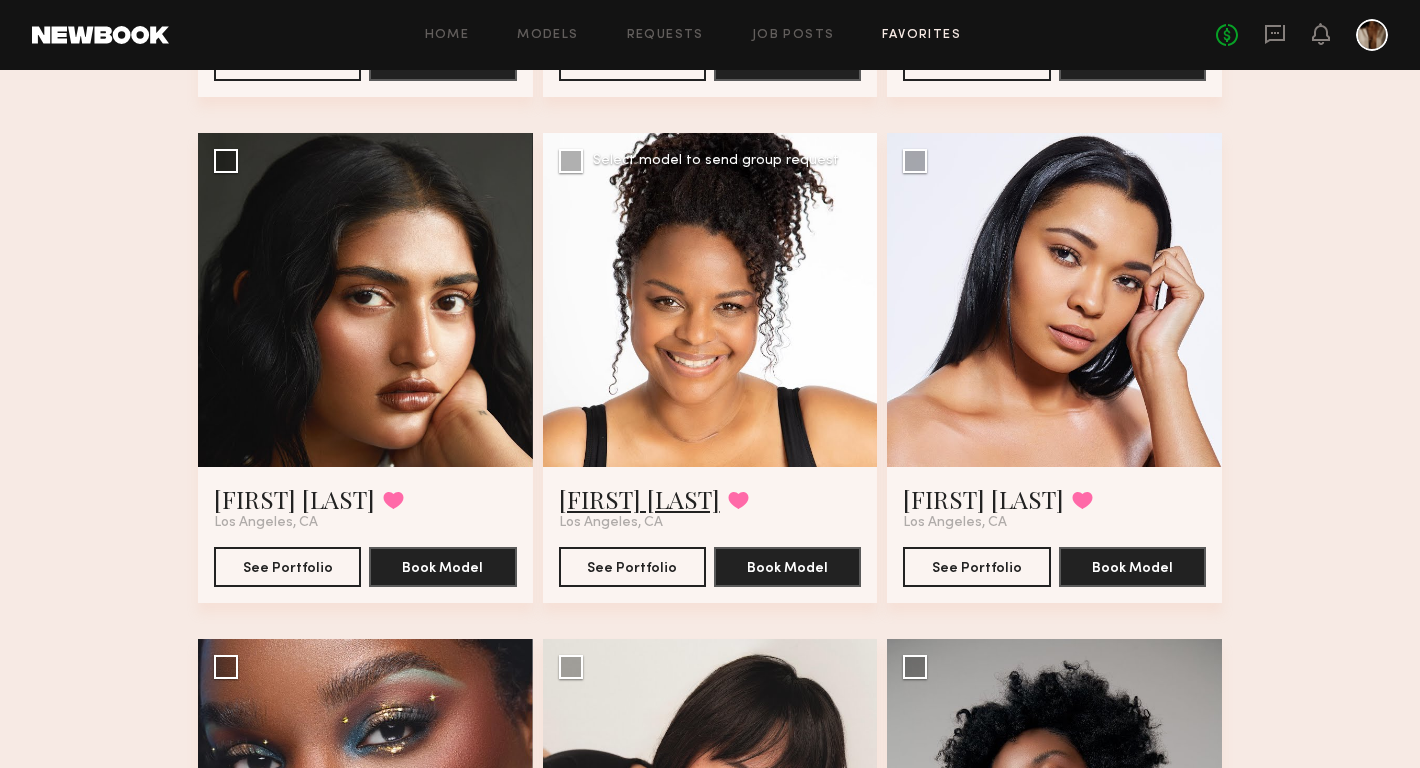 click on "Jenny R." 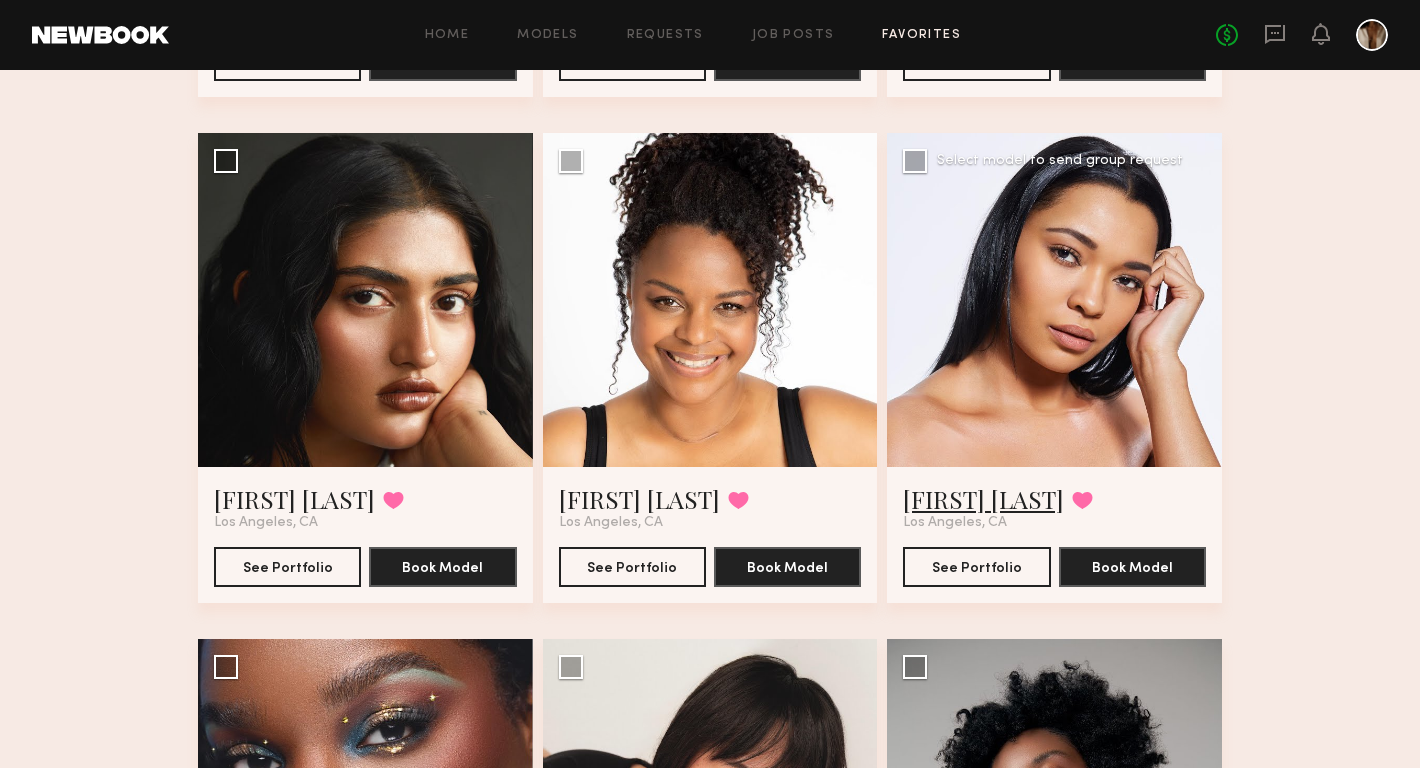 click on "Malik S." 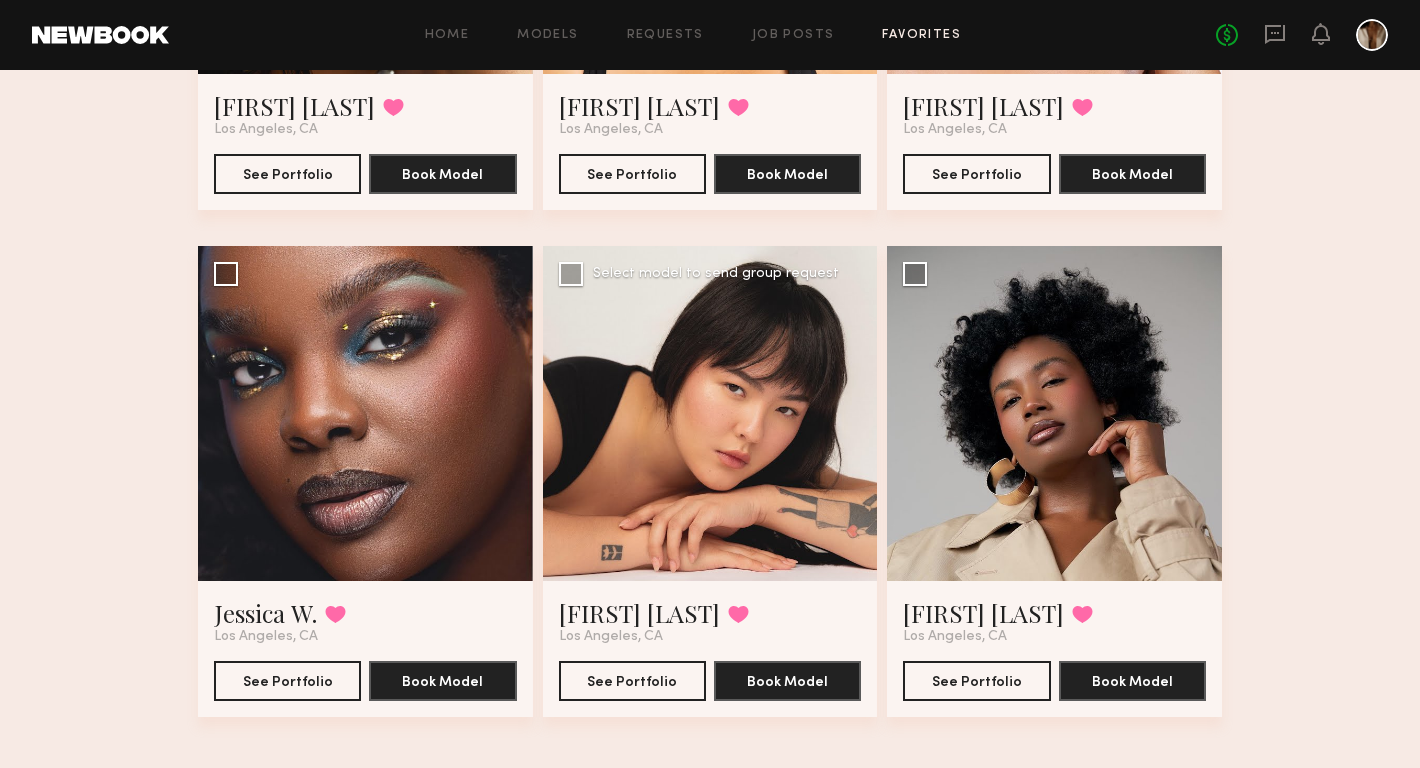 scroll, scrollTop: 1017, scrollLeft: 0, axis: vertical 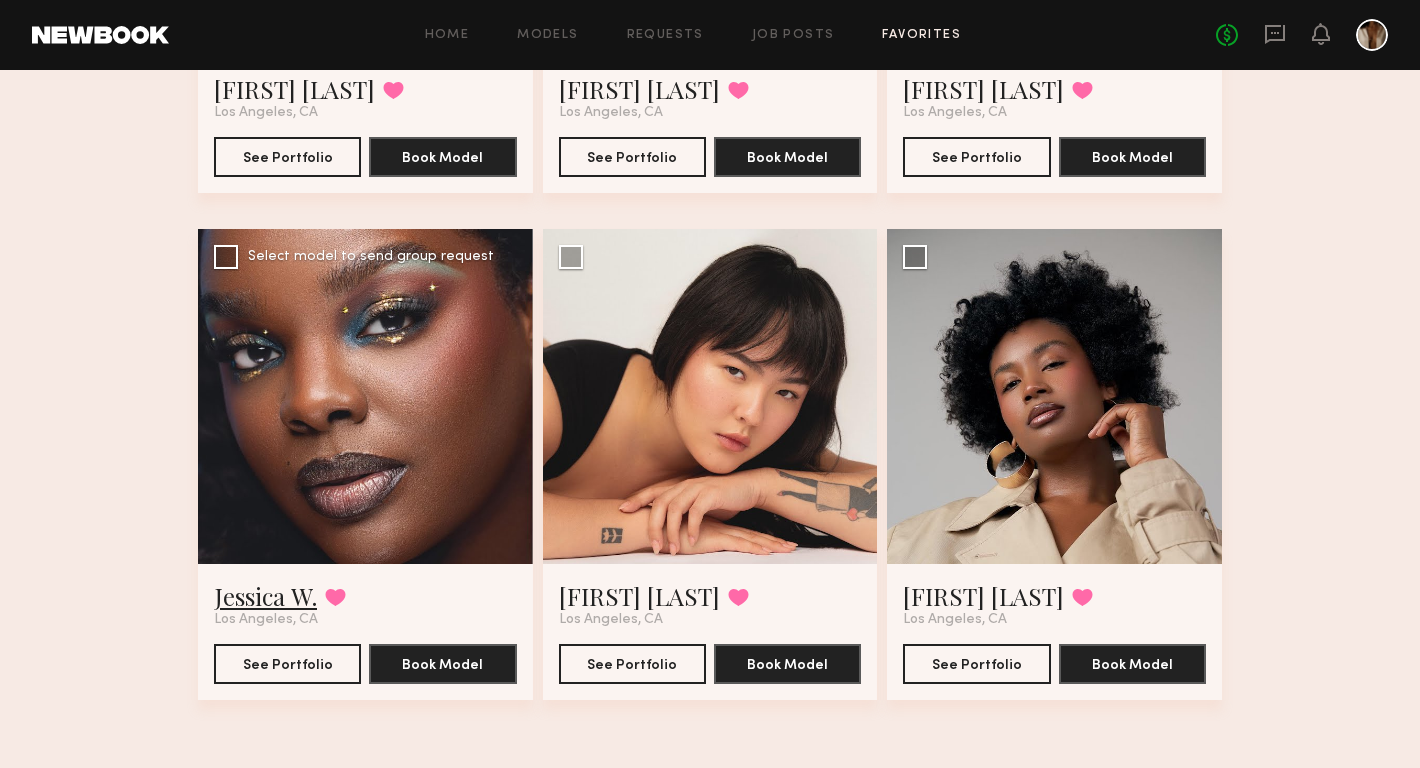 click on "Jessica W." 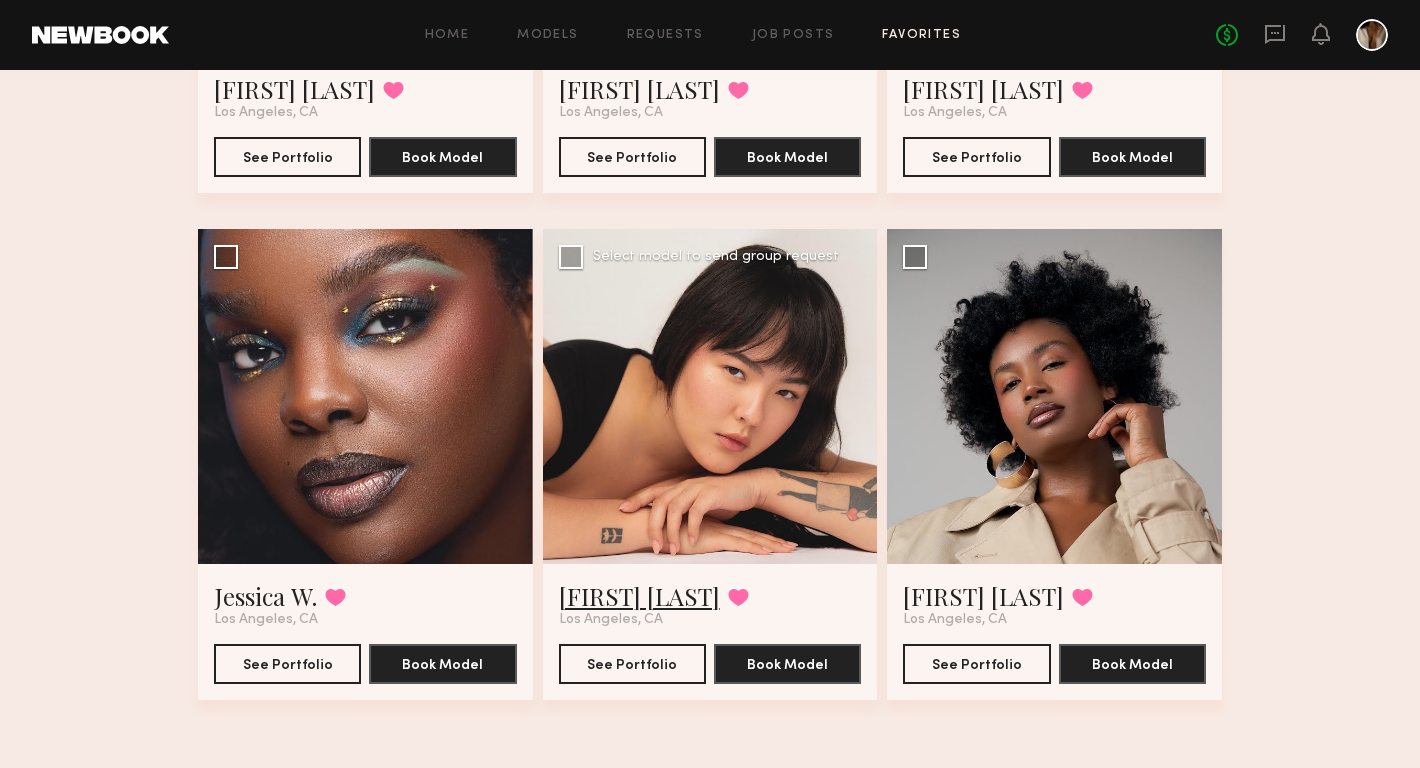 click on "Annika S." 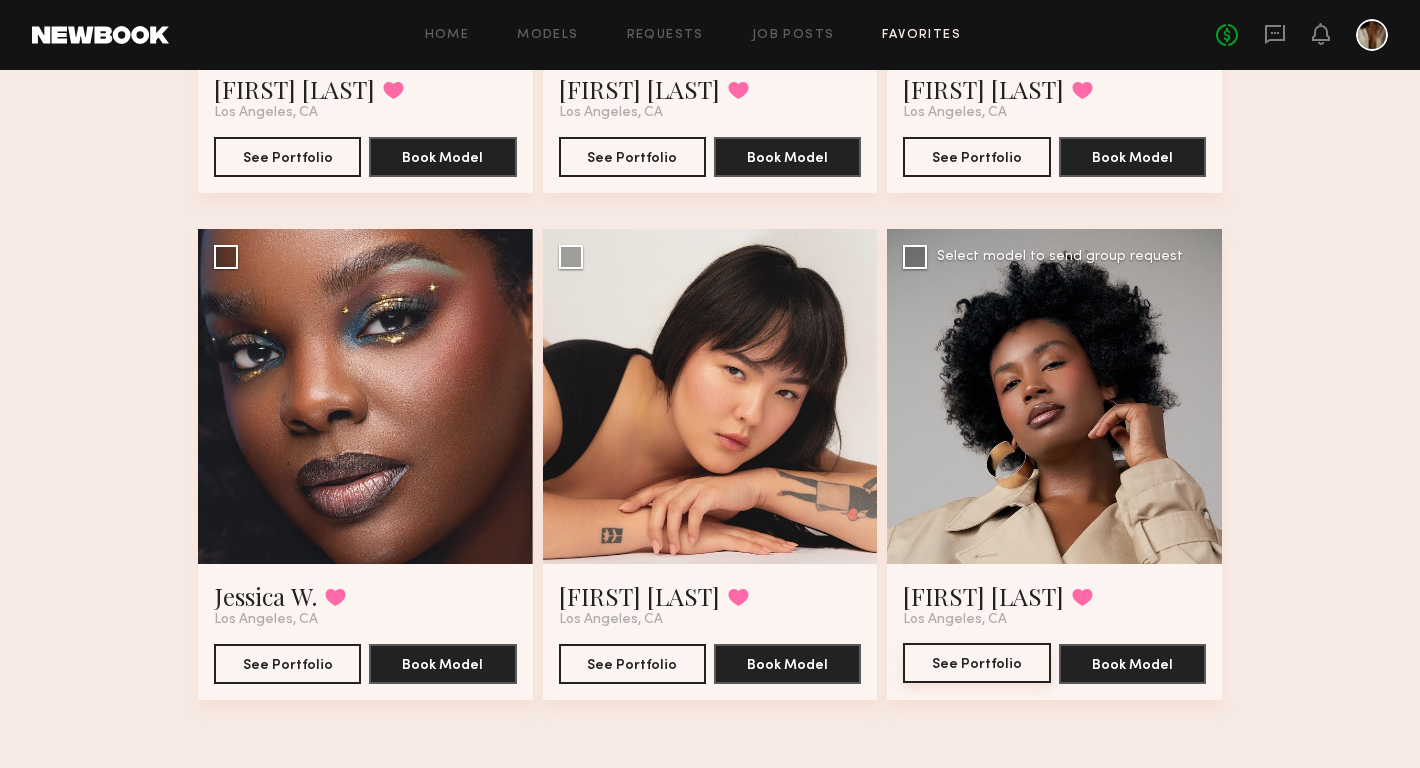 click on "See Portfolio" 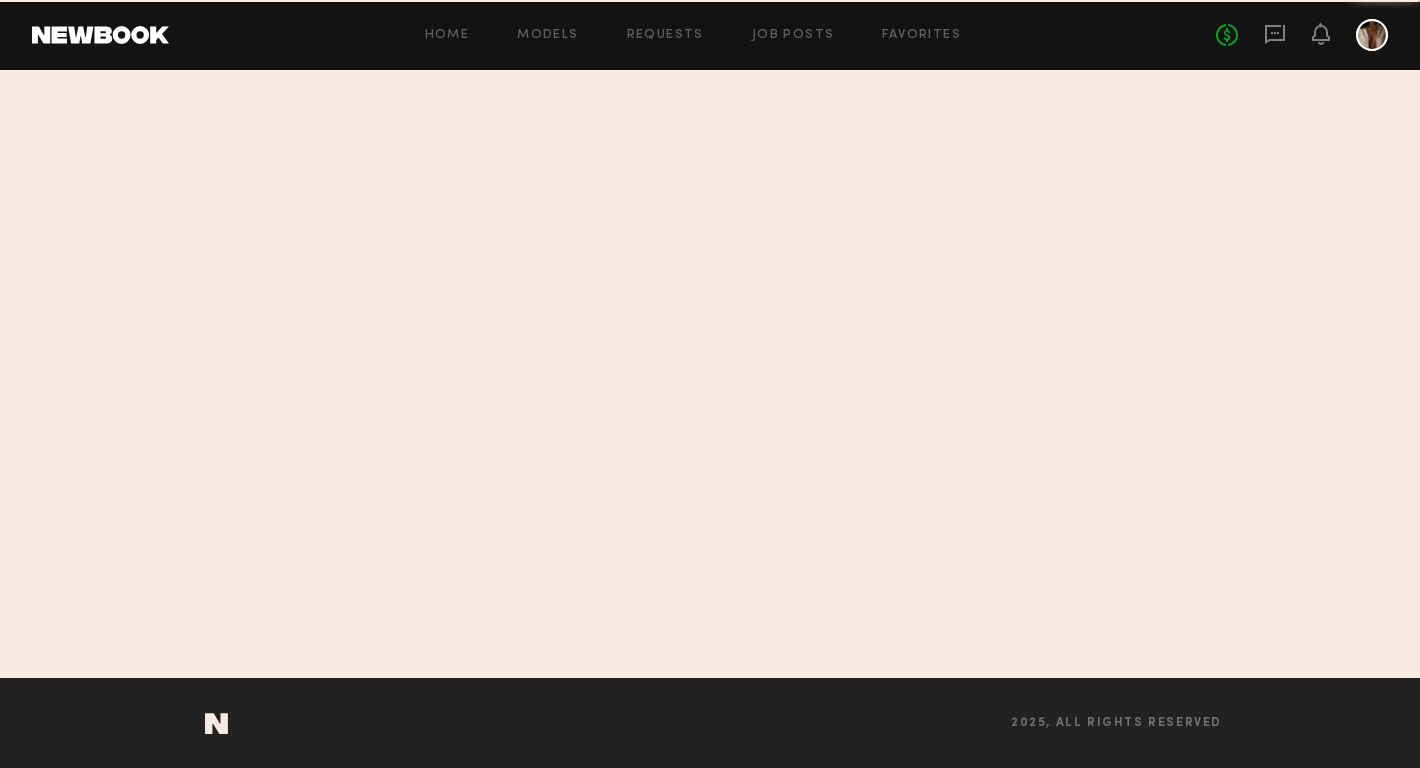 scroll, scrollTop: 0, scrollLeft: 0, axis: both 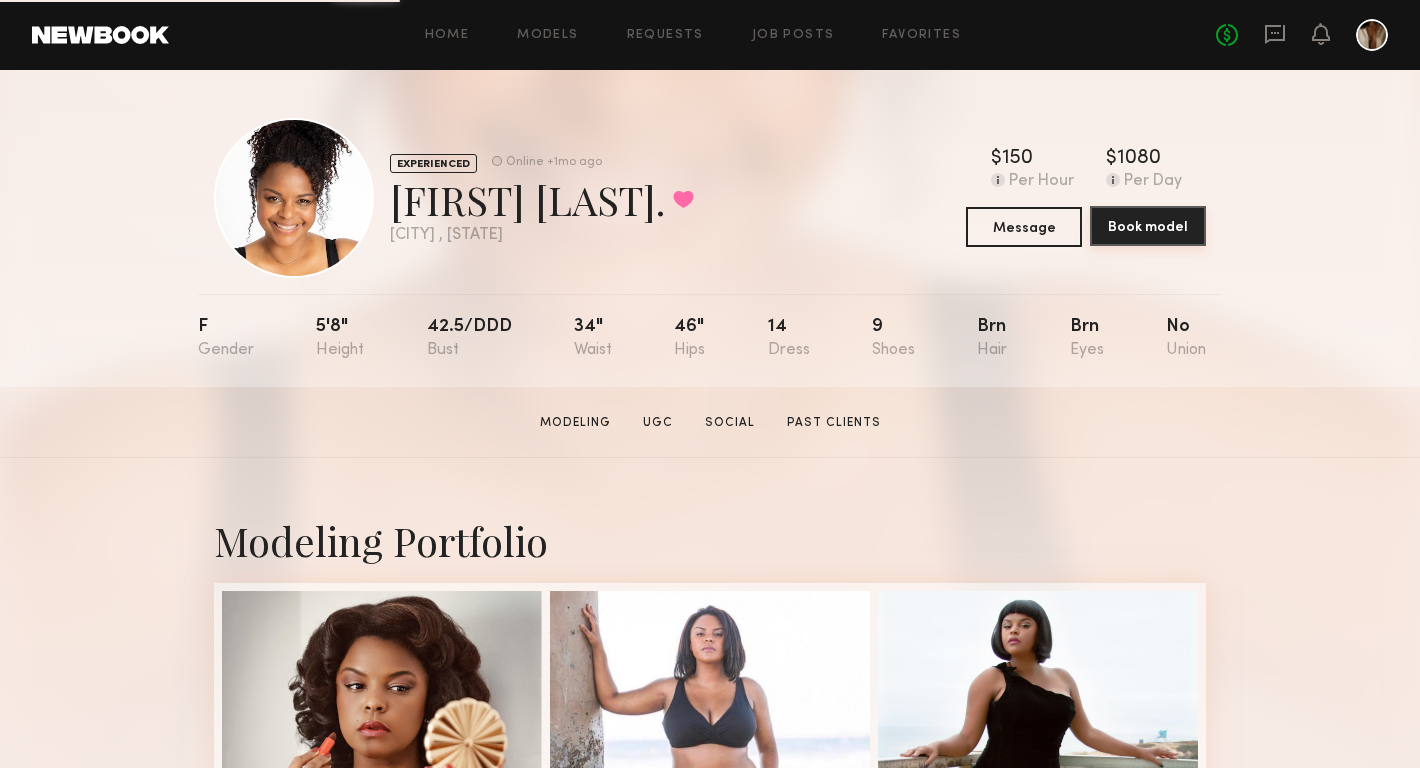 click on "Book model" 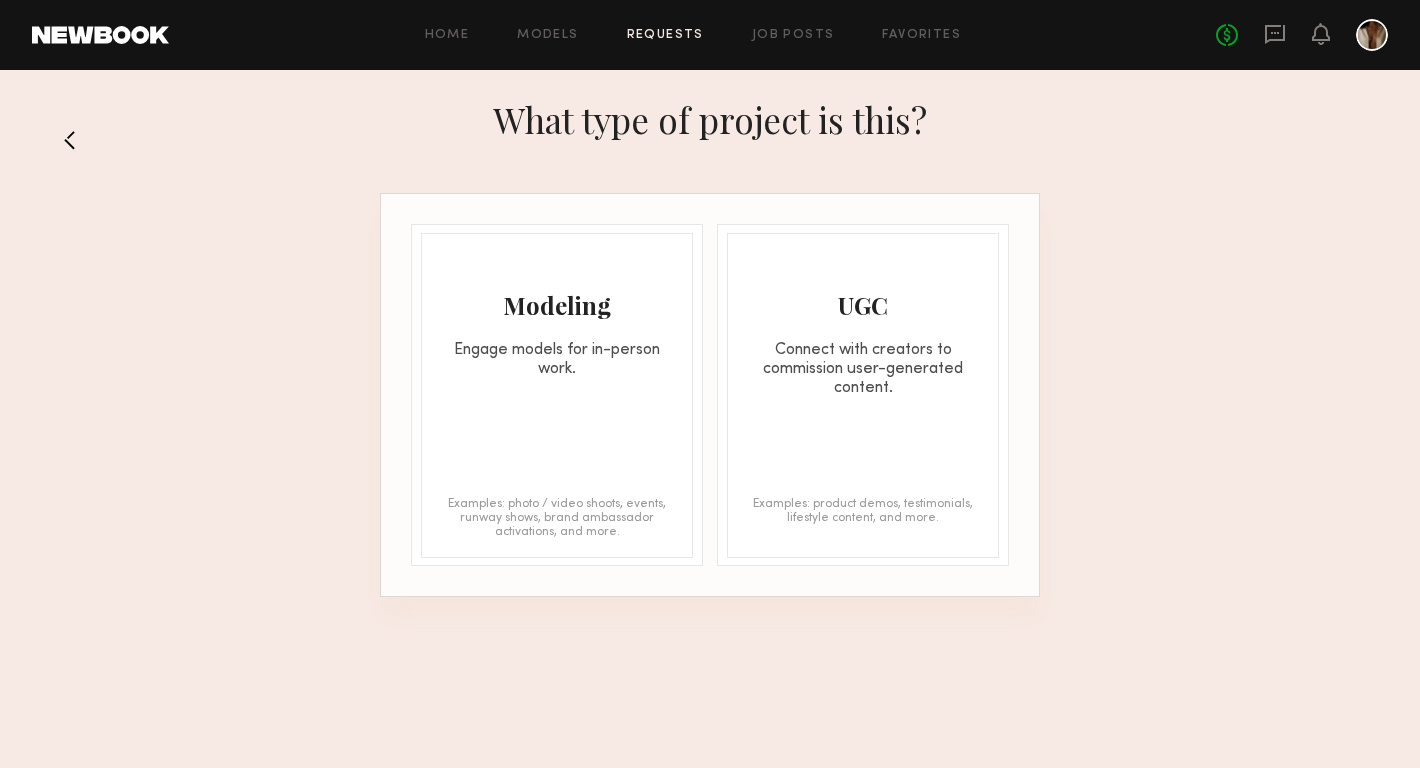 click on "Engage models for in-person work." 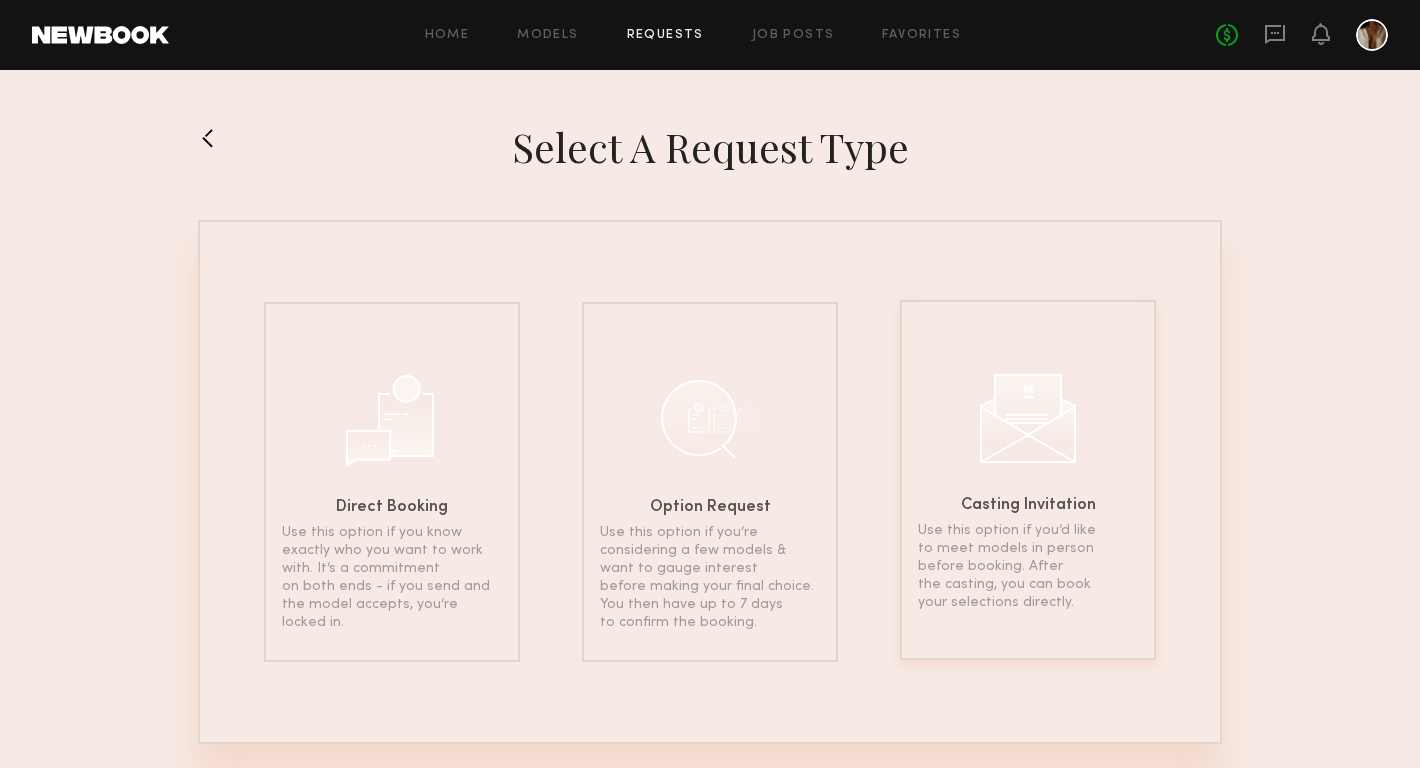 click on "Use this option if you’d like to meet models in person before booking. After the casting, you can book your selections directly." 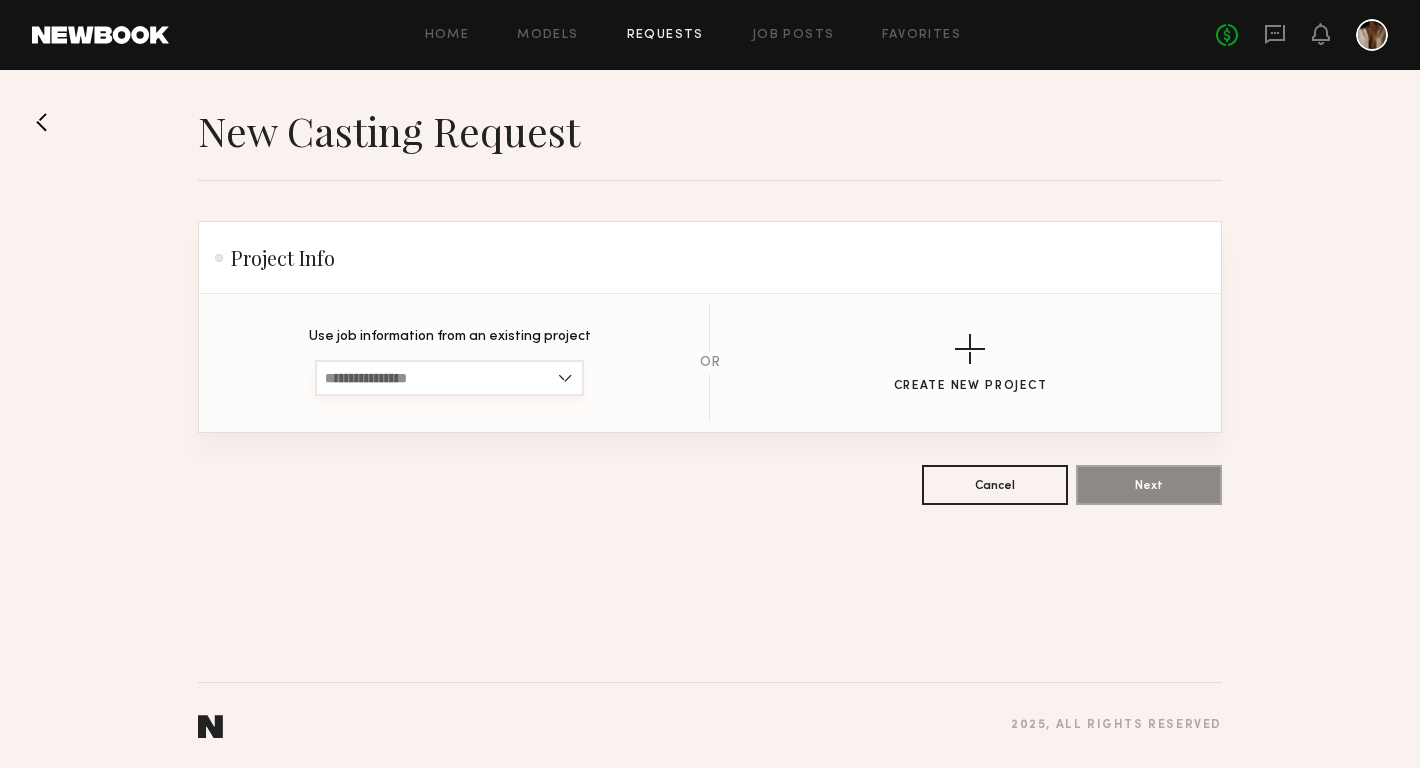 click at bounding box center [449, 378] 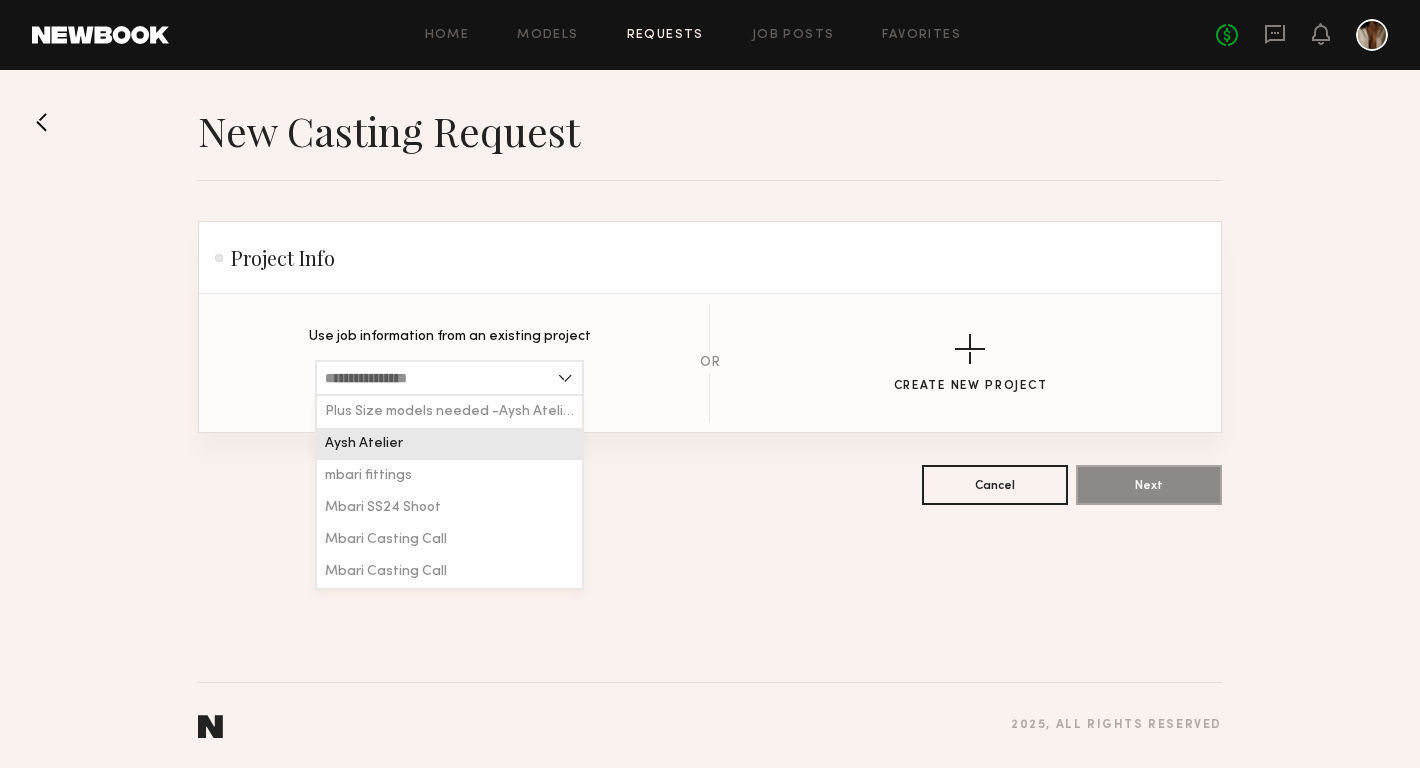click on "Aysh Atelier" 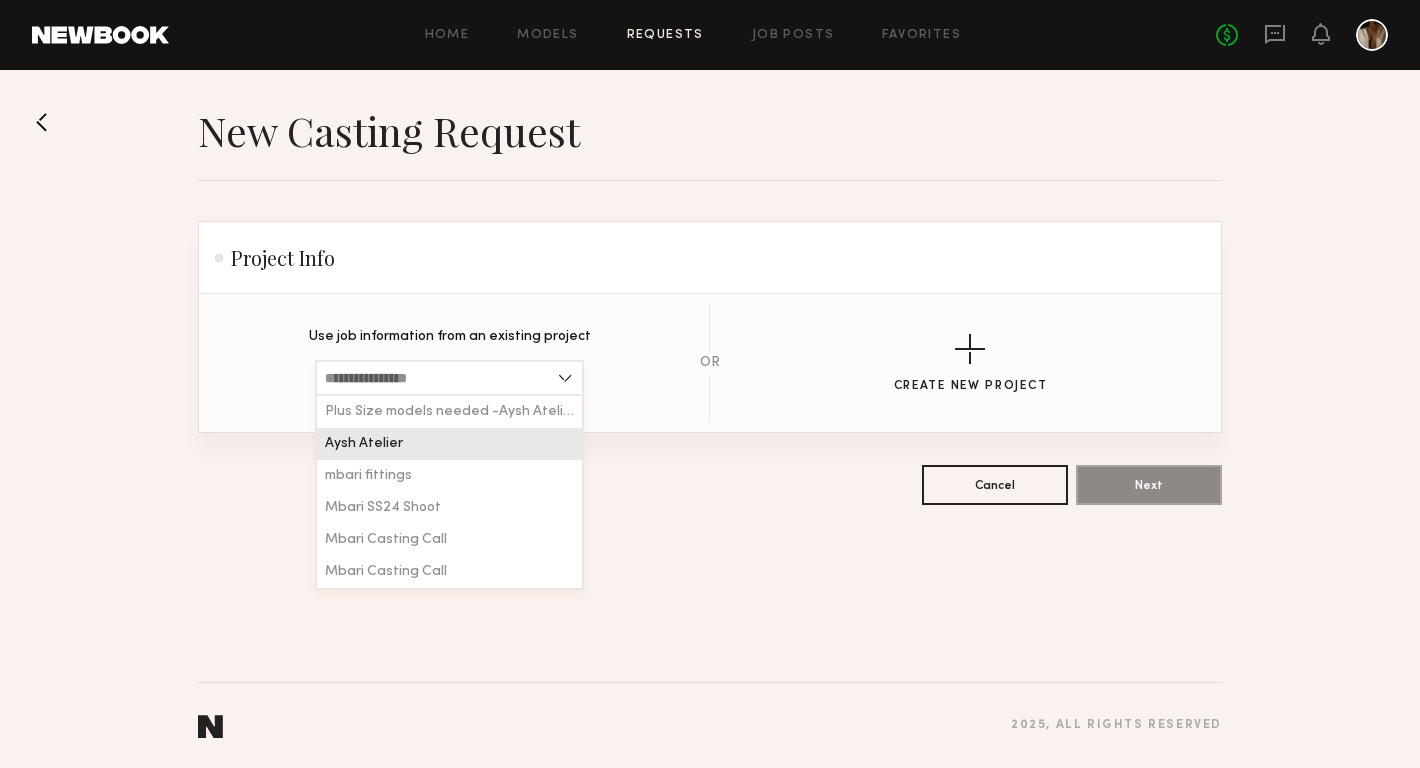 type on "**********" 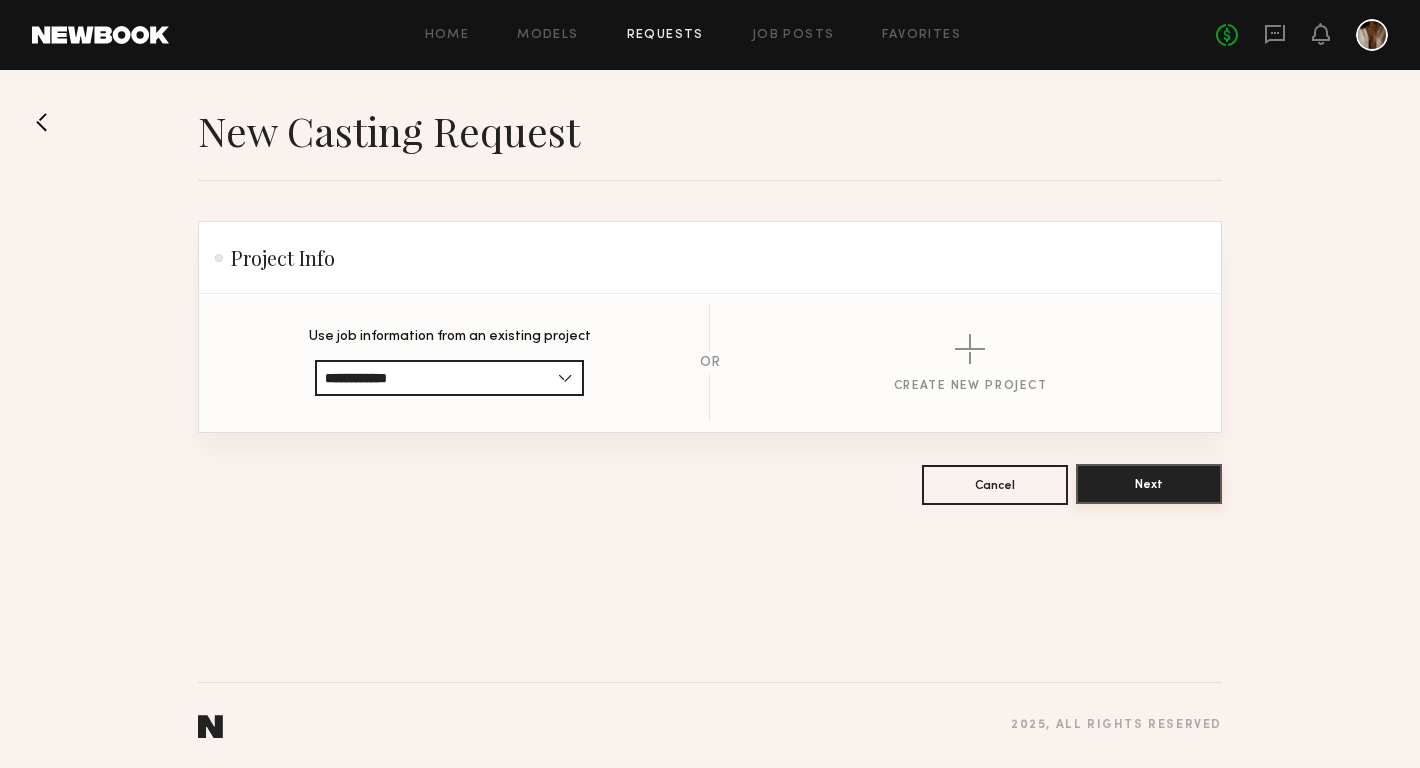 click on "Next" 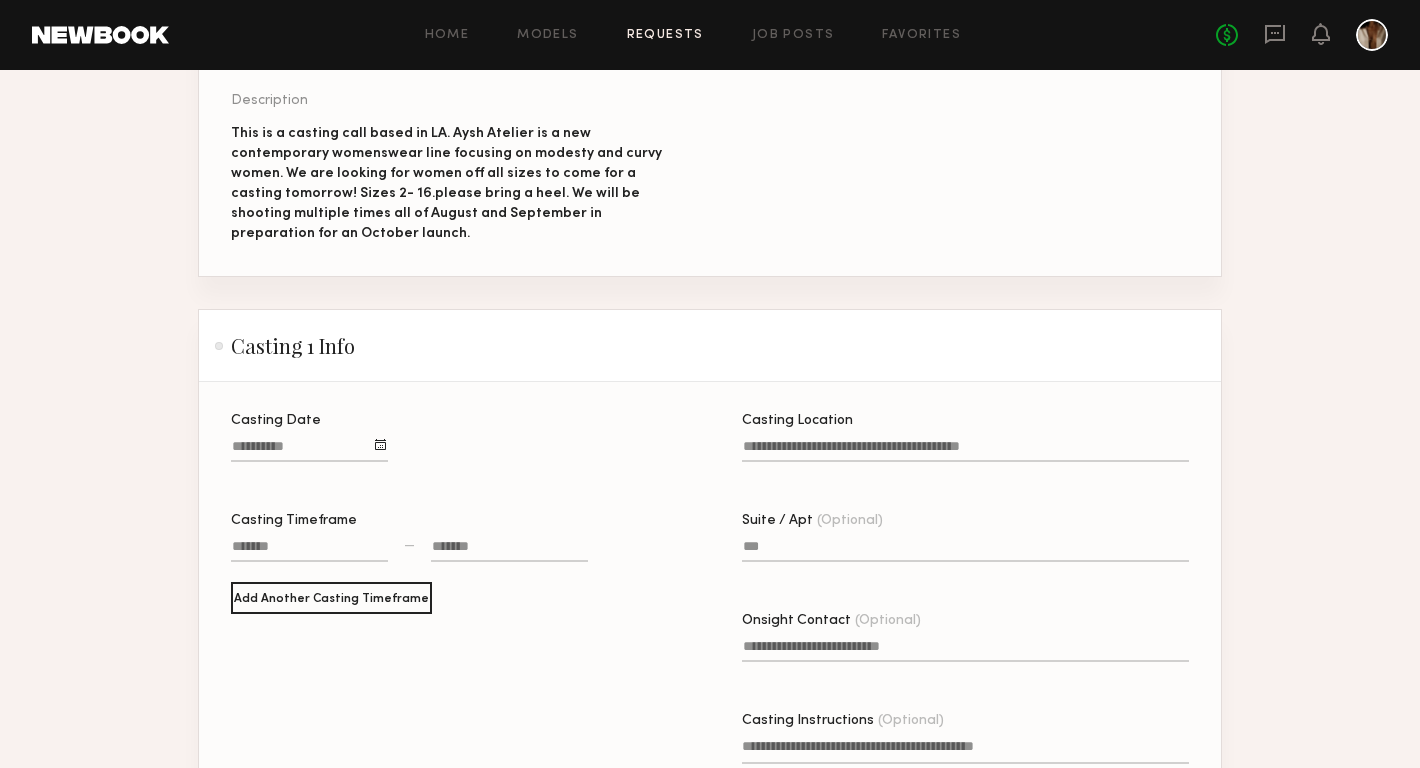 scroll, scrollTop: 386, scrollLeft: 0, axis: vertical 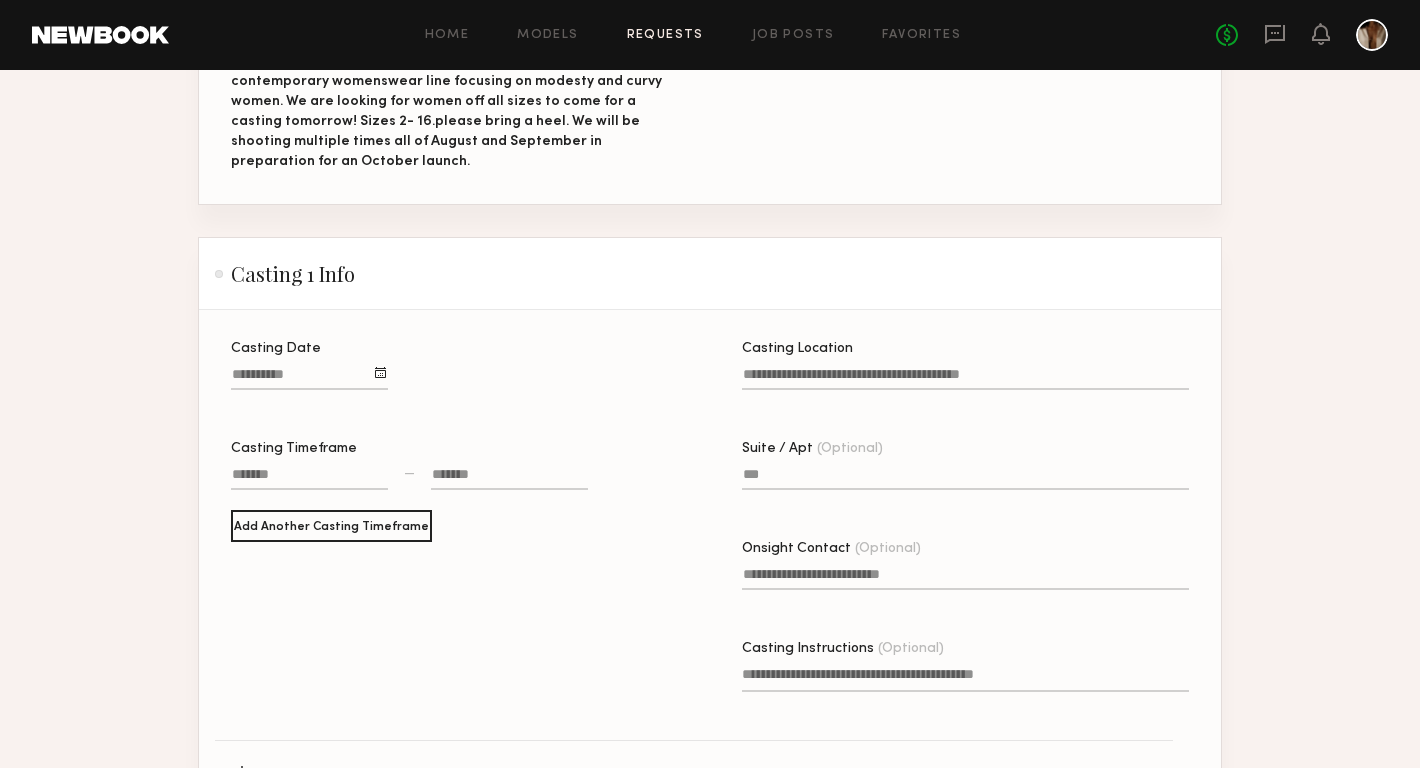 click 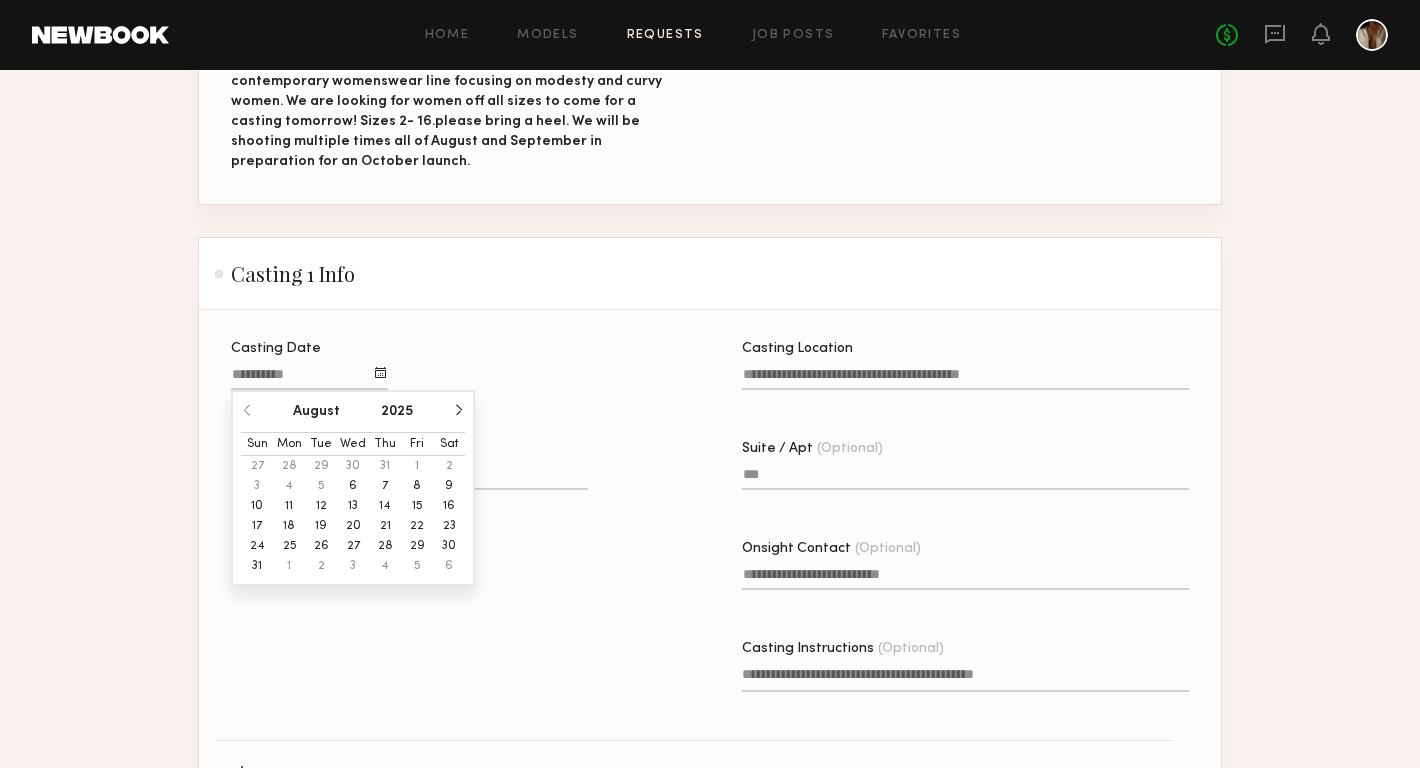 click on "7" 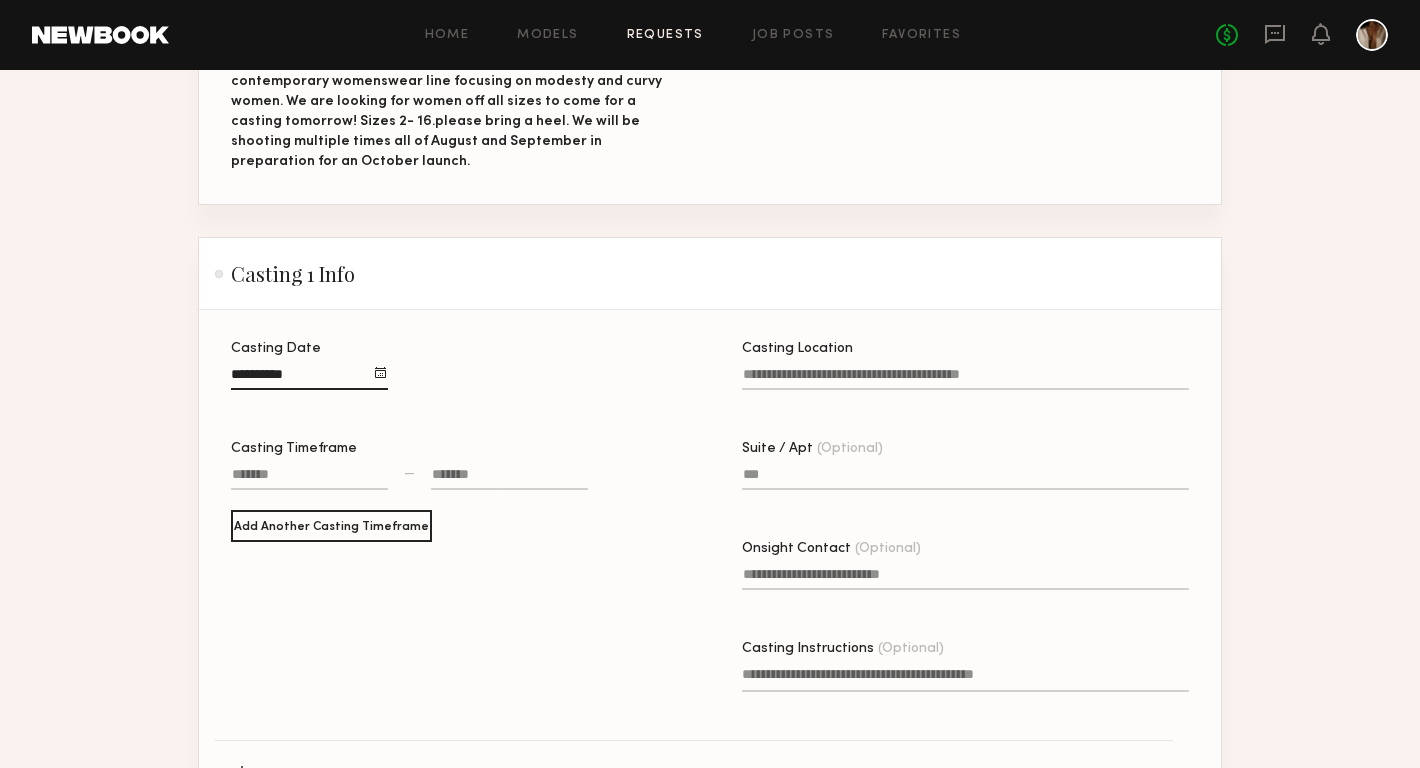 click 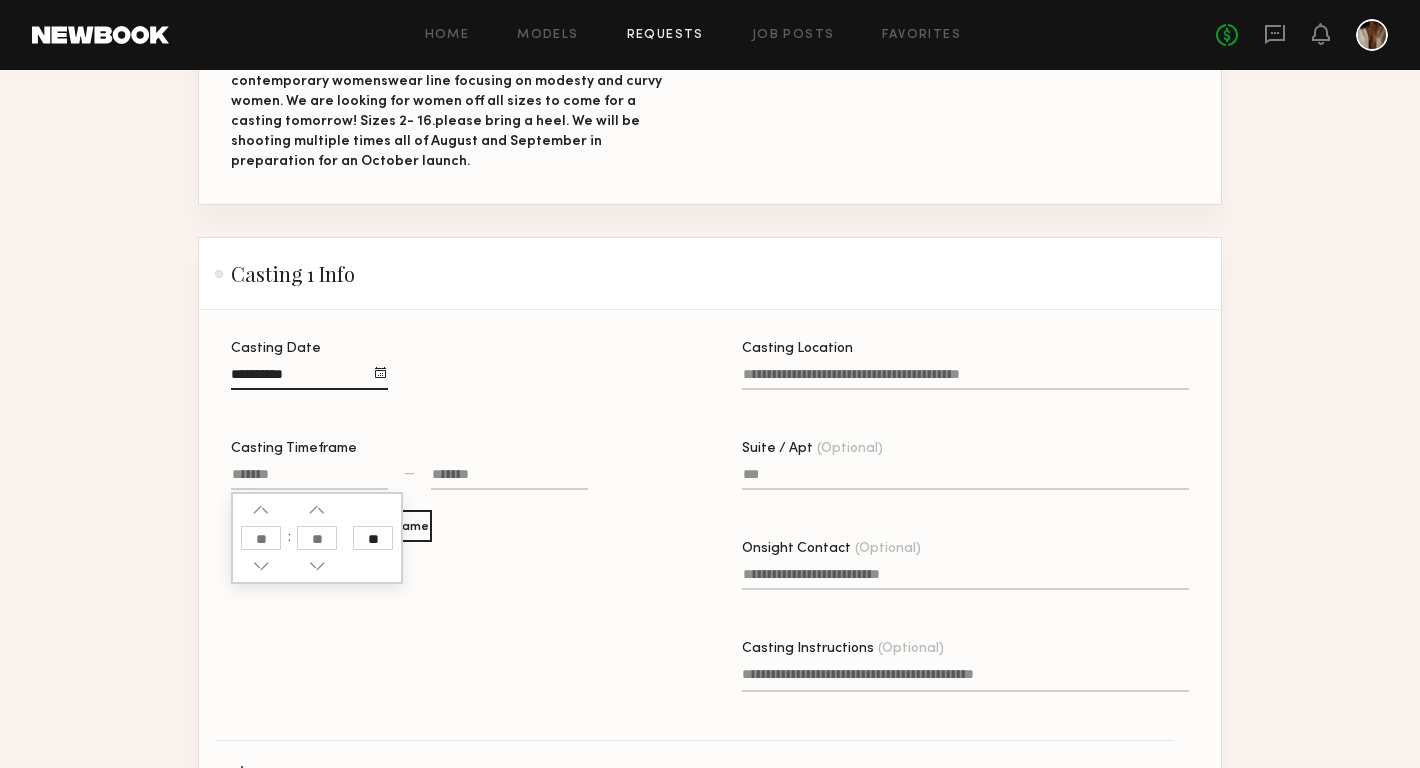 click 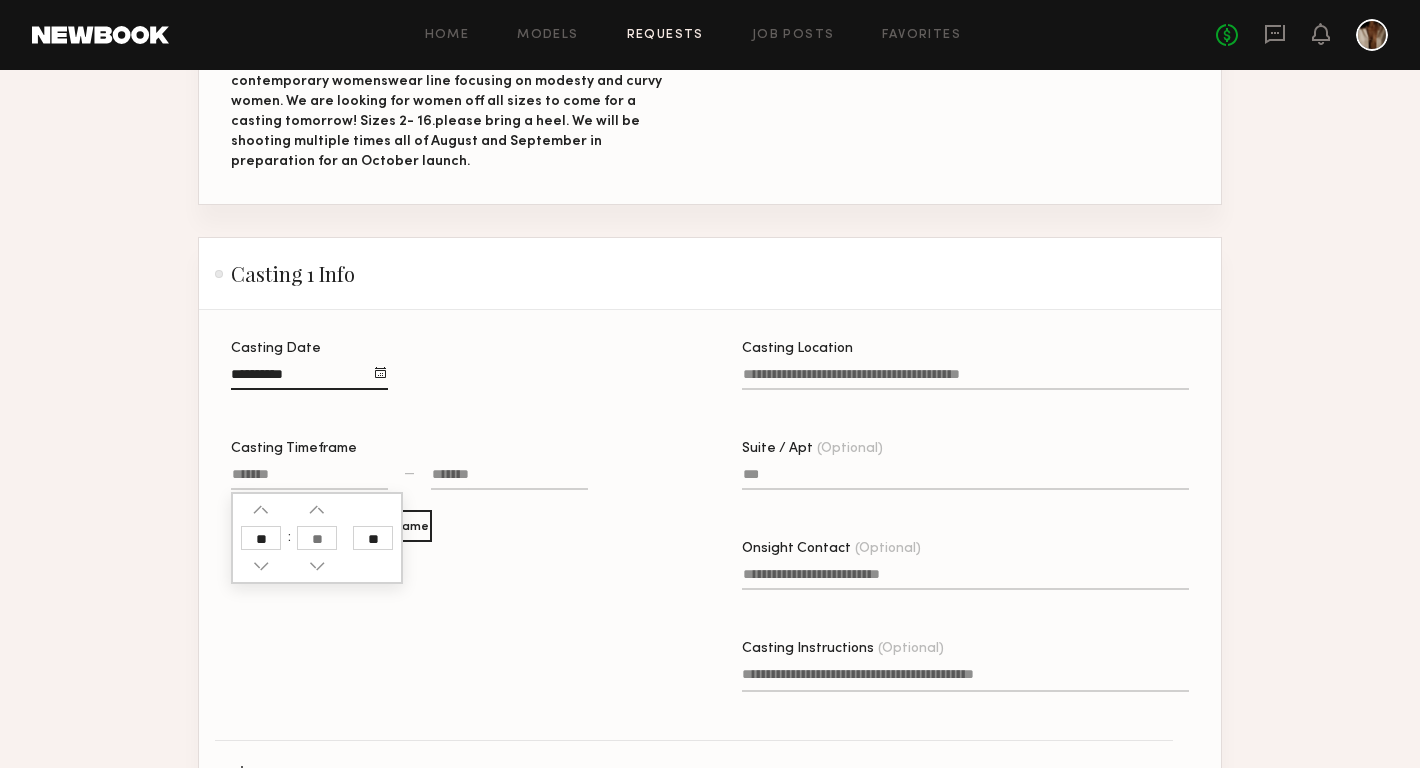 type on "**" 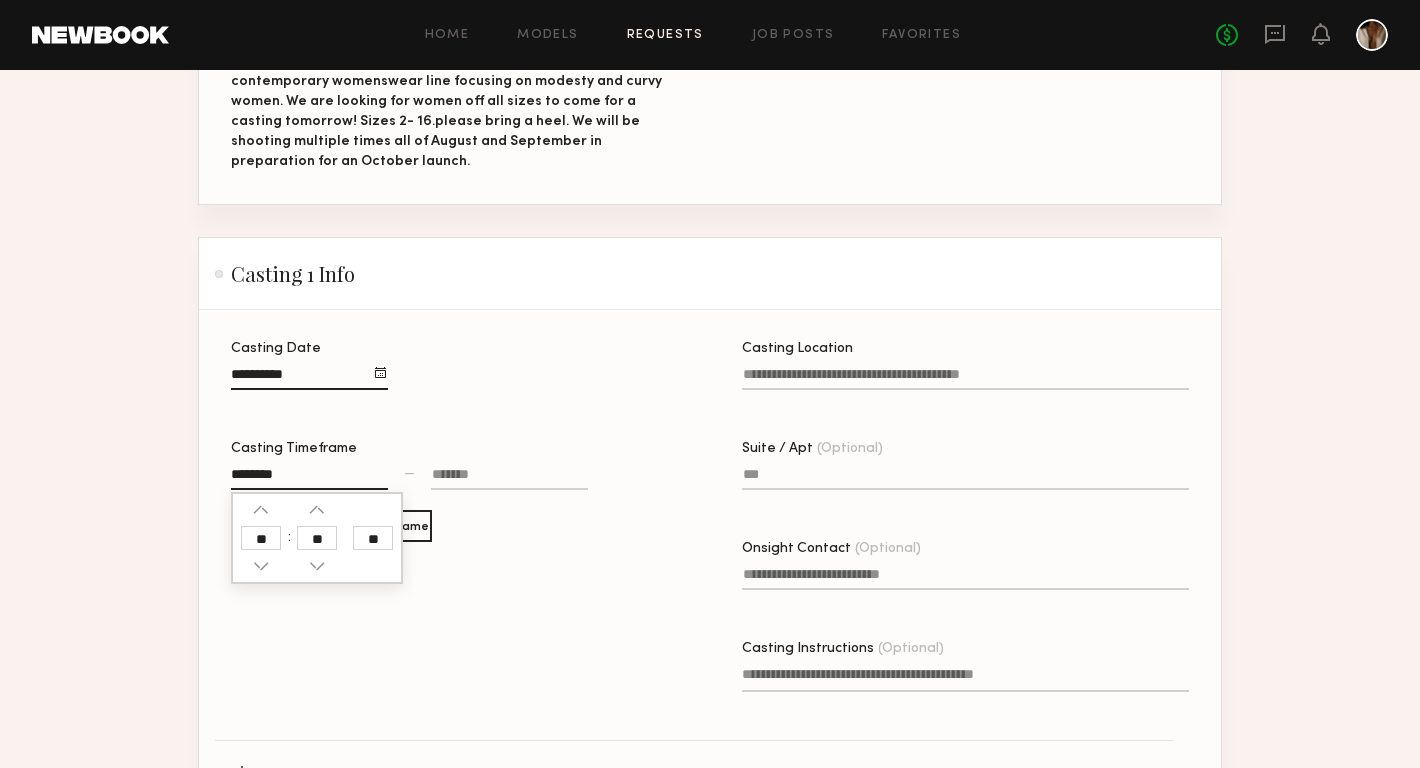 click 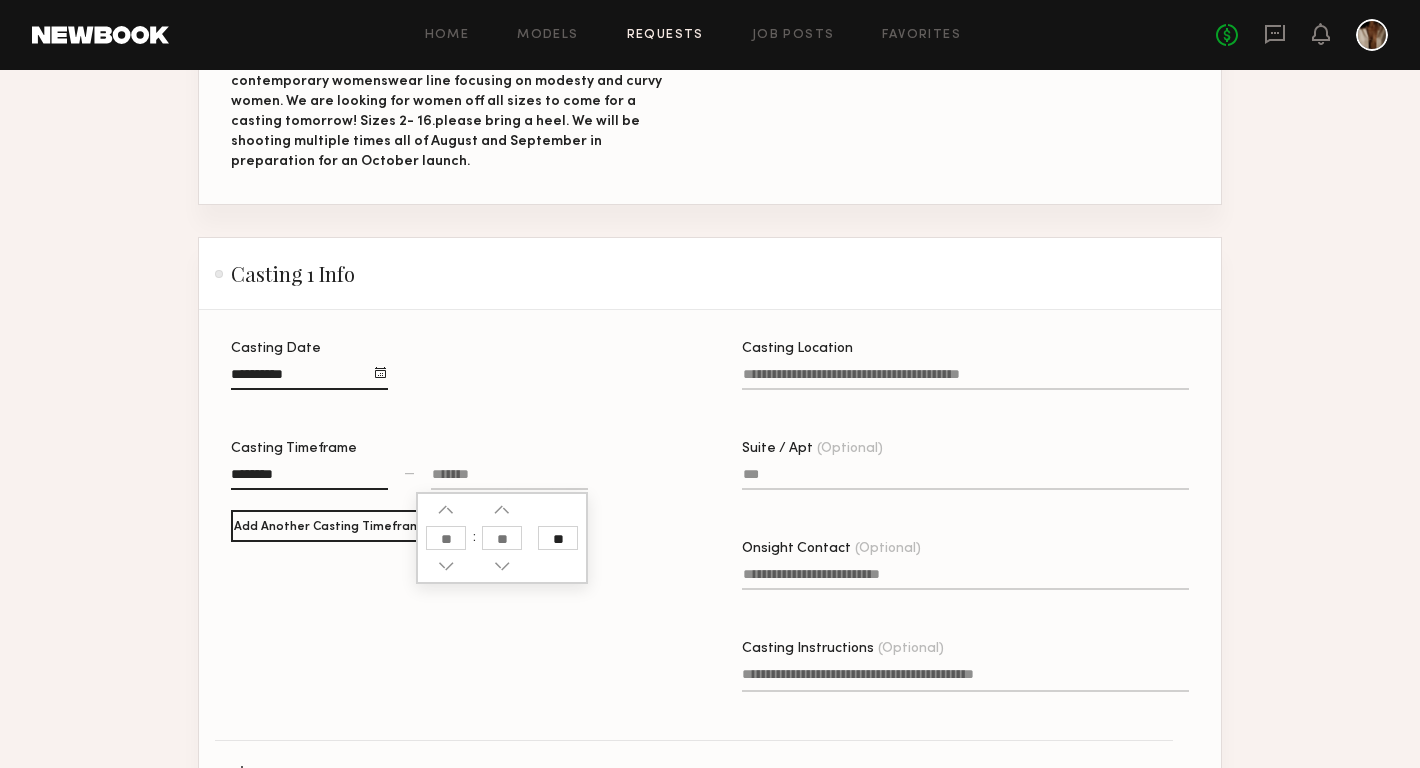 click 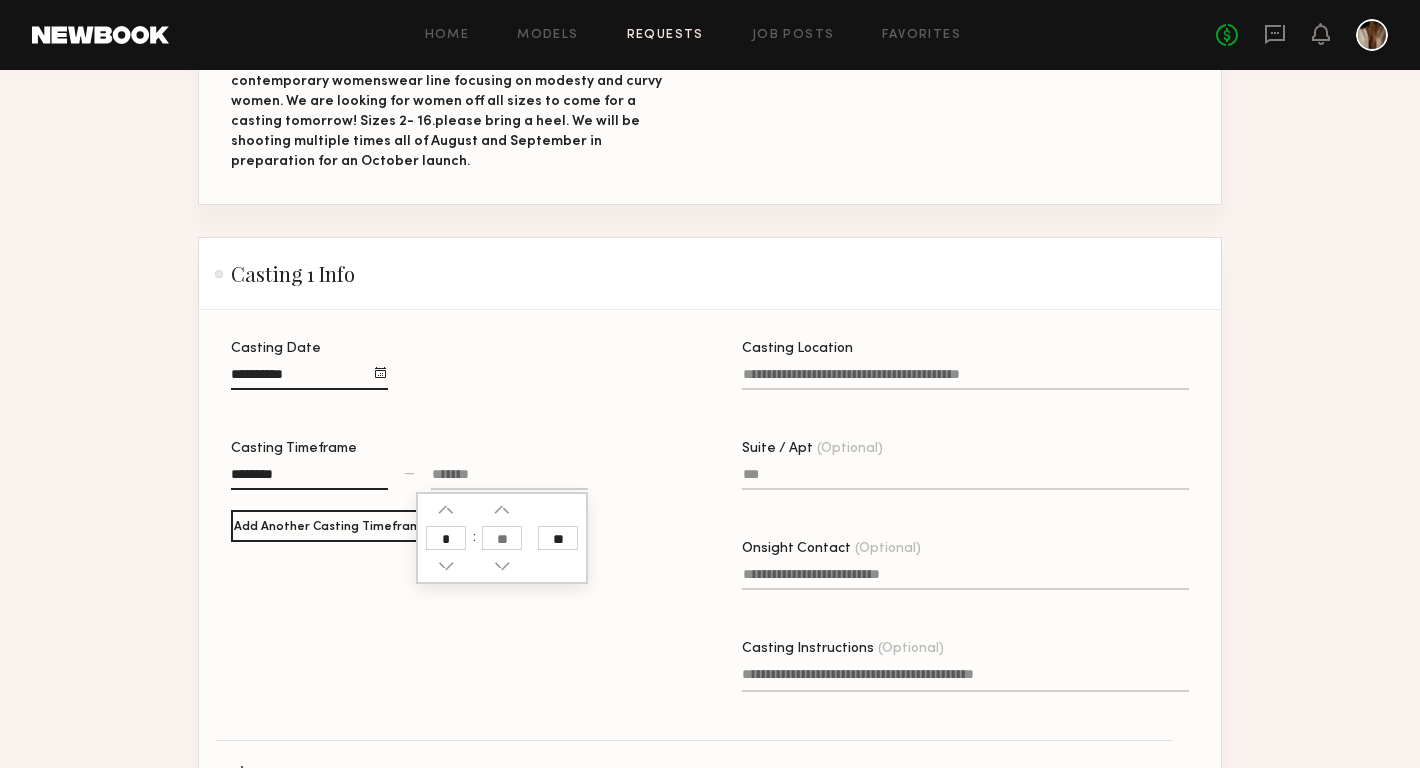 type on "*" 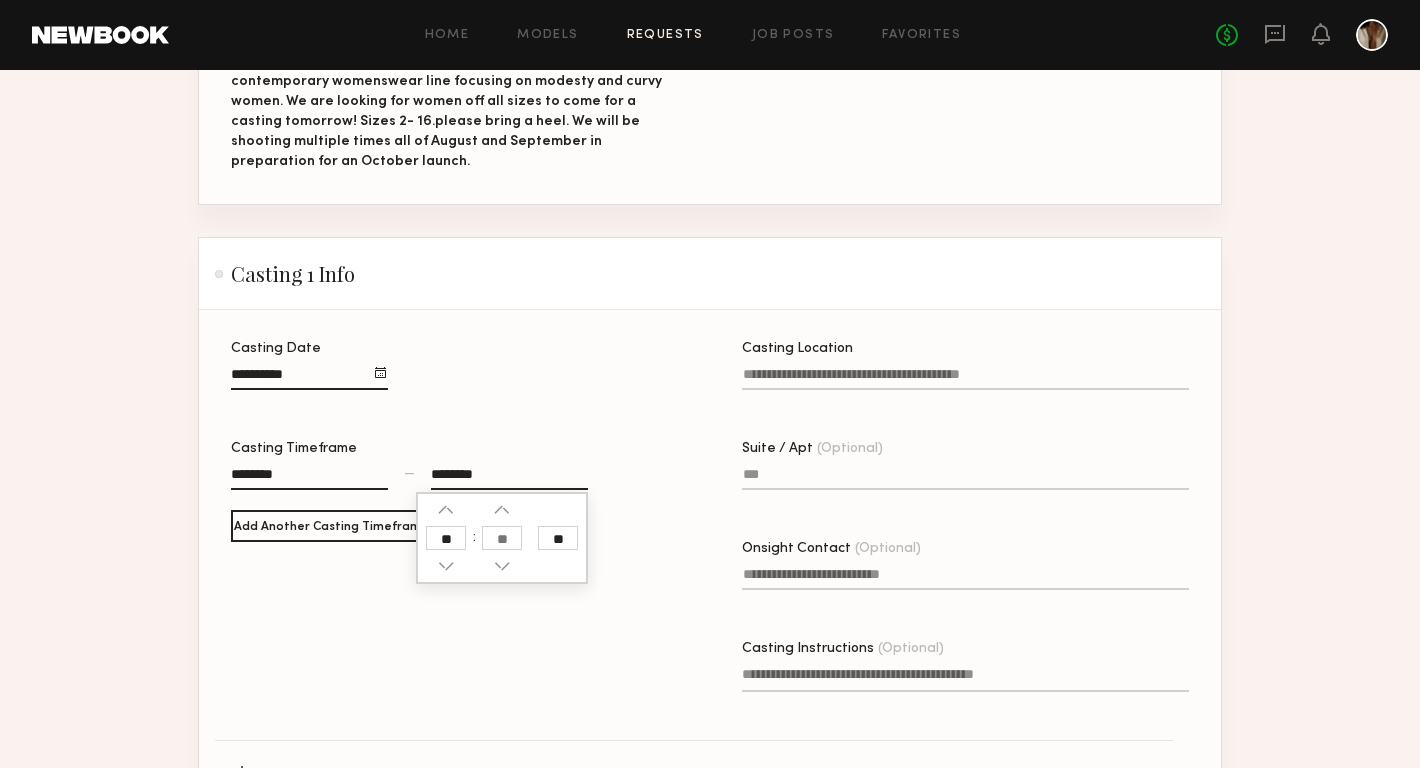 click on "** **" 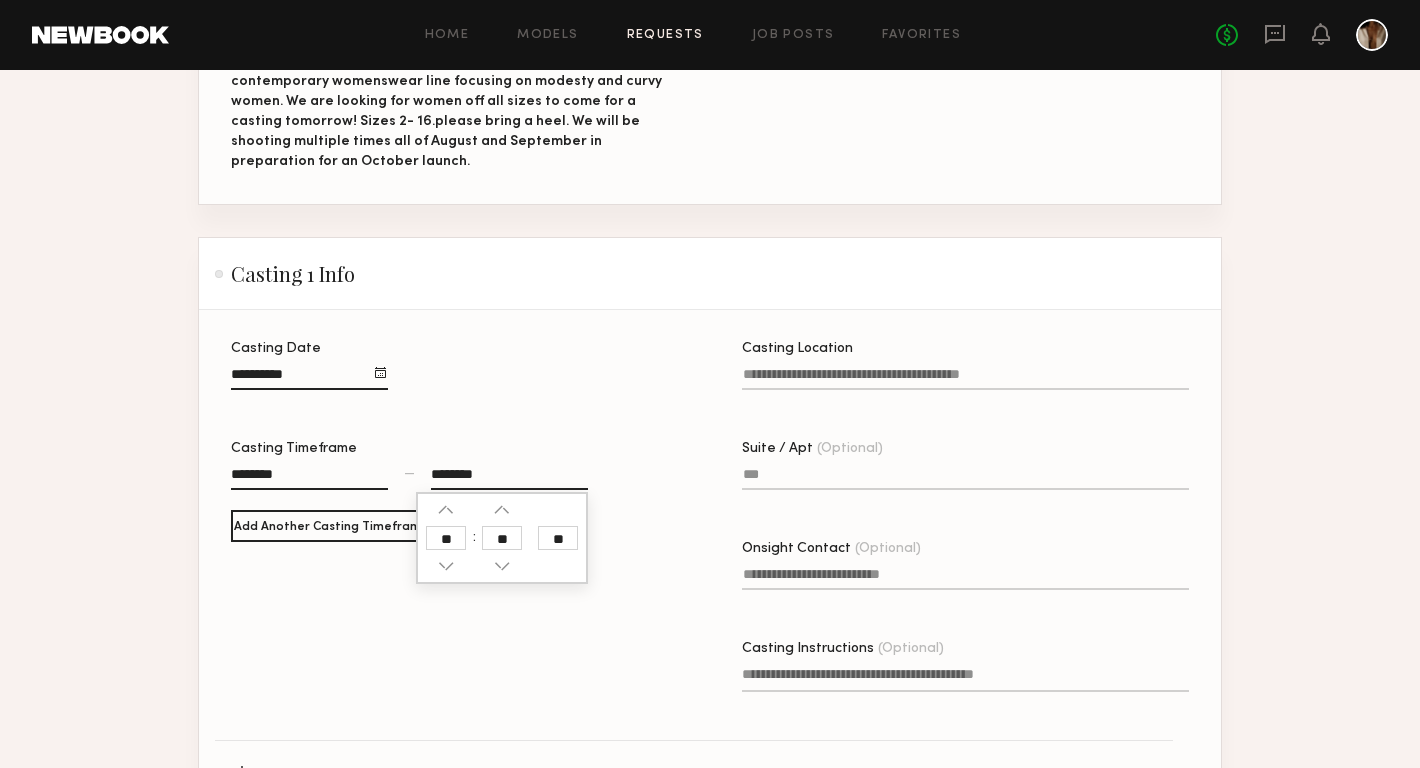 click on "**" 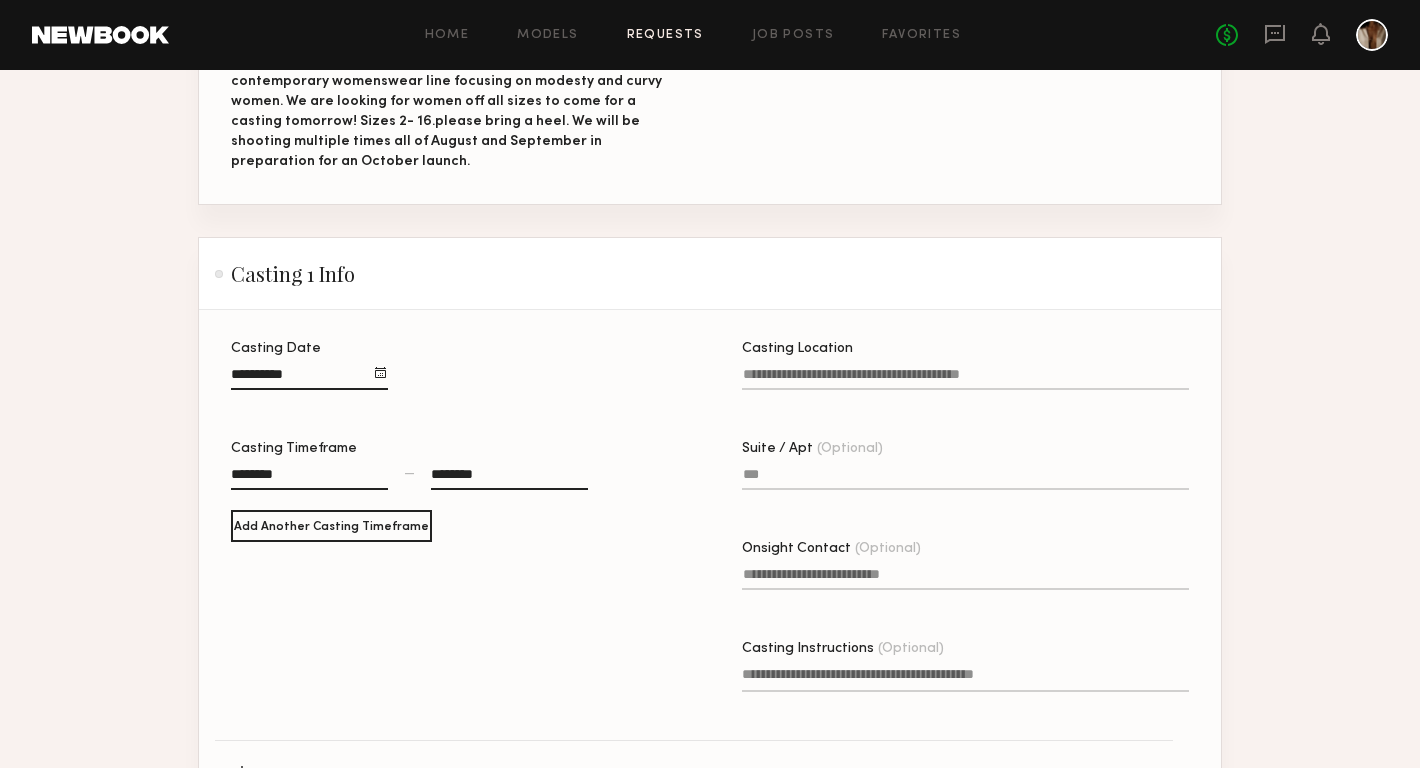 click on "Casting Location" 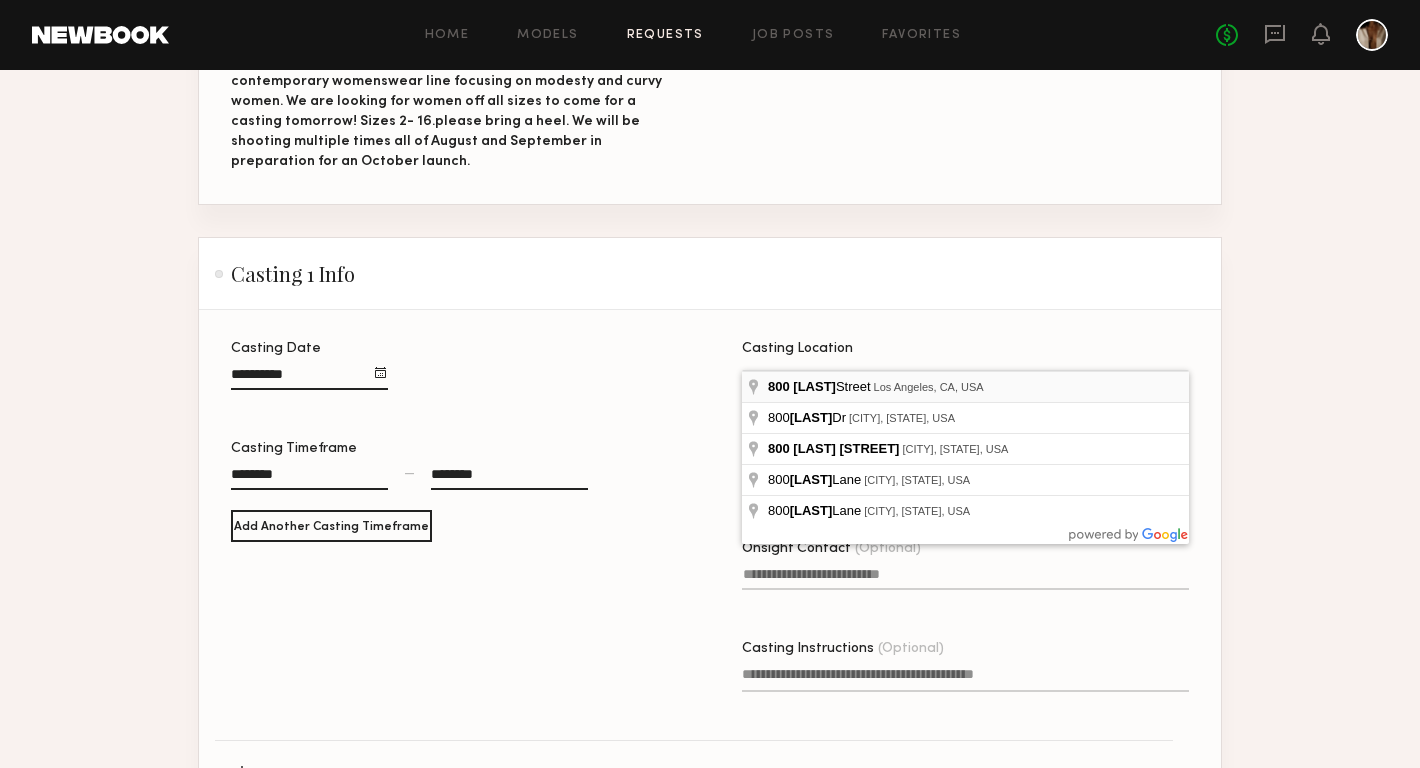 type on "**********" 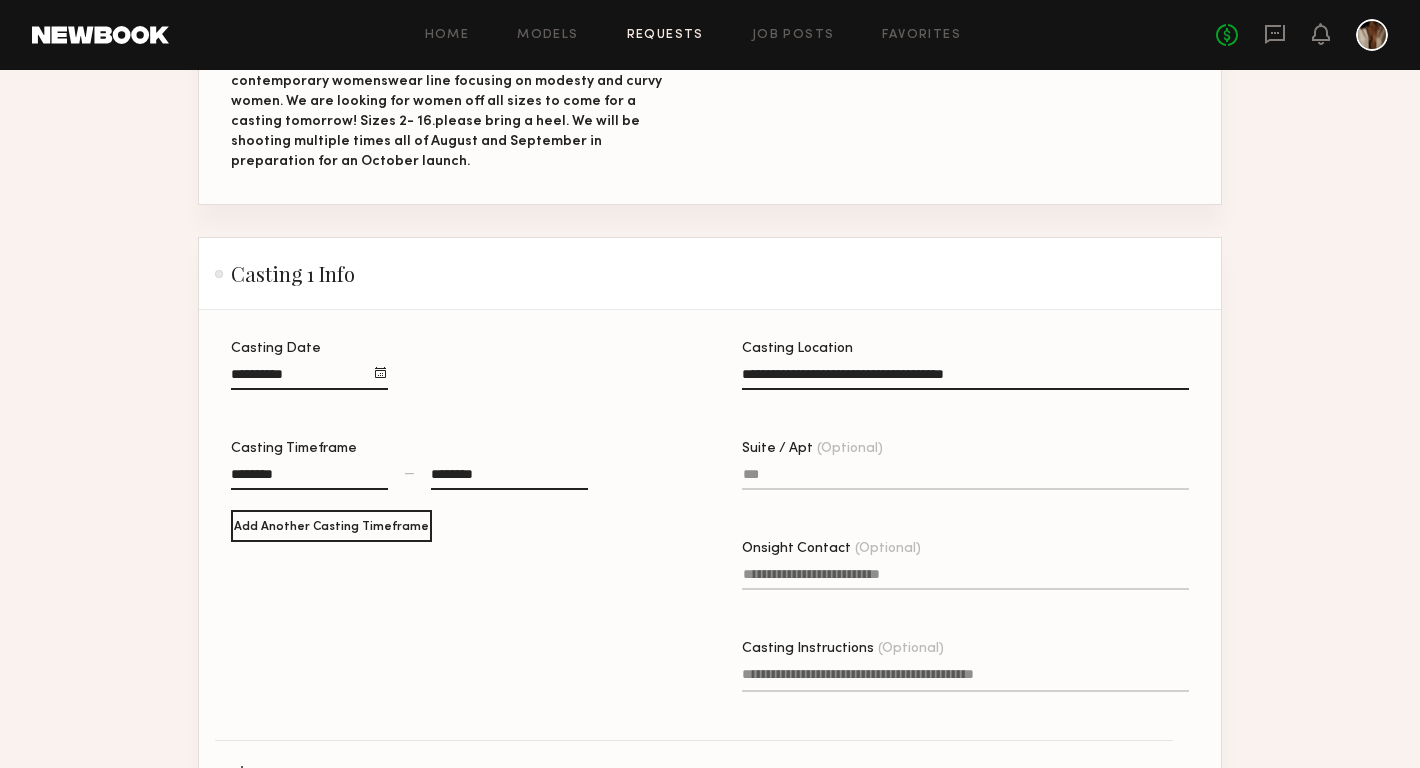 click on "Suite / Apt (Optional)" 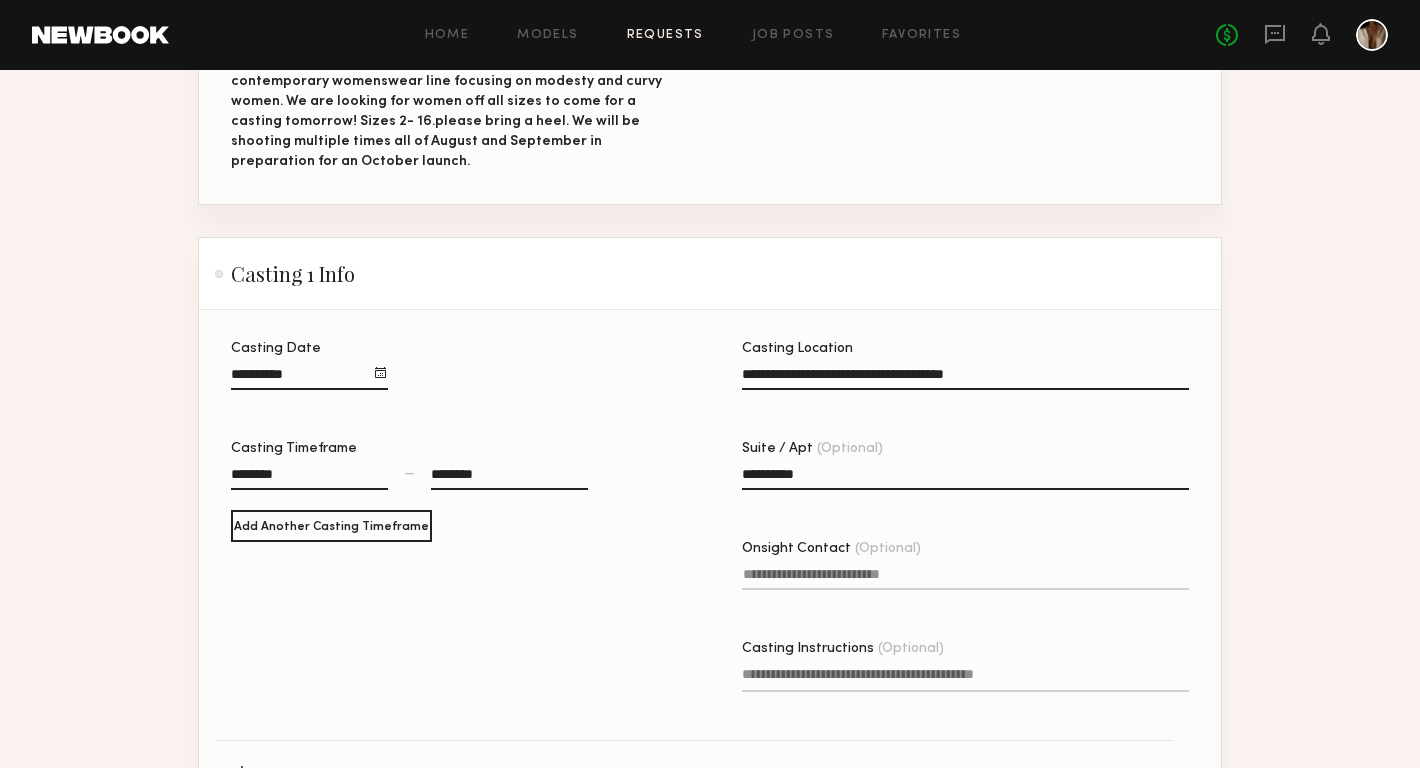 type on "**********" 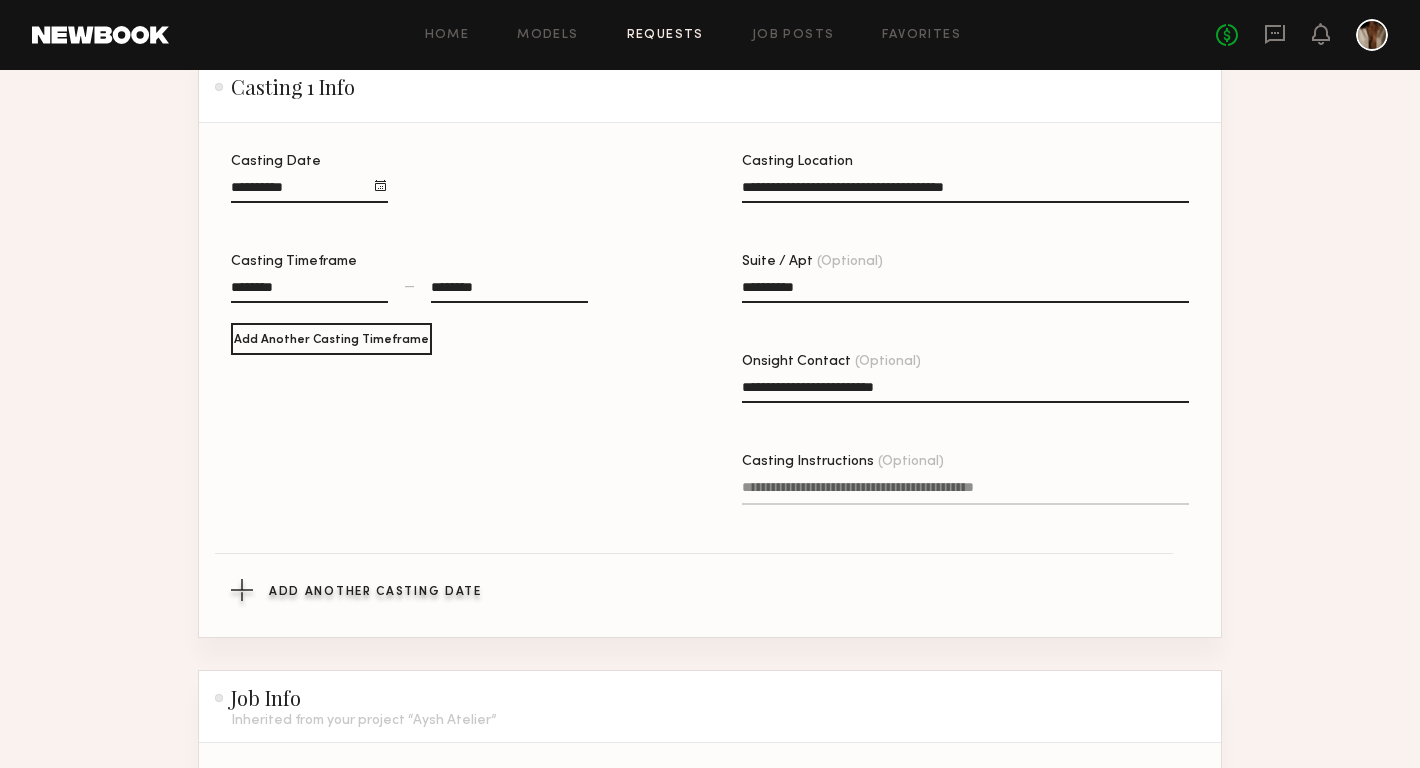 scroll, scrollTop: 597, scrollLeft: 0, axis: vertical 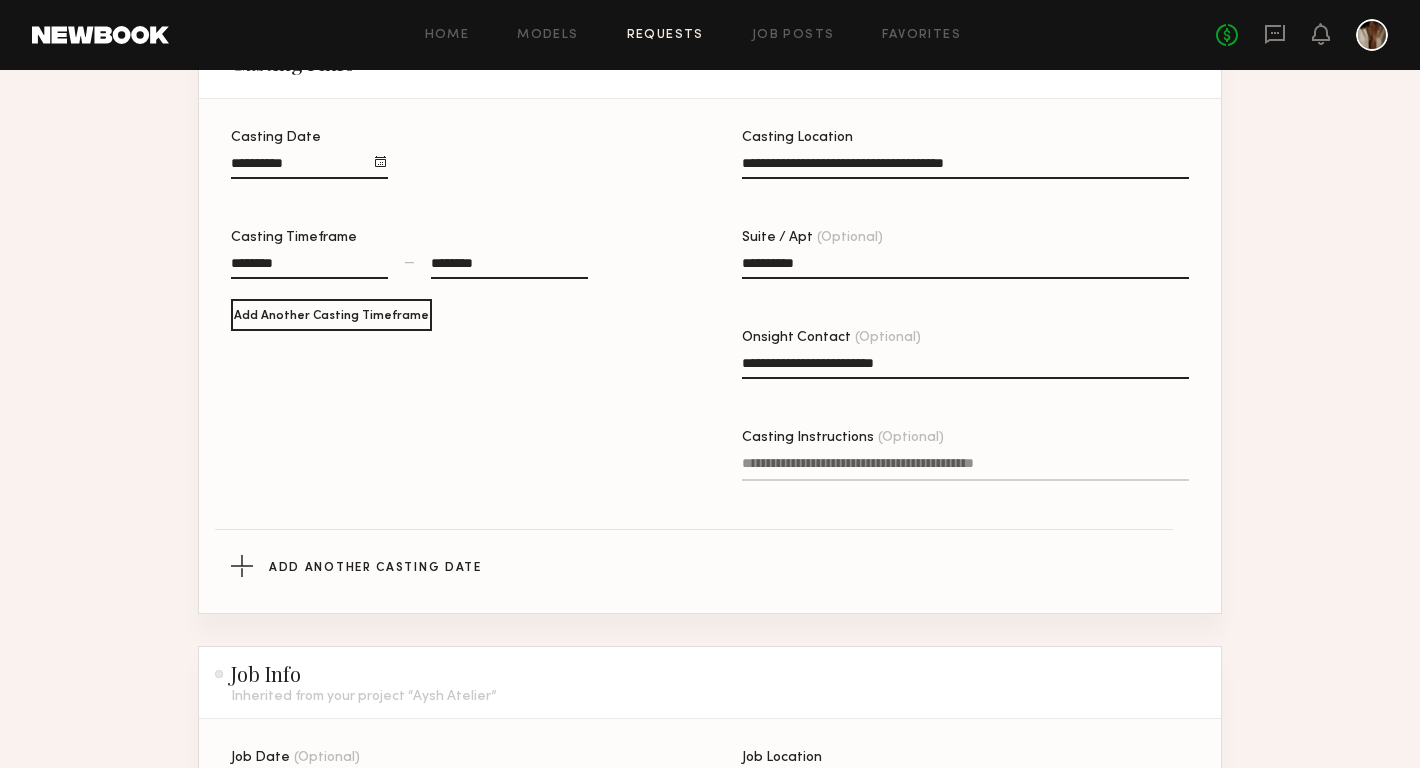 type on "**********" 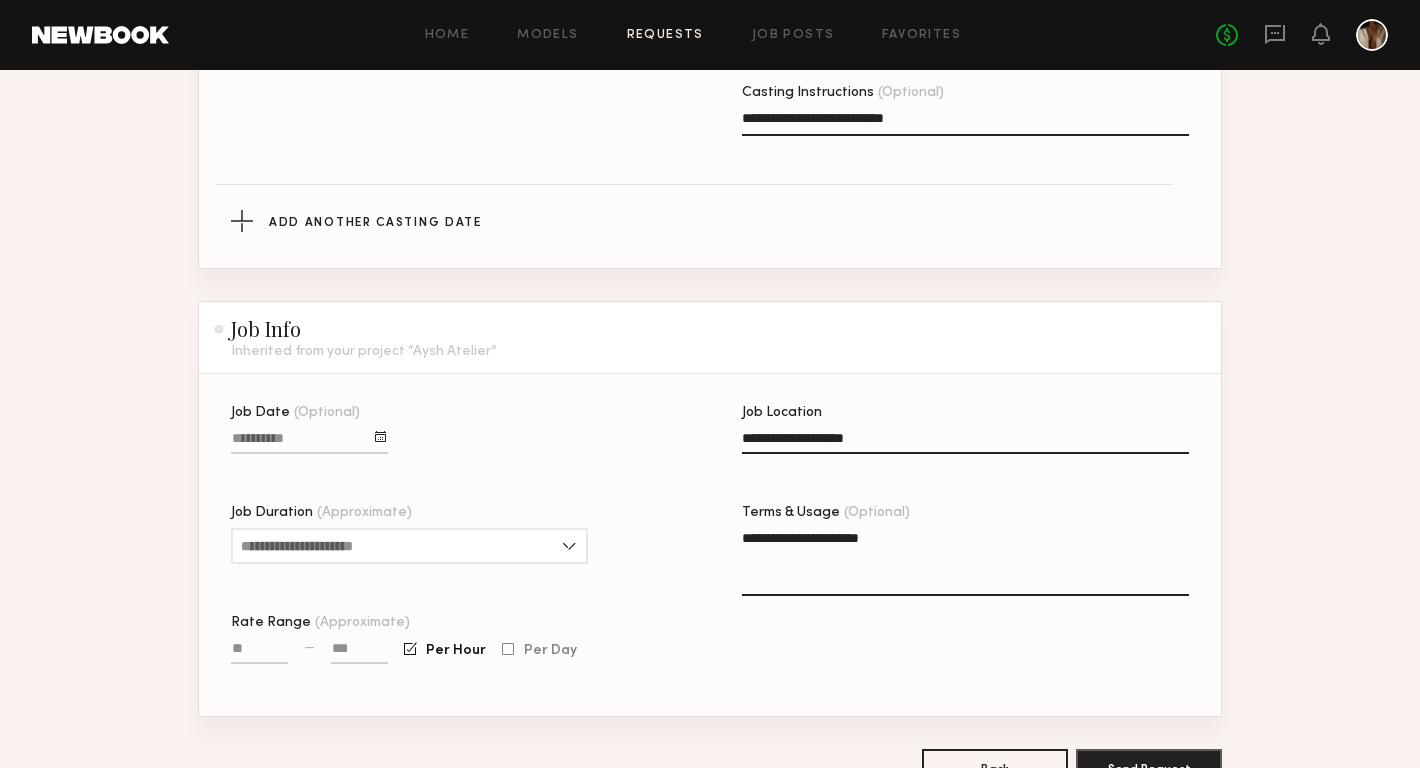 scroll, scrollTop: 1061, scrollLeft: 0, axis: vertical 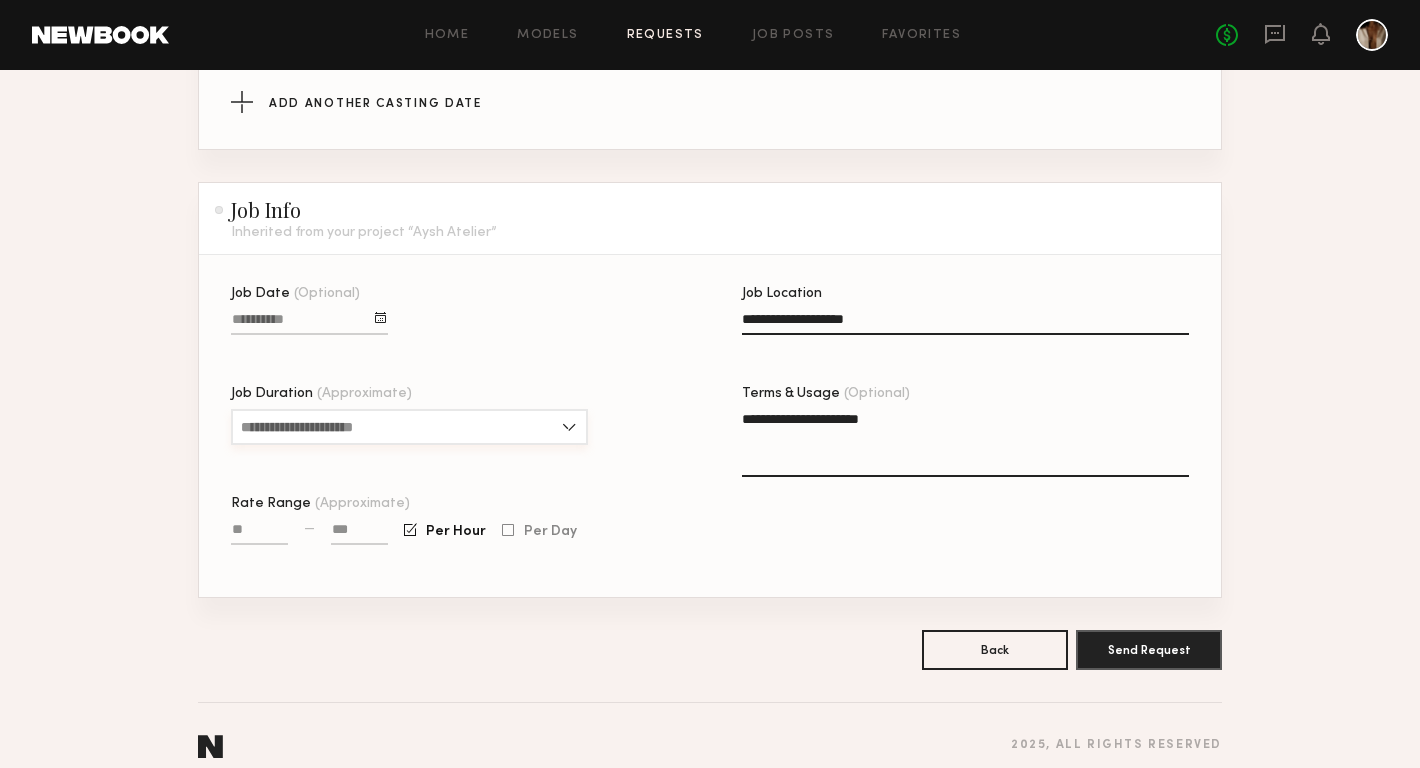 type on "**********" 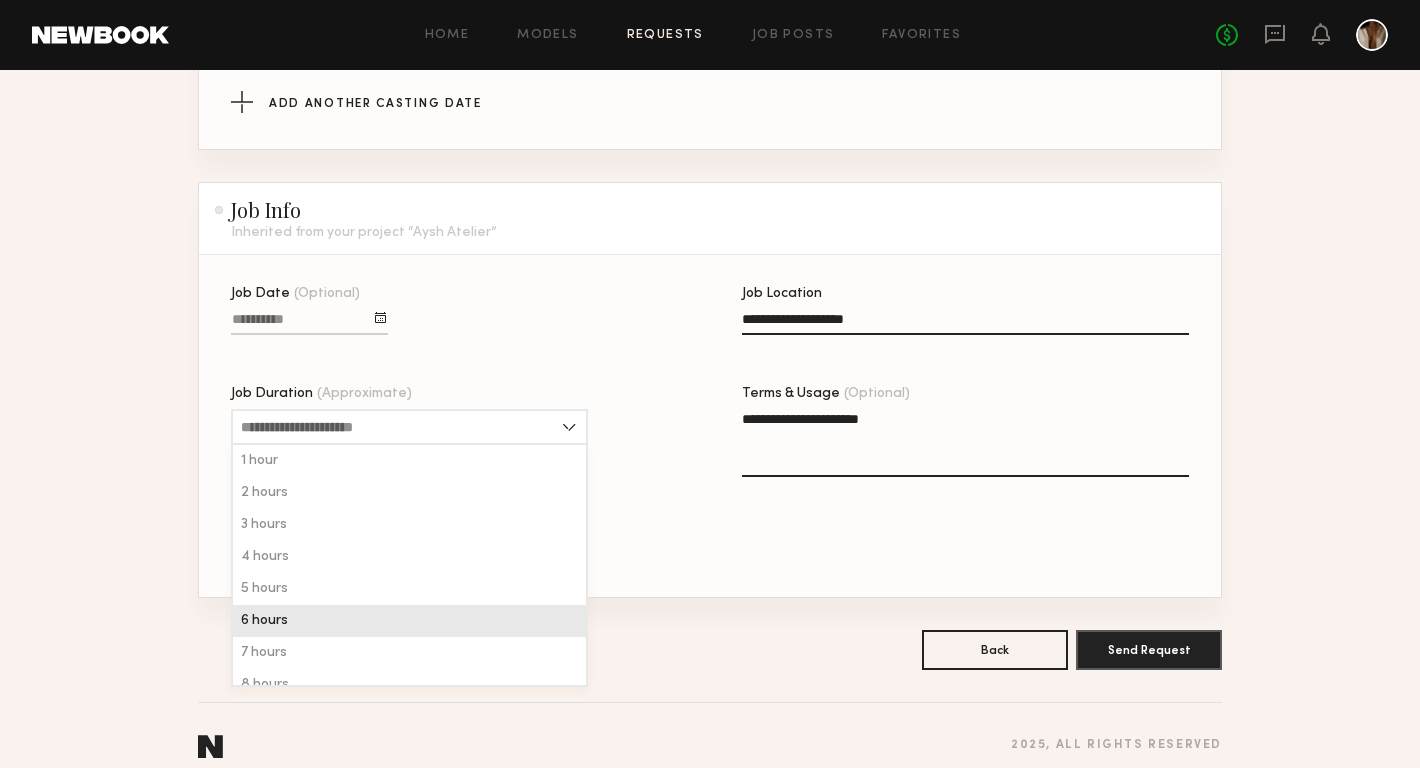 click on "6 hours" 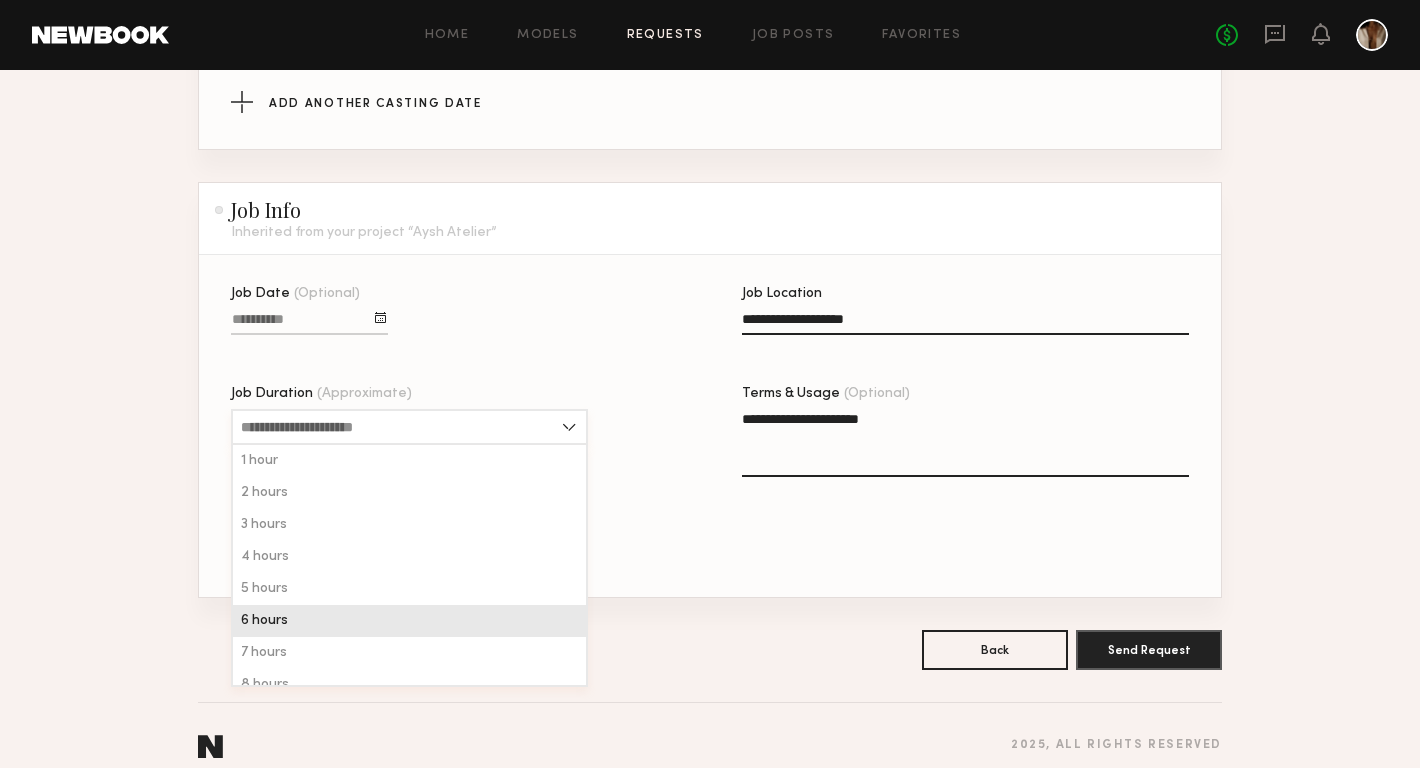 type on "*******" 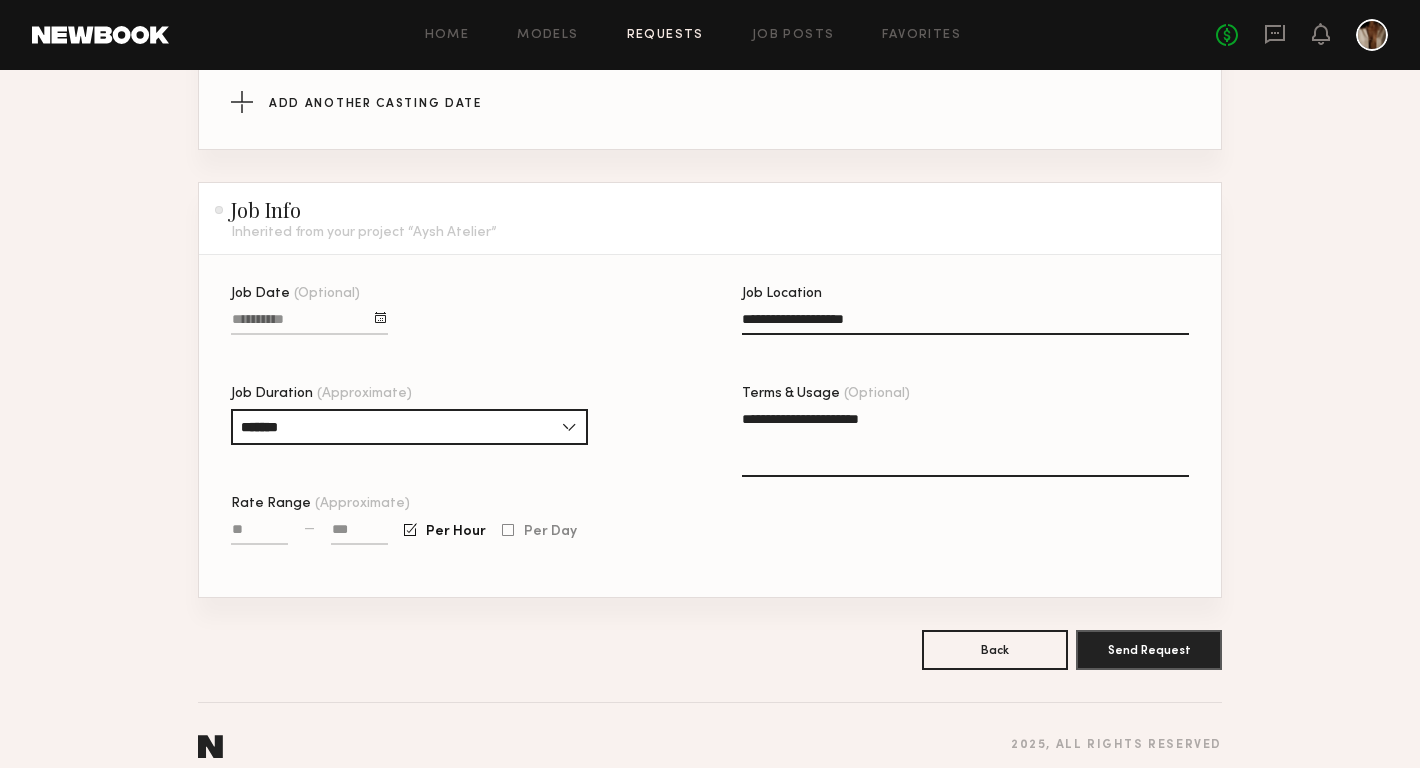 click on "Rate Range (Approximate)" at bounding box center (259, 533) 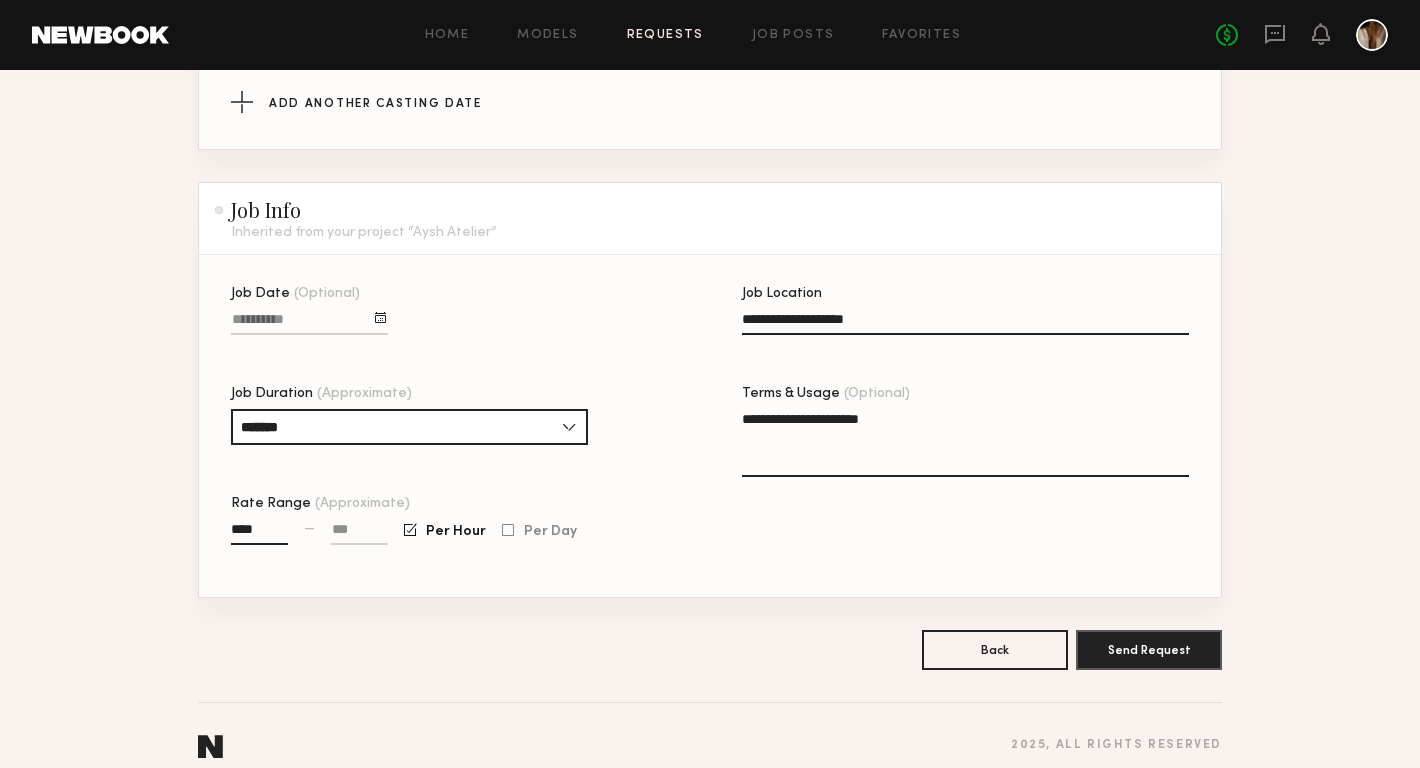 type on "****" 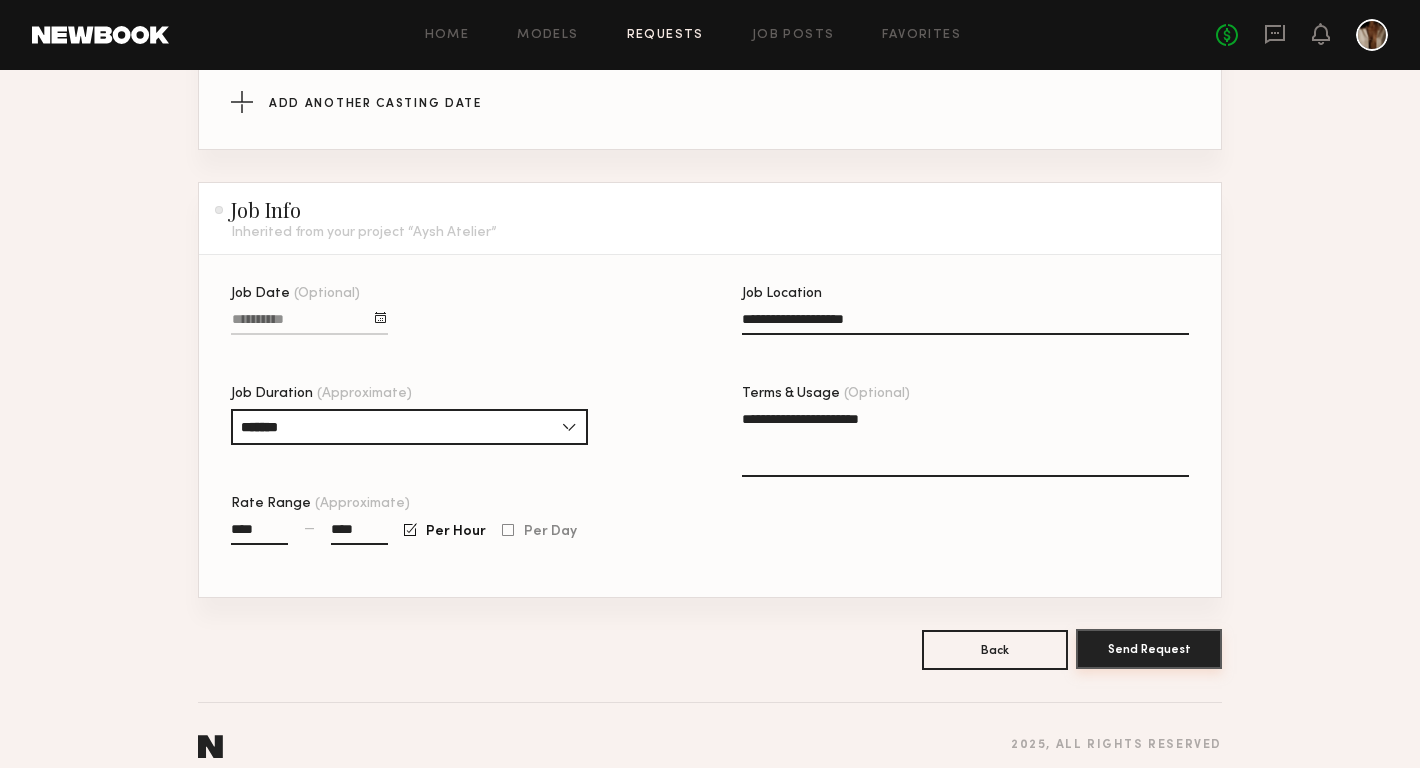 type on "****" 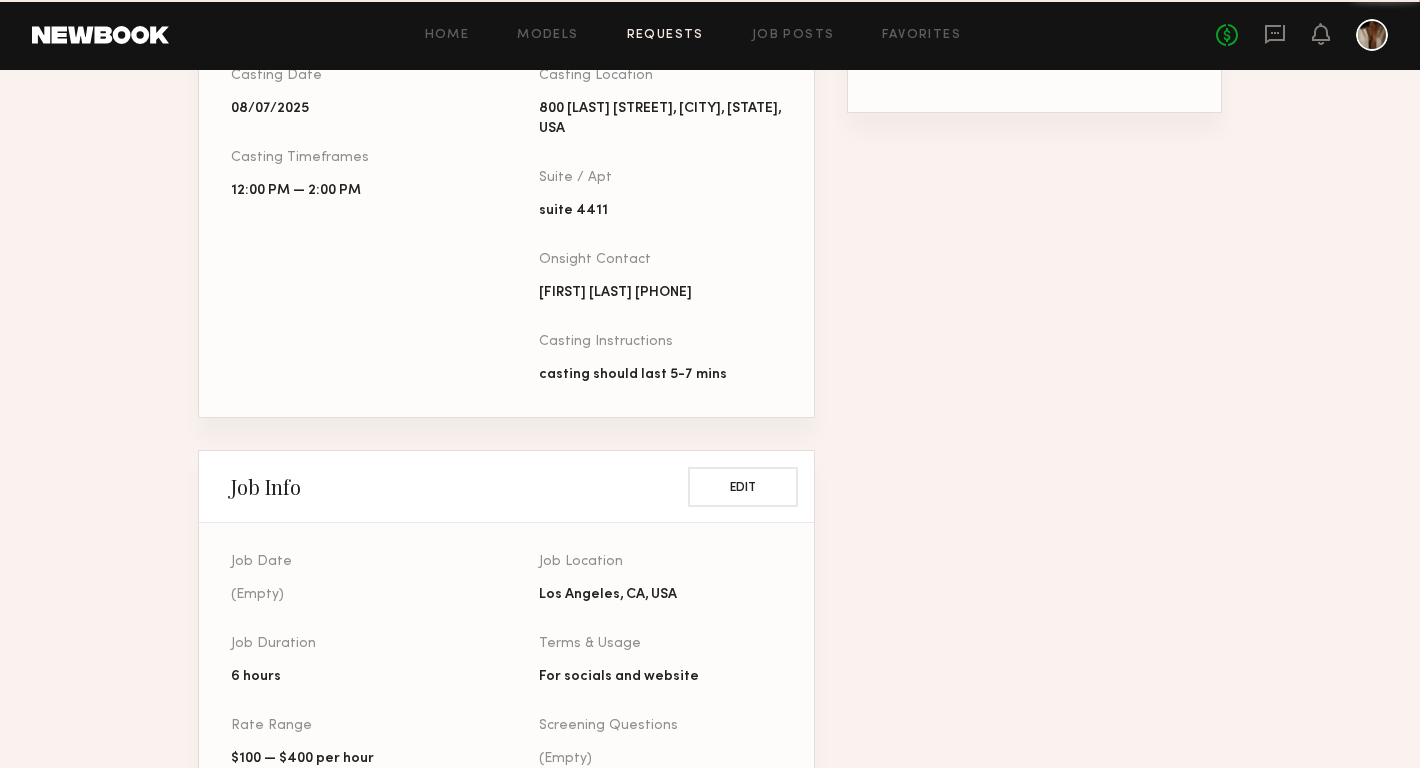 scroll, scrollTop: 0, scrollLeft: 0, axis: both 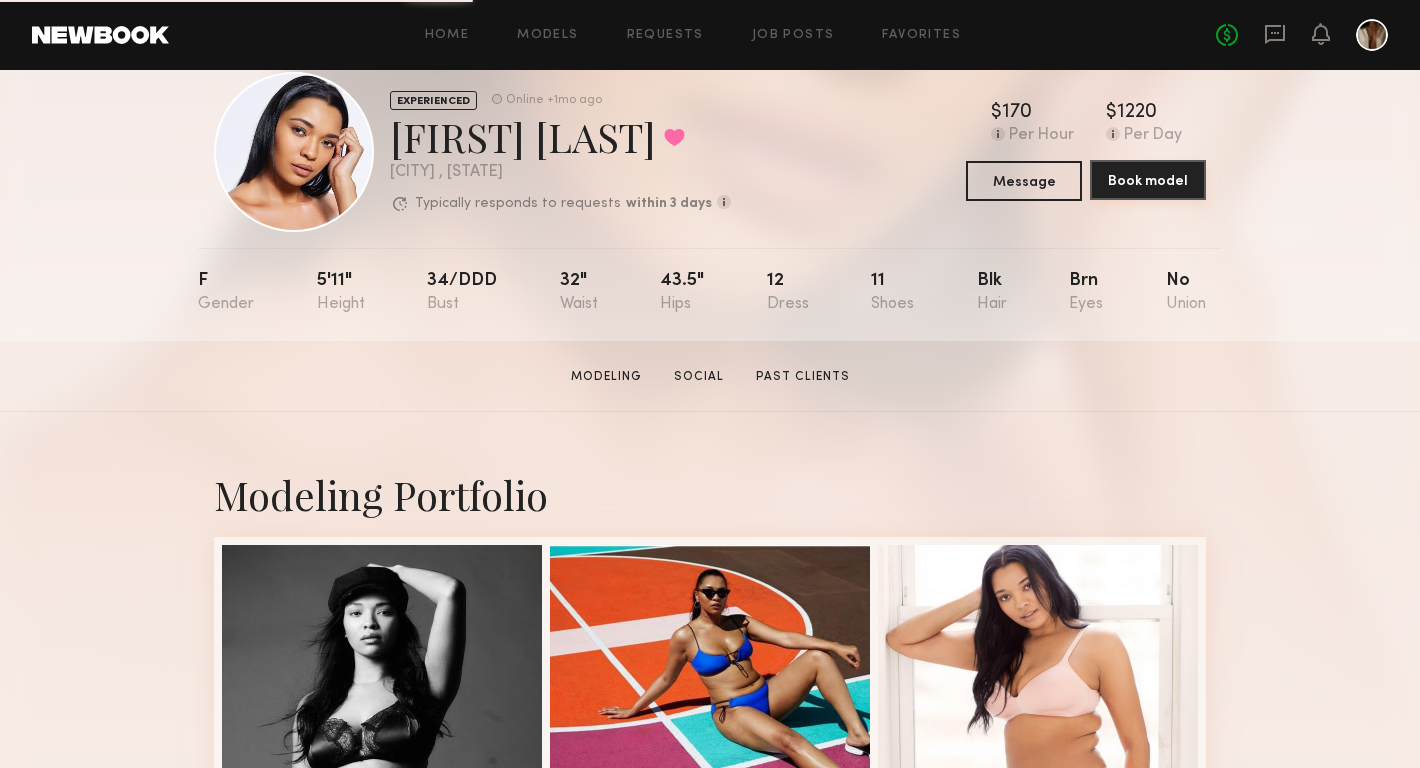 click on "Book model" 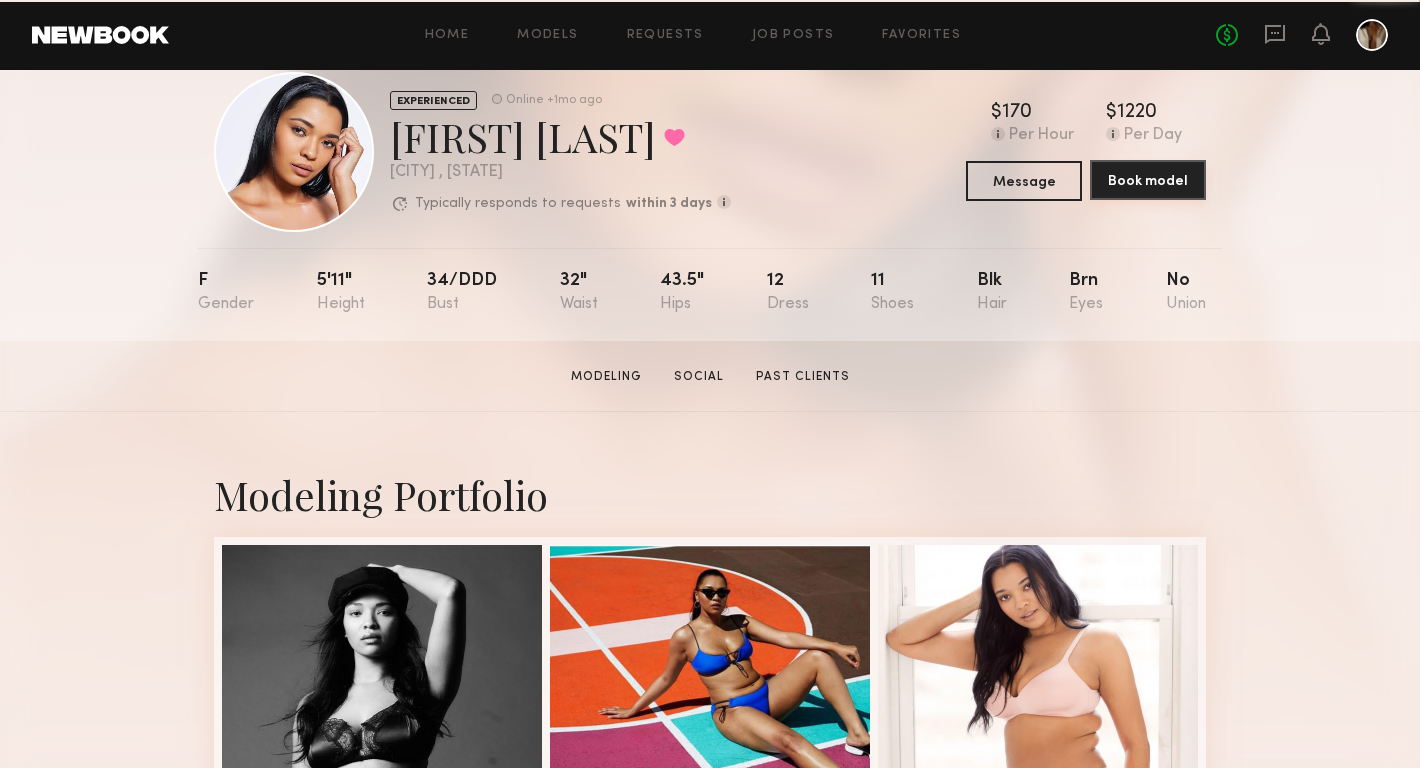 scroll, scrollTop: 0, scrollLeft: 0, axis: both 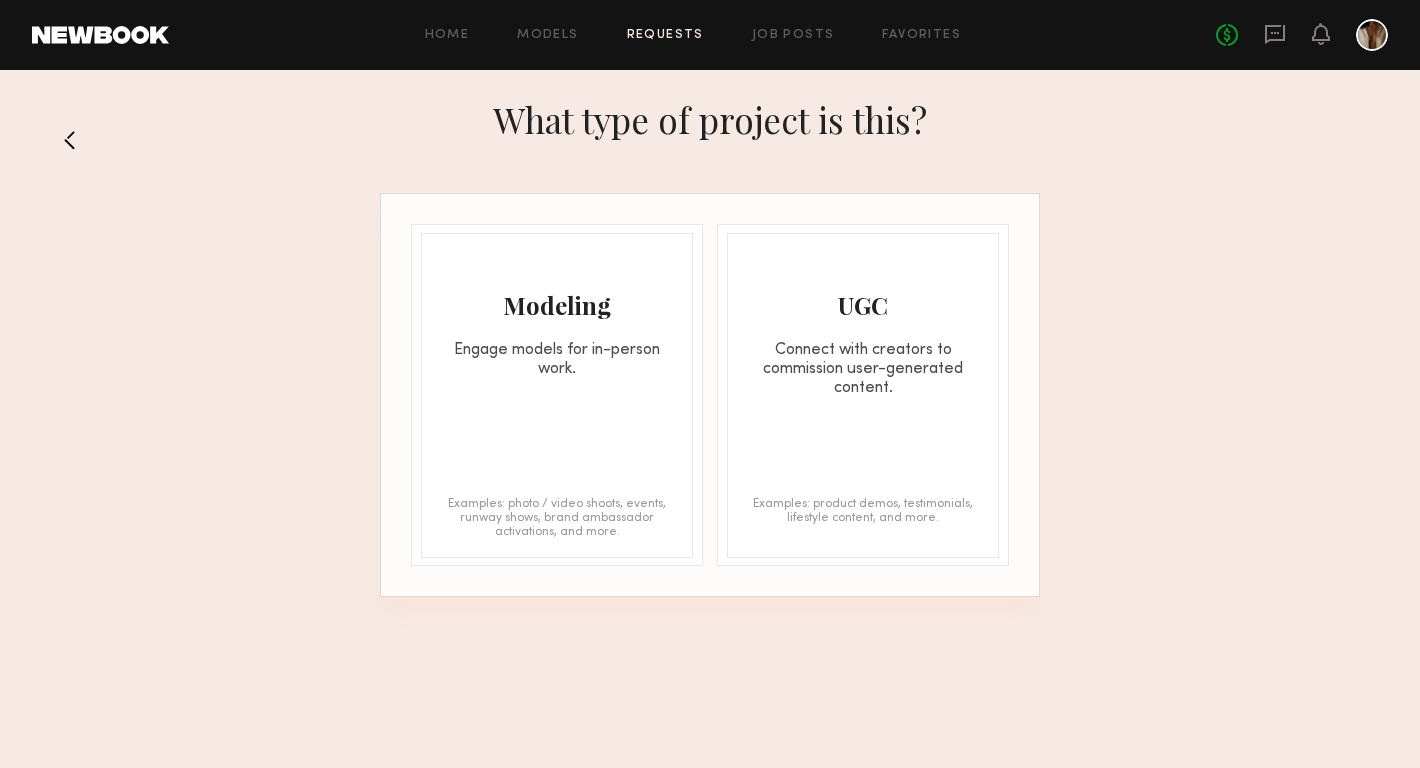 click on "Engage models for in-person work." 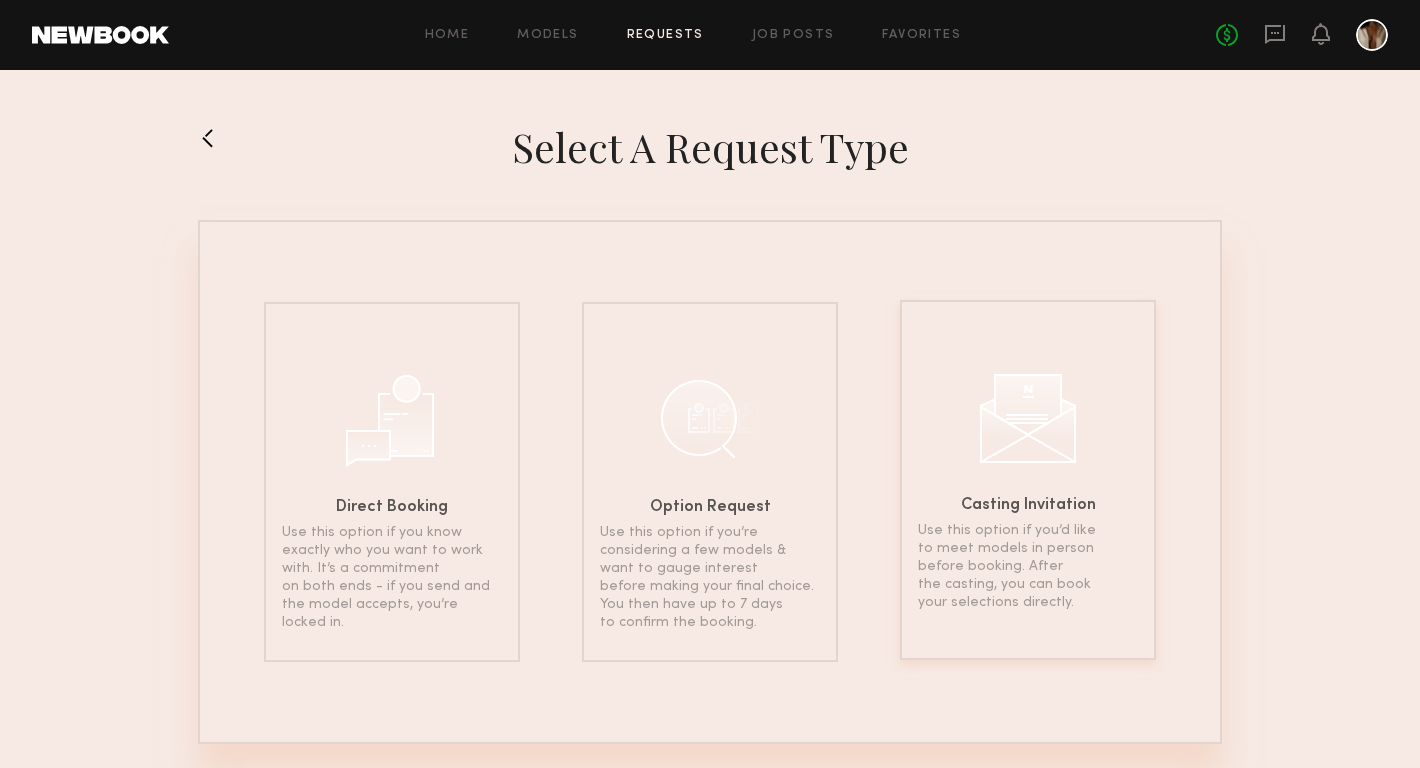 click 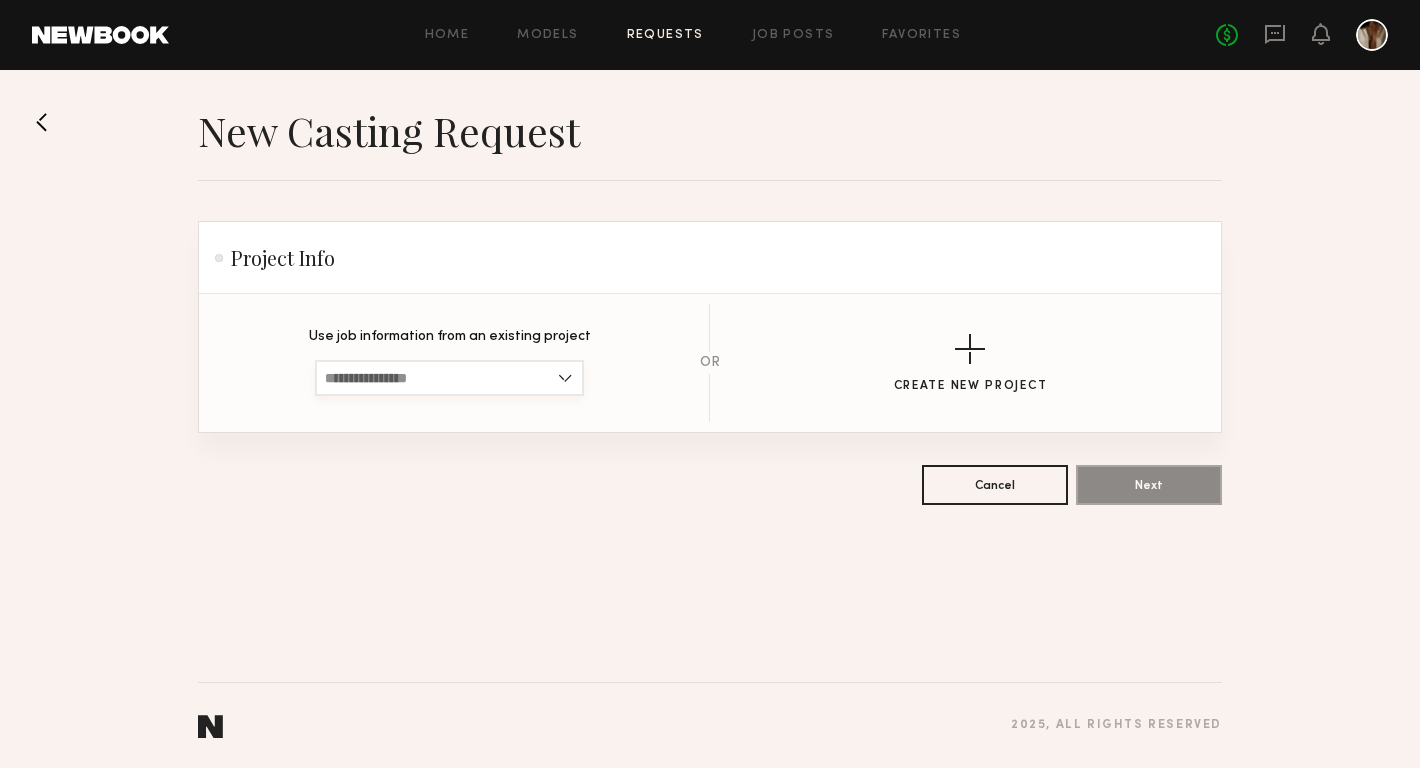 click at bounding box center (449, 378) 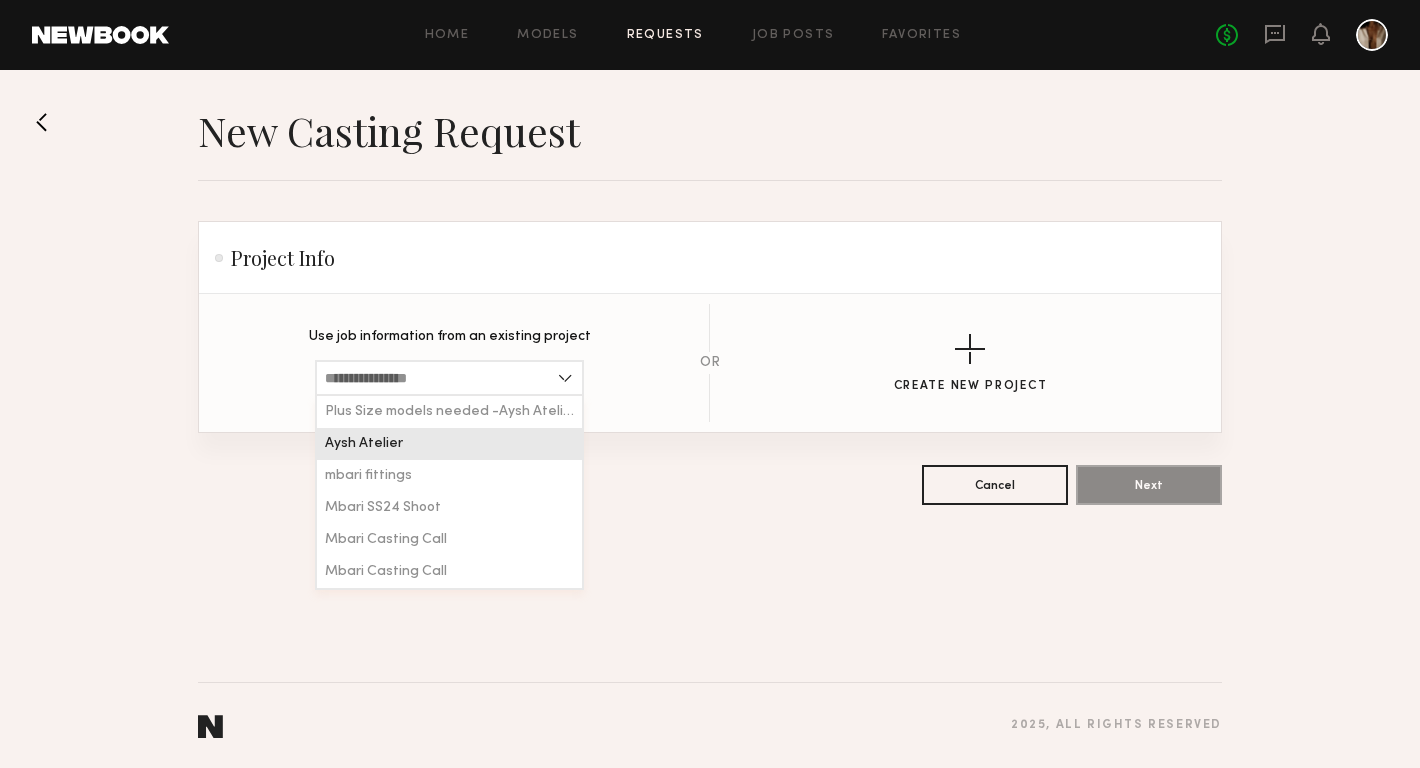 click on "Aysh Atelier" 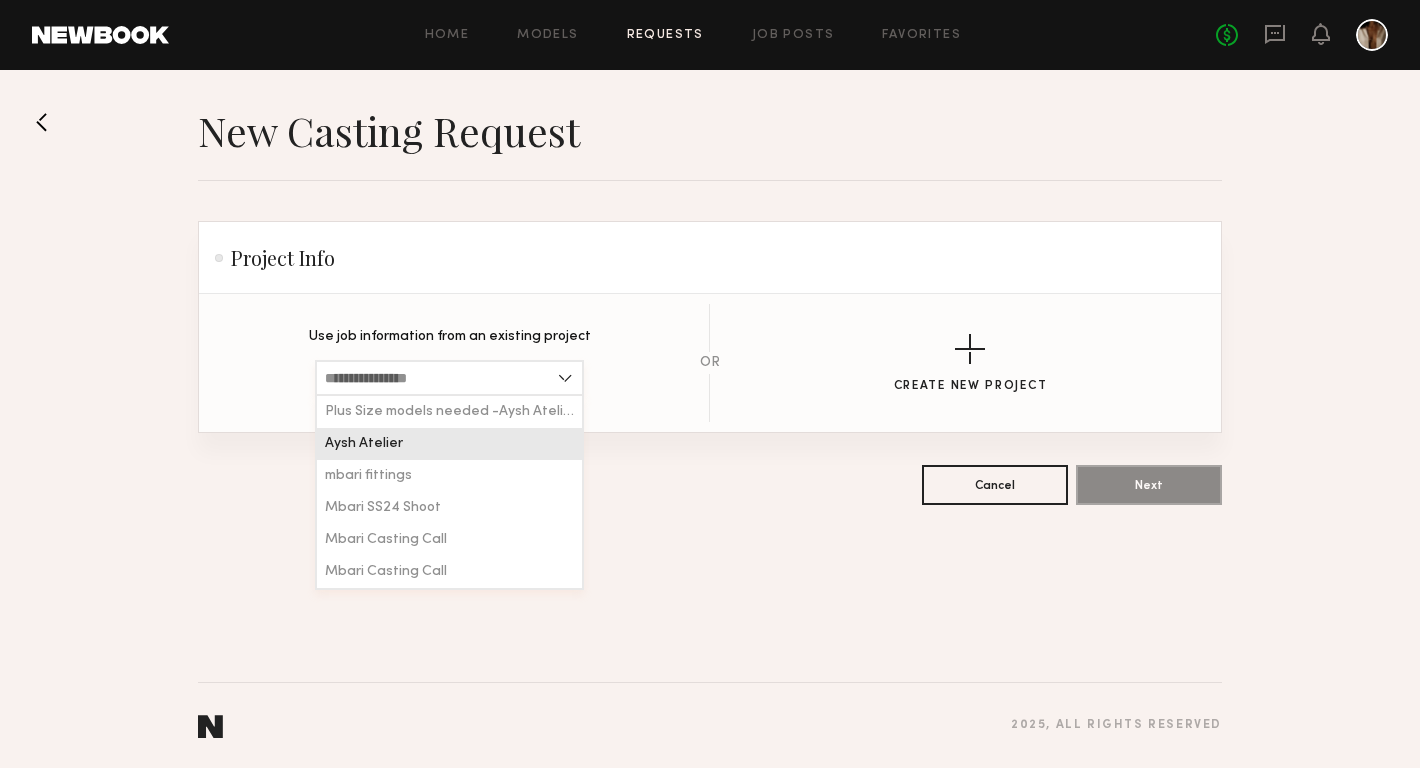 type on "**********" 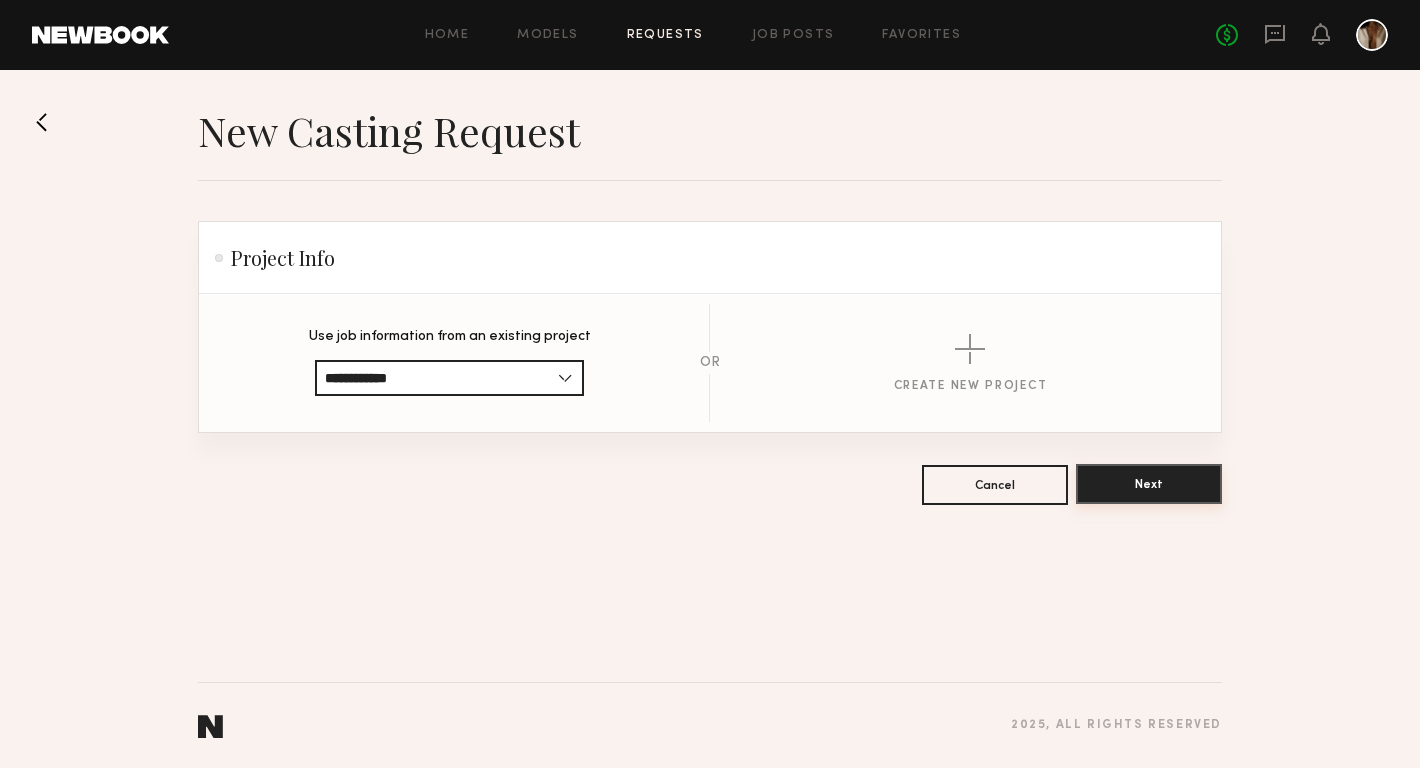 click on "Next" 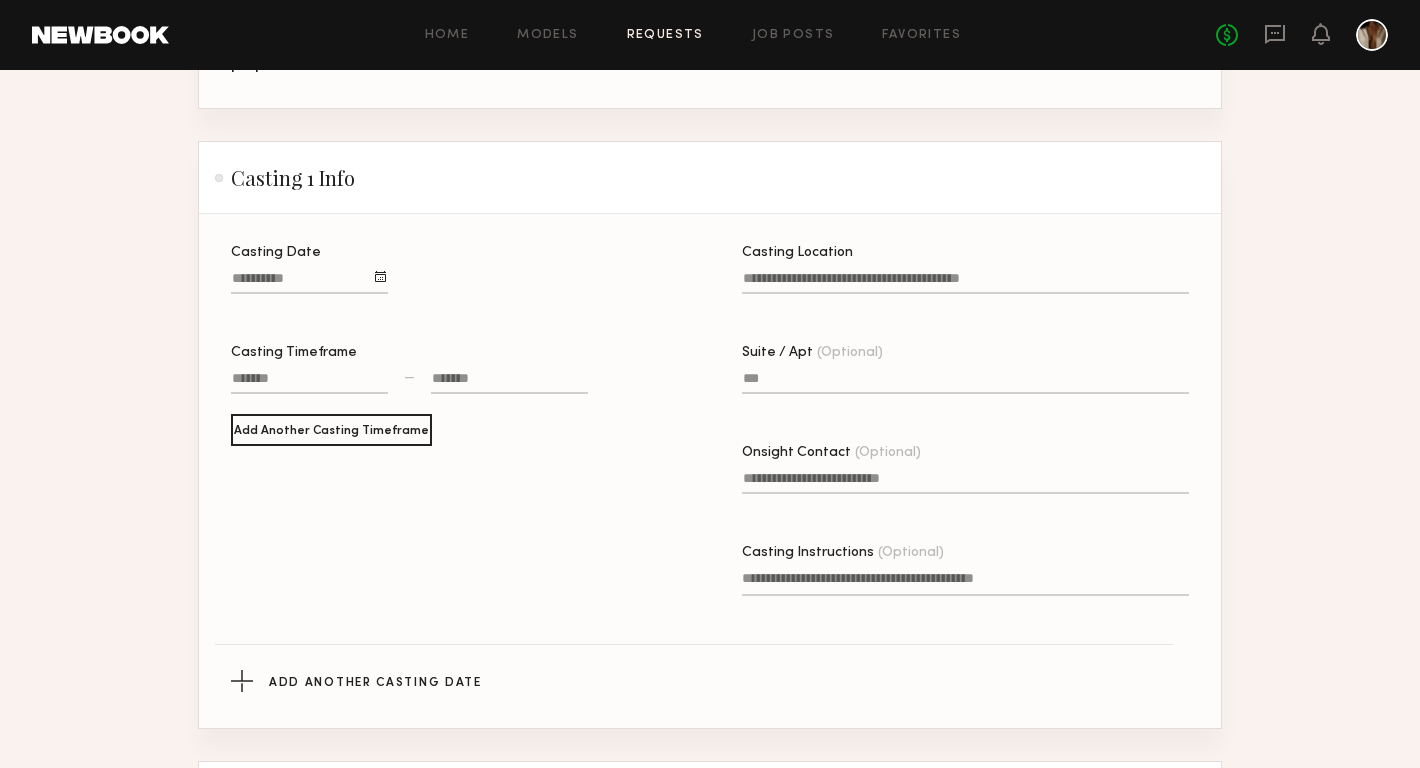 scroll, scrollTop: 470, scrollLeft: 0, axis: vertical 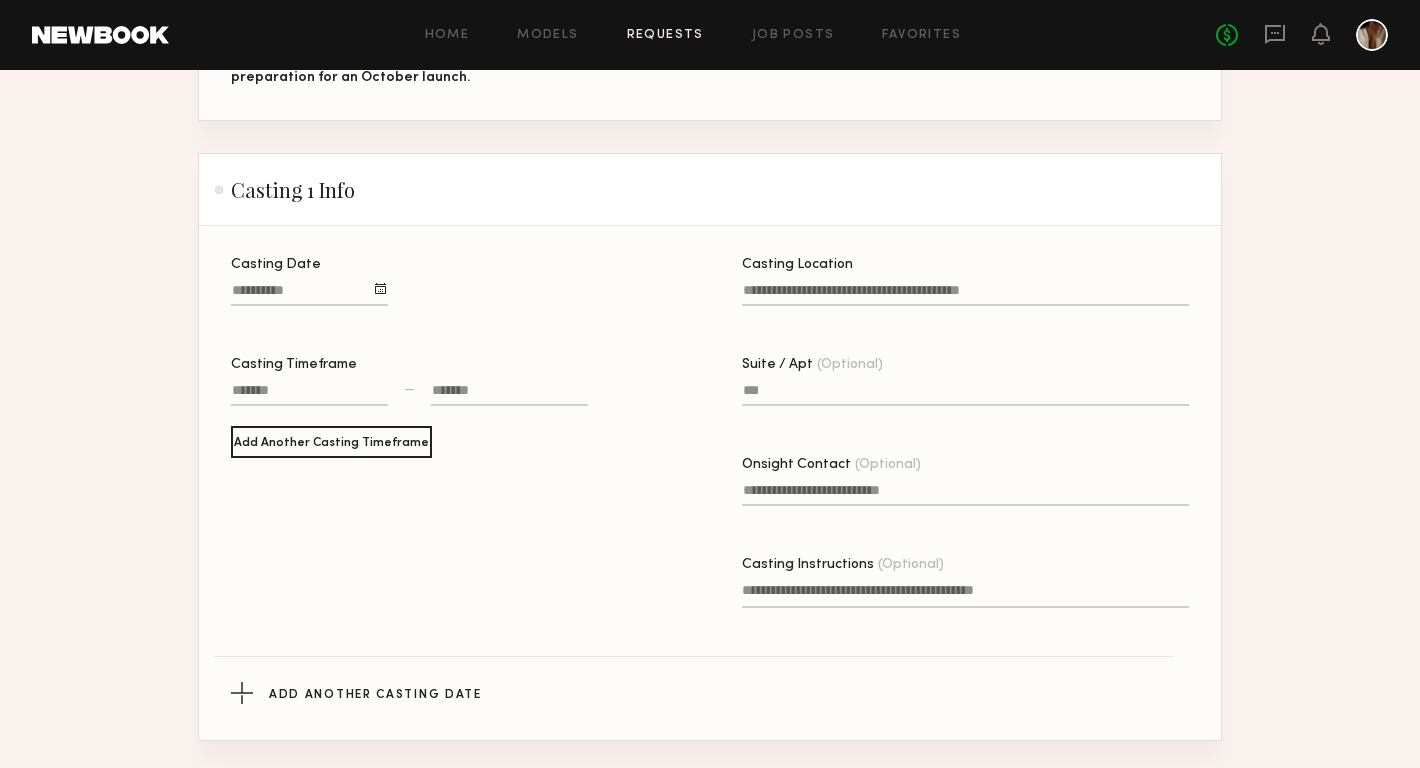 click 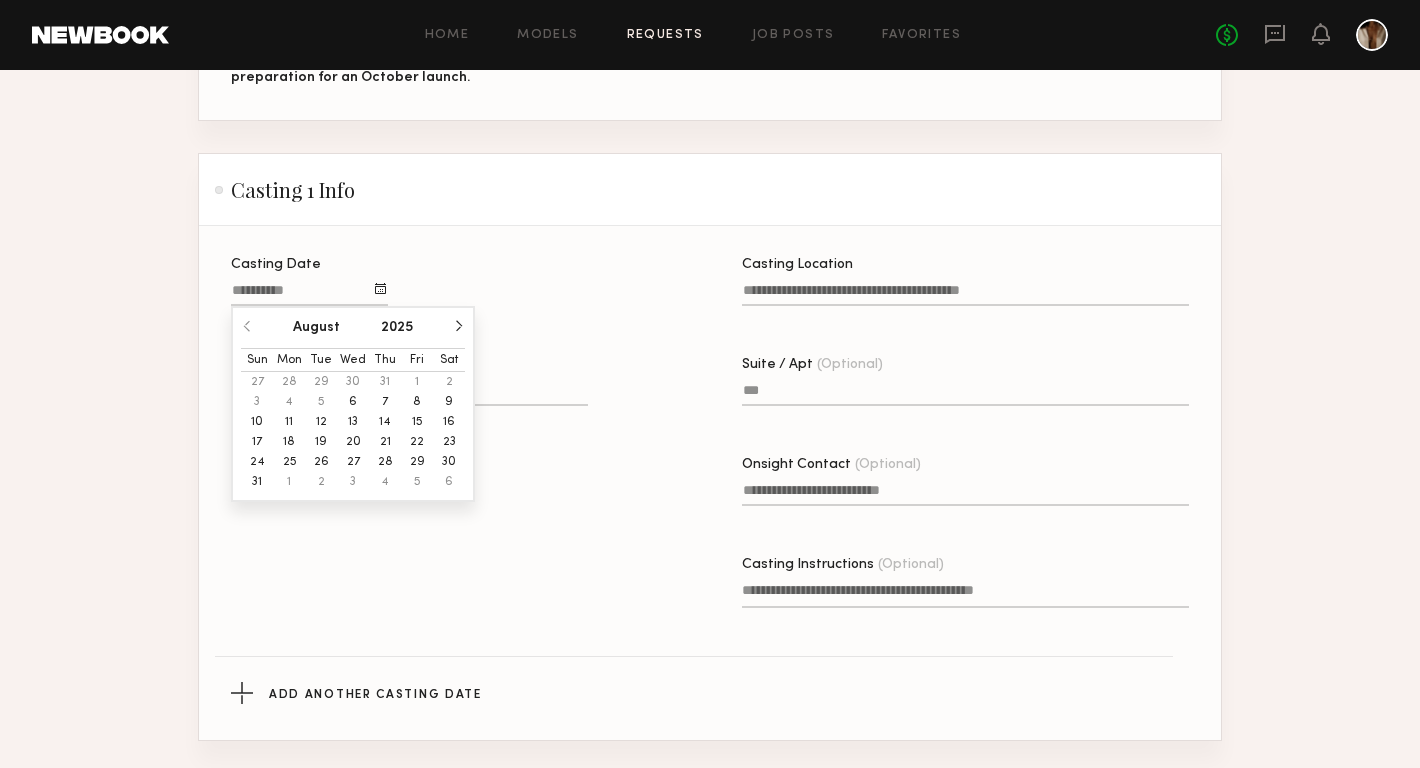click on "7" 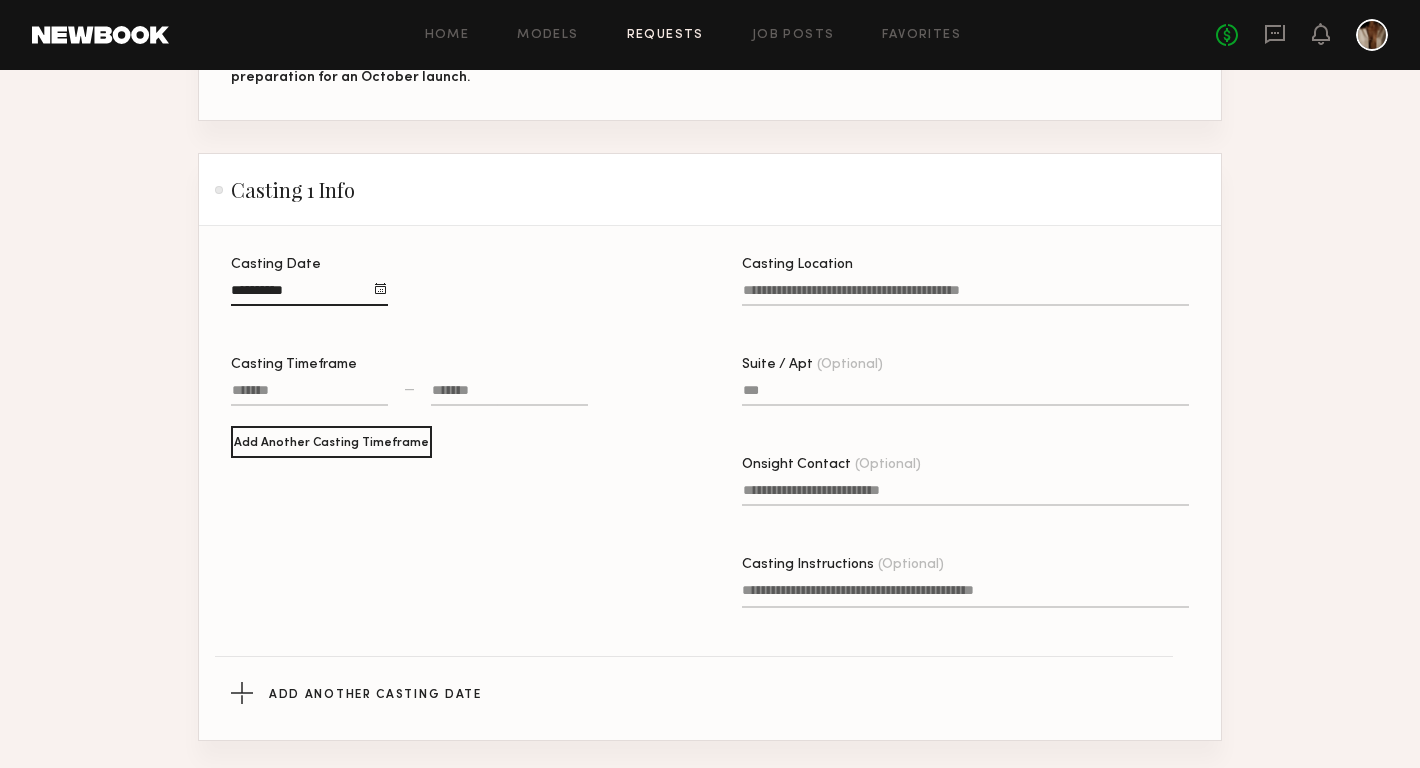 click on "Casting Timeframe —" 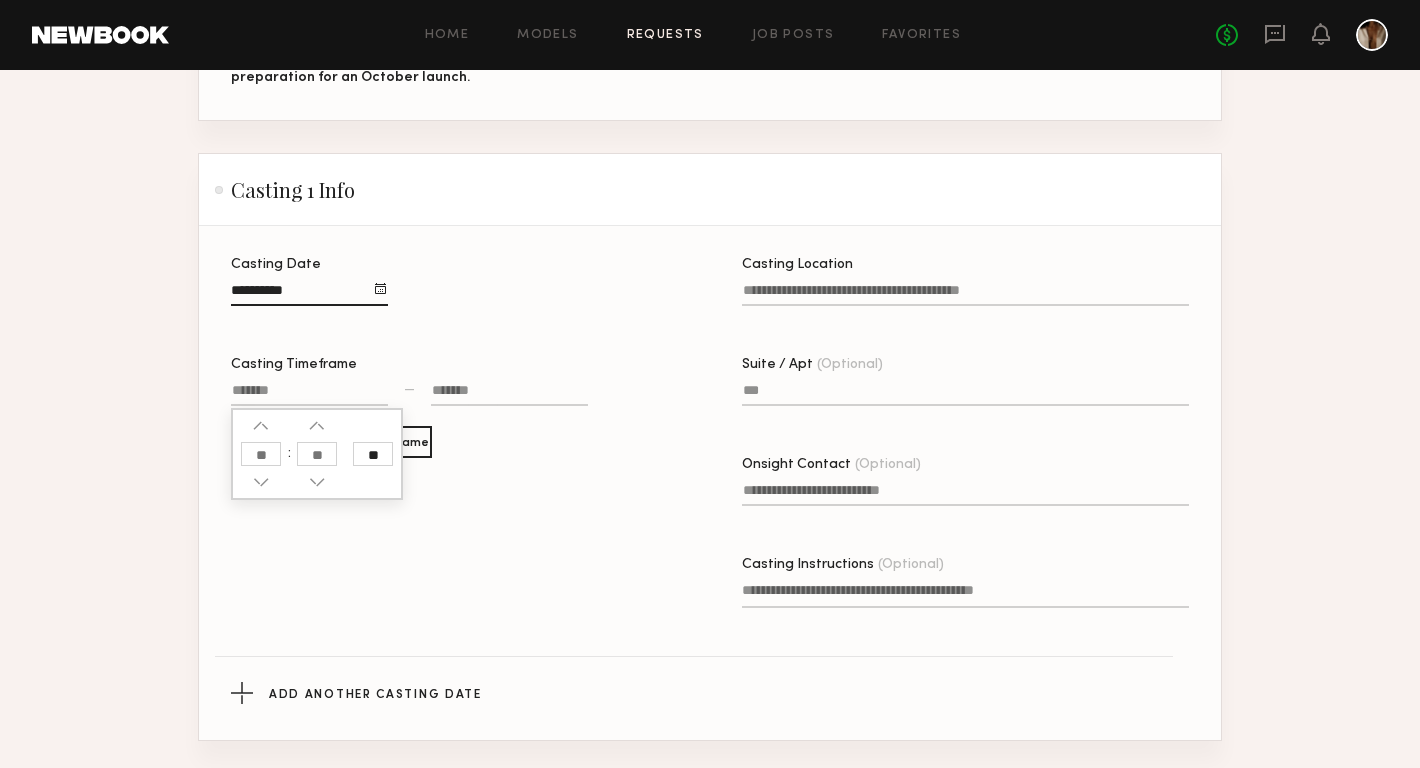 click 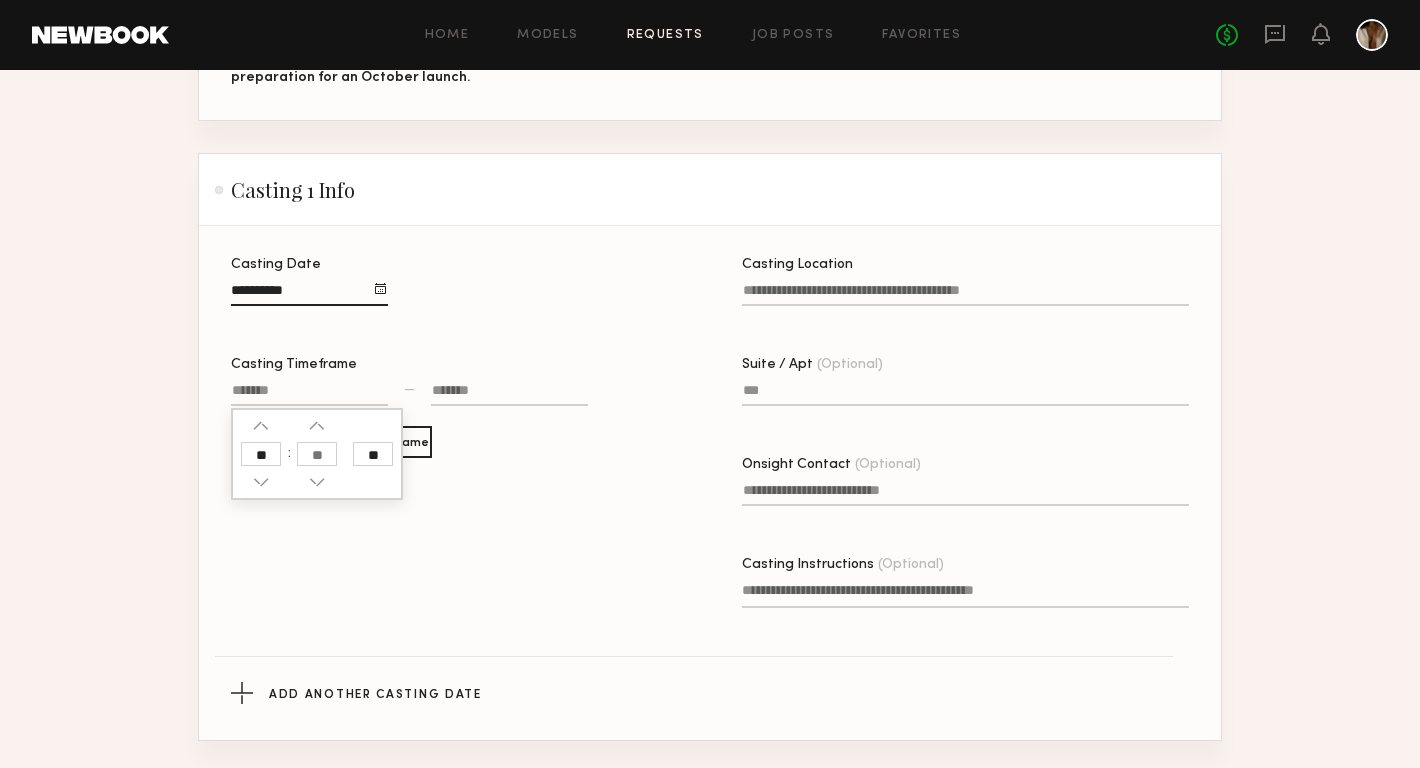 type on "**" 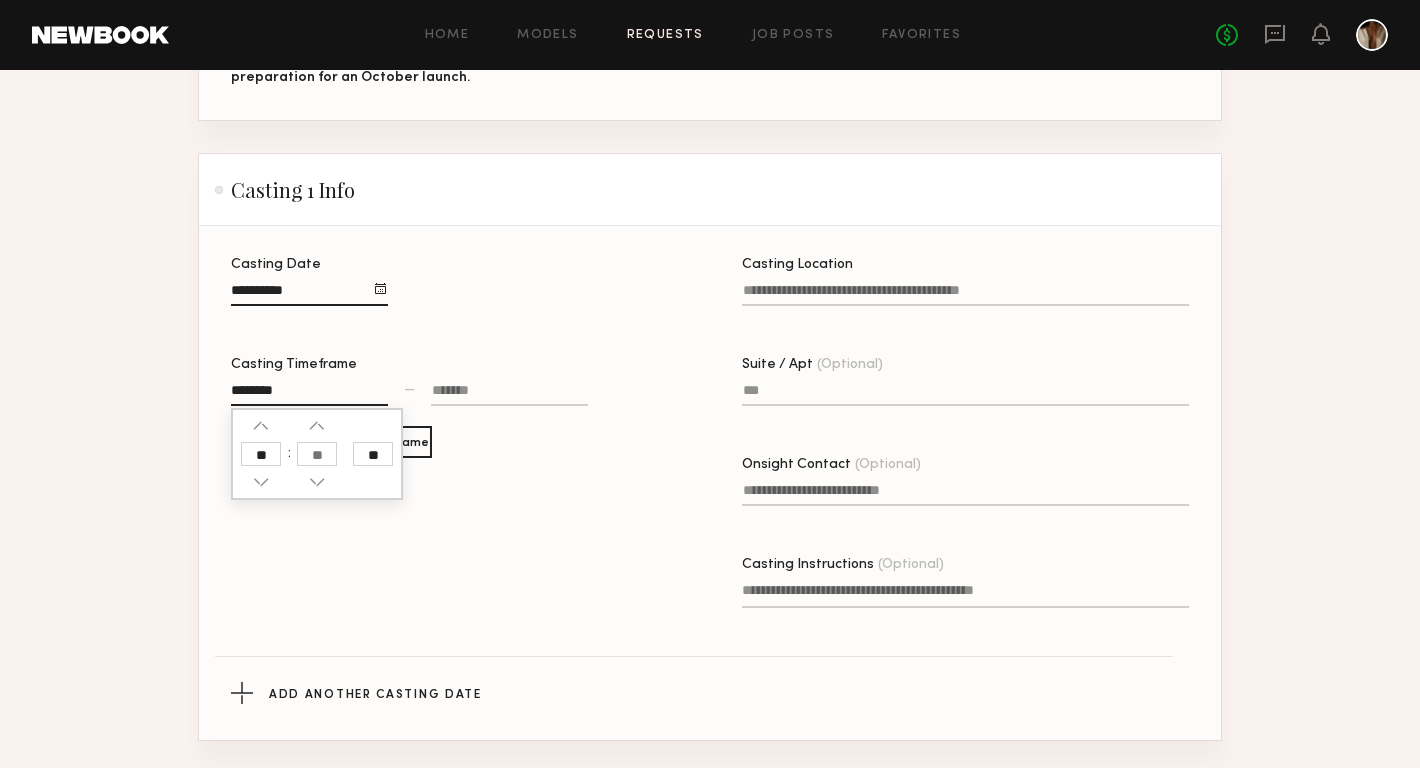 click 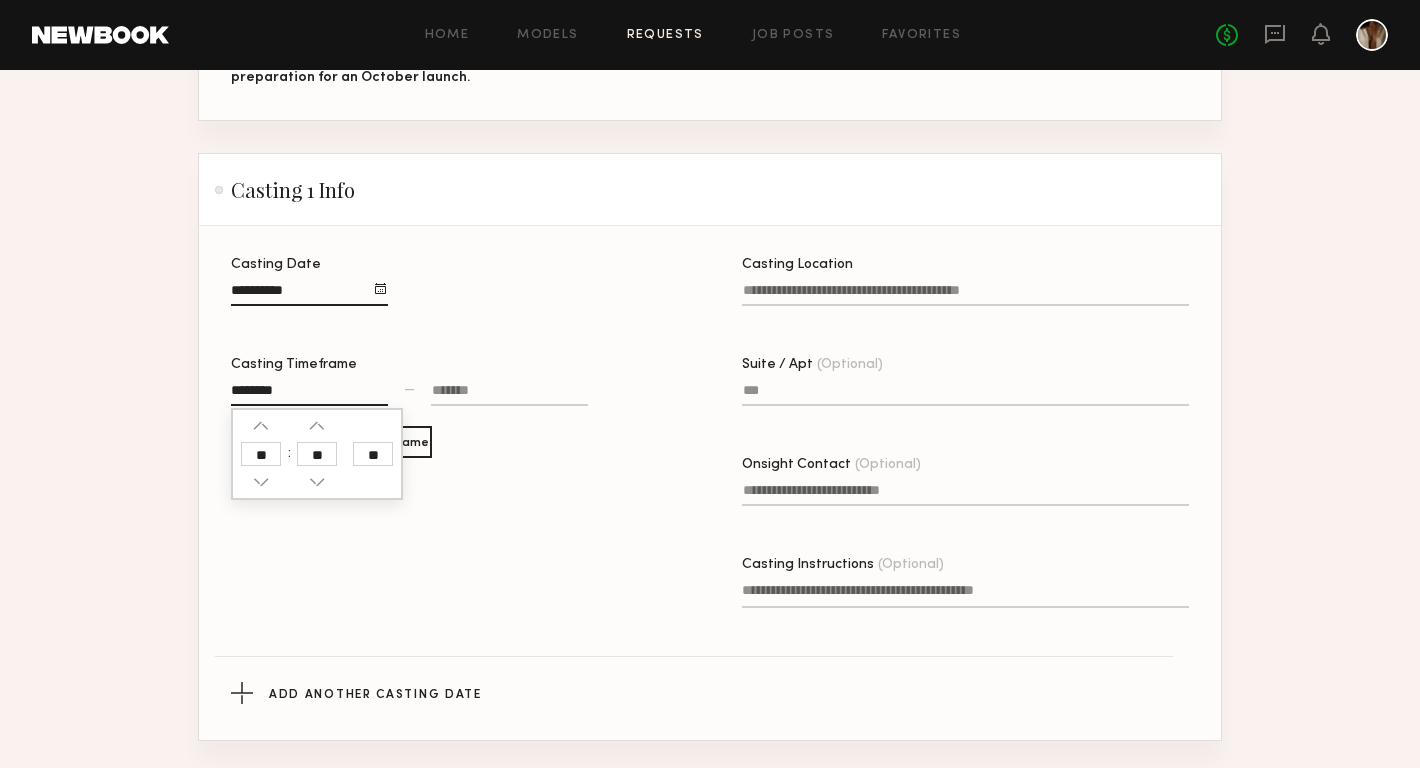 click on "**" 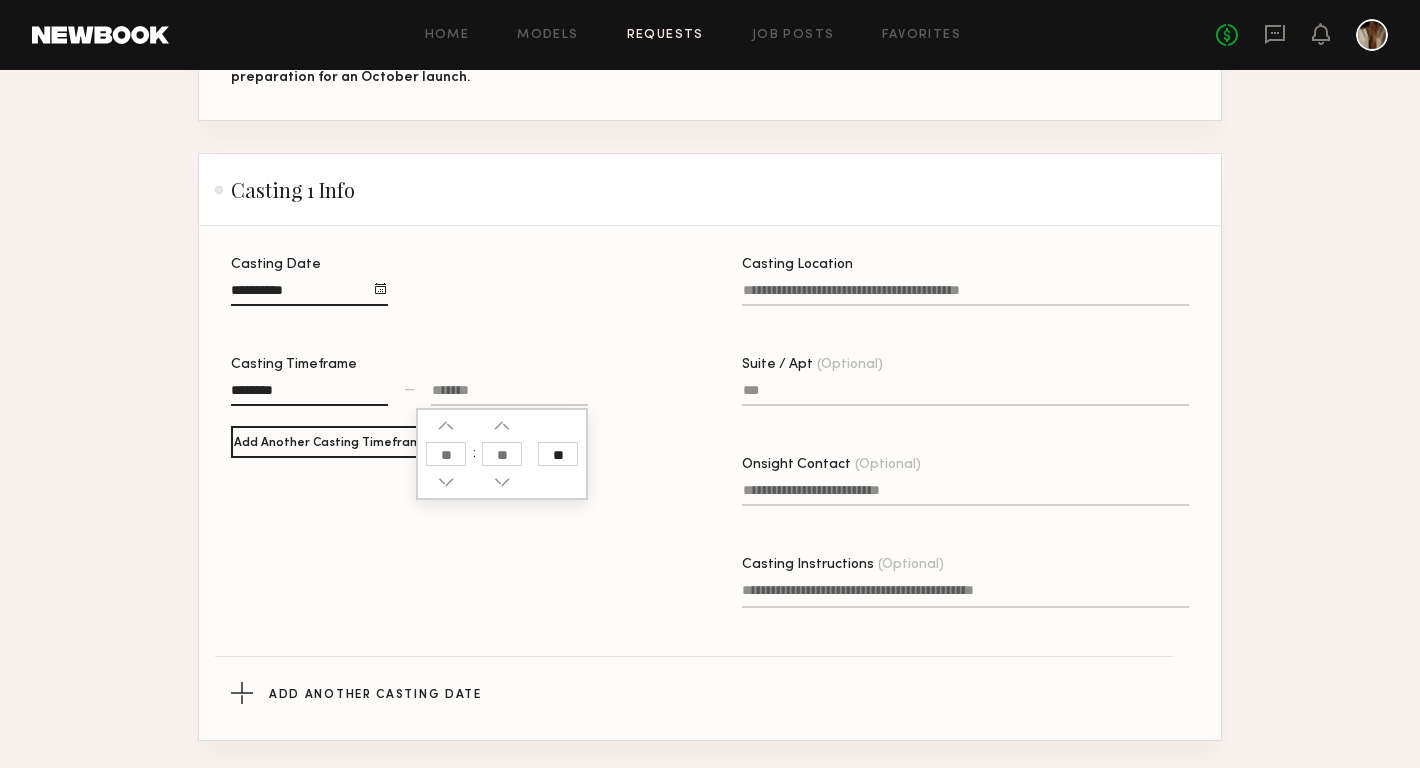 click 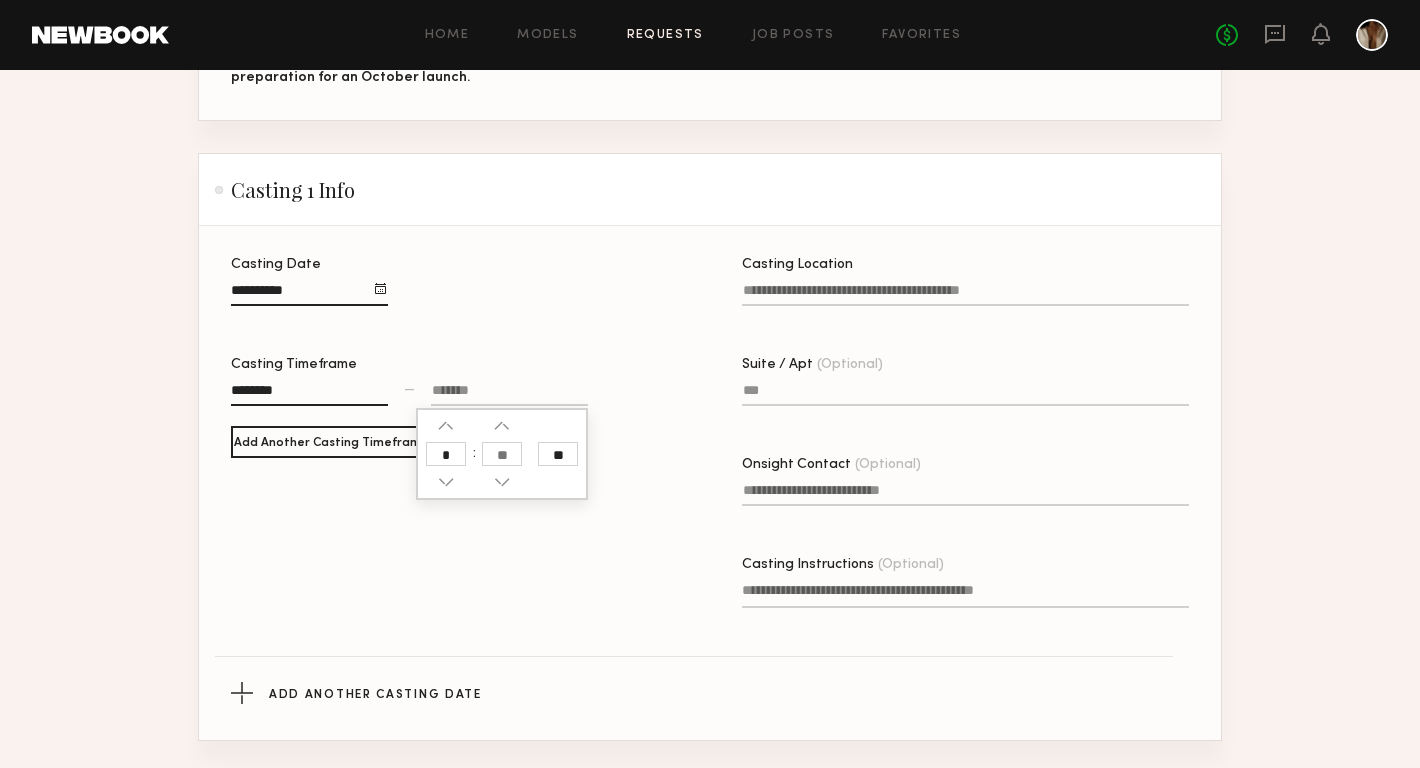 type on "*" 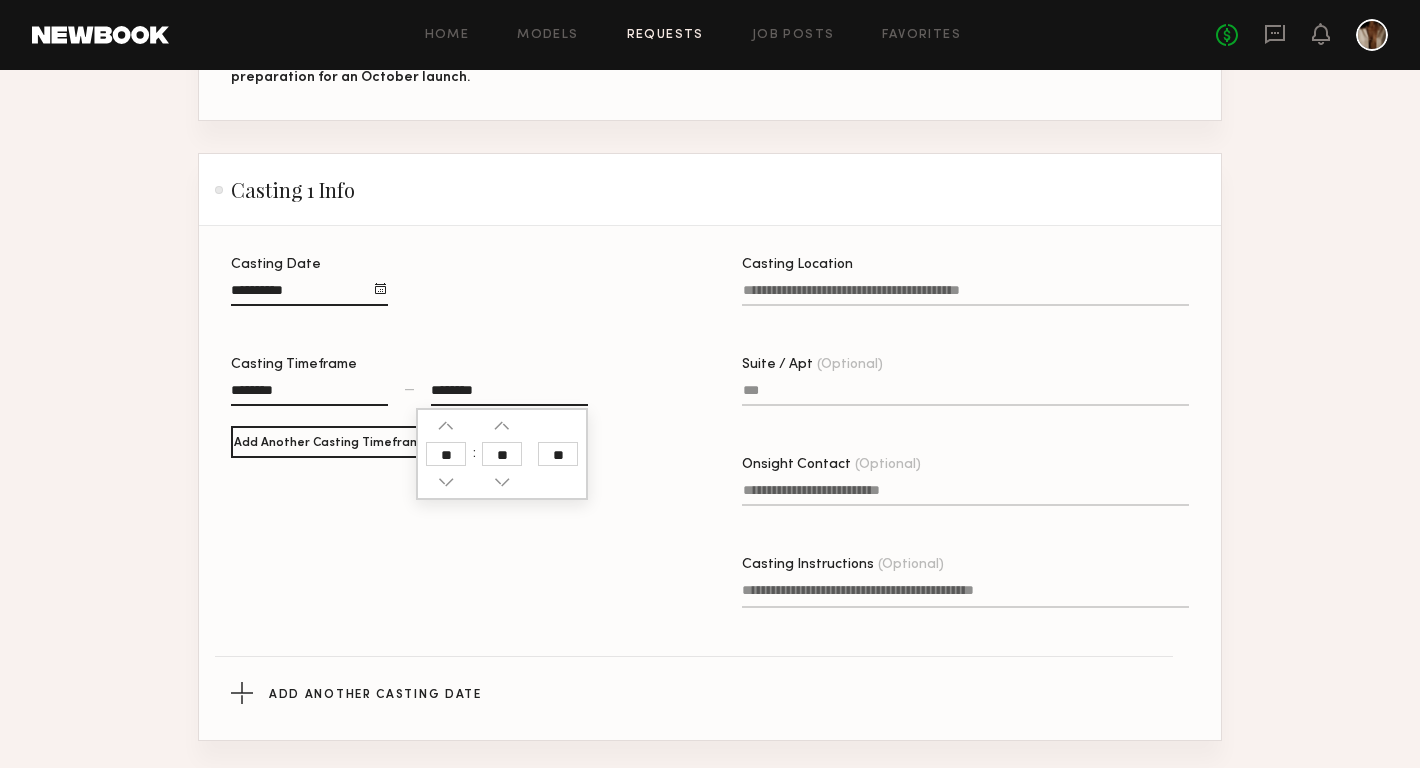click 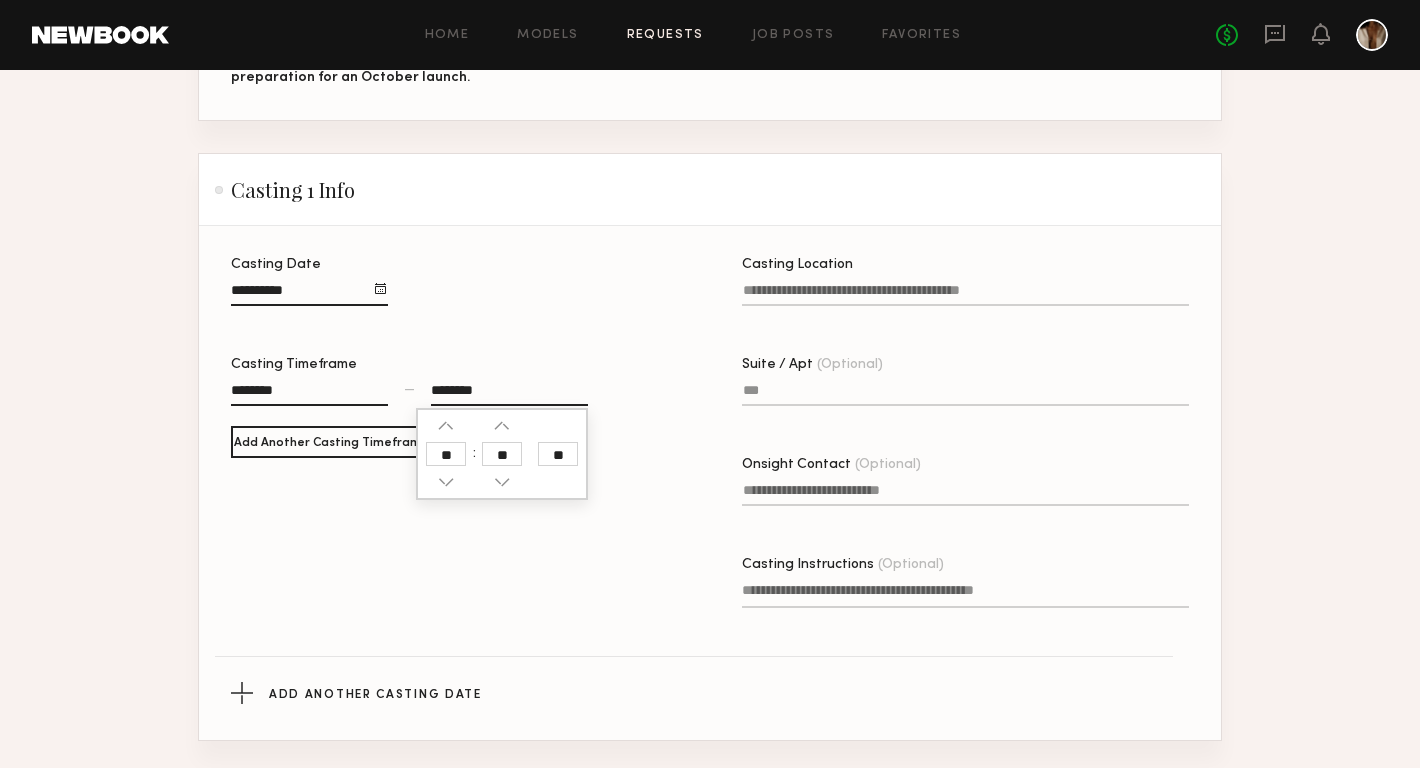 click on "**" 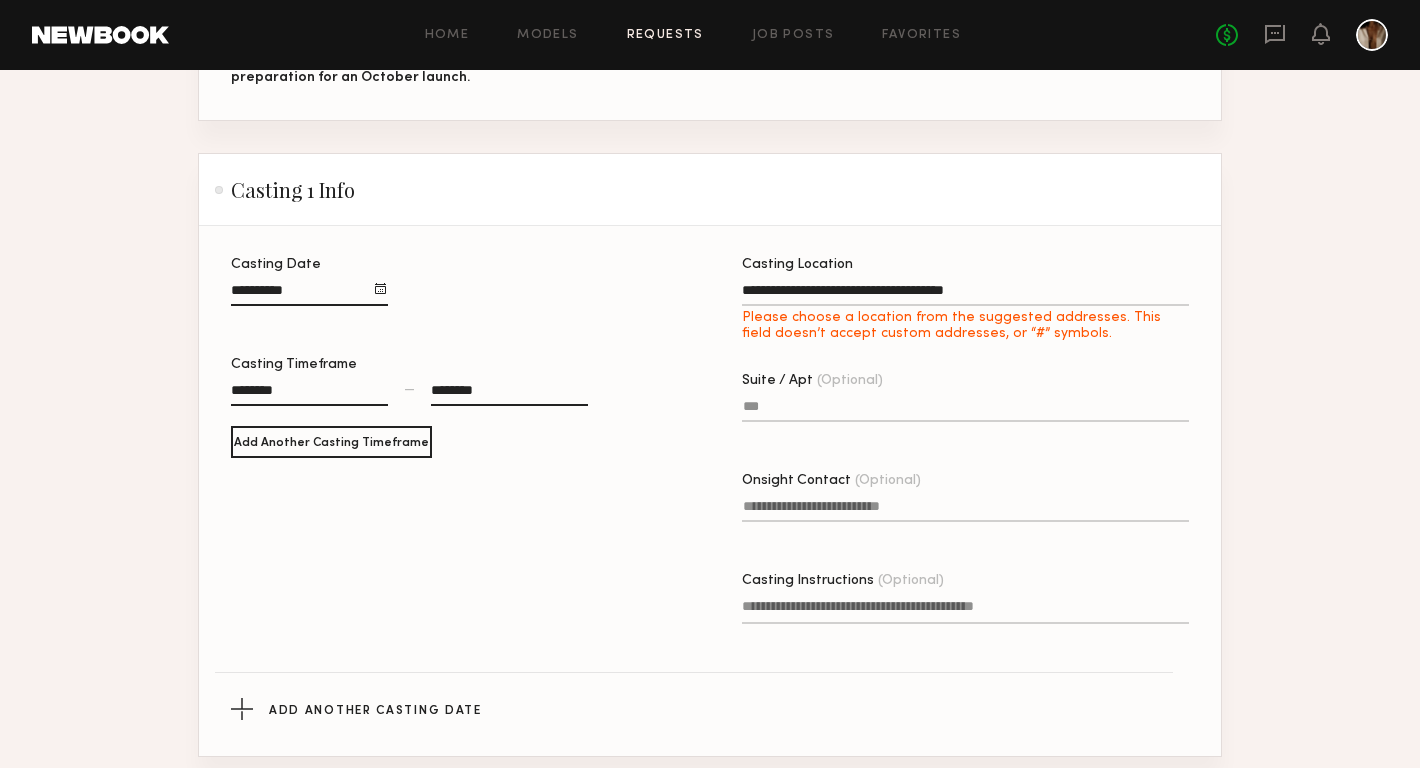 type on "**********" 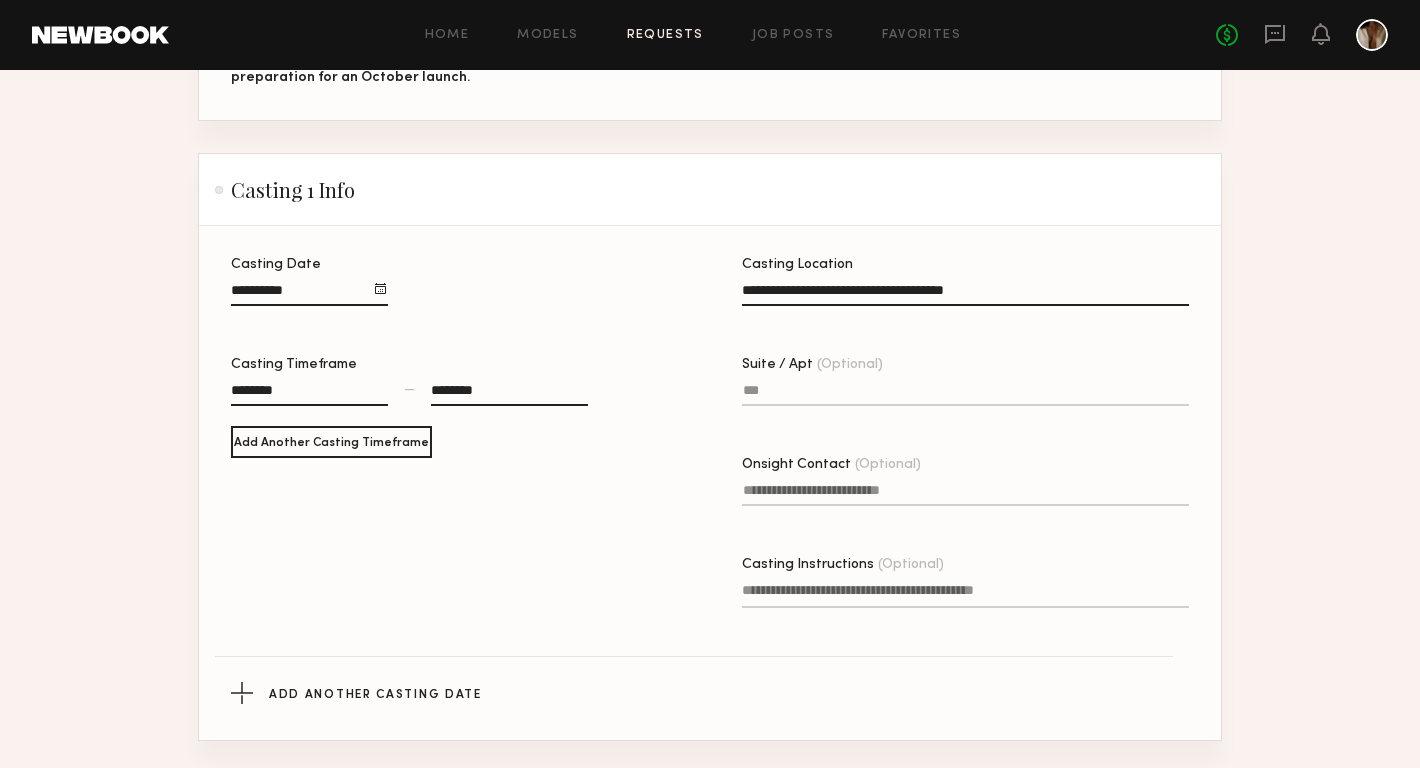 click on "Suite / Apt (Optional)" 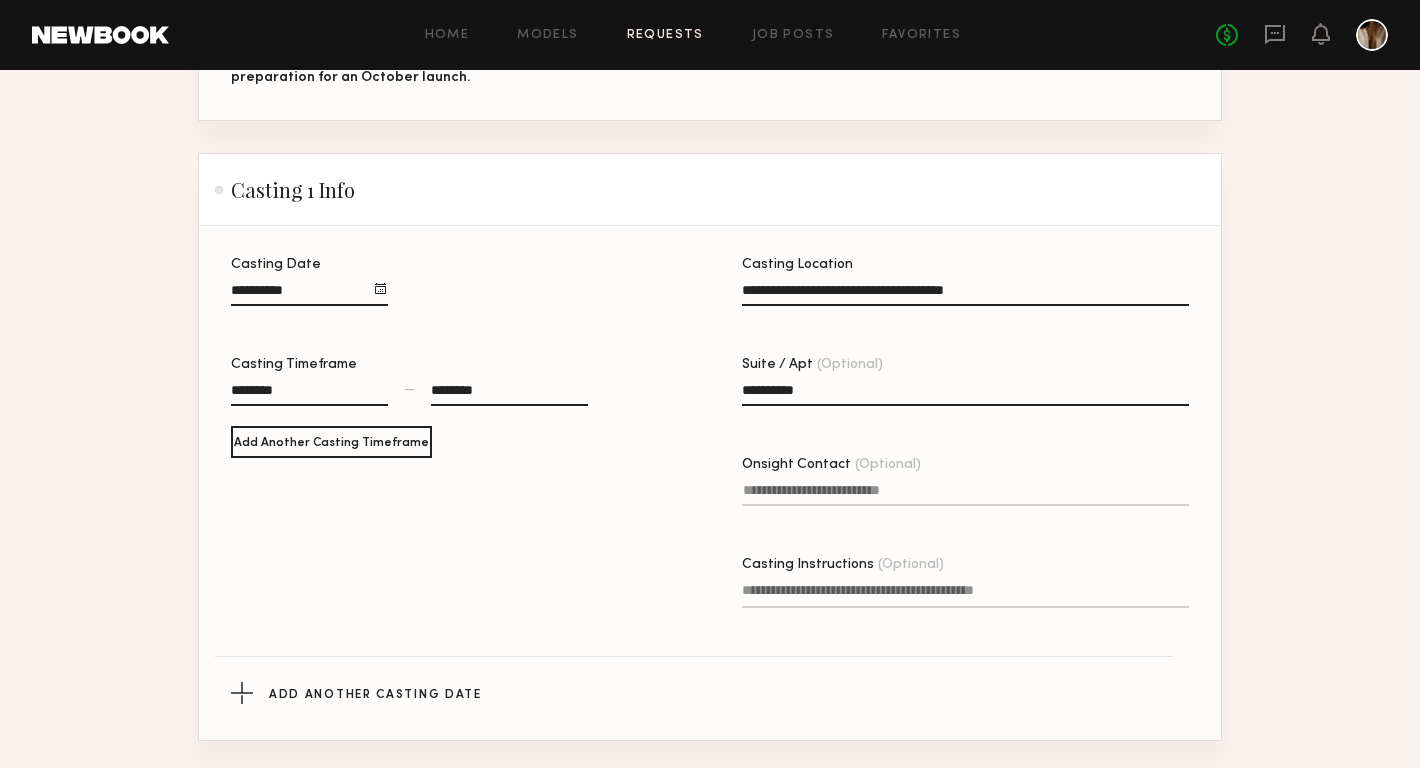 type on "**********" 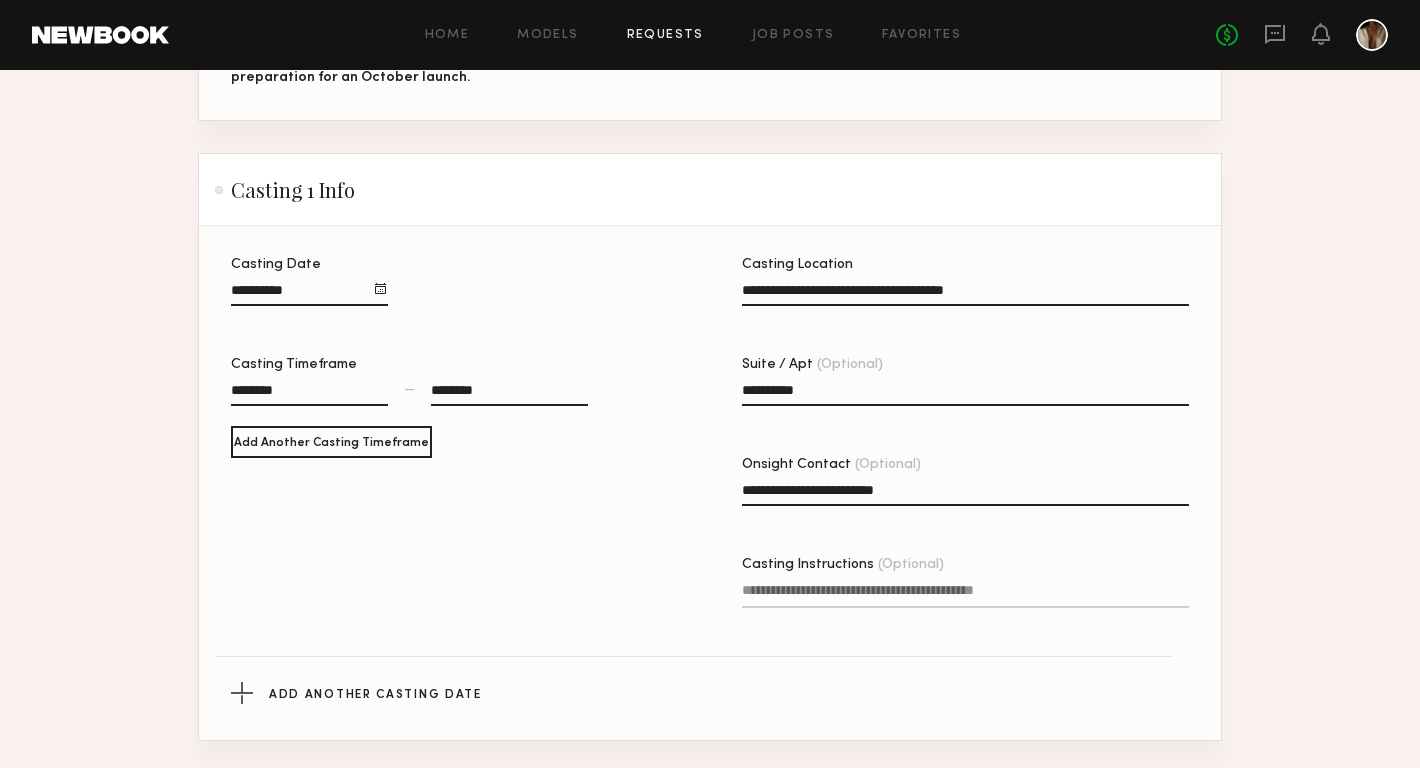 type on "**********" 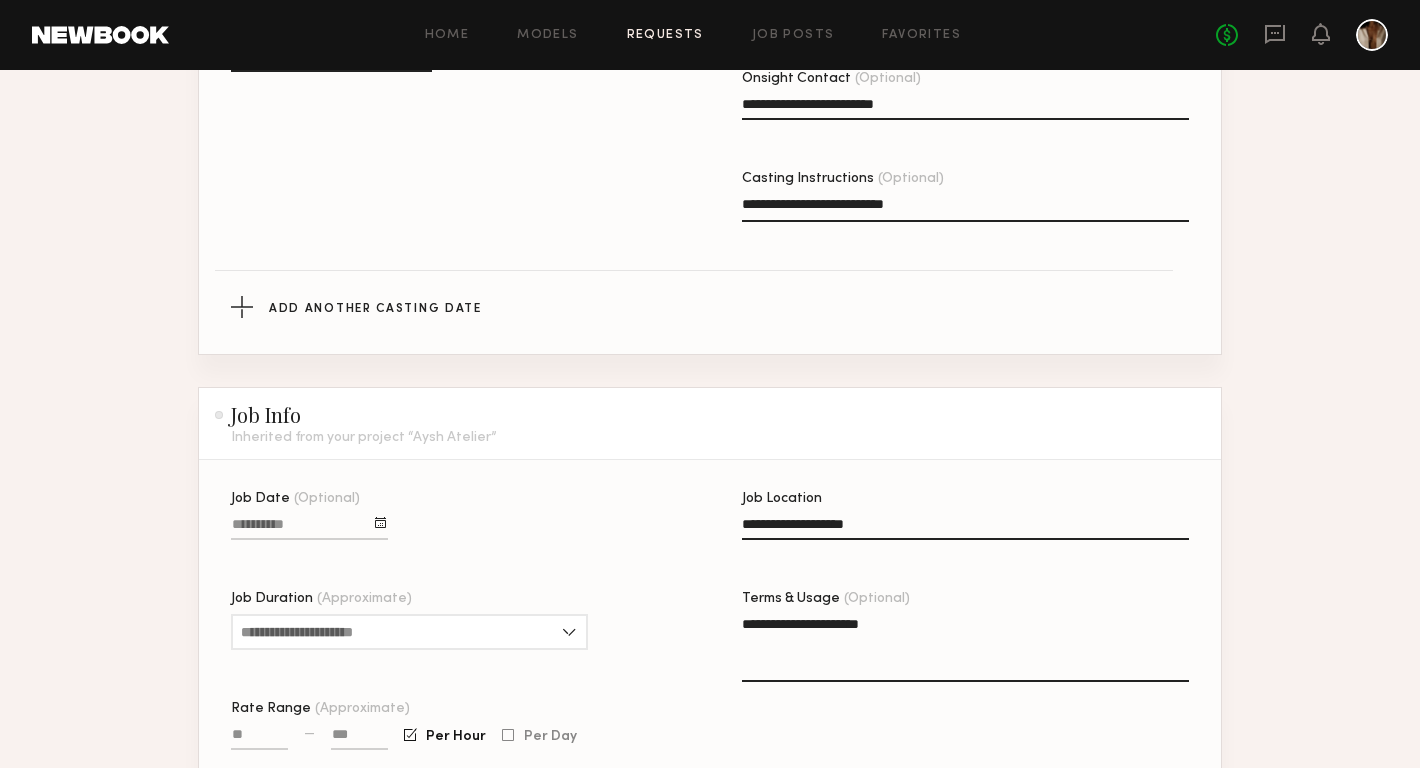 scroll, scrollTop: 917, scrollLeft: 0, axis: vertical 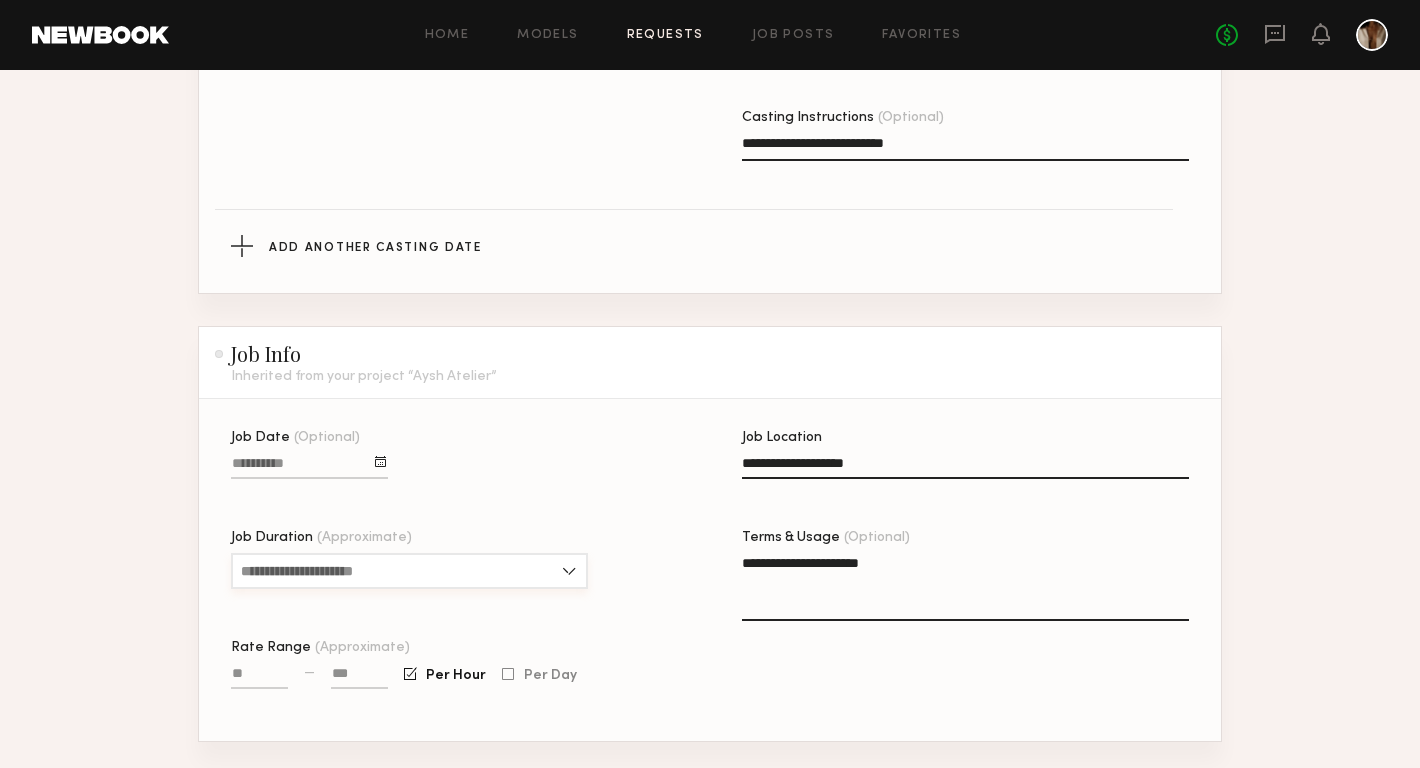 type on "**********" 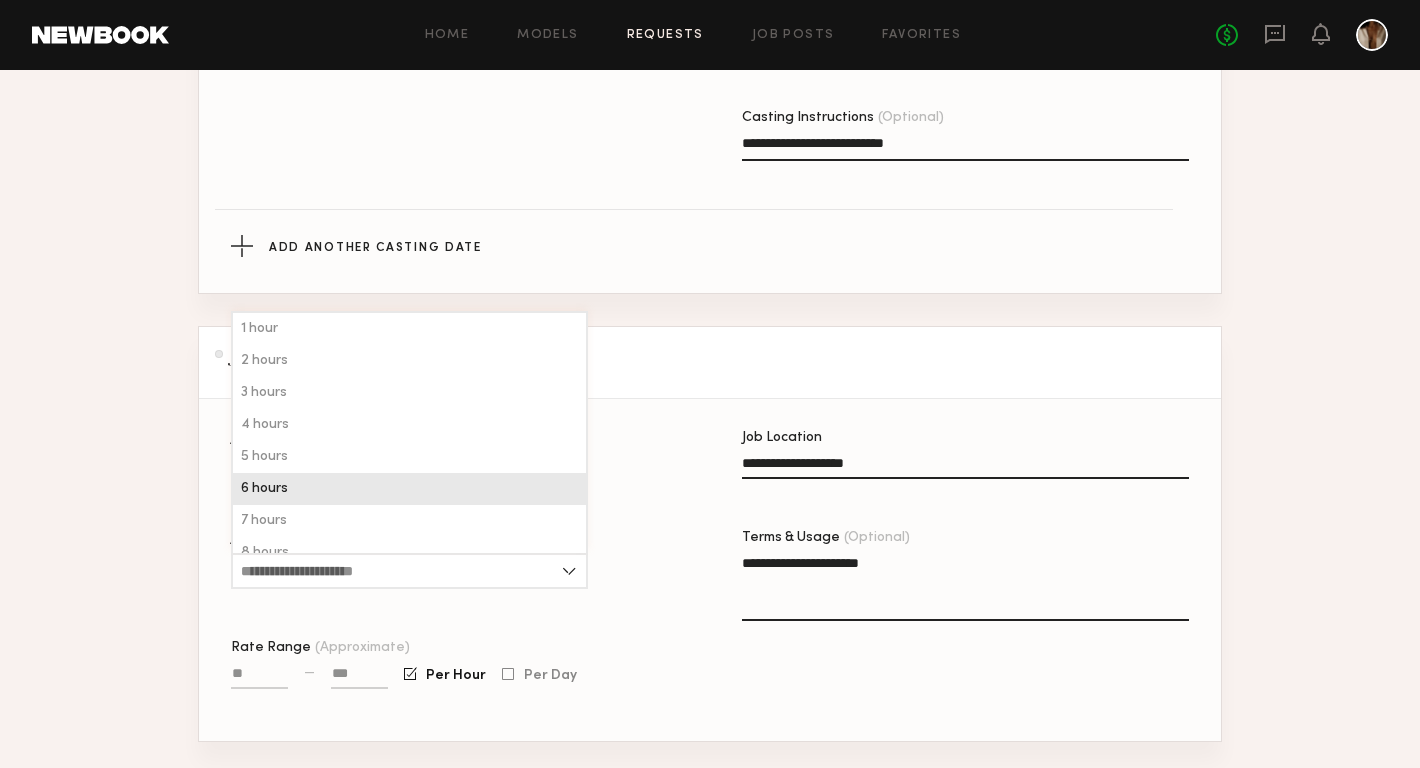 click on "6 hours" 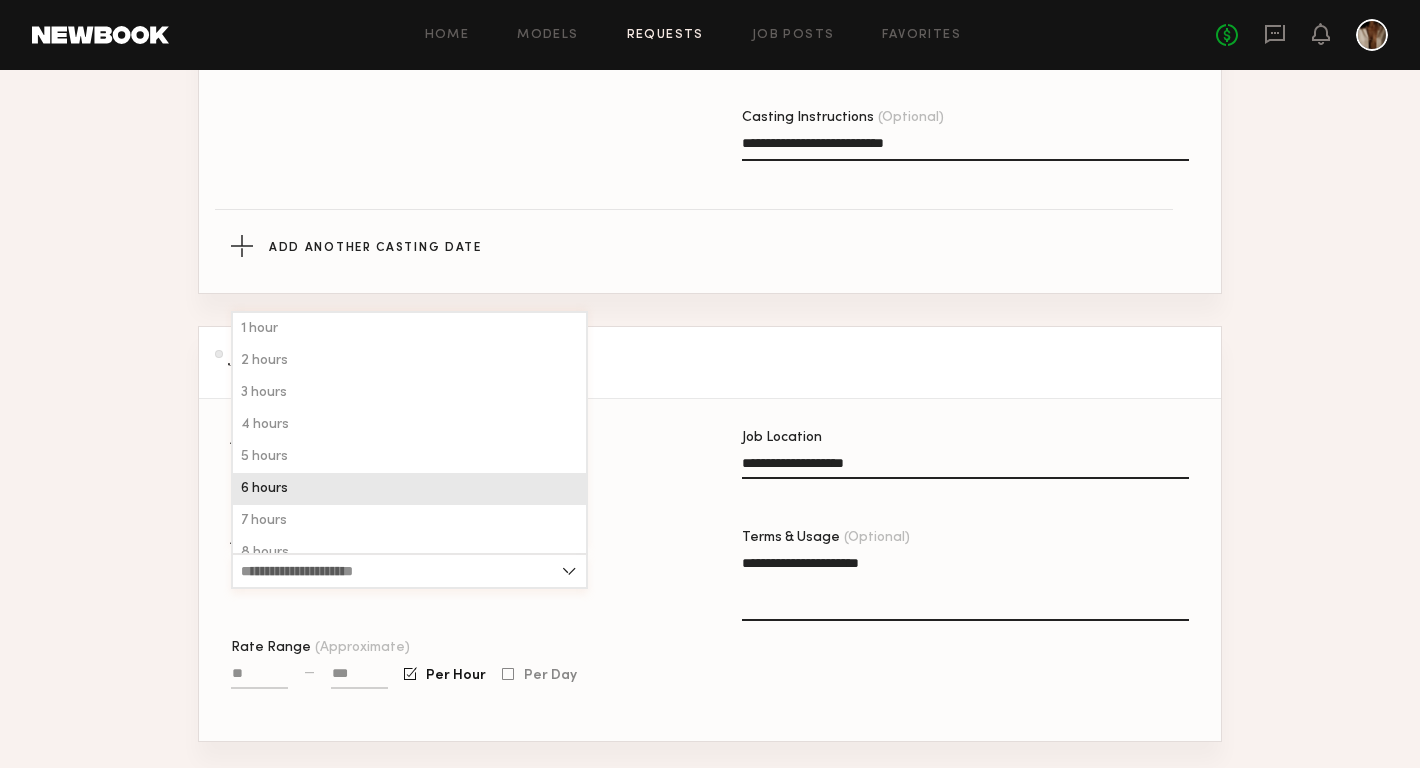 type on "*******" 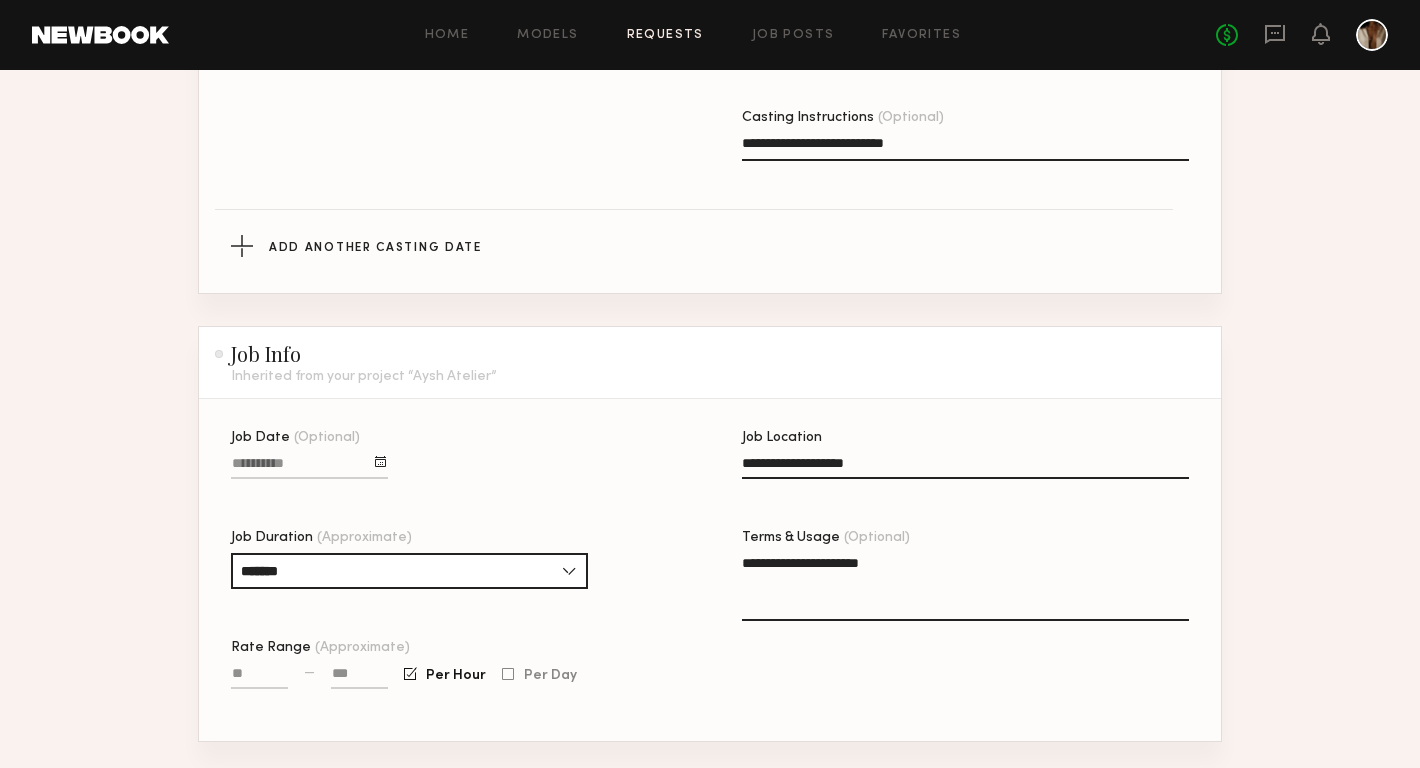 click on "Rate Range (Approximate)" at bounding box center (259, 677) 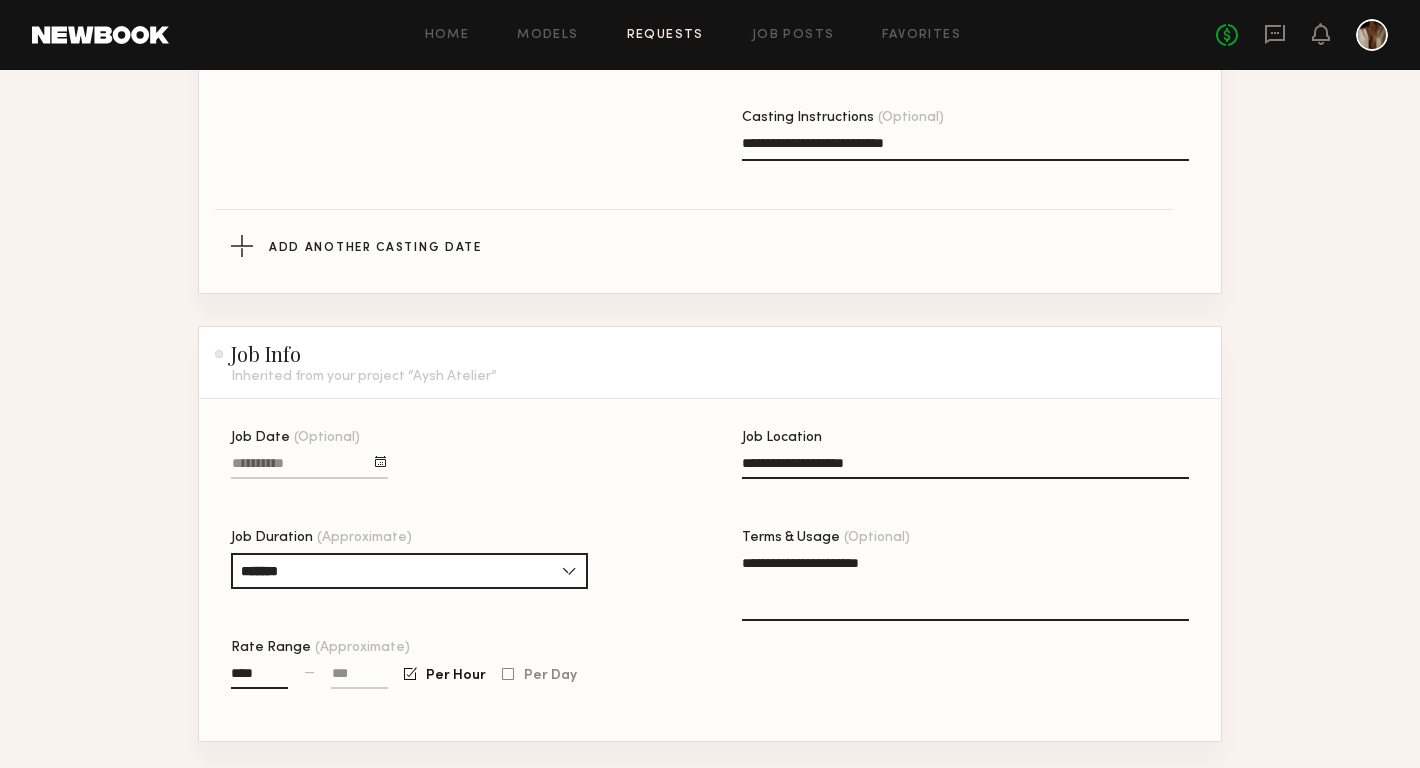 type on "****" 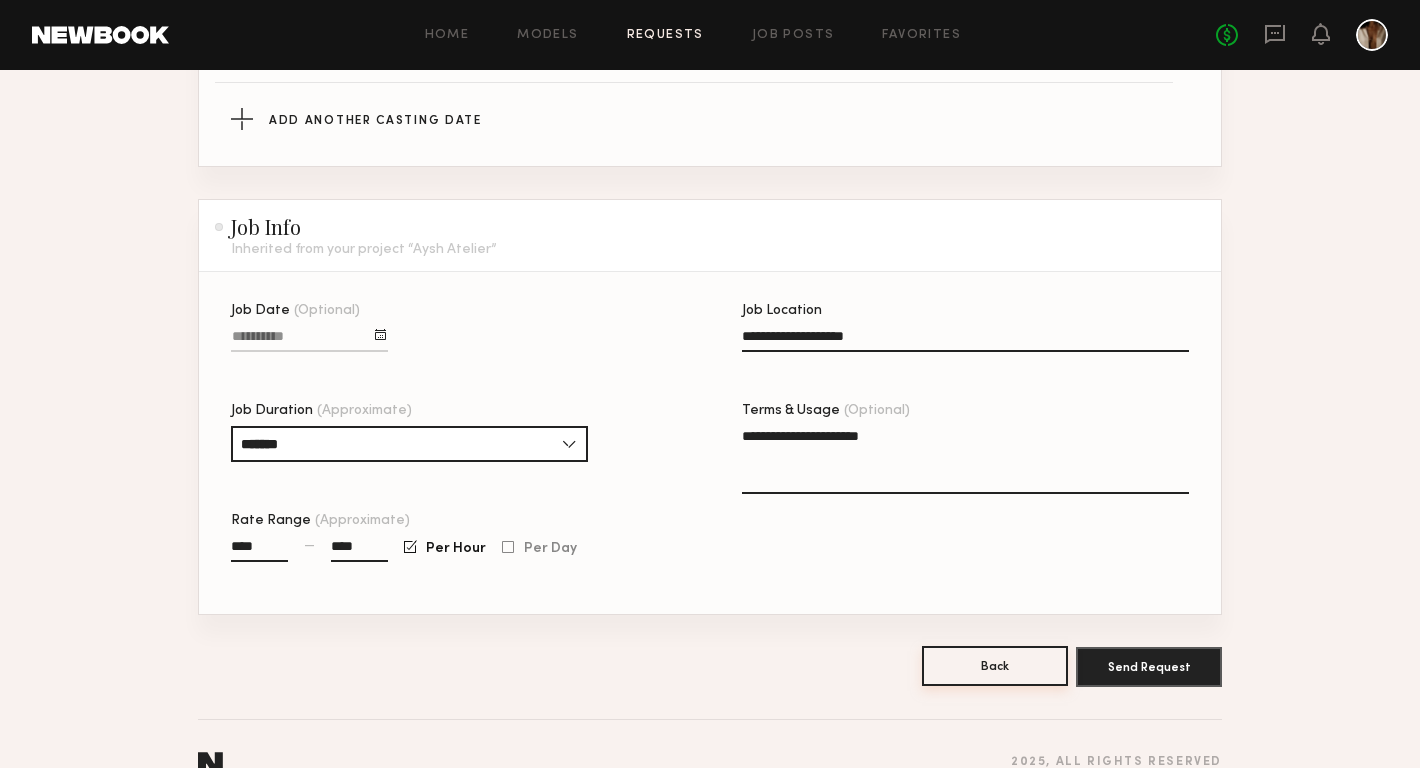 scroll, scrollTop: 1061, scrollLeft: 0, axis: vertical 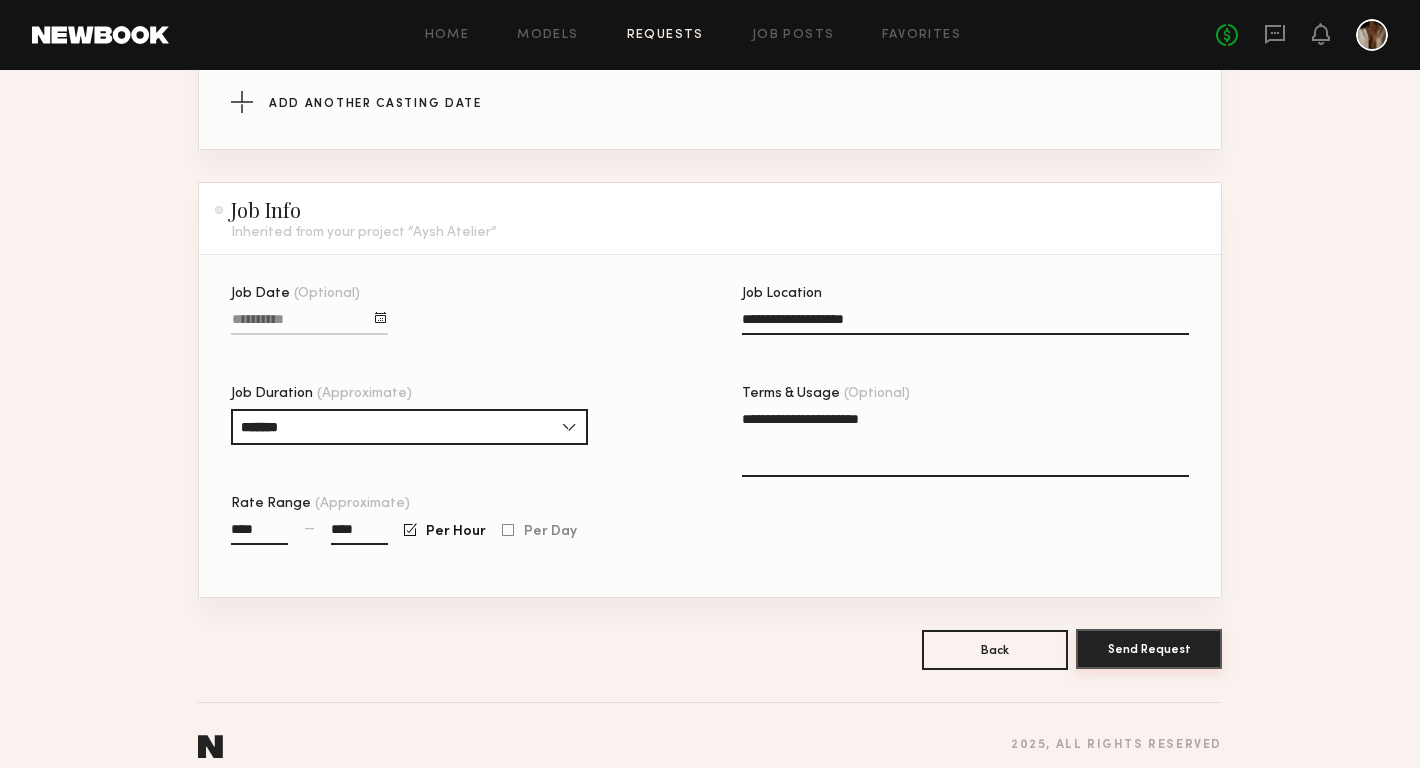 type on "****" 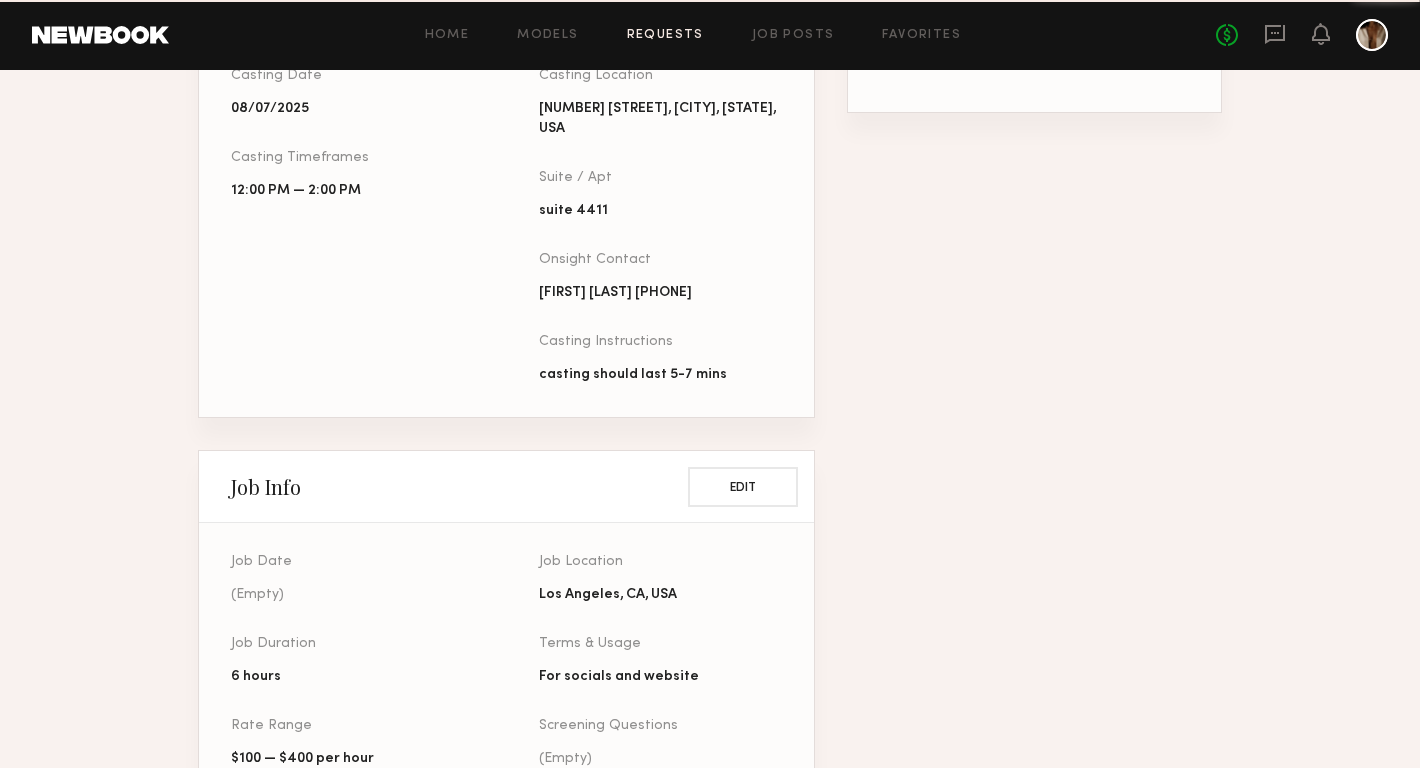 scroll, scrollTop: 0, scrollLeft: 0, axis: both 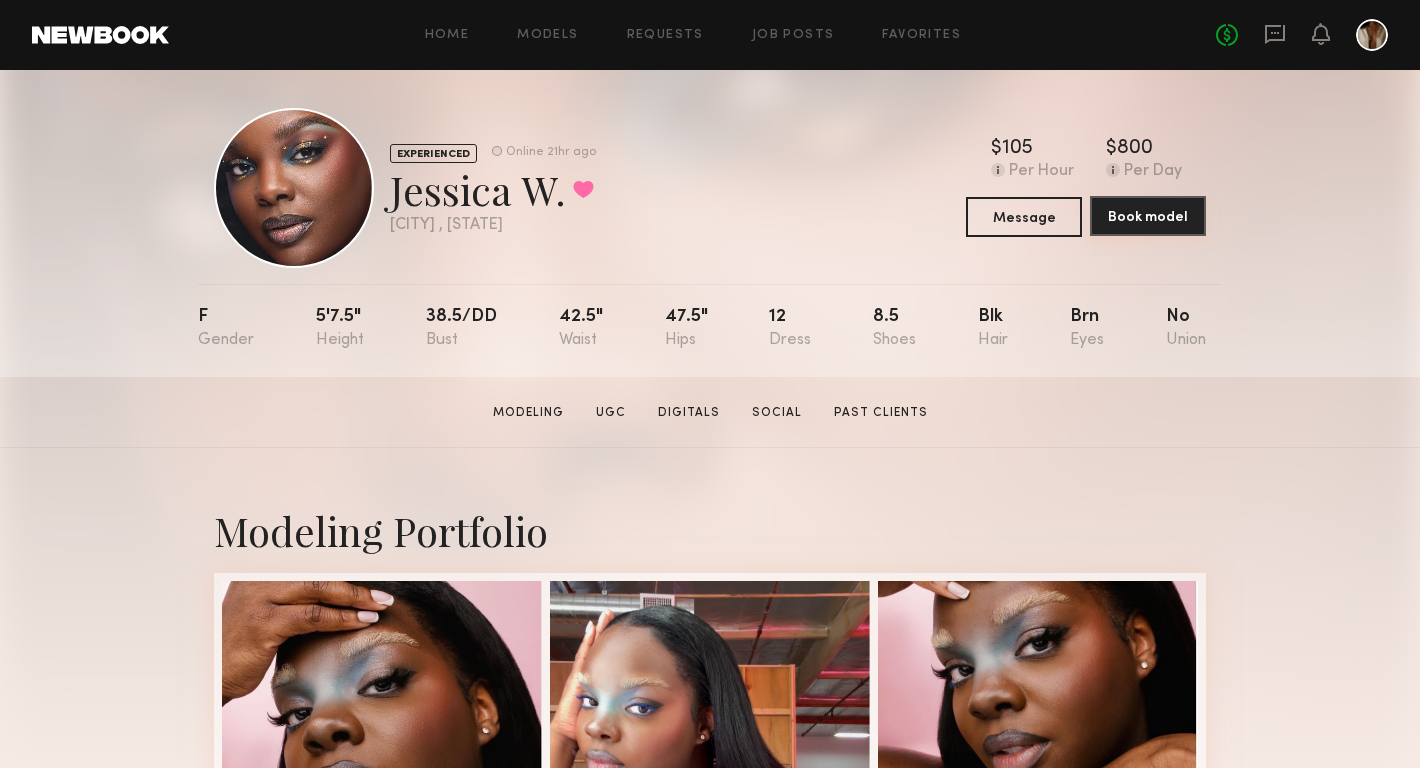 click on "Book model" 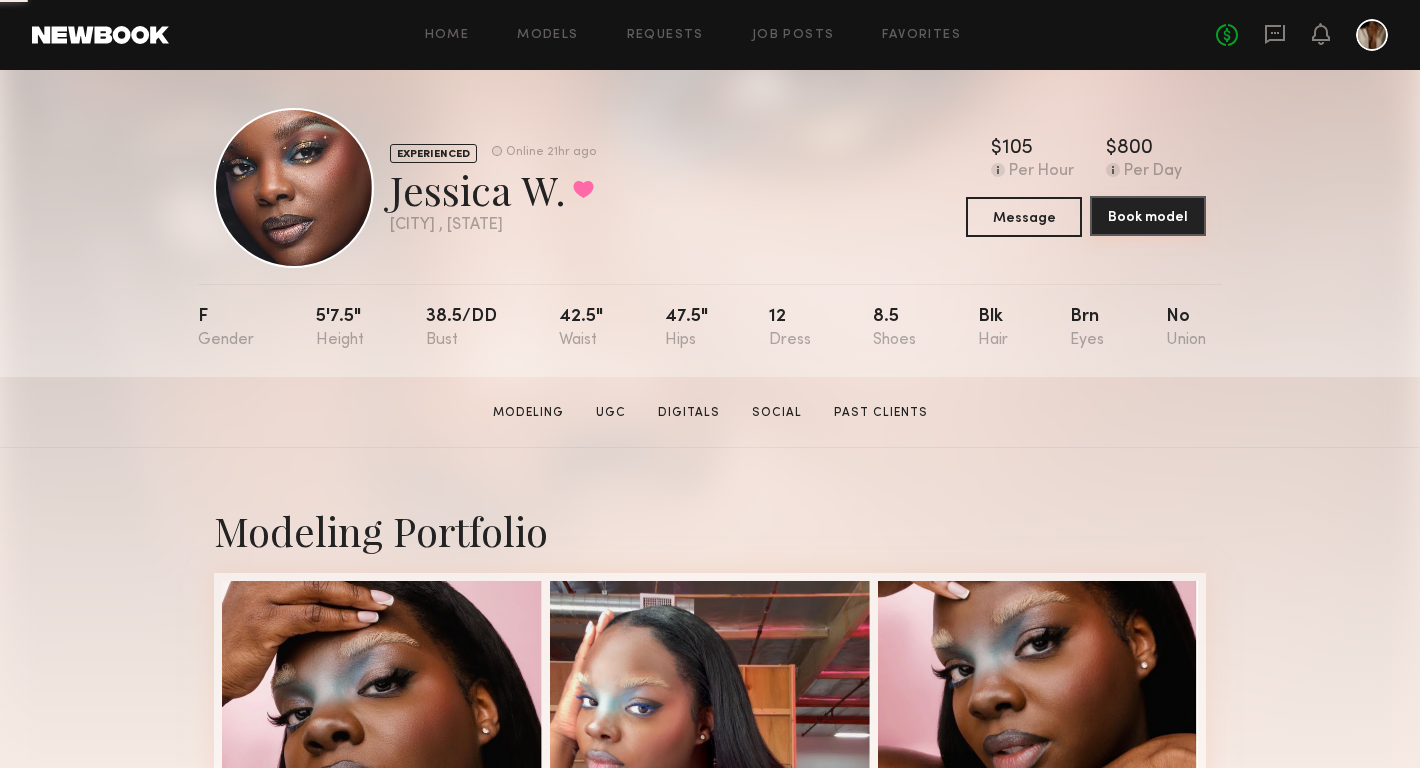 scroll, scrollTop: 0, scrollLeft: 0, axis: both 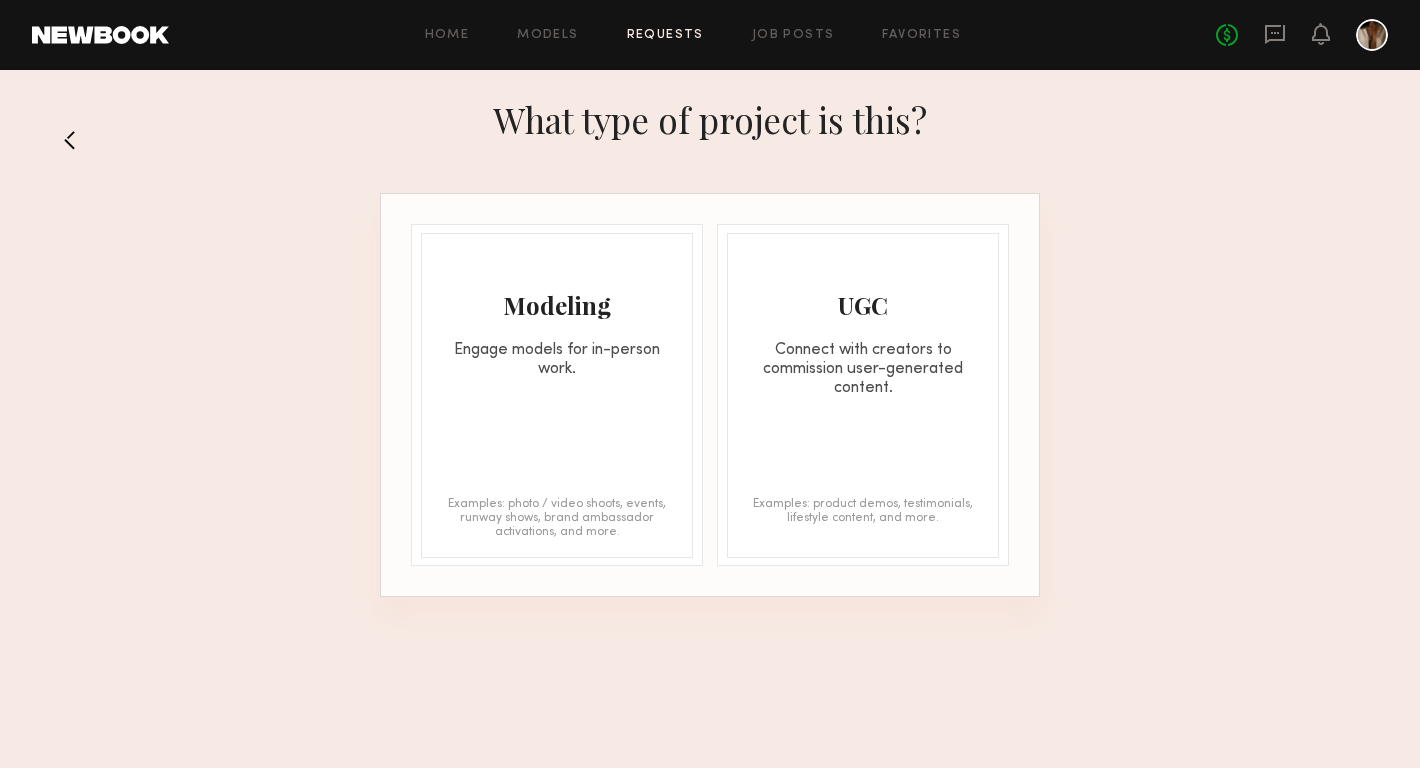 click on "Modeling Engage models for in-person work. Examples: photo / video shoots, events, runway shows, brand ambassador activations, and more." 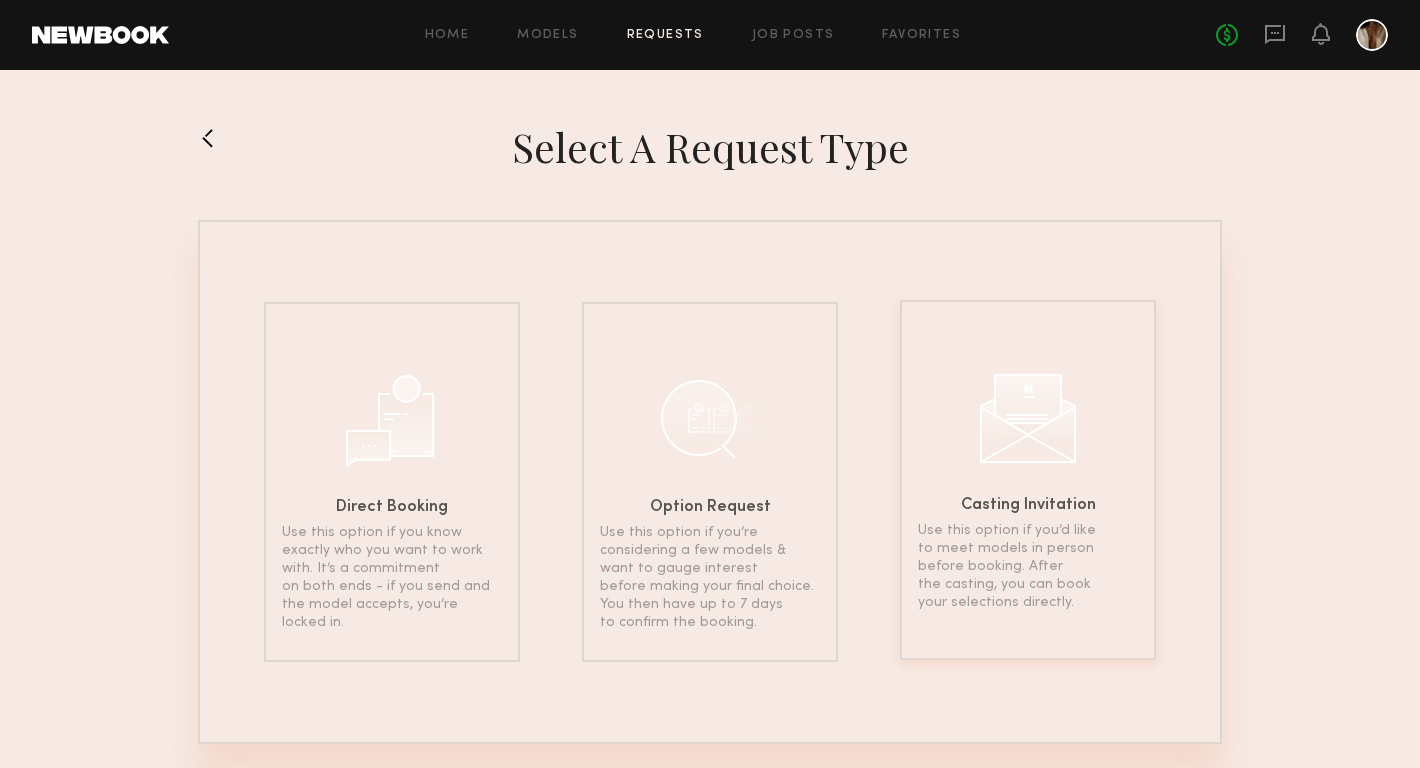 click on "Casting Invitation Use this option if you’d like to meet models in person before booking. After the casting, you can book your selections directly." 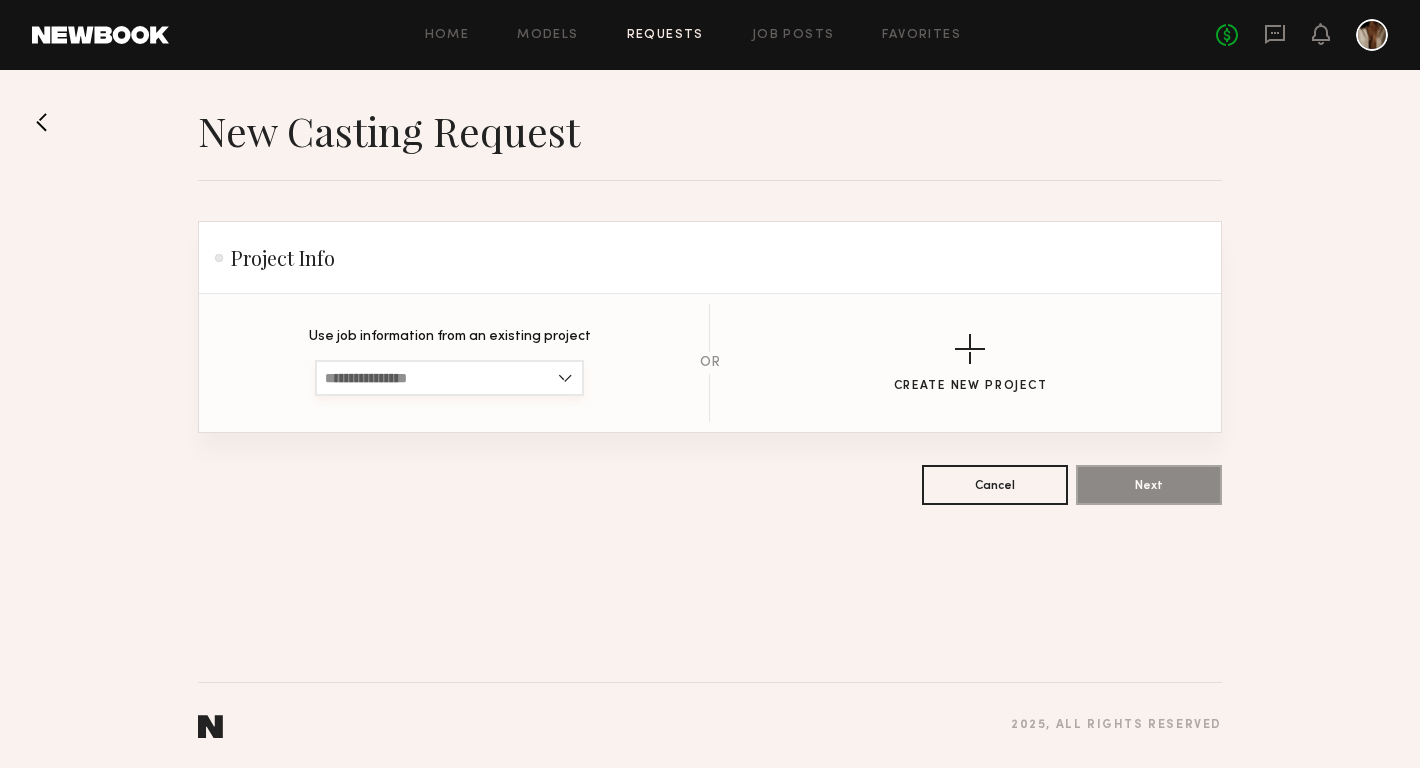 click at bounding box center [449, 378] 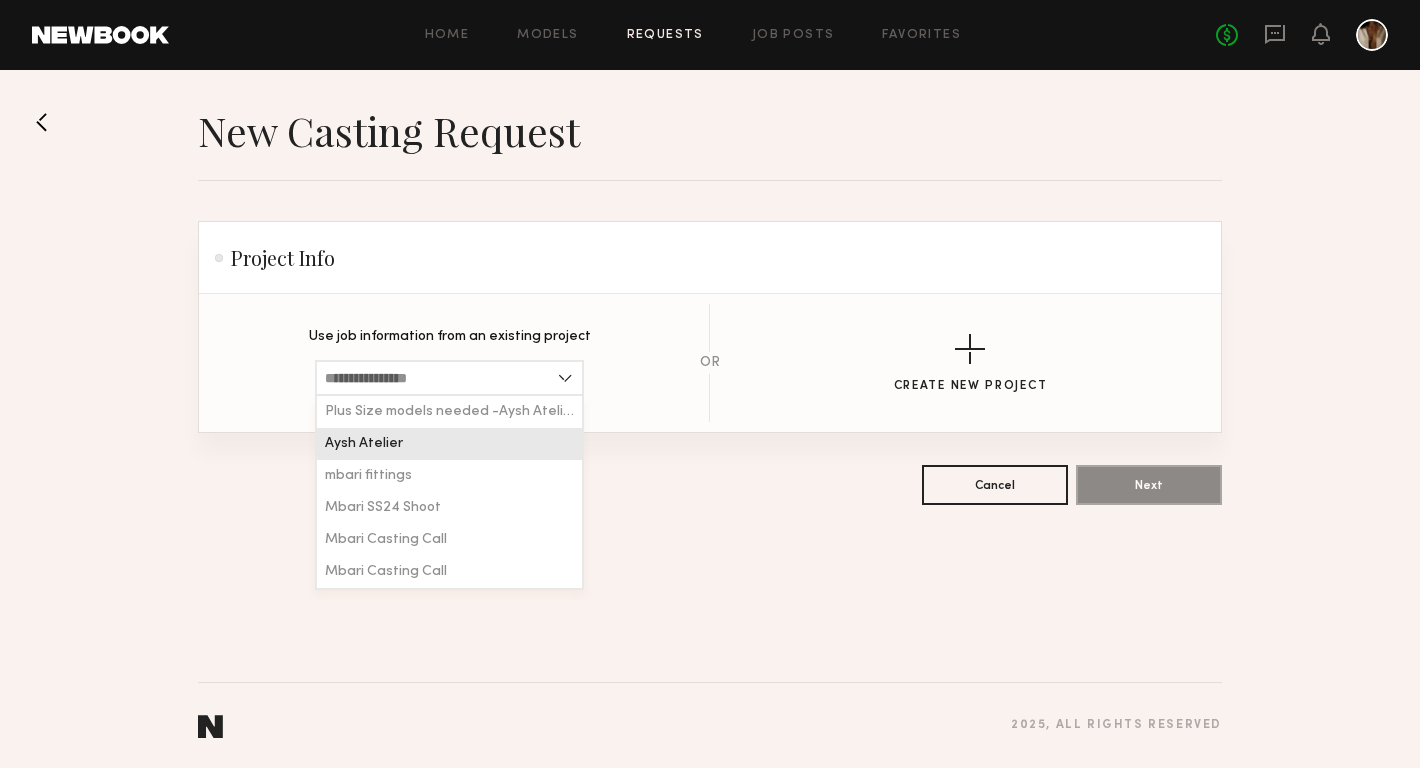 click on "Aysh Atelier" 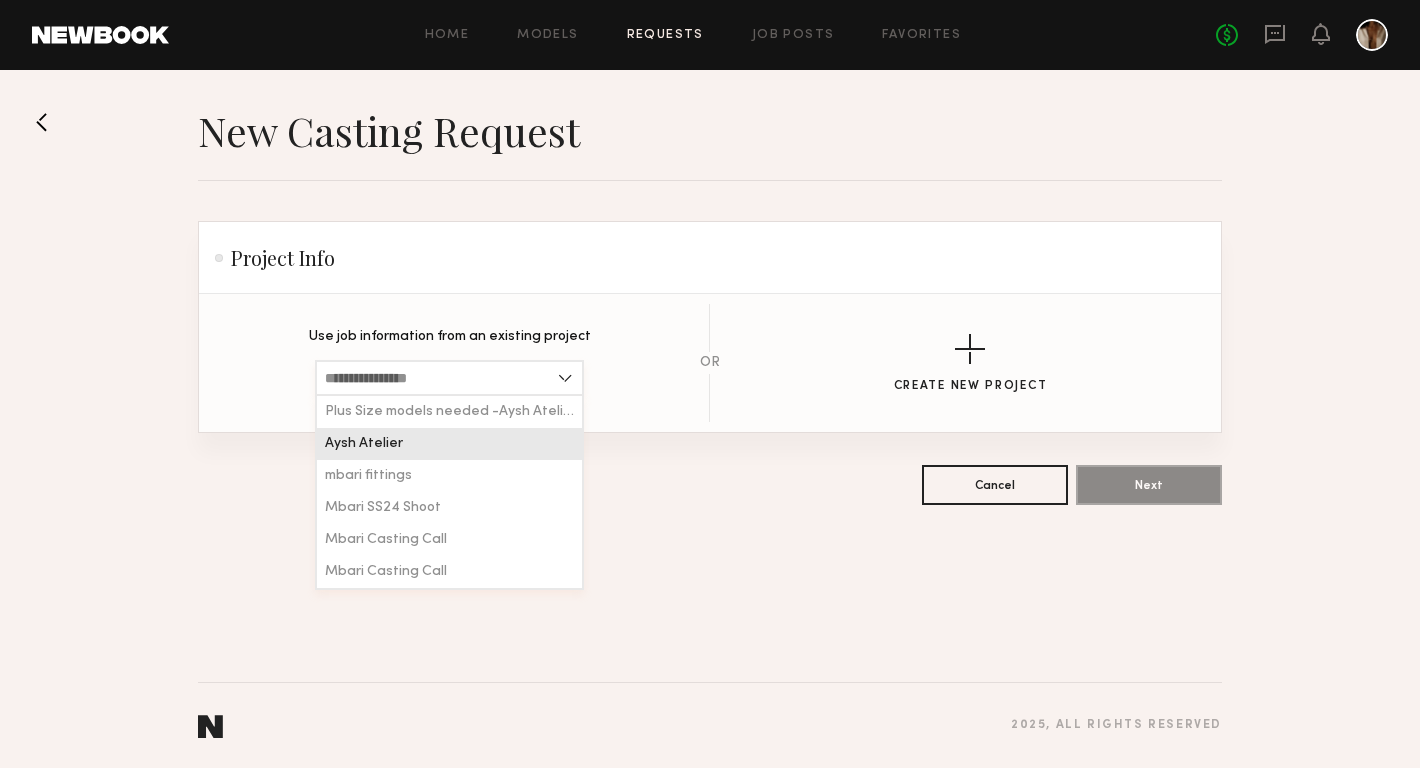 type on "**********" 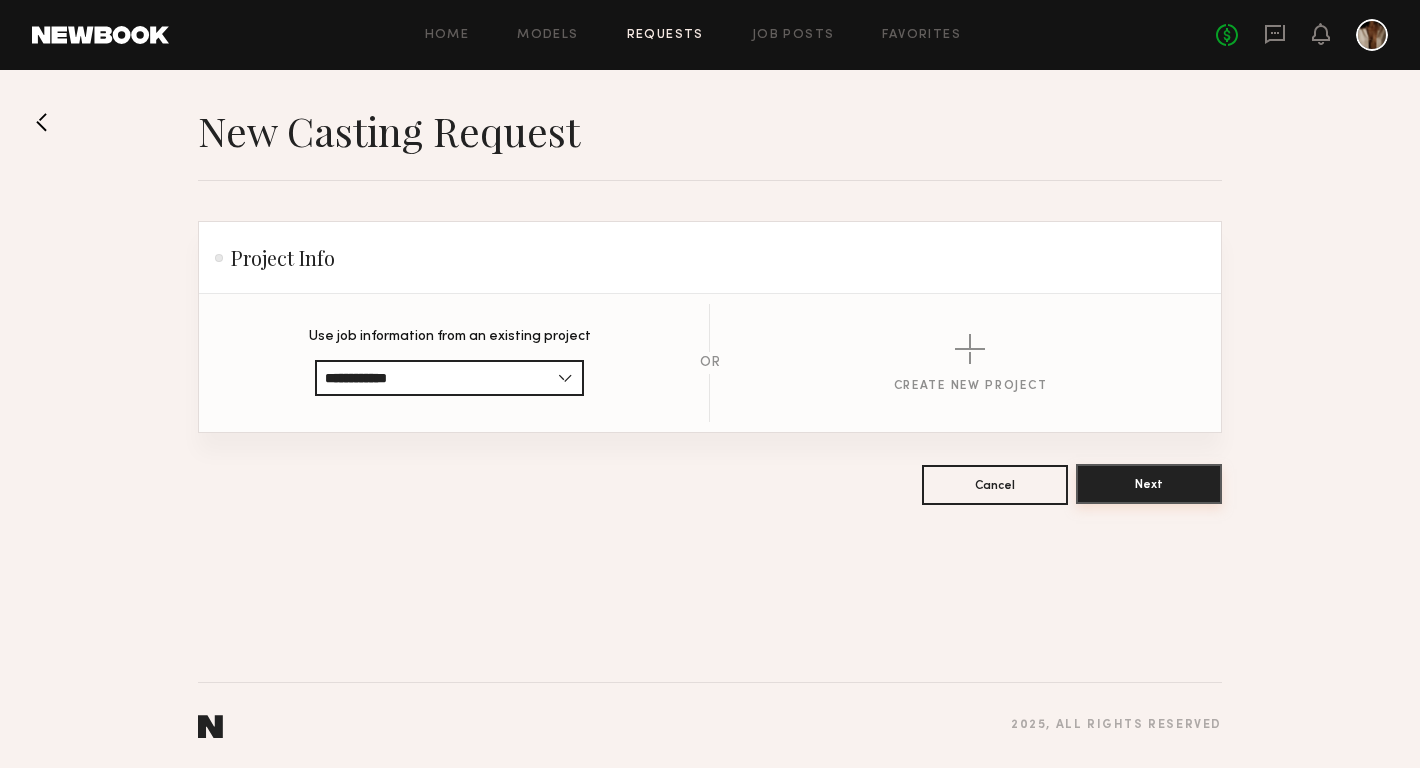 click on "Next" 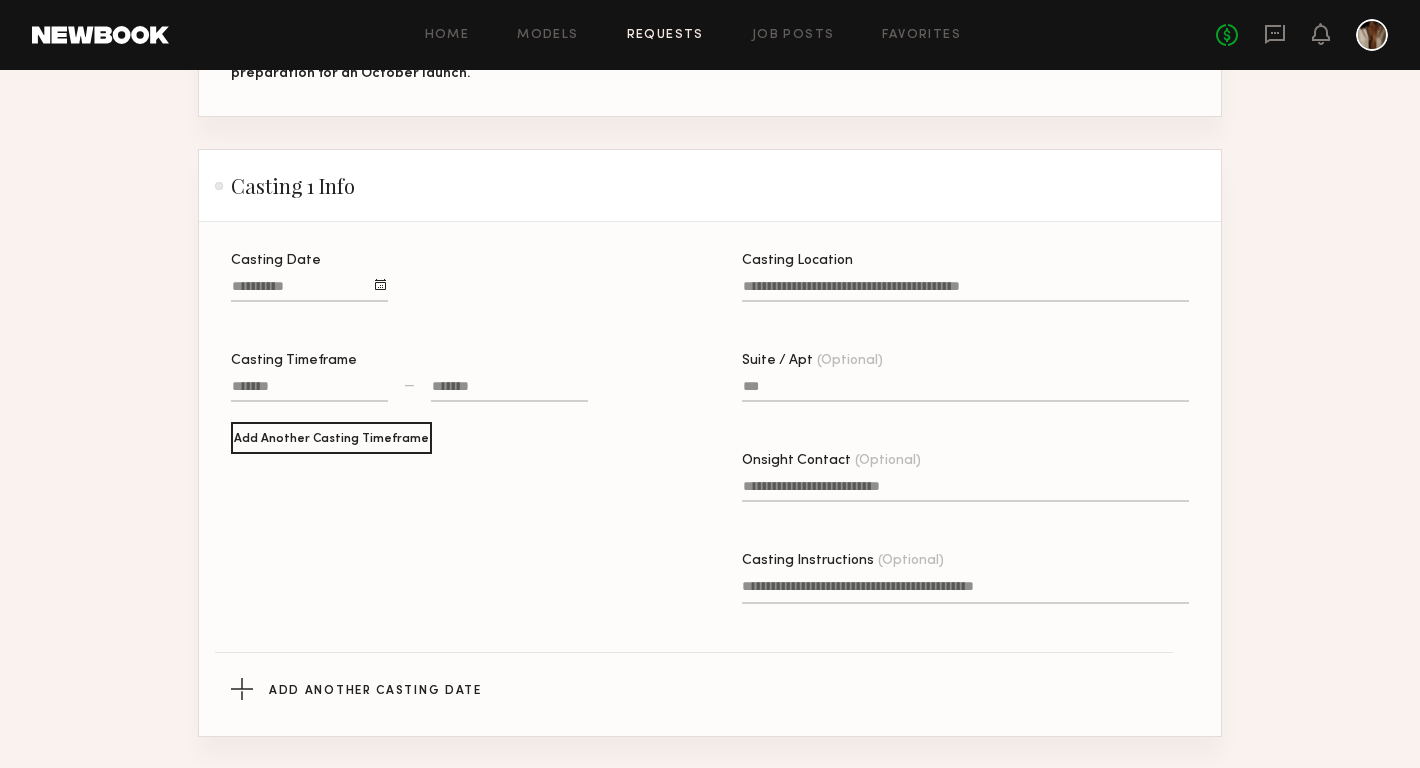 scroll, scrollTop: 463, scrollLeft: 0, axis: vertical 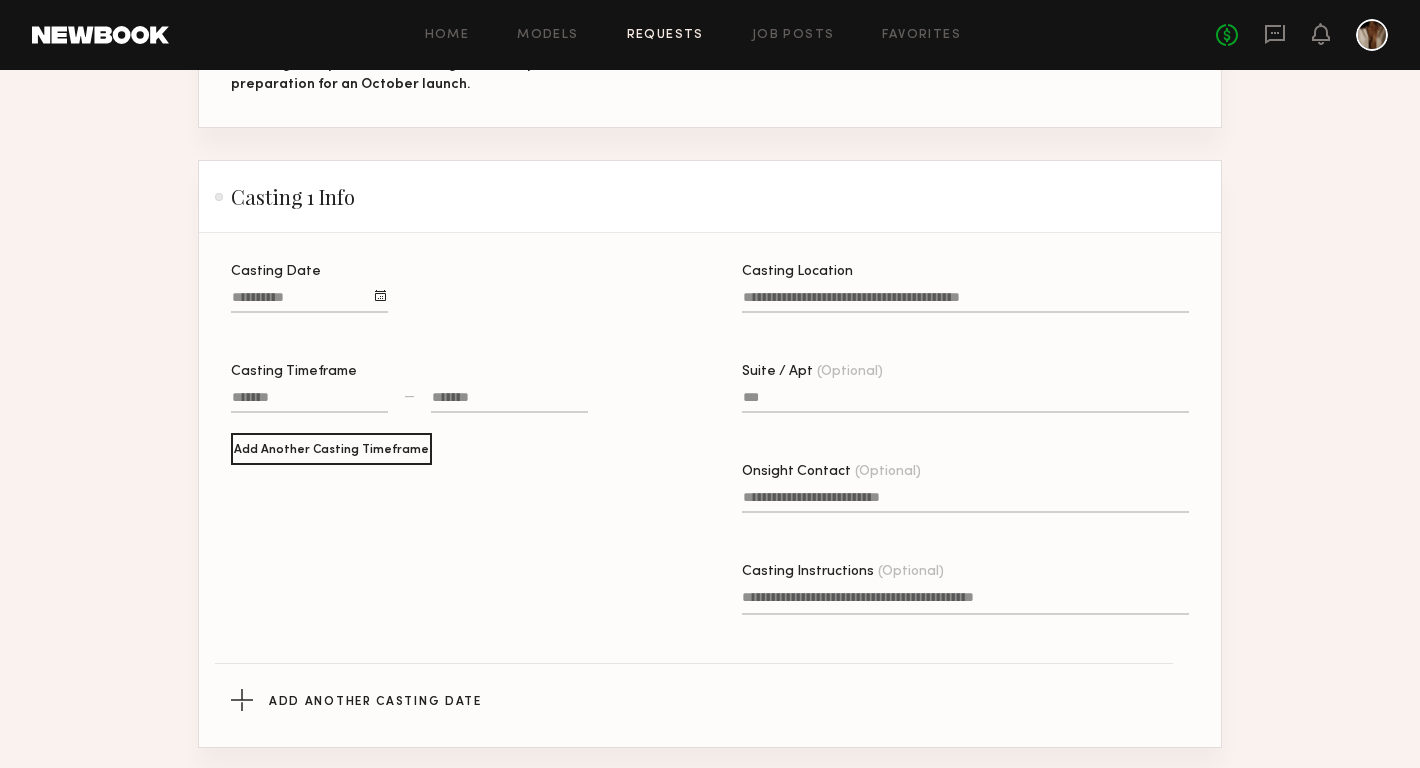 click on "Casting Date" at bounding box center (309, 301) 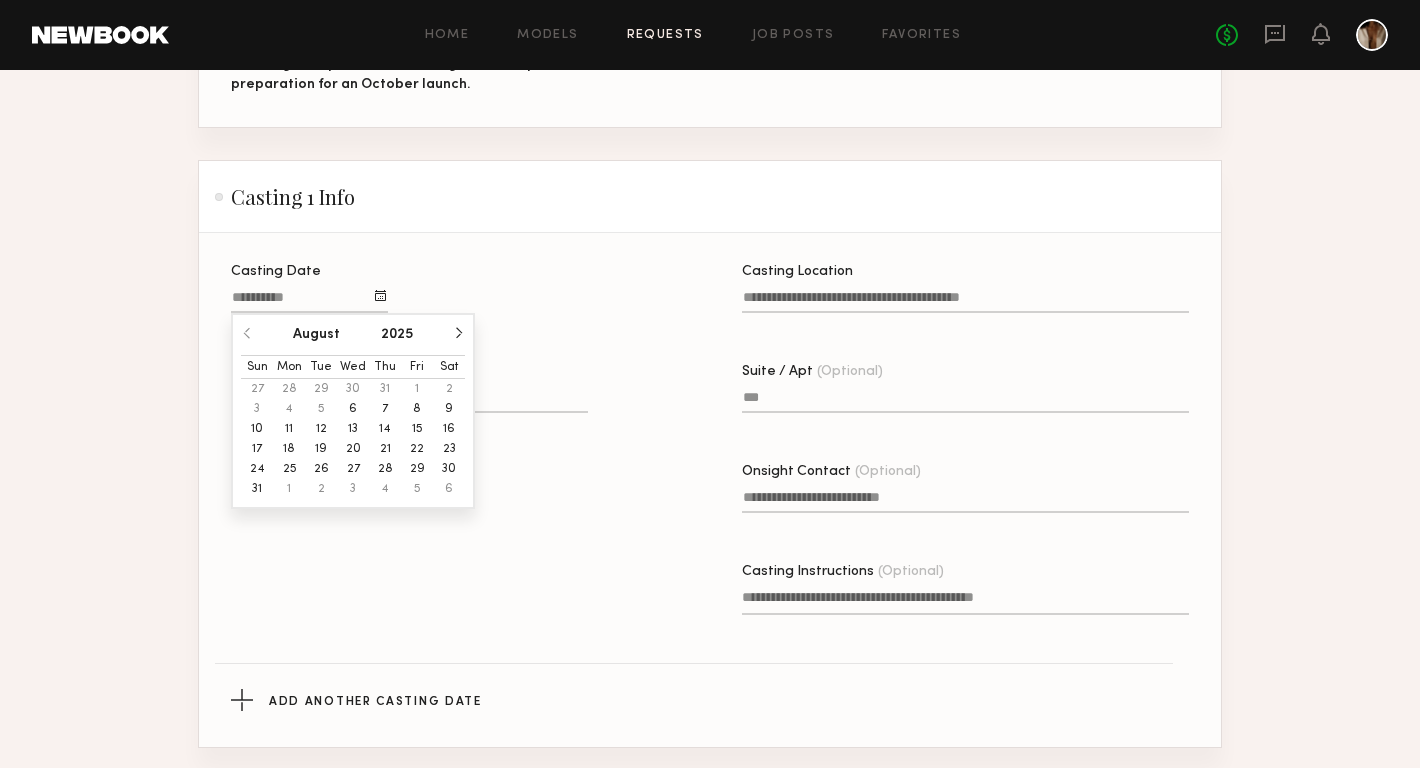 click on "7" 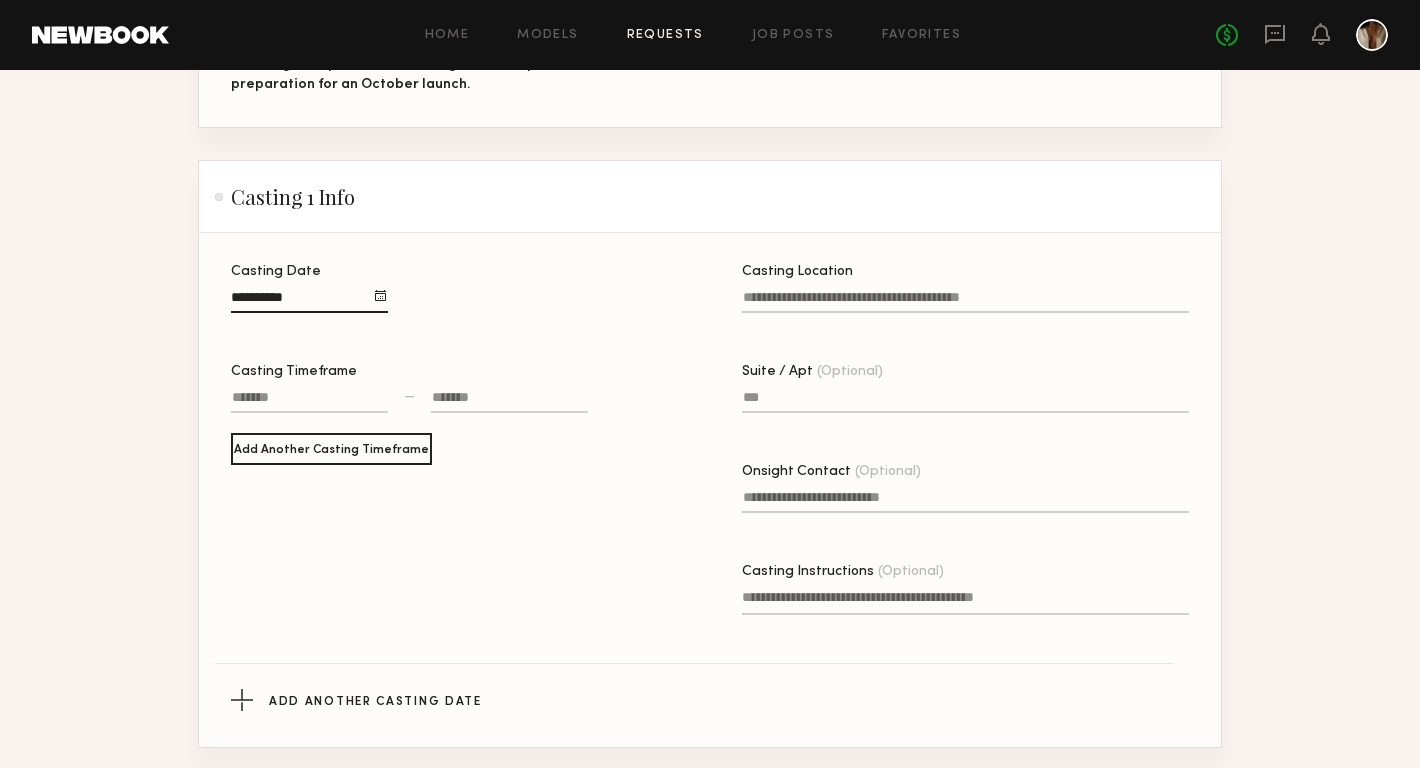 click 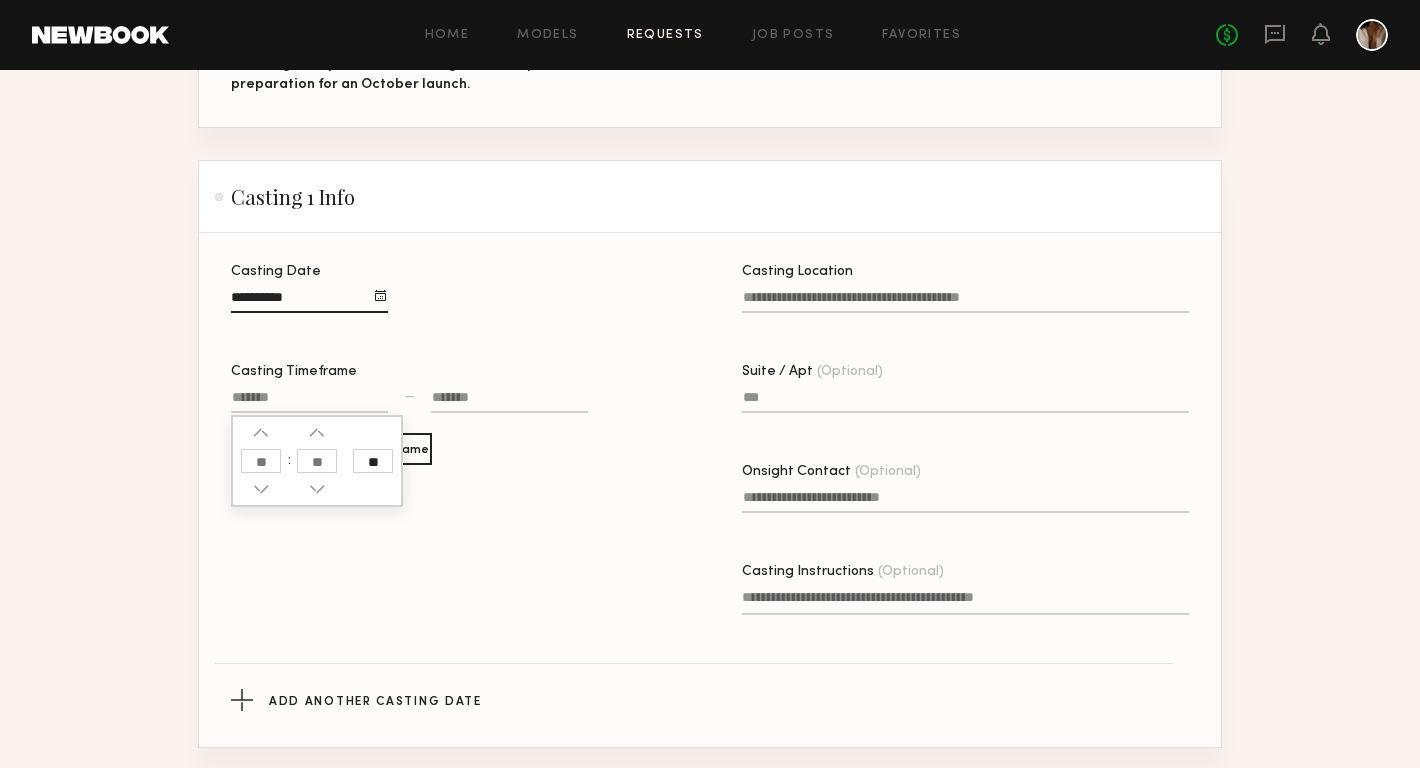 click 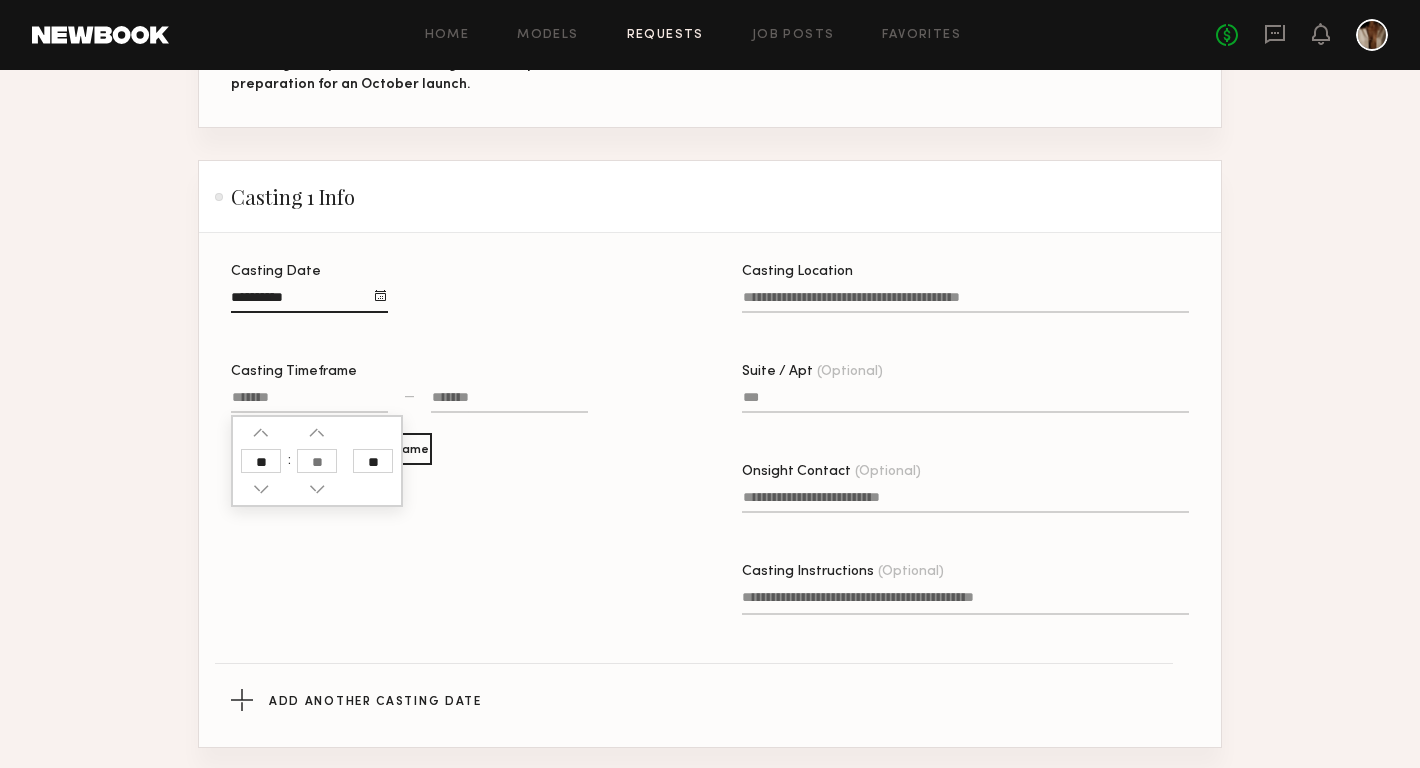 type on "**" 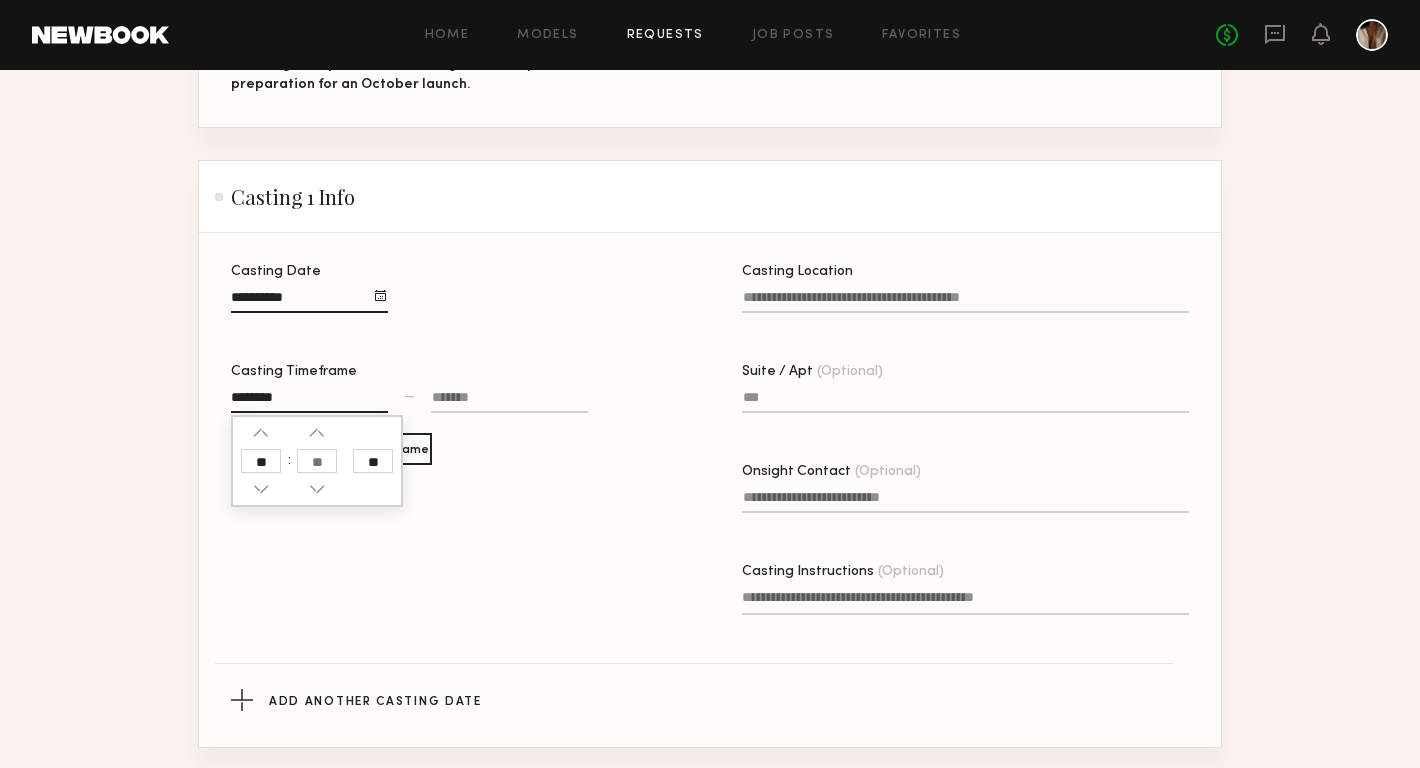 click 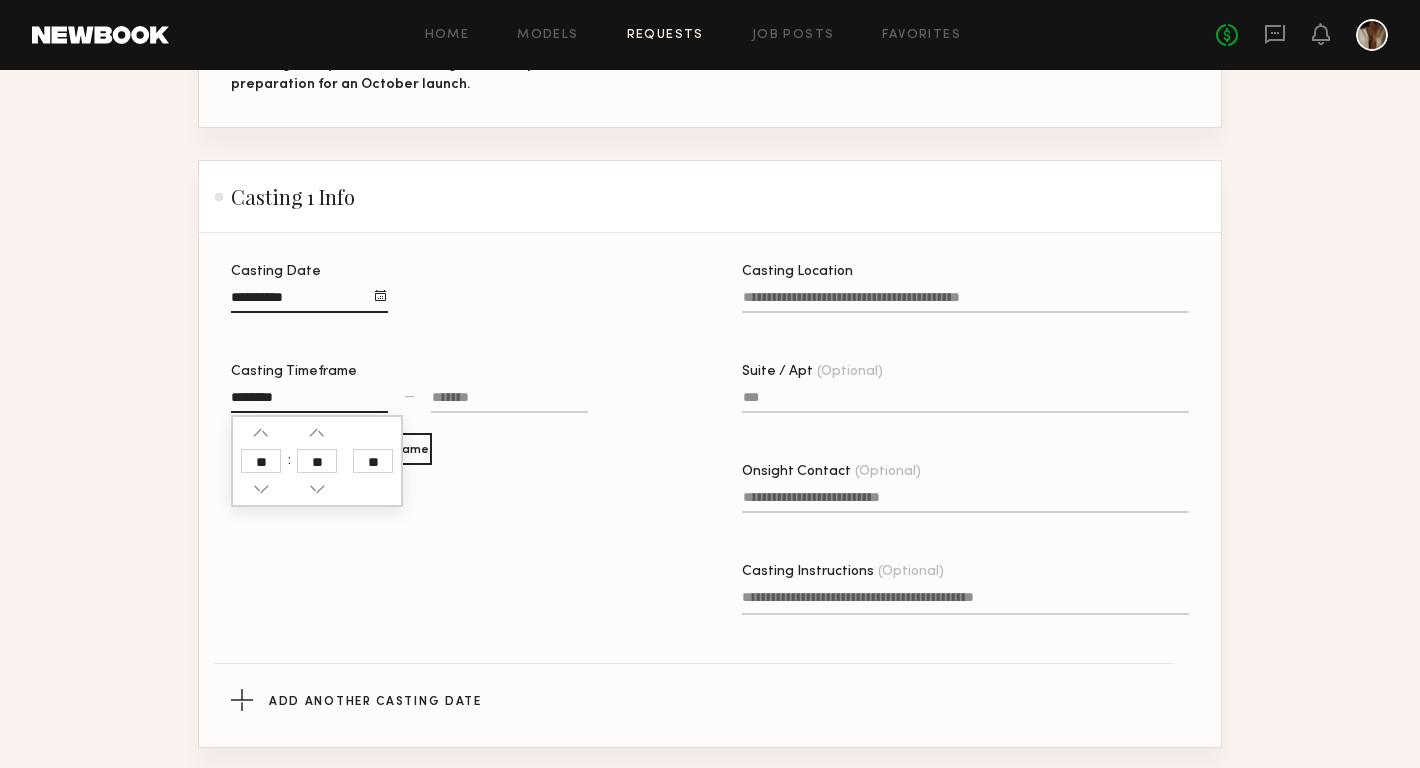 click on "**" 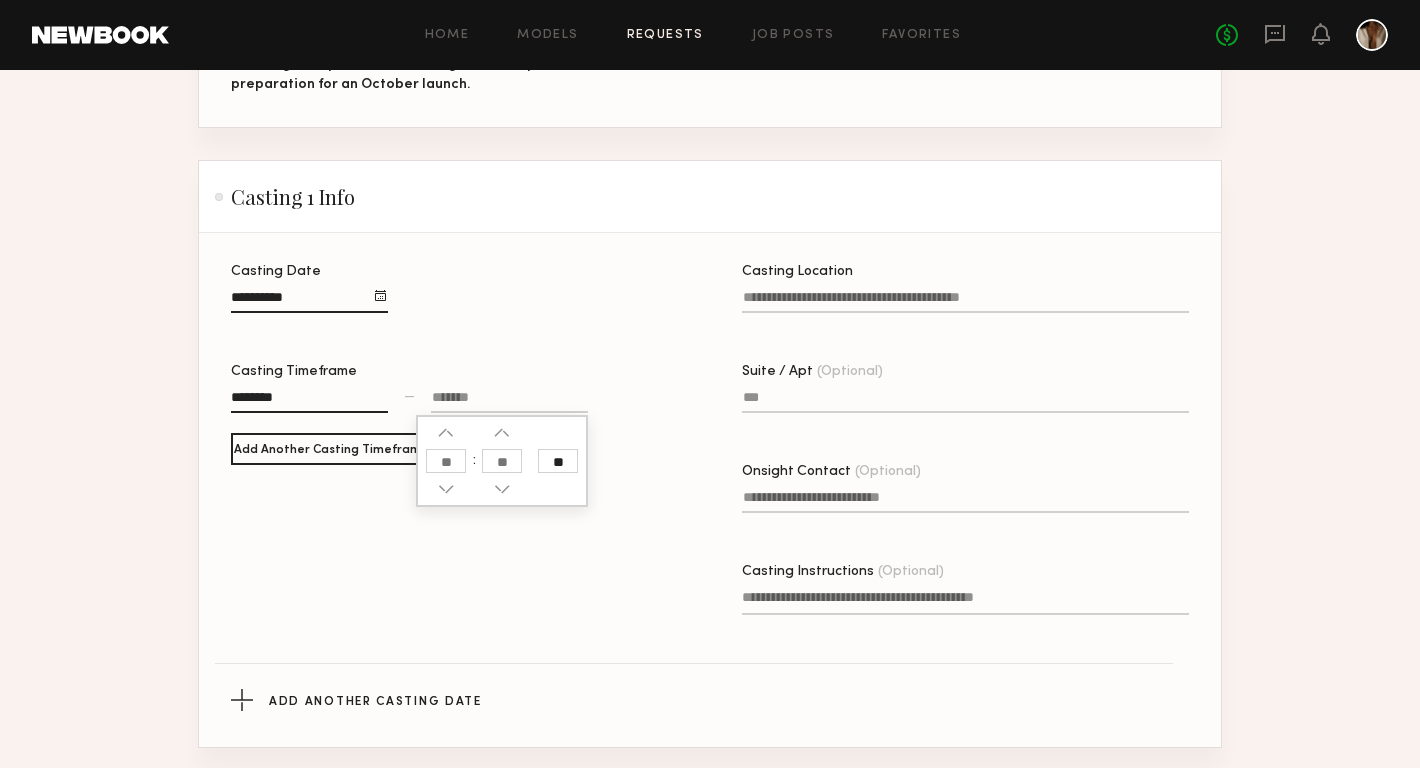 click 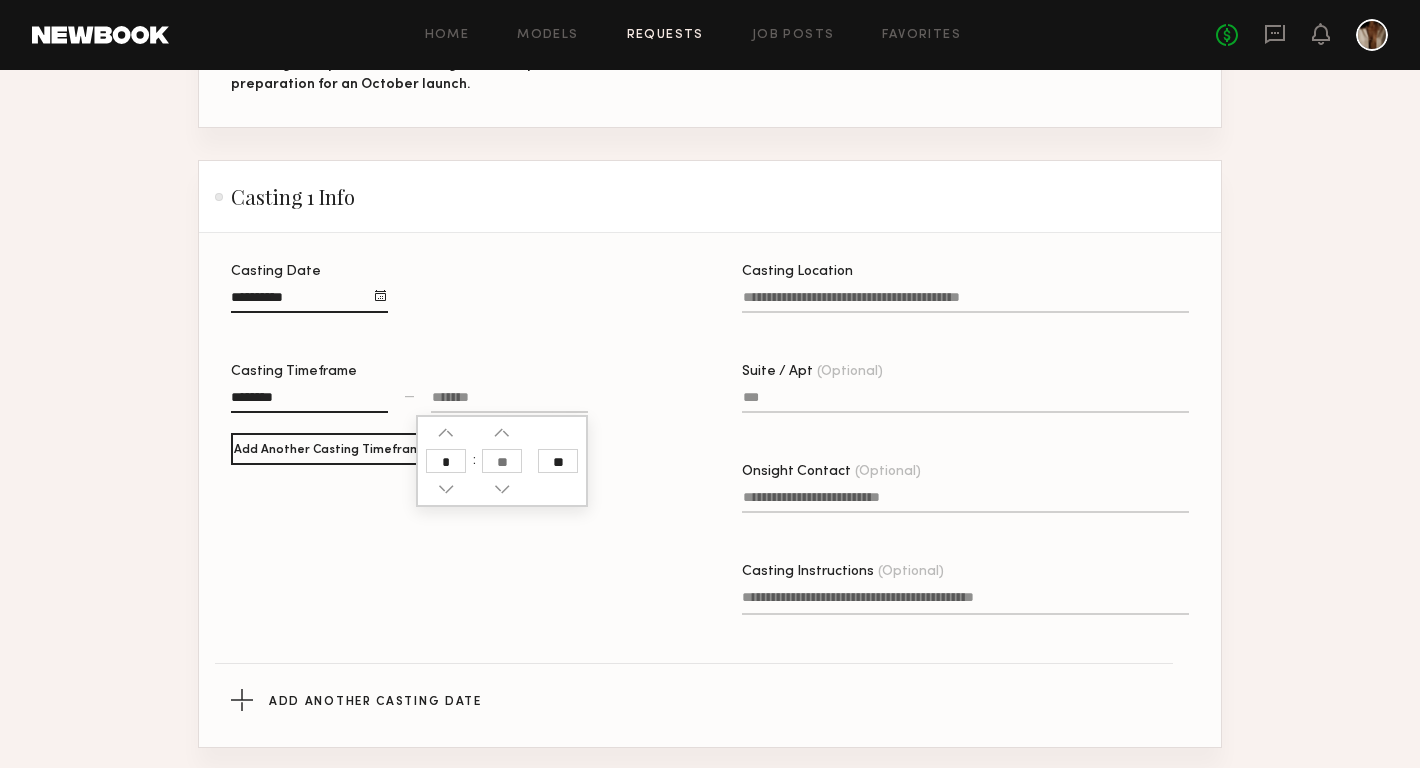 type on "*" 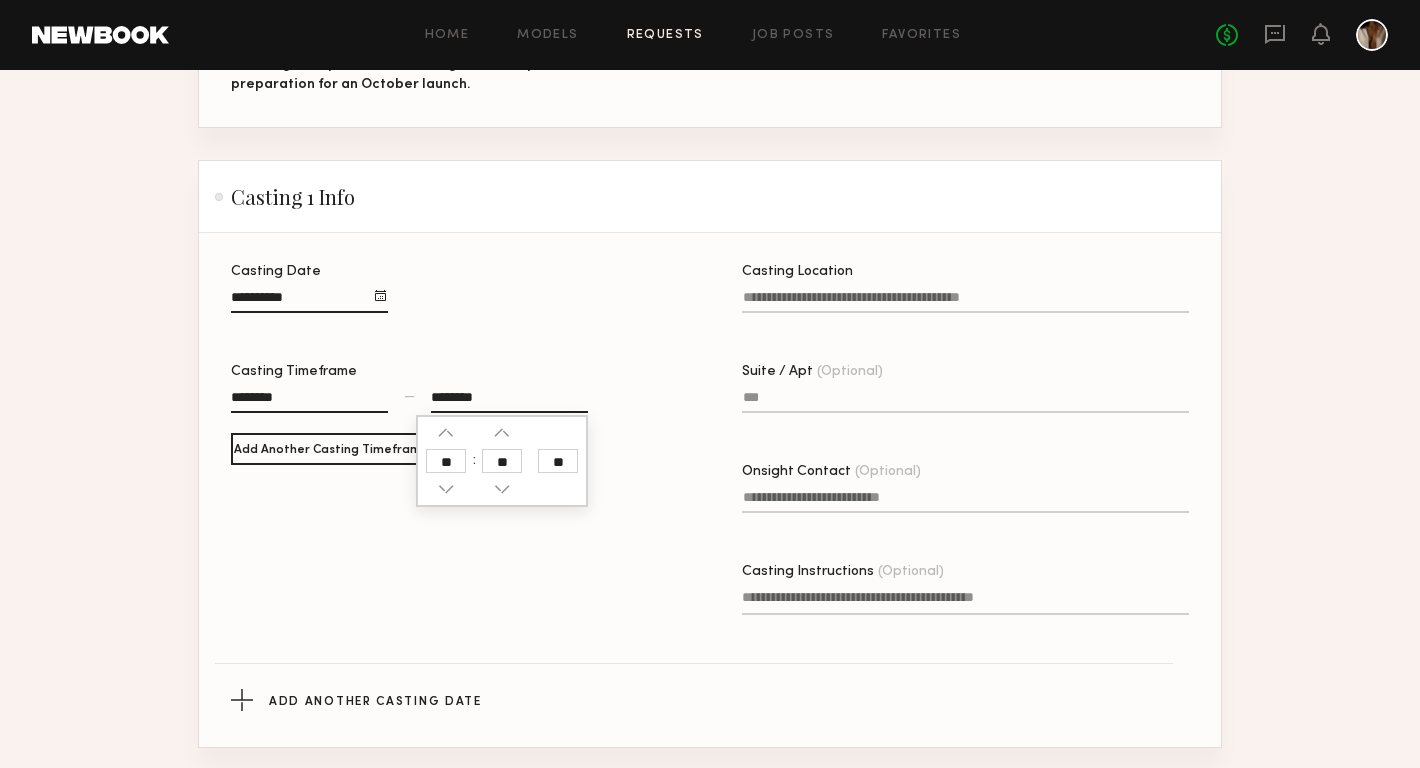 click 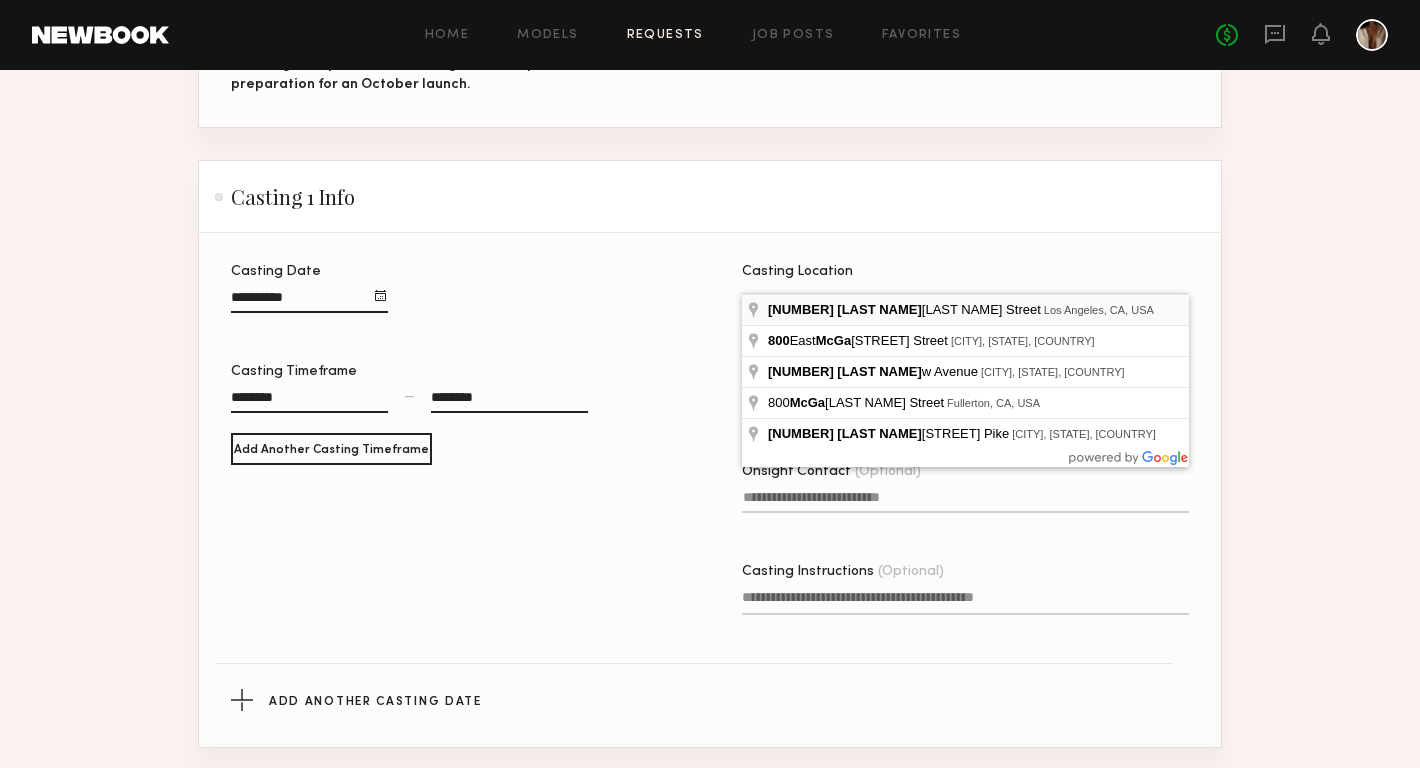 type on "**********" 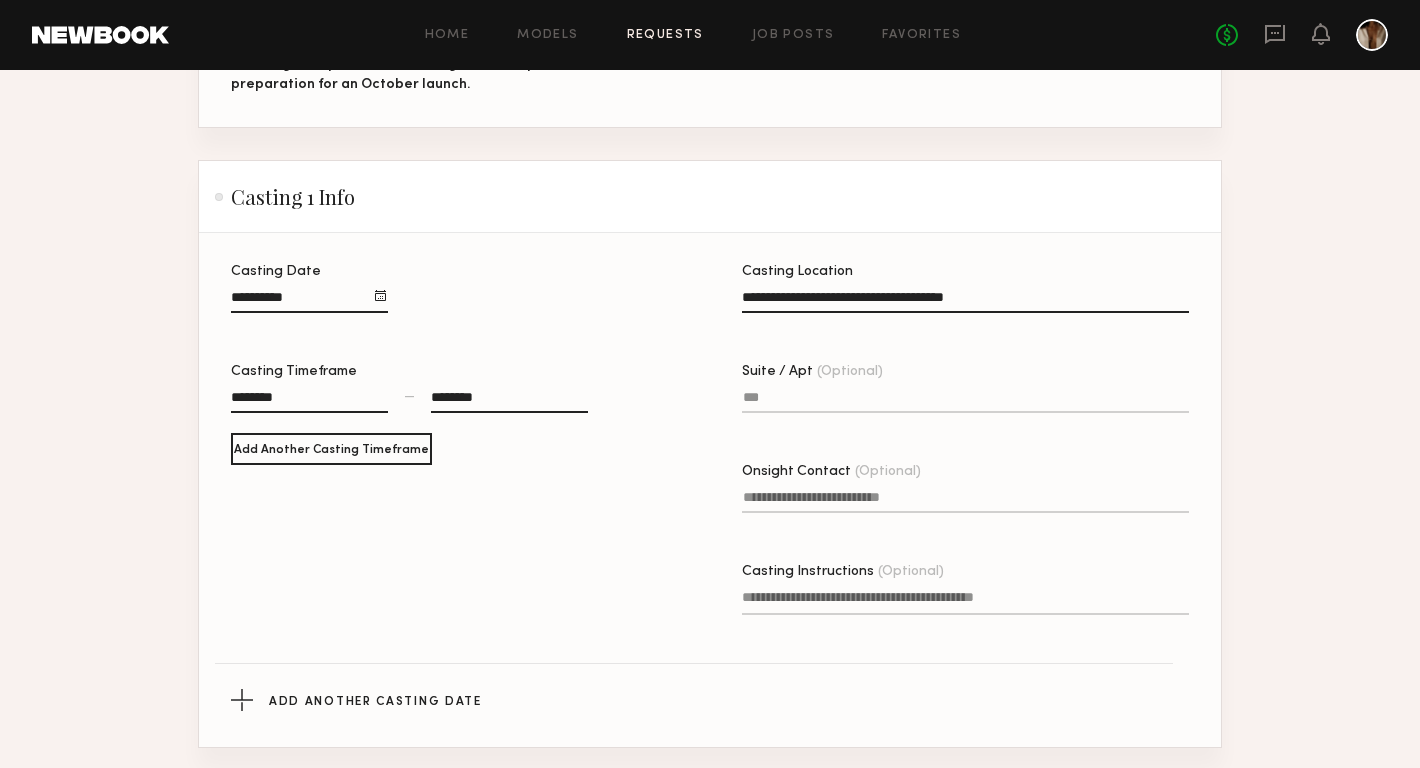 click on "Suite / Apt (Optional)" 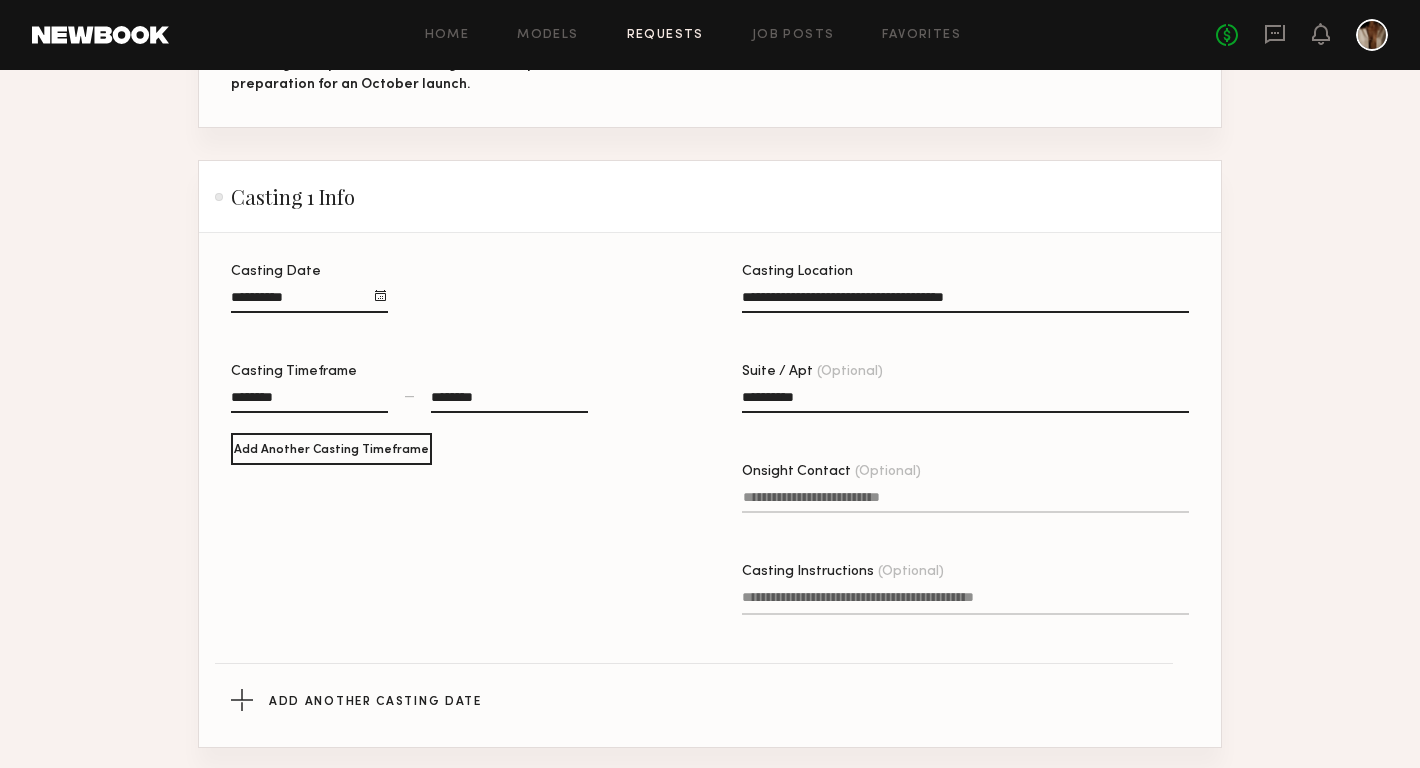 type on "**********" 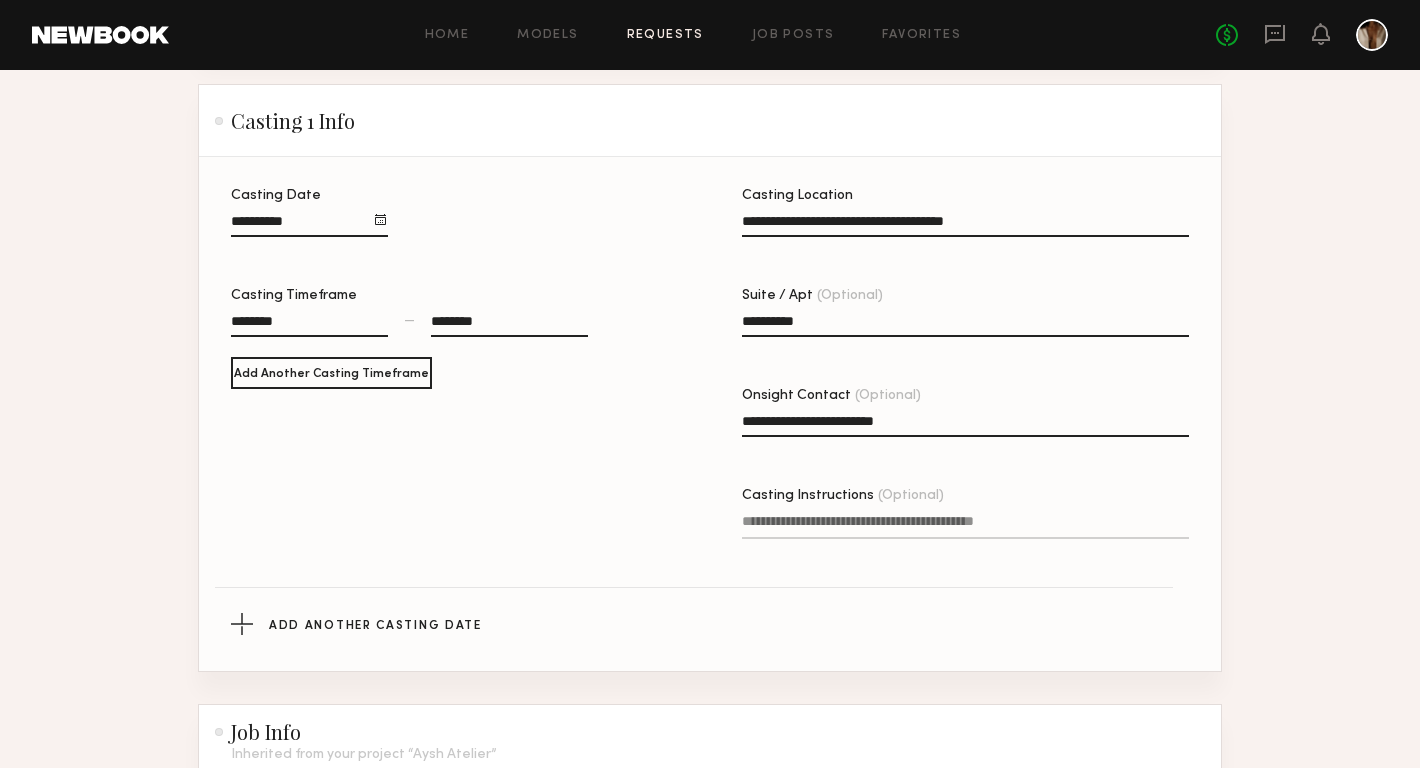 scroll, scrollTop: 564, scrollLeft: 0, axis: vertical 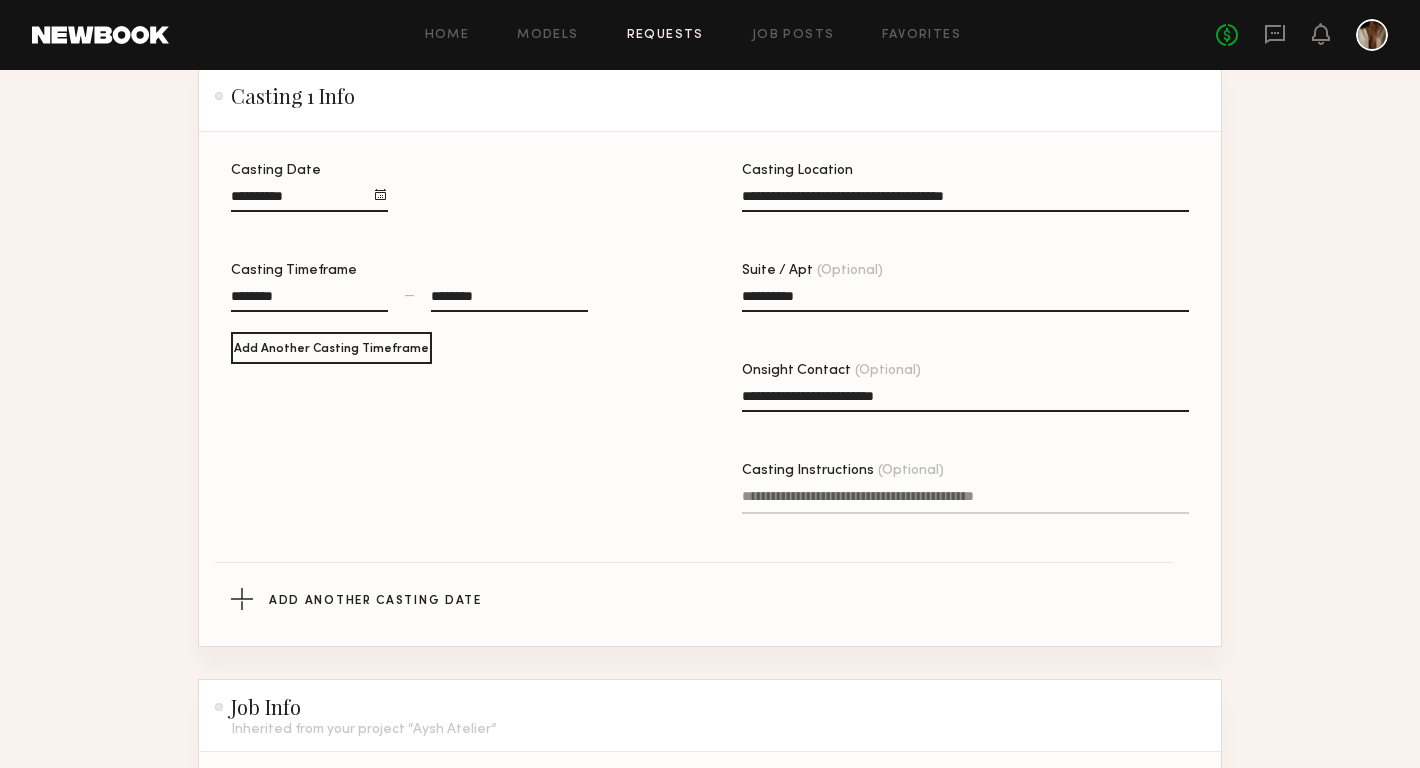 type on "**********" 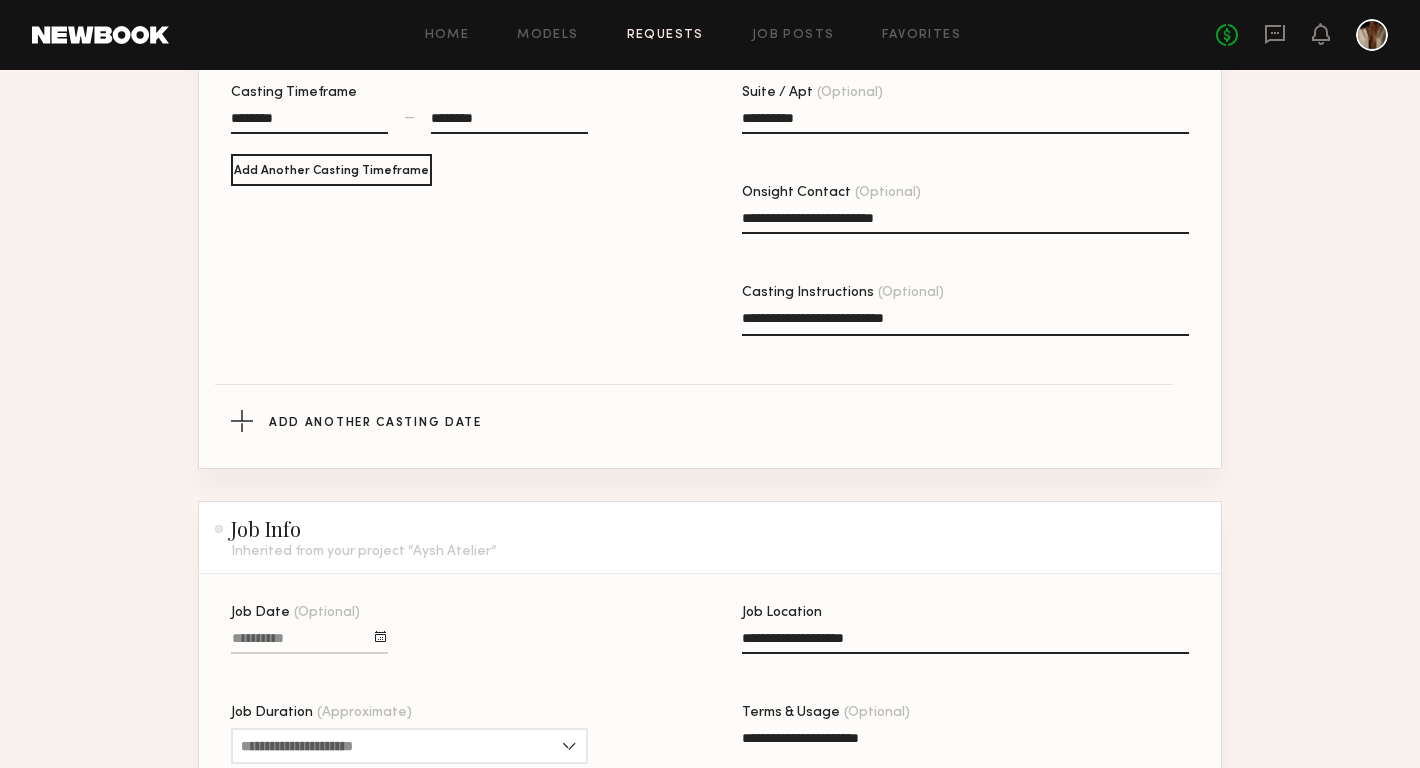 scroll, scrollTop: 953, scrollLeft: 0, axis: vertical 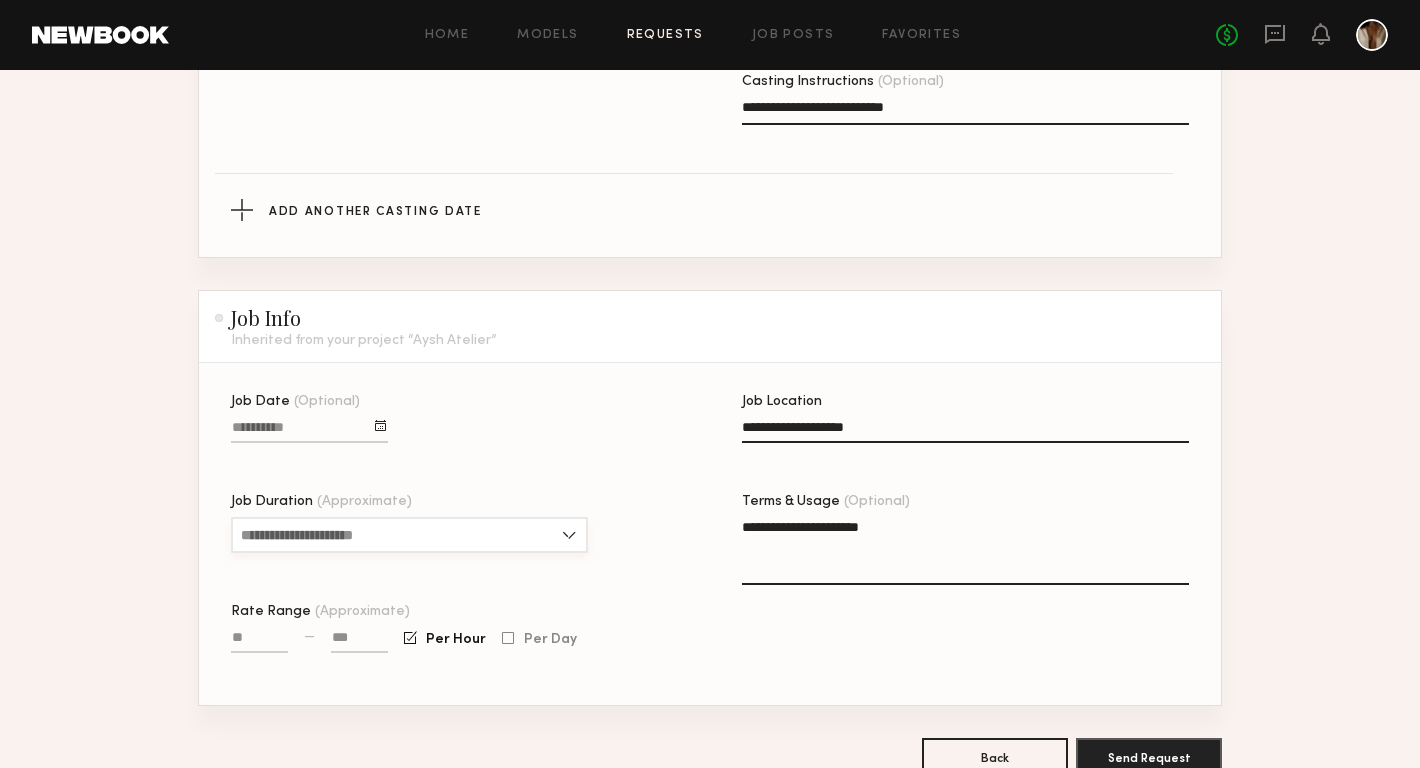 type on "**********" 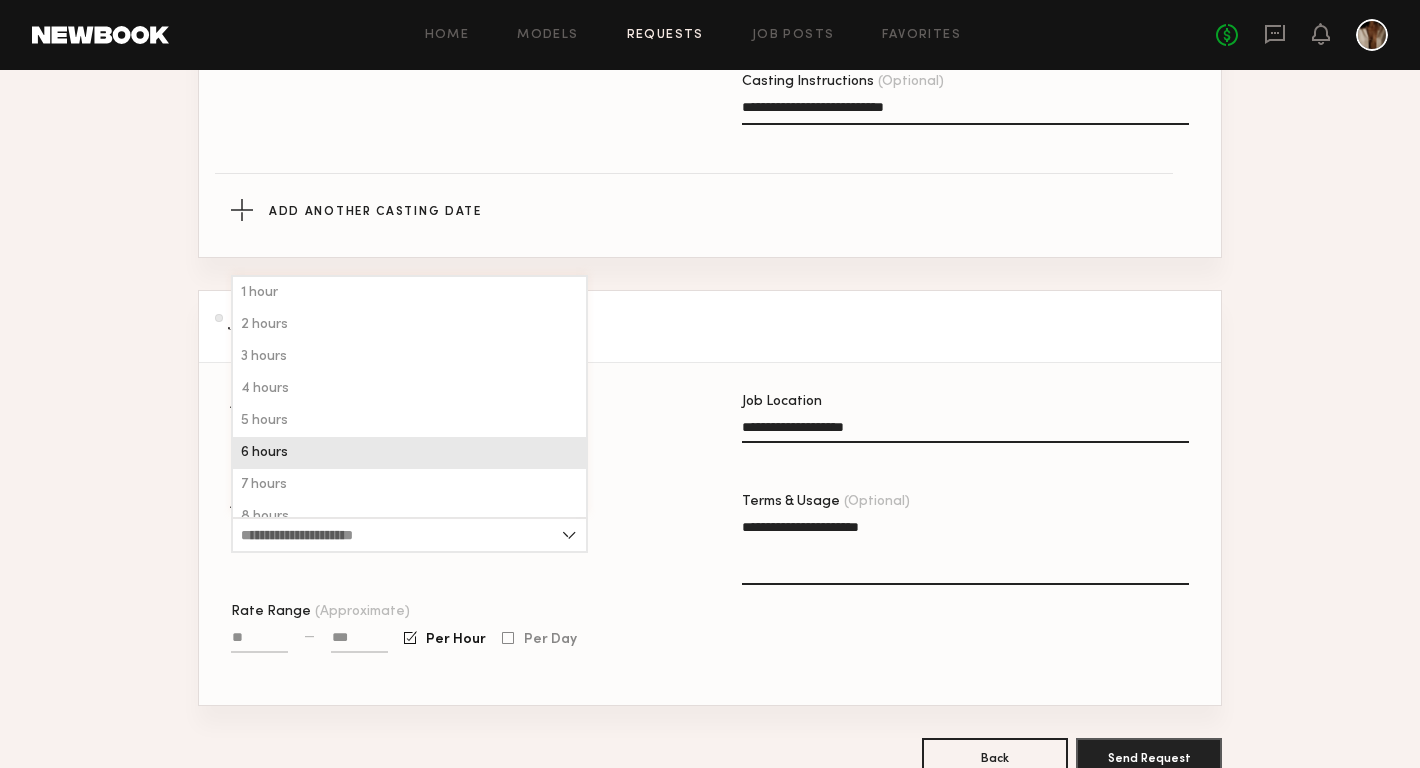 click on "6 hours" 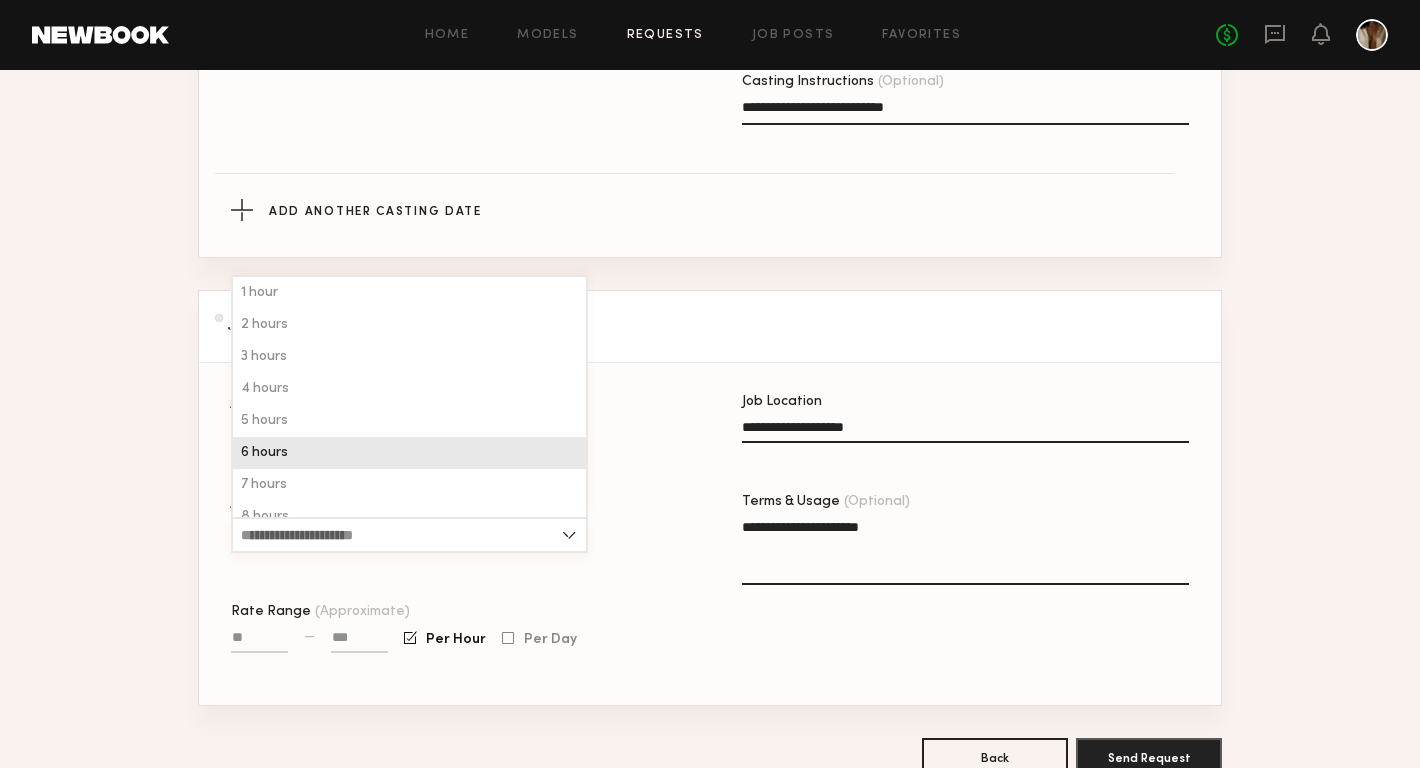 type on "*******" 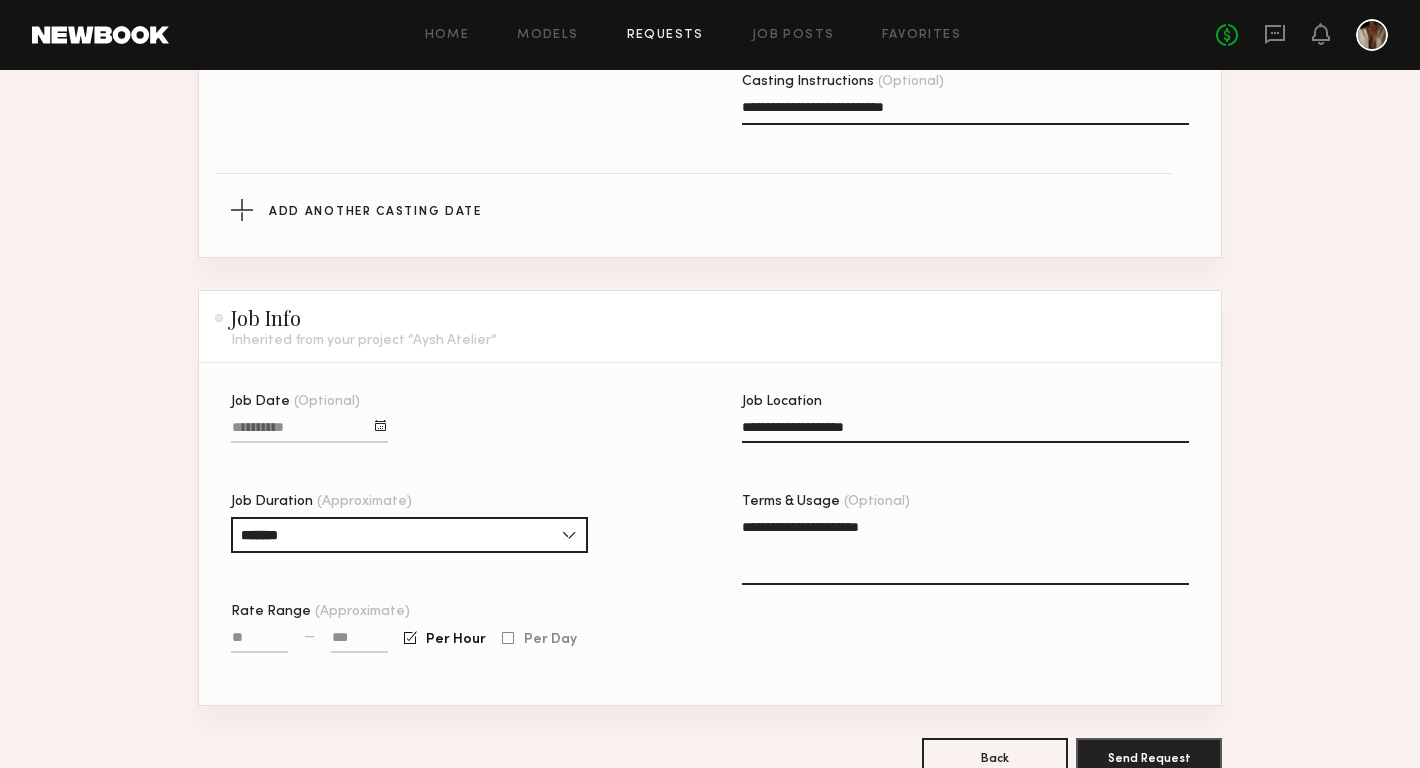 click on "Rate Range (Approximate) — Per Hour Per Day" 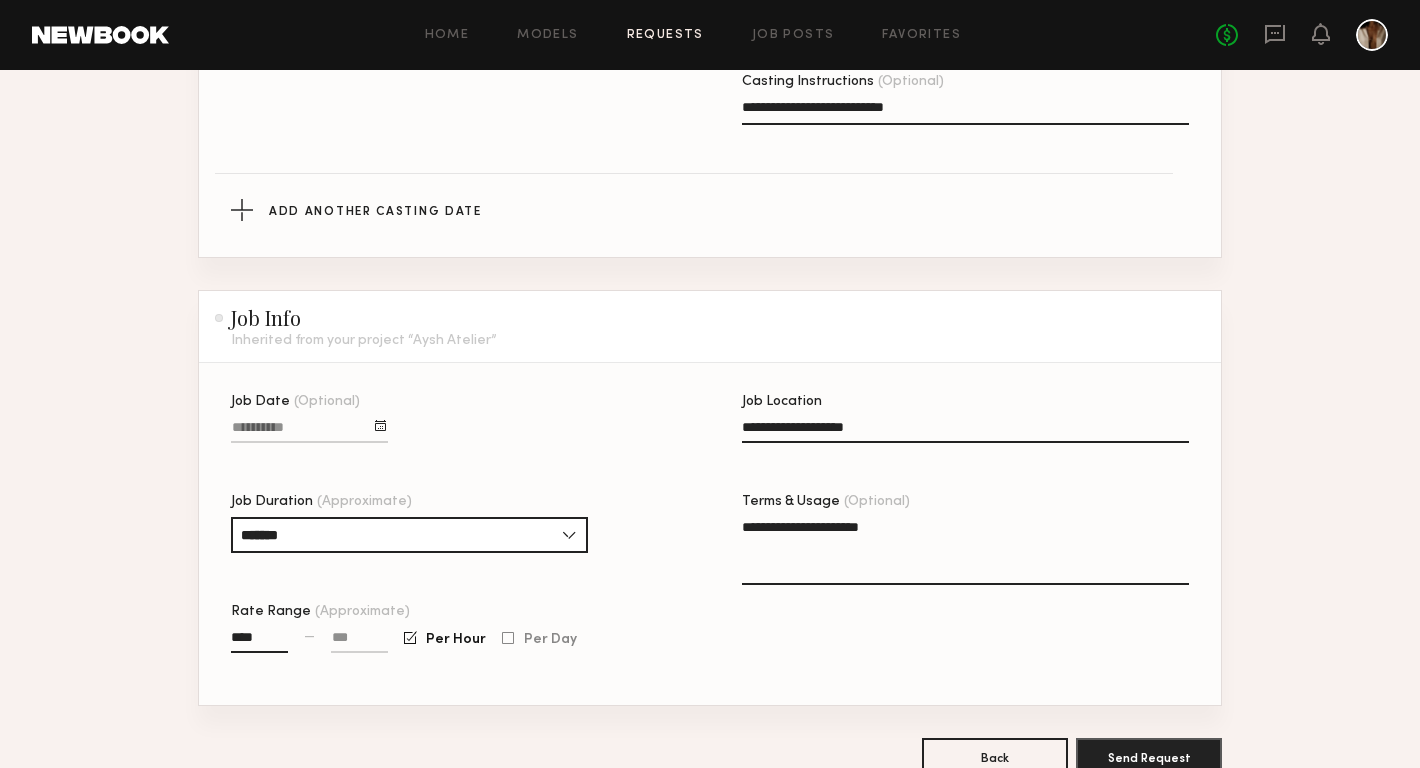 type on "****" 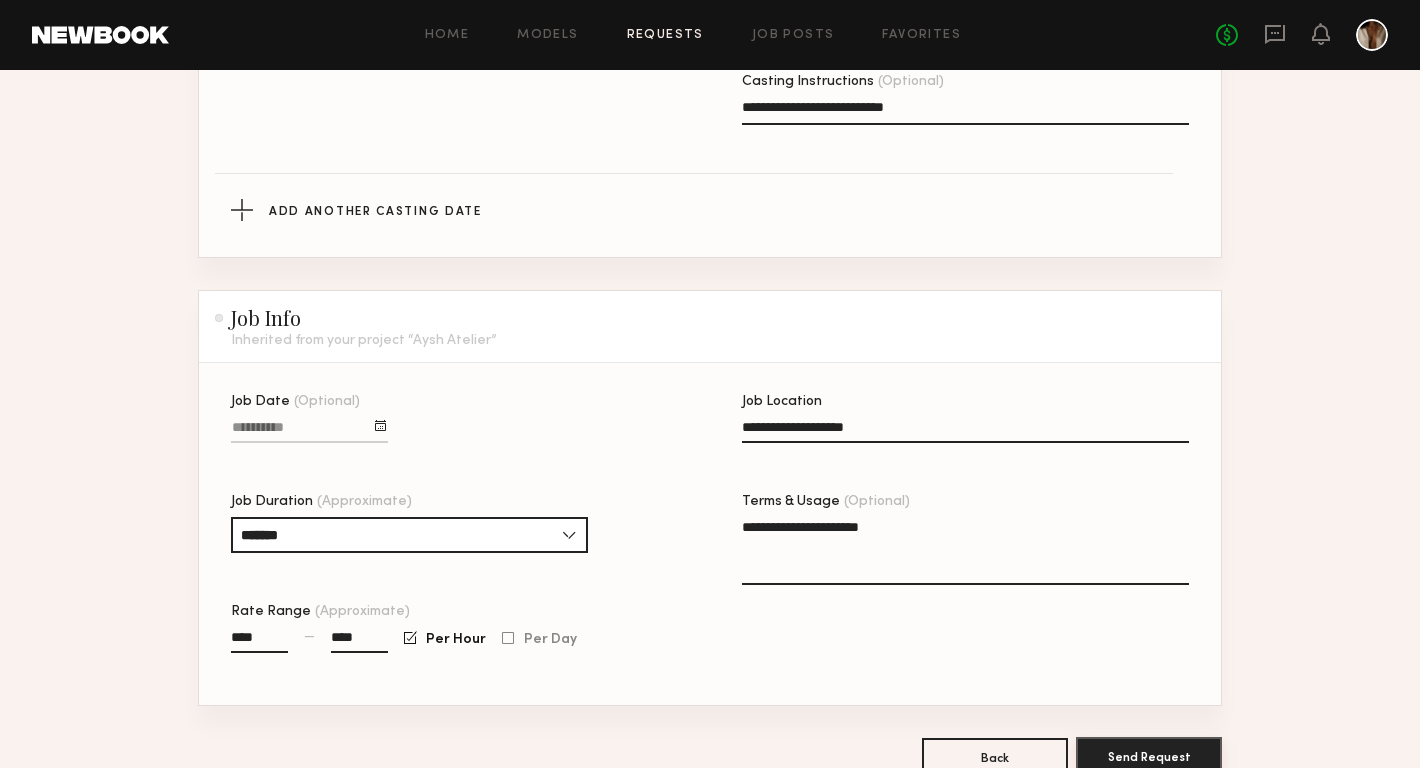 type on "****" 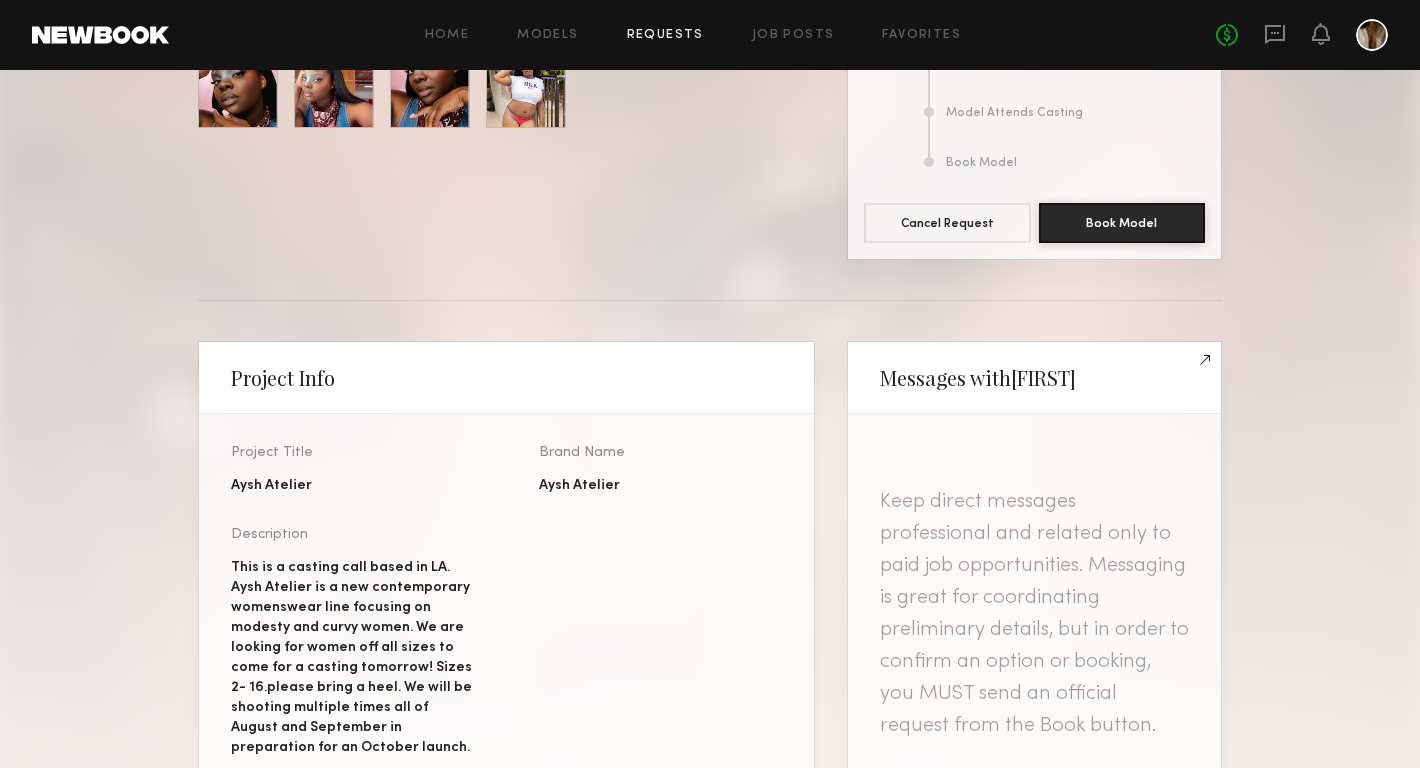 scroll, scrollTop: 218, scrollLeft: 0, axis: vertical 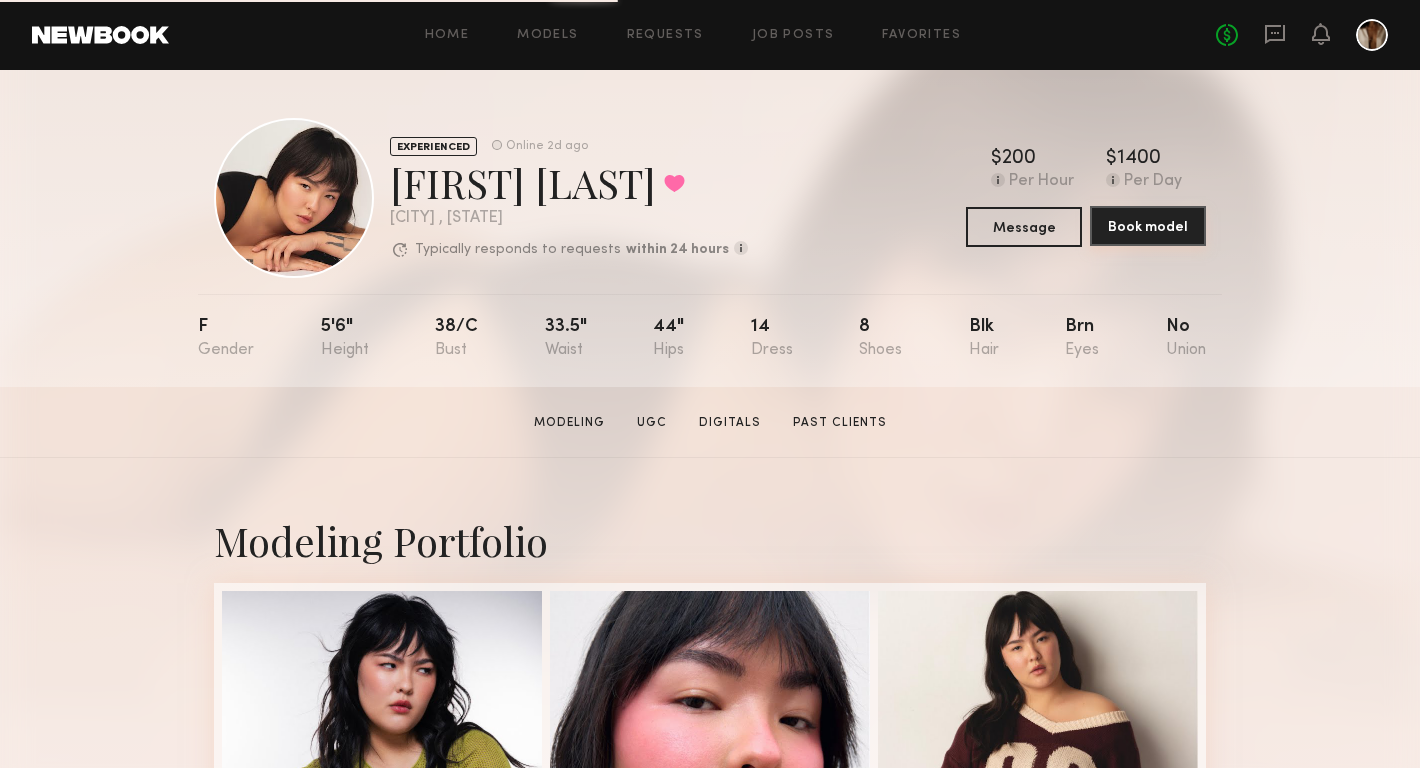 click on "Book model" 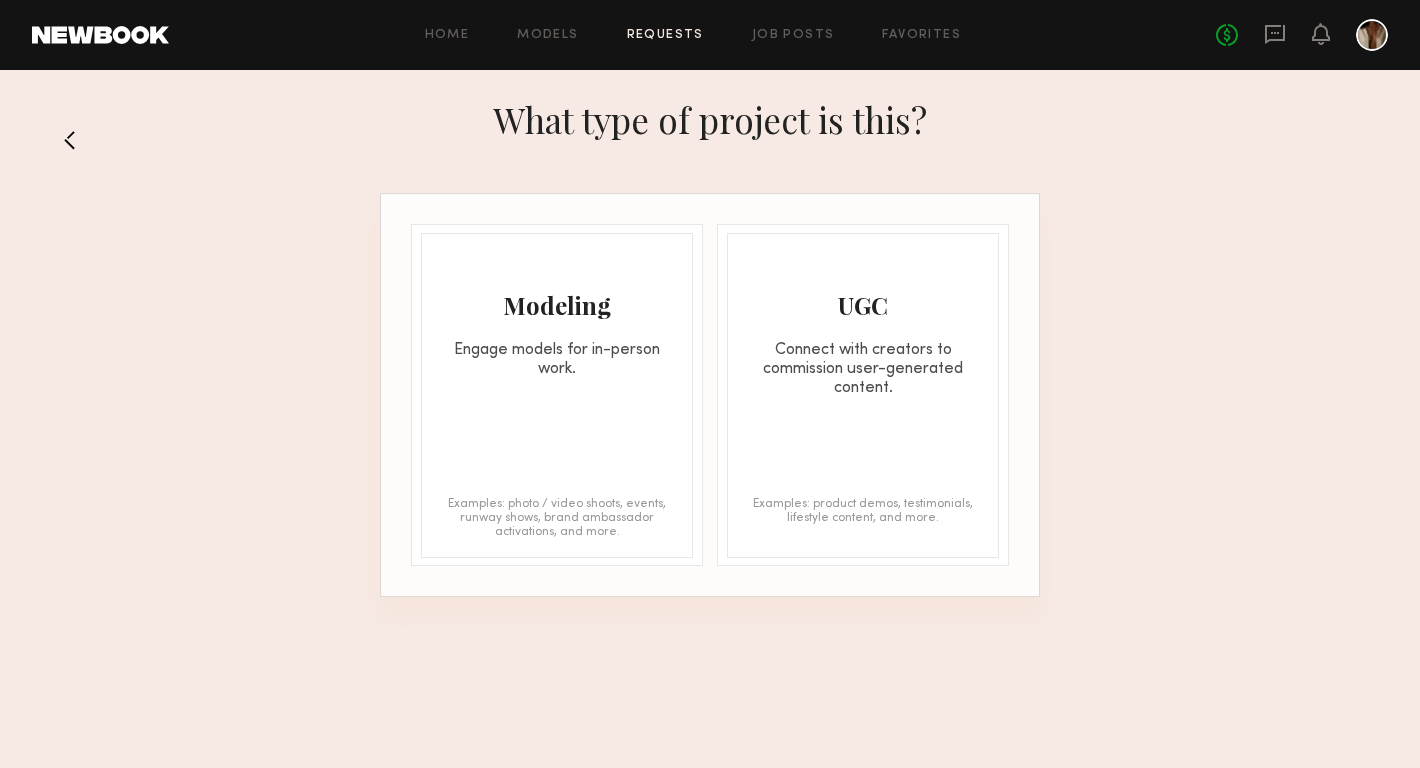 click on "Modeling Engage models for in-person work. Examples: photo / video shoots, events, runway shows, brand ambassador activations, and more." 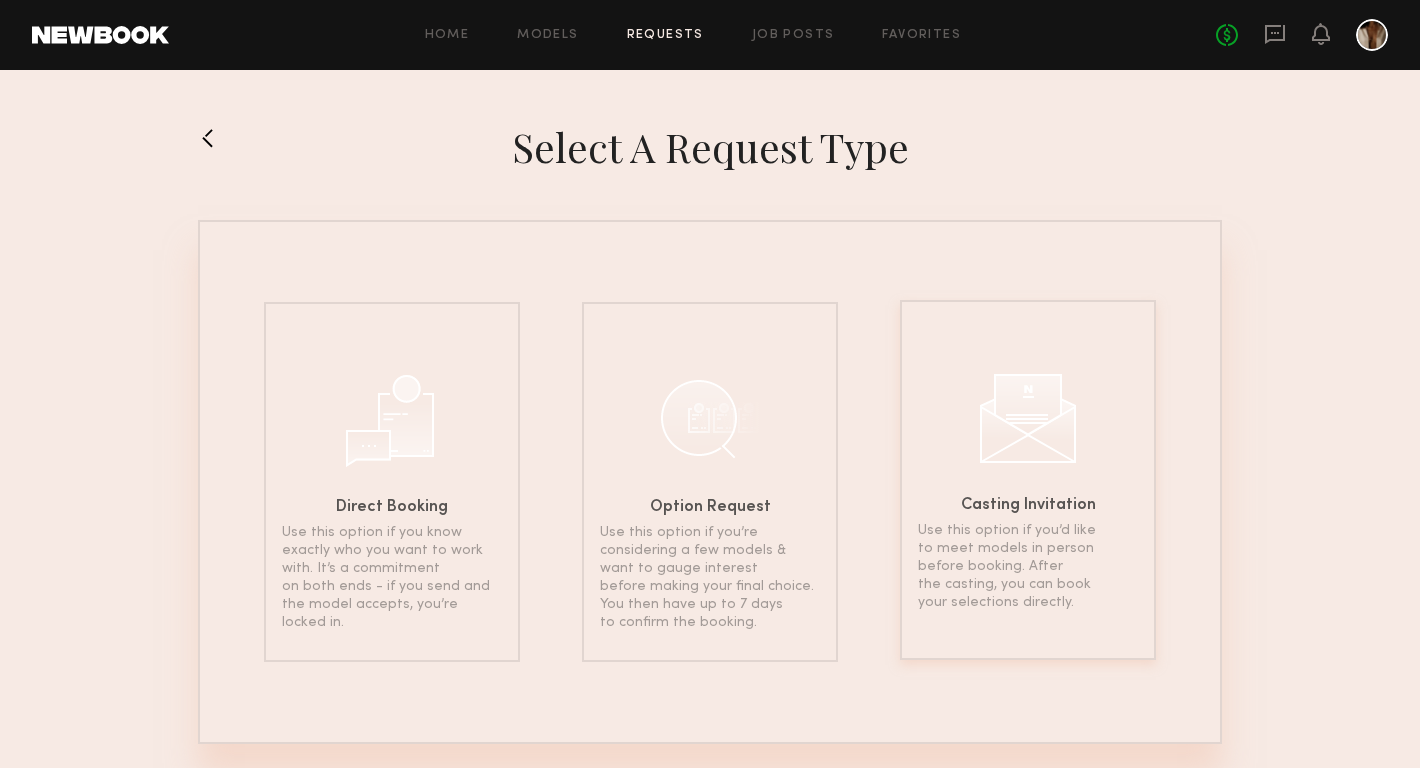 click 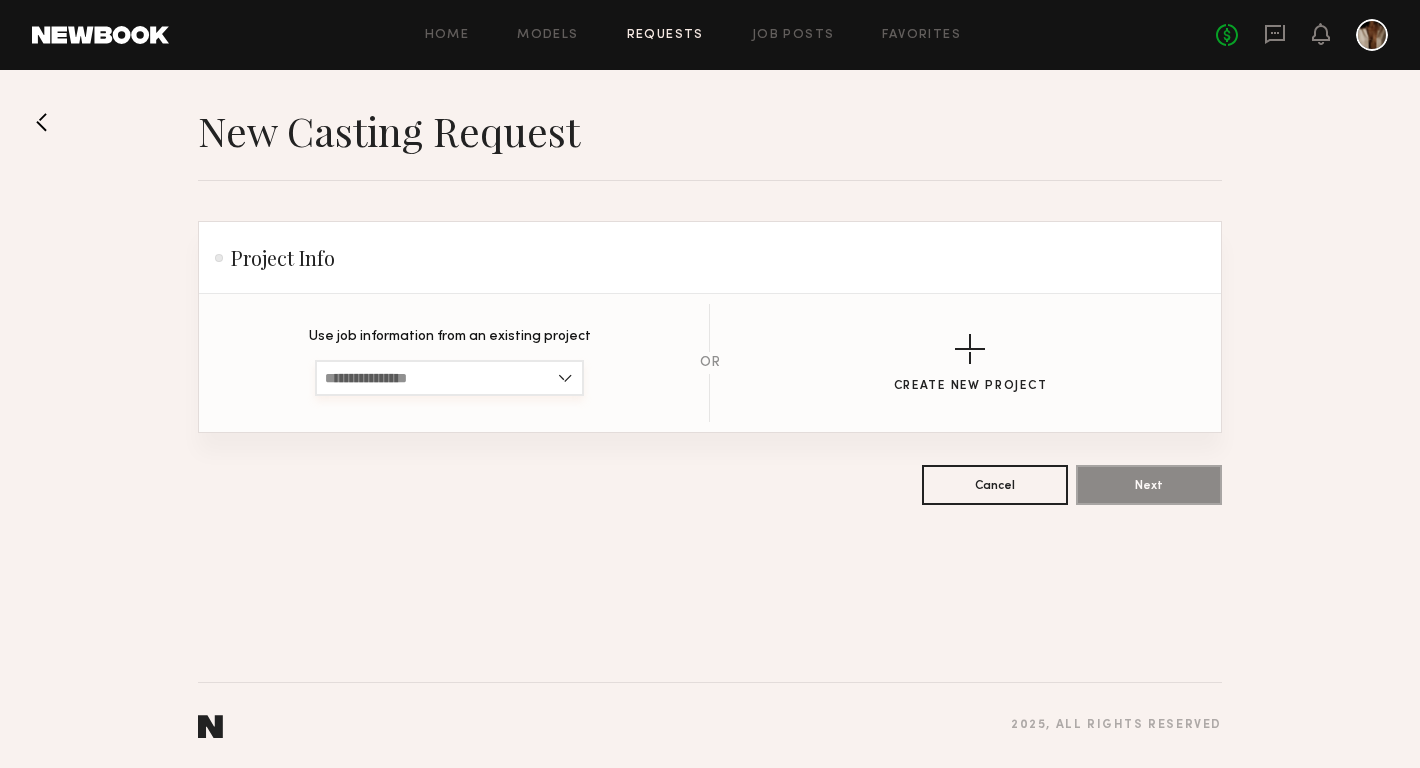 click at bounding box center (449, 378) 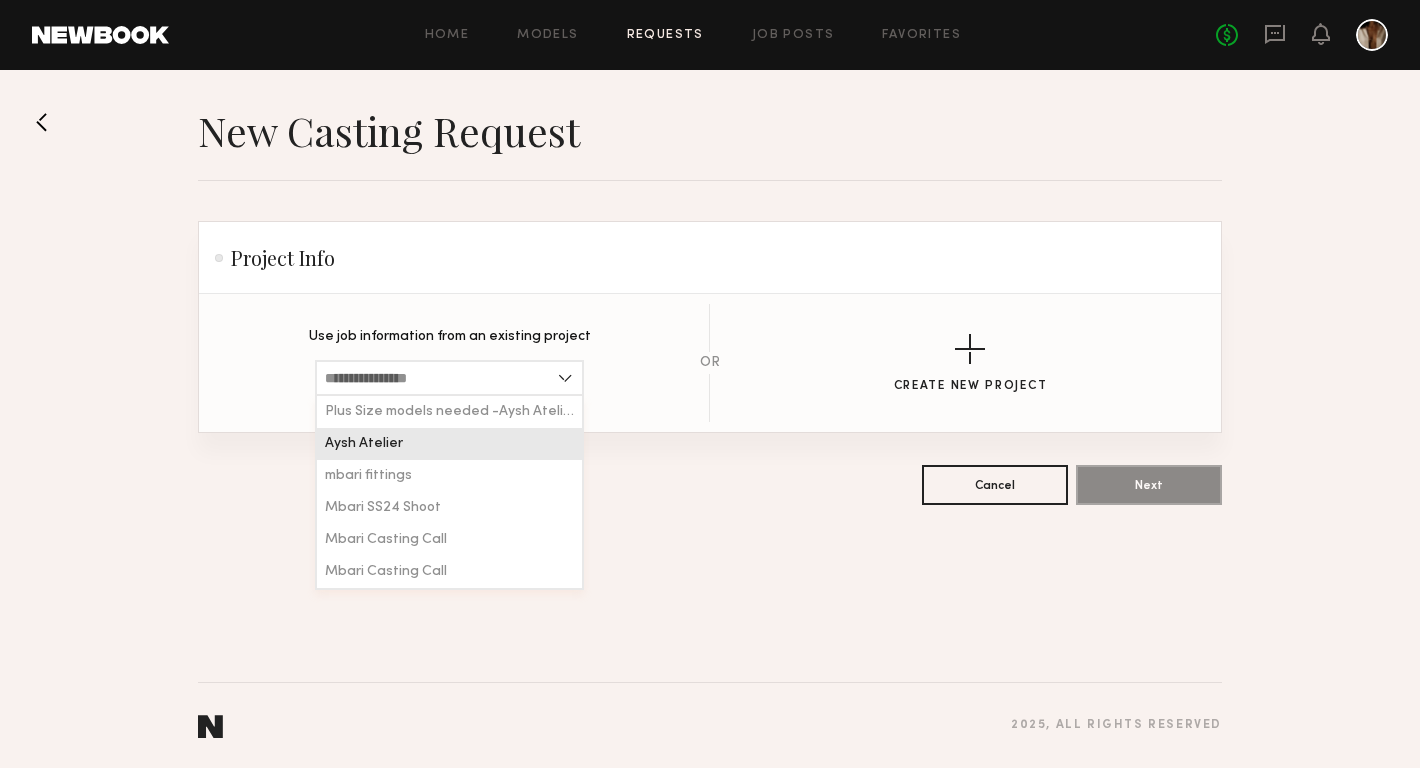 click on "Aysh Atelier" 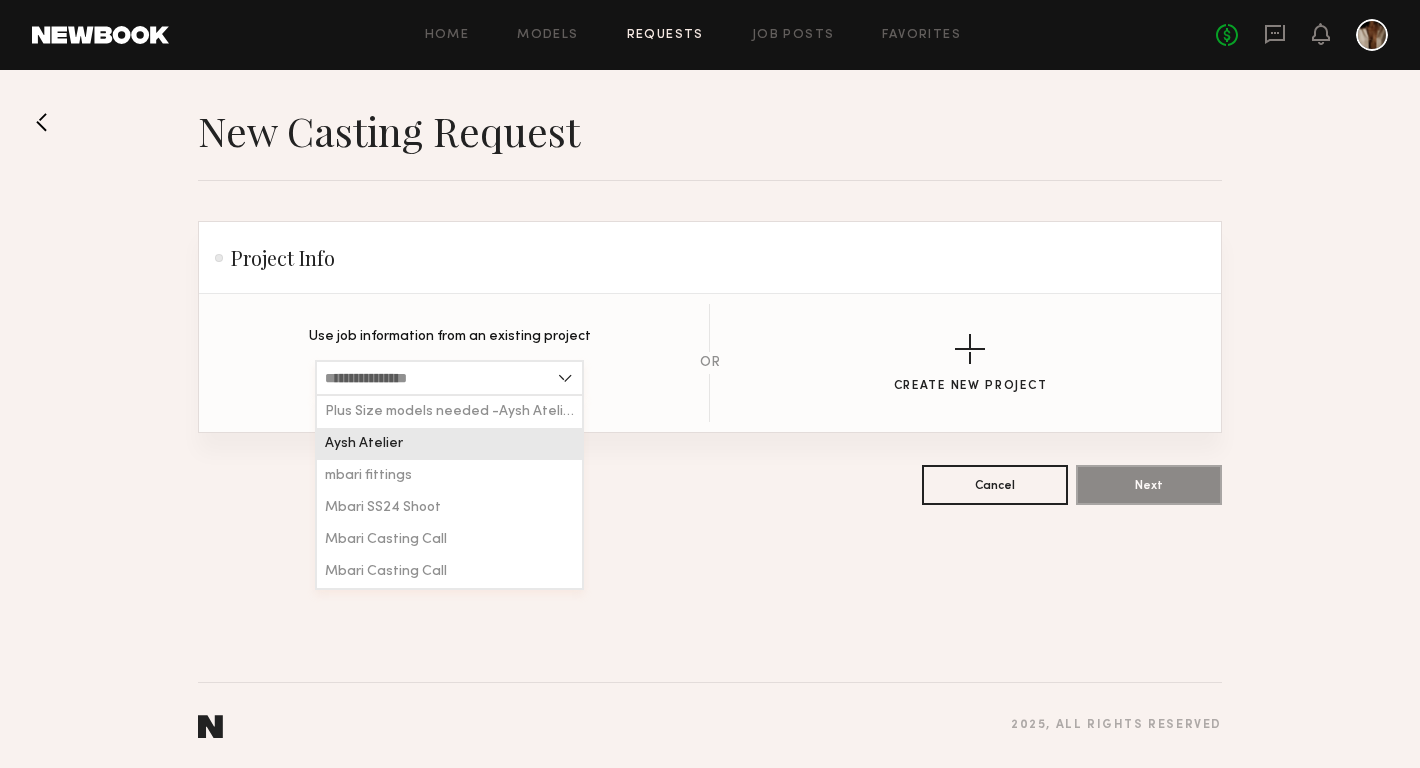 type on "**********" 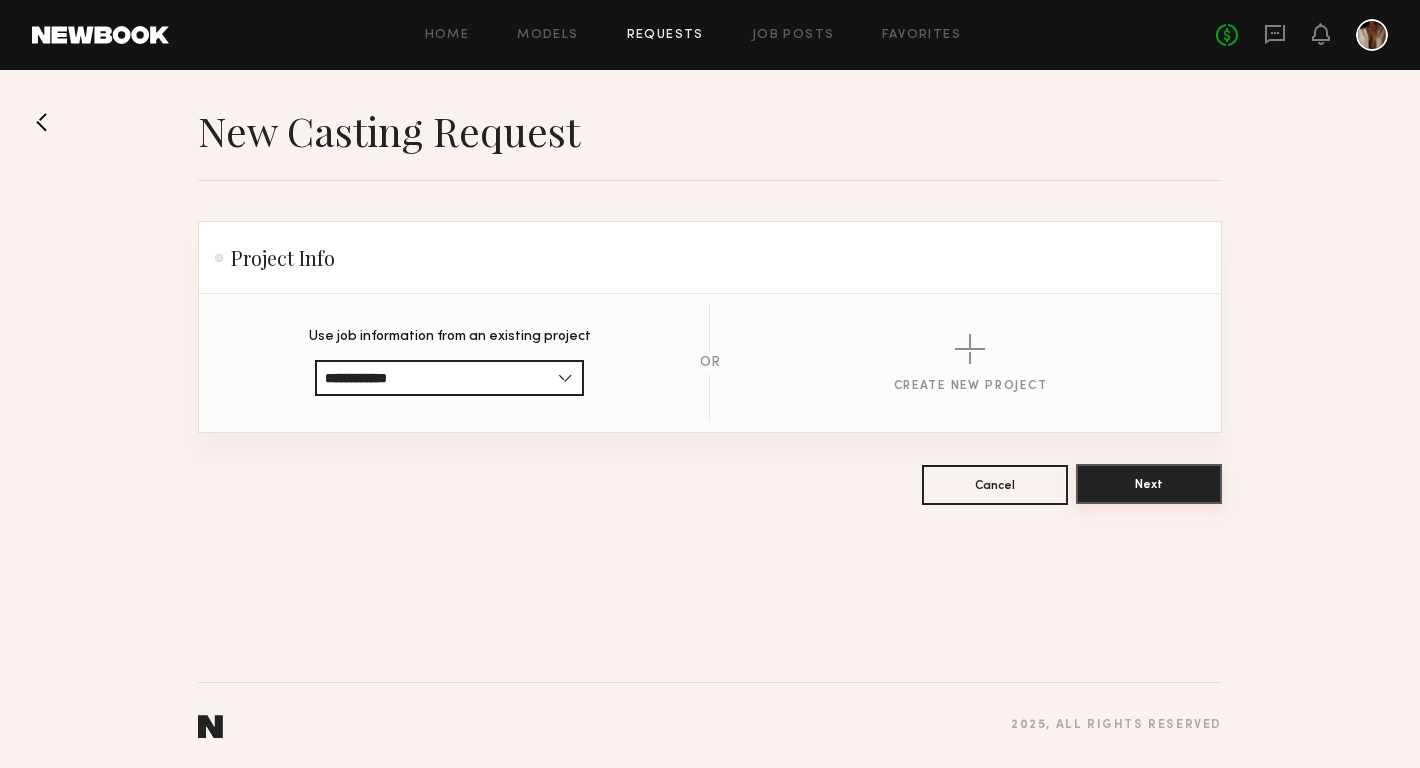 click on "Next" 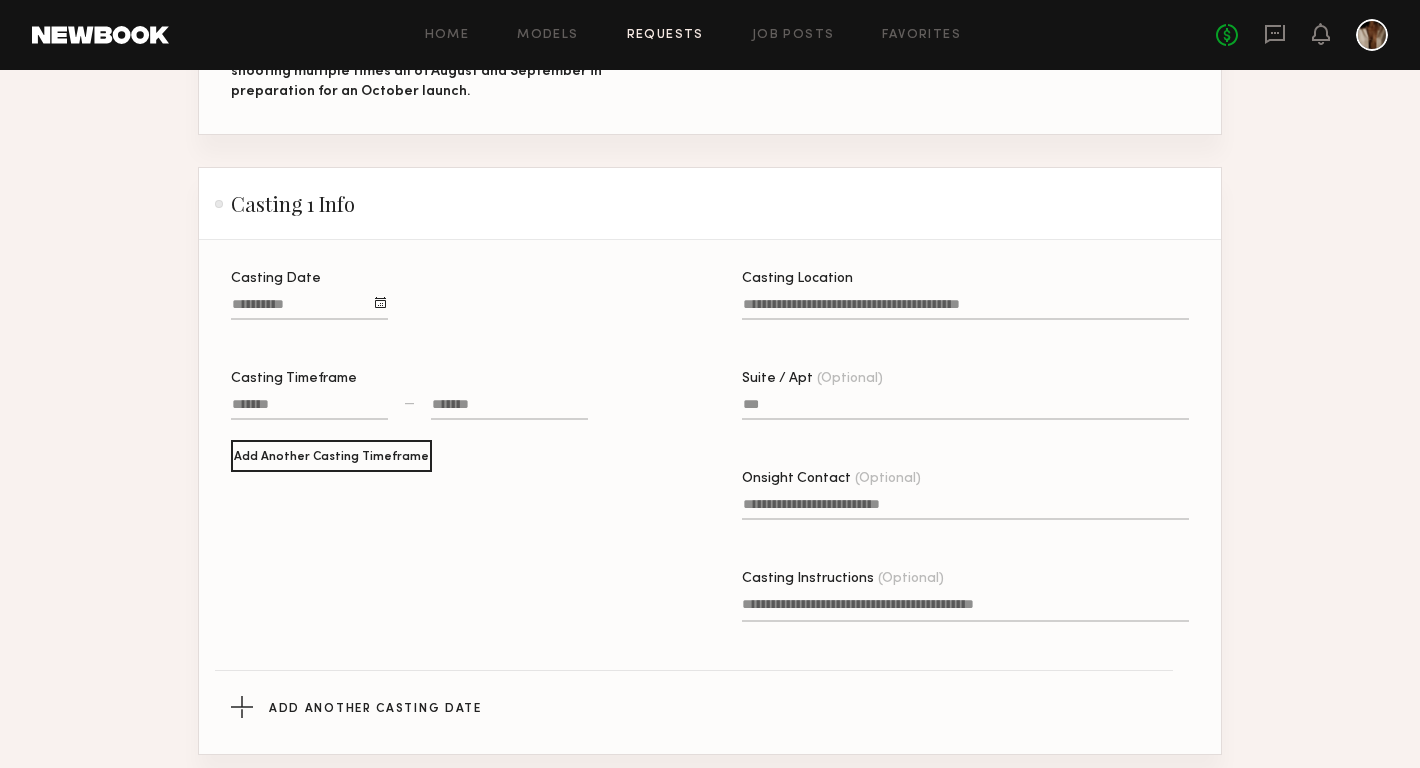 scroll, scrollTop: 543, scrollLeft: 0, axis: vertical 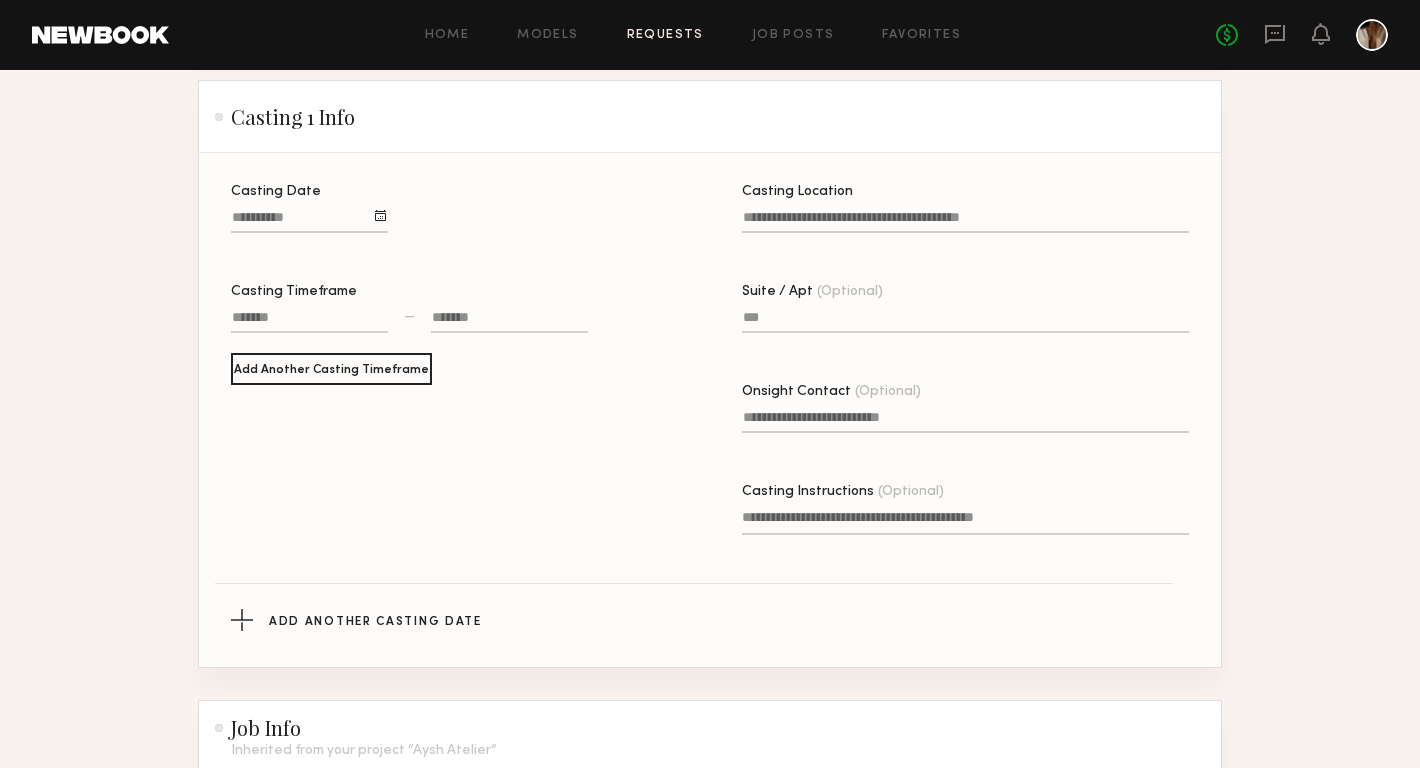 click 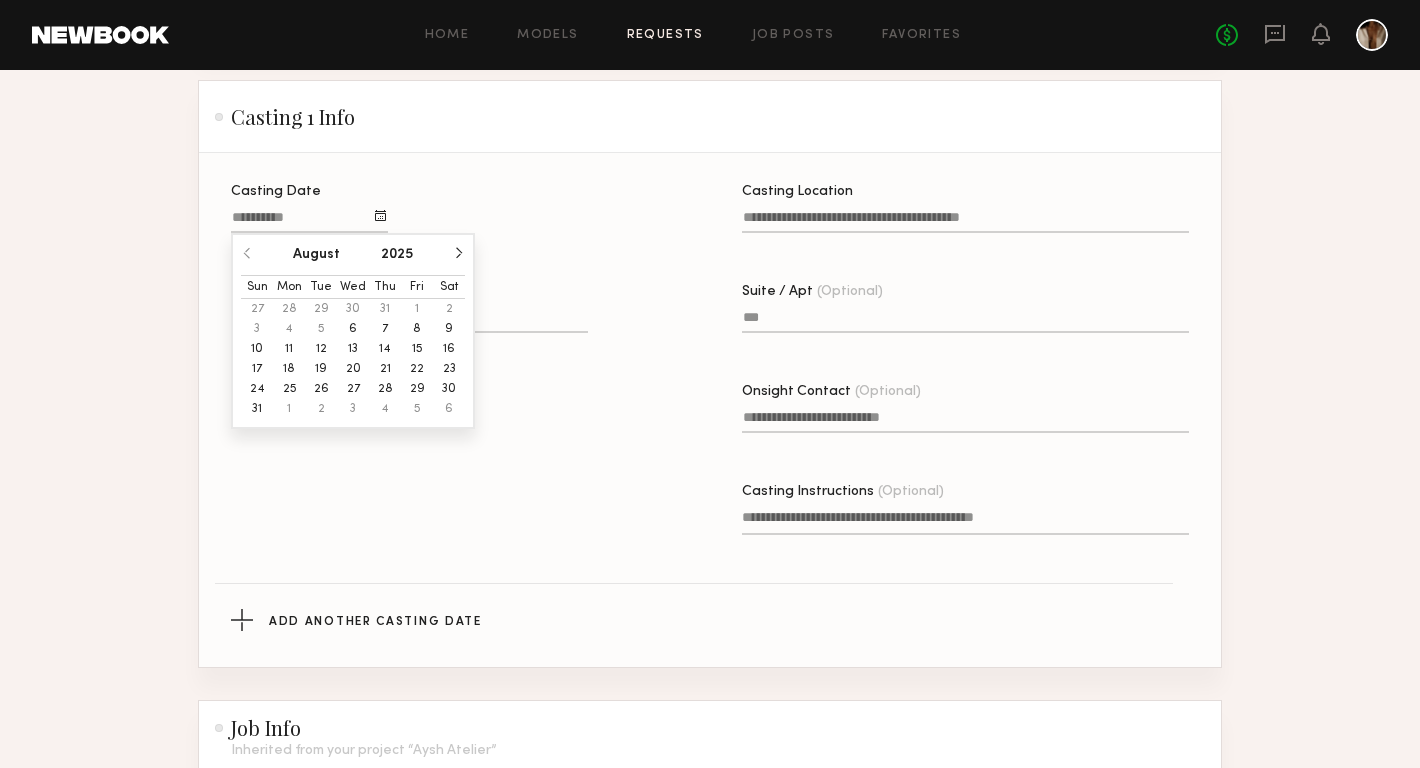 click on "7" 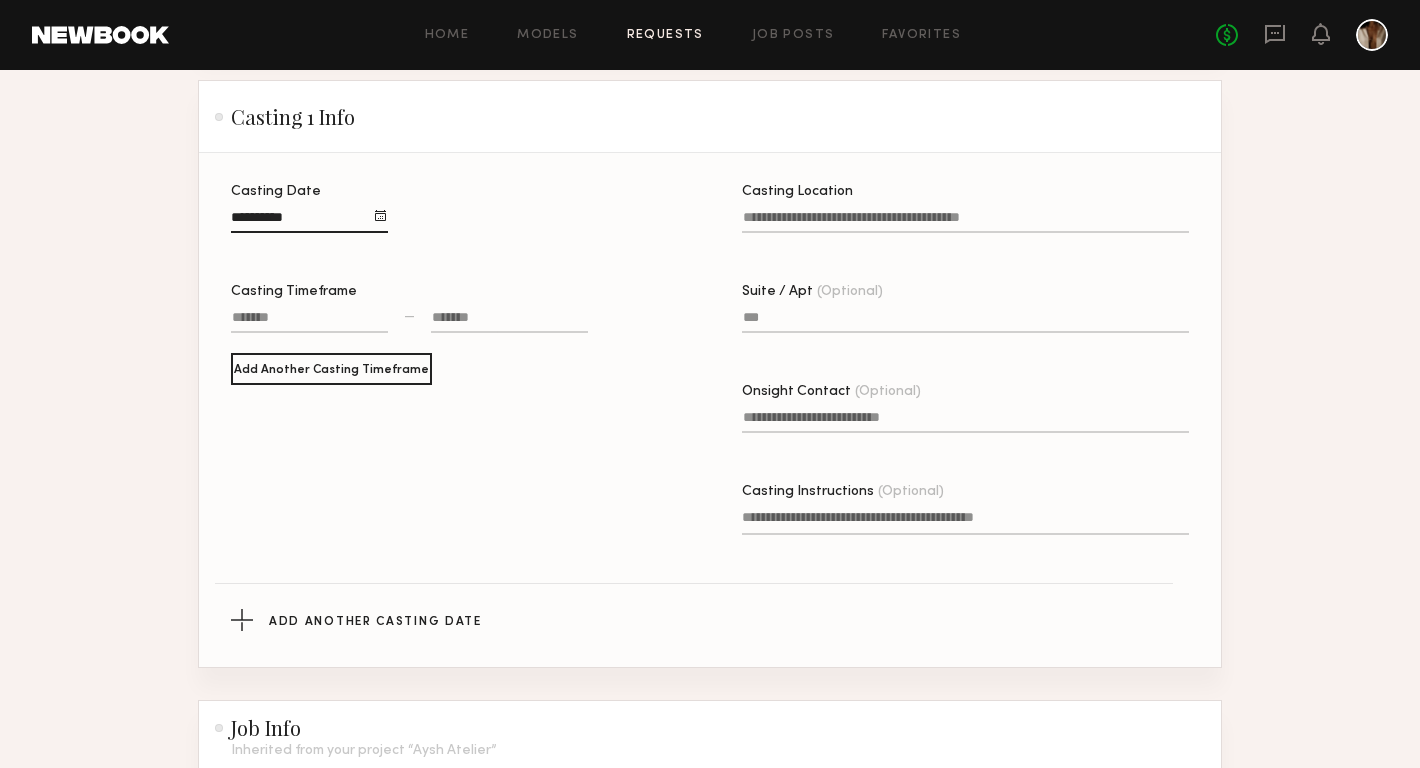 click 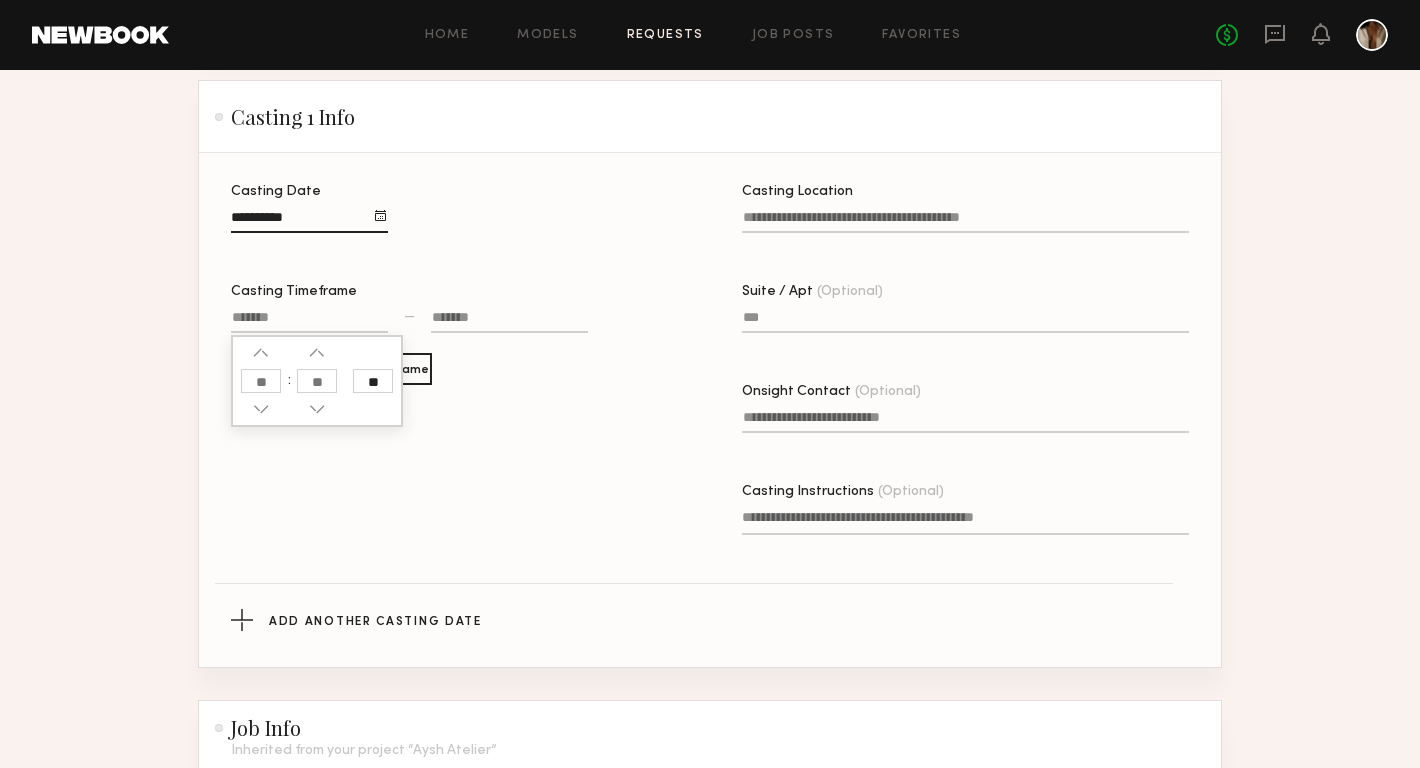 click 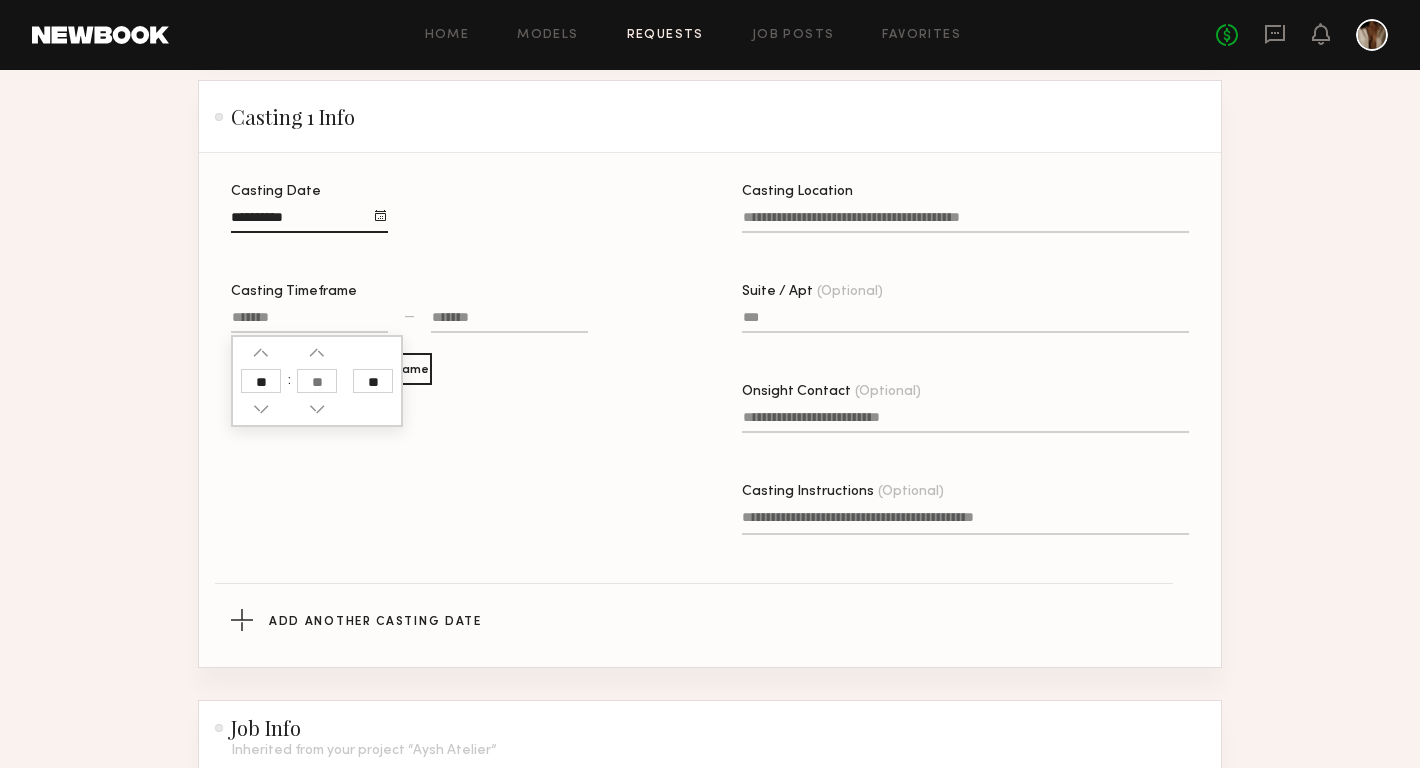 type on "**" 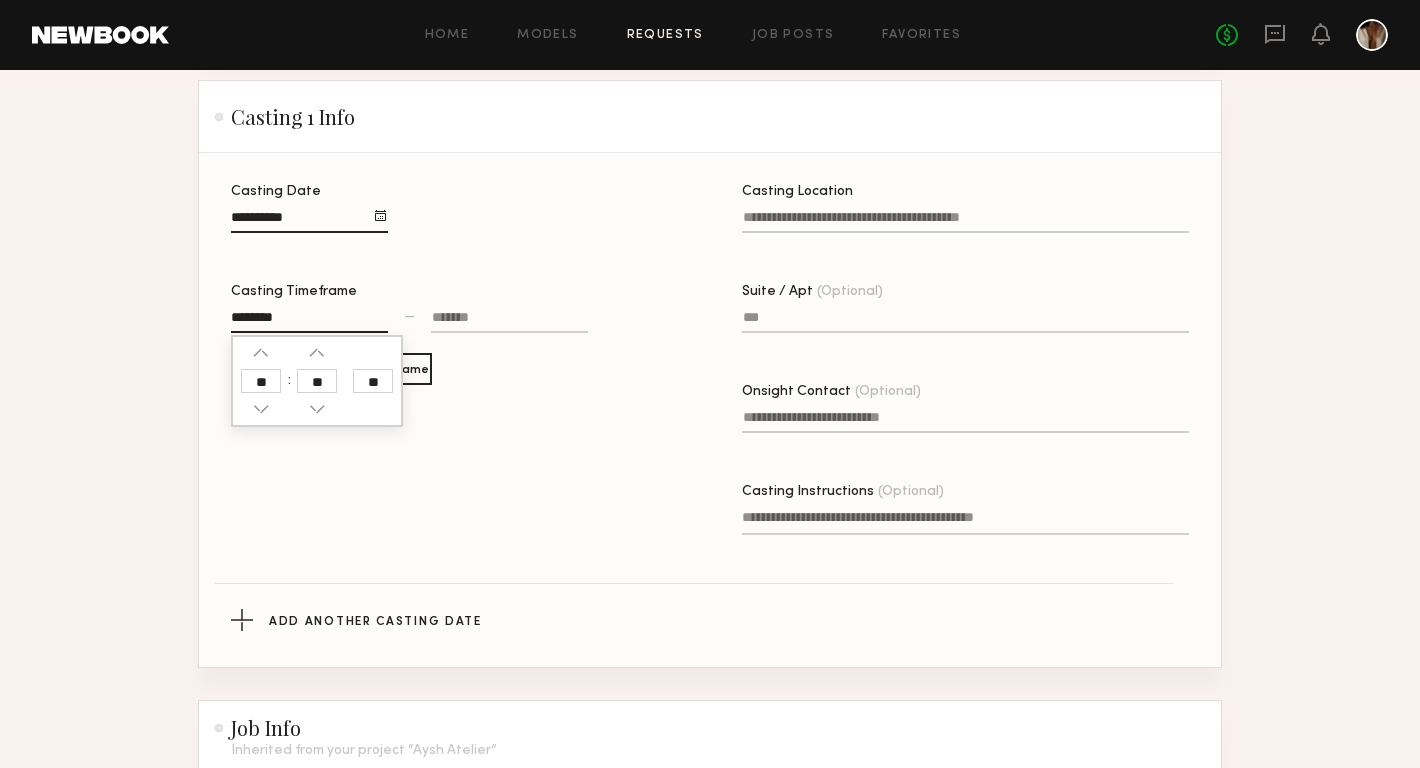 click 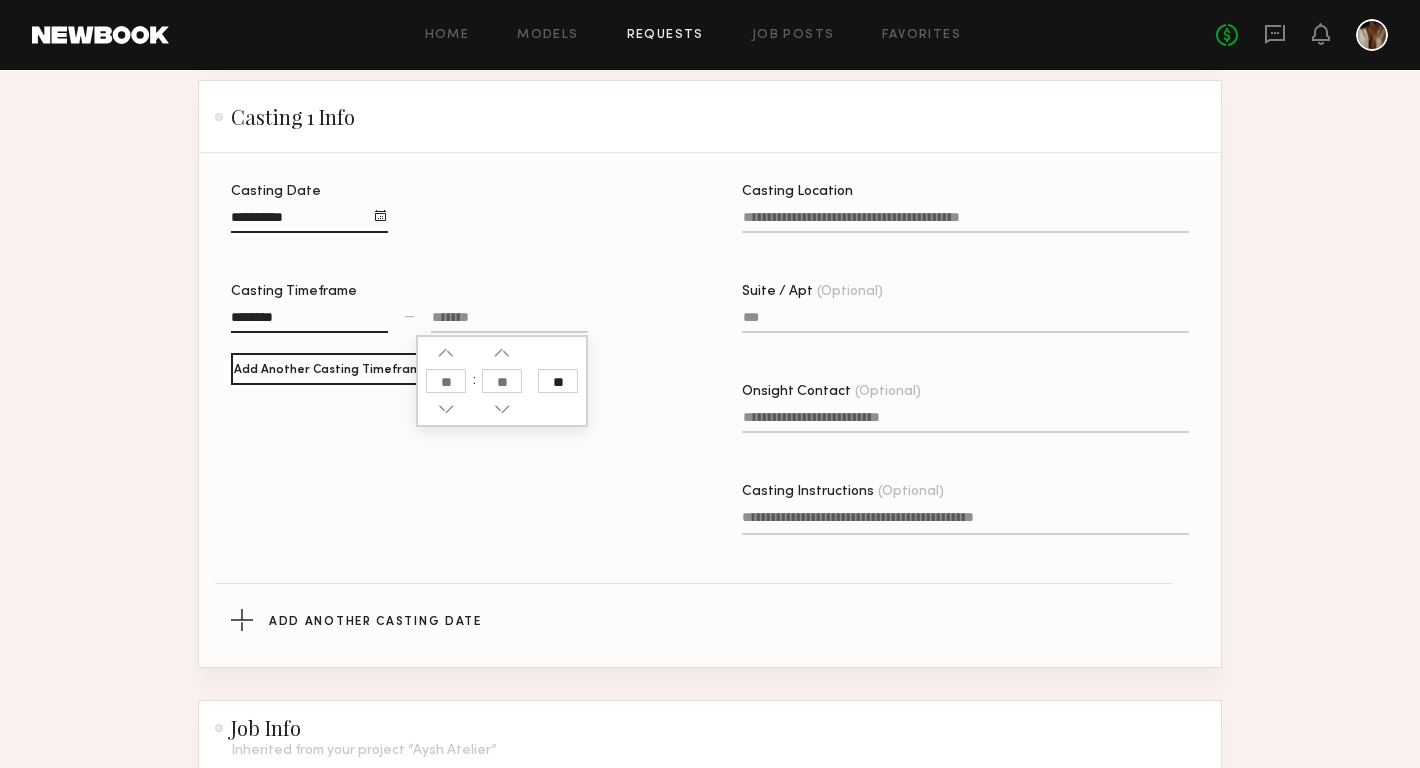 click 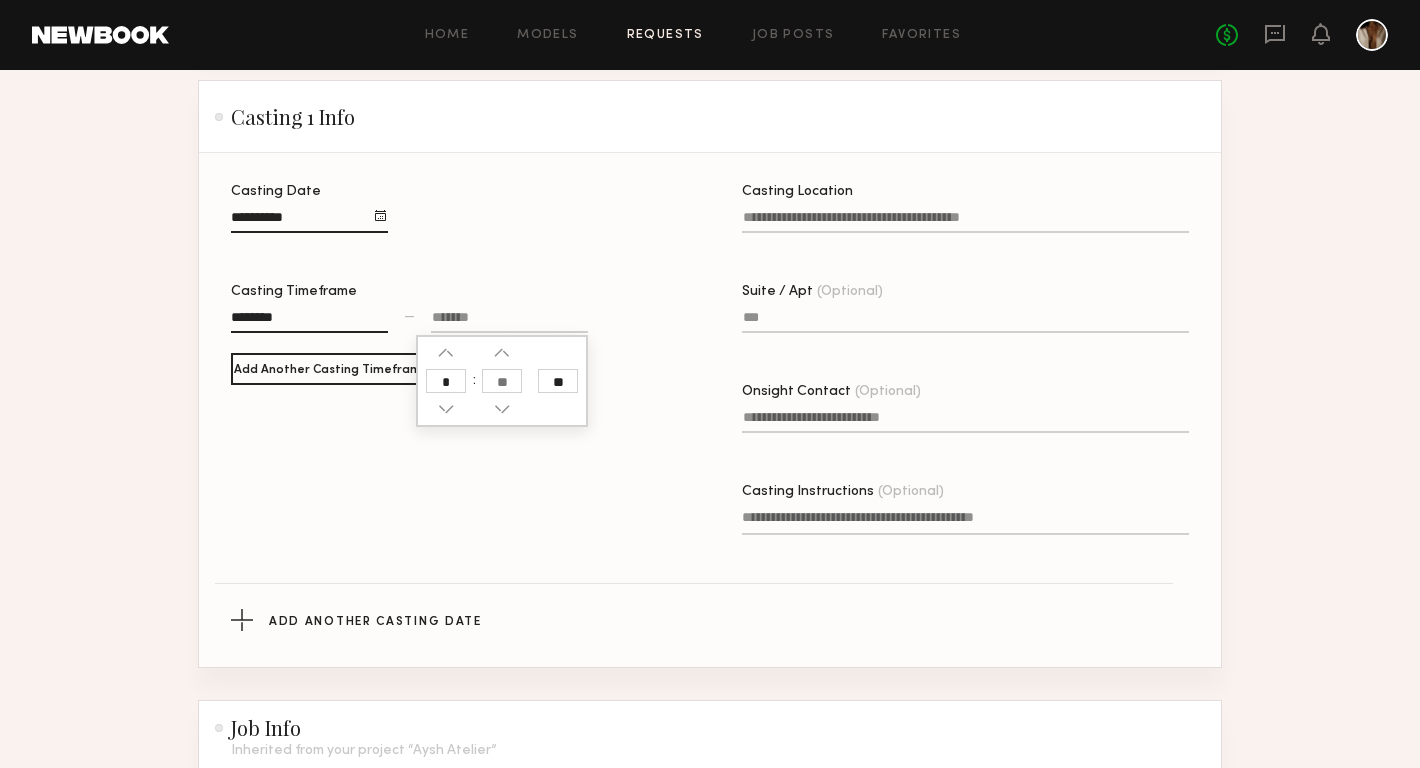 type on "*" 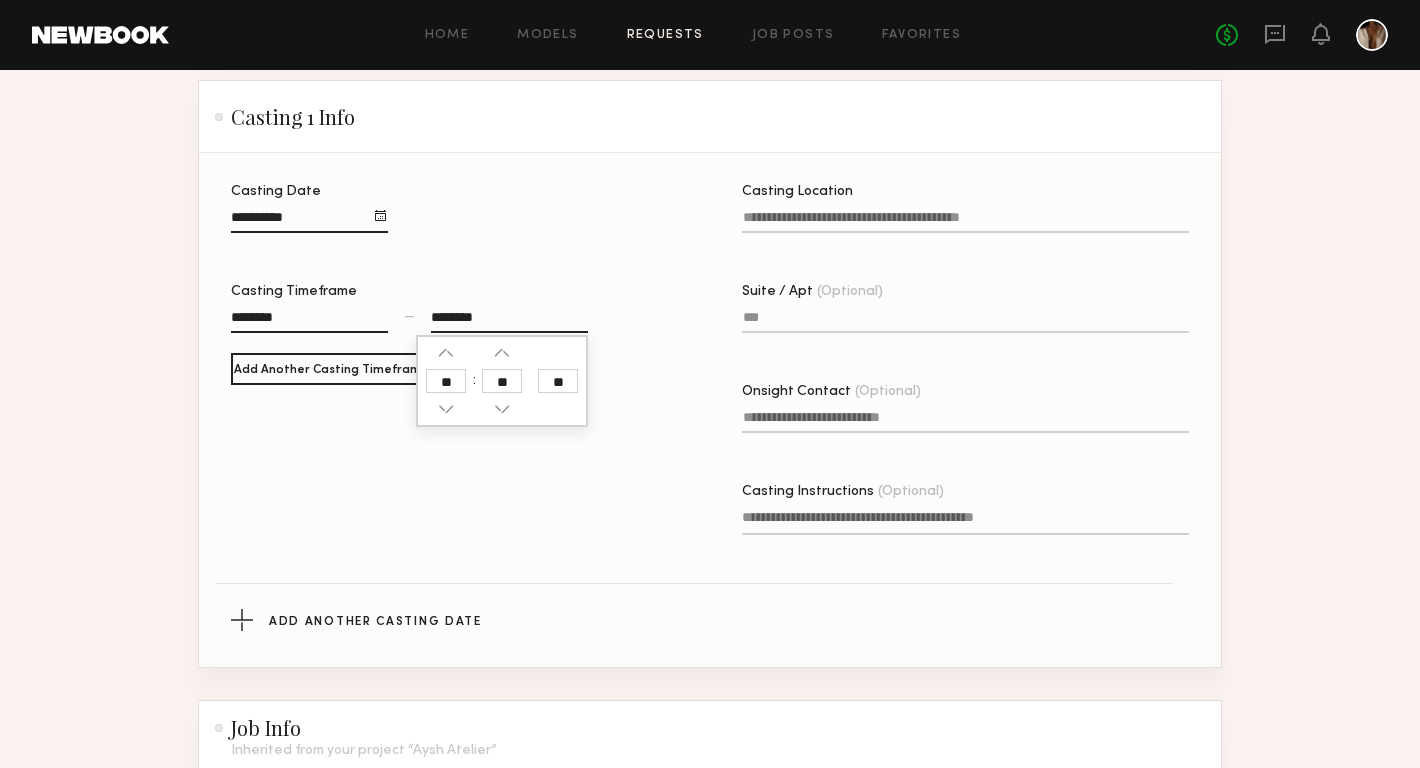 click 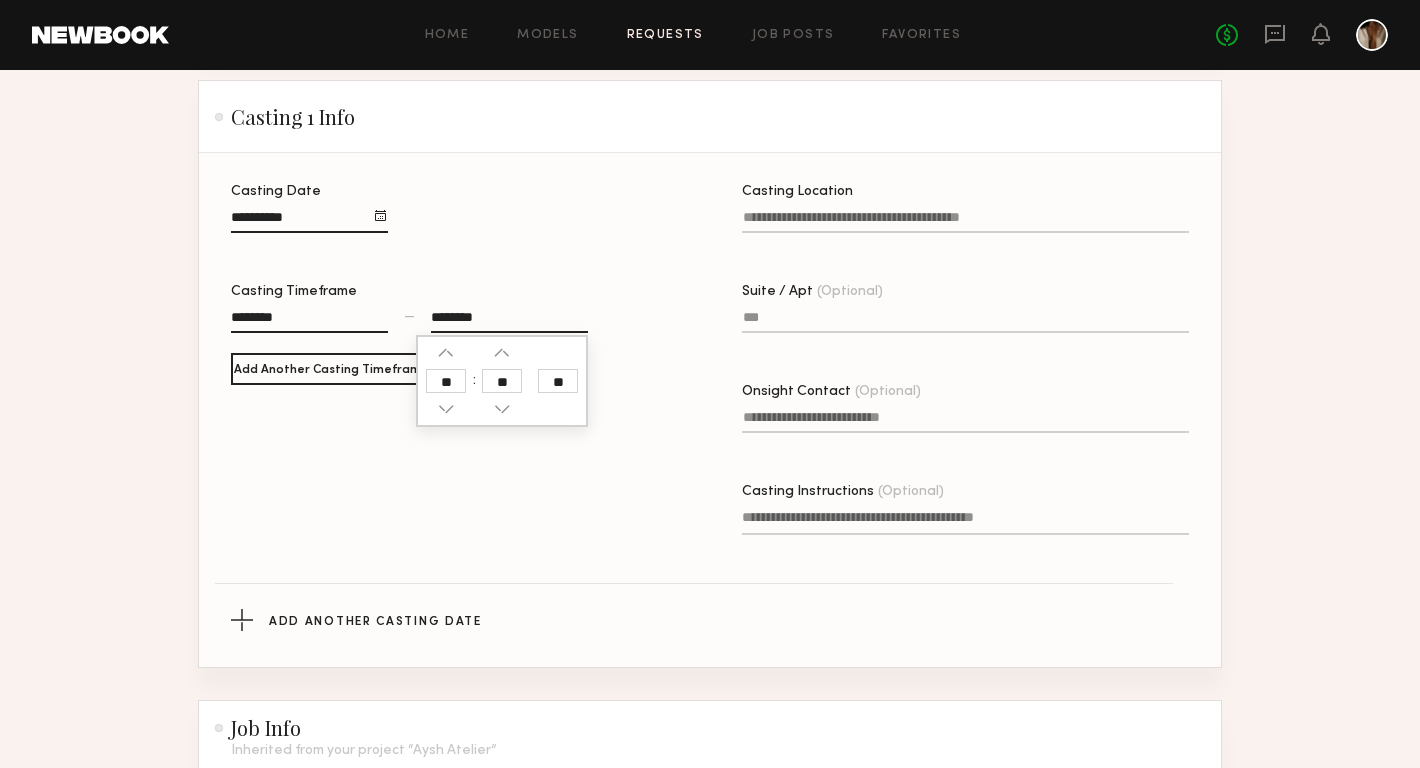 click on "Casting Location" 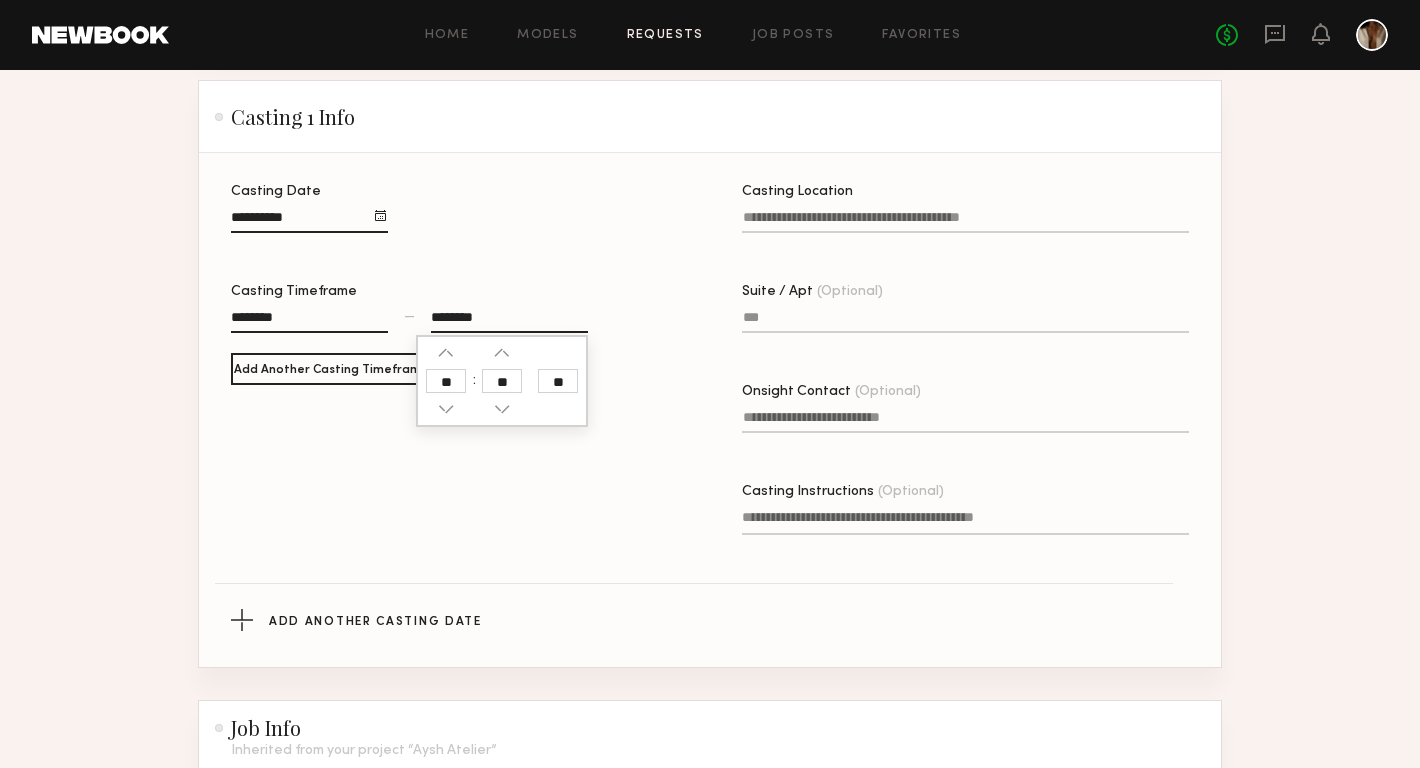 click on "Casting Location" 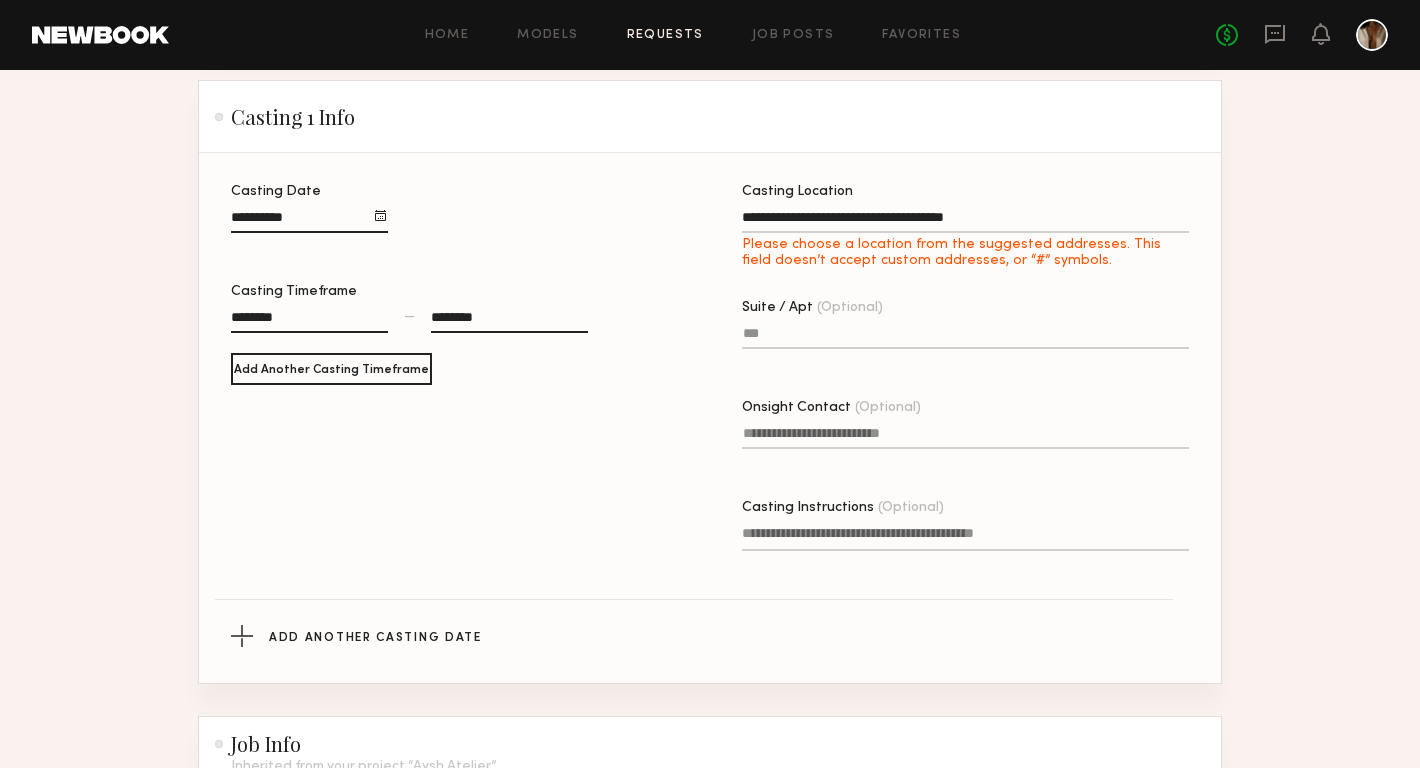 type on "**********" 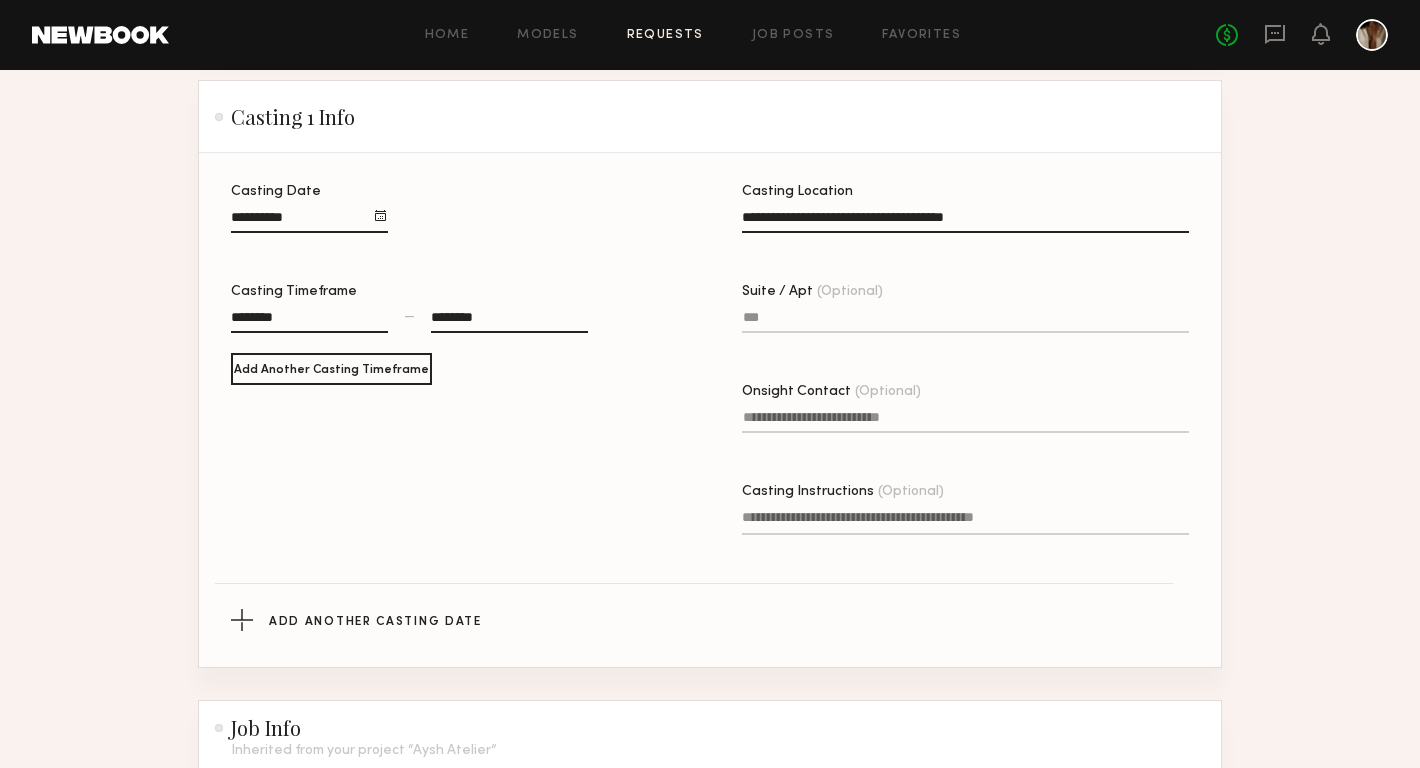 click on "Suite / Apt (Optional)" 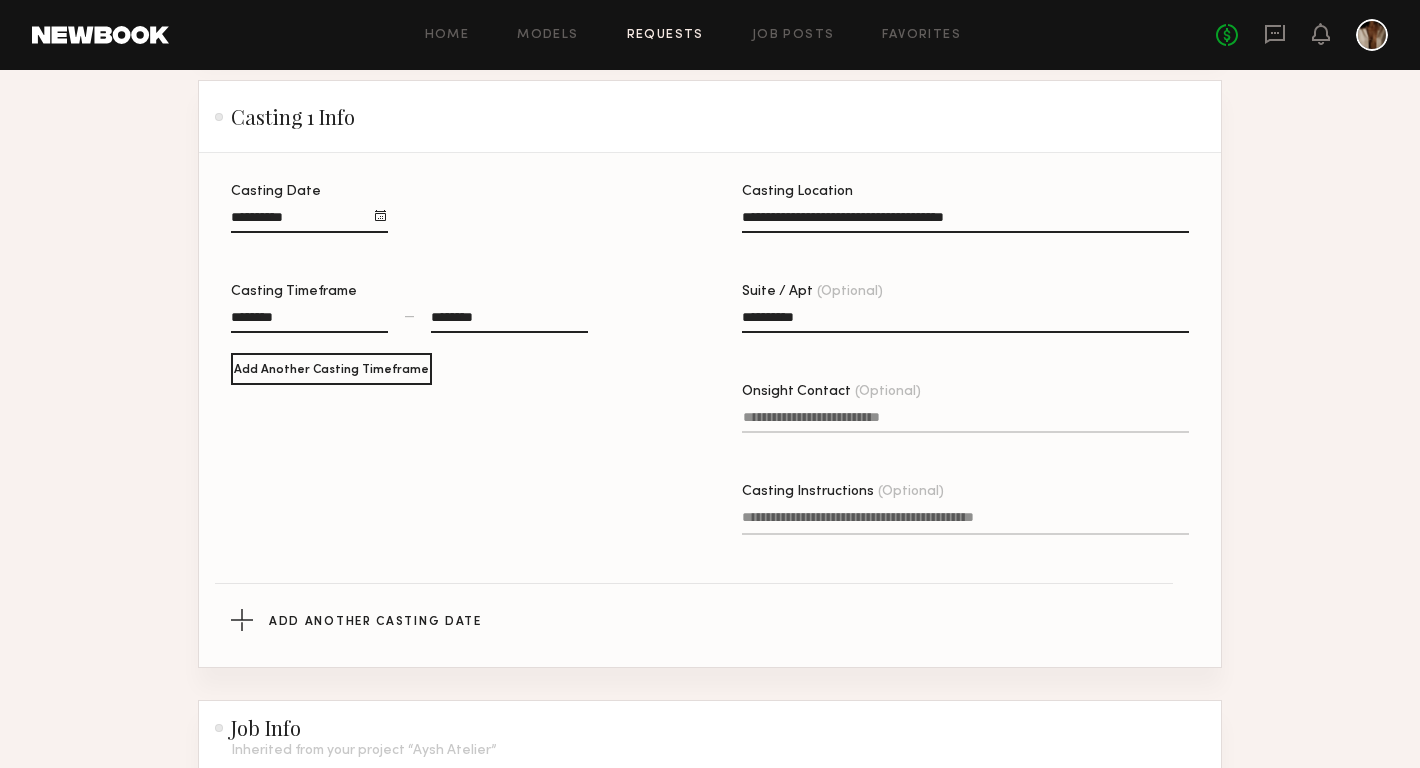 type on "**********" 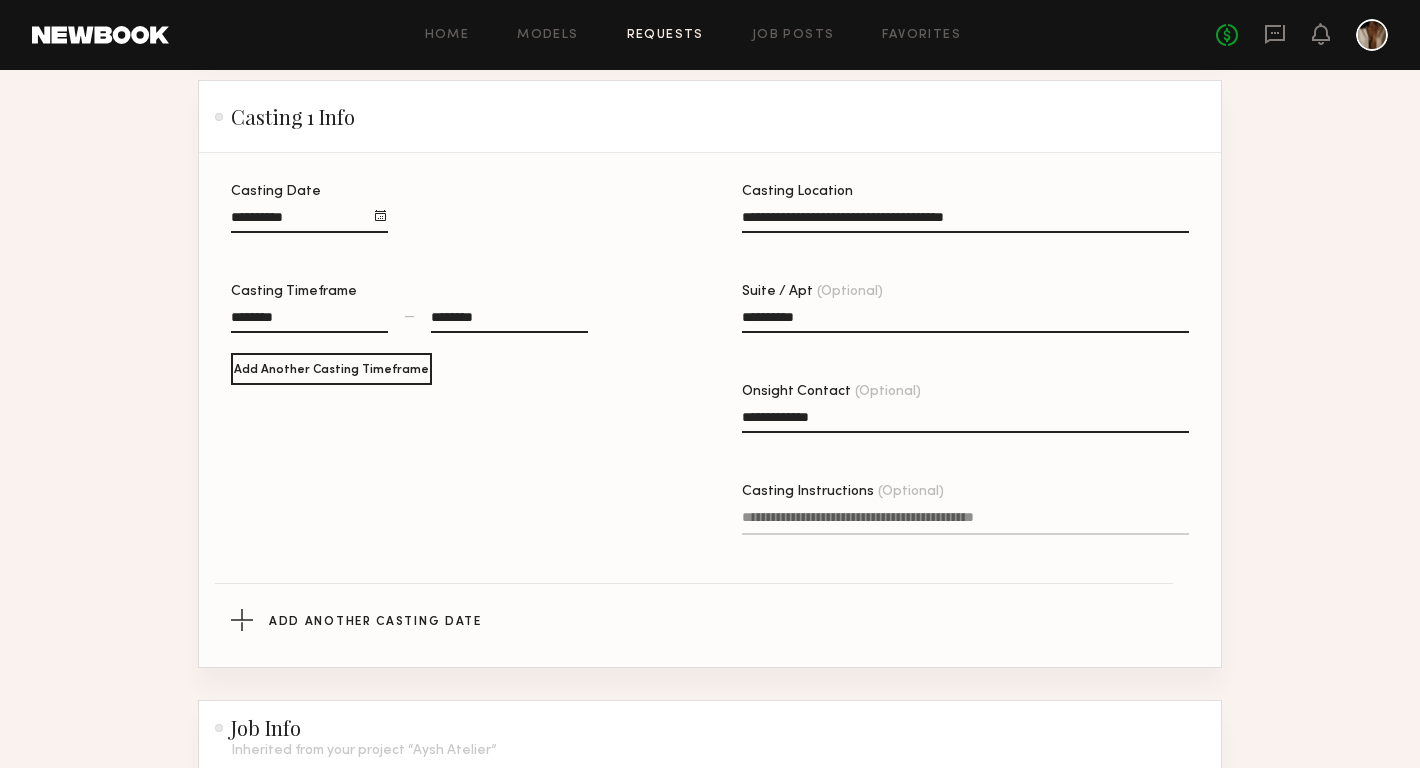type on "**********" 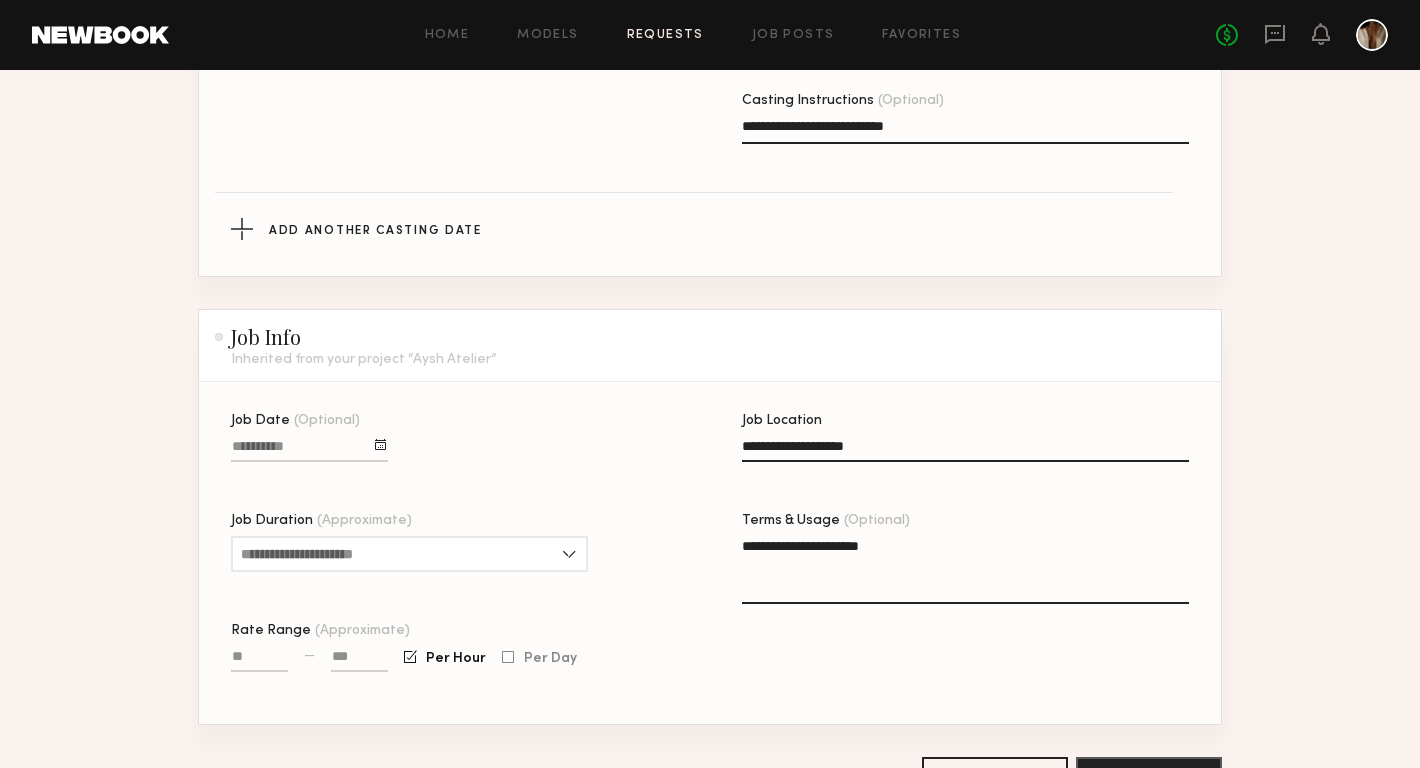 scroll, scrollTop: 942, scrollLeft: 0, axis: vertical 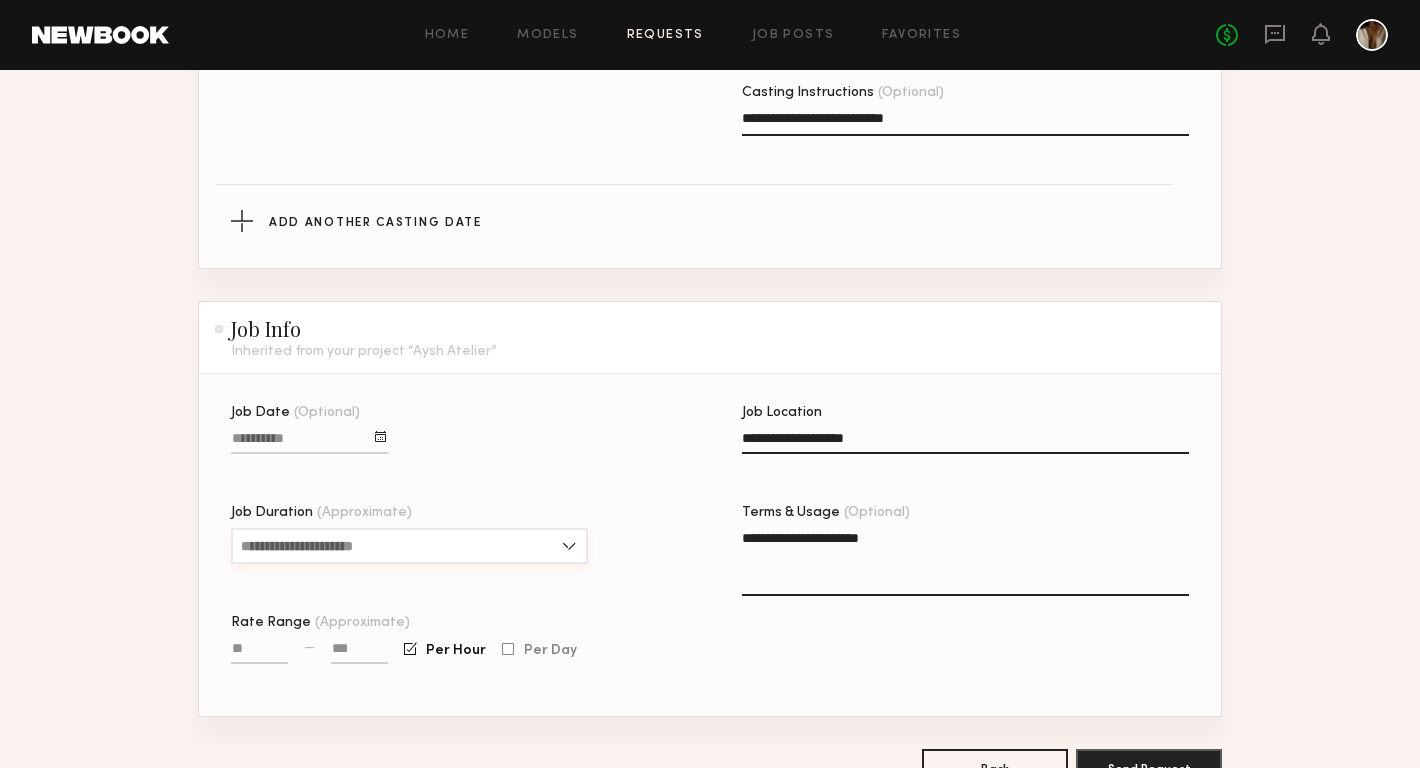 type on "**********" 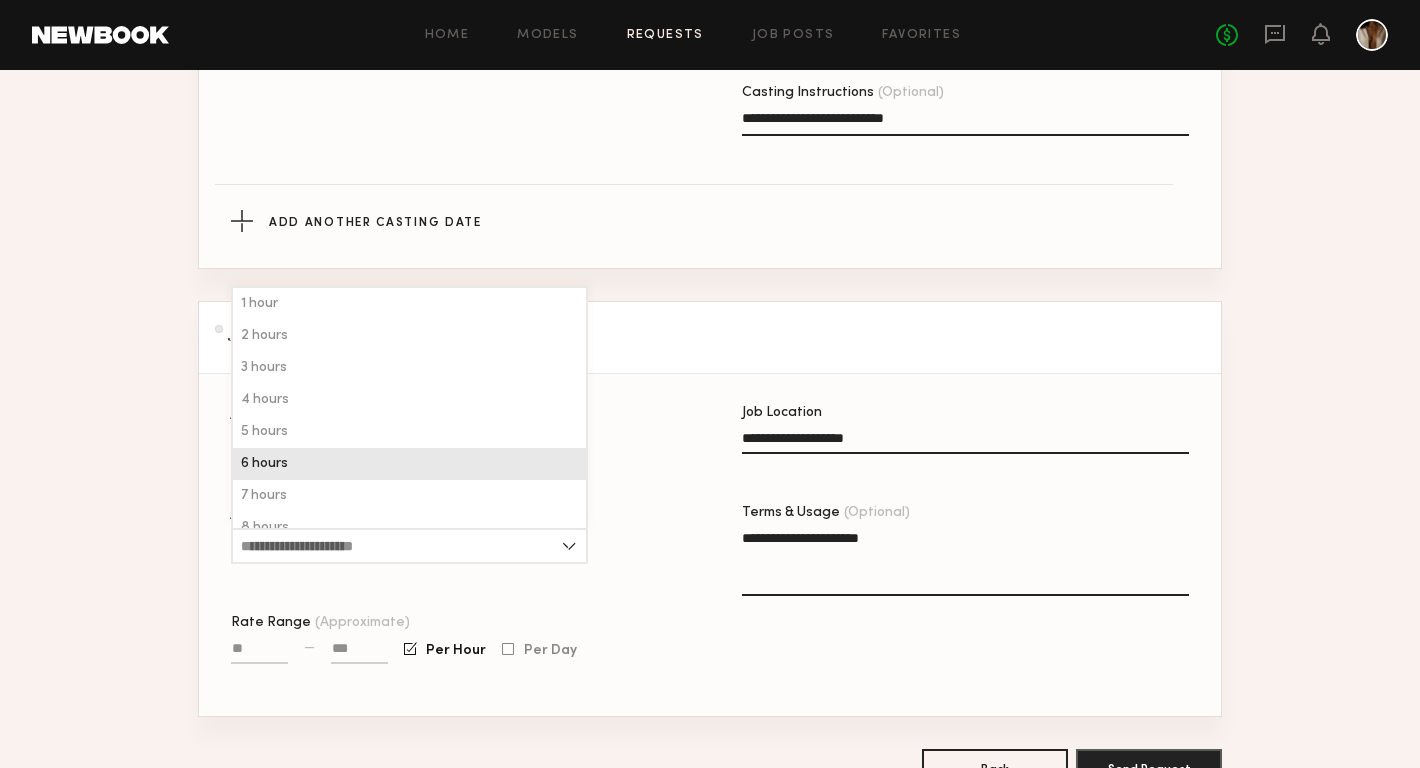 click on "6 hours" 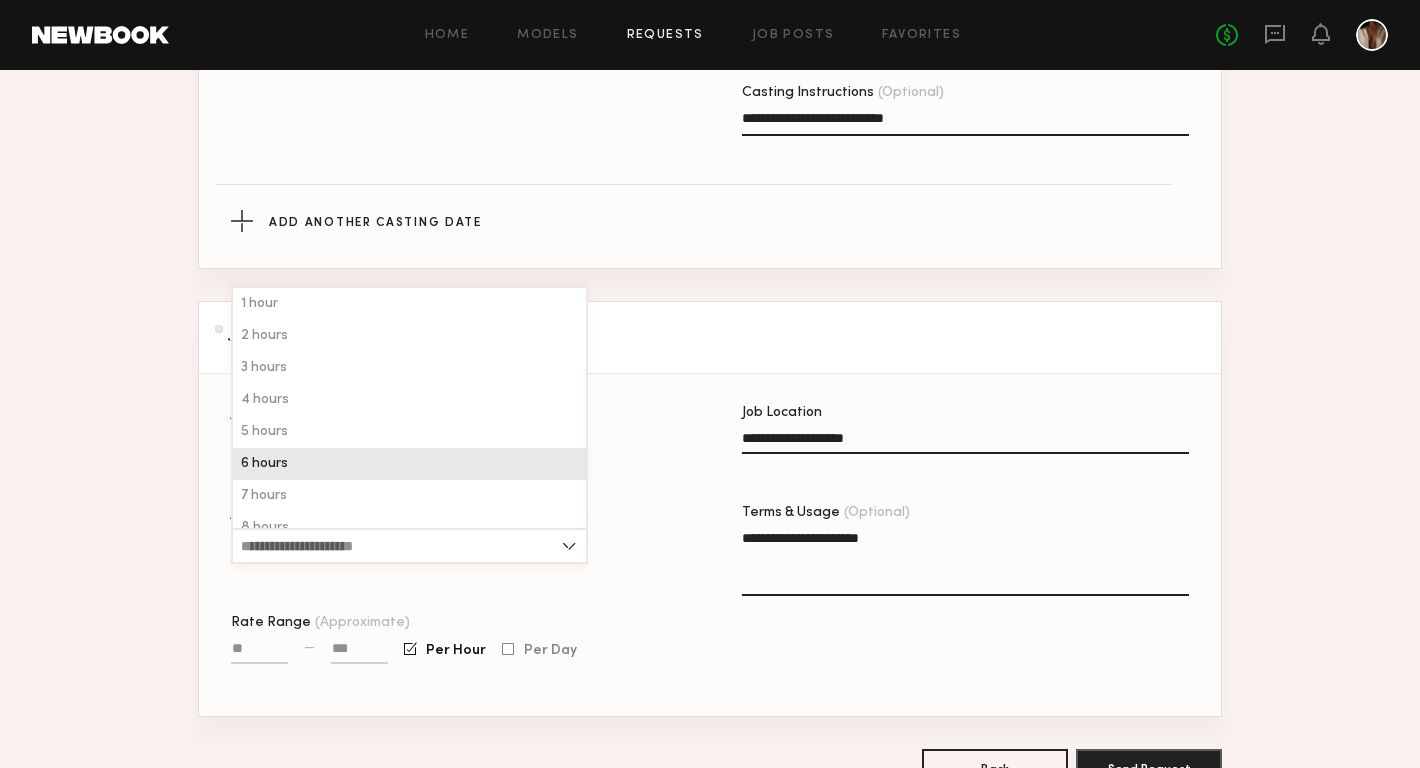 type on "*******" 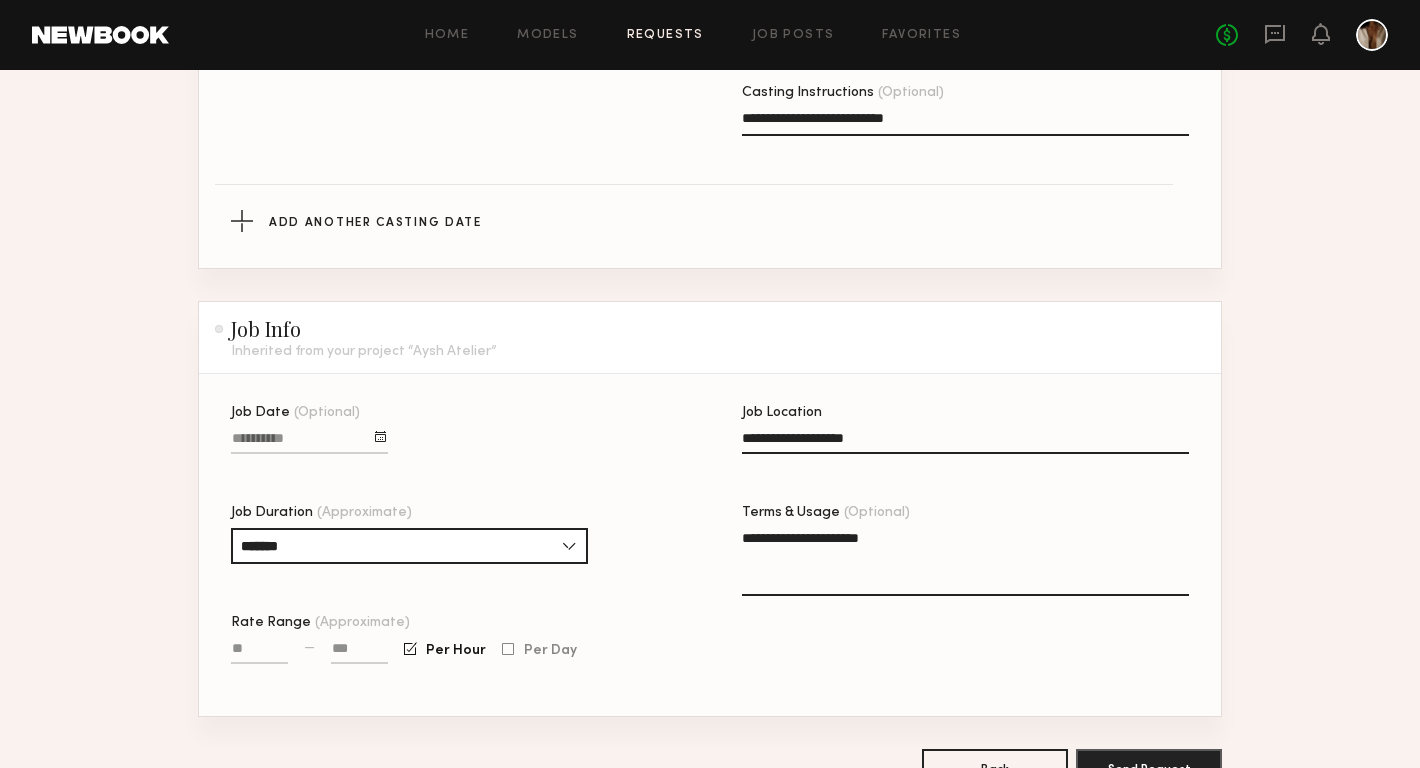 click on "Rate Range (Approximate)" at bounding box center [259, 652] 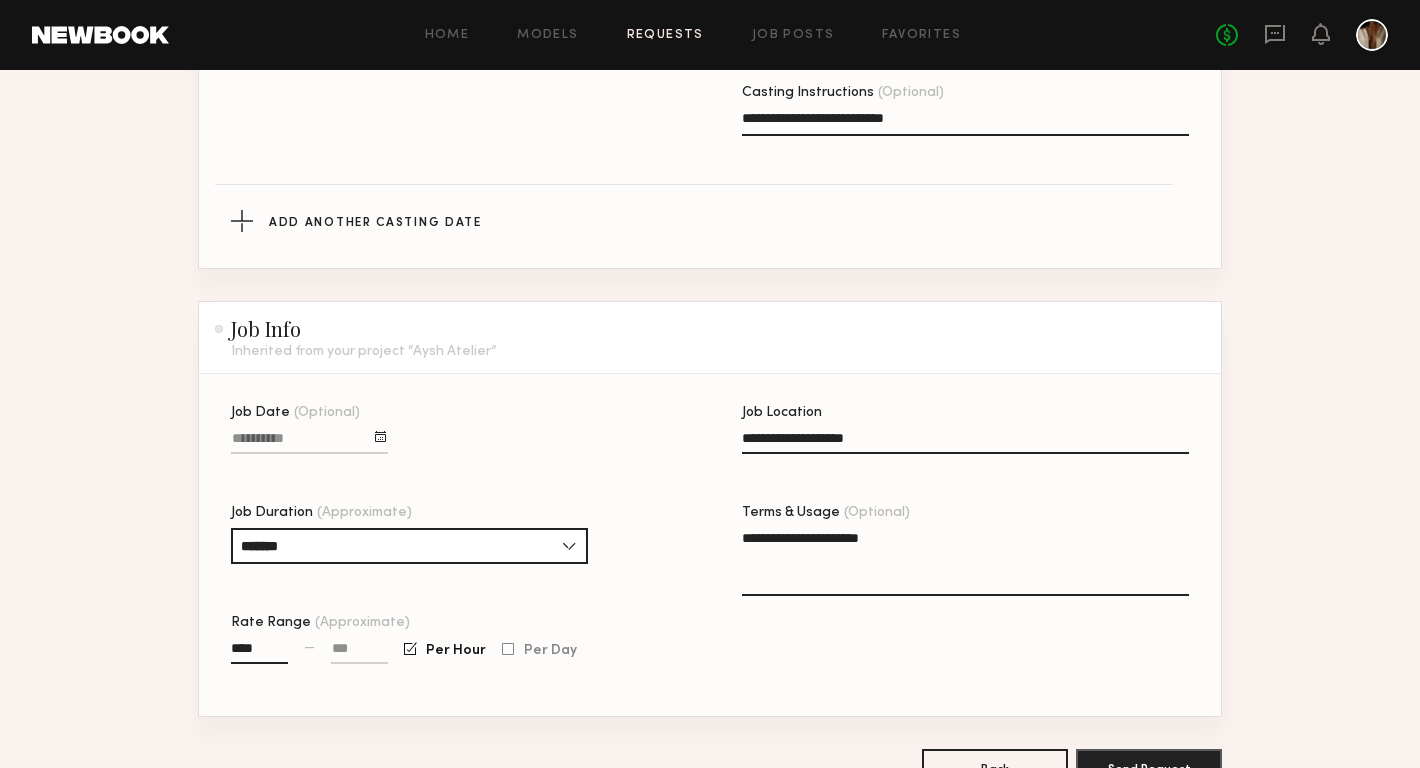 type on "****" 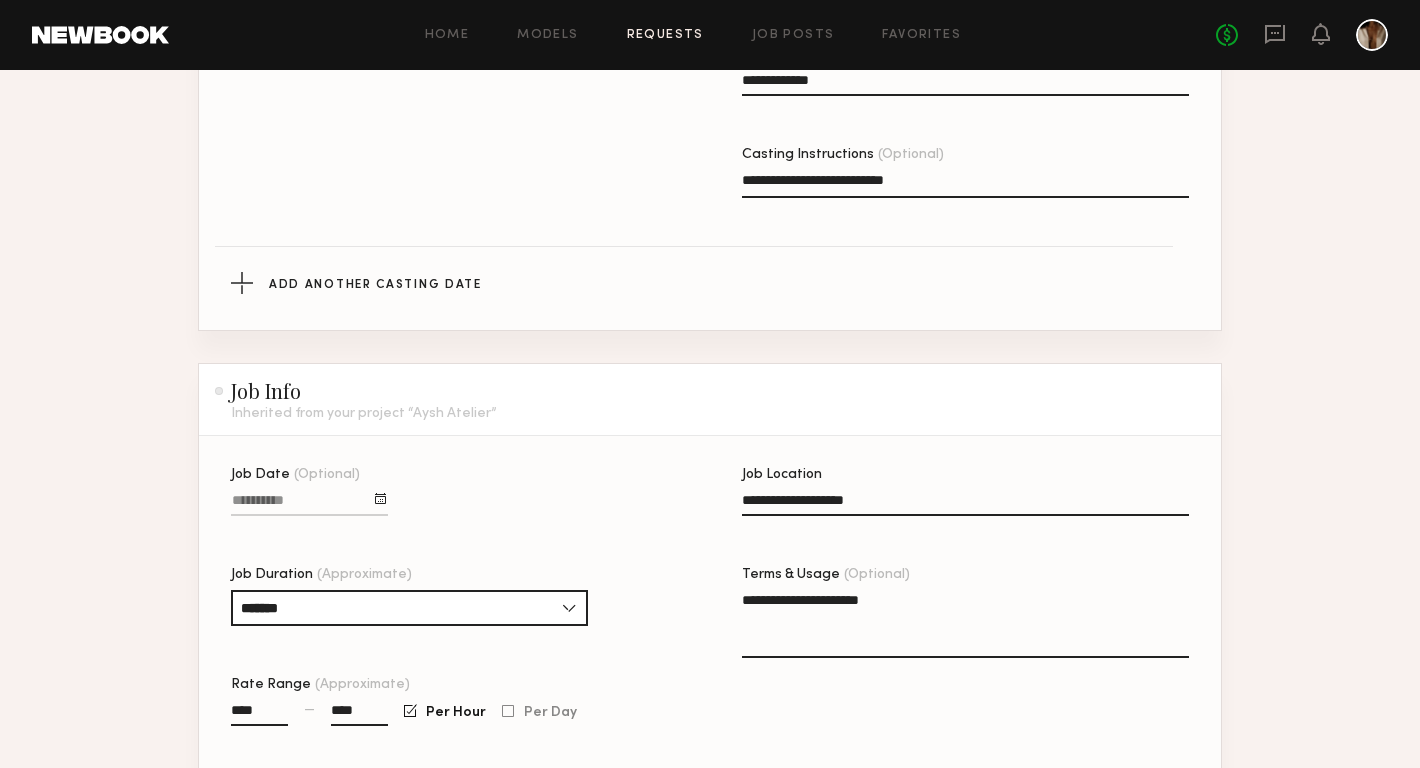 scroll, scrollTop: 1061, scrollLeft: 0, axis: vertical 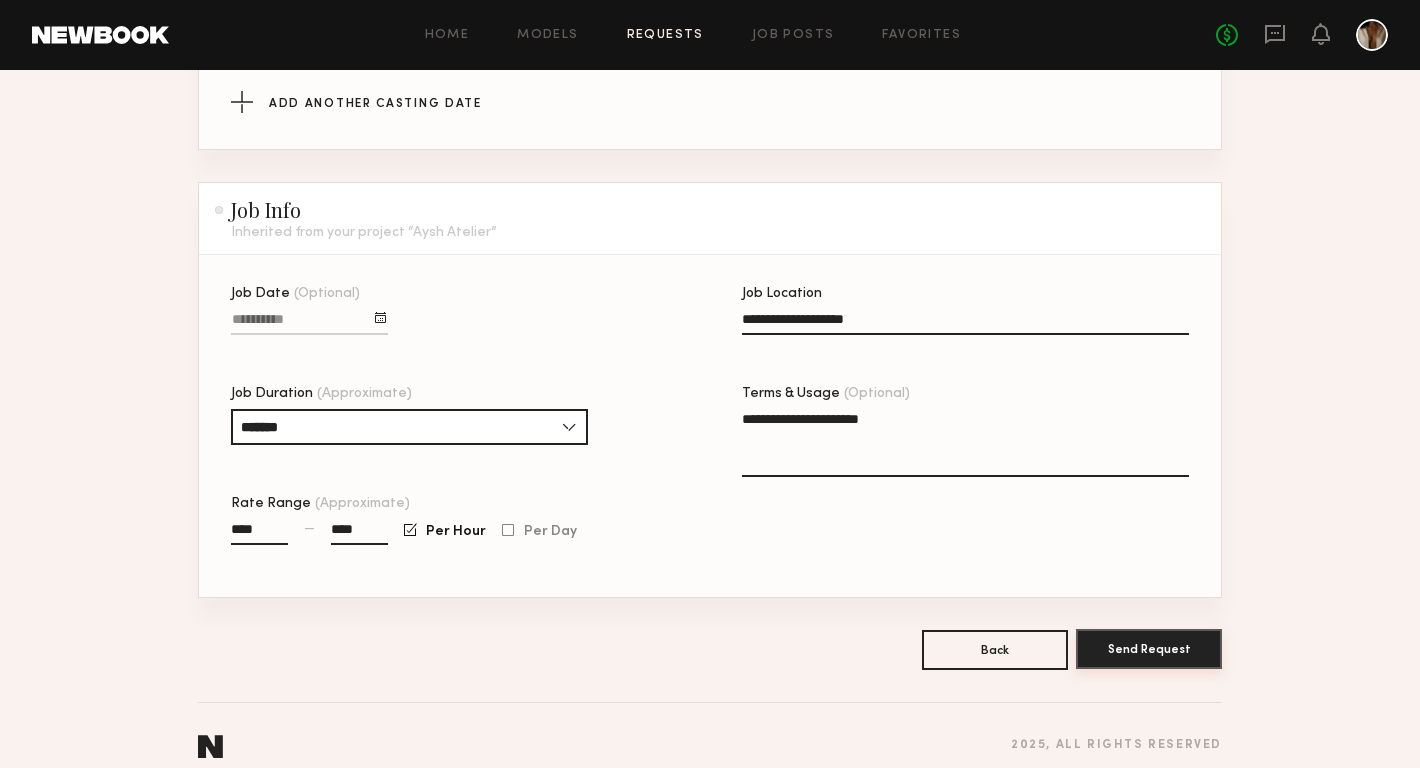 type on "****" 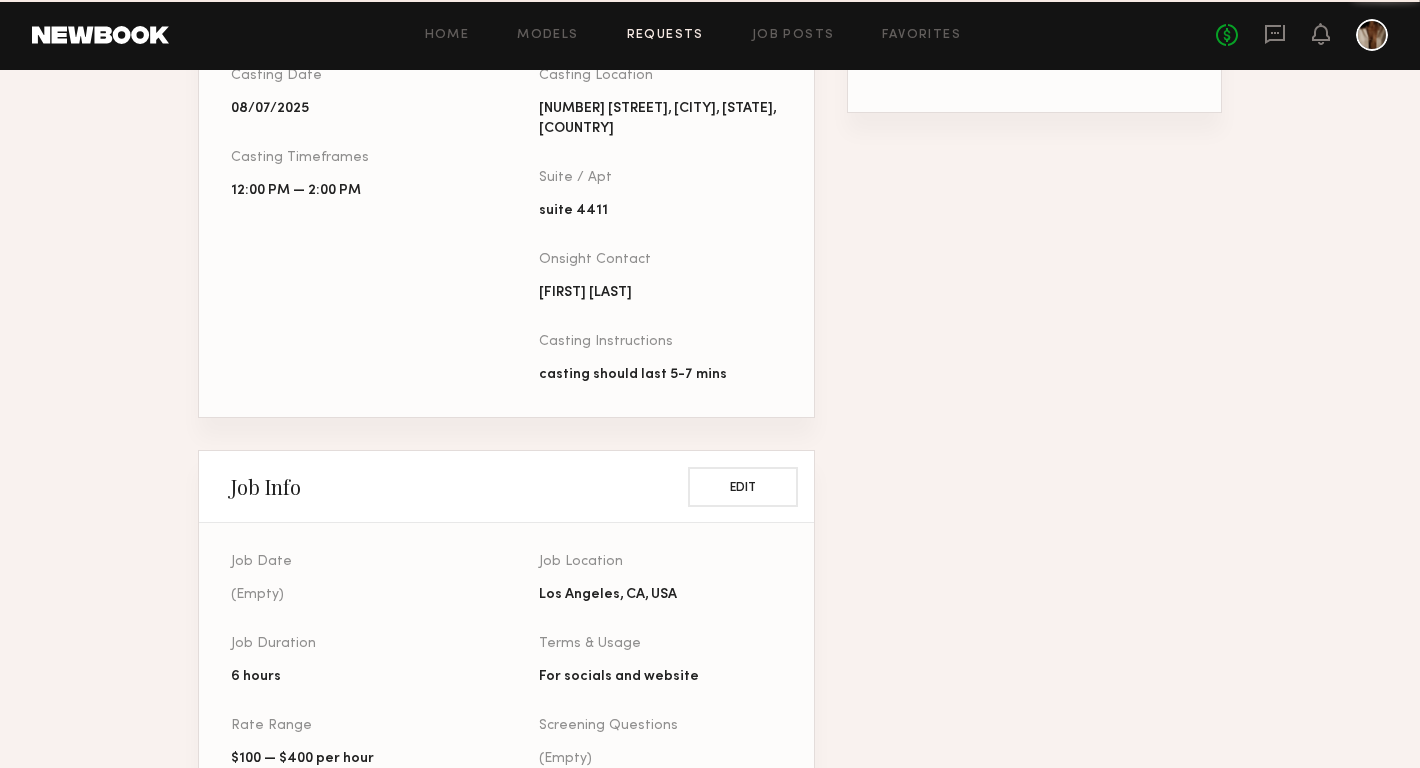 scroll, scrollTop: 0, scrollLeft: 0, axis: both 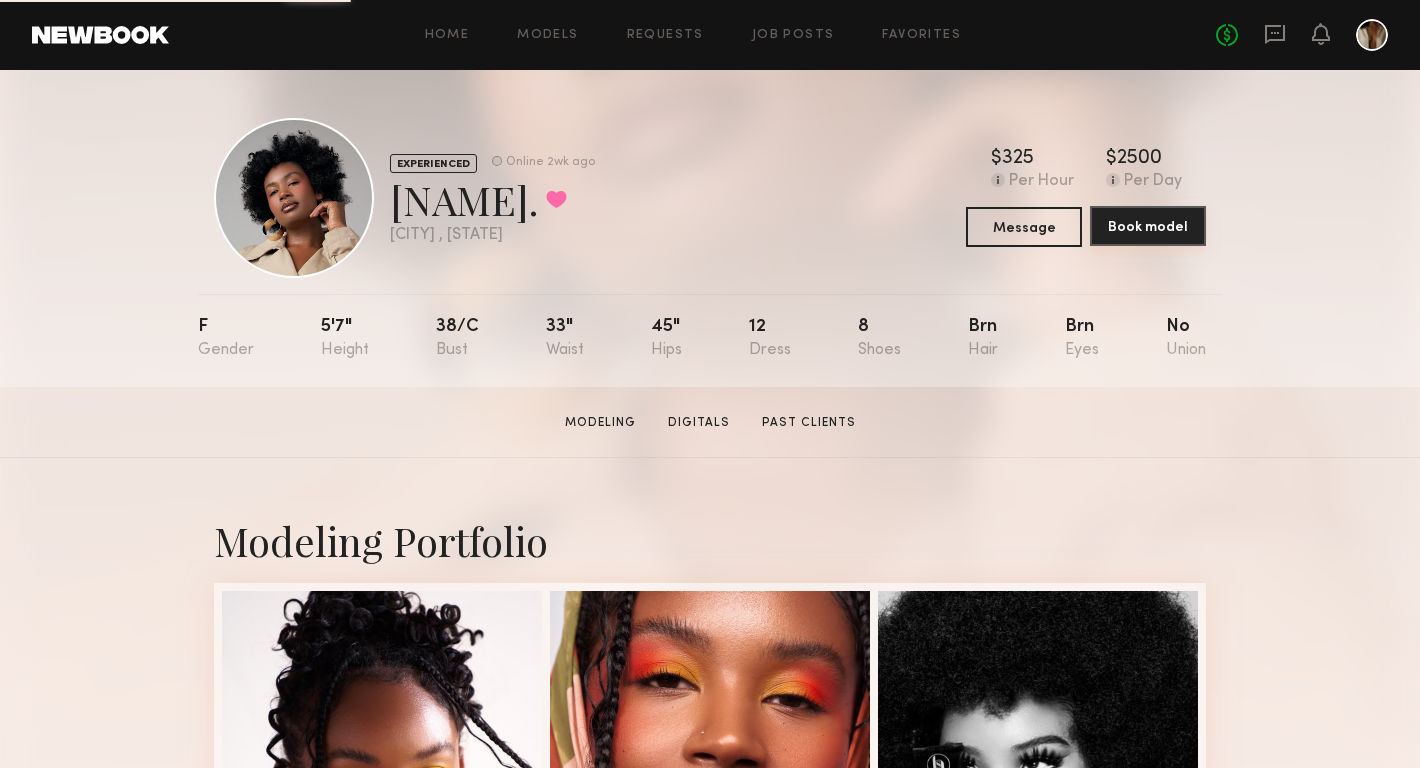 click on "Book model" 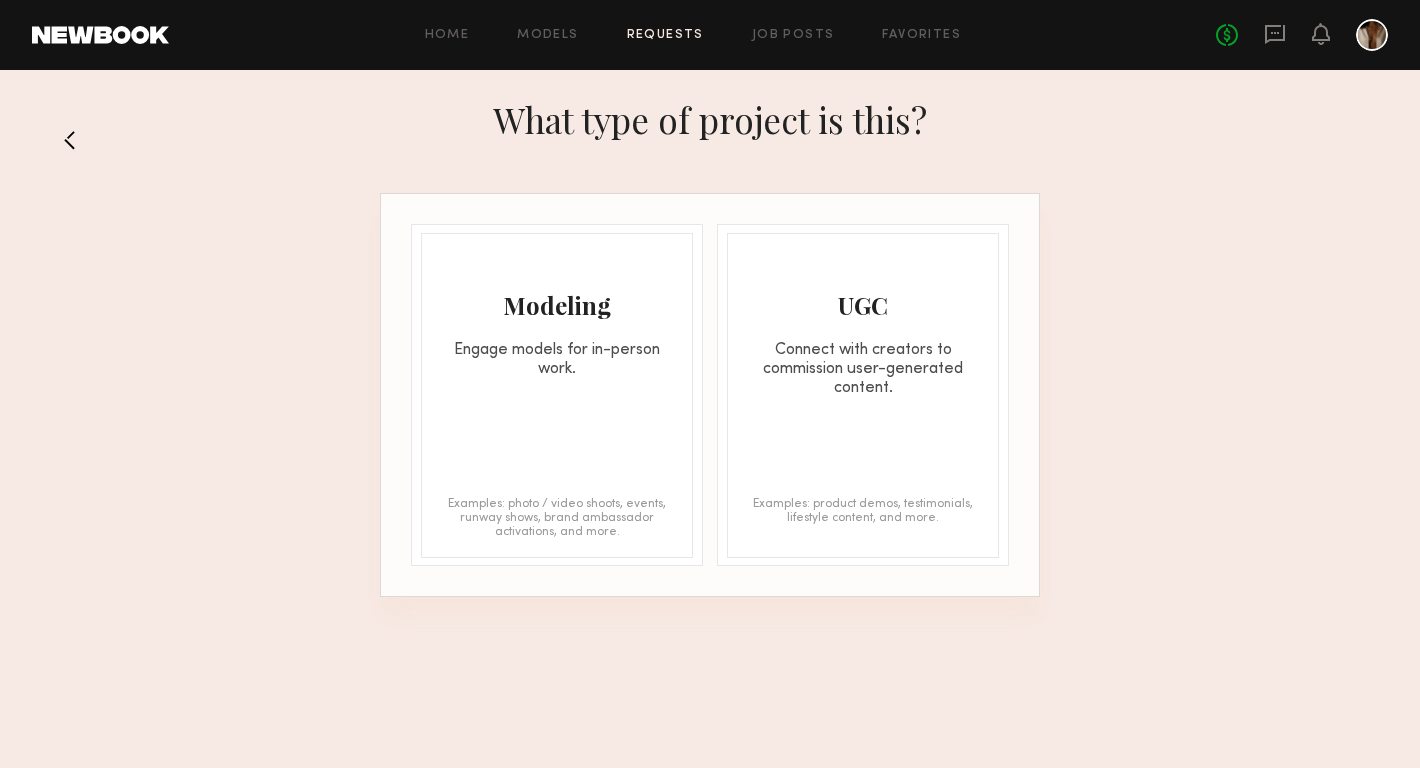 click on "Engage models for in-person work." 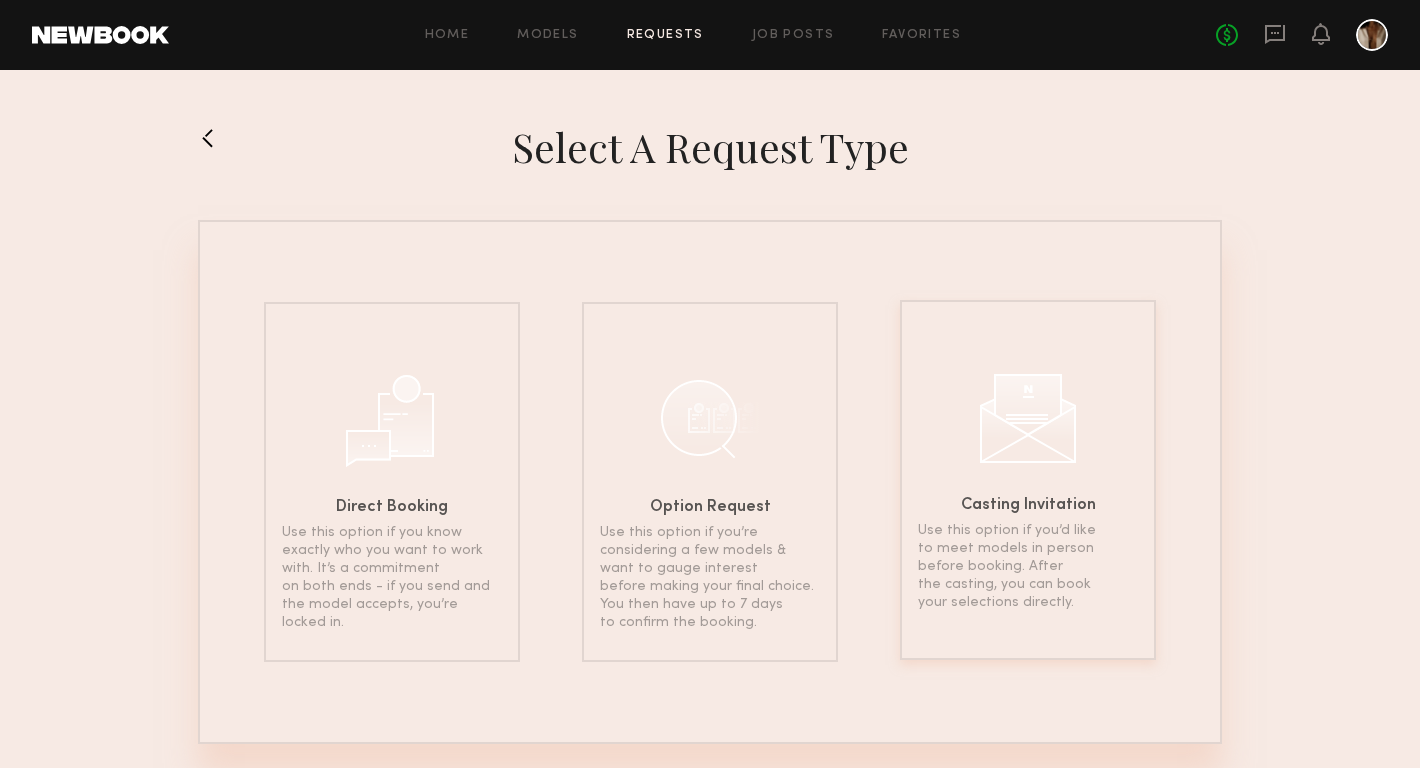 click 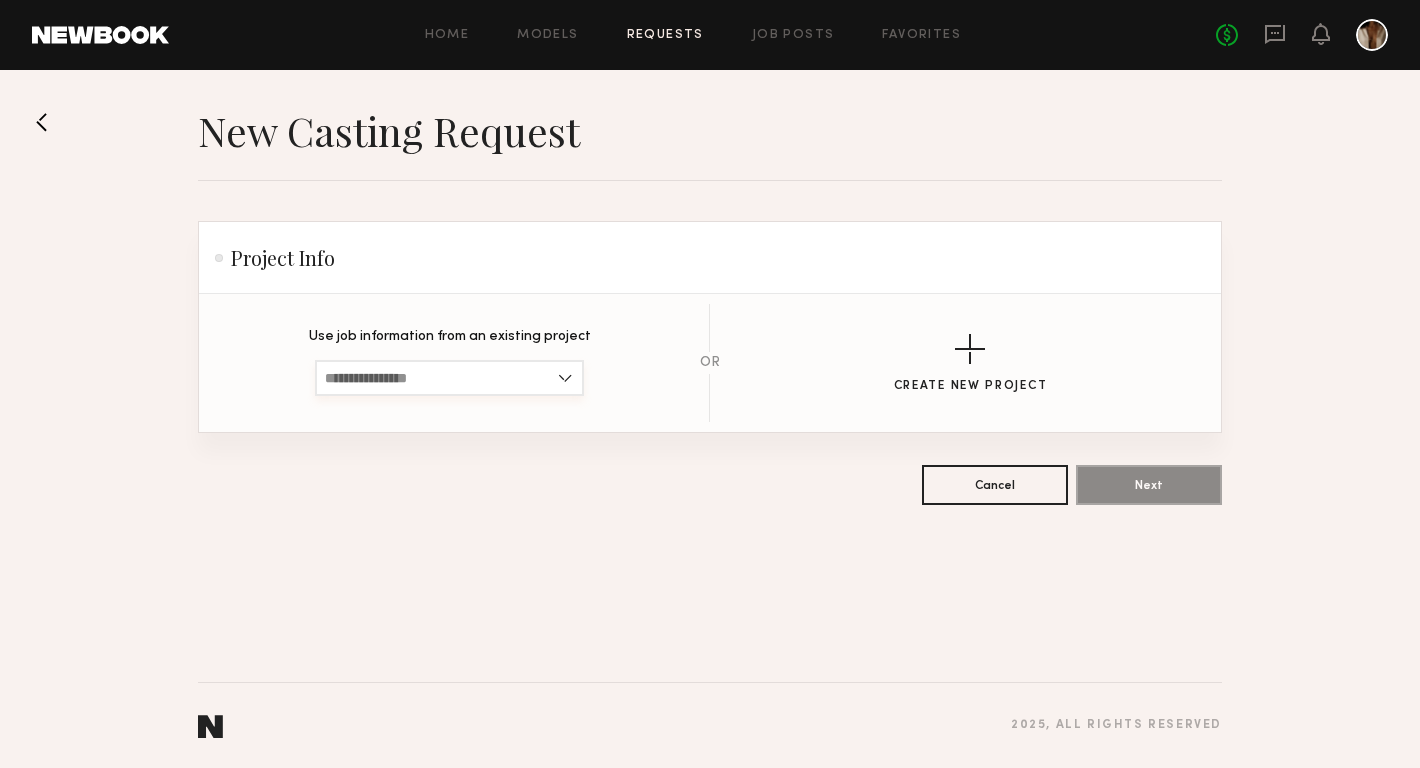 click at bounding box center [449, 378] 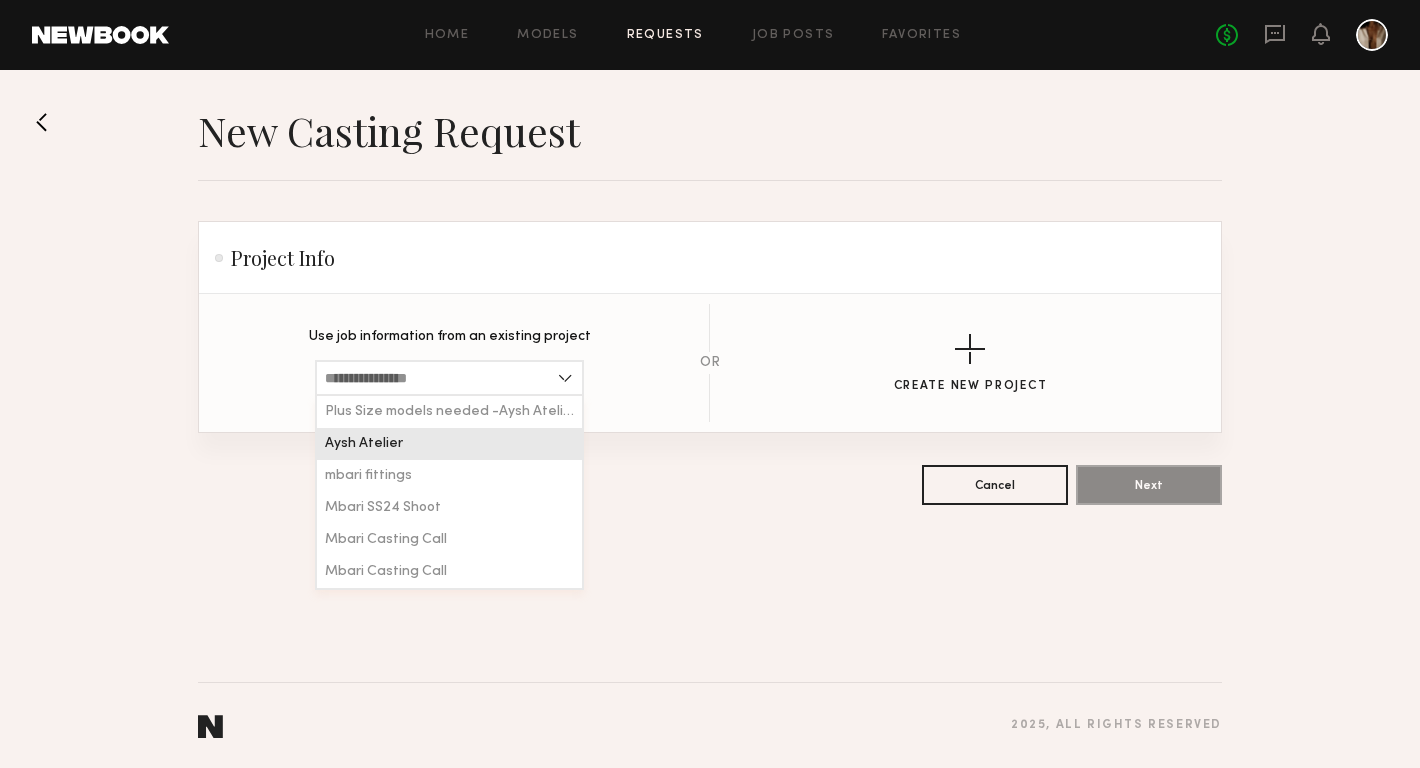 click on "Aysh Atelier" 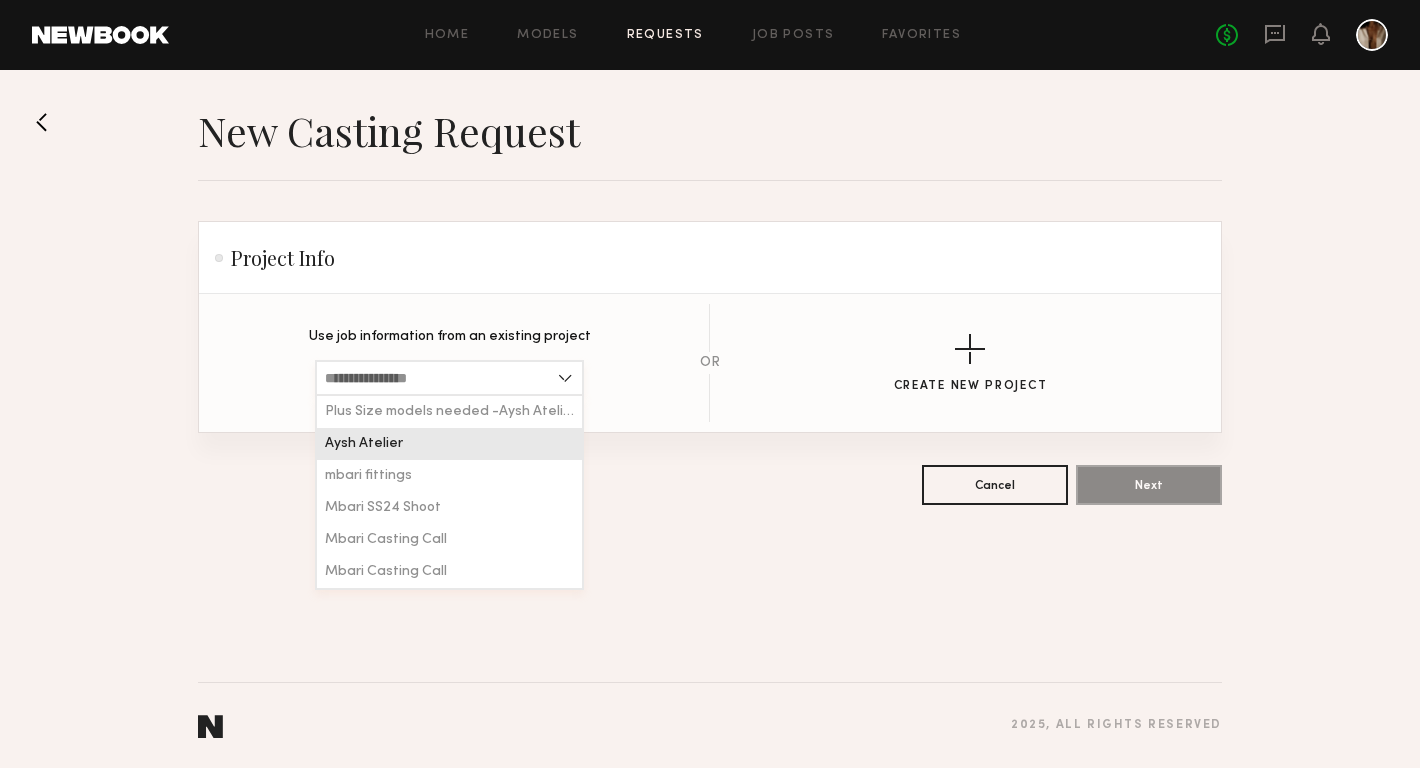 type on "**********" 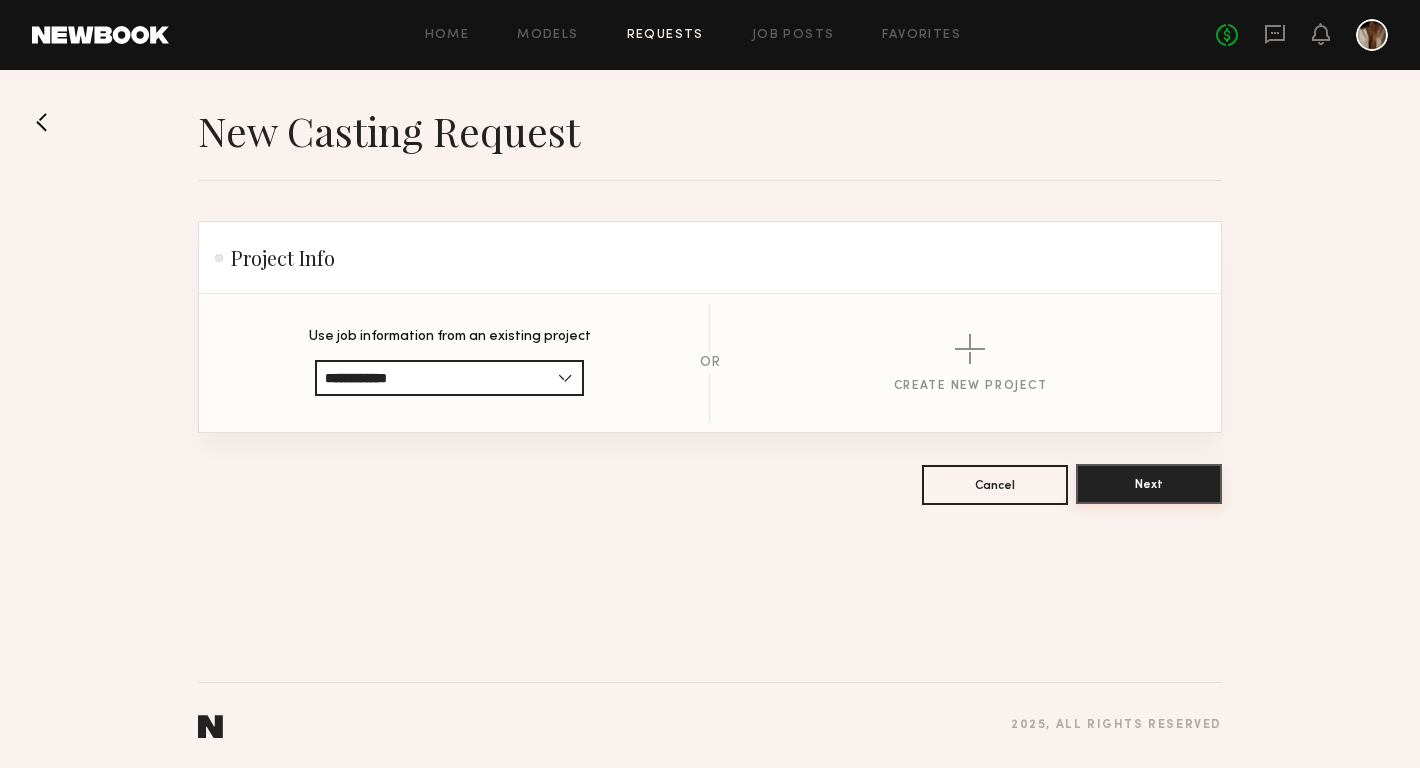 click on "Next" 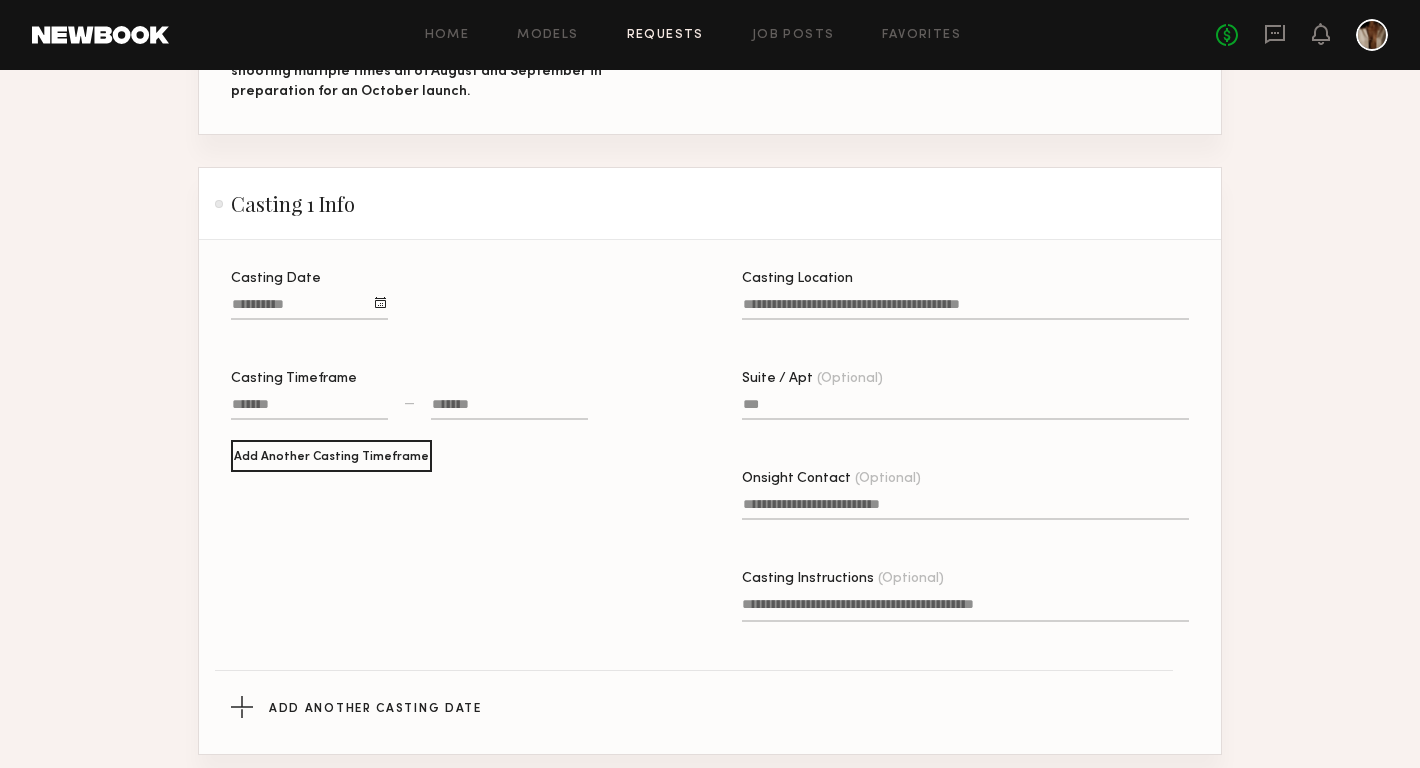 scroll, scrollTop: 492, scrollLeft: 0, axis: vertical 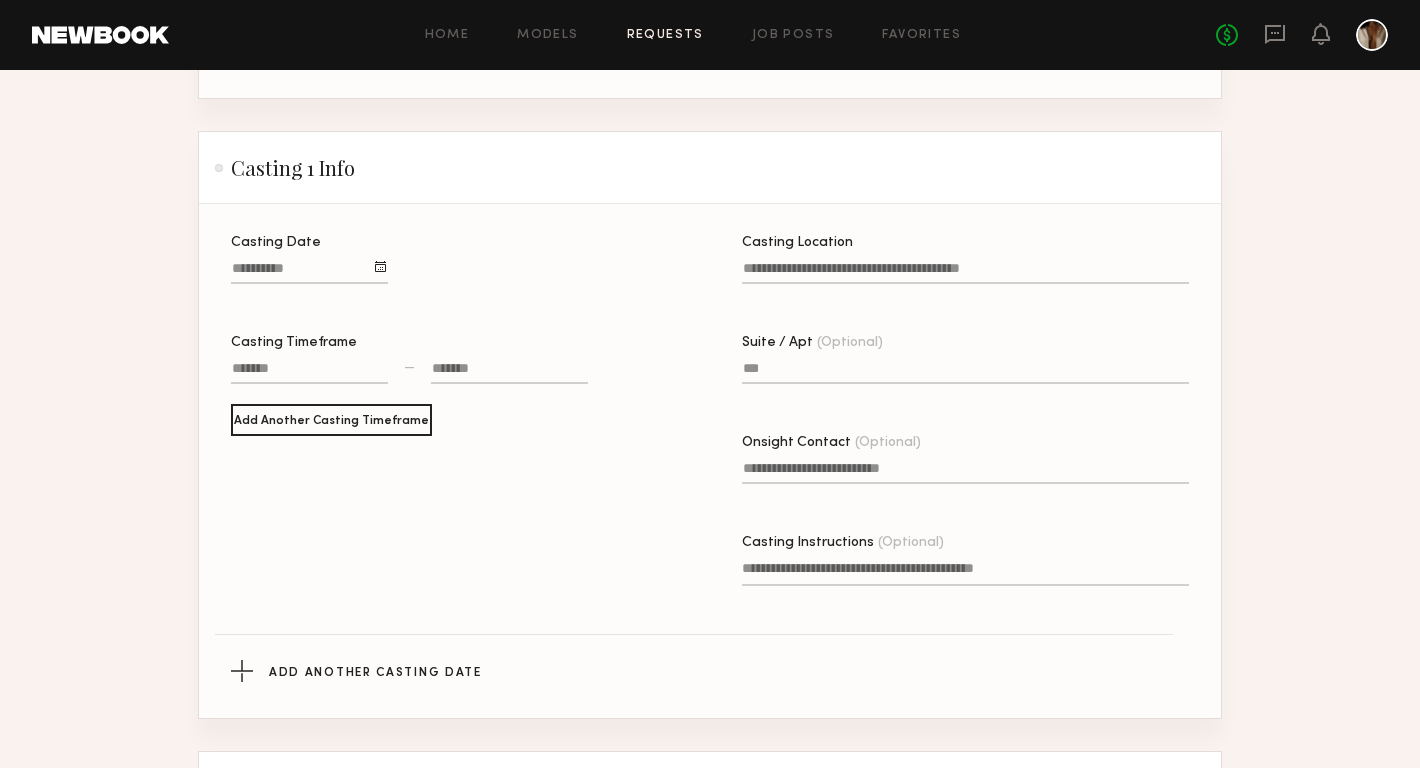 click on "Casting Date" at bounding box center (309, 272) 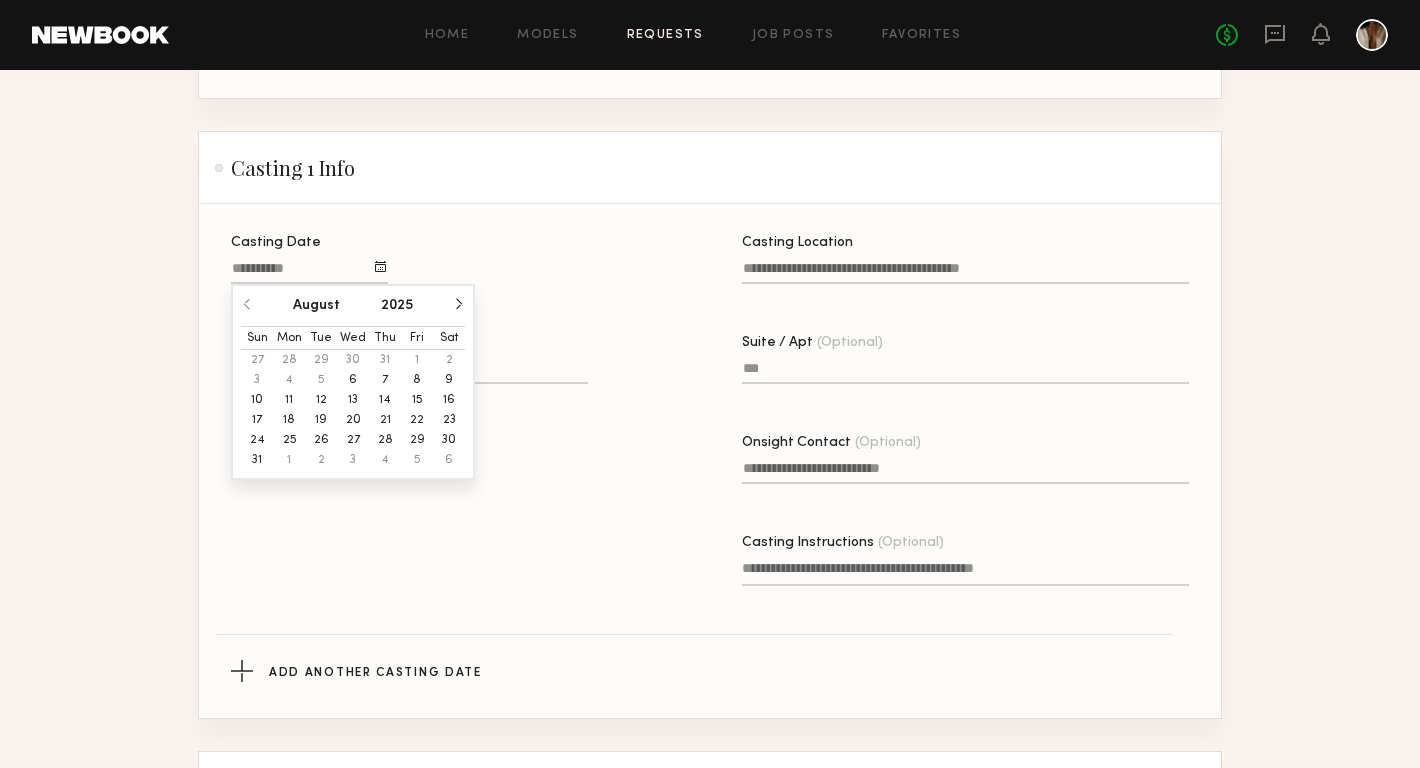 click on "7" 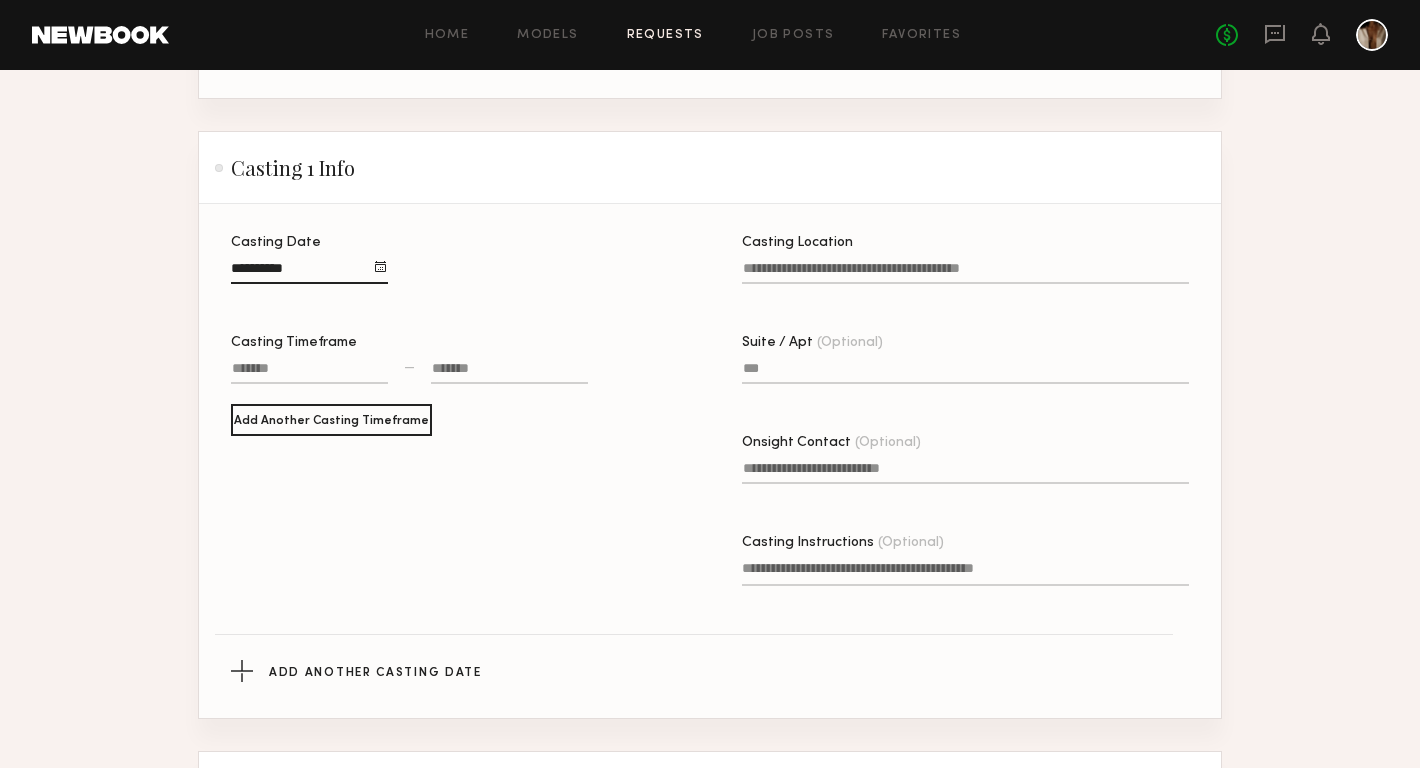 click 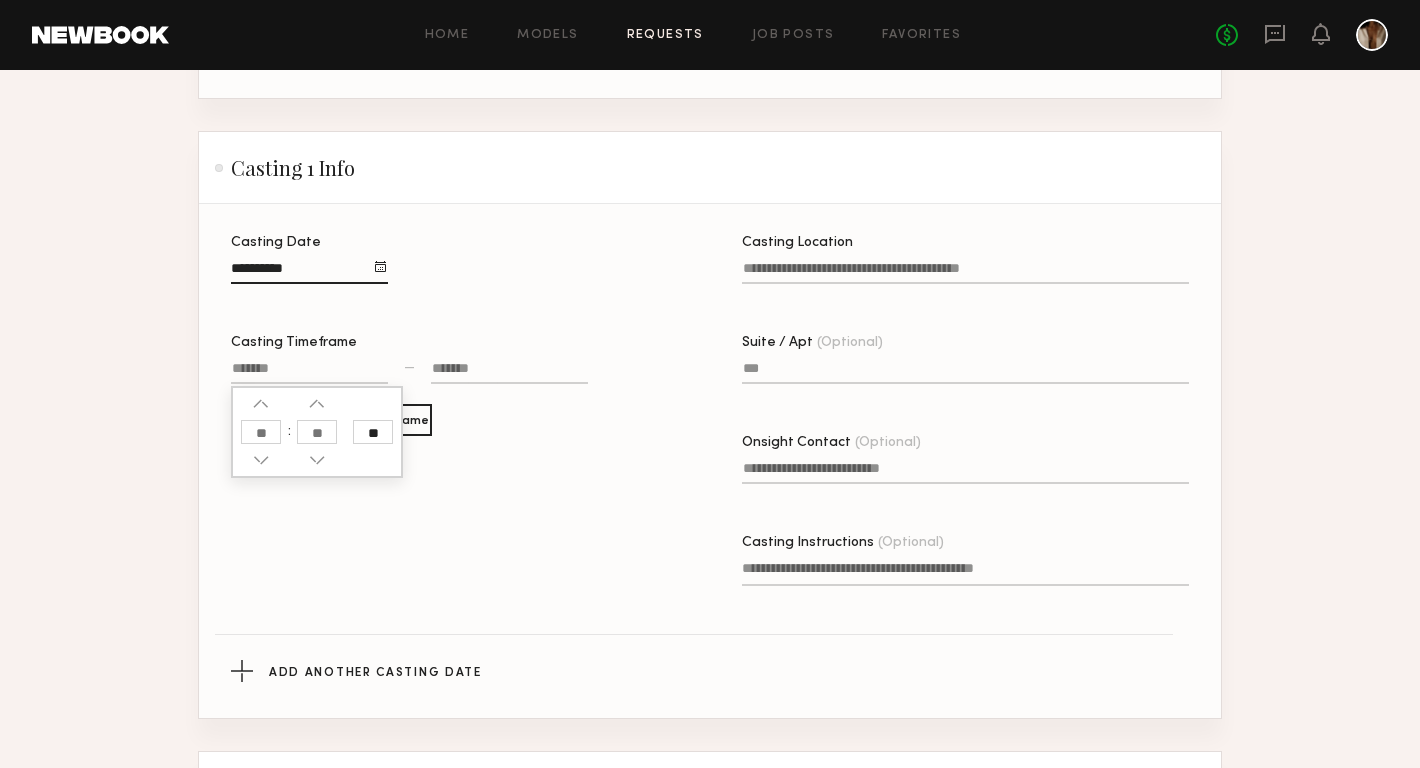 click 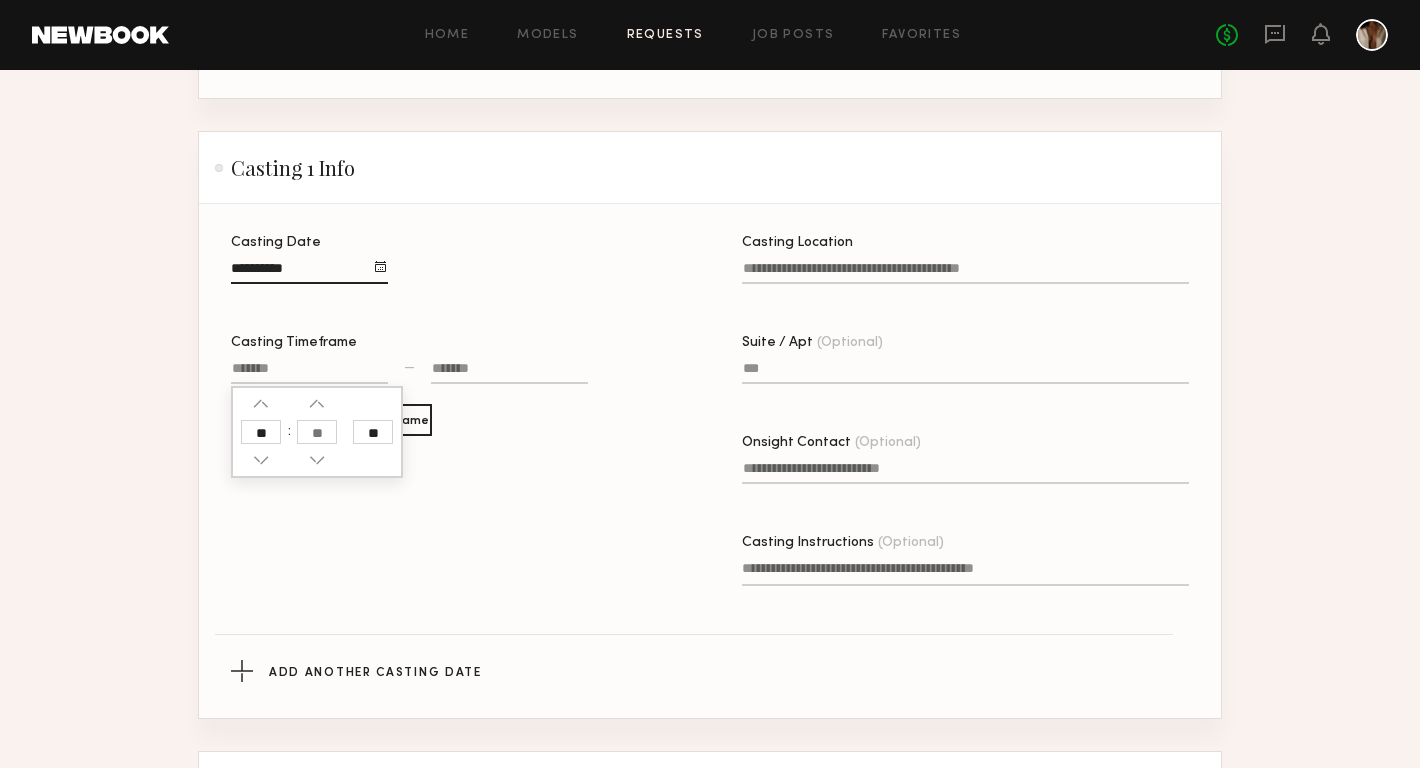 type on "**" 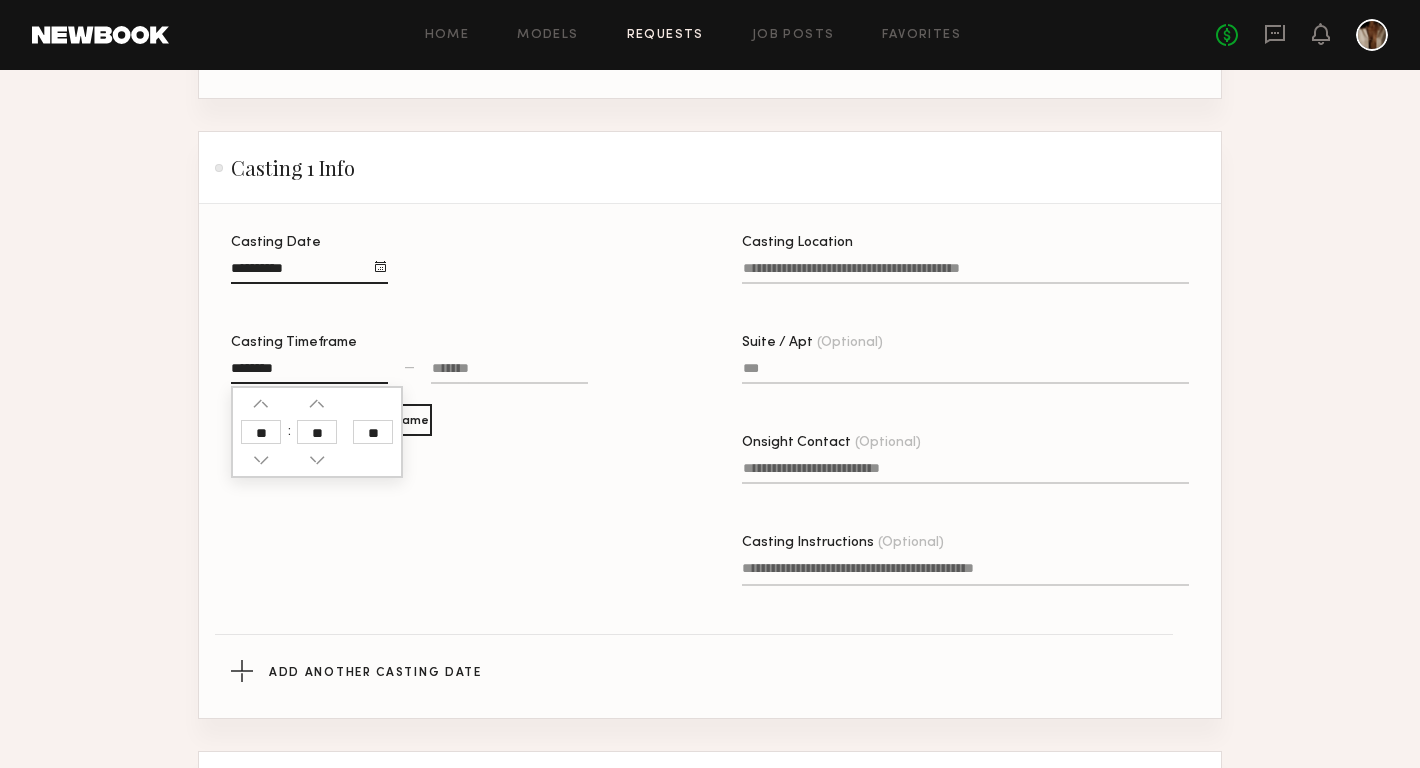 click 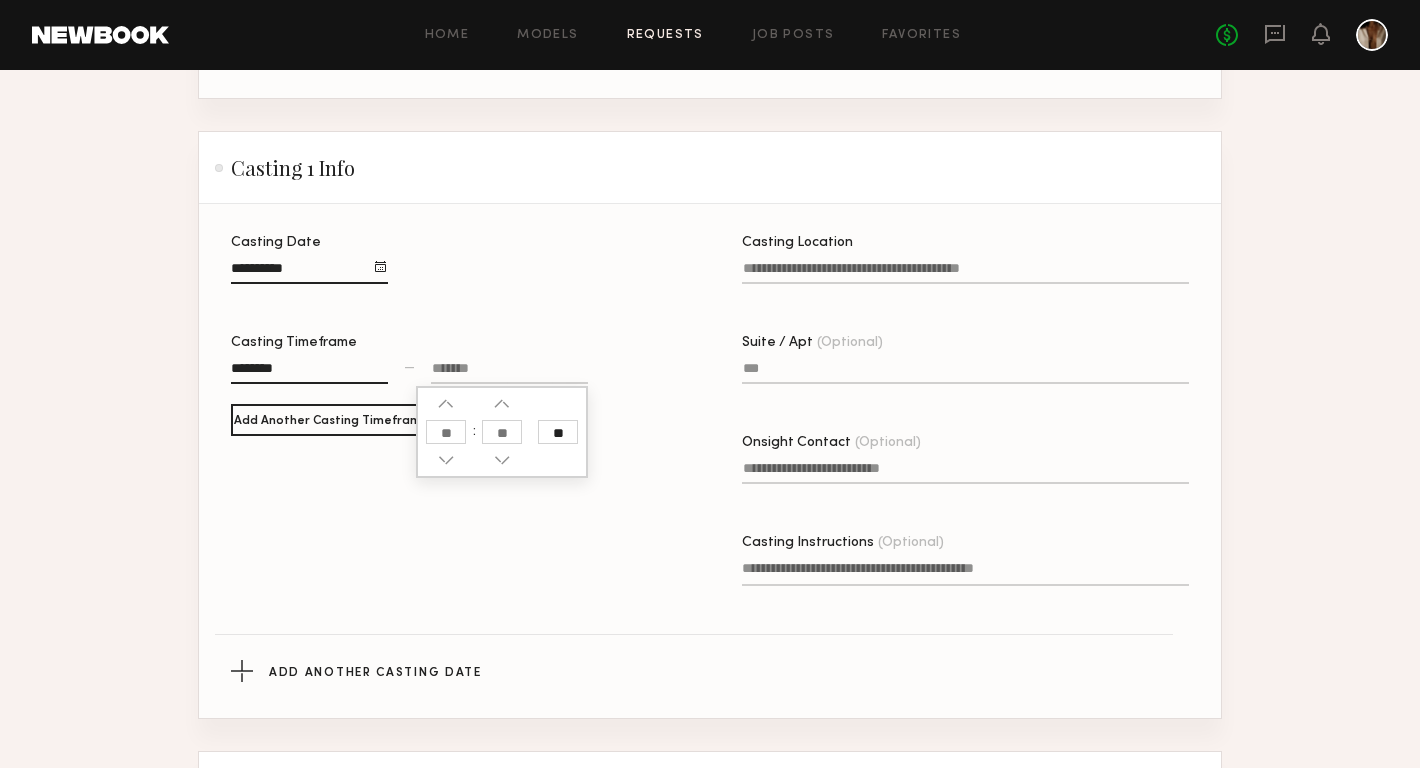 click 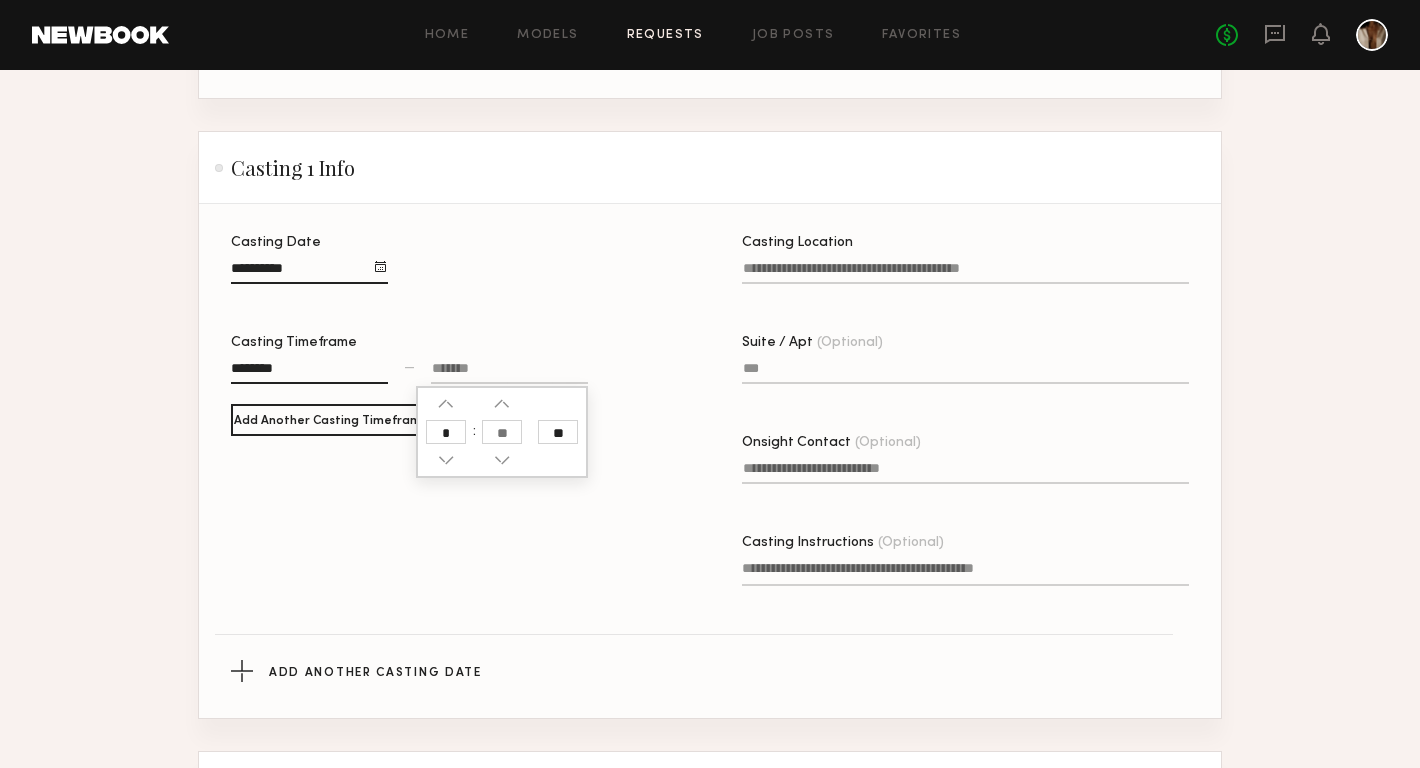 type on "*" 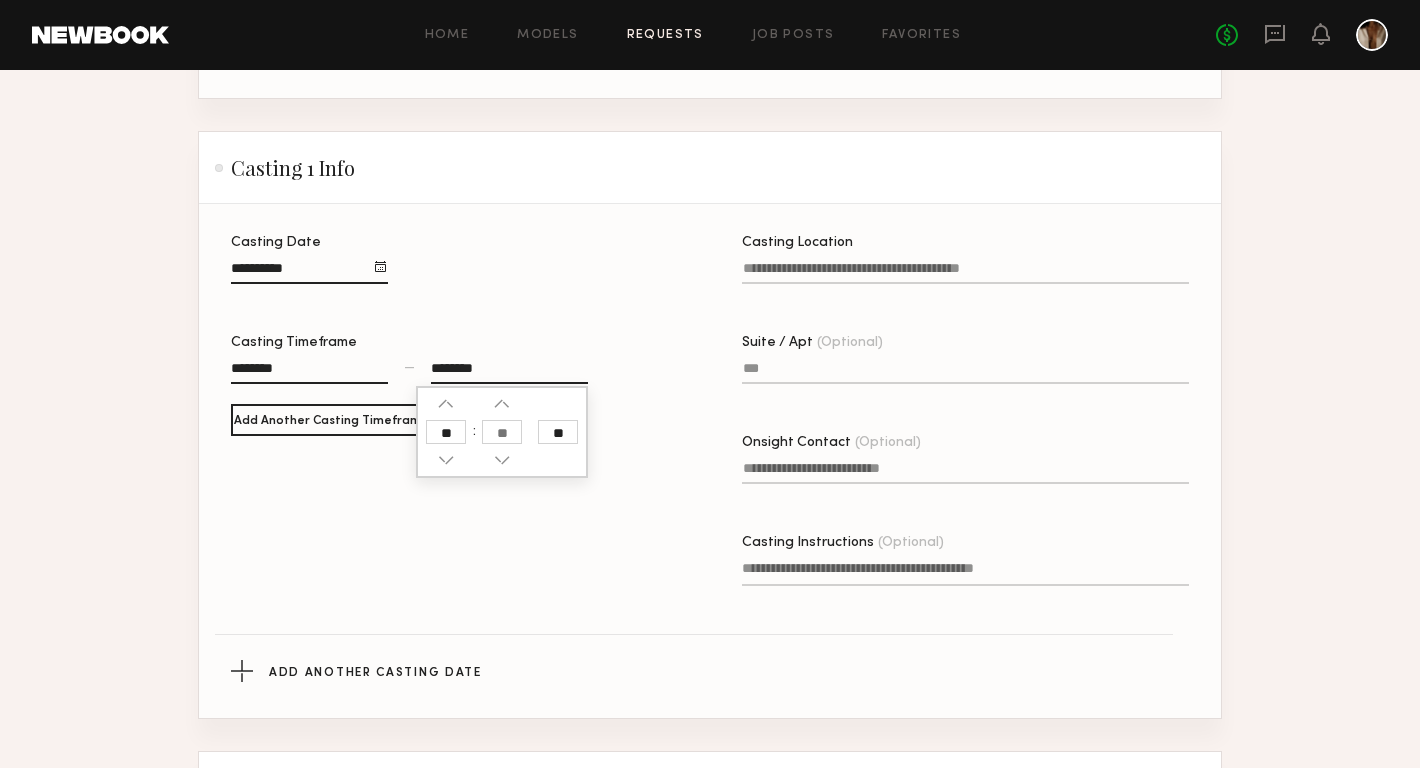 click 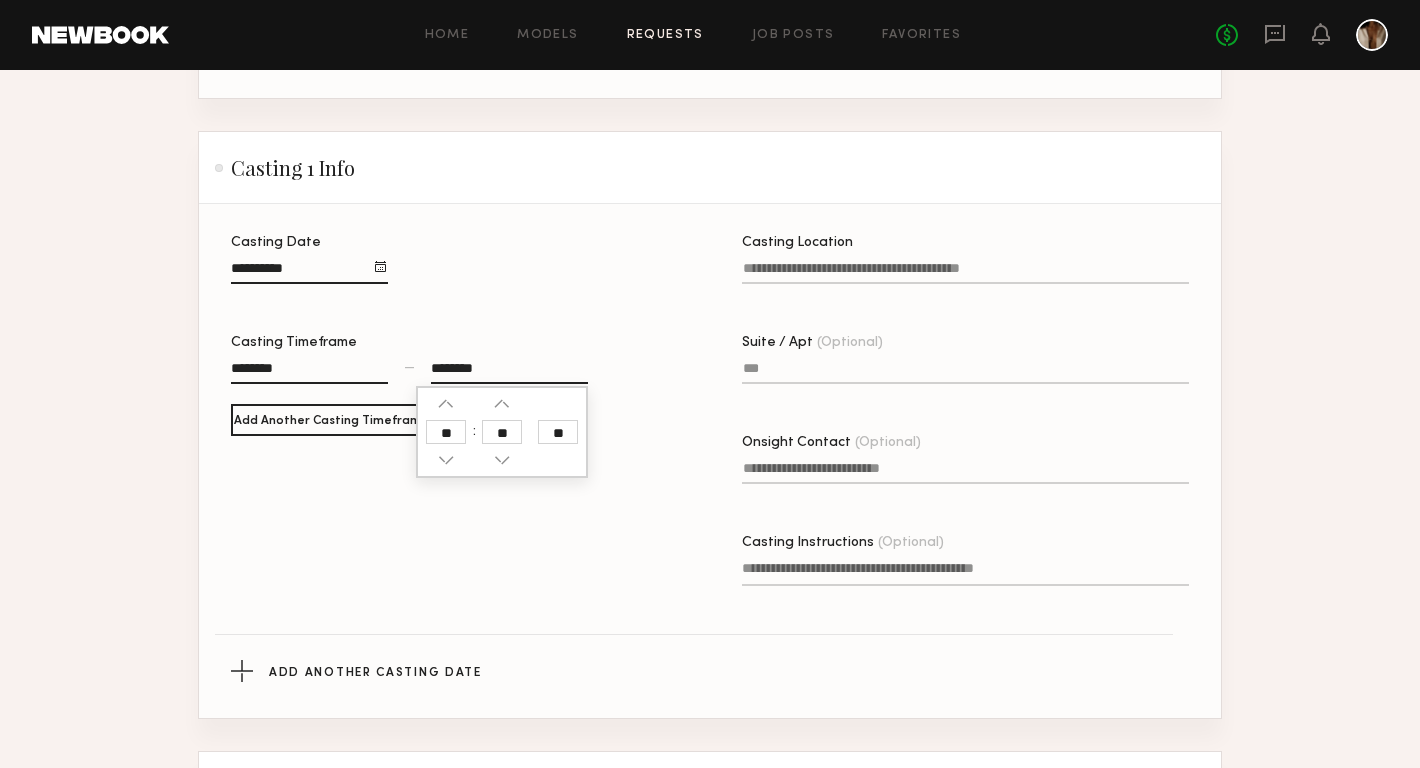 click on "**" 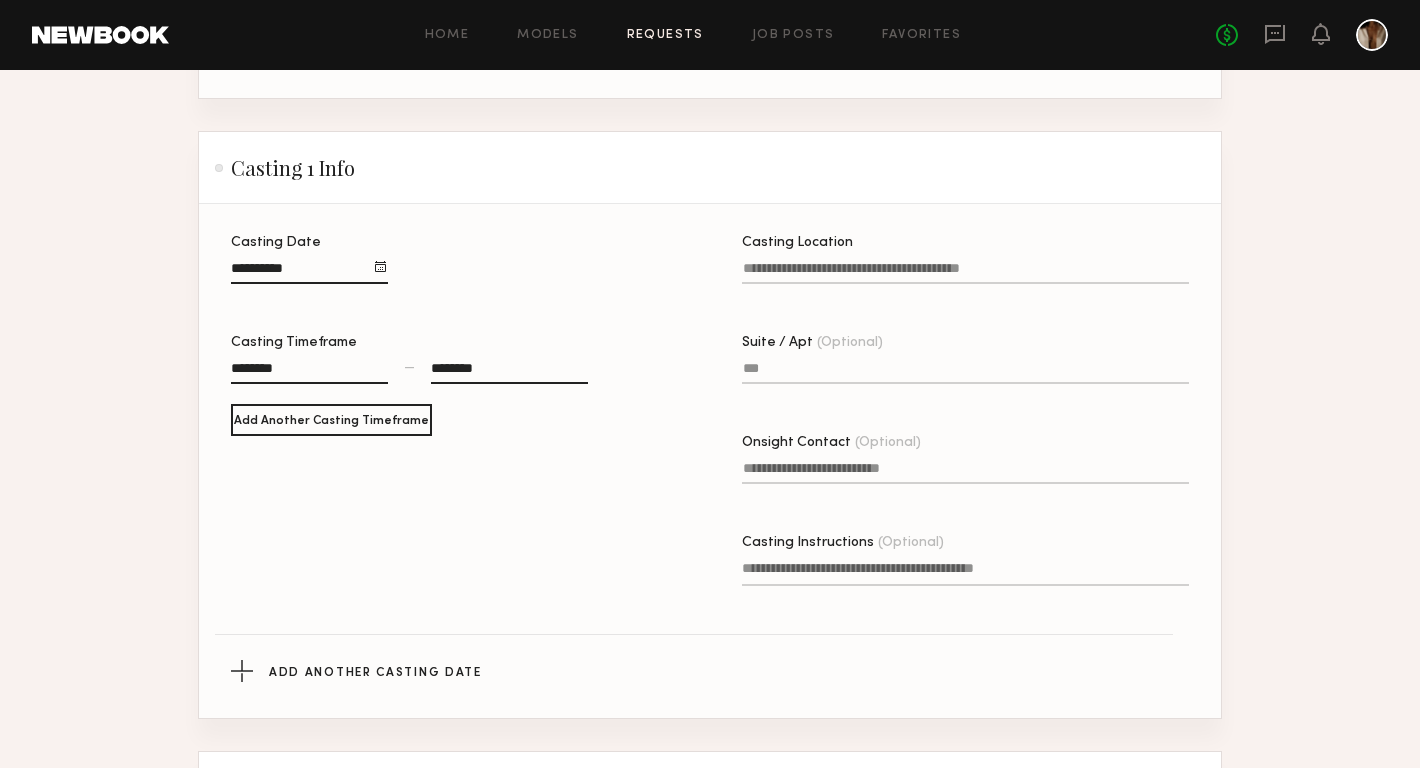 click on "Casting Location" 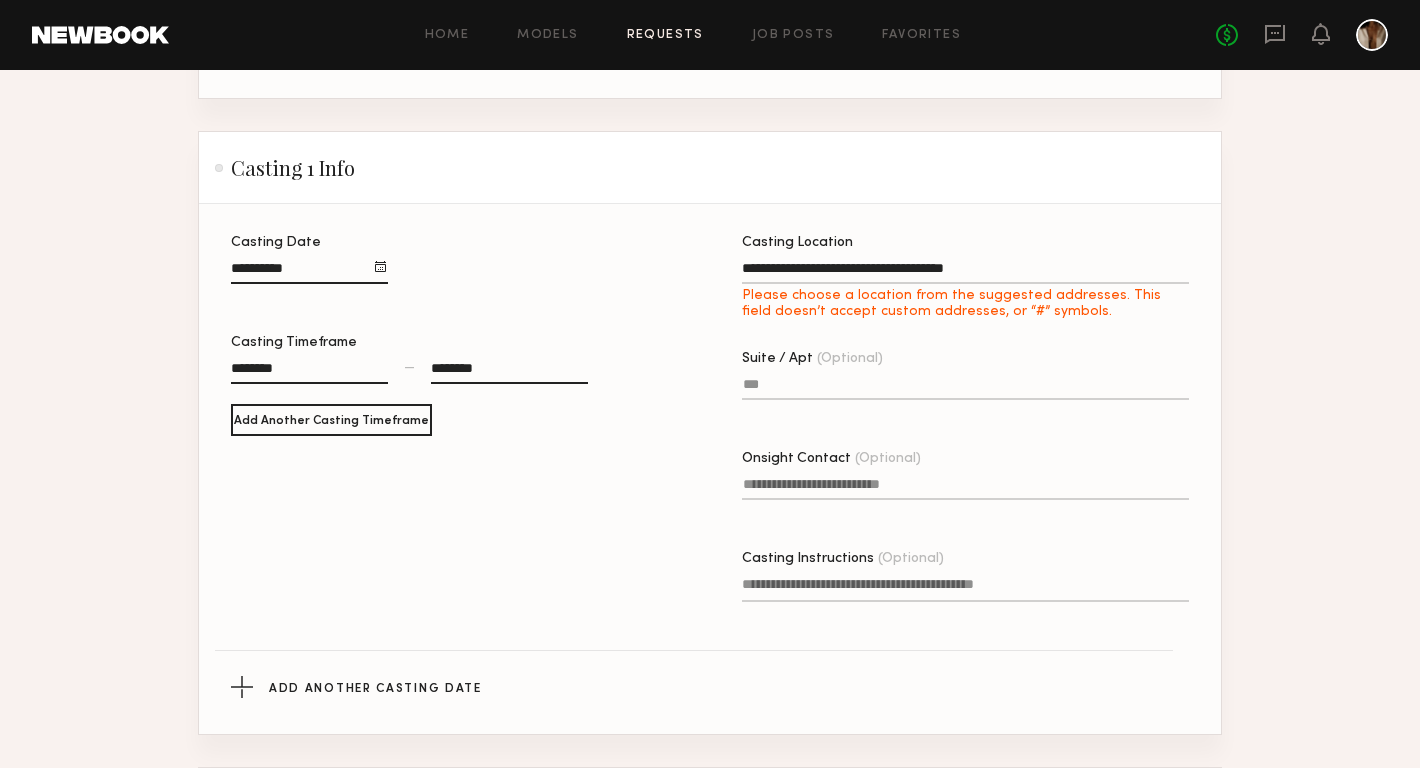 type on "**********" 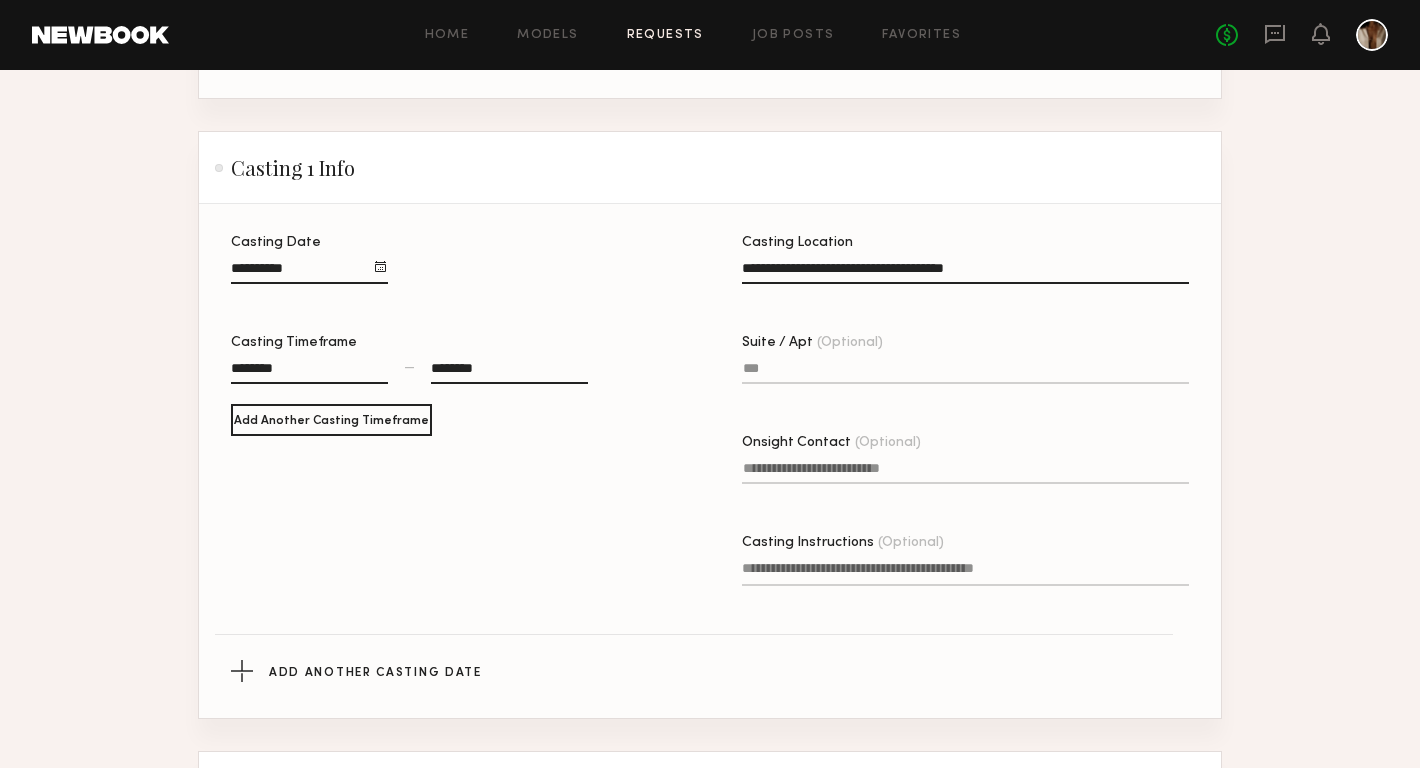 click on "Suite / Apt (Optional)" 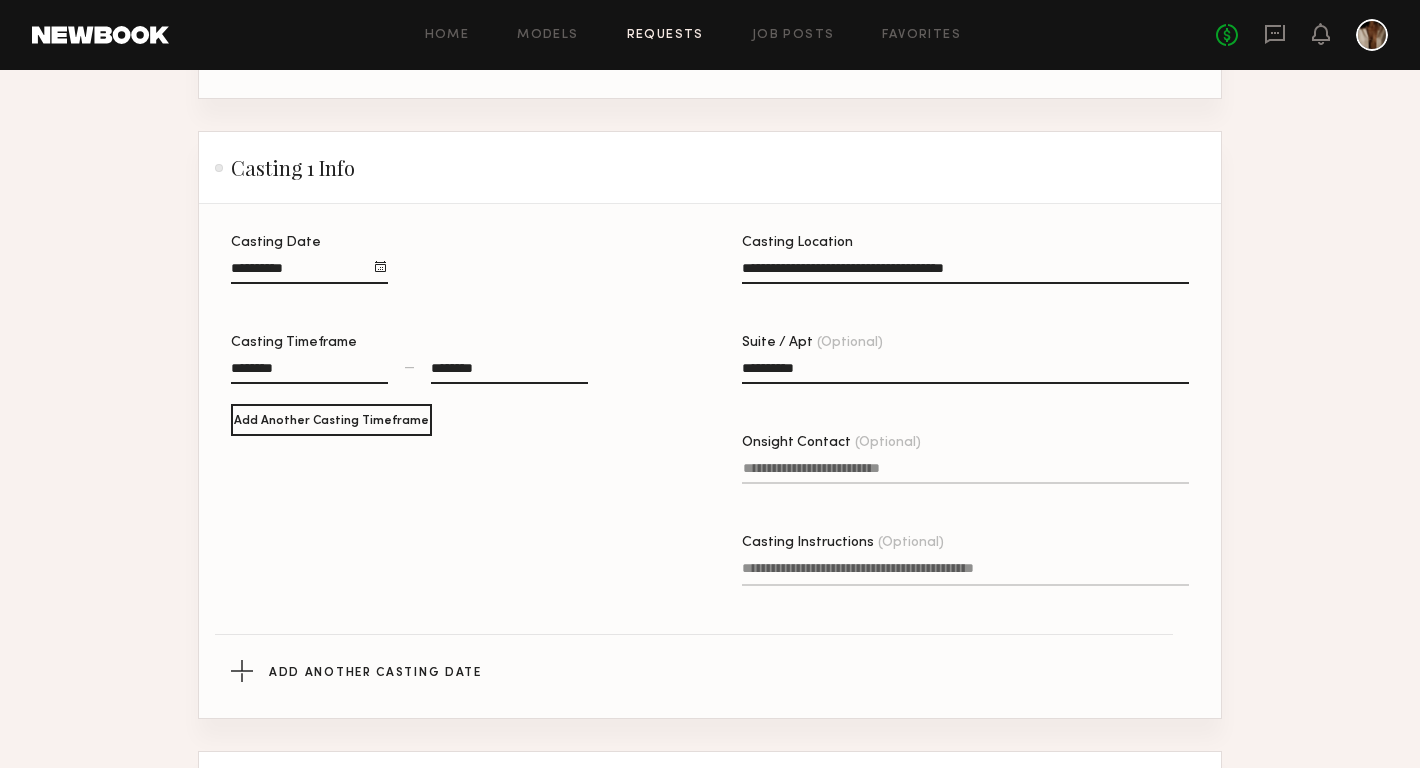 type on "**********" 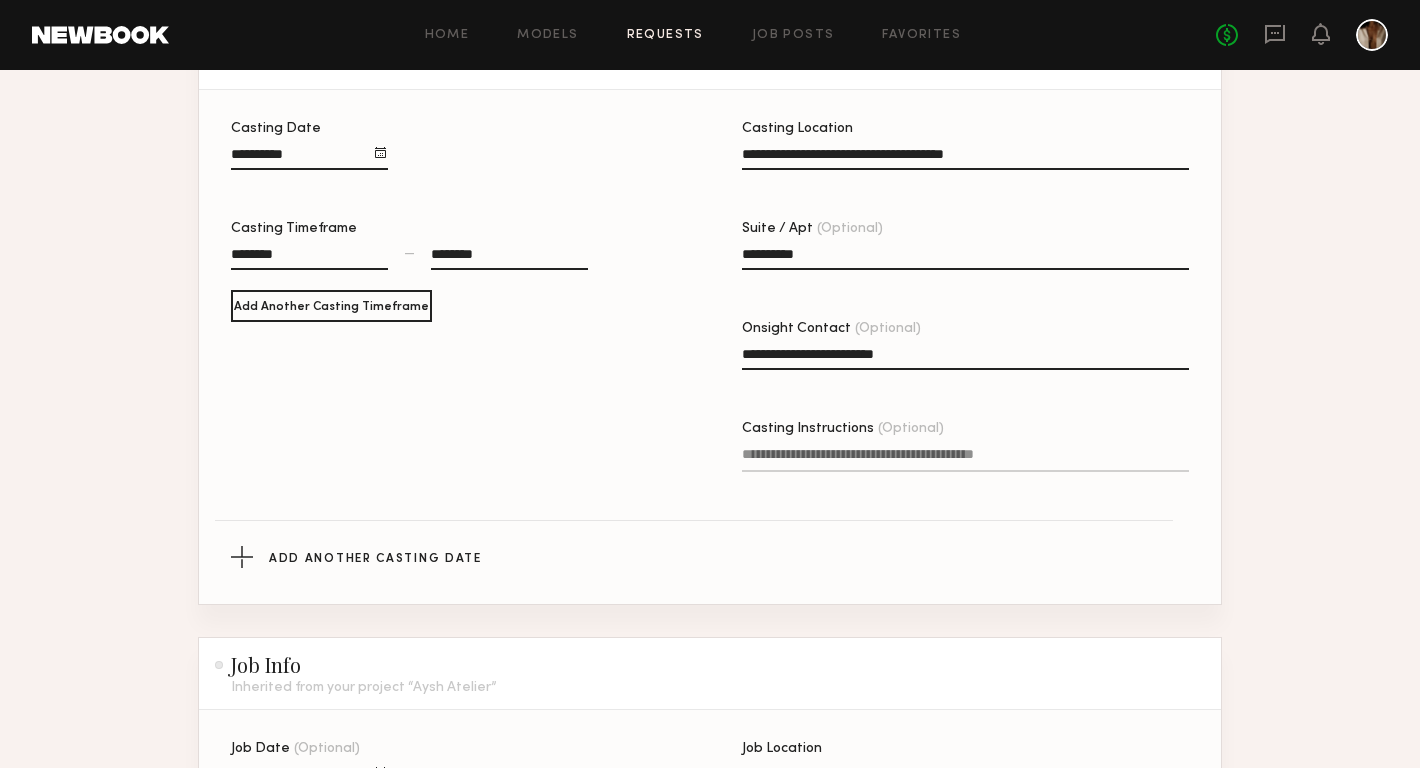 scroll, scrollTop: 608, scrollLeft: 0, axis: vertical 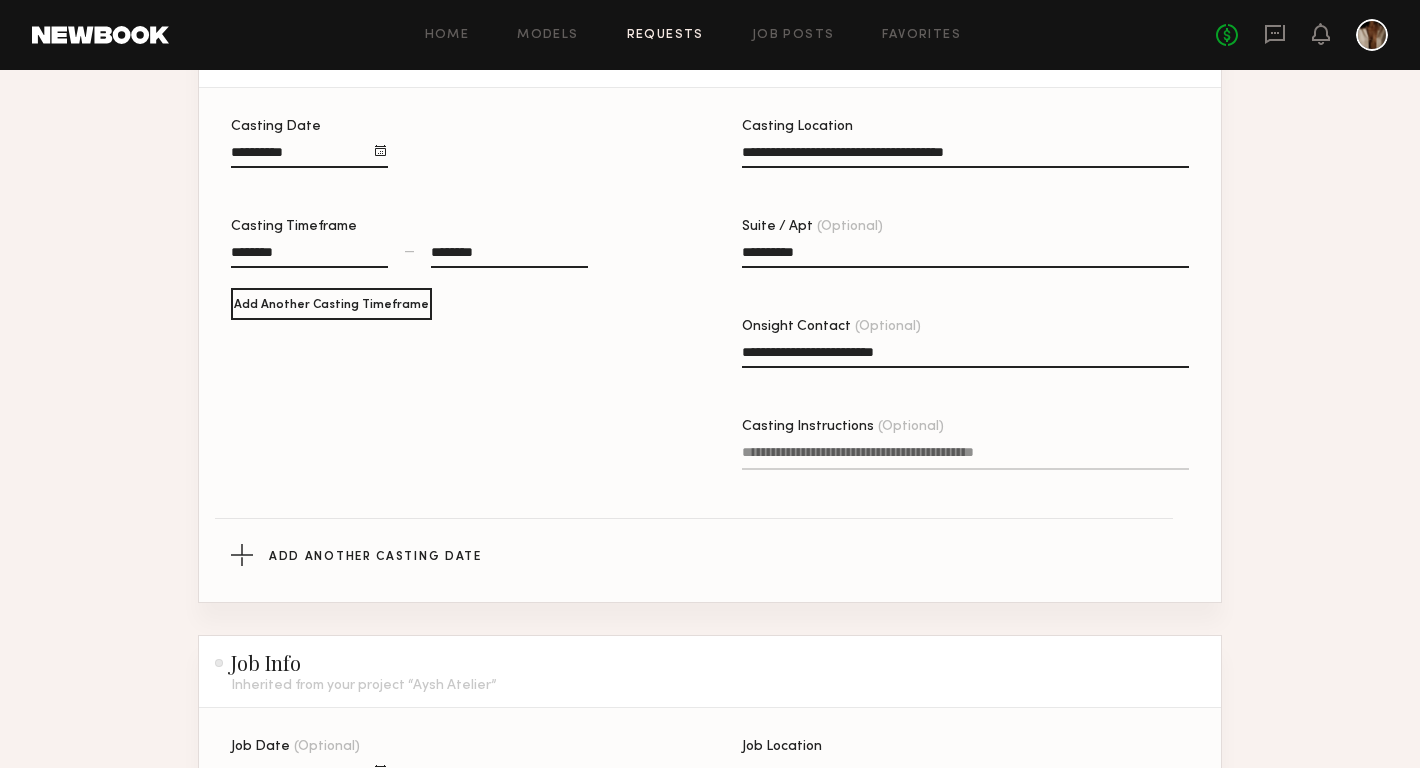 type on "**********" 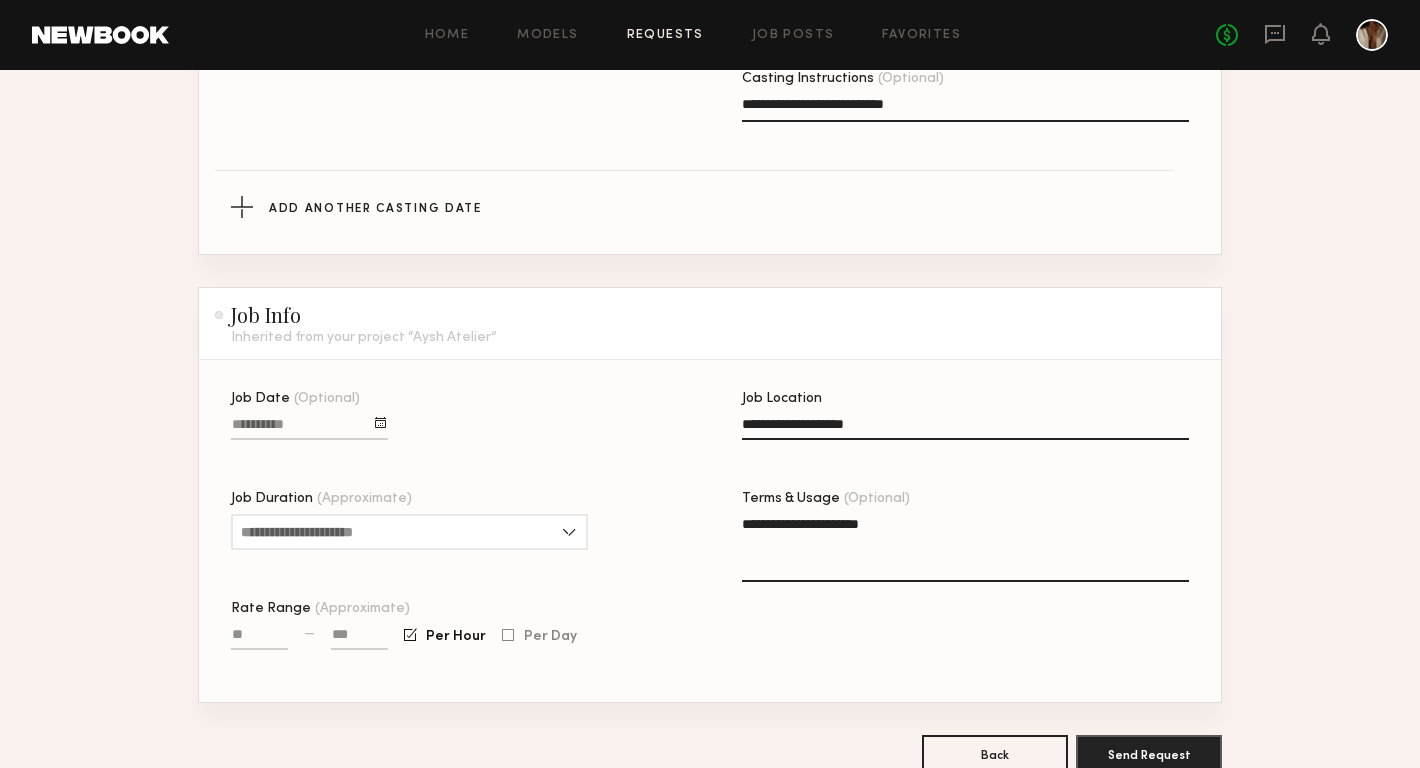 scroll, scrollTop: 974, scrollLeft: 0, axis: vertical 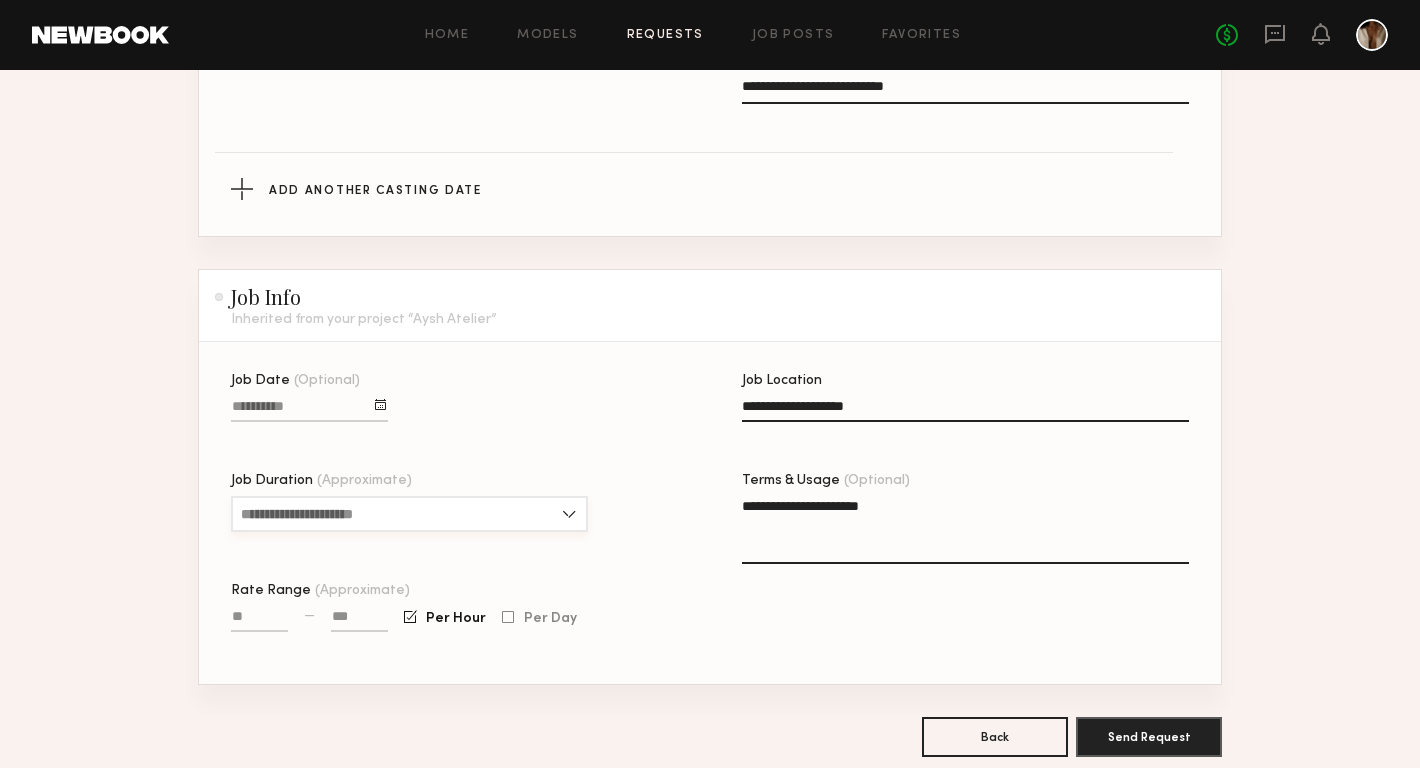 type on "**********" 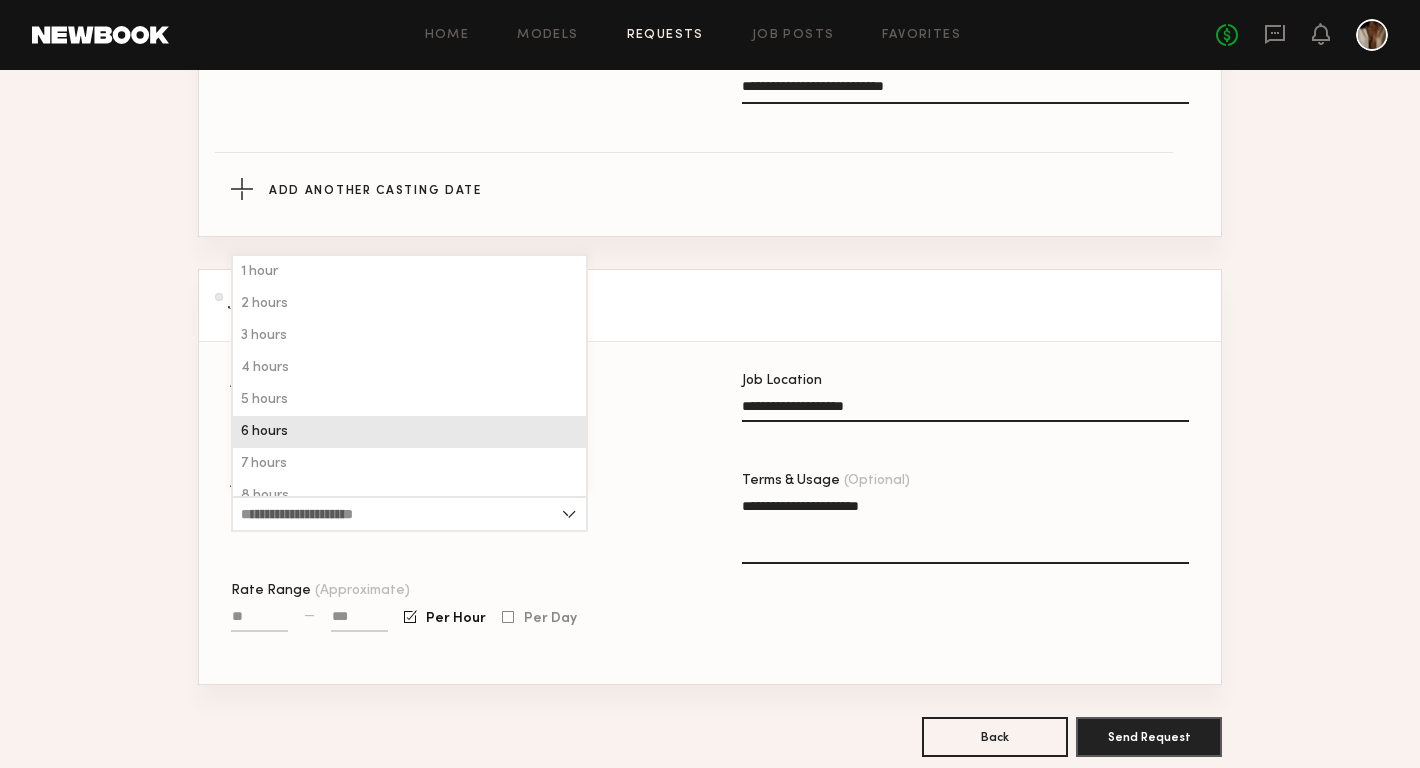 click on "6 hours" 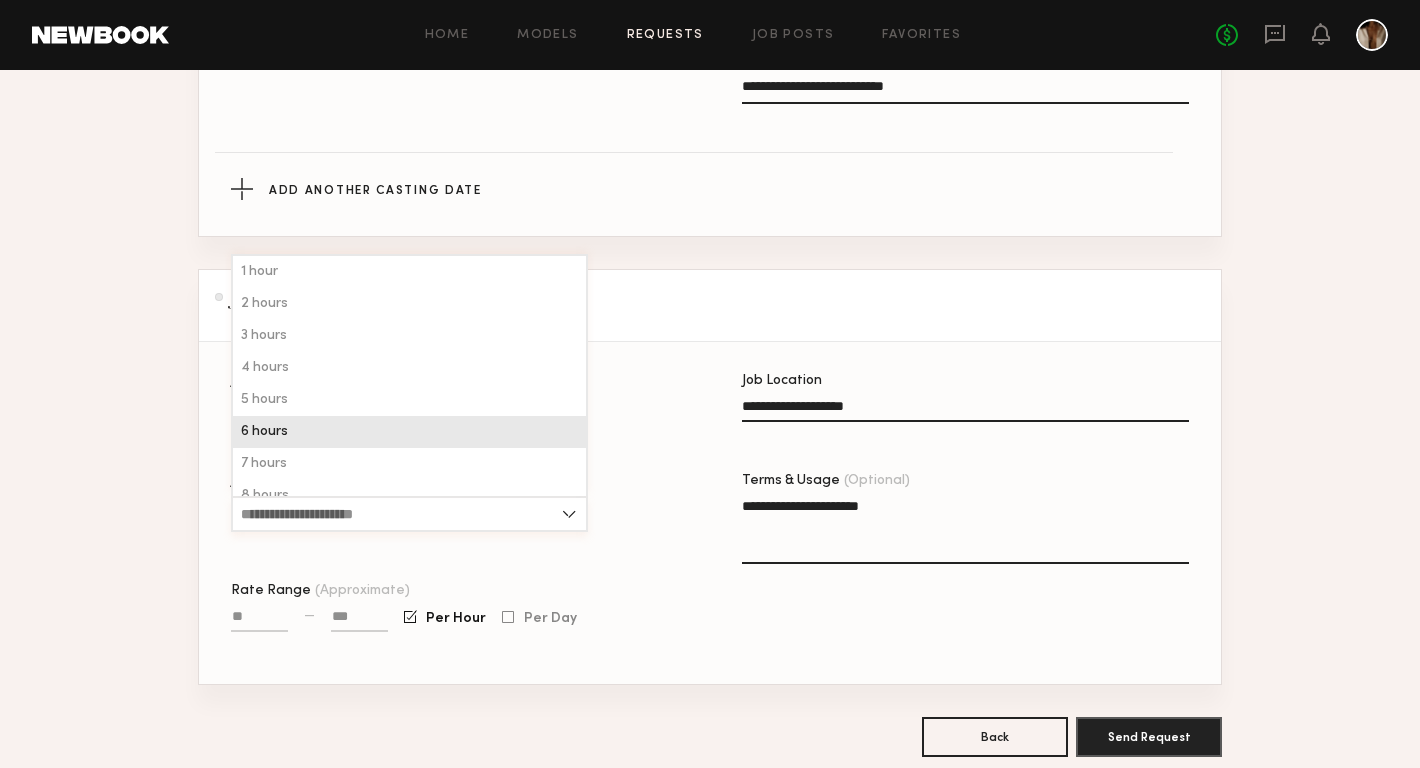 type on "*******" 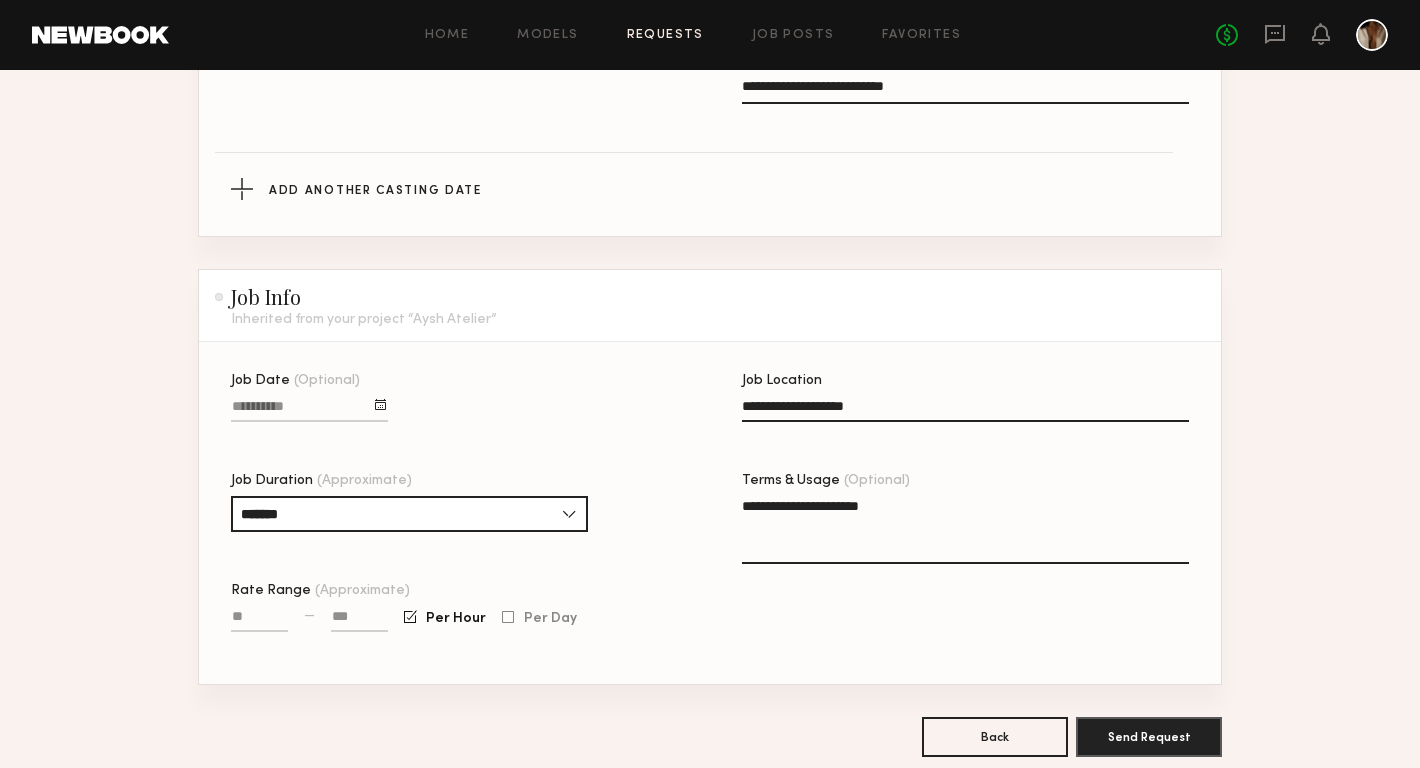 click on "Rate Range (Approximate)" at bounding box center [259, 620] 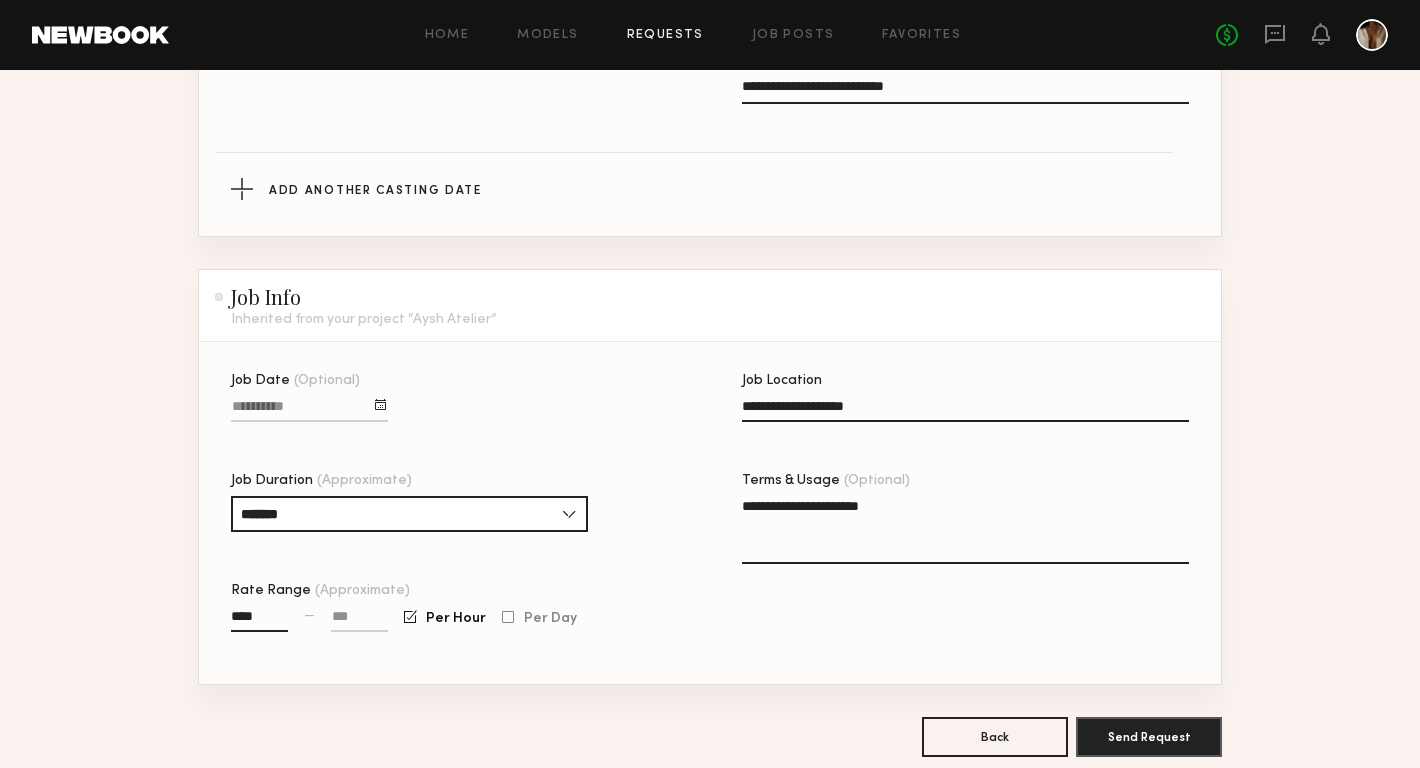 type on "****" 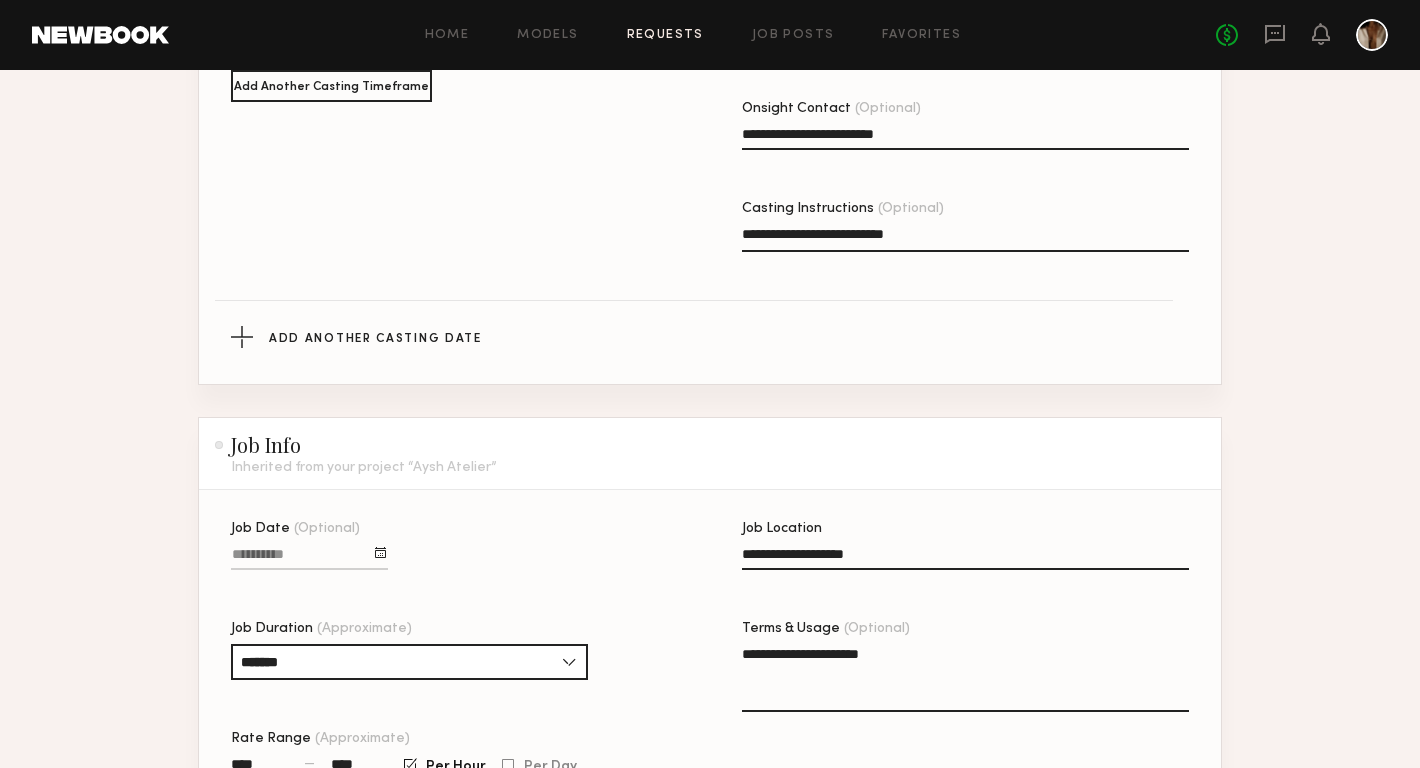scroll, scrollTop: 1061, scrollLeft: 0, axis: vertical 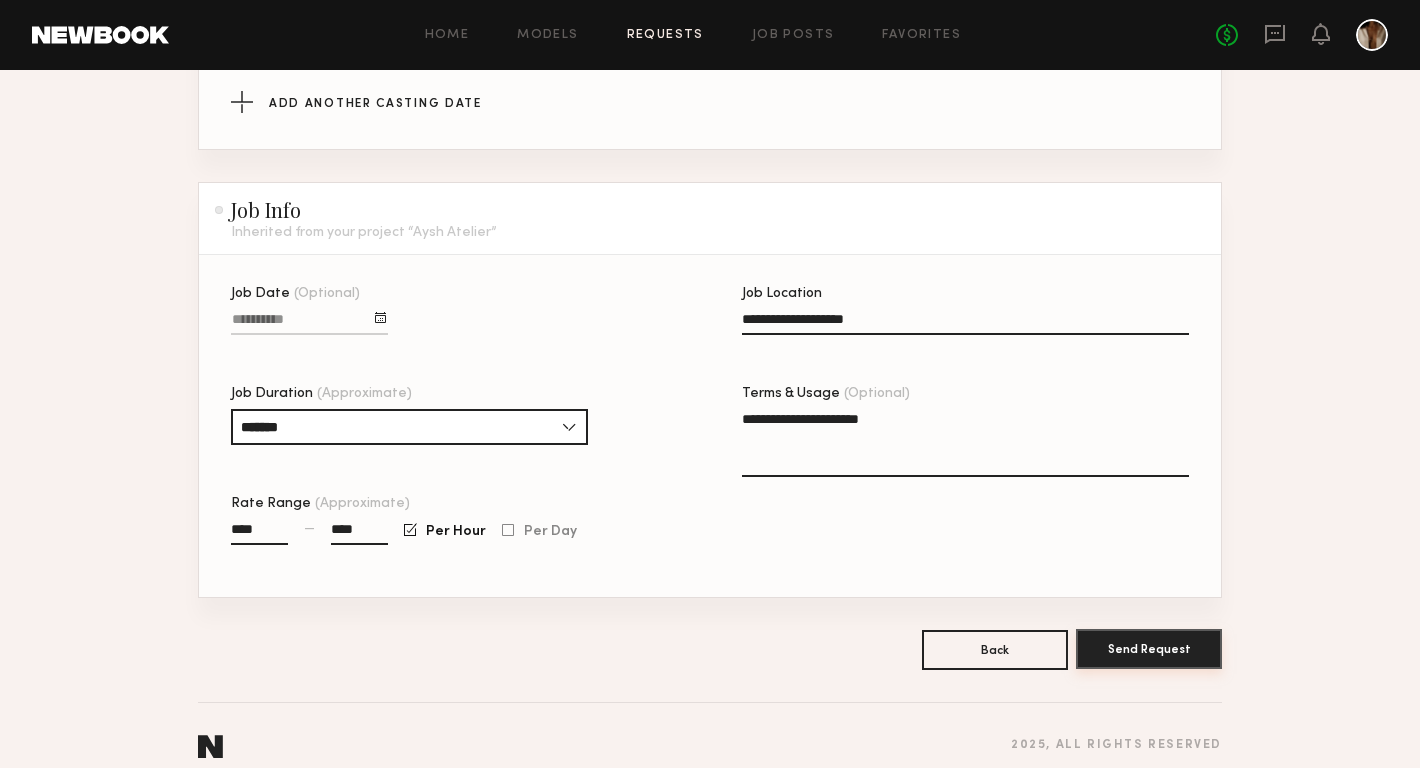 type on "****" 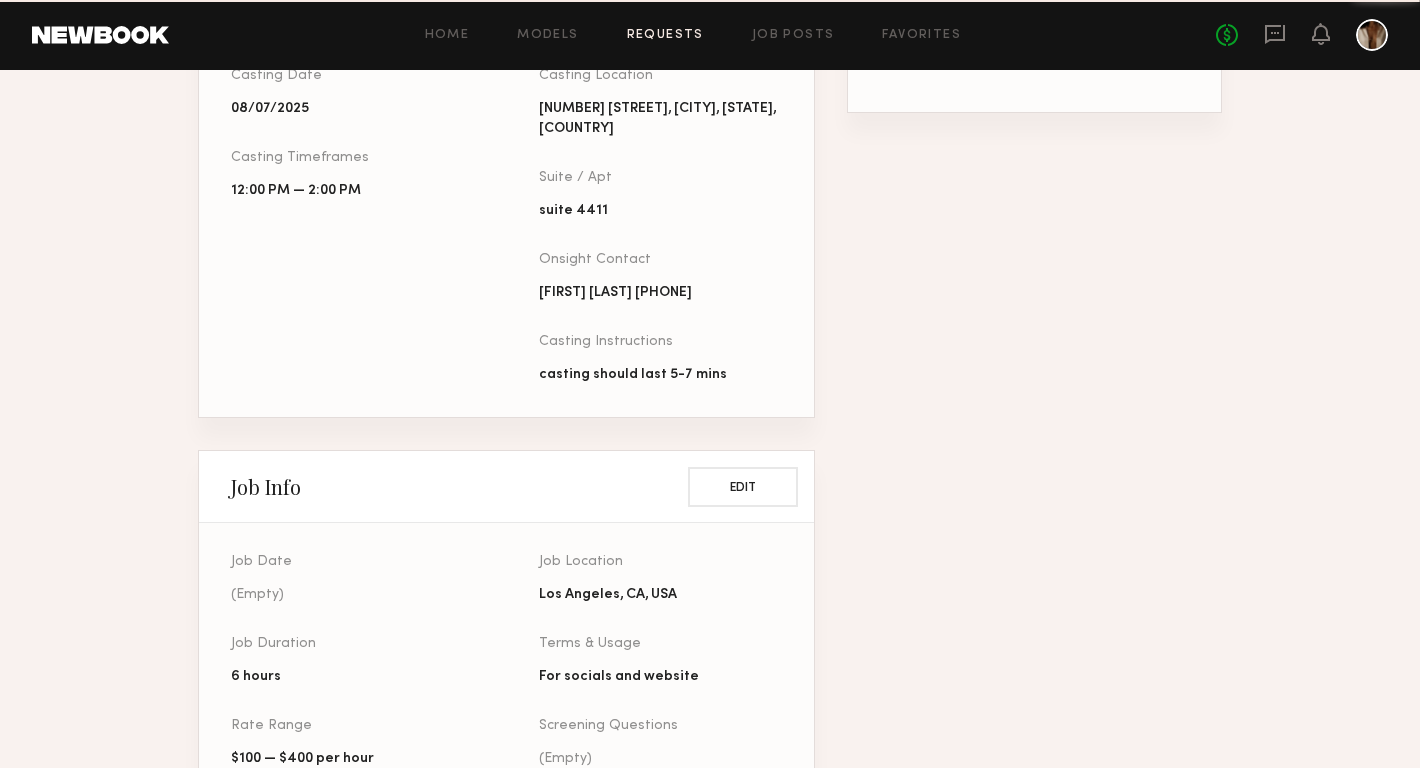 scroll, scrollTop: 0, scrollLeft: 0, axis: both 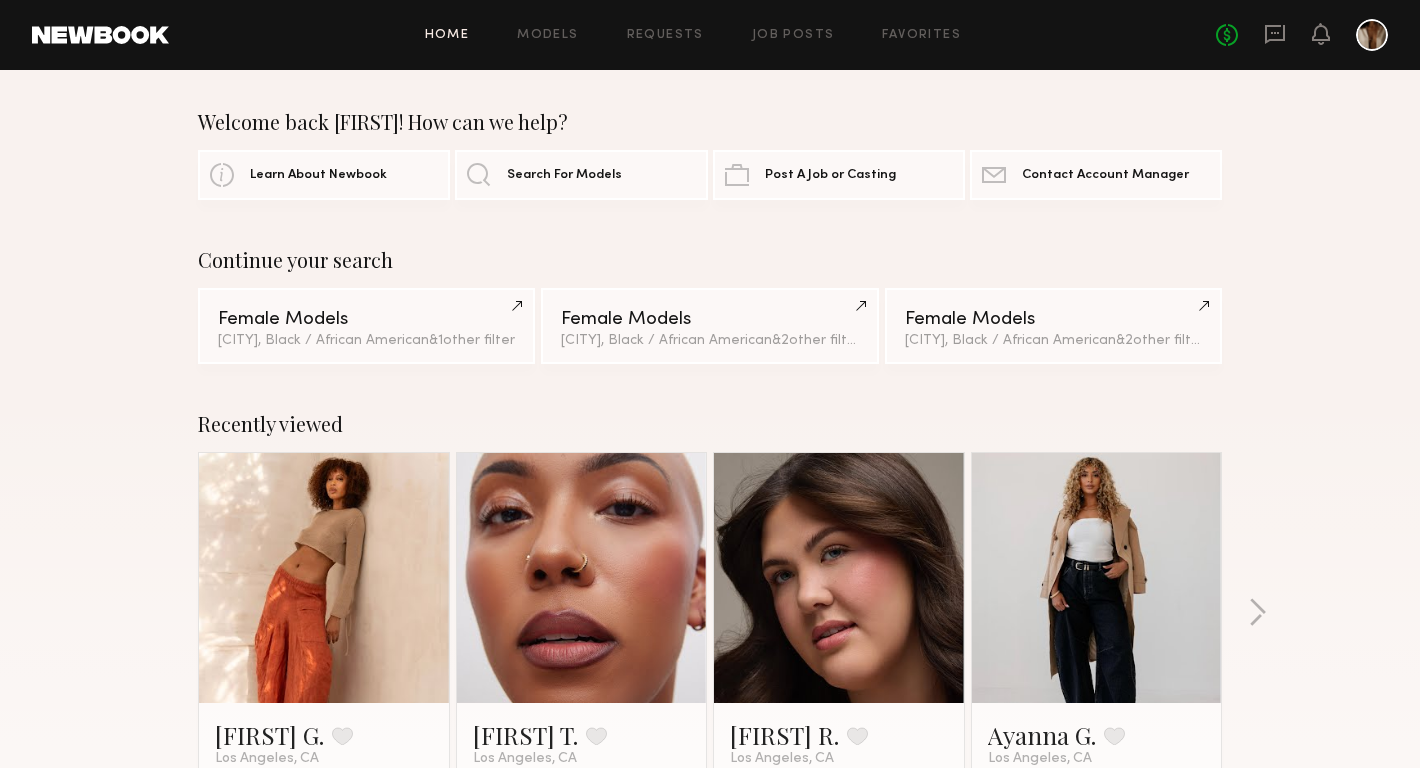 click on "Home Models Requests Job Posts Favorites Sign Out" 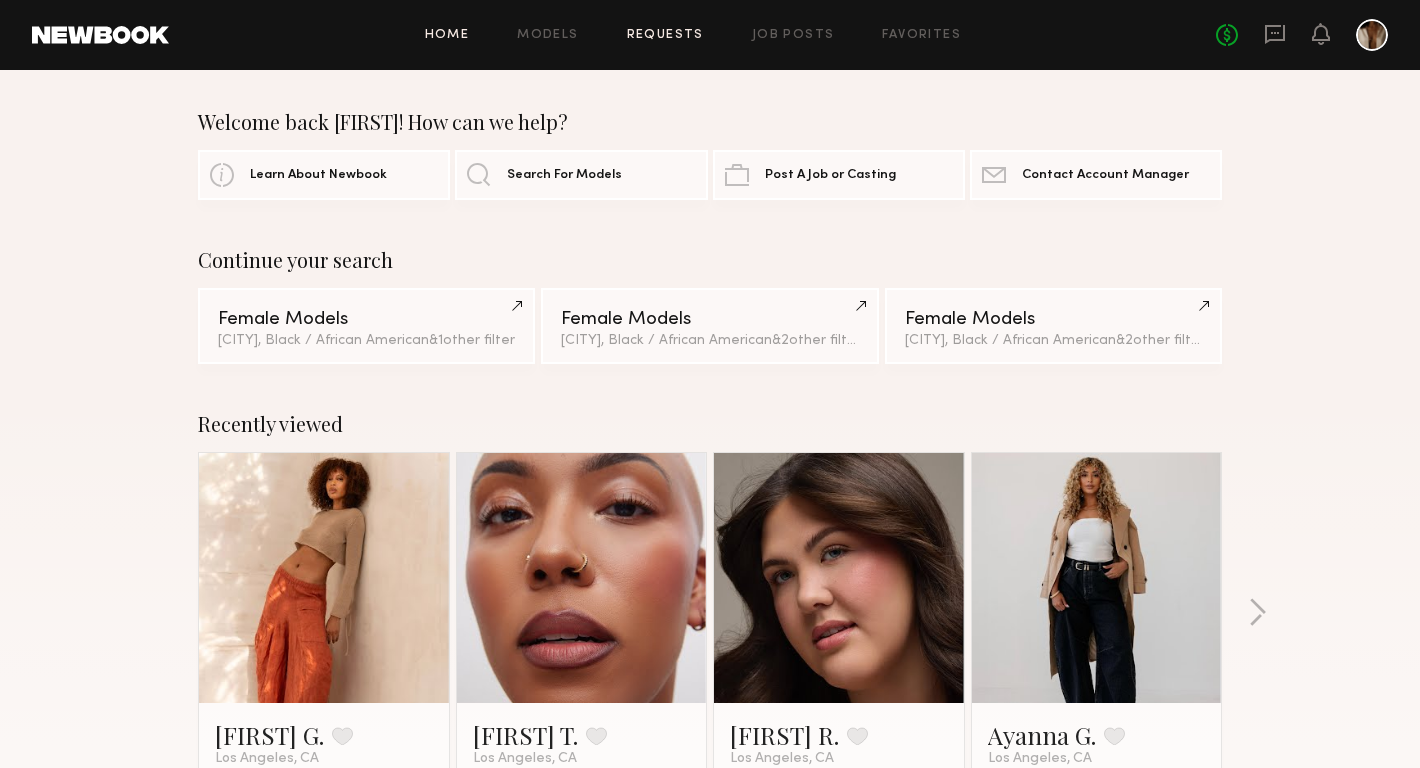 click on "Requests" 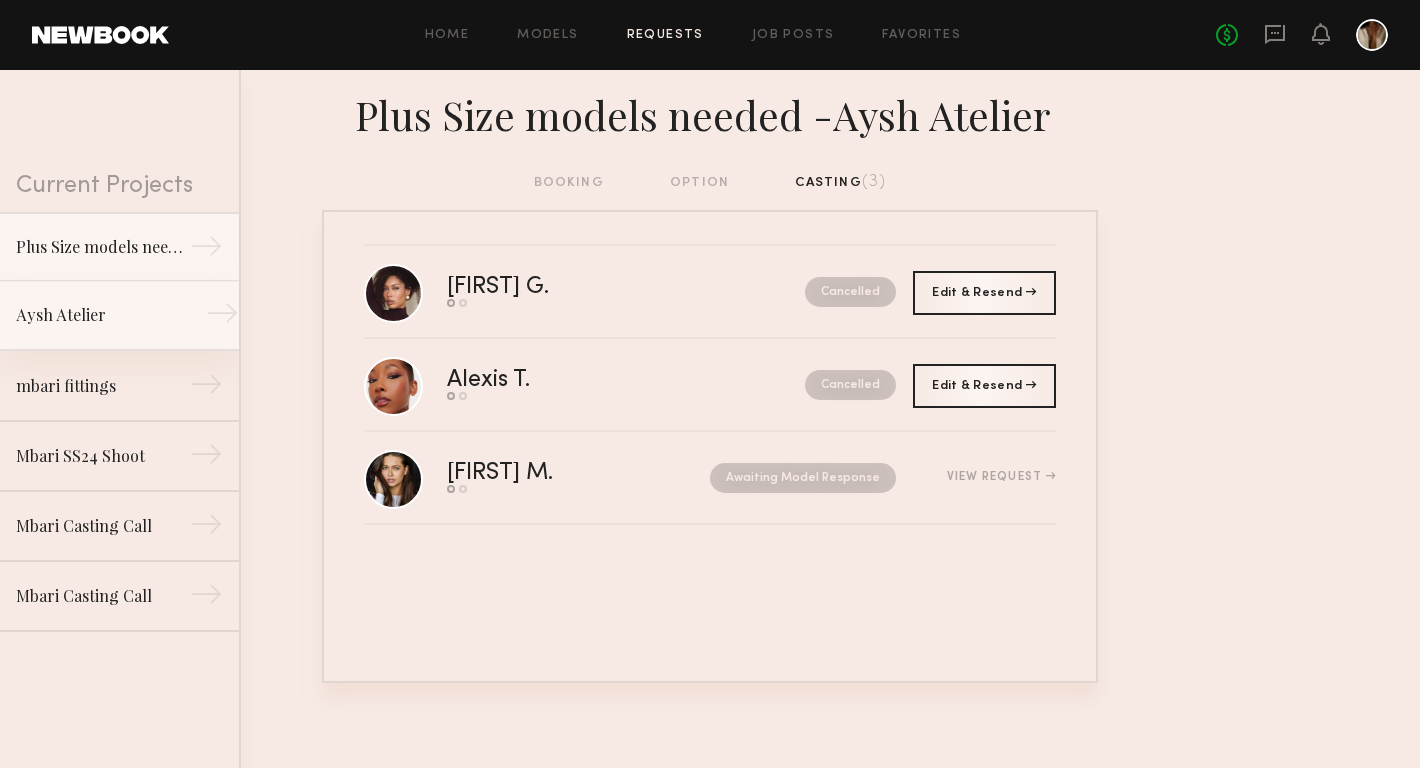 click on "Aysh Atelier" 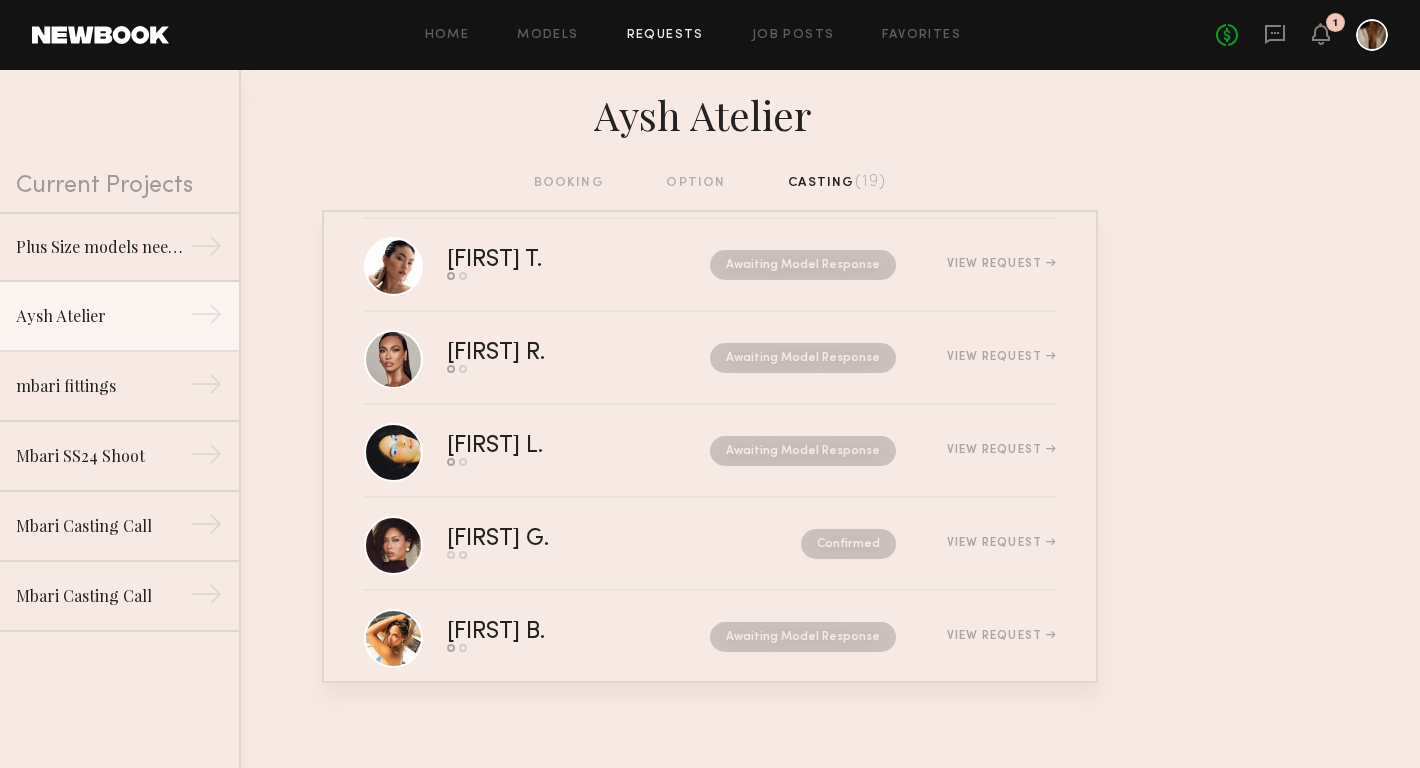 scroll, scrollTop: 852, scrollLeft: 0, axis: vertical 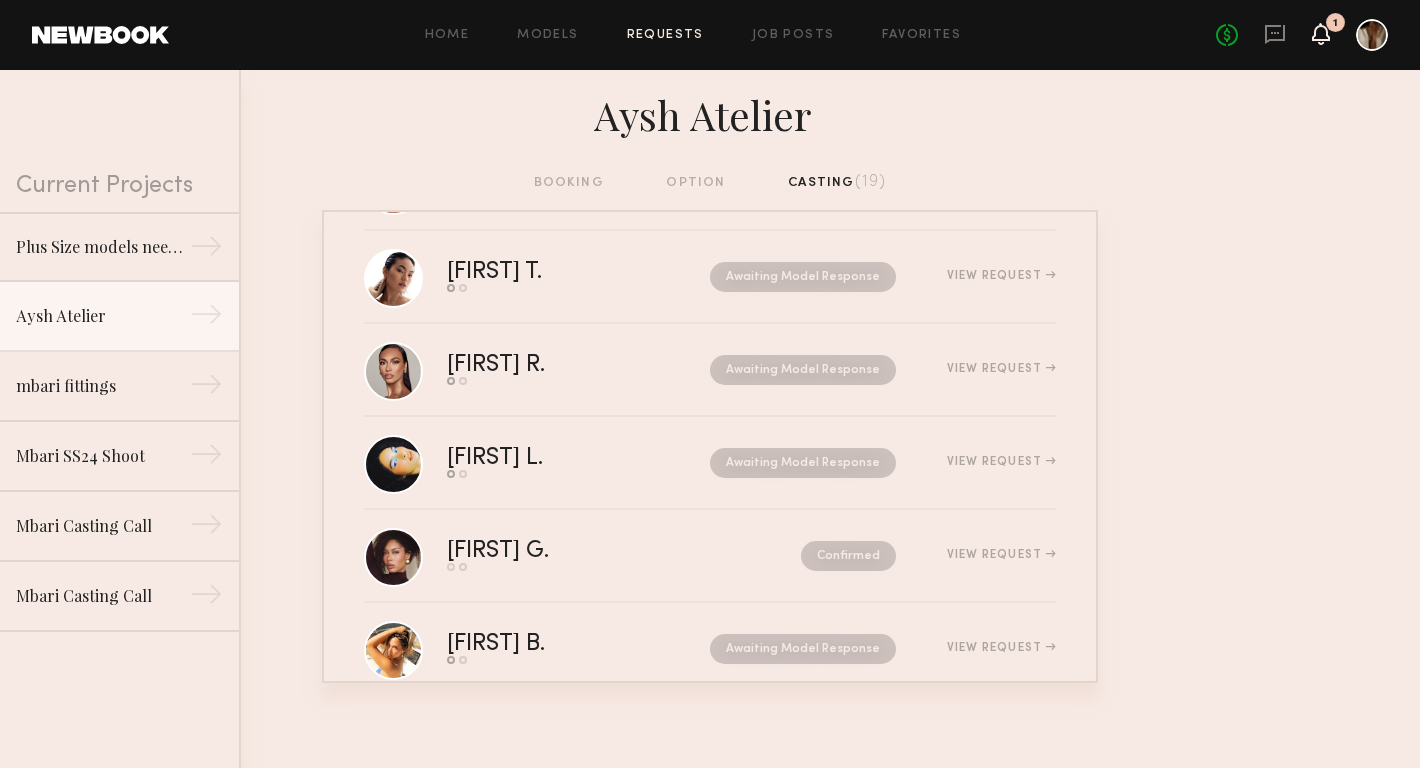 click 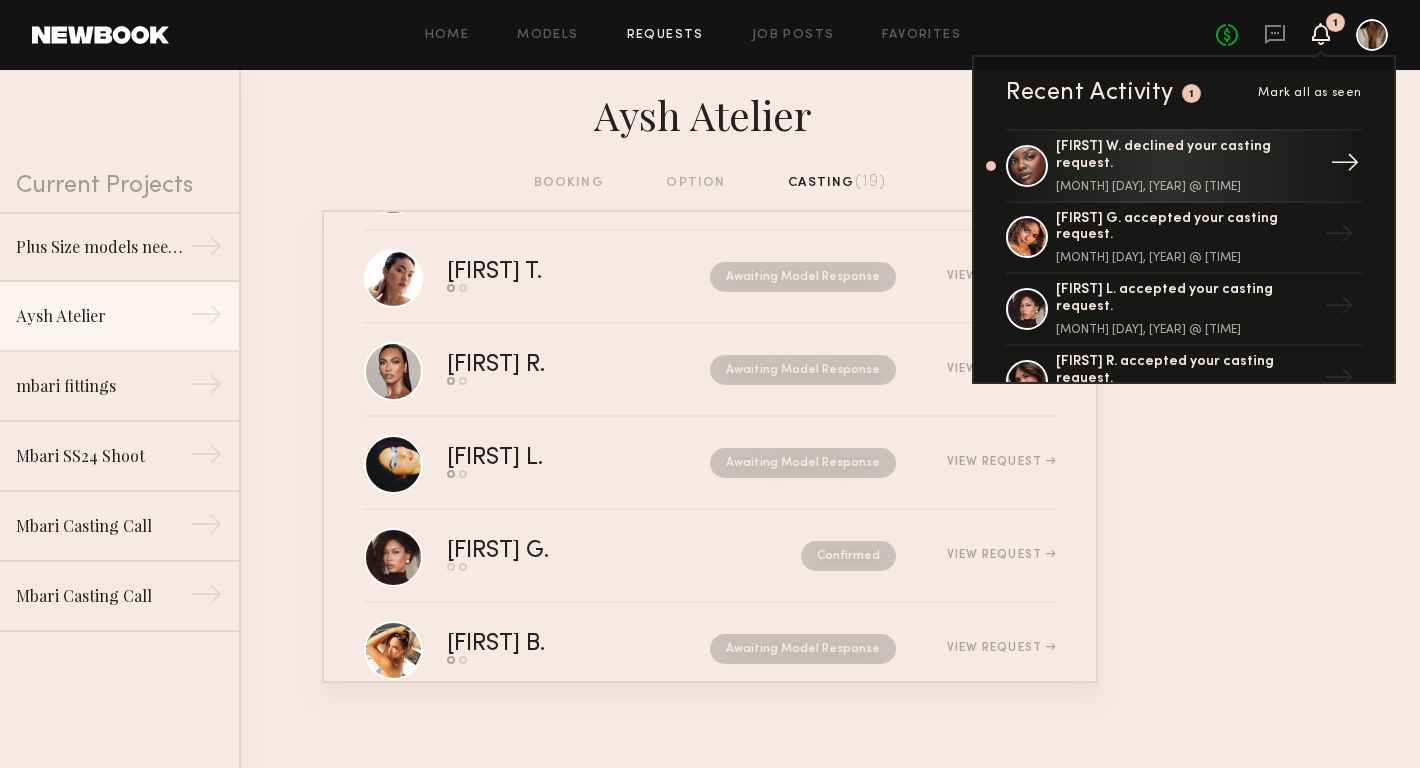 click on "[FIRST] W. declined your casting request." 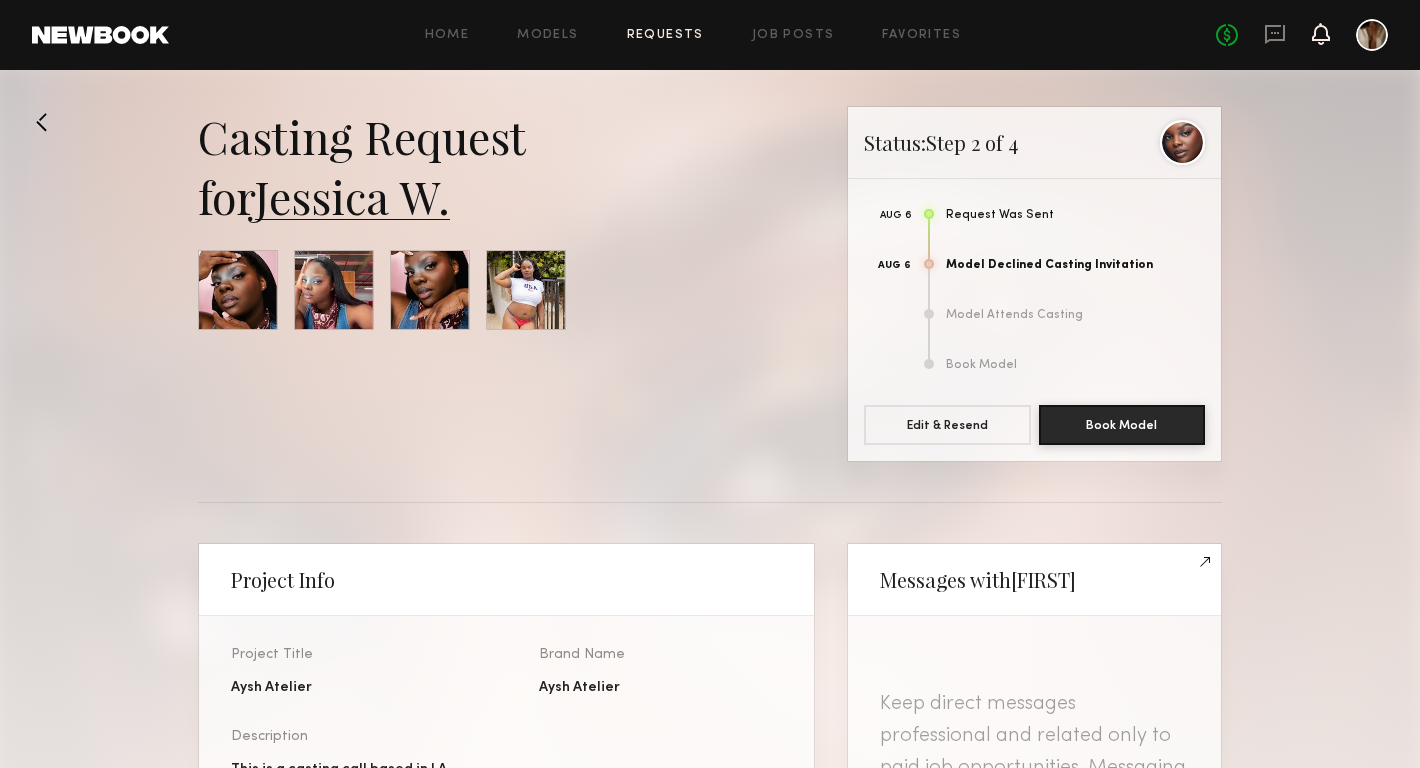 click 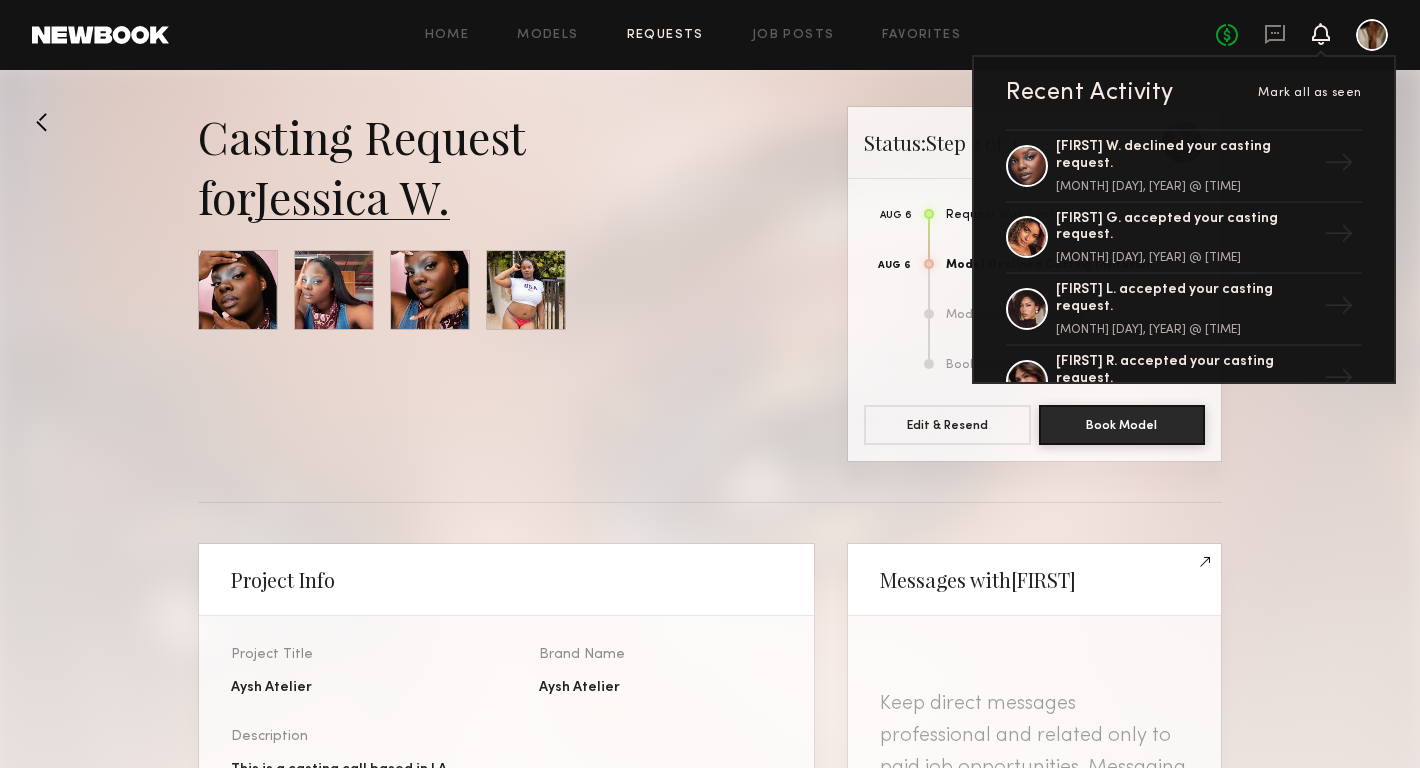 click on "Home Models Requests Job Posts Favorites Sign Out No fees up to $5,000 Recent Activity Mark all as seen [FIRST] W. declined your casting request. [MONTH] [DAY], [YEAR] @ [TIME] → [FIRST] G. accepted your casting request. [MONTH] [DAY], [YEAR] @ [TIME] → [FIRST] L. accepted your casting request. [MONTH] [DAY], [YEAR] @ [TIME] → [FIRST] R. accepted your casting request. [MONTH] [DAY], [YEAR] @ [TIME] → [FIRST] T. accepted your casting request. [MONTH] [DAY], [YEAR] @ [TIME] → [FIRST] O. has sent you a payment request. [MONTH] [DAY], [YEAR] @ [TIME] → [FIRST] O. has confirmed your booking request. [MONTH] [DAY], [YEAR] @ [TIME] → [FIRST] D. has declined your option request. [MONTH] [DAY], [YEAR] @ [TIME] → [FIRST] W. has sent you a payment request. [MONTH] [DAY], [YEAR] @ [TIME] → [FIRST] W. has confirmed your booking request. [MONTH] [DAY], [YEAR] @ [TIME] → [FIRST] B. accepted your casting request. [MONTH] [DAY], [YEAR] @ [TIME] → [FIRST] M. accepted your casting request. [MONTH] [DAY], [YEAR] @ [TIME] → [FIRST] C. accepted your casting request. → → → →" 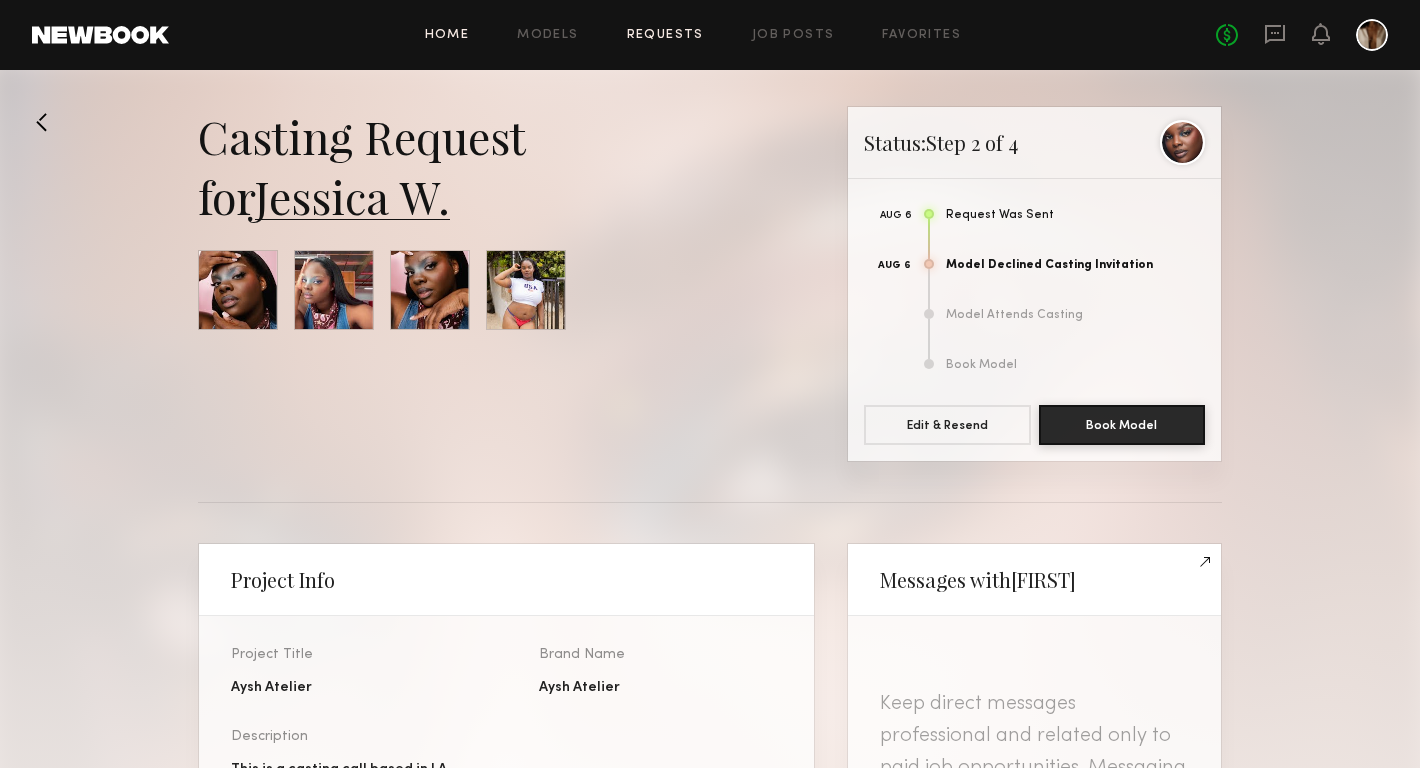 click on "Home" 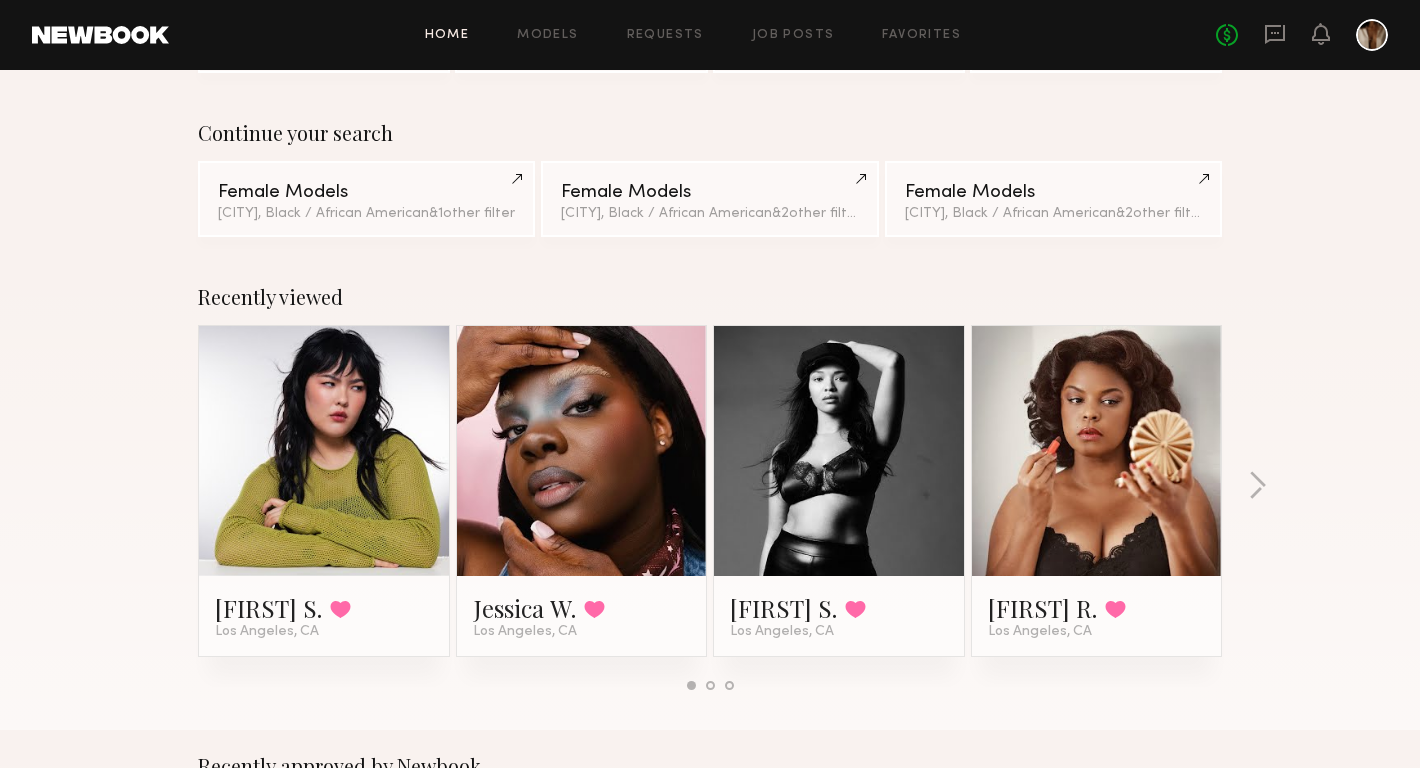 scroll, scrollTop: 132, scrollLeft: 0, axis: vertical 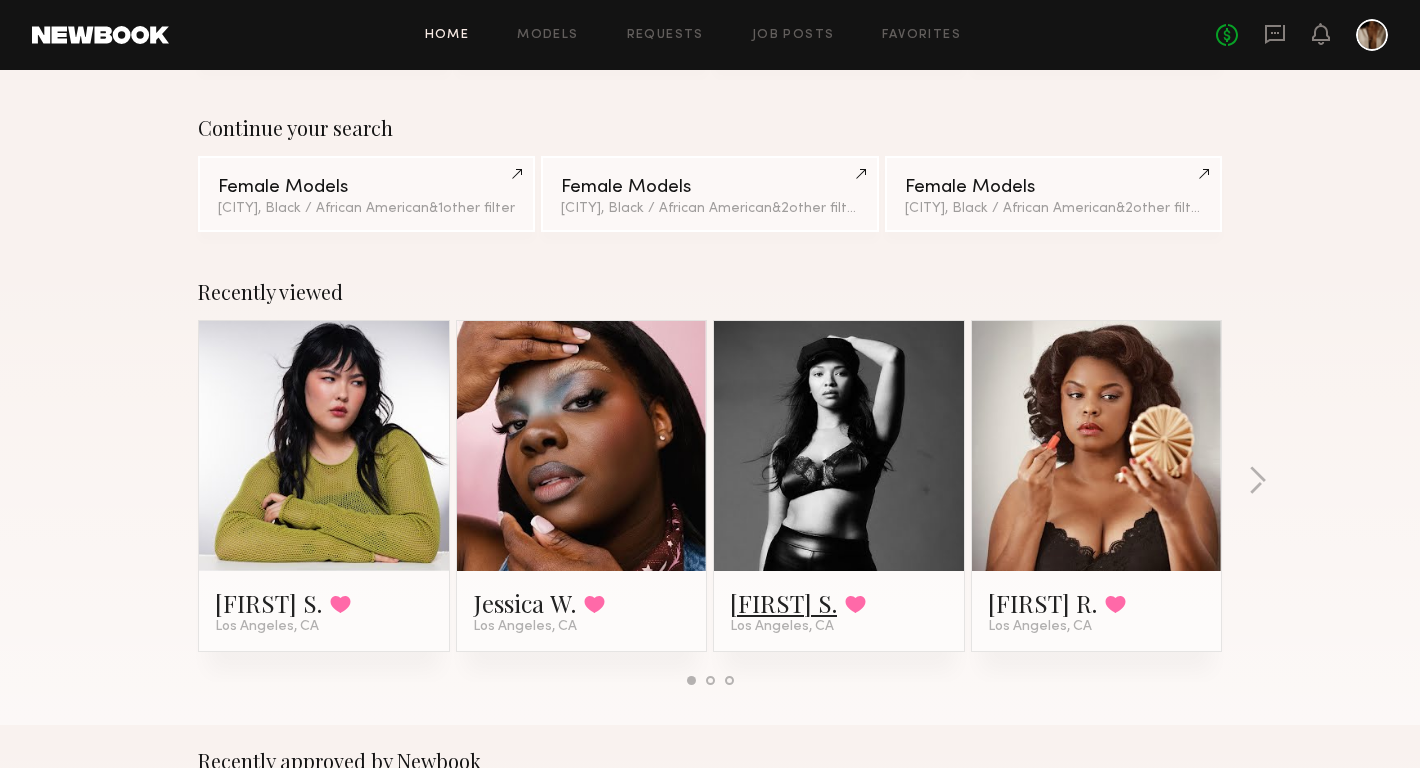 click on "[FIRST] S." 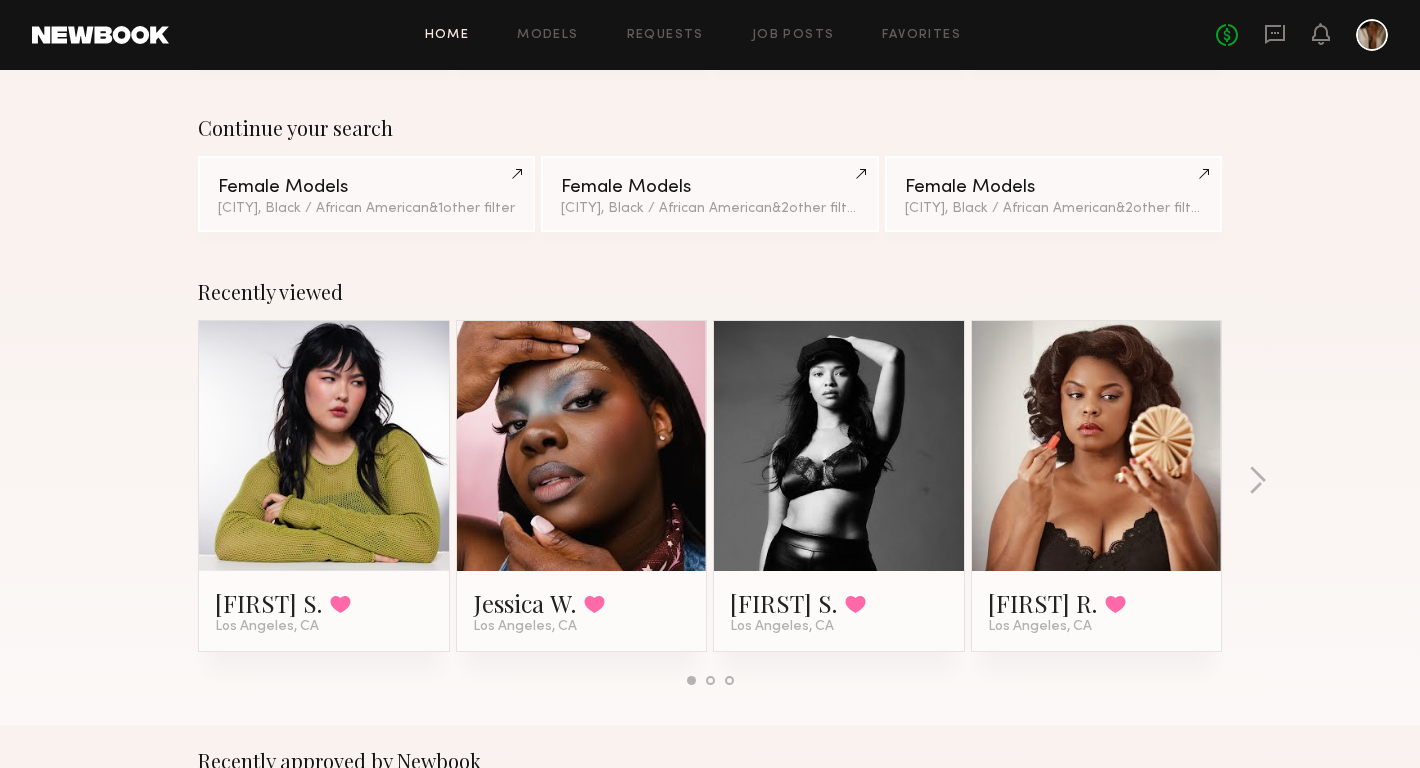 click 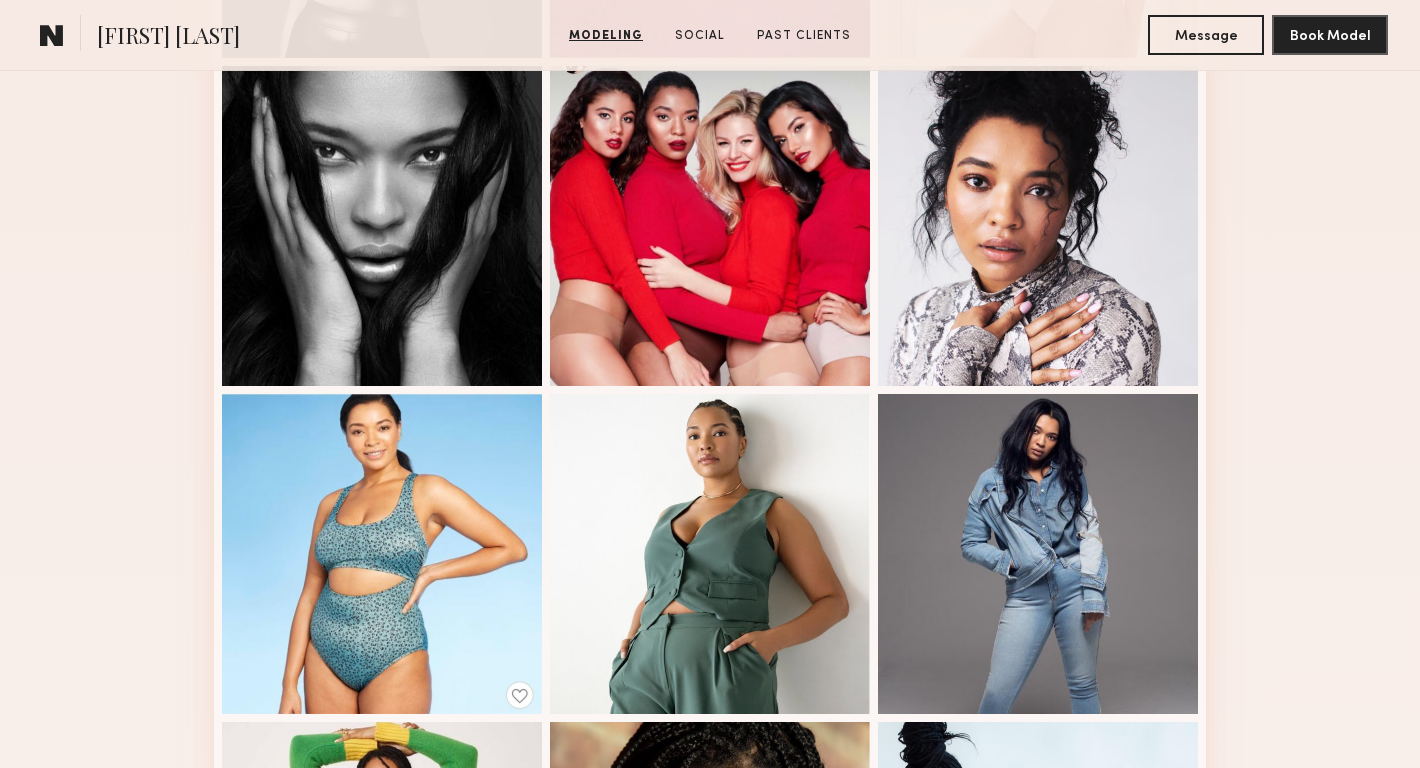 scroll, scrollTop: 854, scrollLeft: 0, axis: vertical 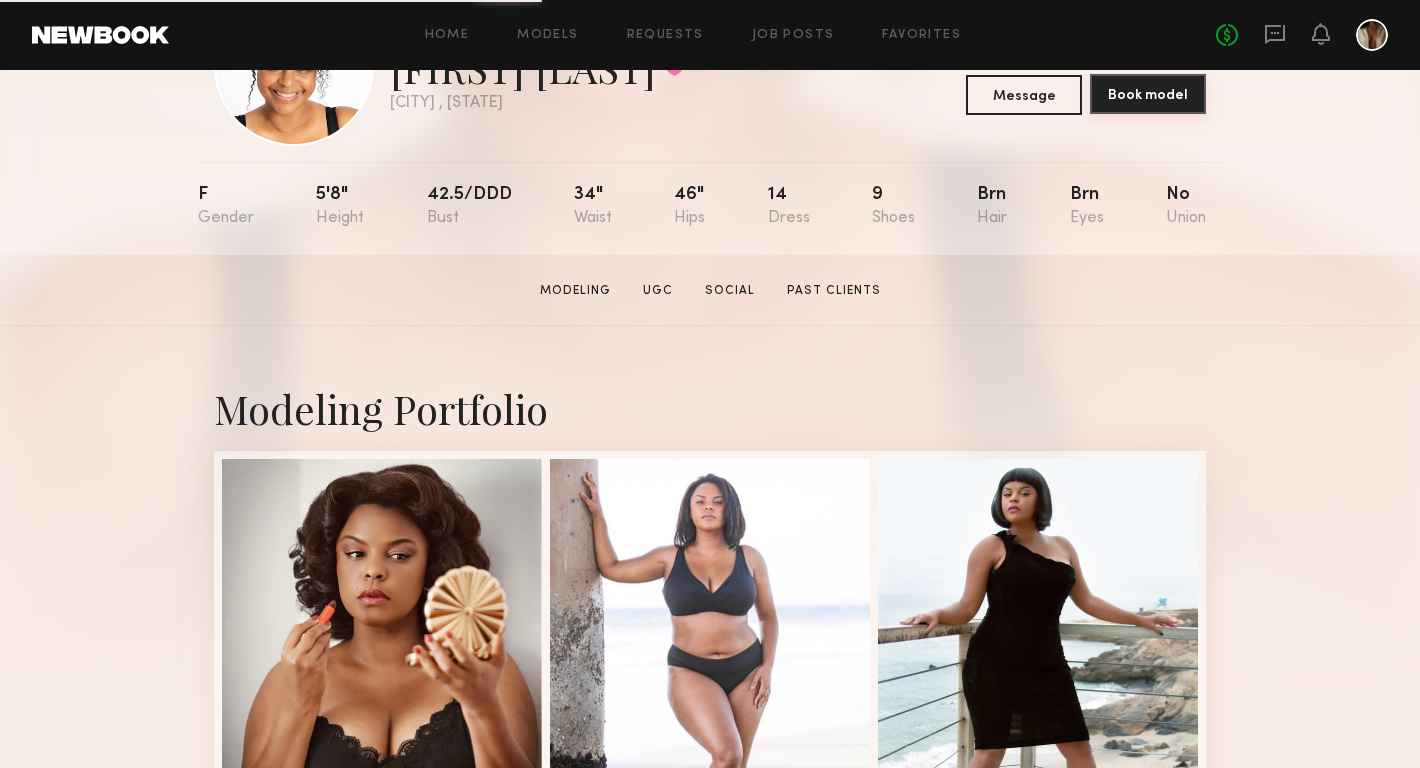 click on "Book model" 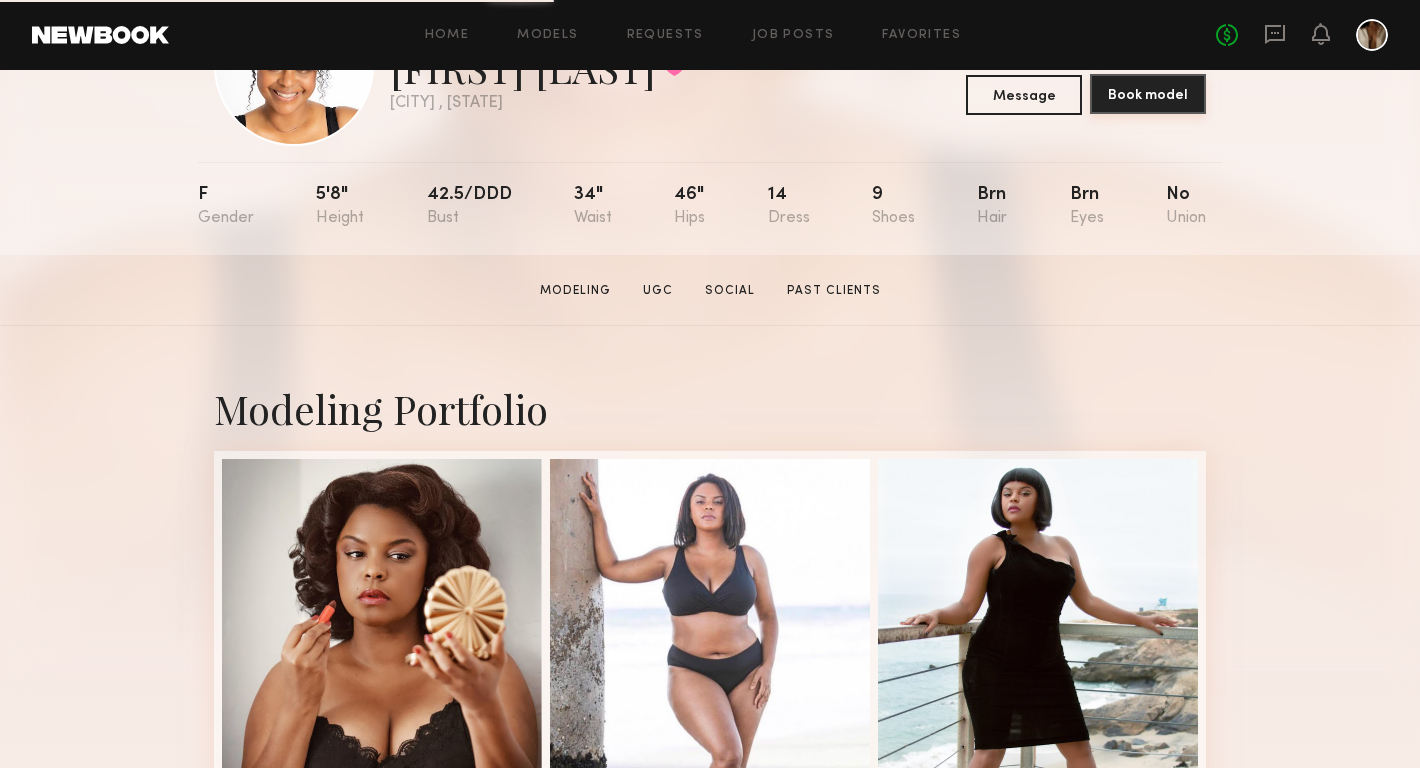 scroll, scrollTop: 0, scrollLeft: 0, axis: both 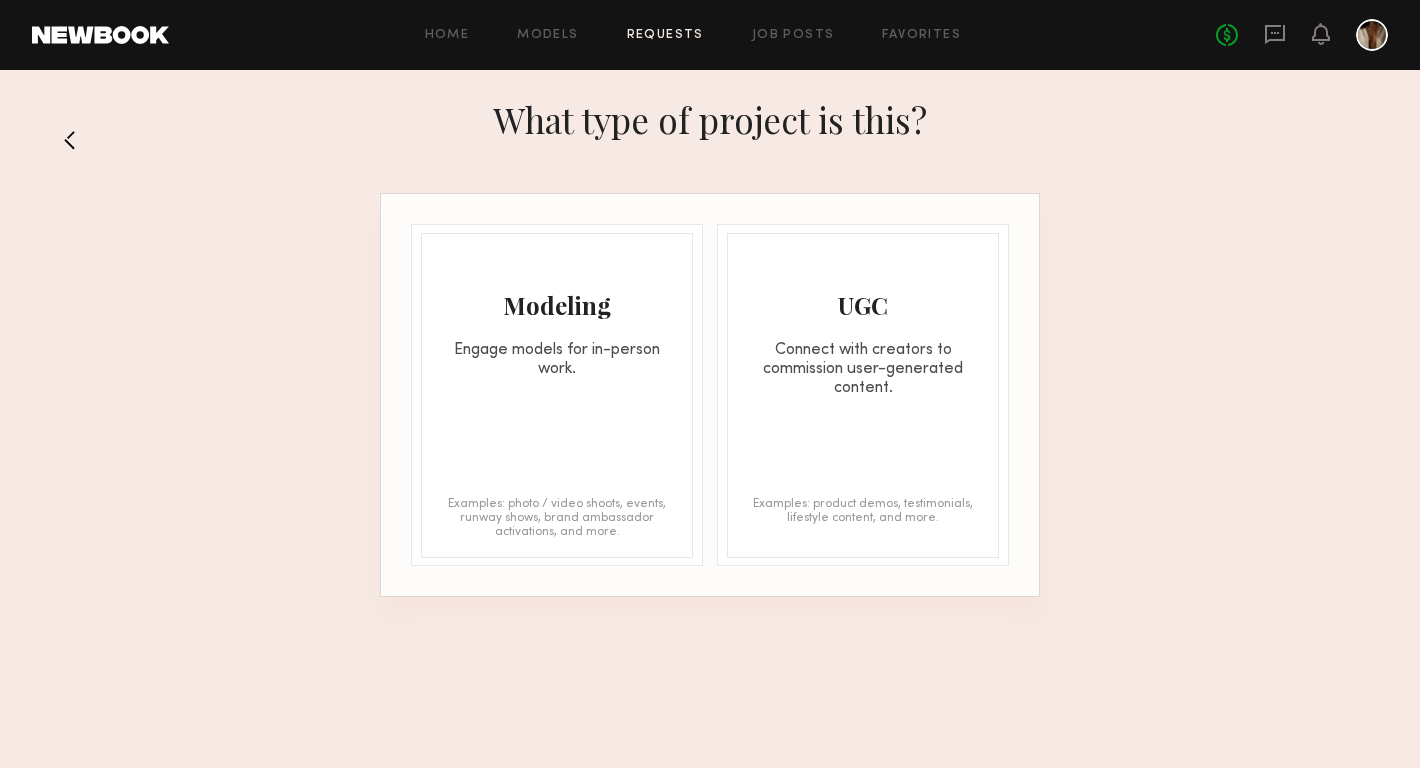 click on "Engage models for in-person work." 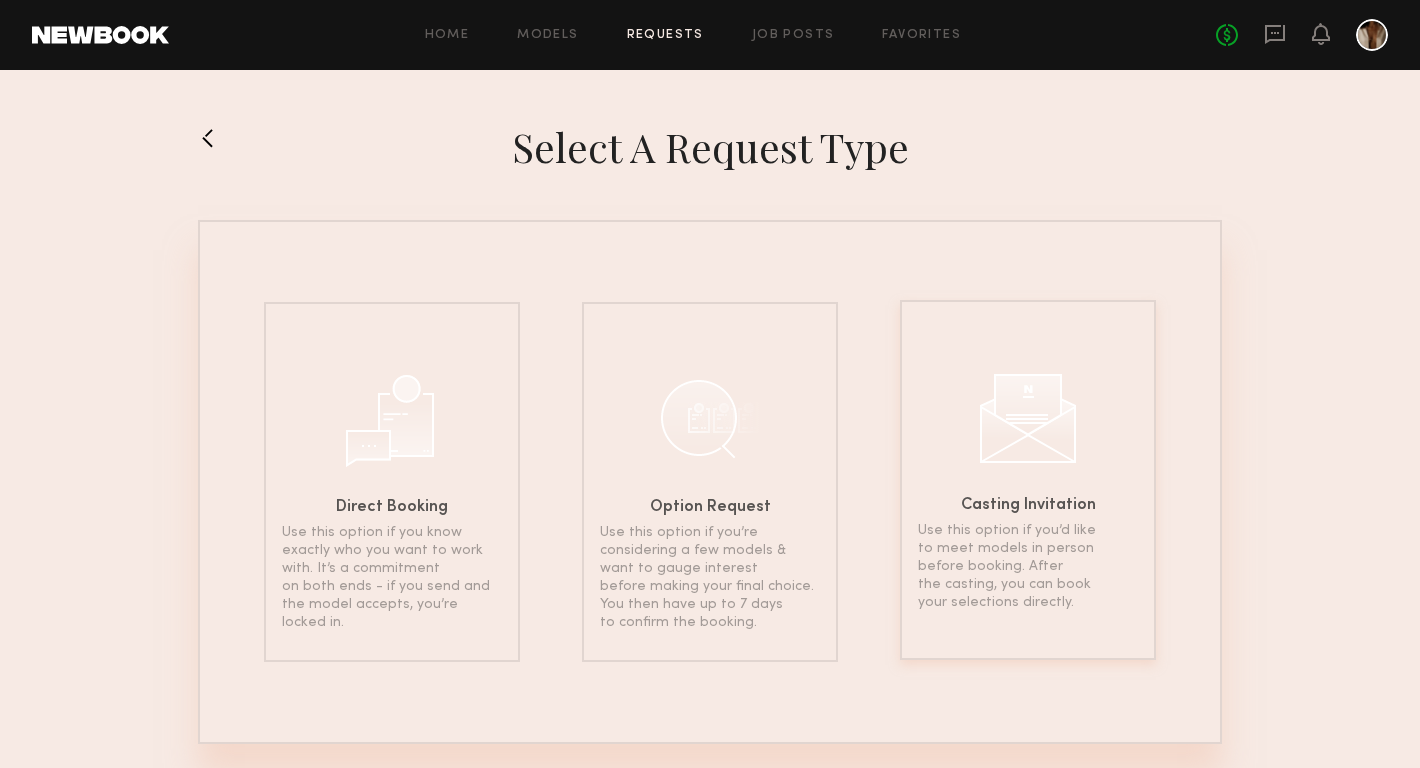 click 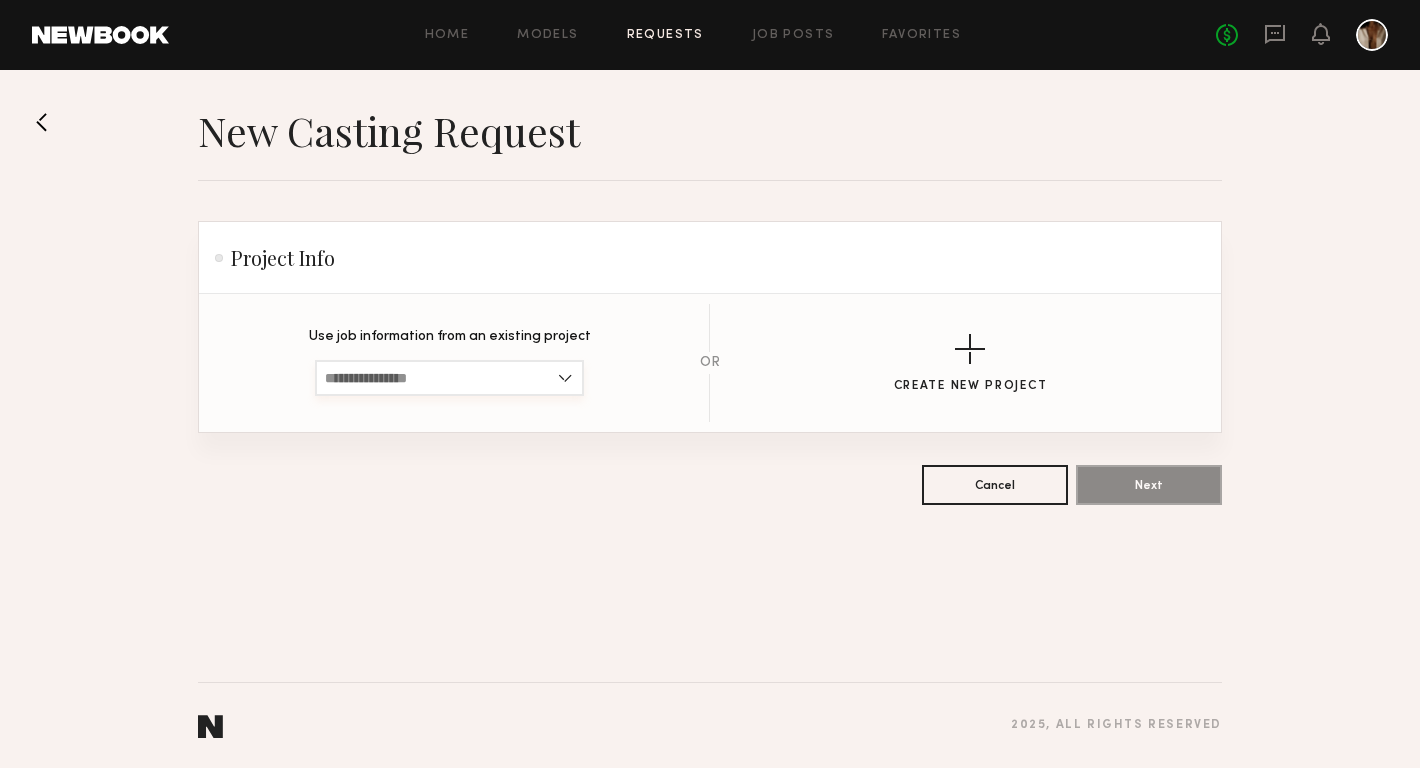 click at bounding box center [449, 378] 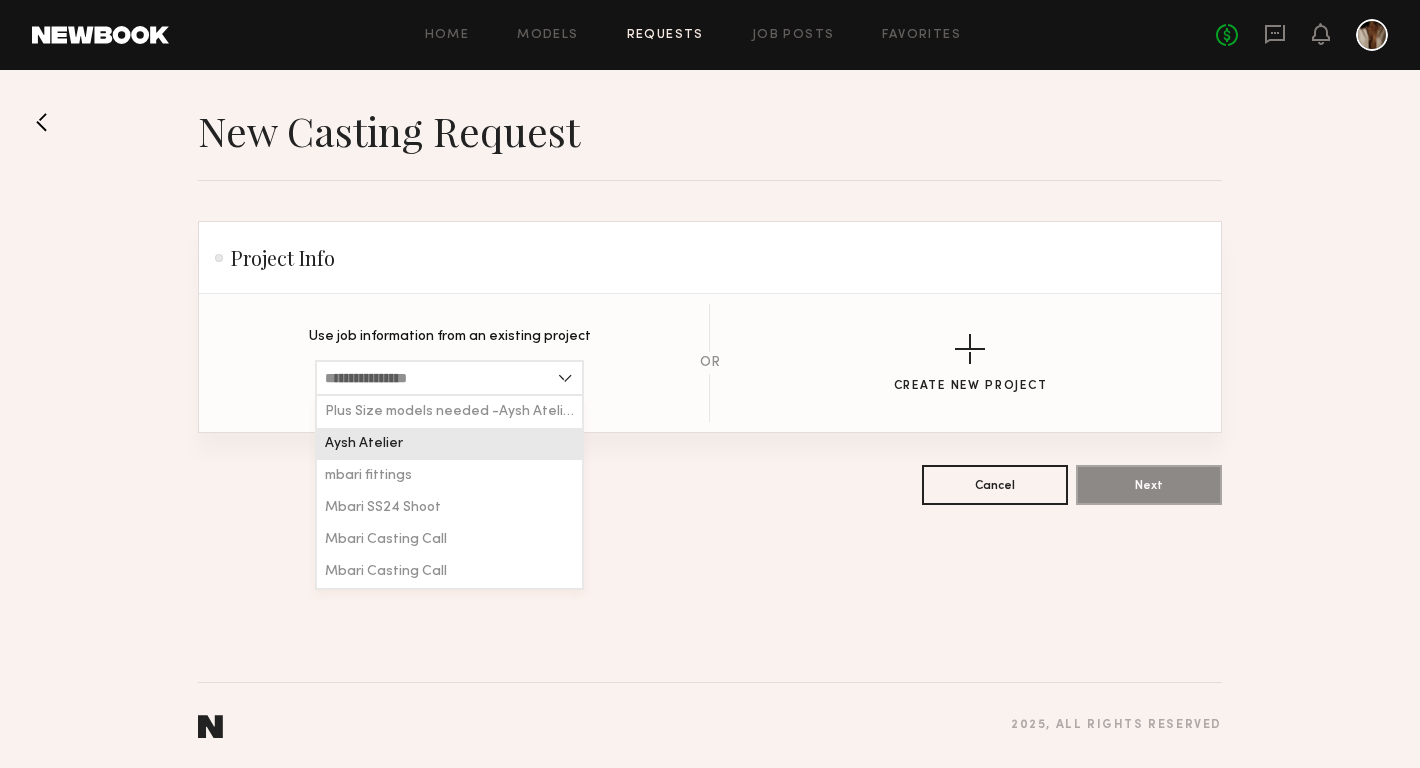click on "Aysh Atelier" 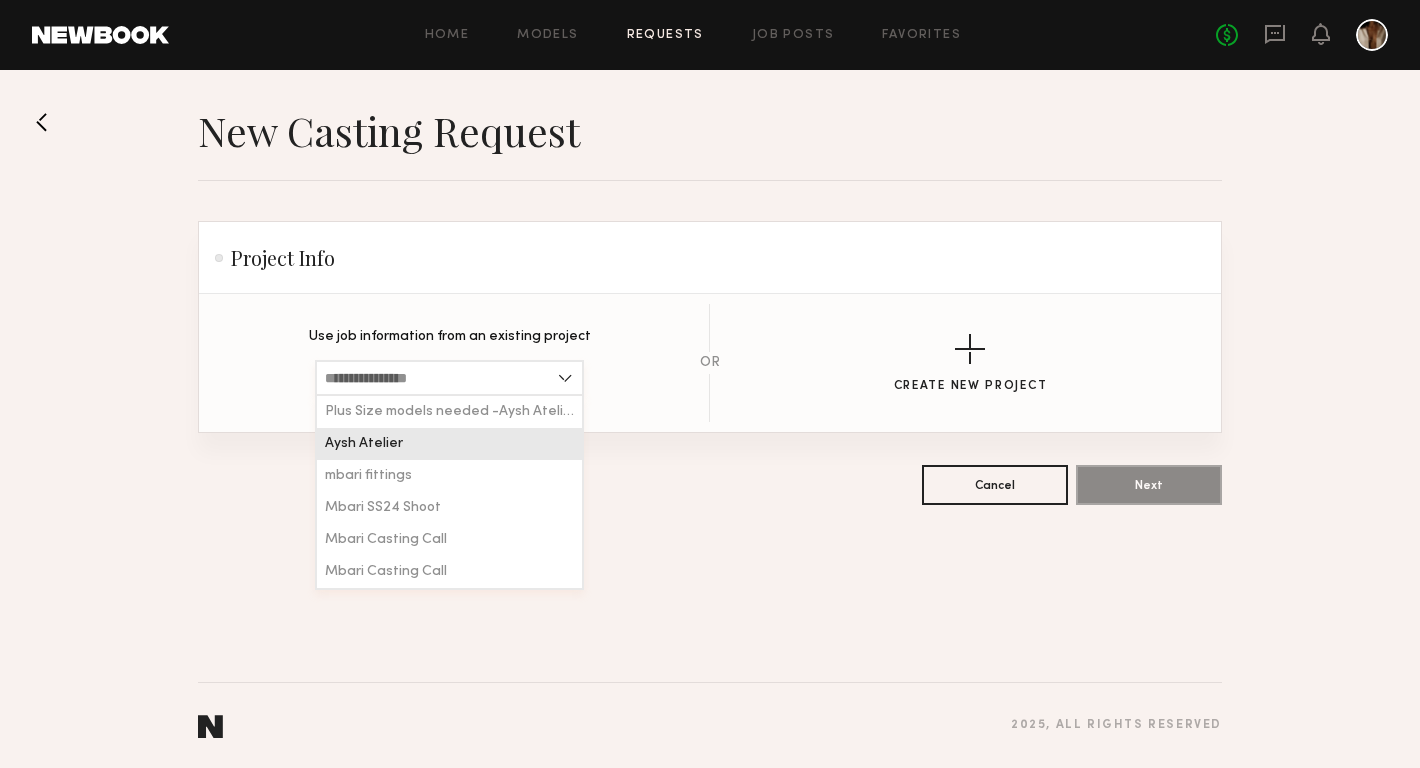 type on "**********" 